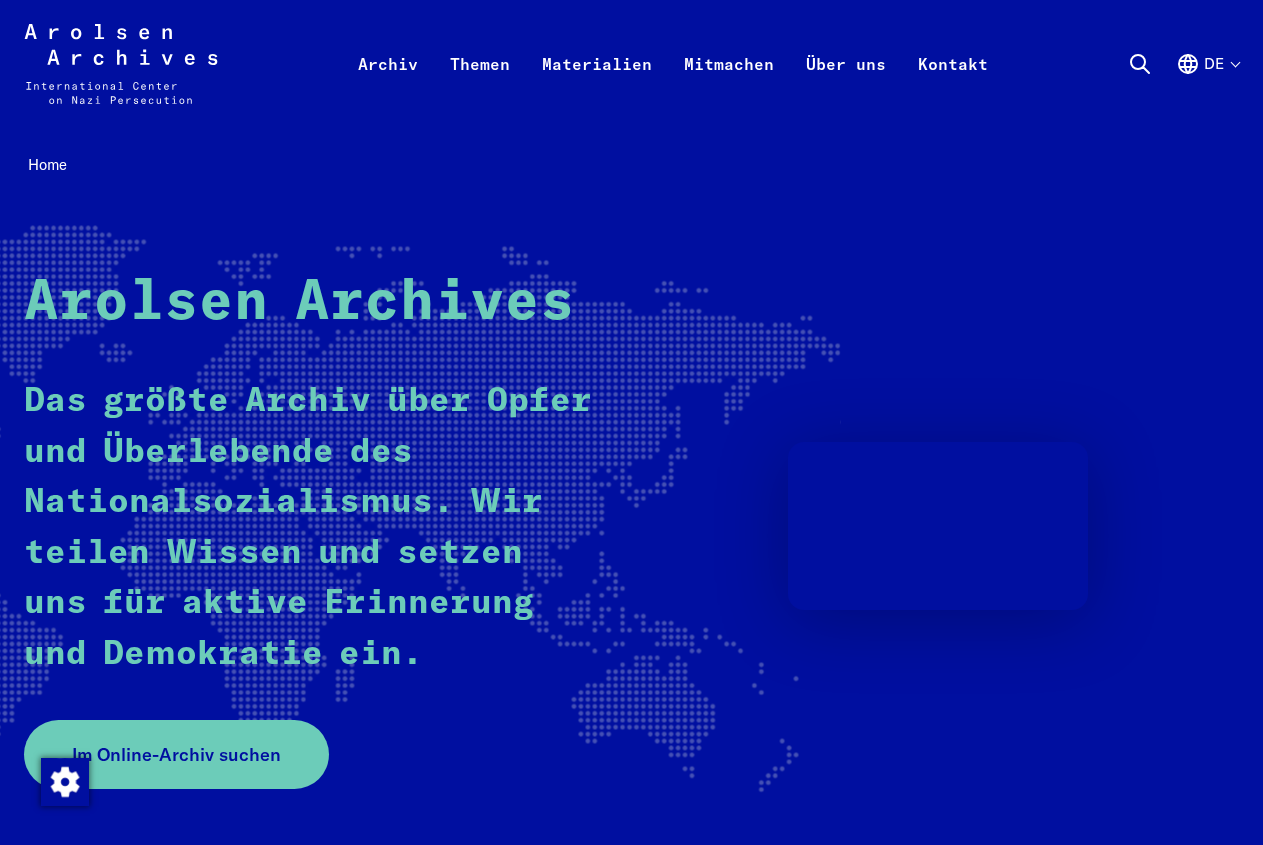 scroll, scrollTop: 0, scrollLeft: 0, axis: both 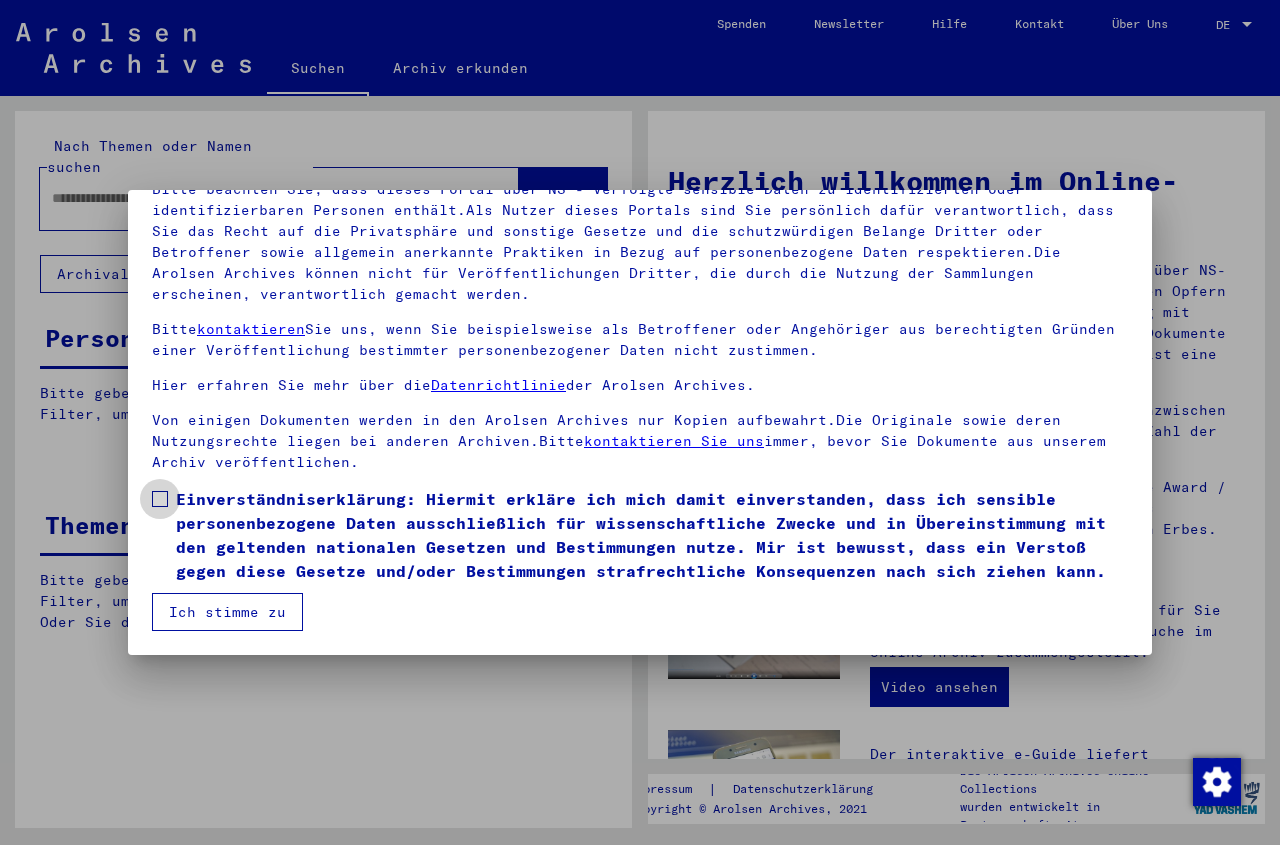 click at bounding box center (160, 499) 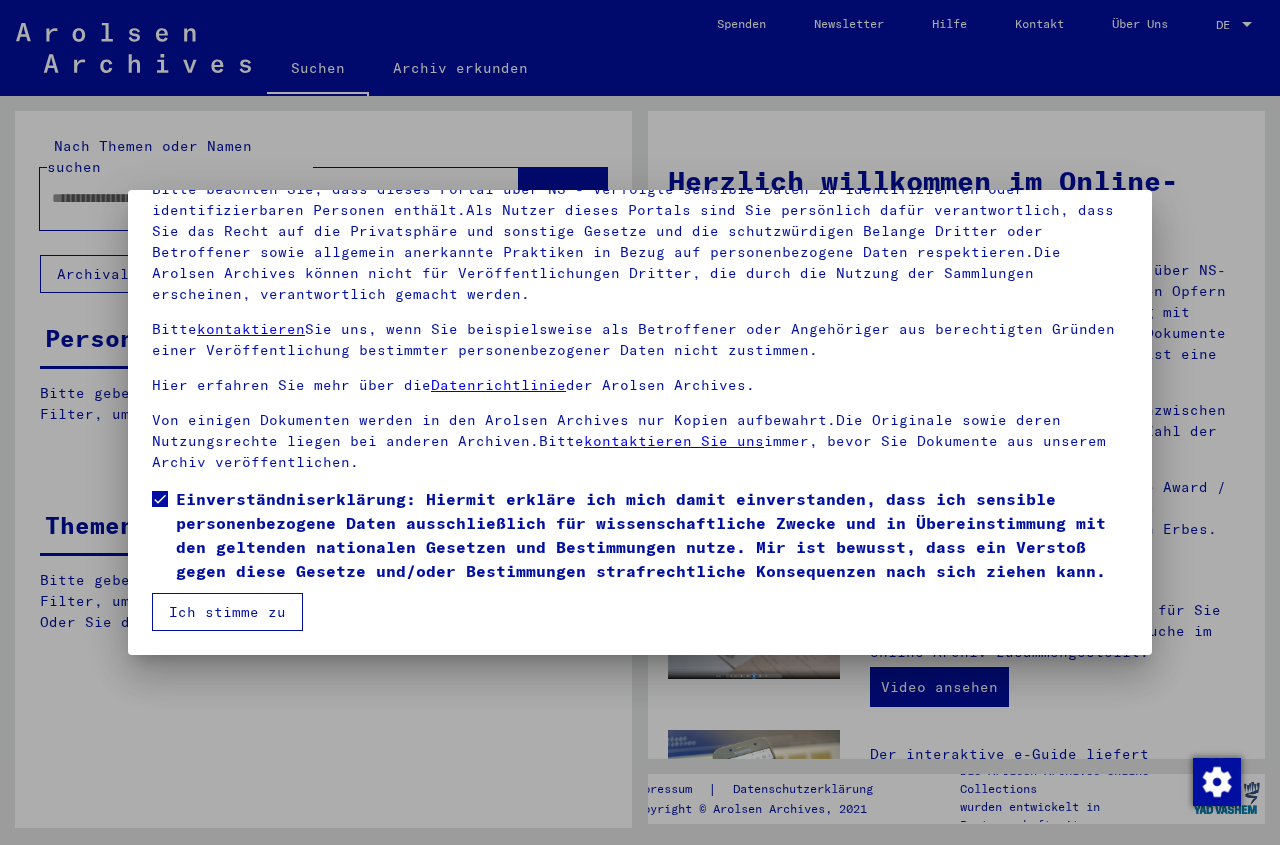 click on "Ich stimme zu" at bounding box center [227, 612] 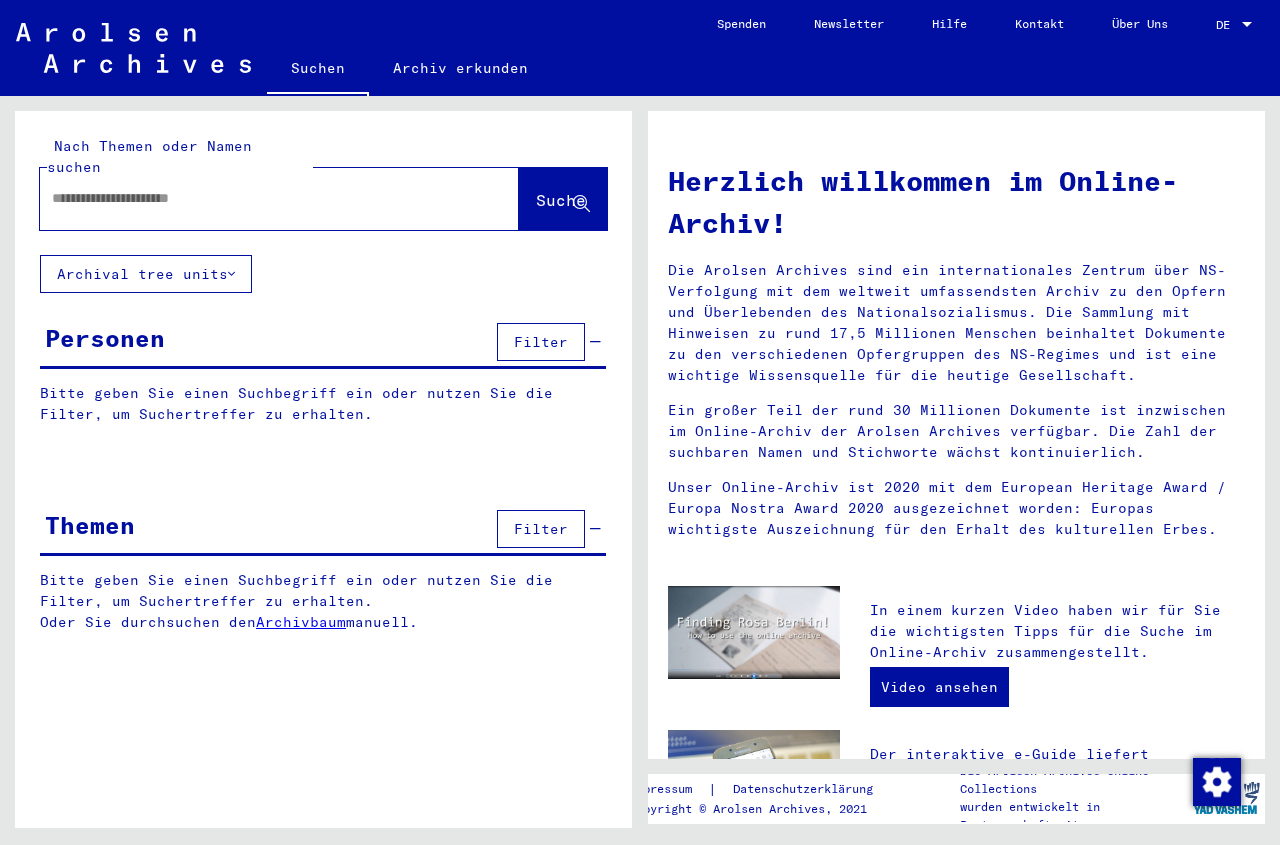 click at bounding box center (255, 198) 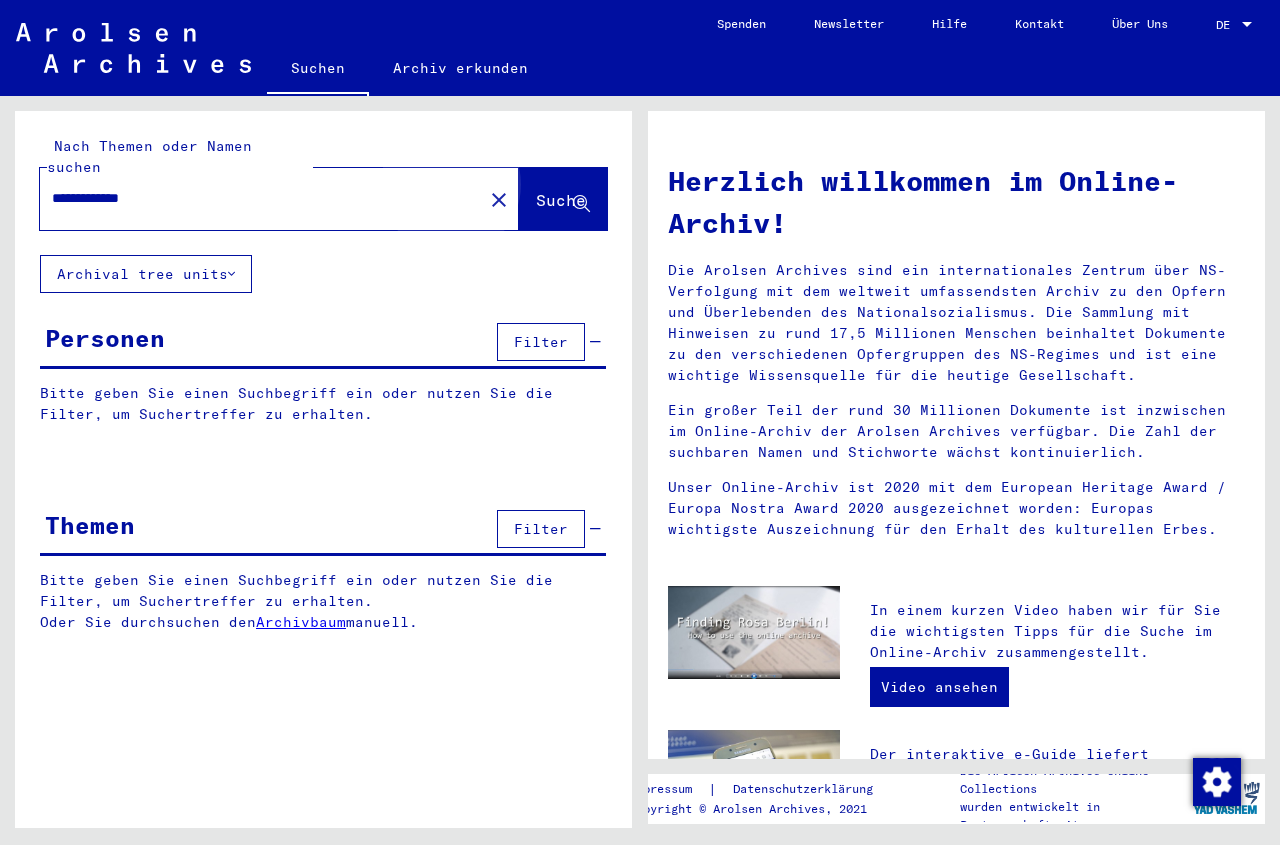 click on "Suche" 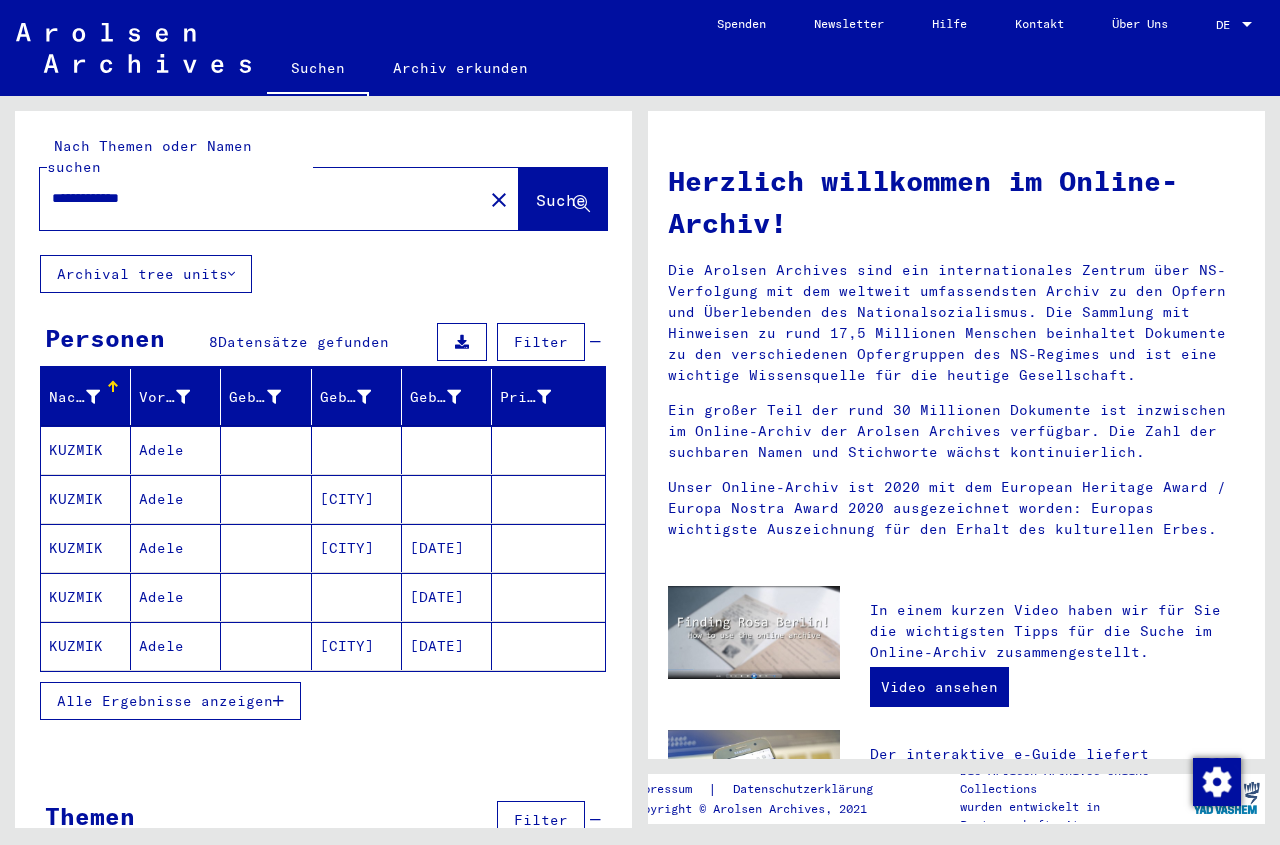click at bounding box center [266, 499] 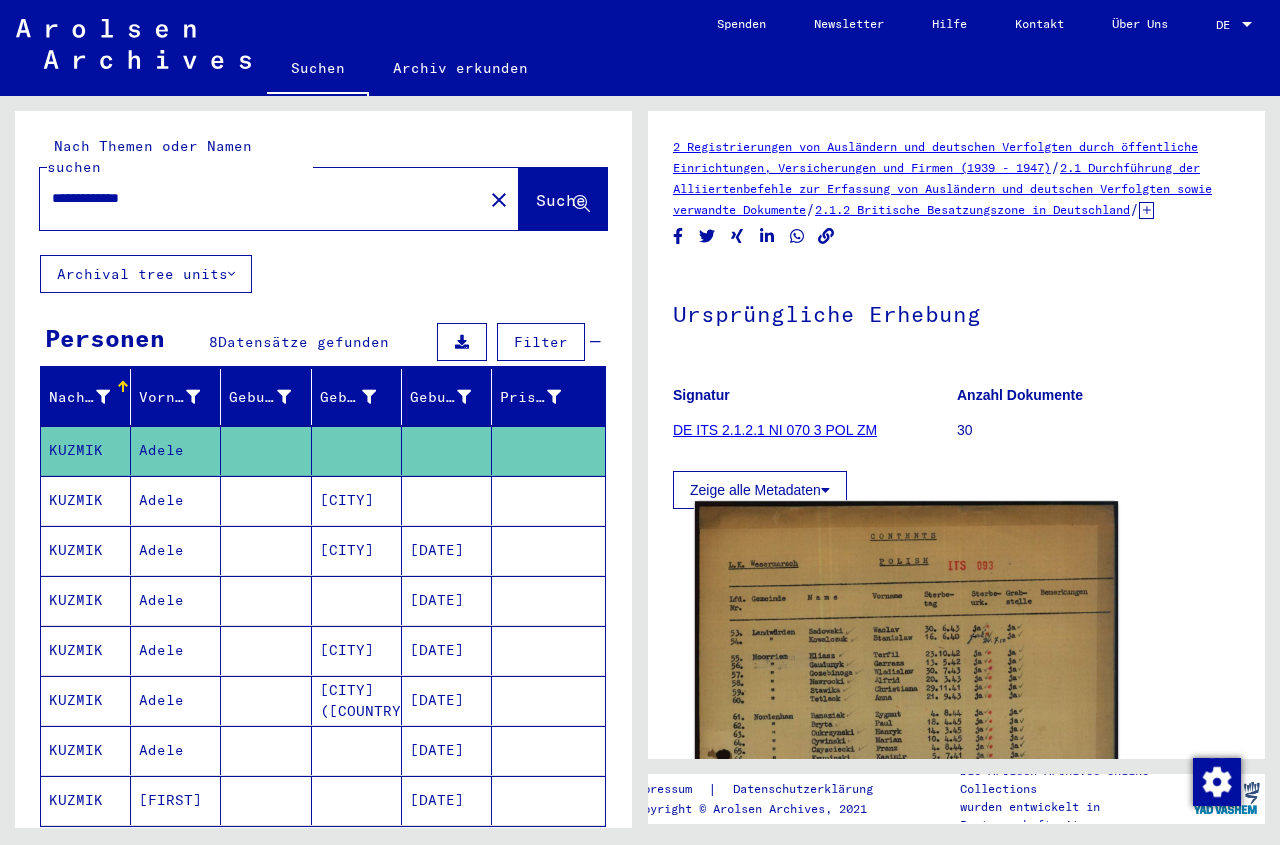 click 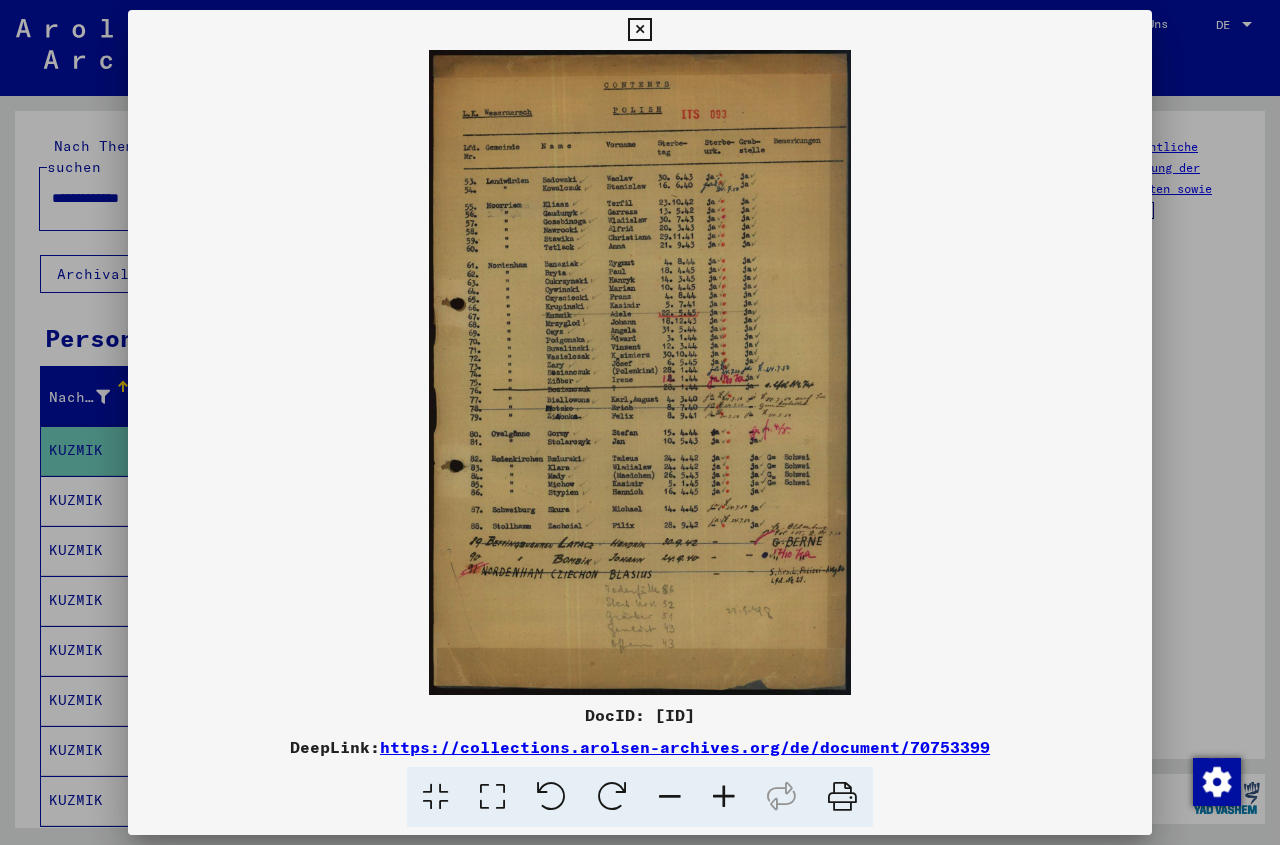 click at bounding box center [639, 30] 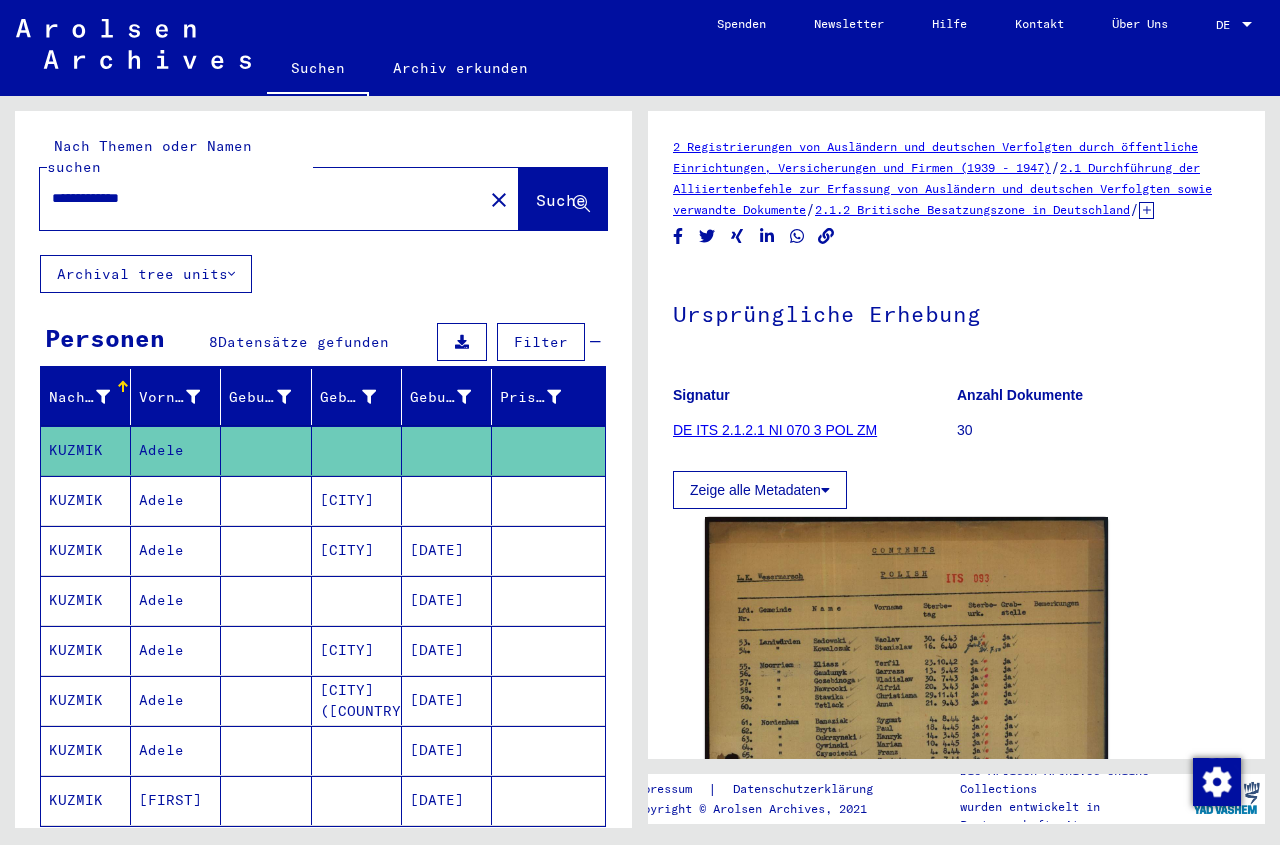 click at bounding box center [266, 550] 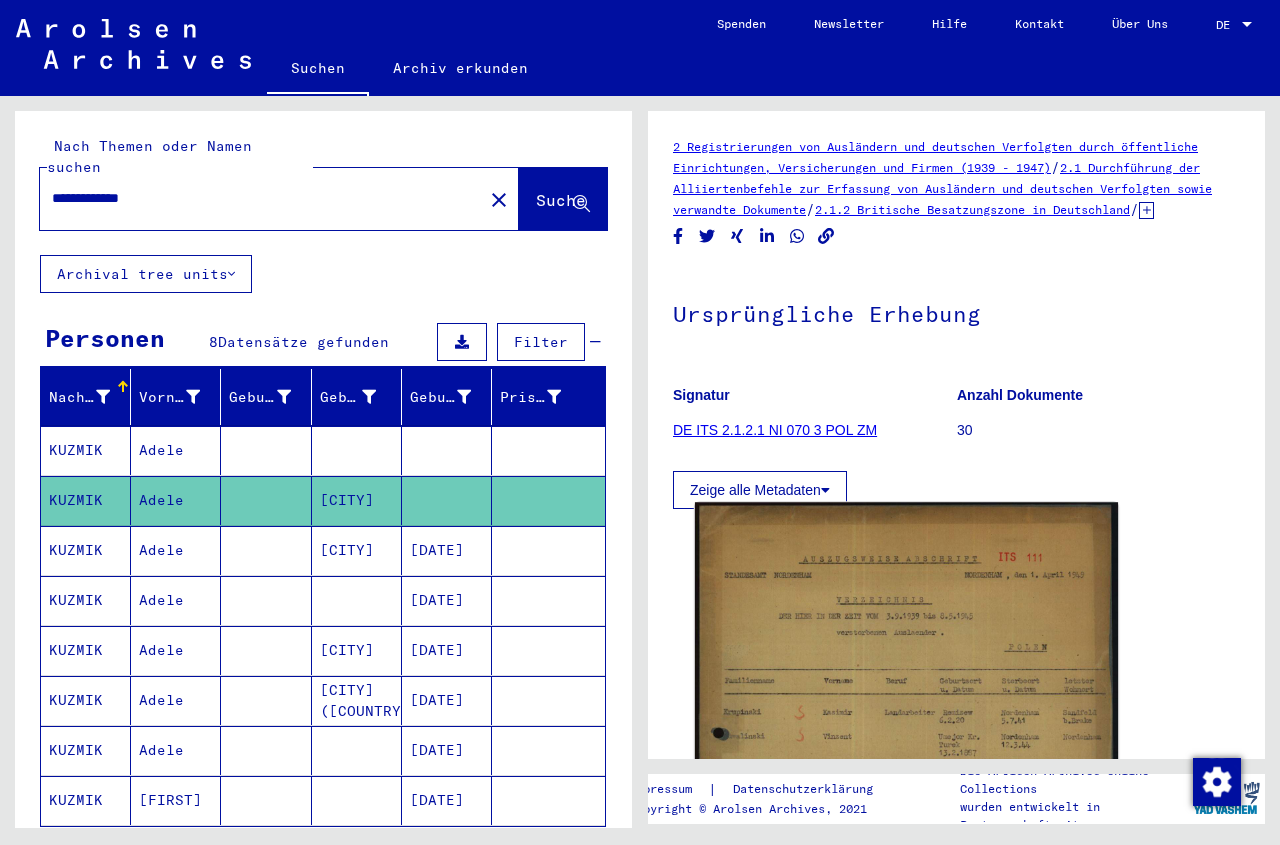 click 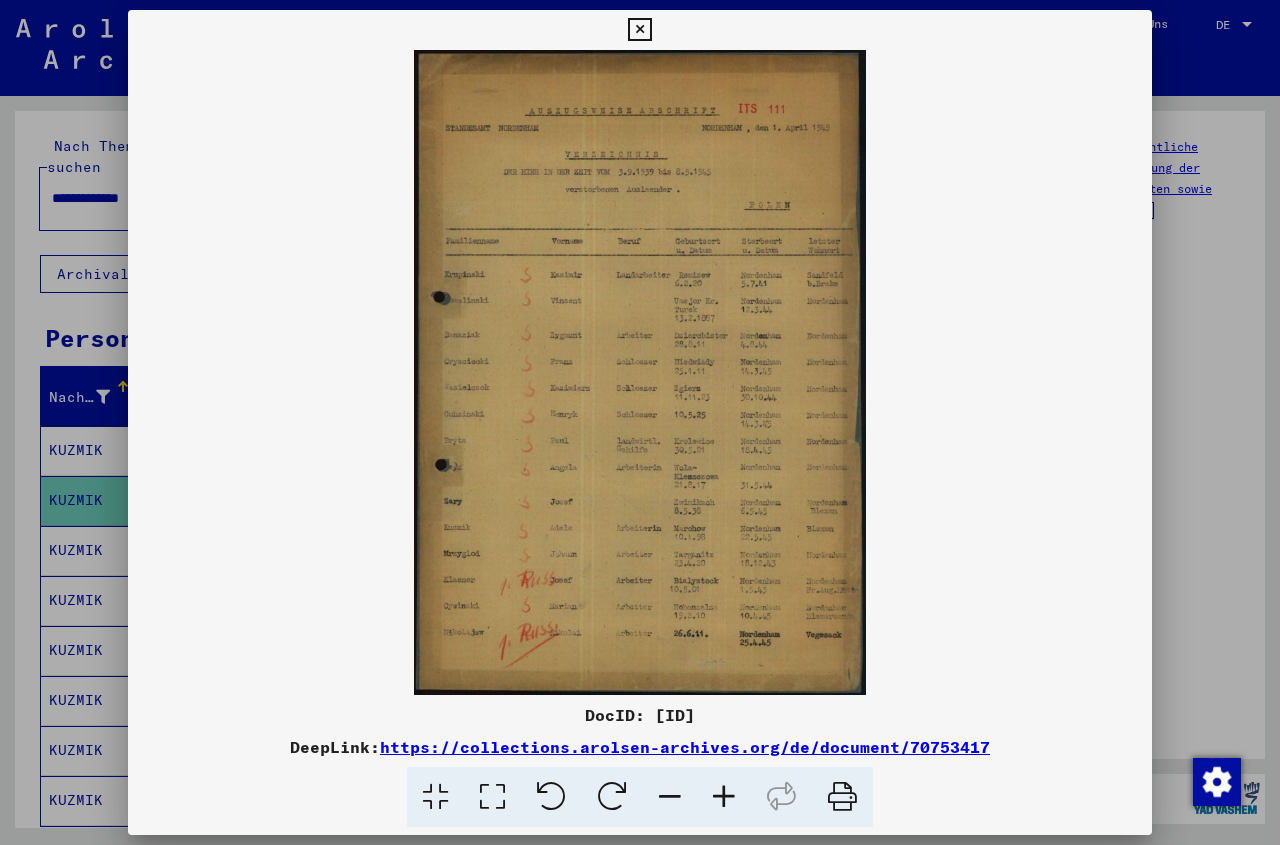 click at bounding box center (639, 30) 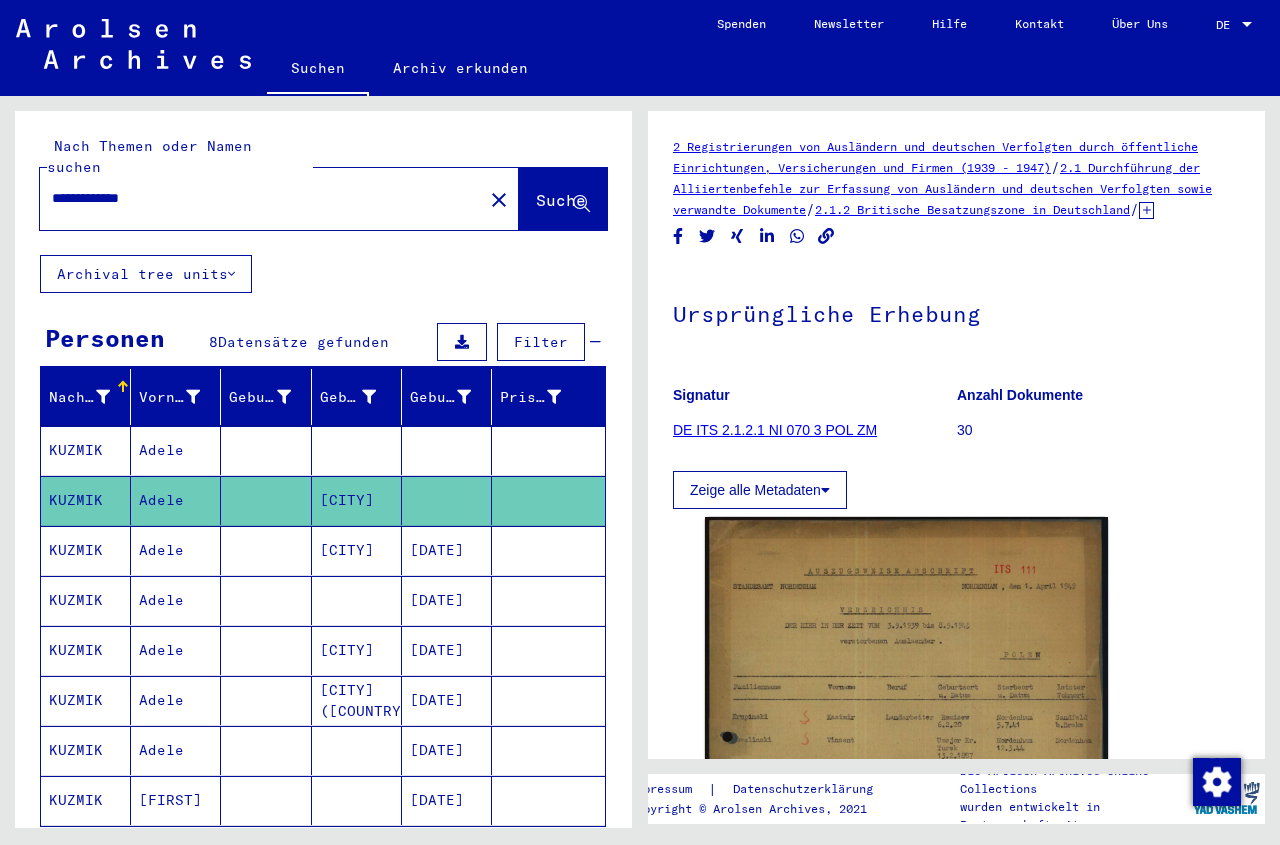 click at bounding box center (266, 600) 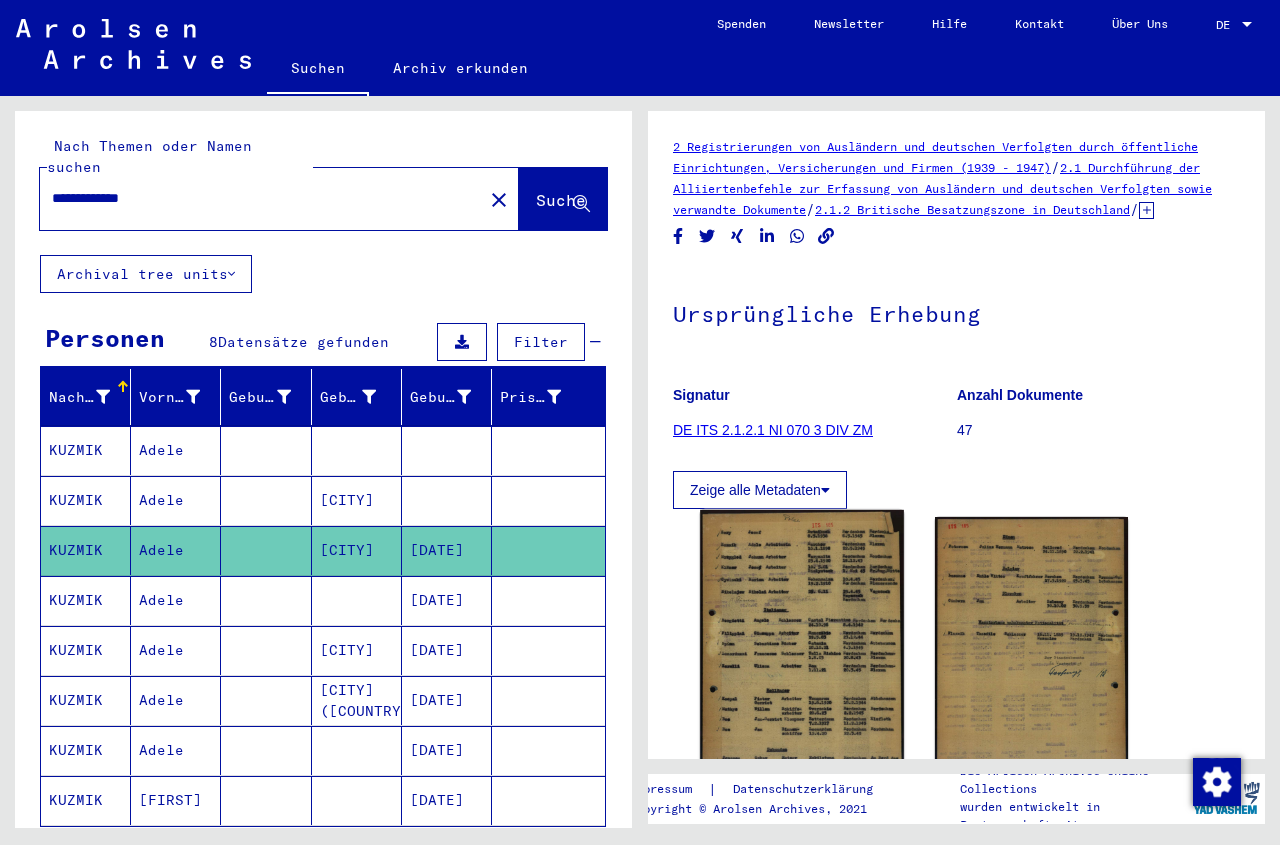 click 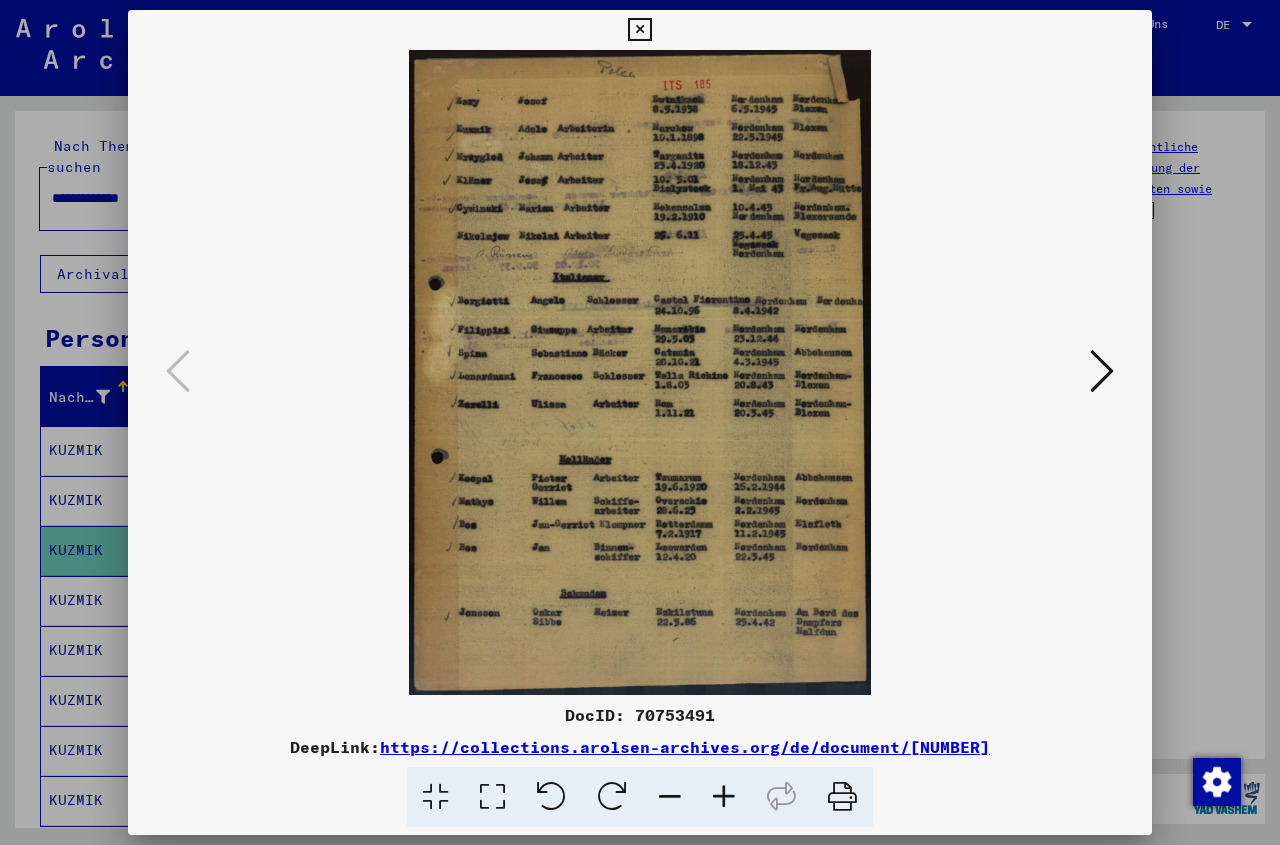 click at bounding box center [639, 30] 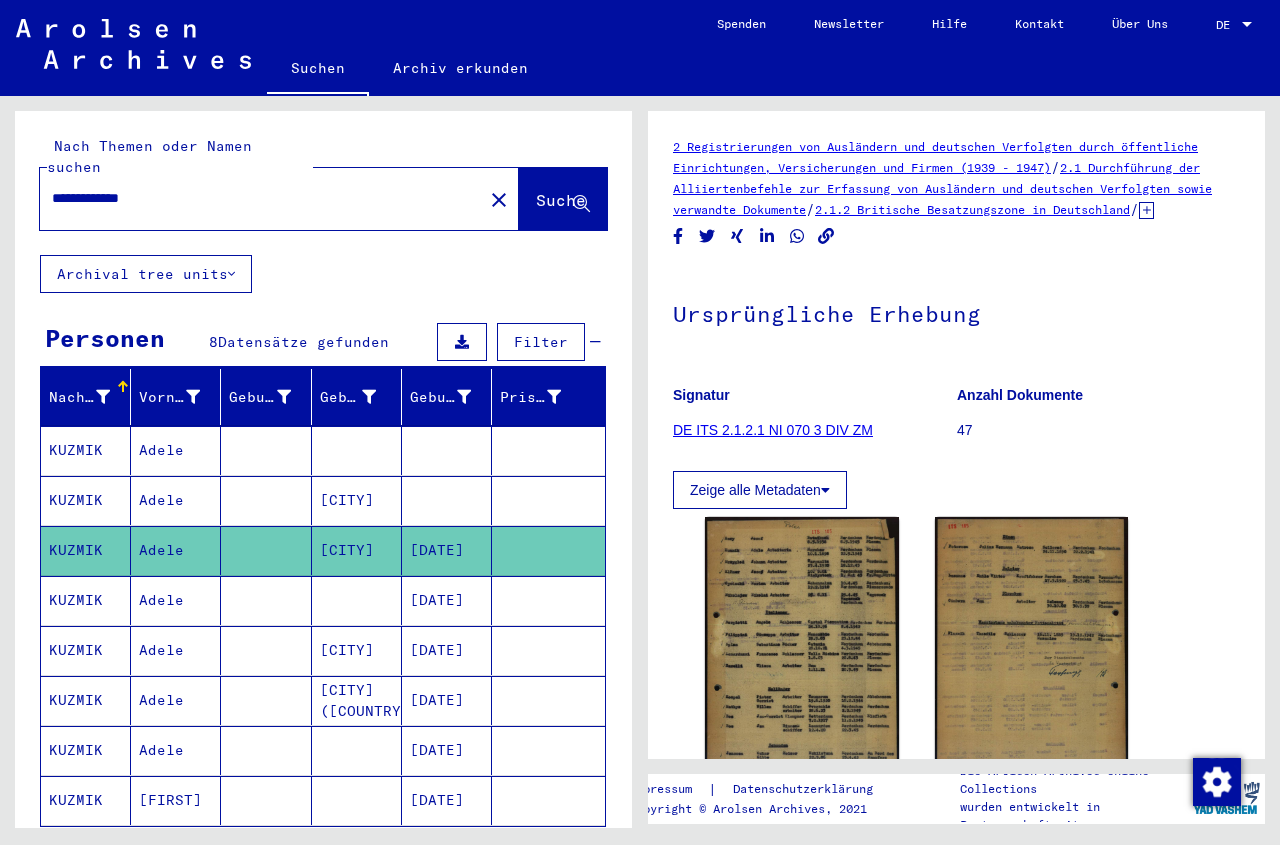 click at bounding box center [357, 650] 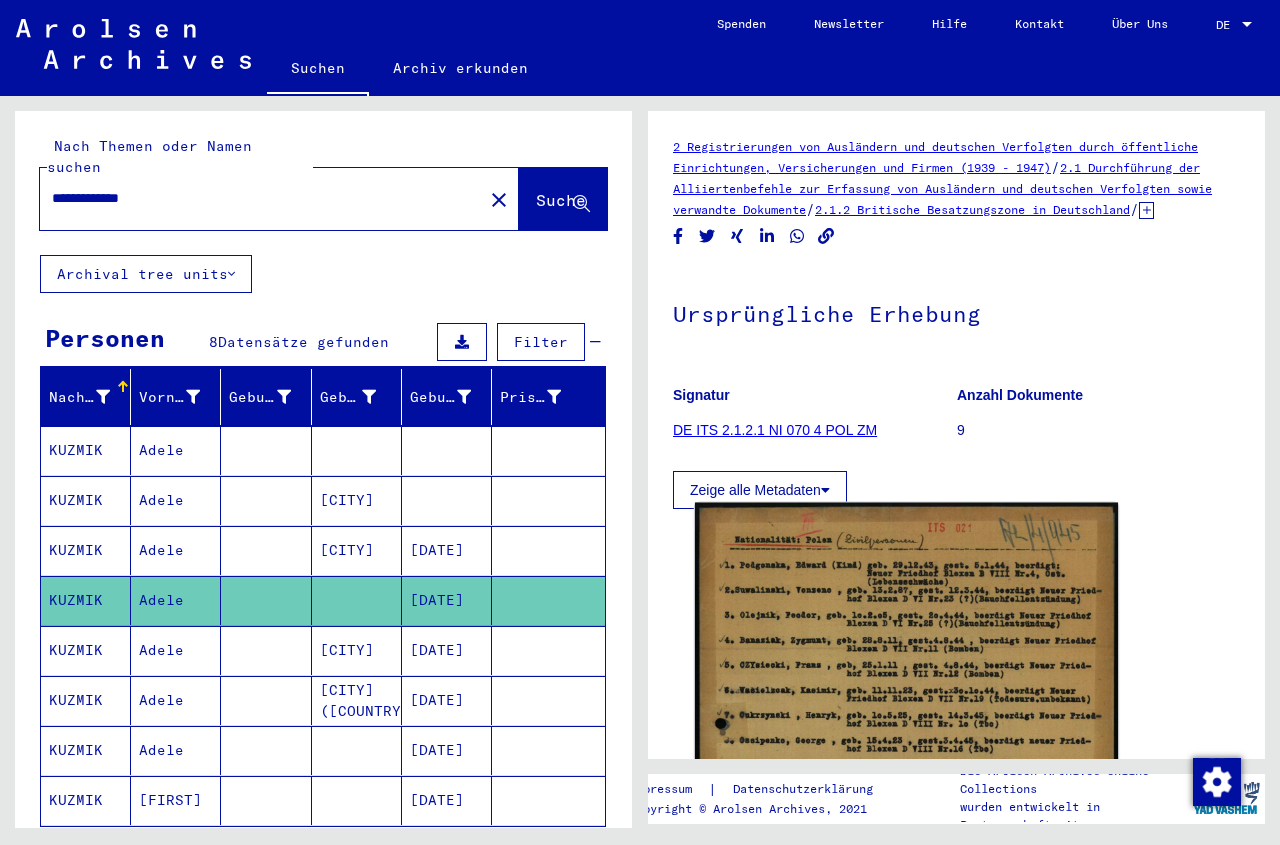 click 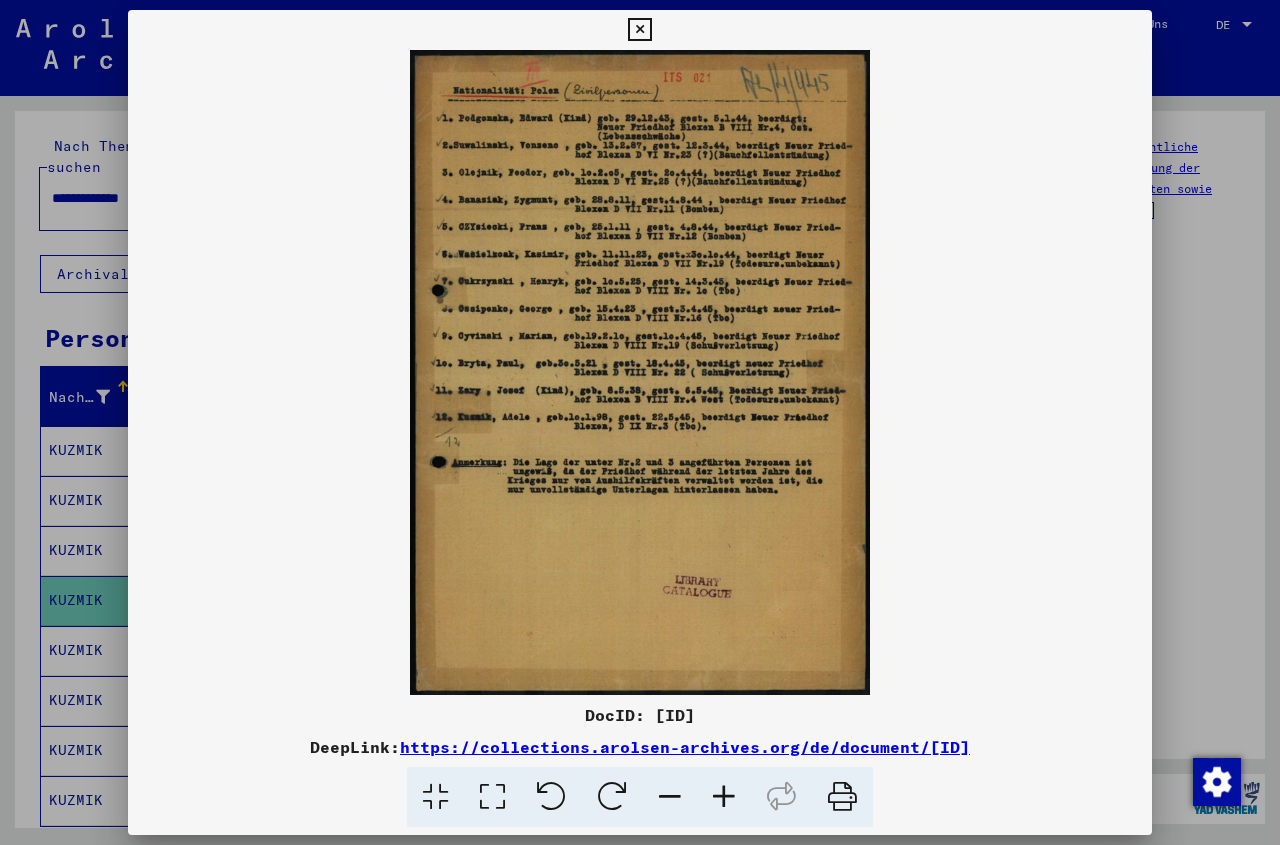 click at bounding box center (639, 30) 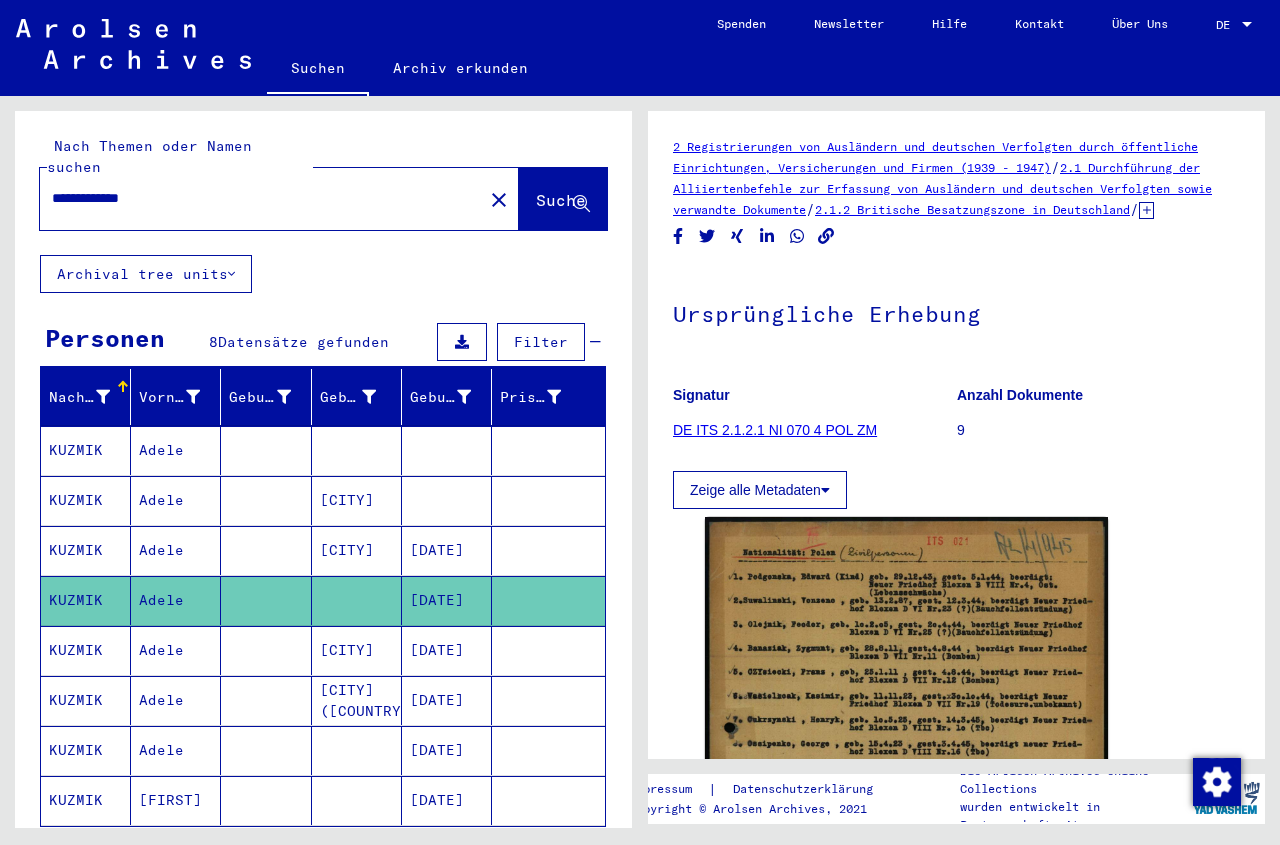 click on "[CITY]" at bounding box center (357, 700) 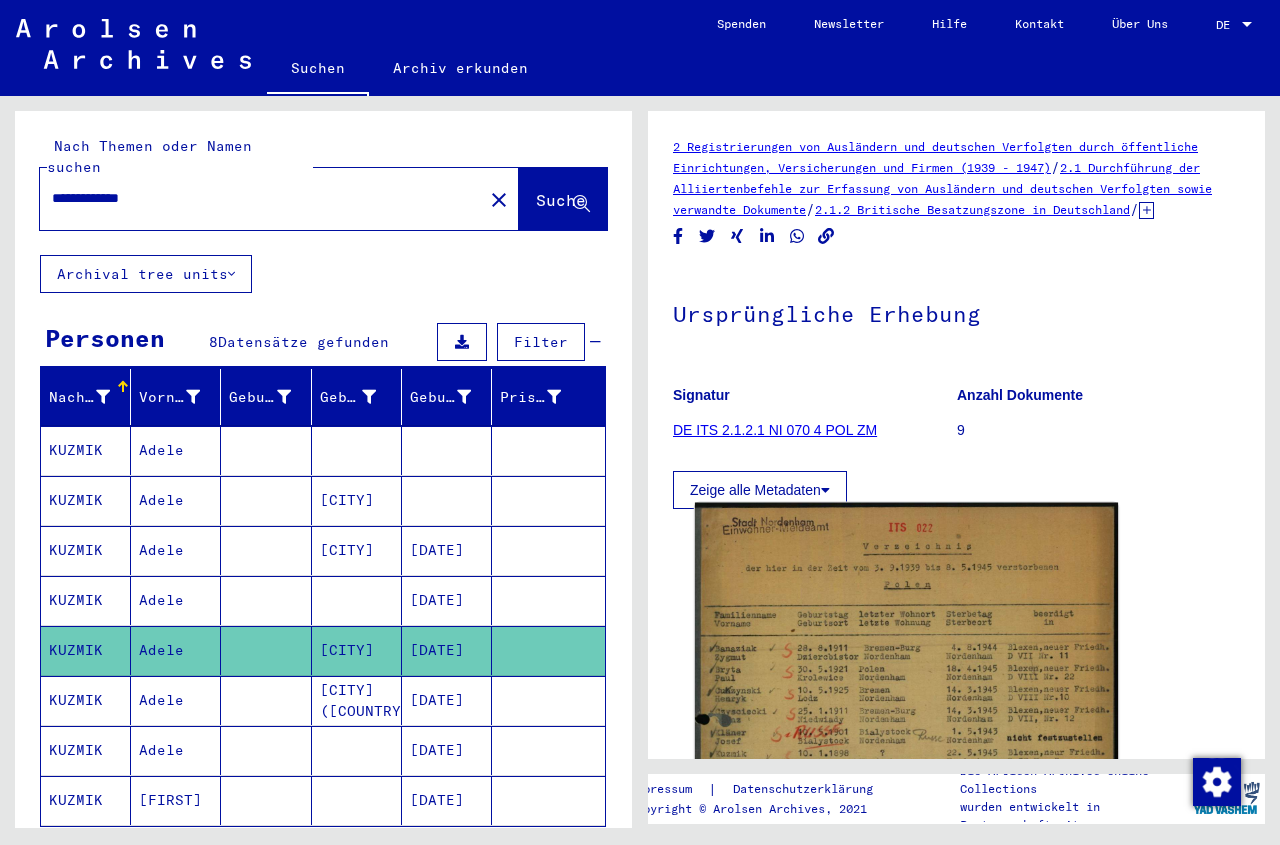 click 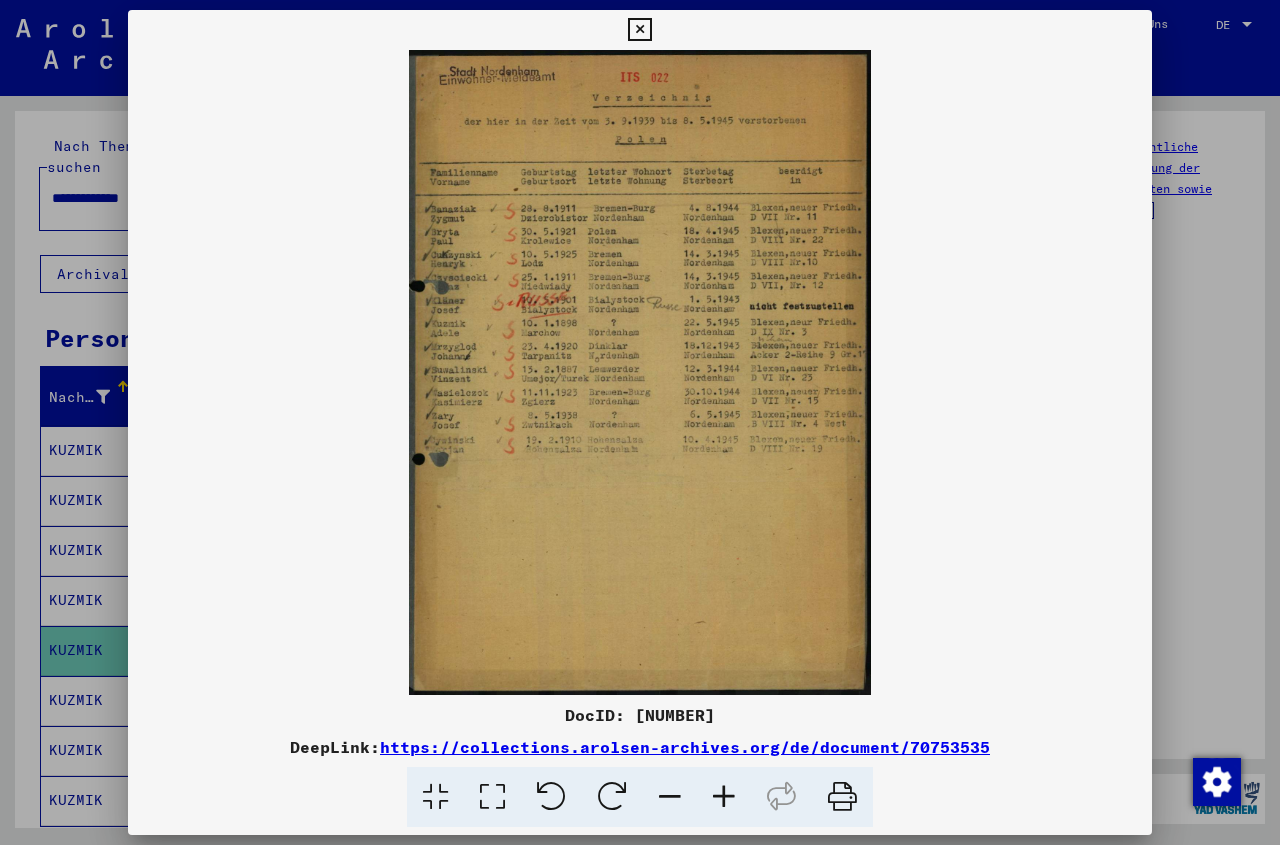 click at bounding box center [639, 30] 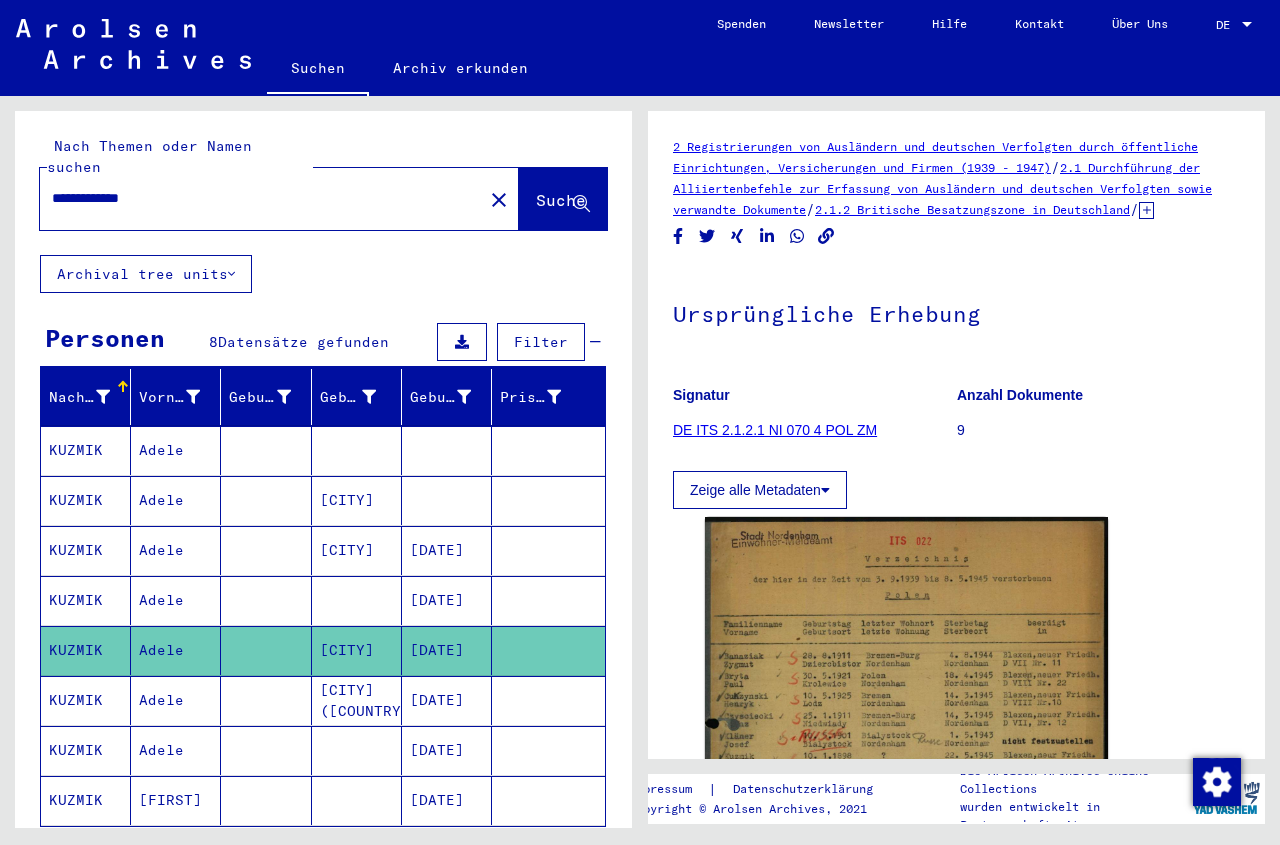 click on "[DATE]" at bounding box center (447, 650) 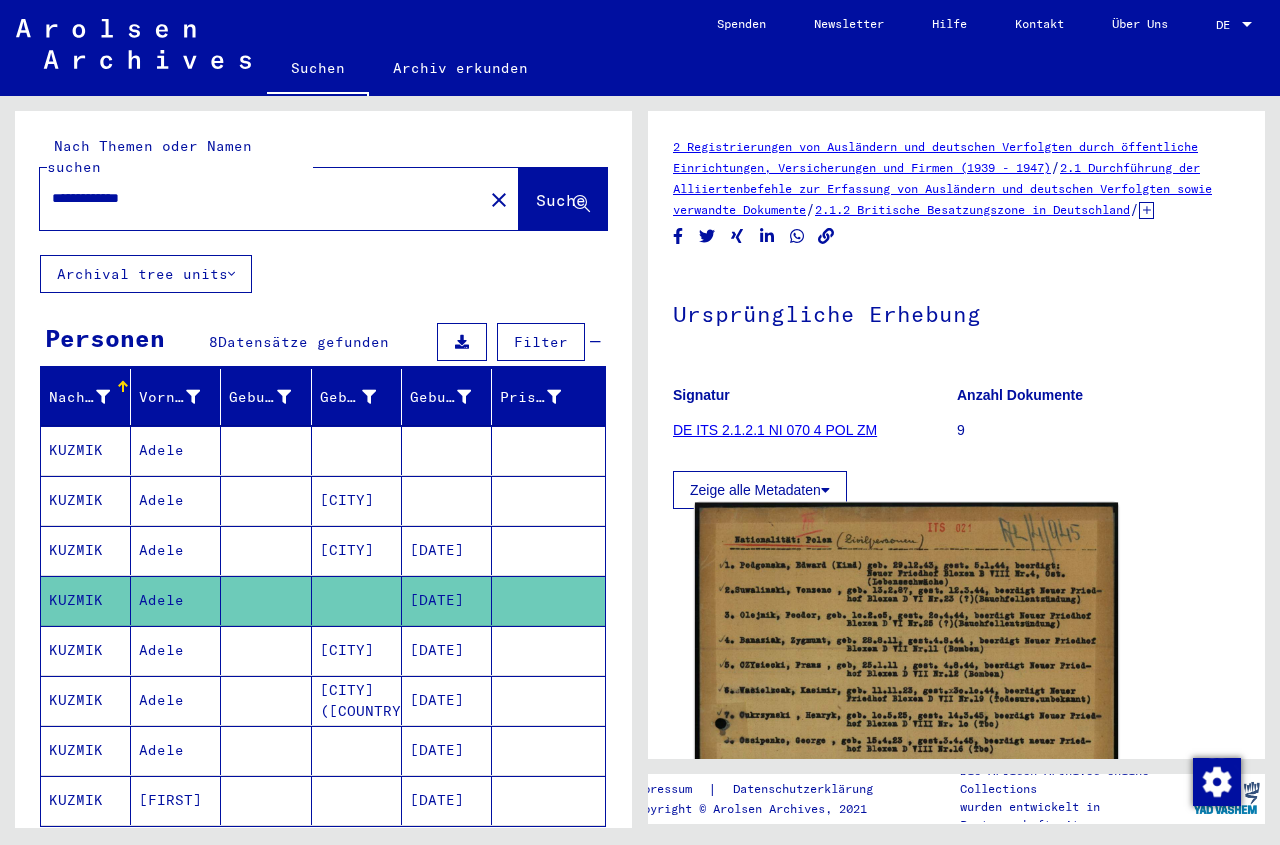 click 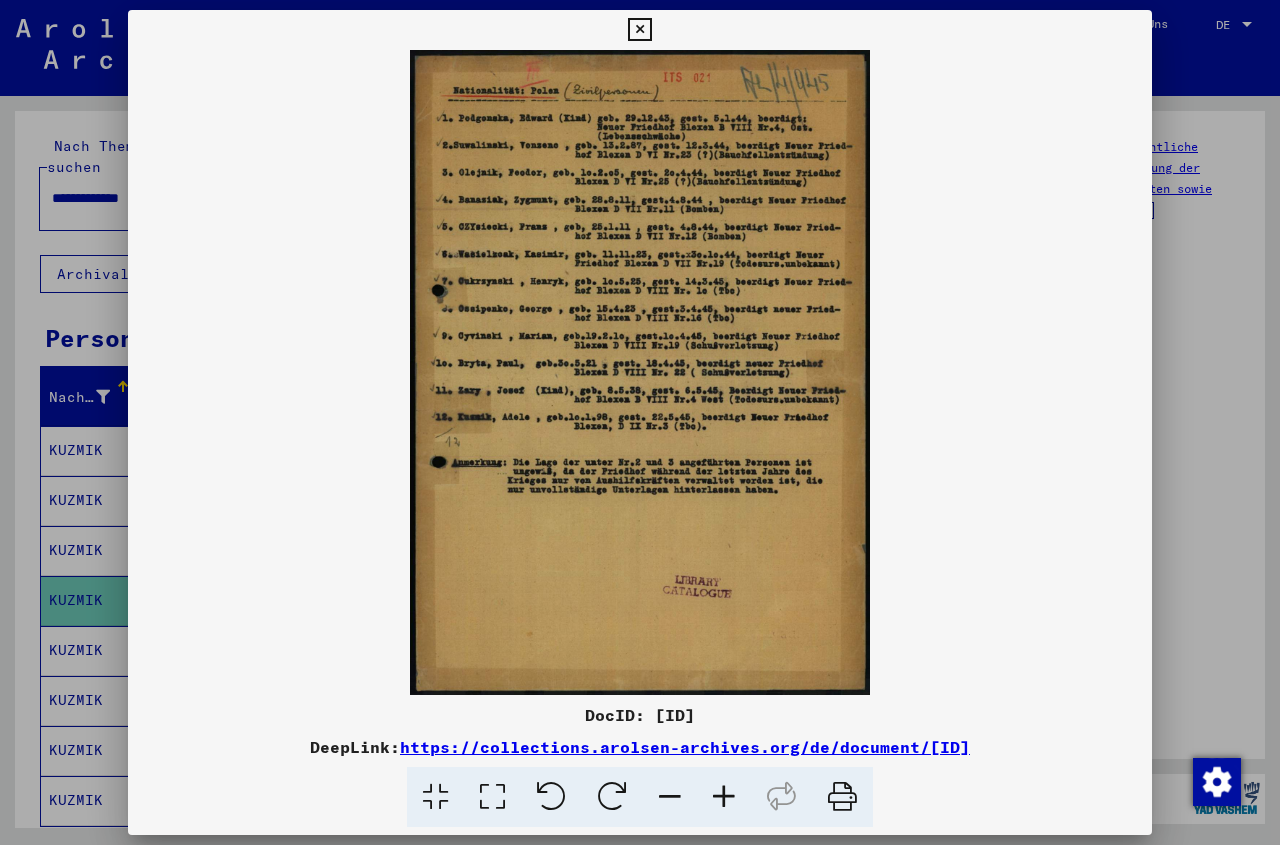 click at bounding box center [639, 30] 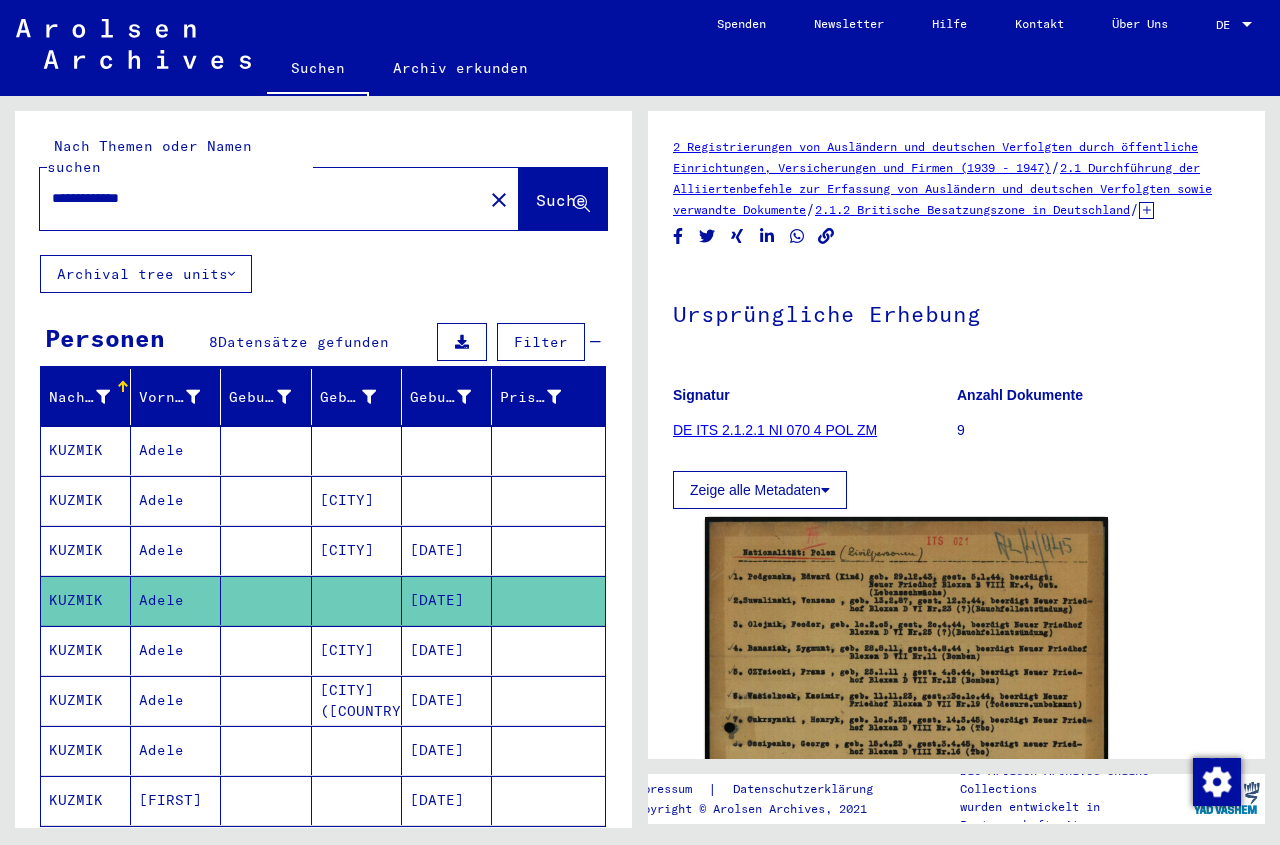 click on "[CITY]" at bounding box center (357, 700) 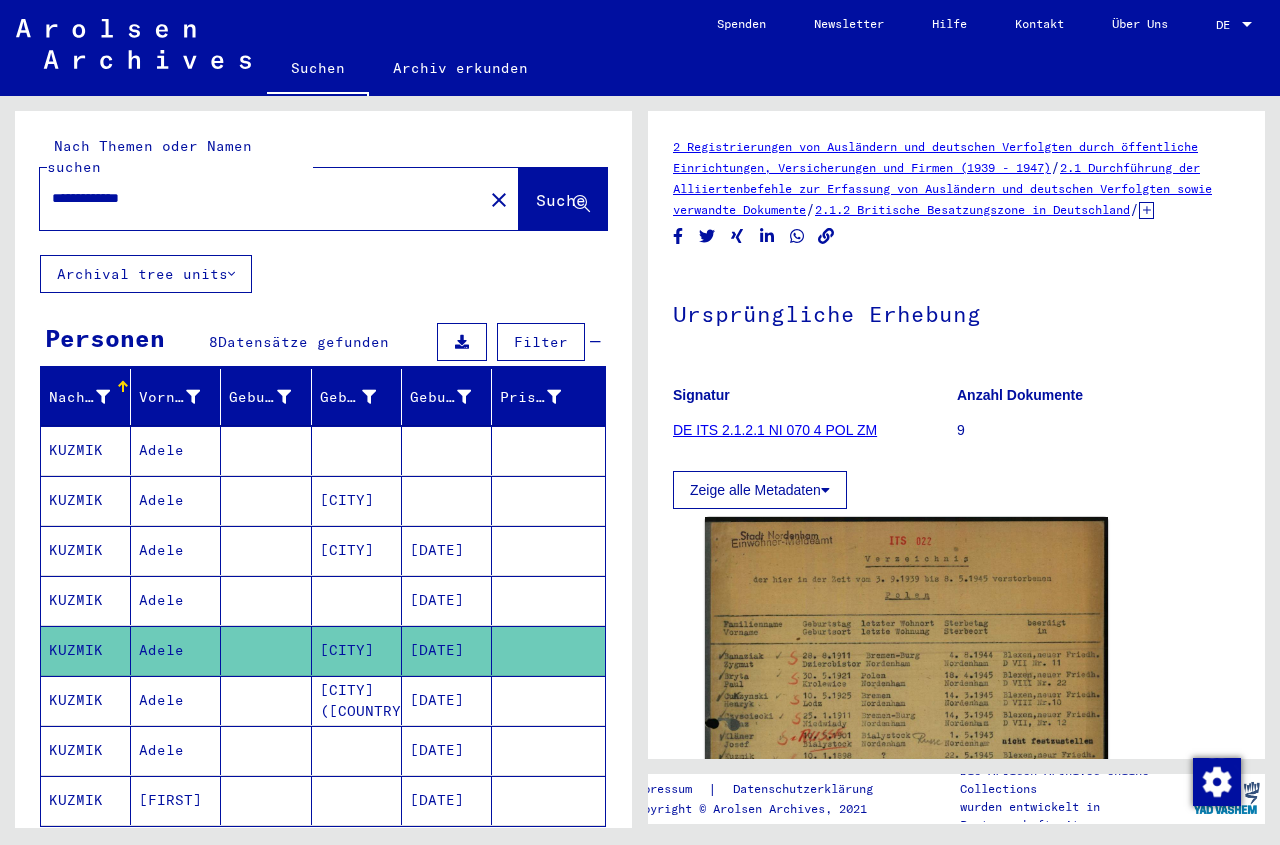 click on "[CITY] ([COUNTRY])" at bounding box center (357, 750) 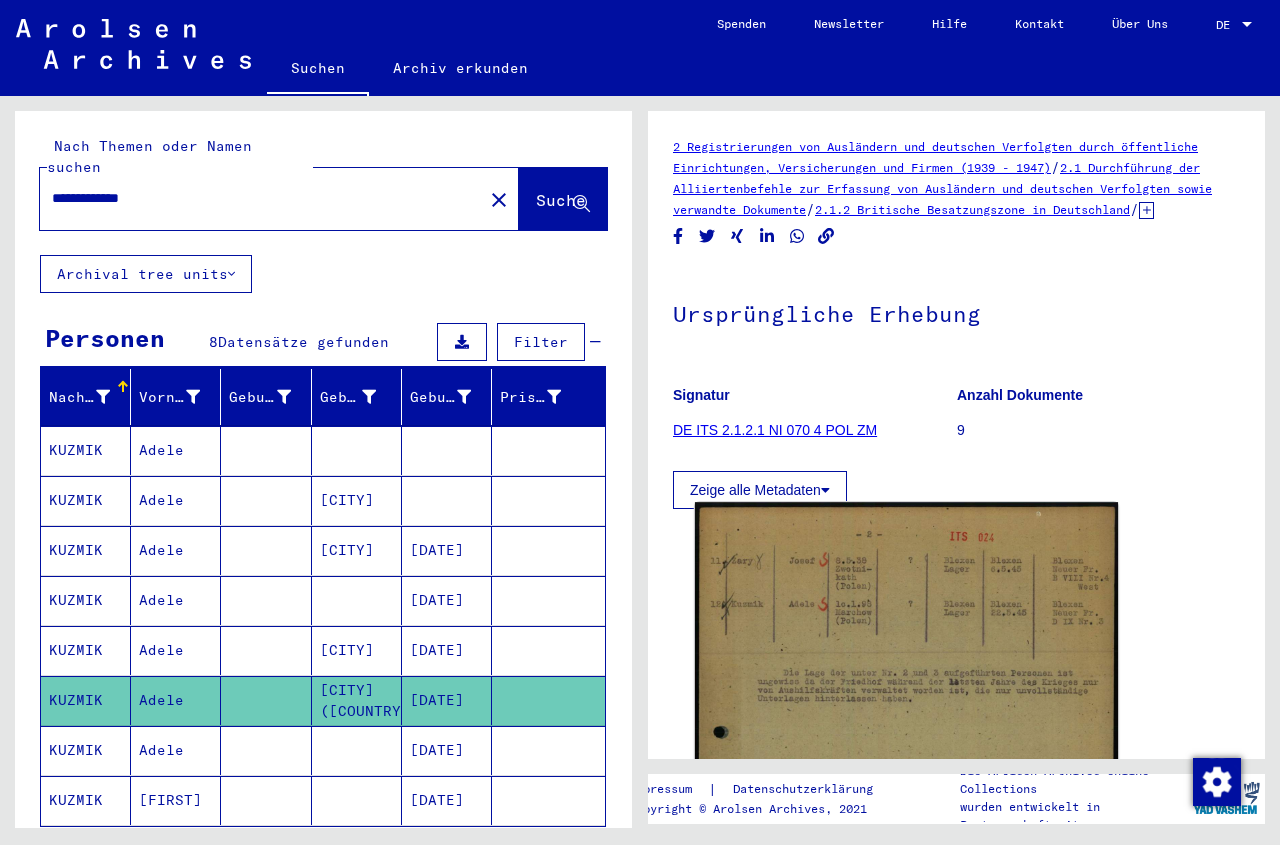 click 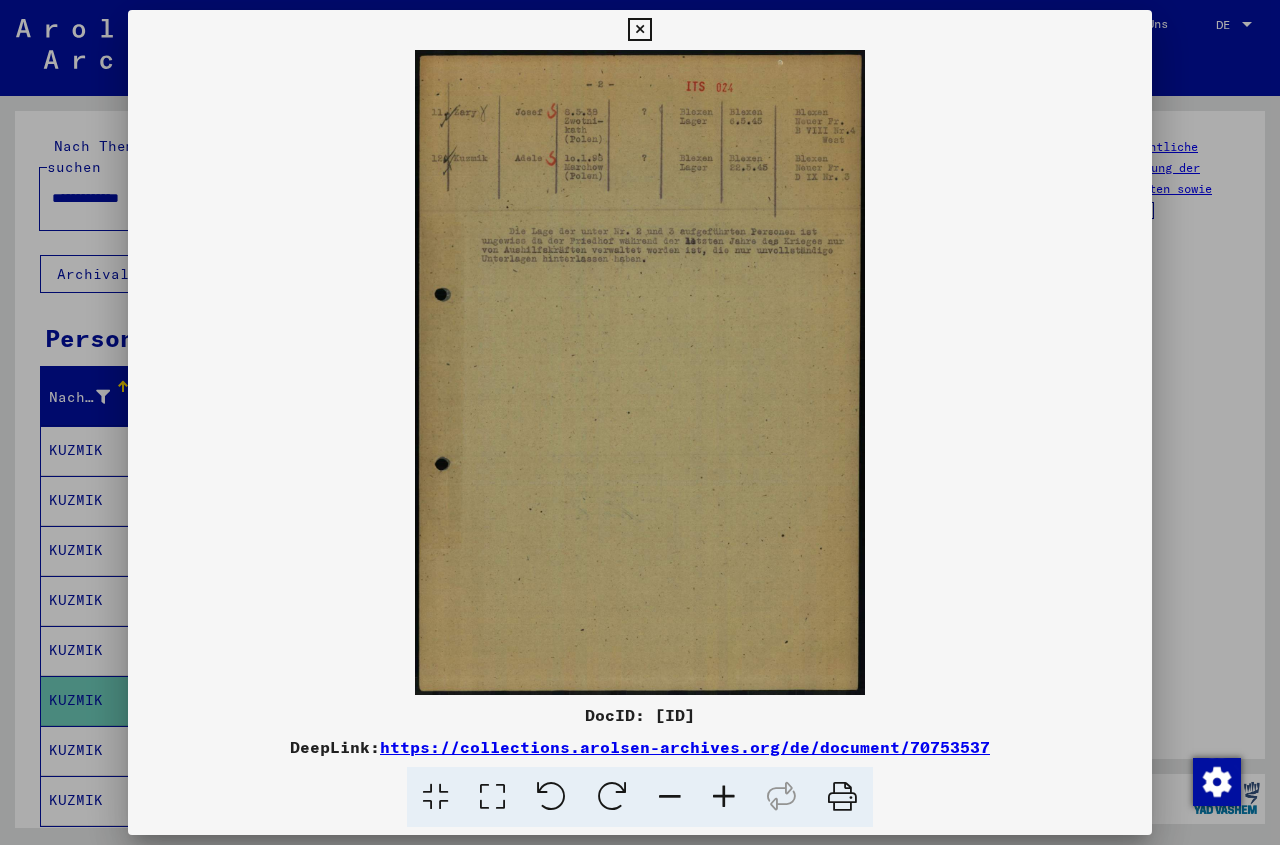 click at bounding box center [724, 797] 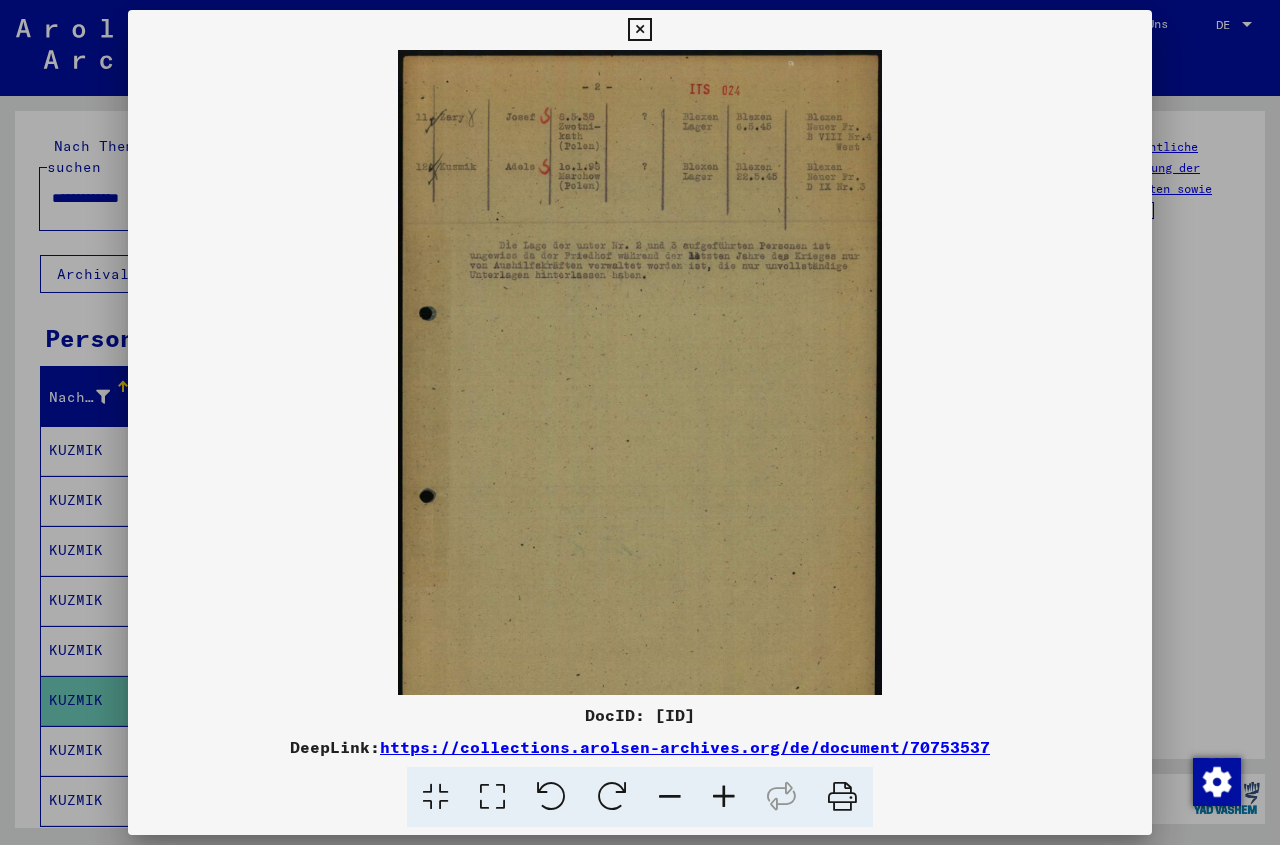 click at bounding box center (724, 797) 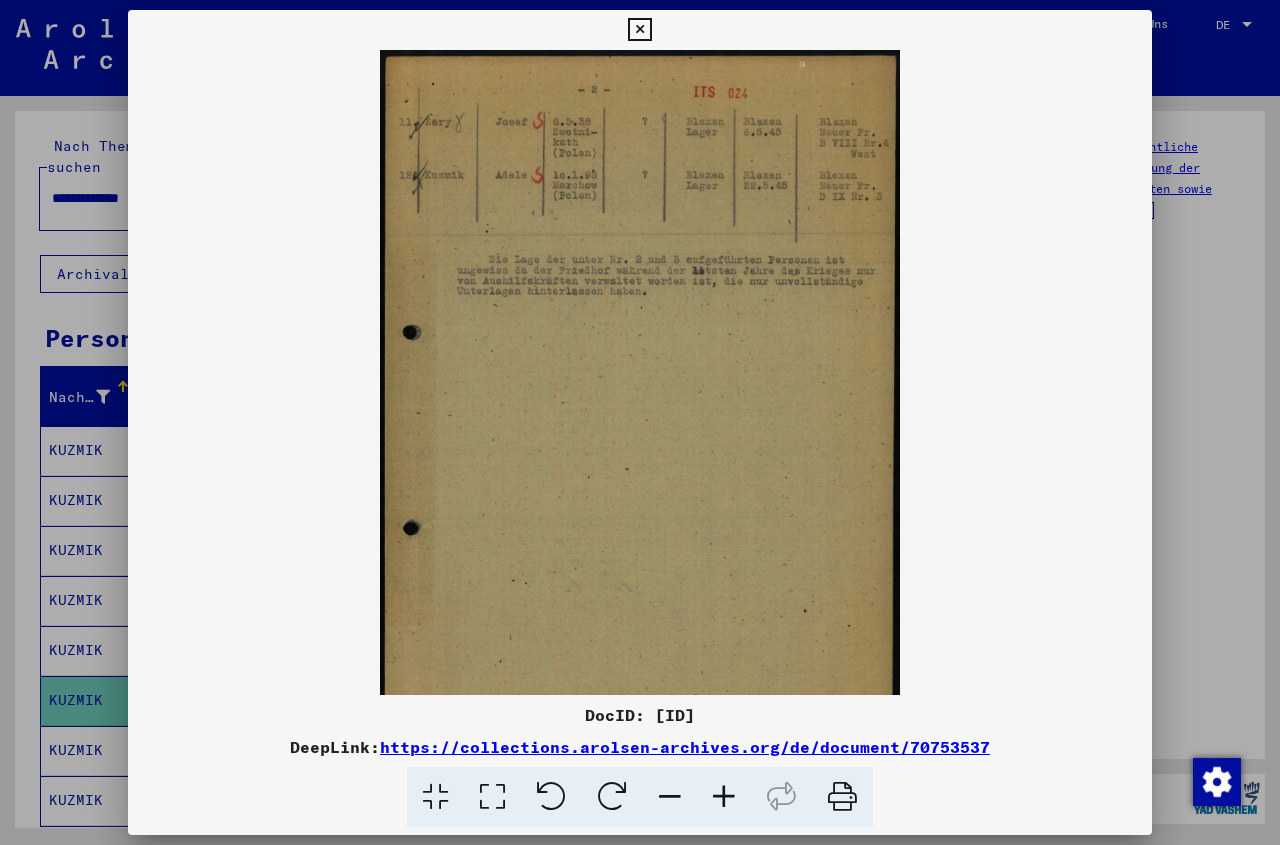 click at bounding box center (724, 797) 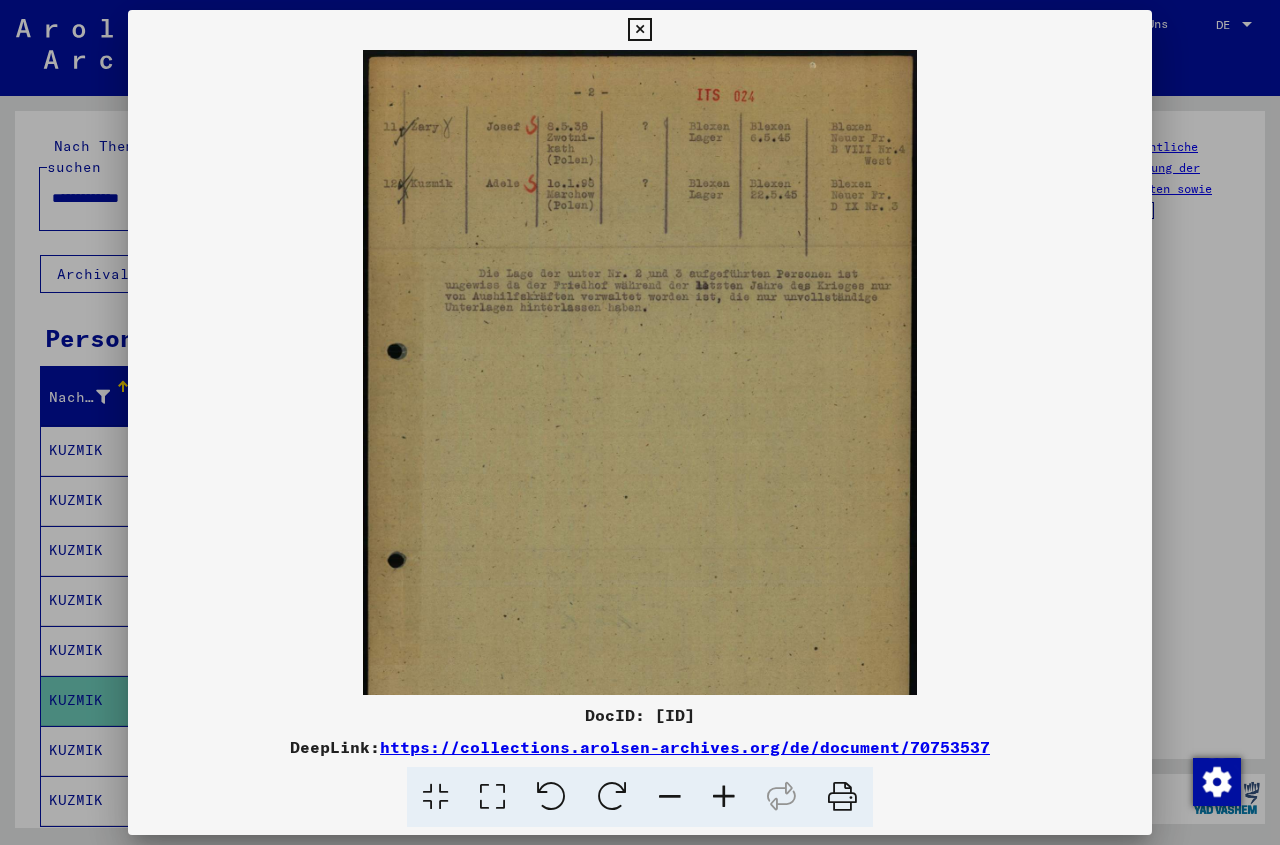 click at bounding box center [724, 797] 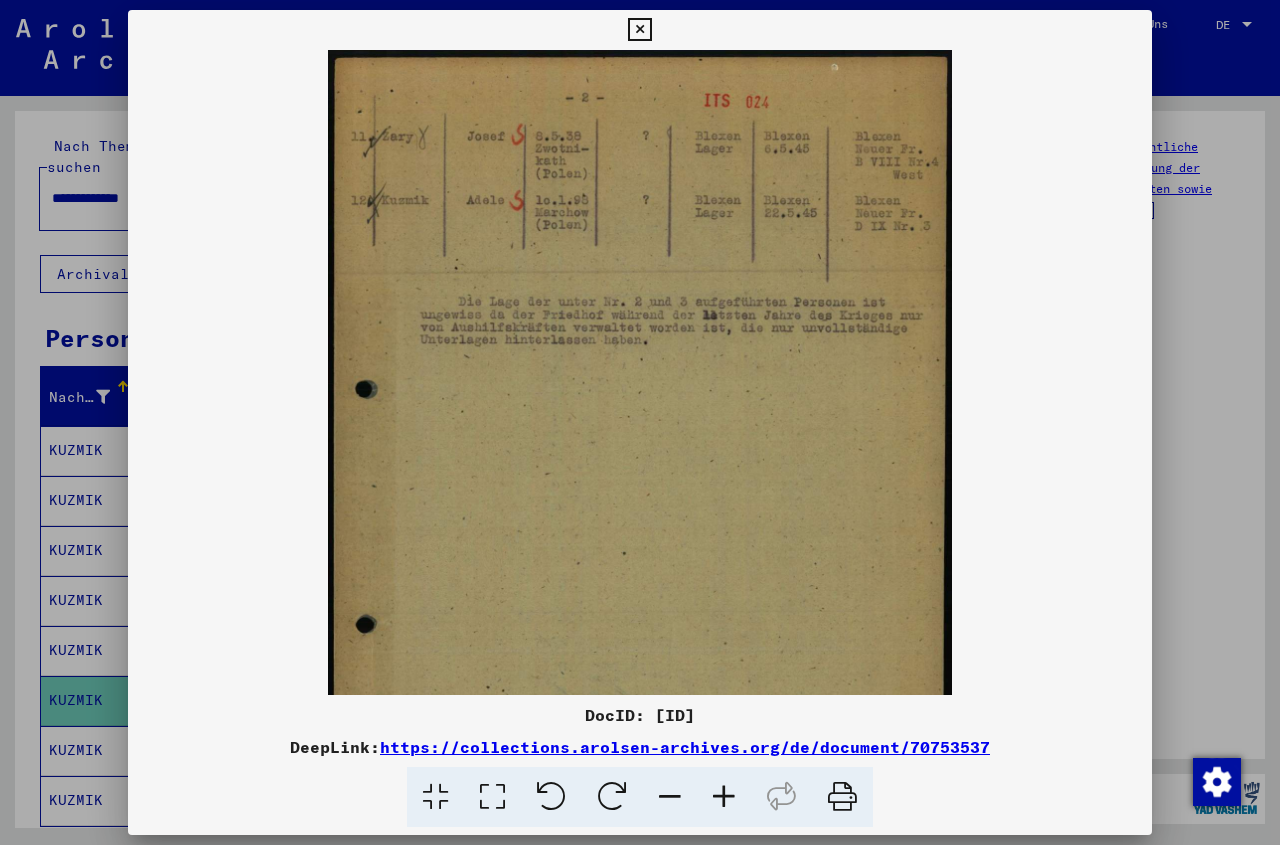 click at bounding box center (724, 797) 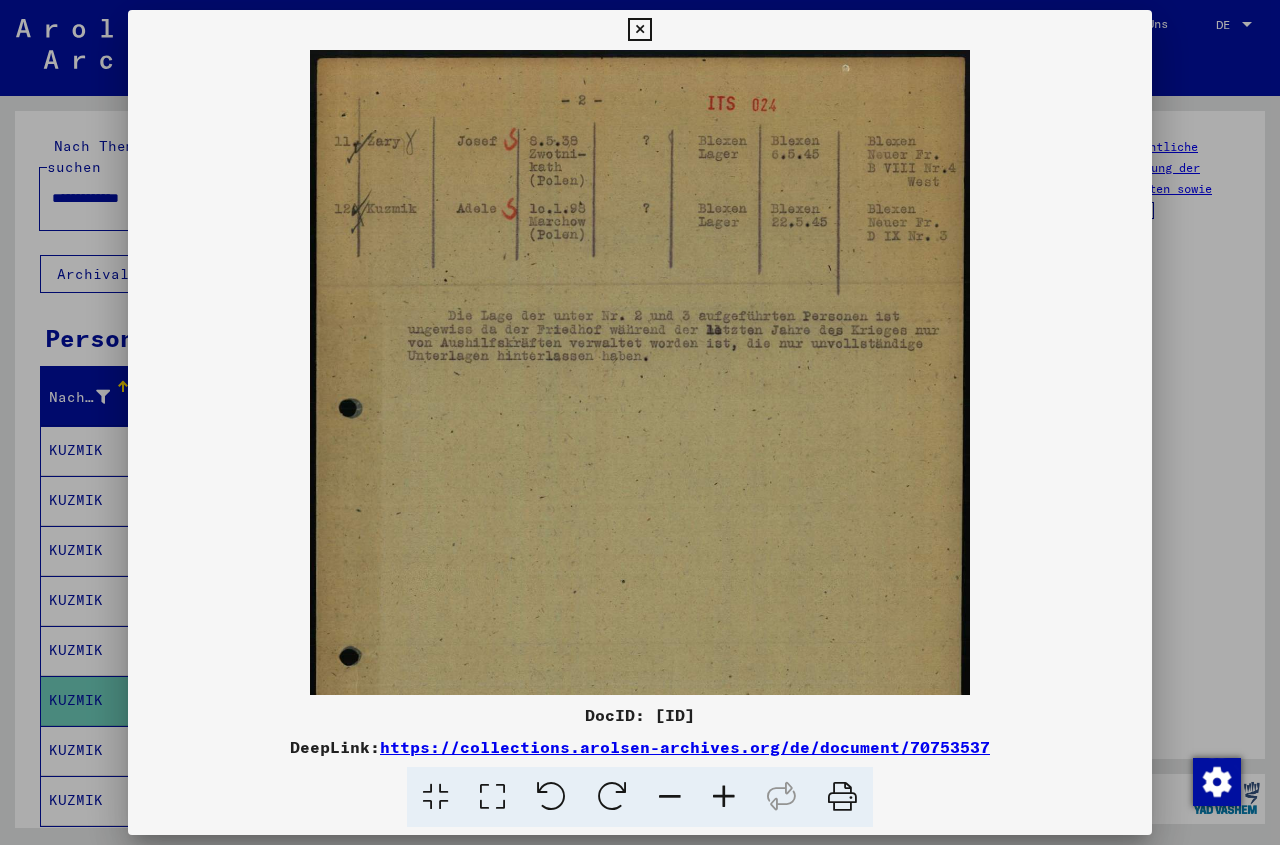 click at bounding box center (724, 797) 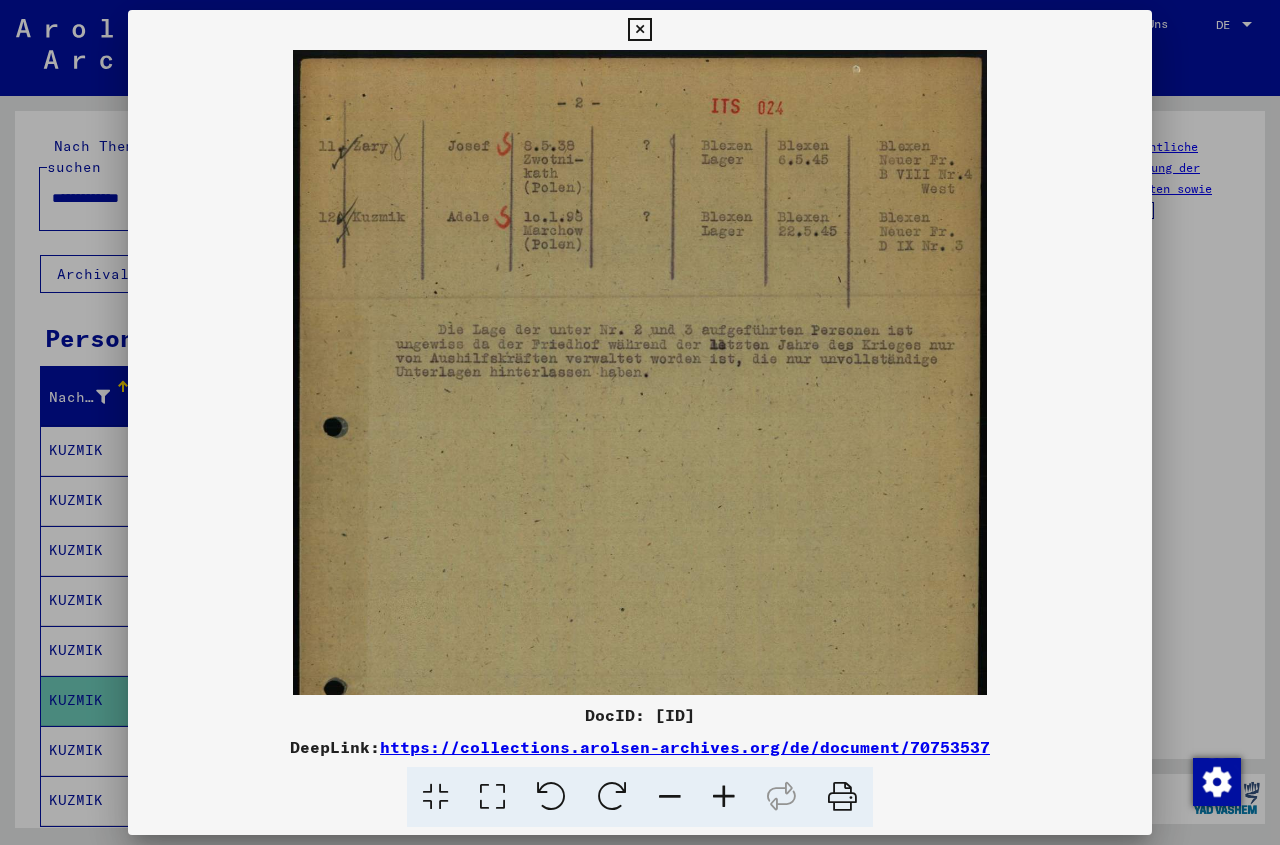 click at bounding box center [724, 797] 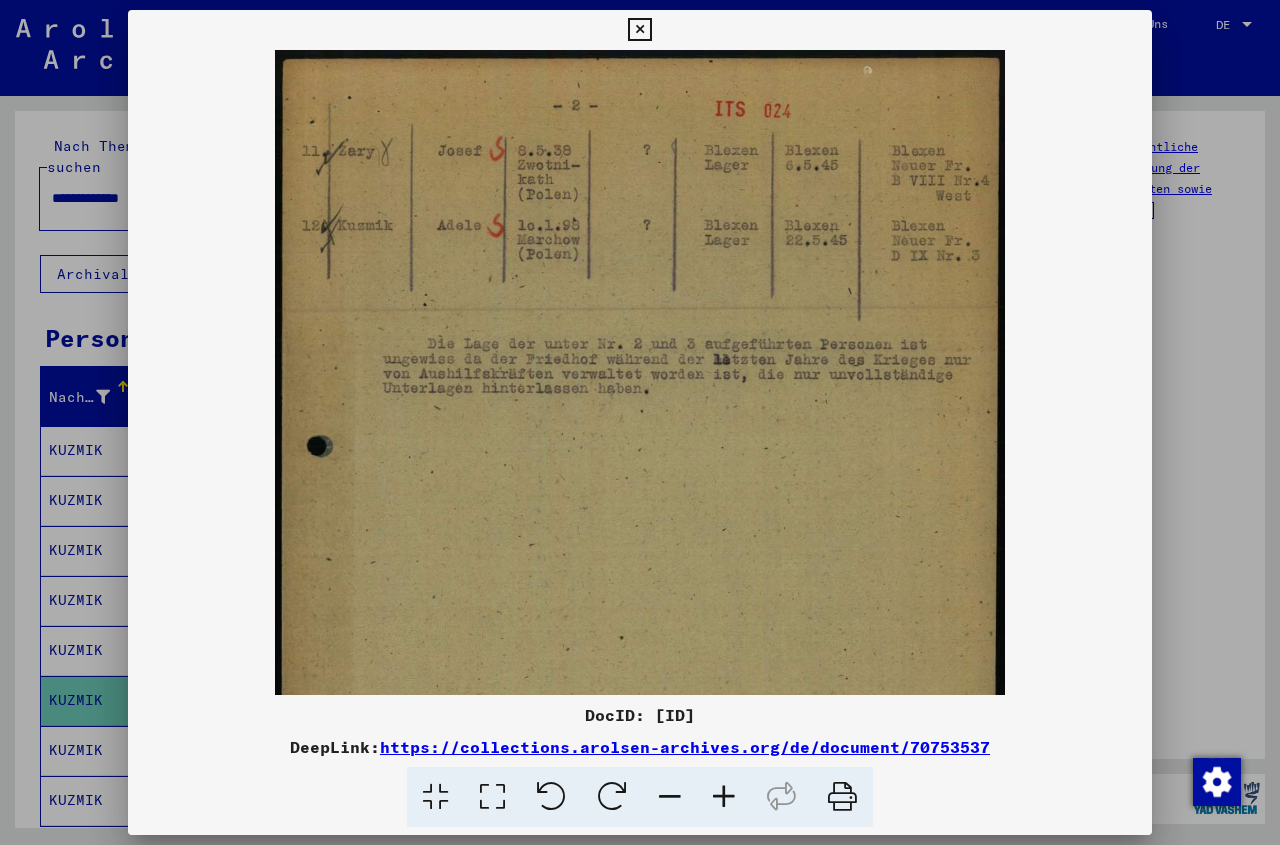 click at bounding box center [724, 797] 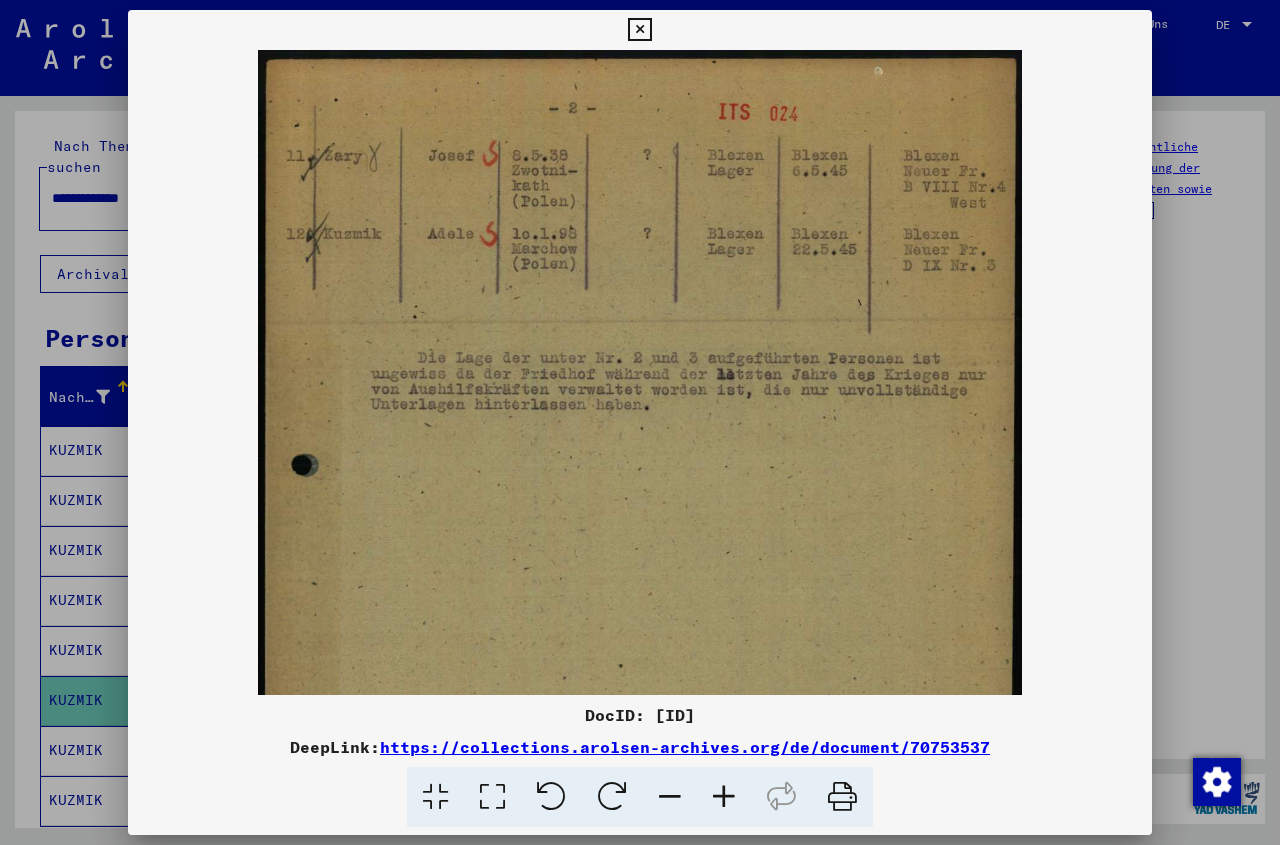 click at bounding box center [724, 797] 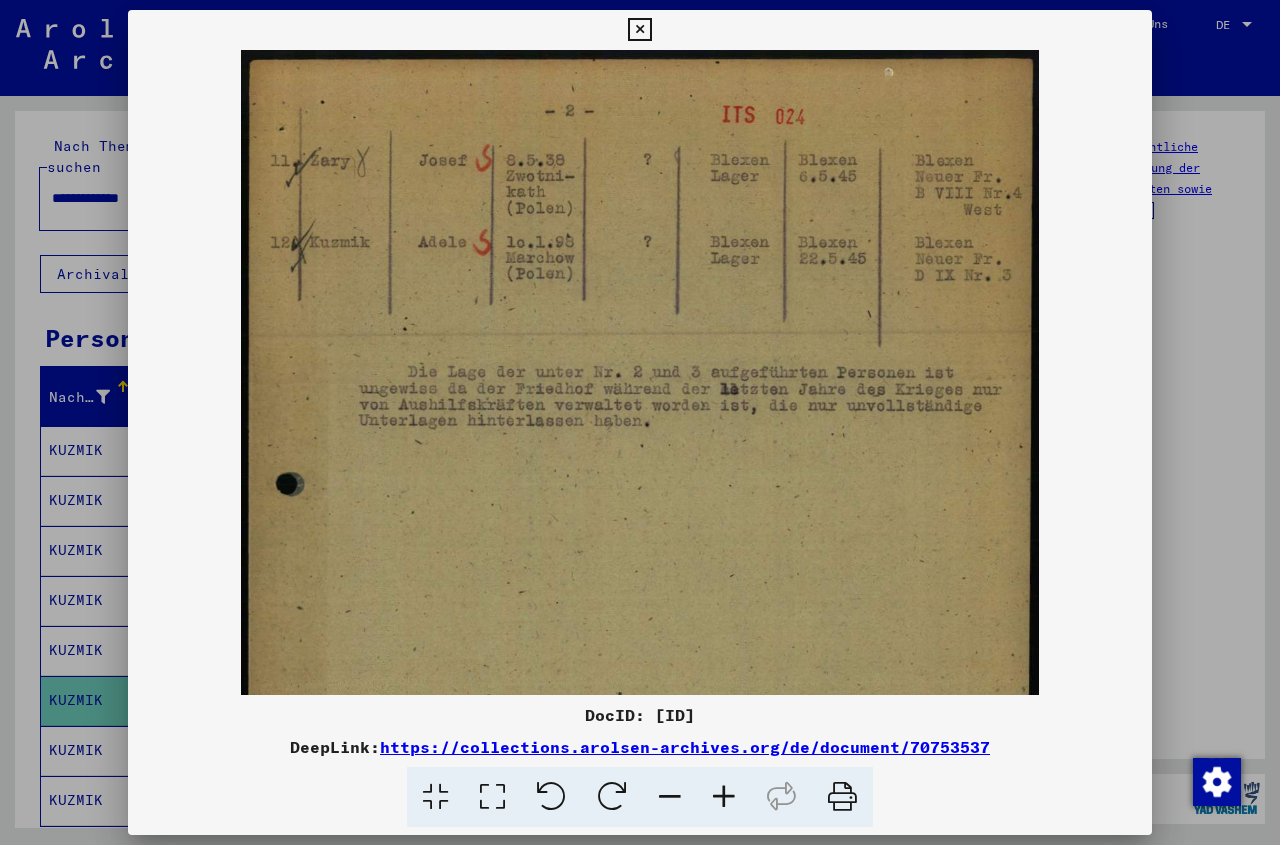 click at bounding box center [724, 797] 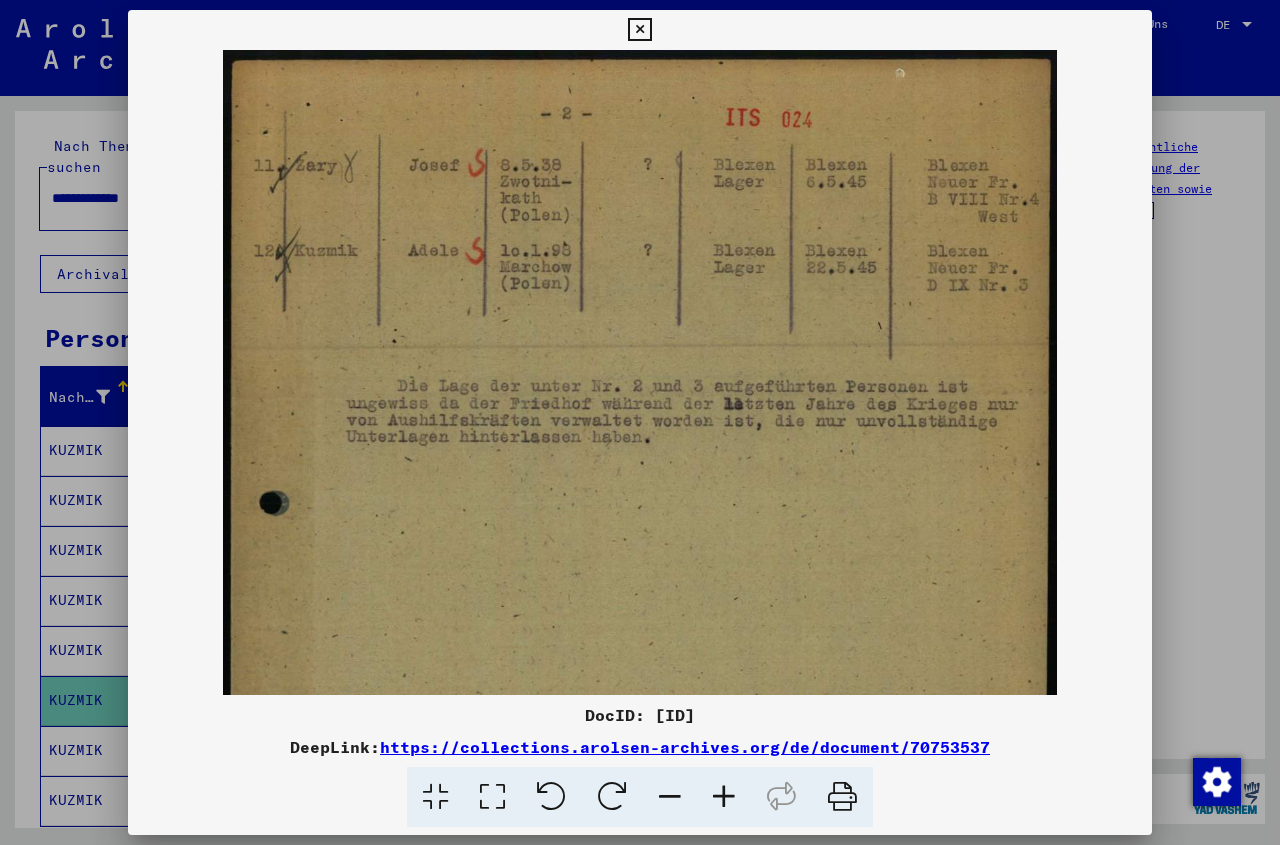 click at bounding box center [724, 797] 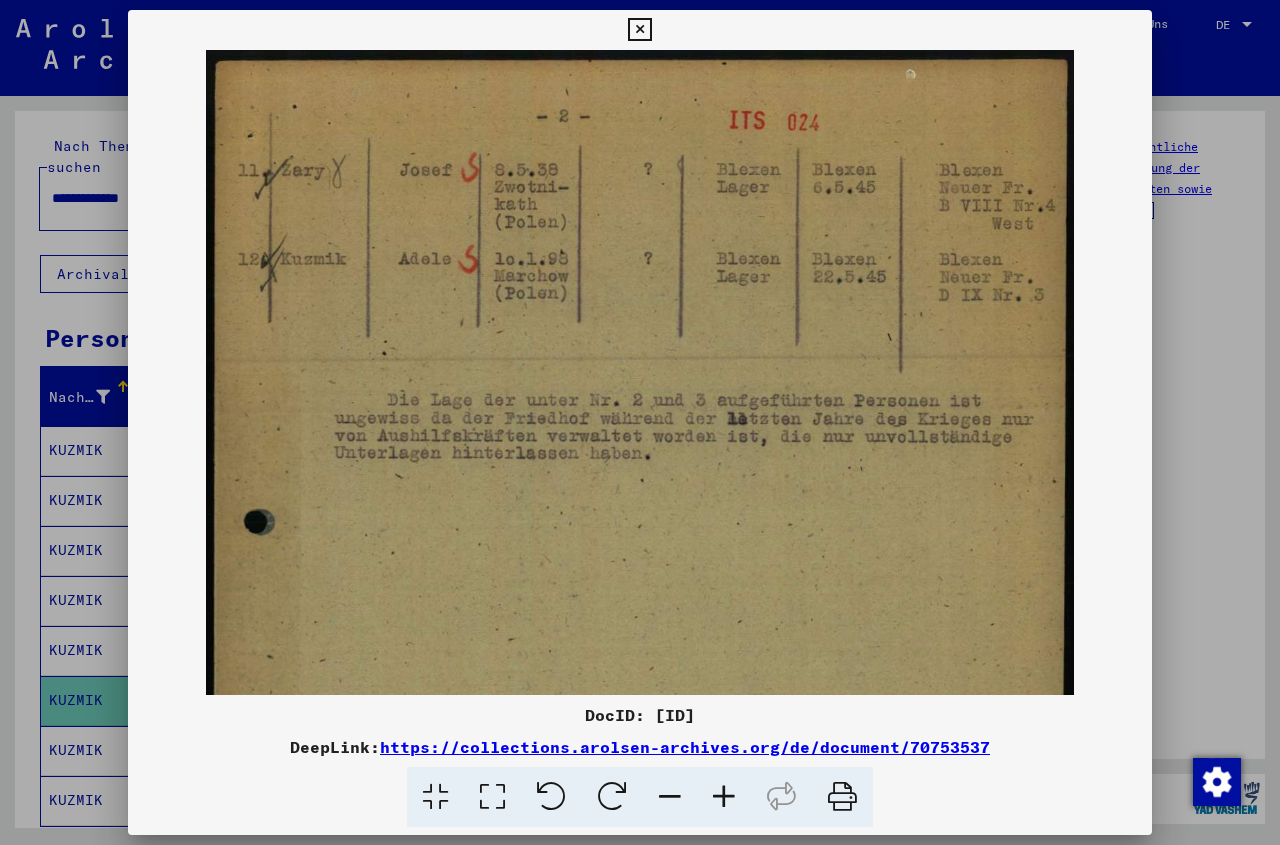 click at bounding box center (724, 797) 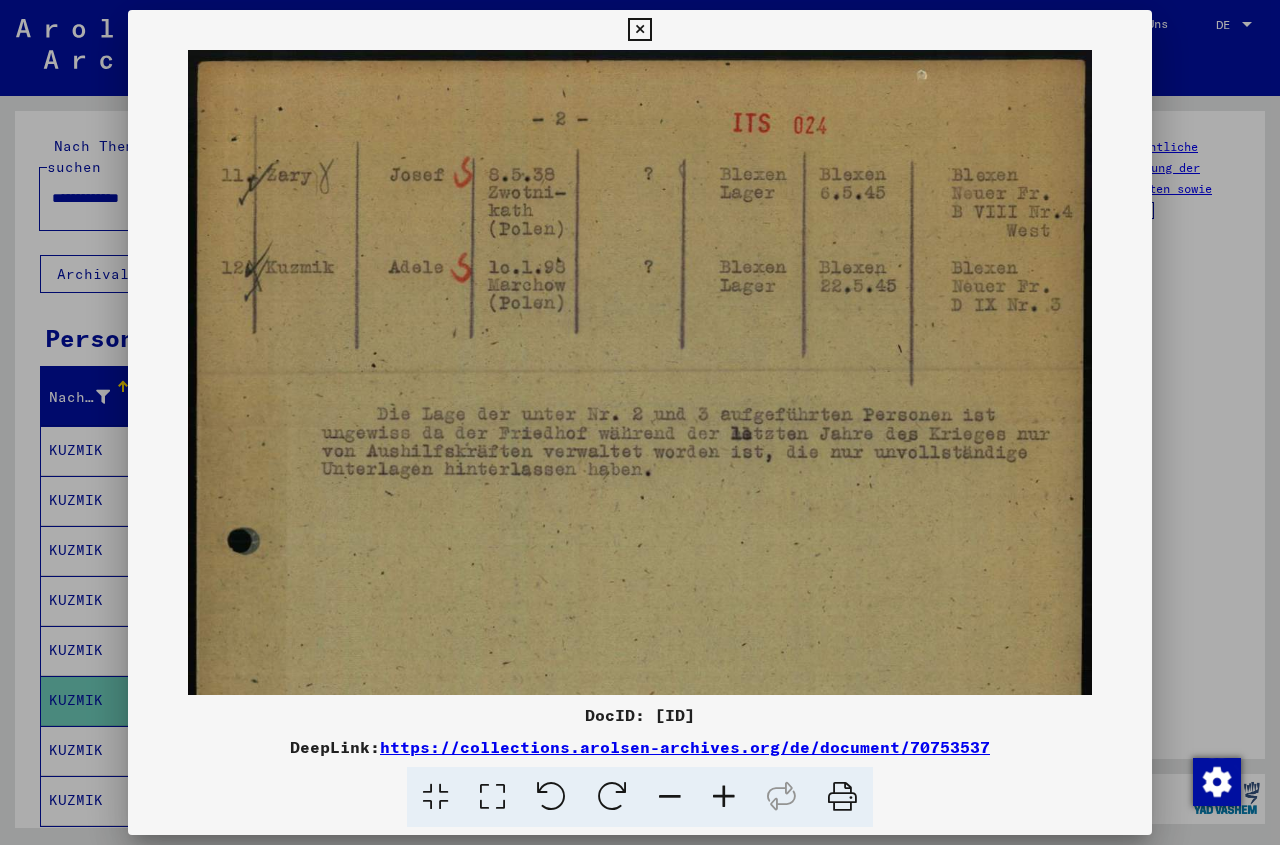 click at bounding box center (724, 797) 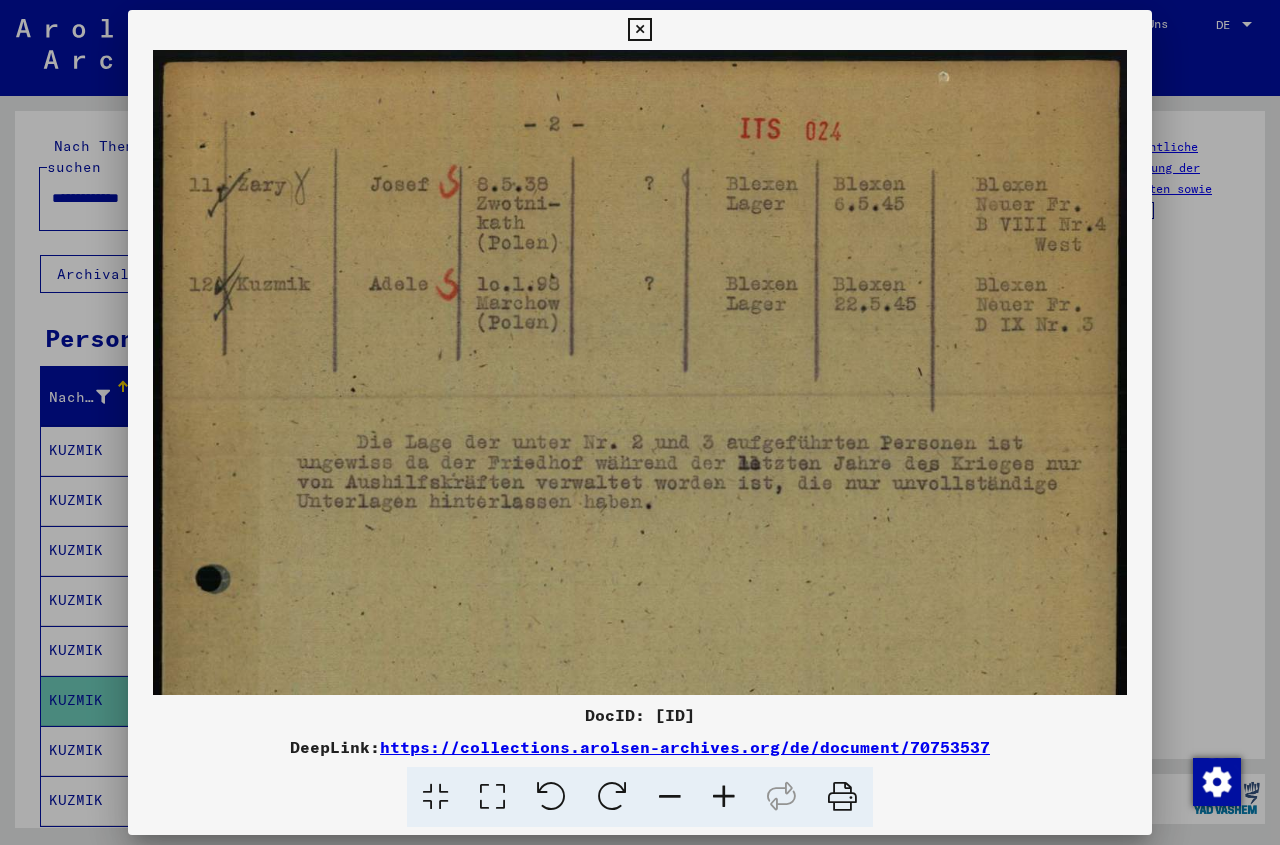 click at bounding box center (724, 797) 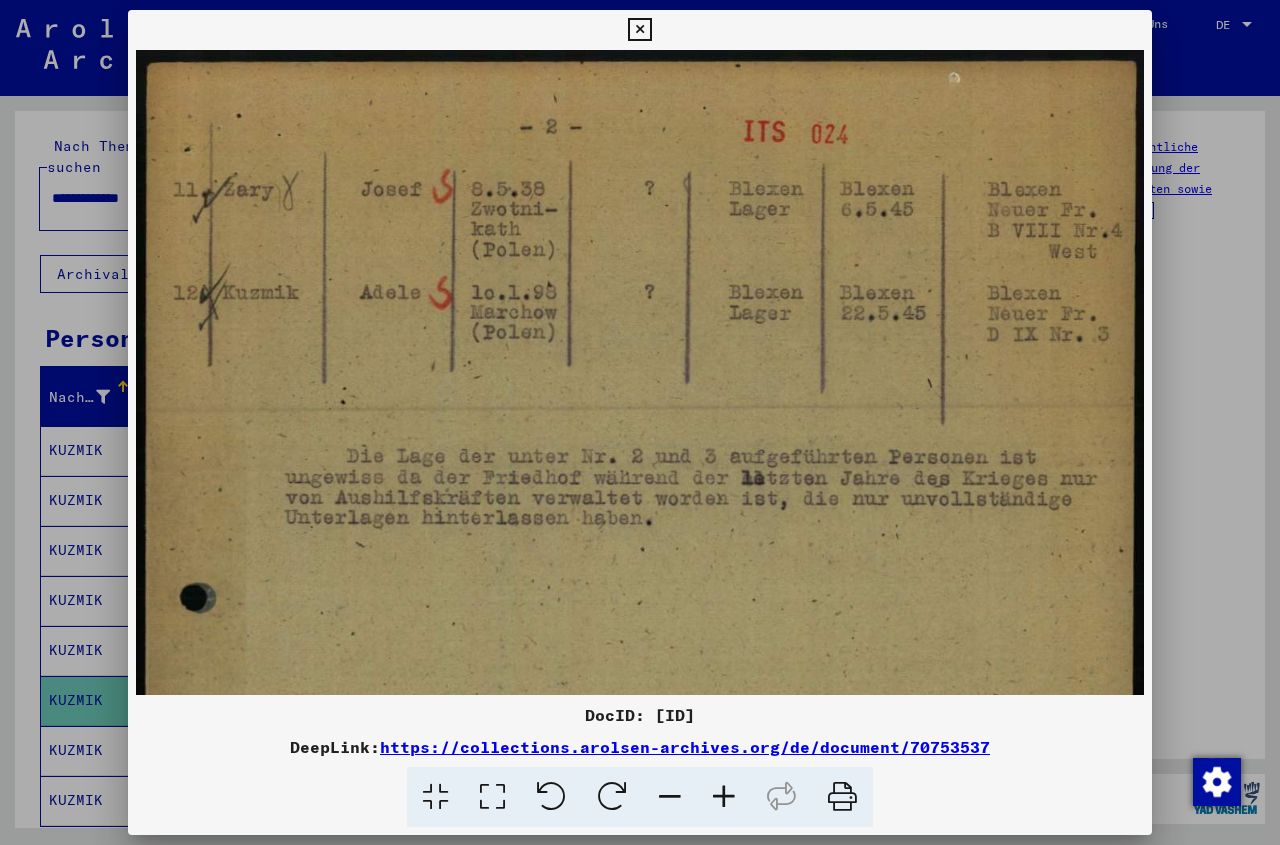 click at bounding box center [639, 30] 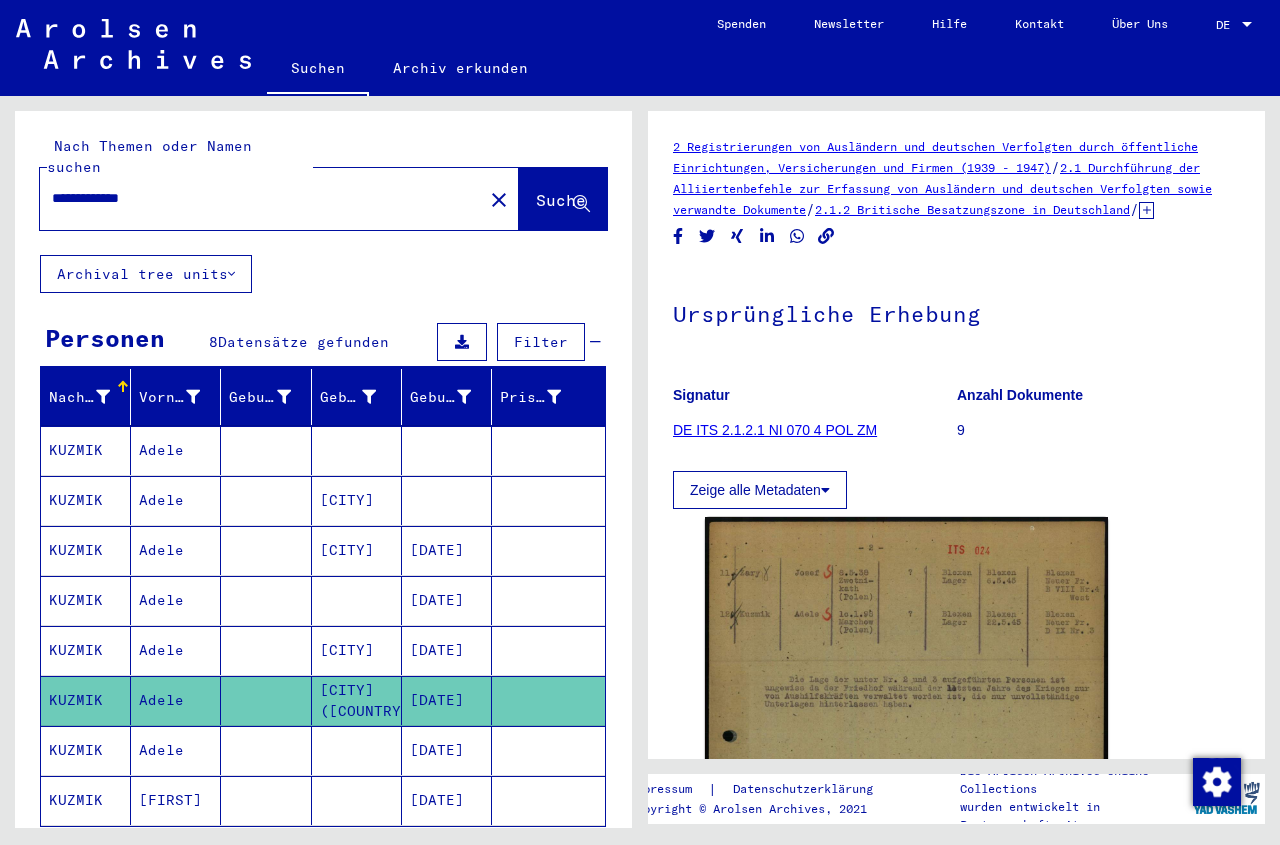click on "[DATE]" at bounding box center (447, 800) 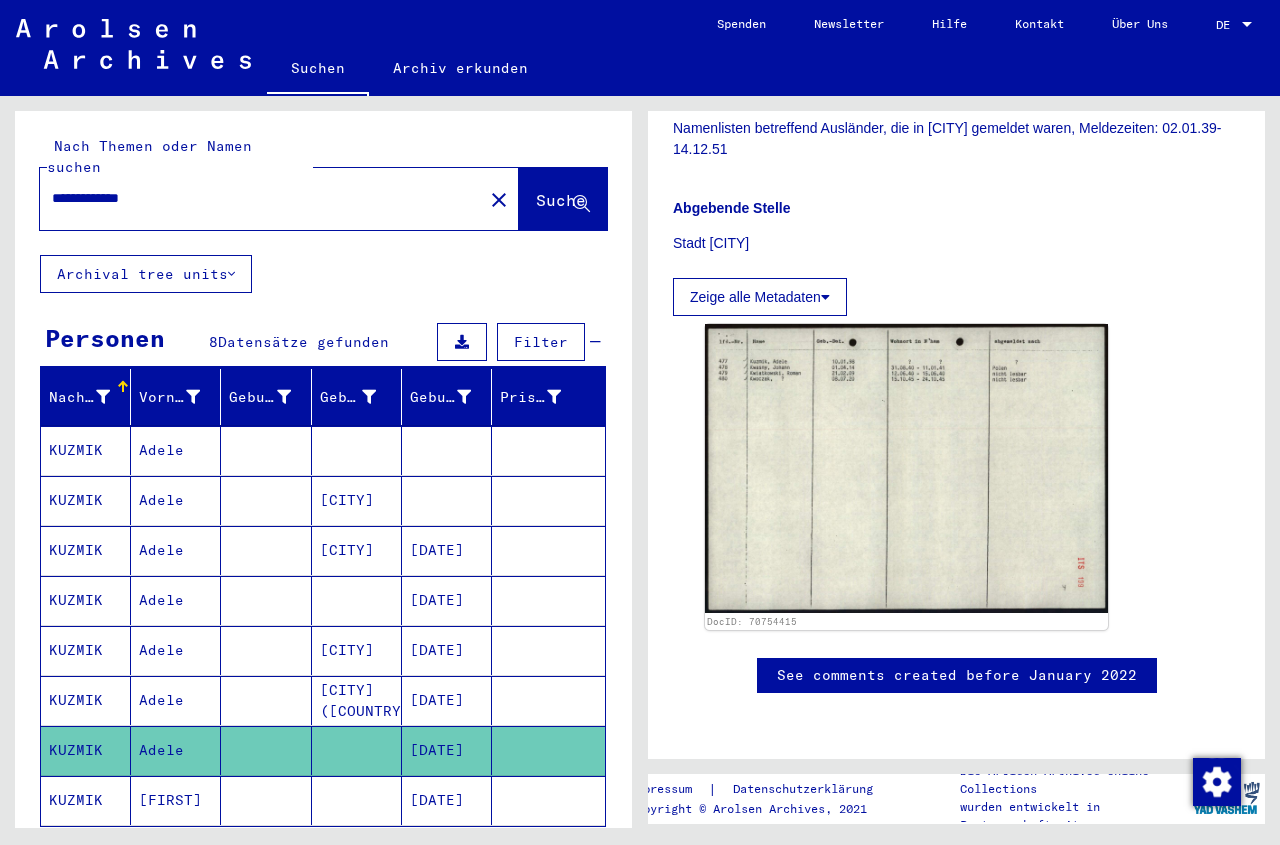 scroll, scrollTop: 576, scrollLeft: 0, axis: vertical 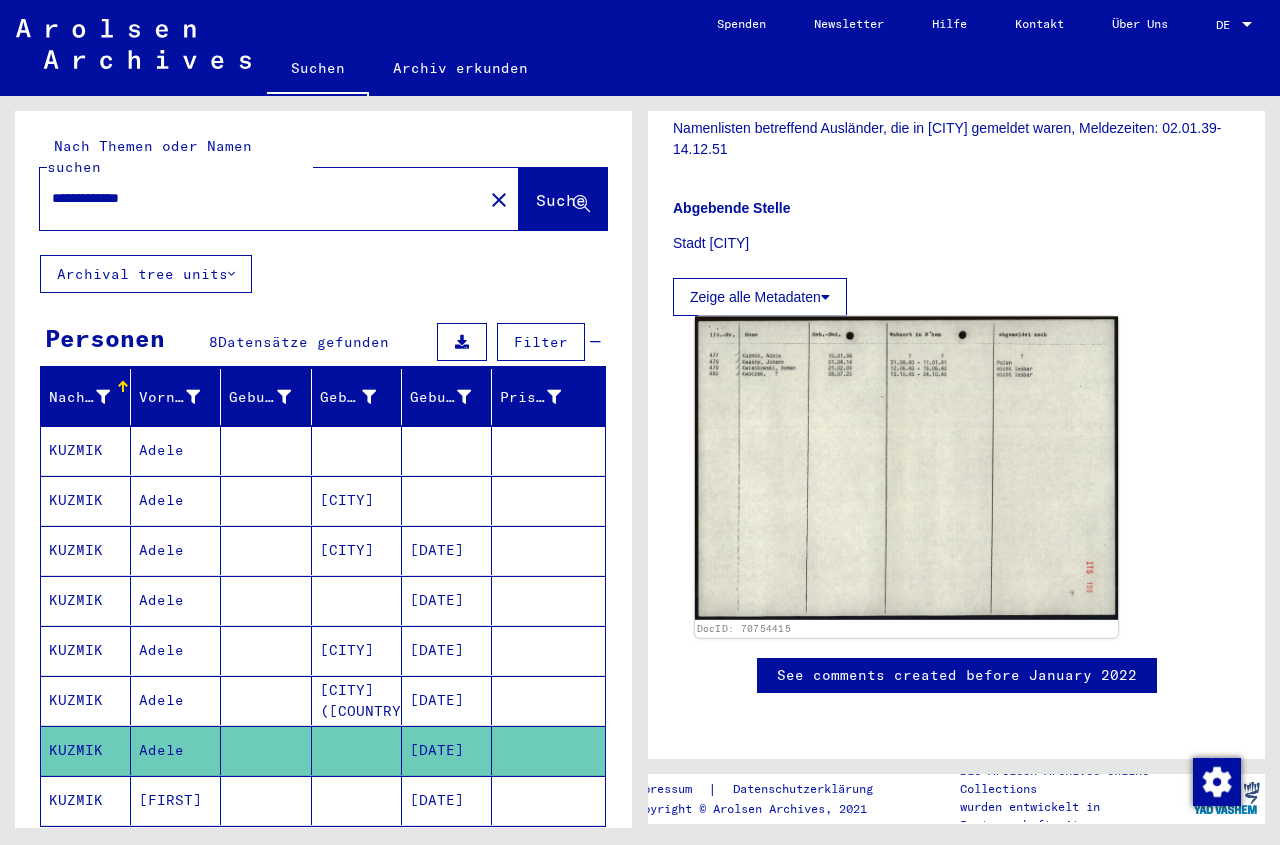click 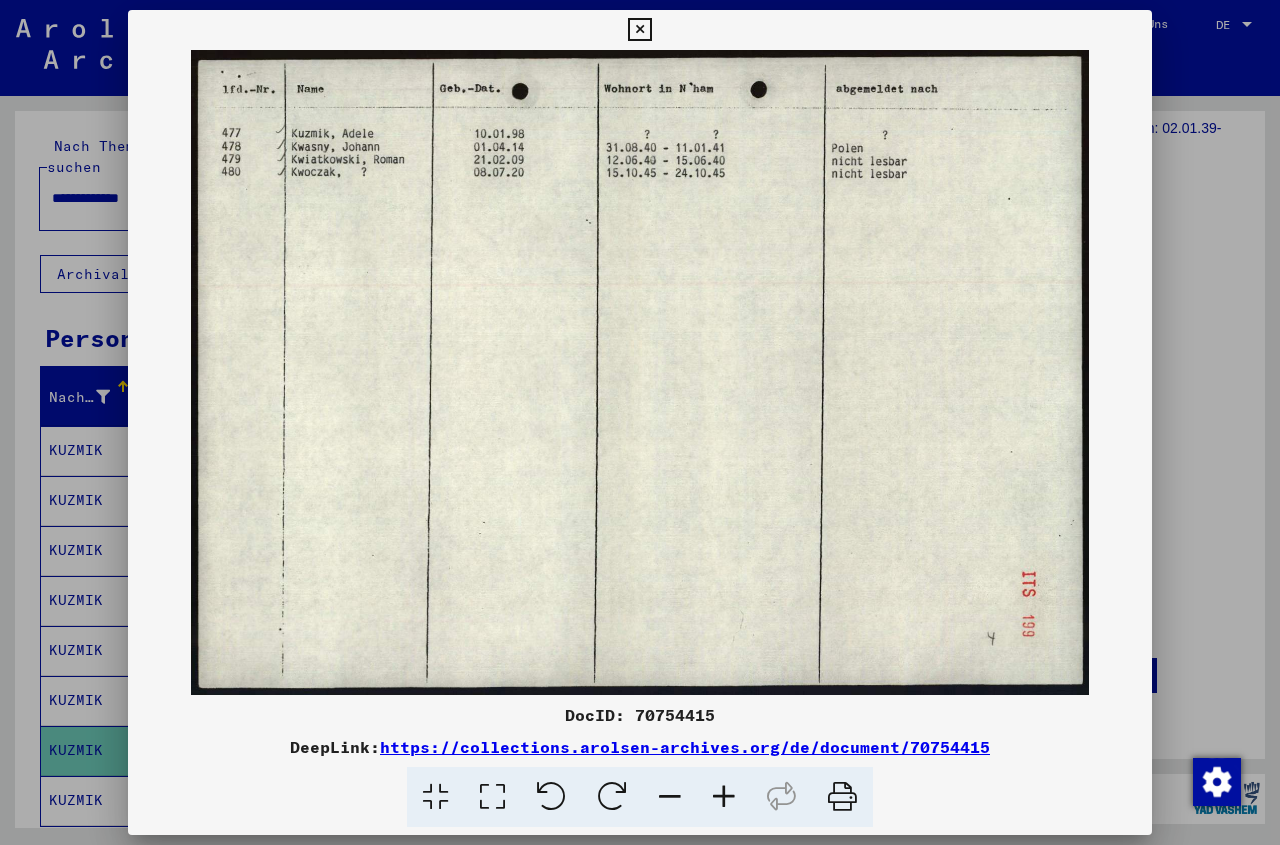 click at bounding box center [639, 30] 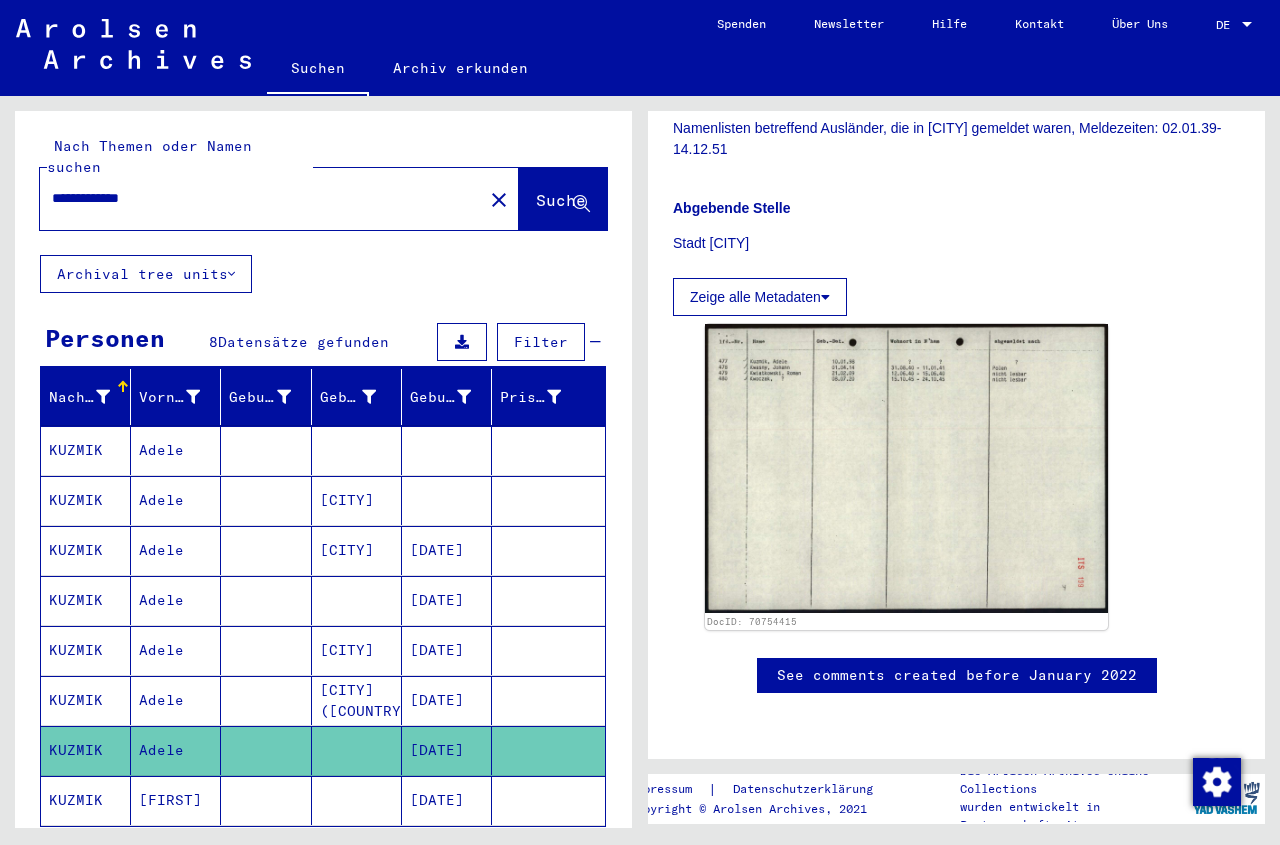 click on "[DATE]" 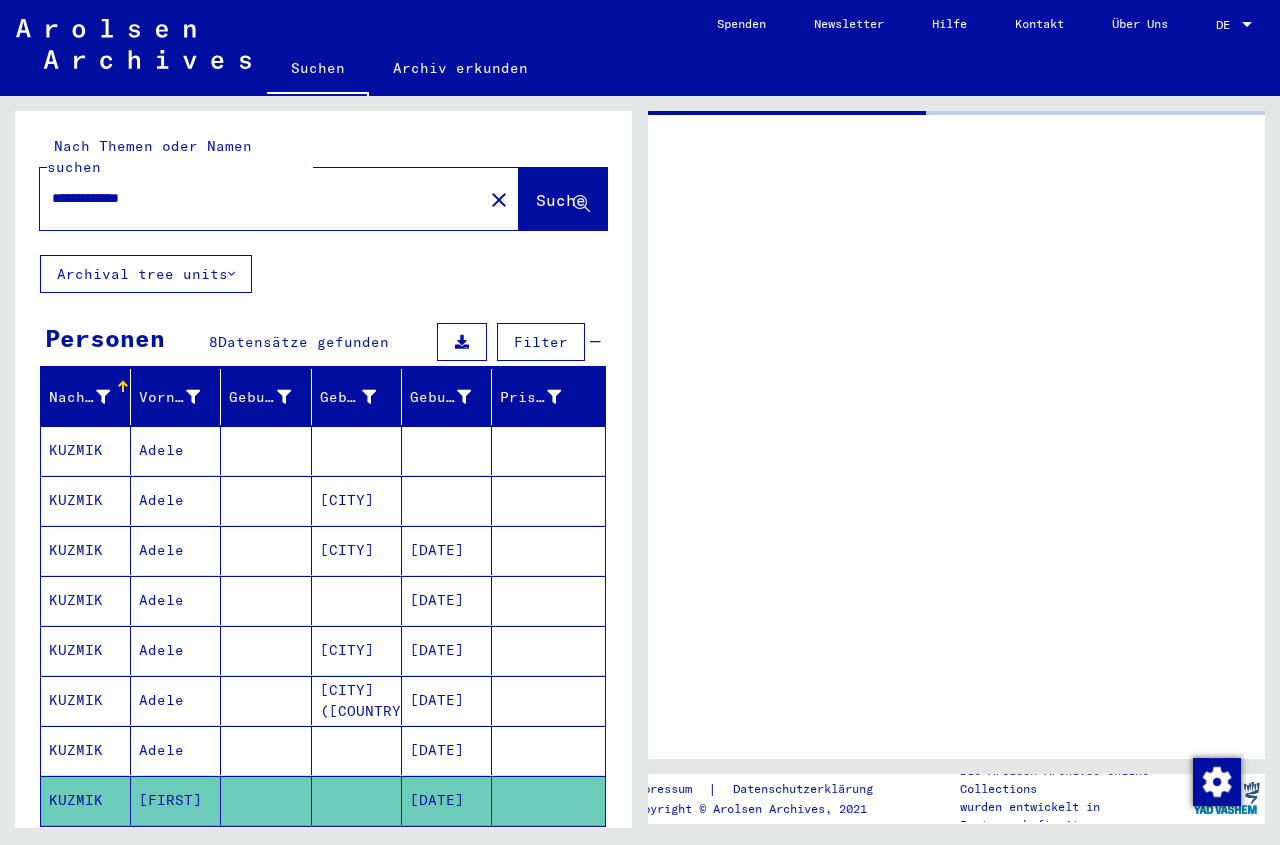 scroll, scrollTop: 0, scrollLeft: 0, axis: both 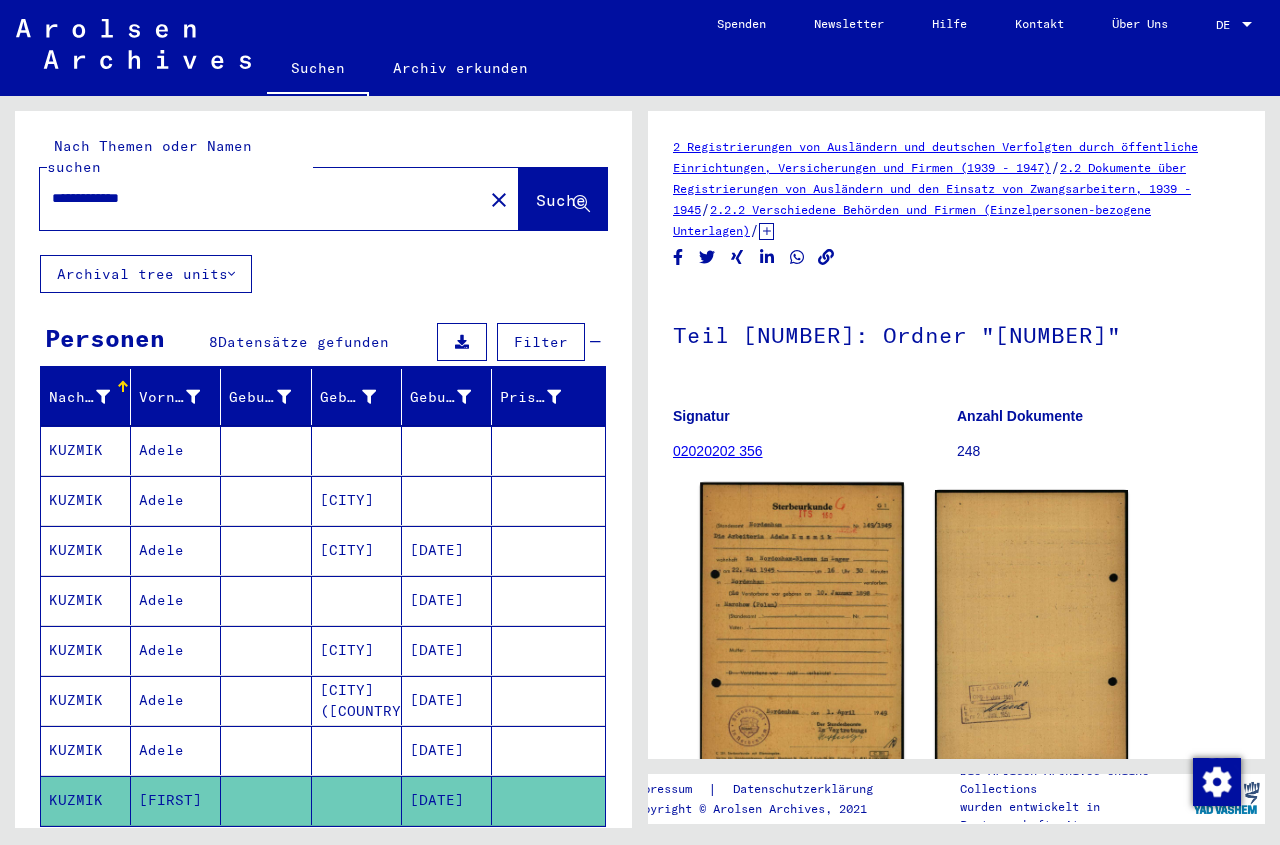 click 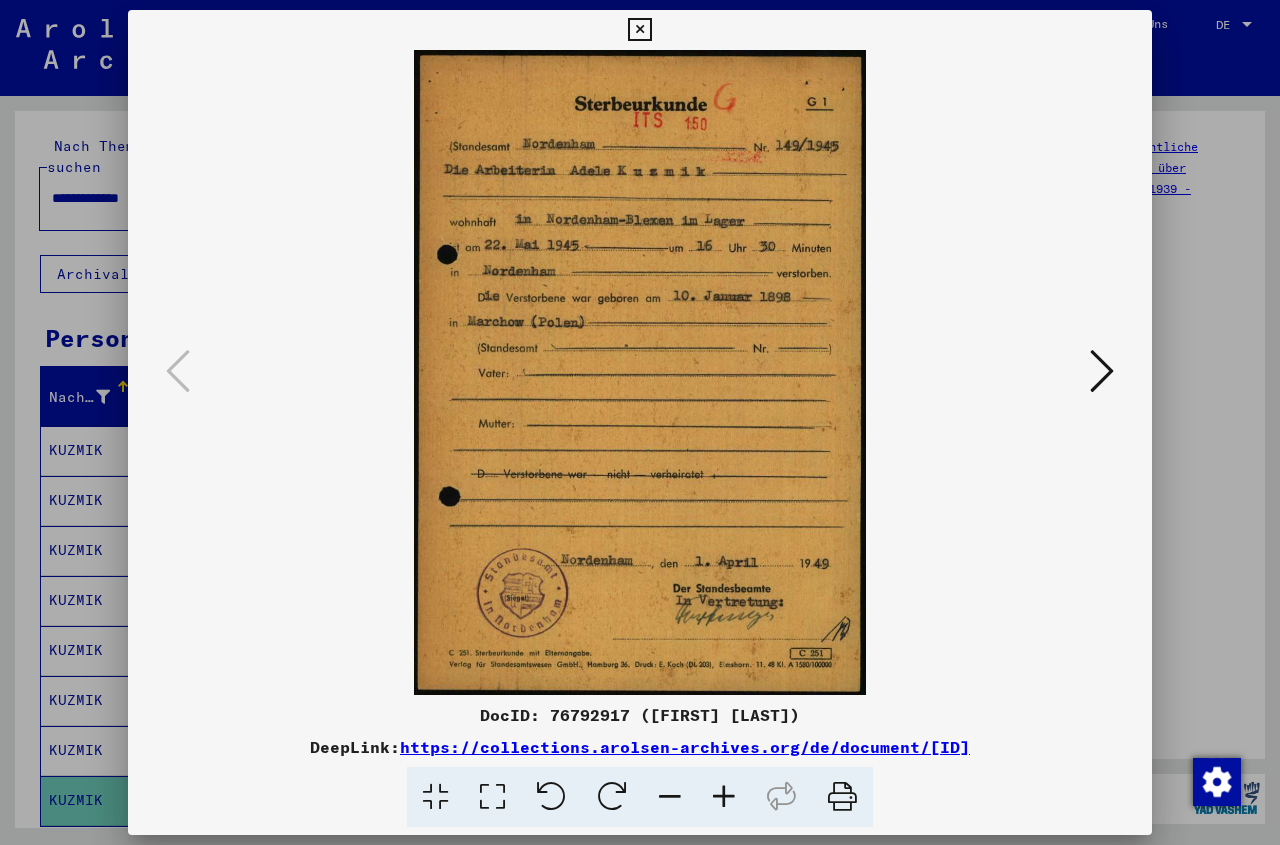 click at bounding box center [639, 30] 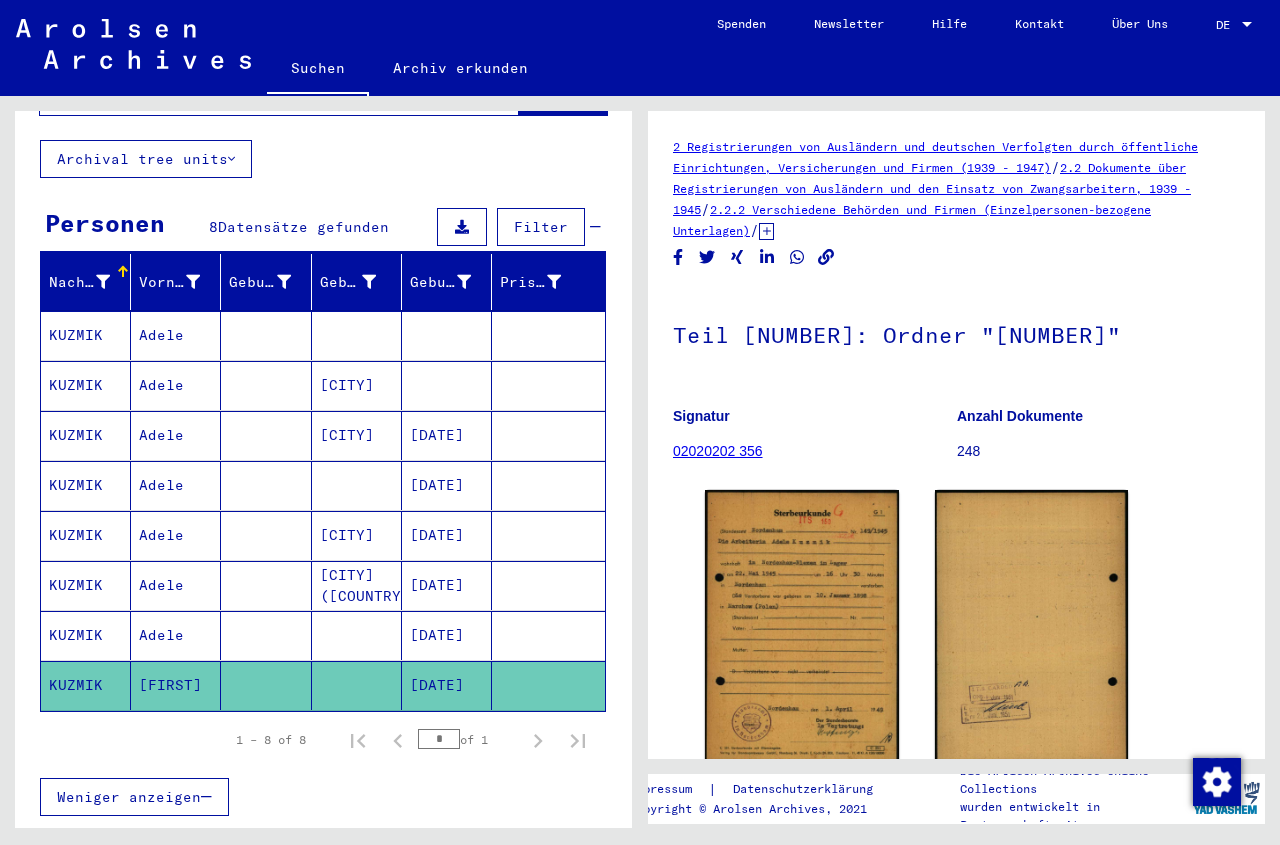 scroll, scrollTop: 137, scrollLeft: 0, axis: vertical 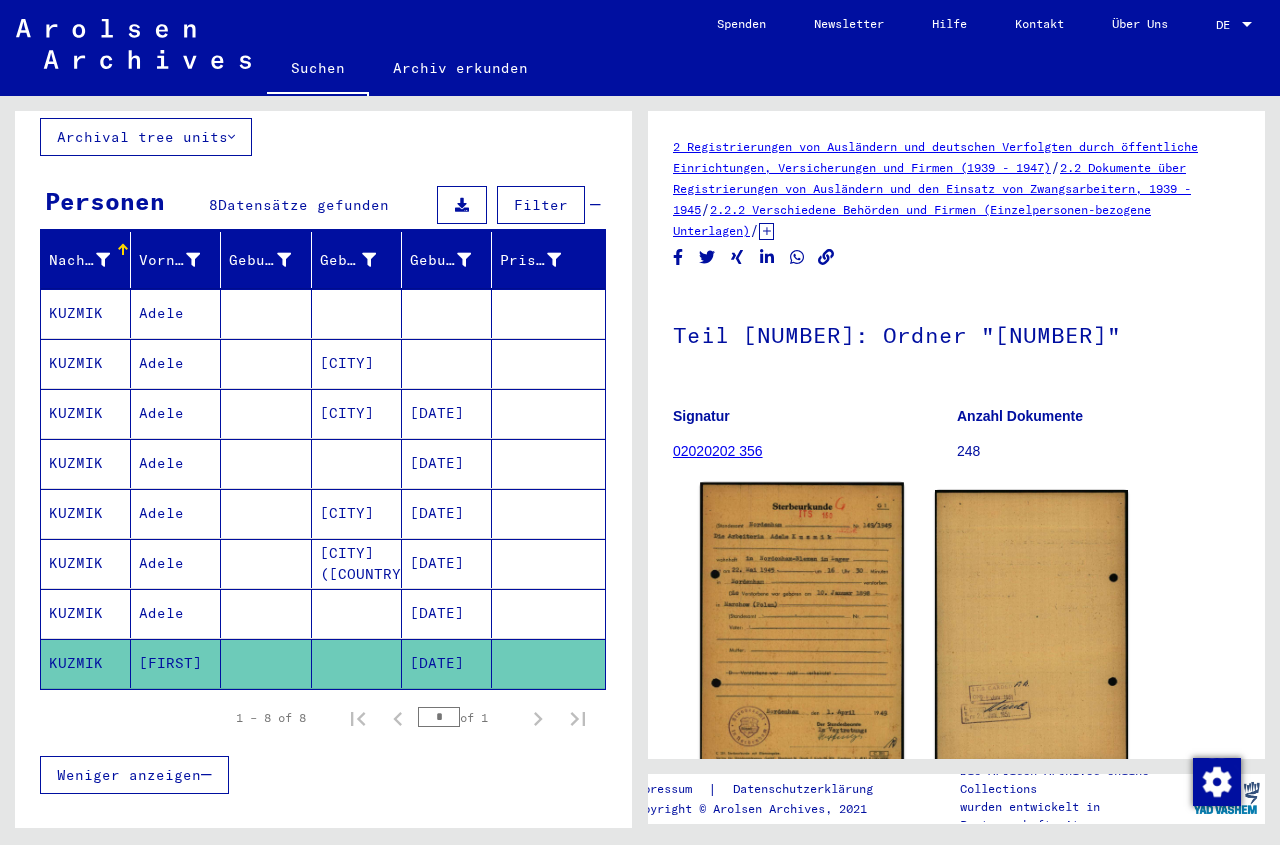 click 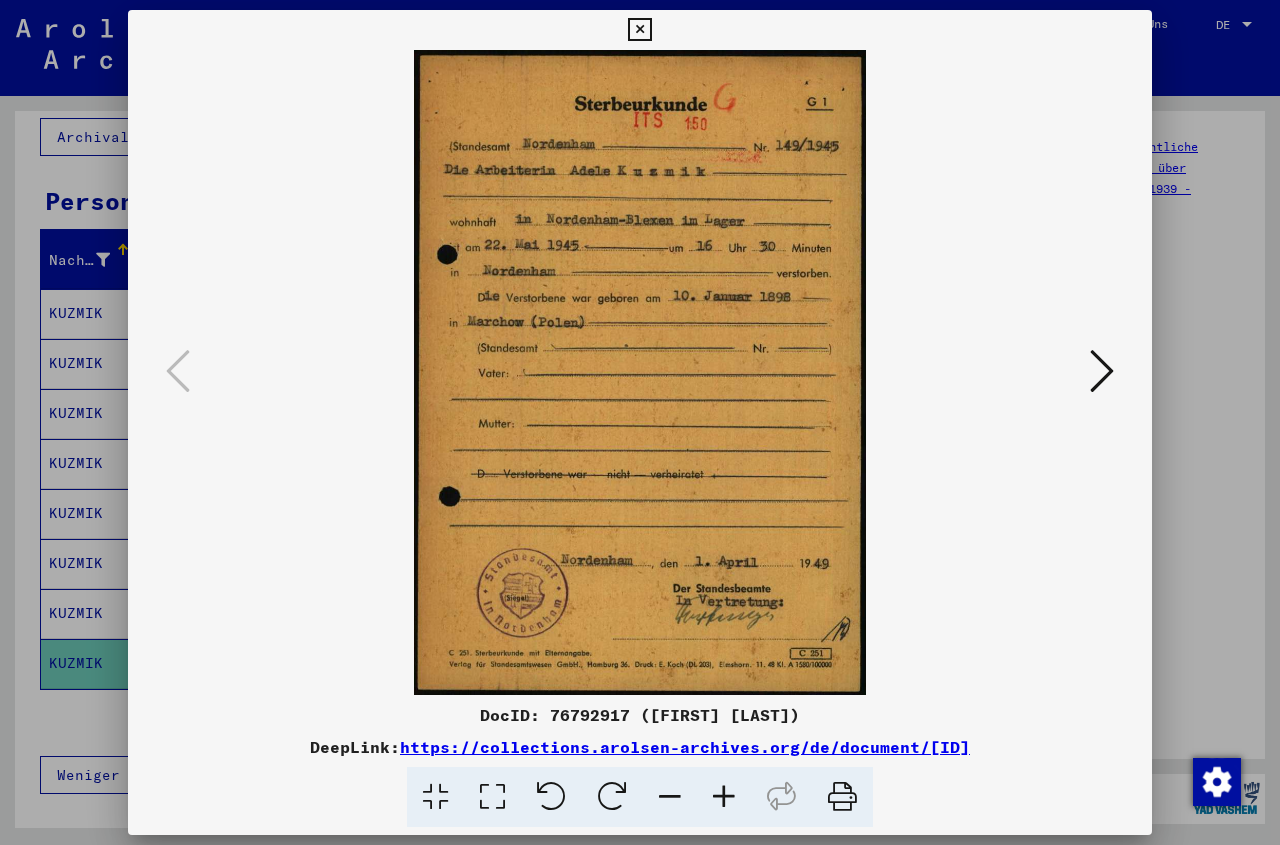 click at bounding box center (639, 30) 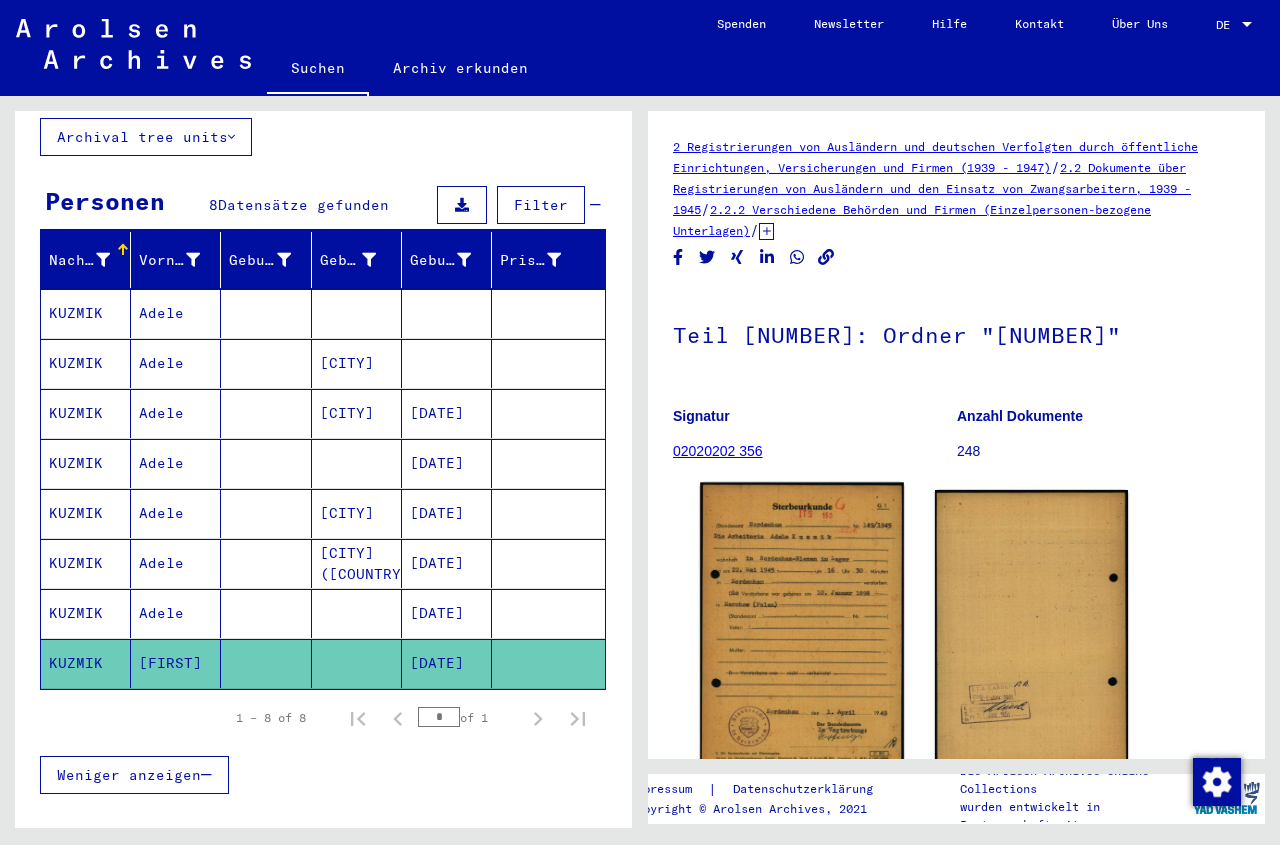 click 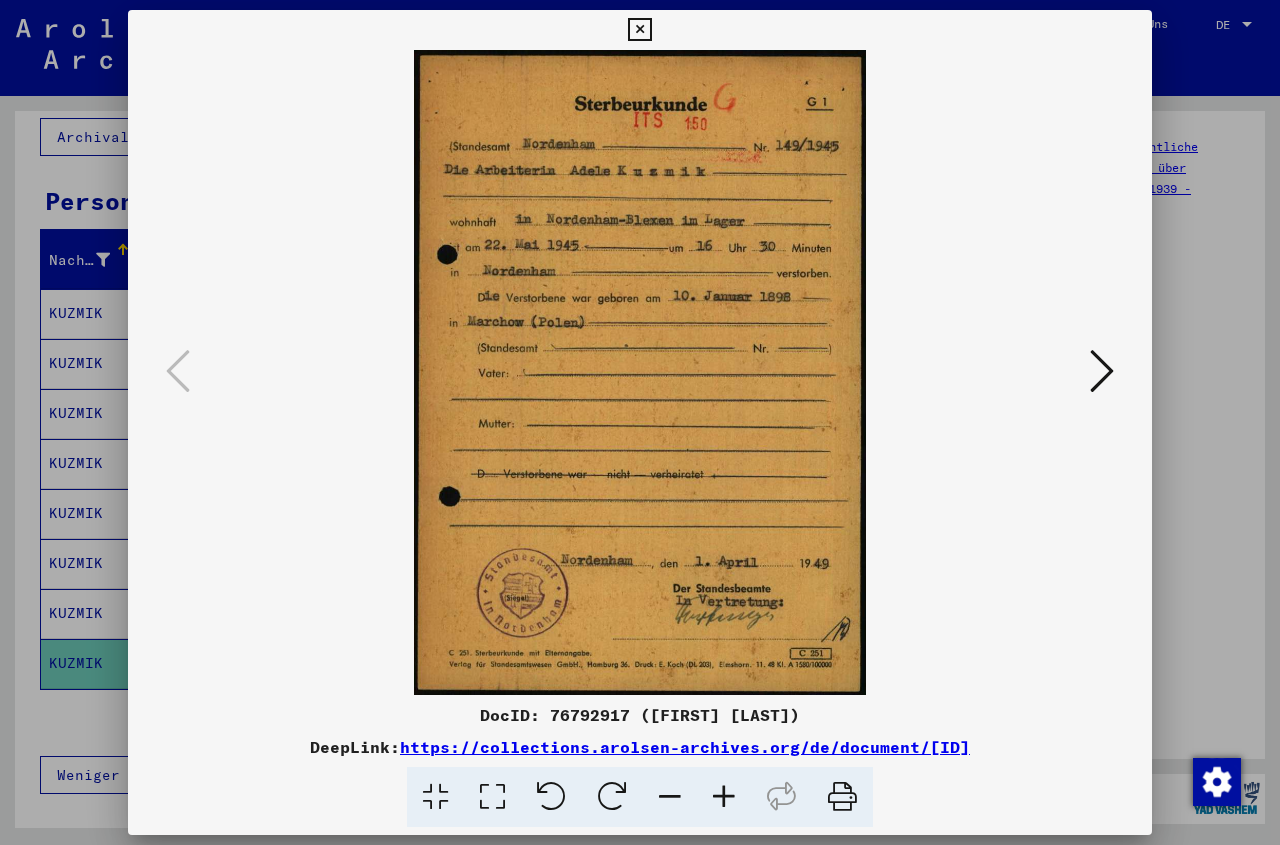 click at bounding box center [639, 30] 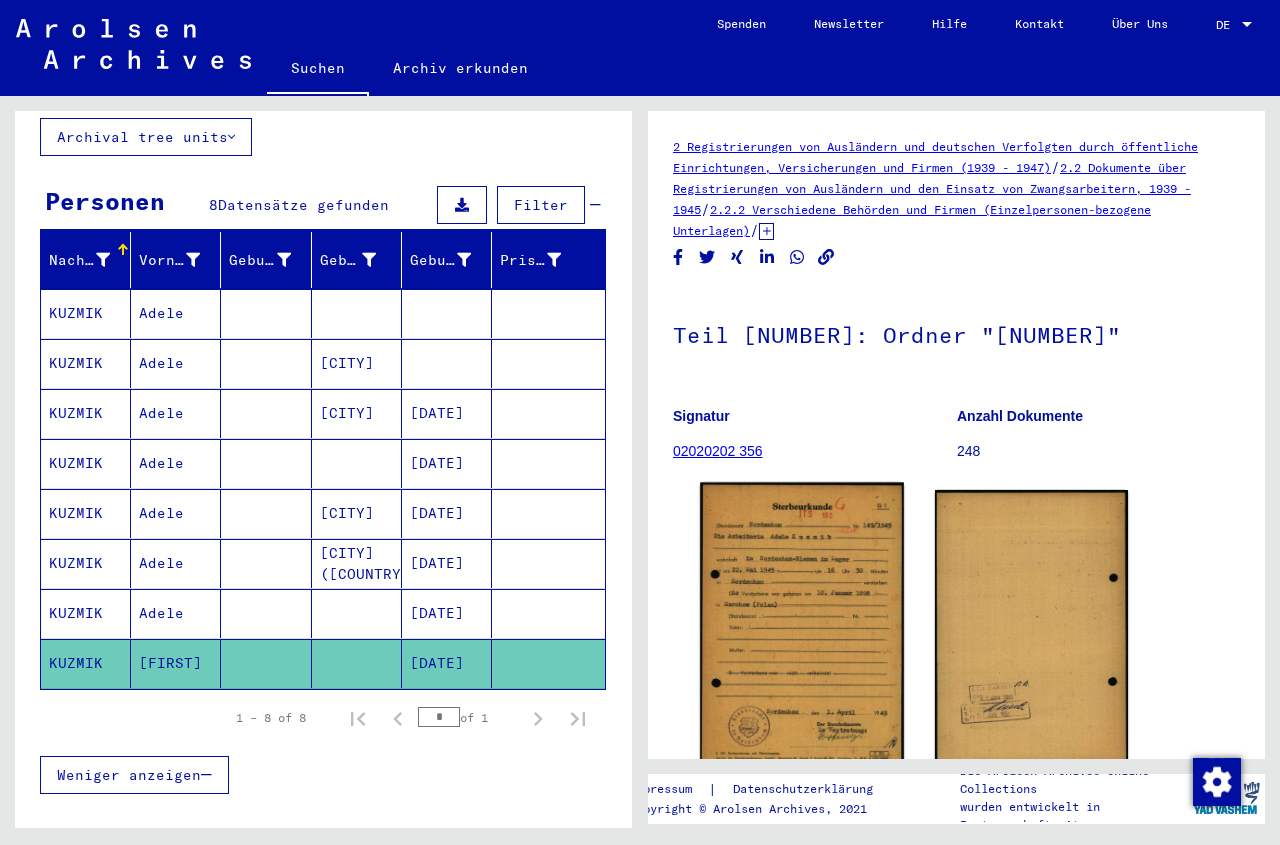click 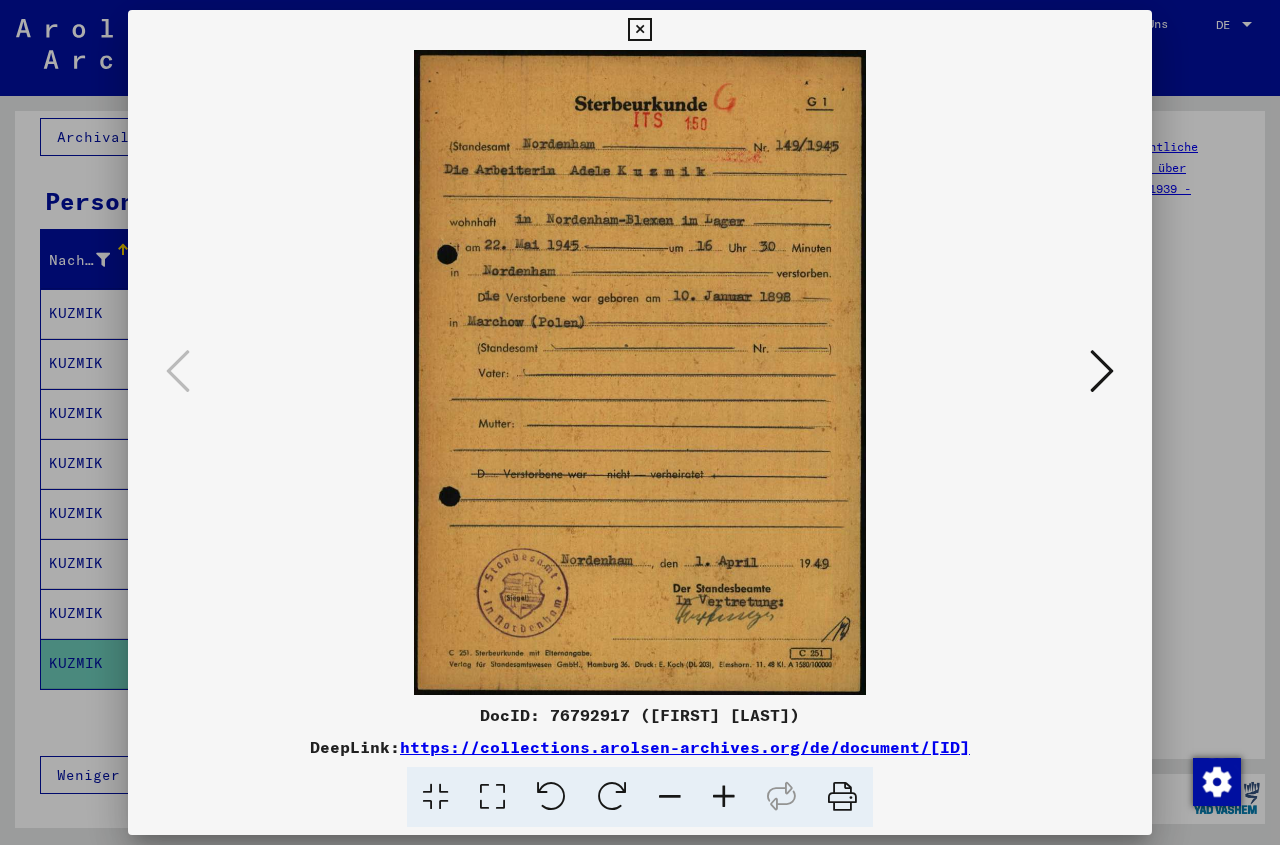 click at bounding box center [639, 30] 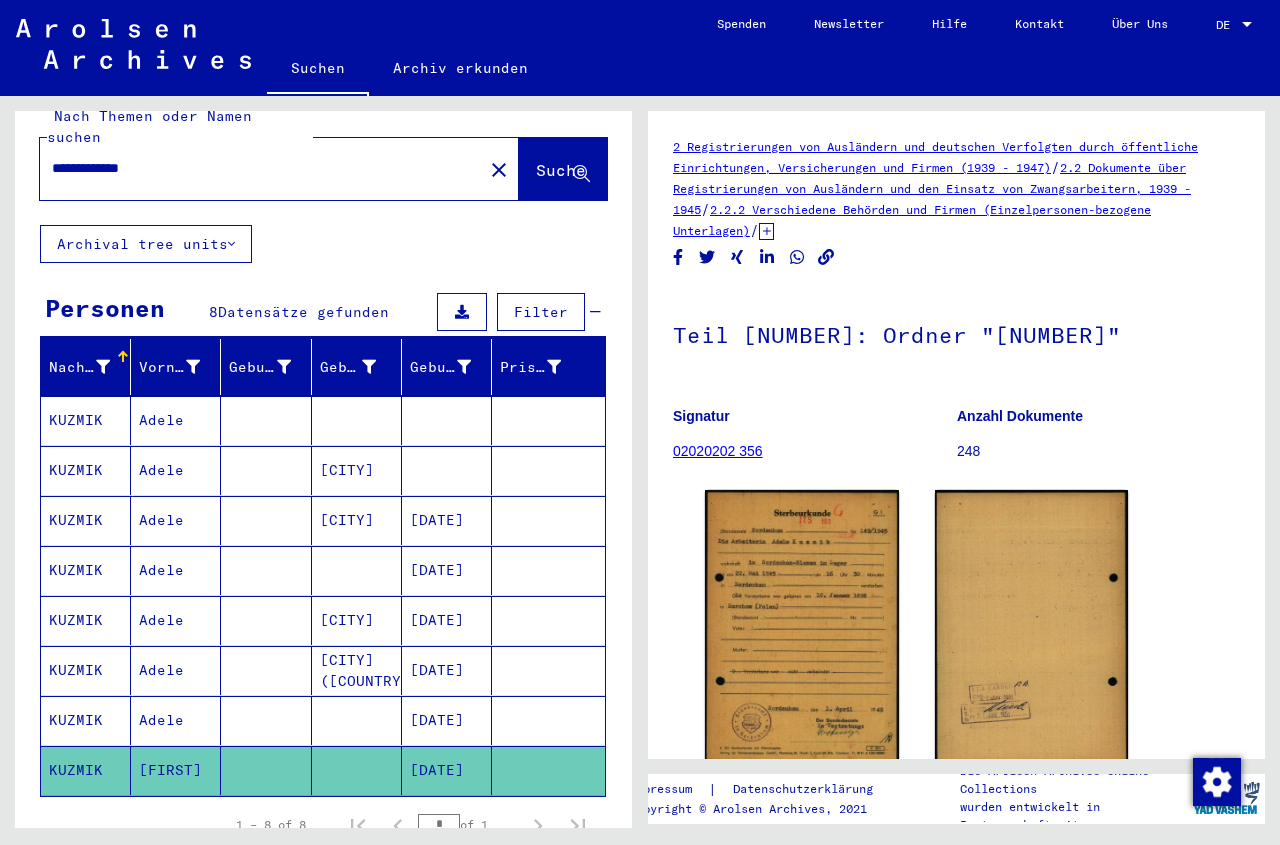 scroll, scrollTop: 0, scrollLeft: 0, axis: both 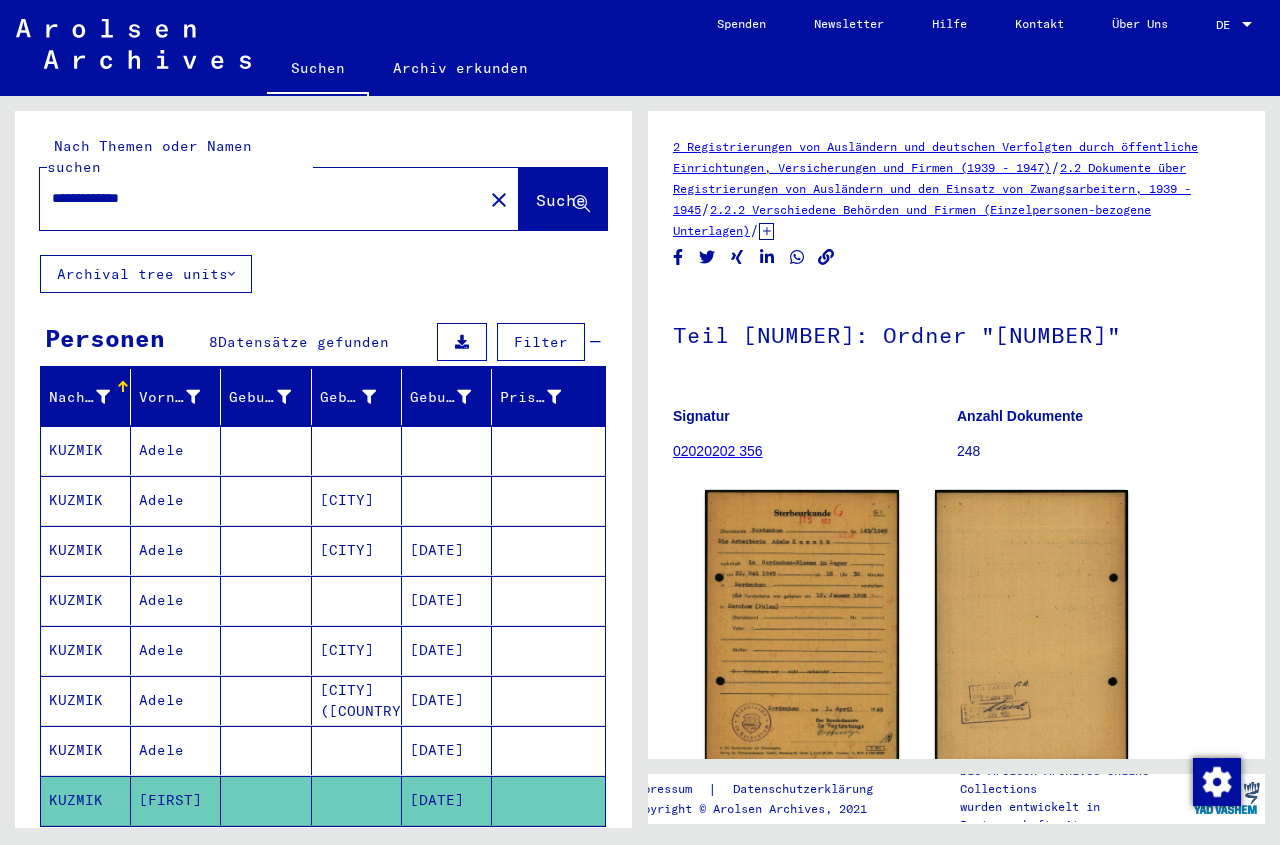 click on "**********" at bounding box center [261, 198] 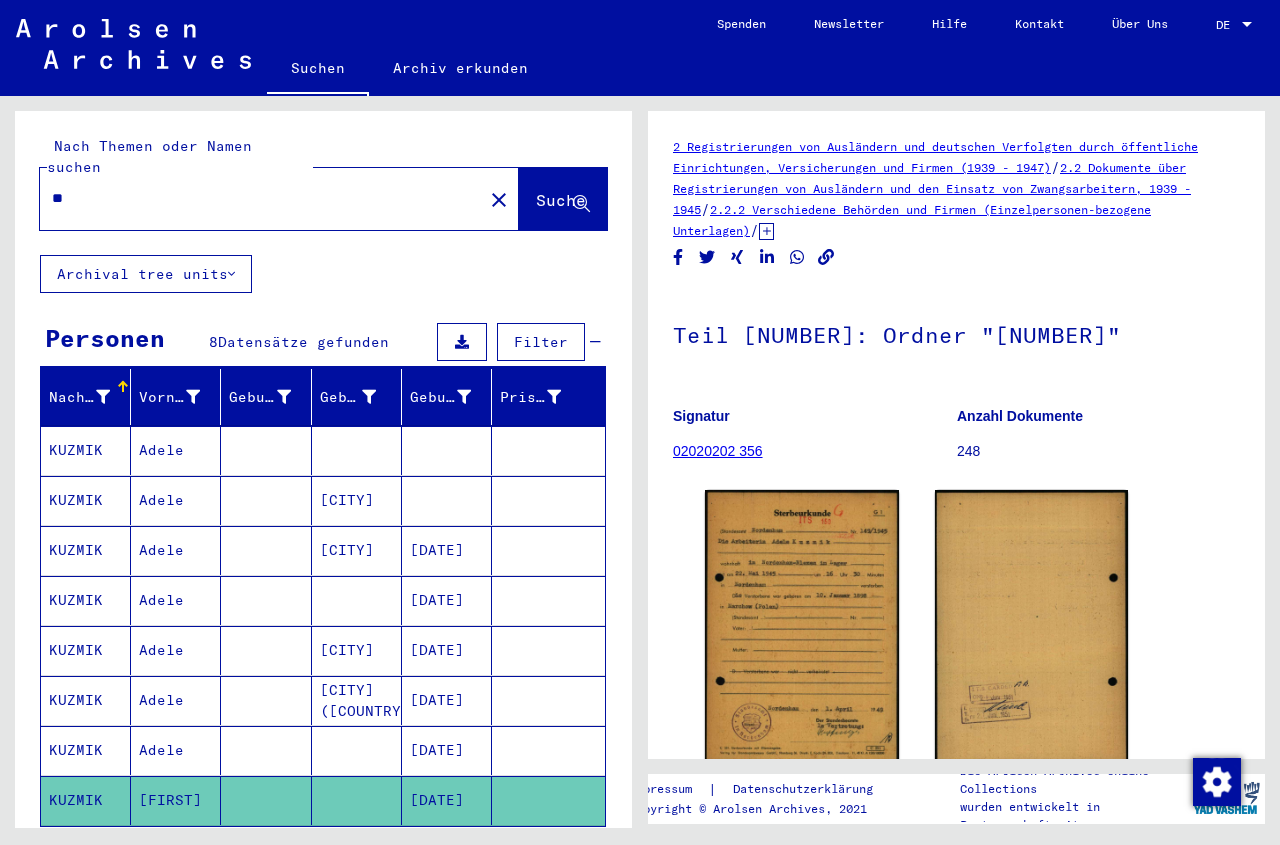 type on "*" 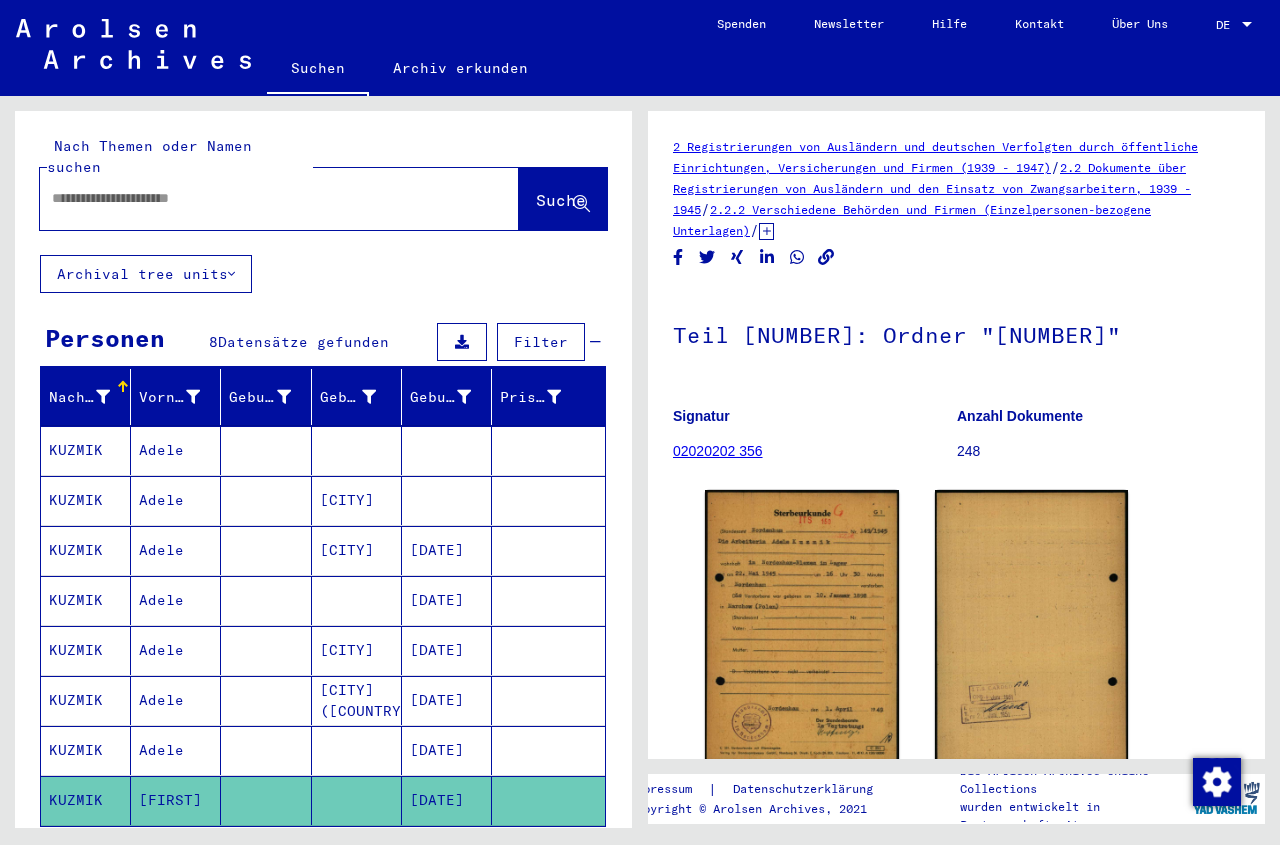 paste on "**********" 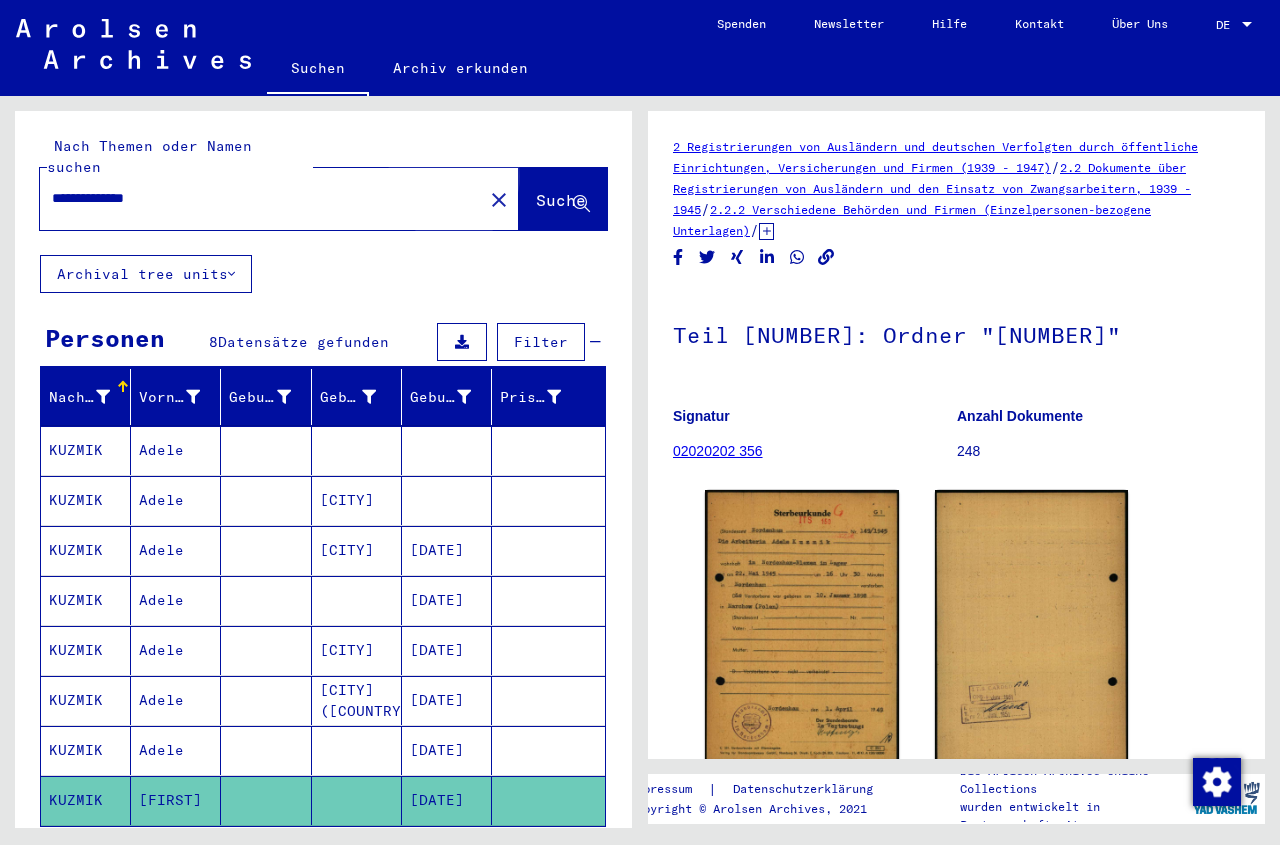 click on "Suche" 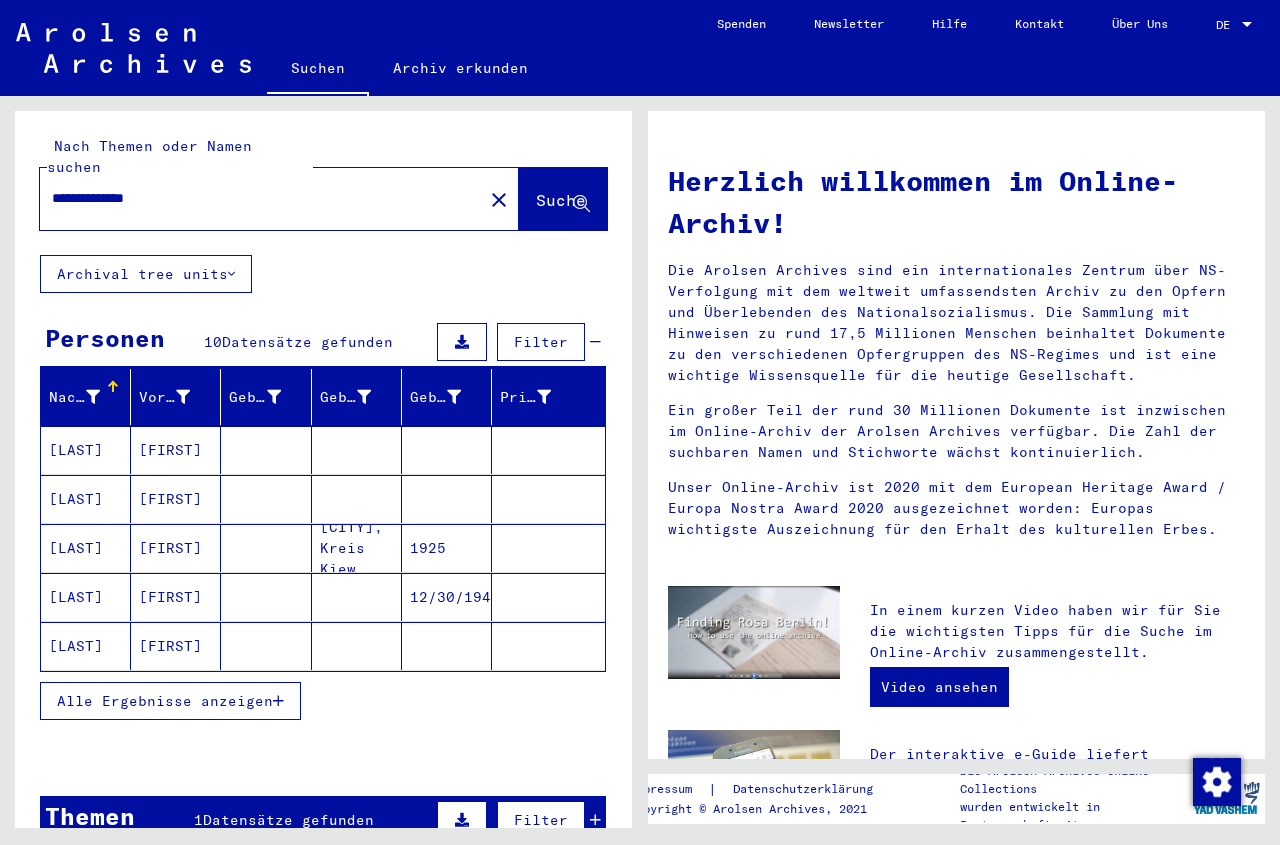 click at bounding box center (357, 499) 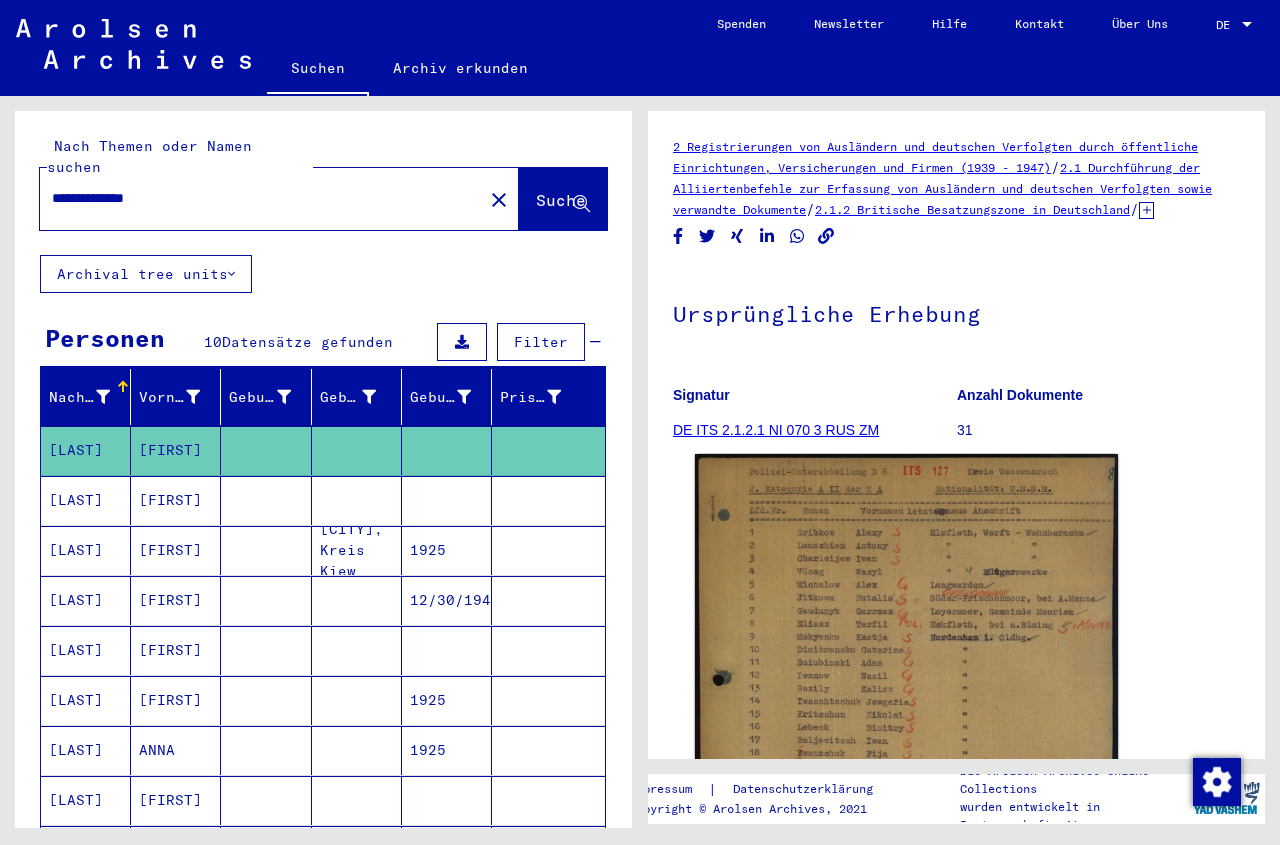 click 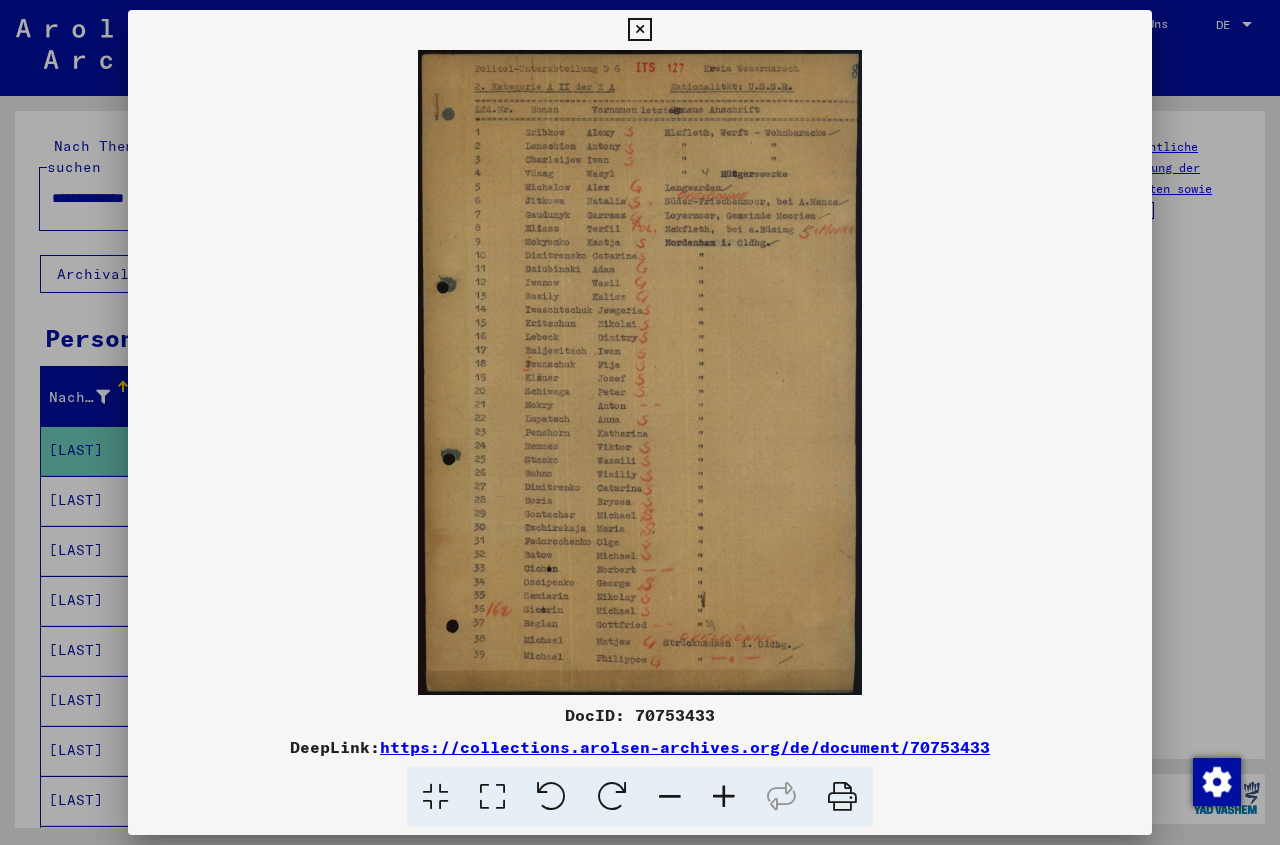 click at bounding box center (639, 30) 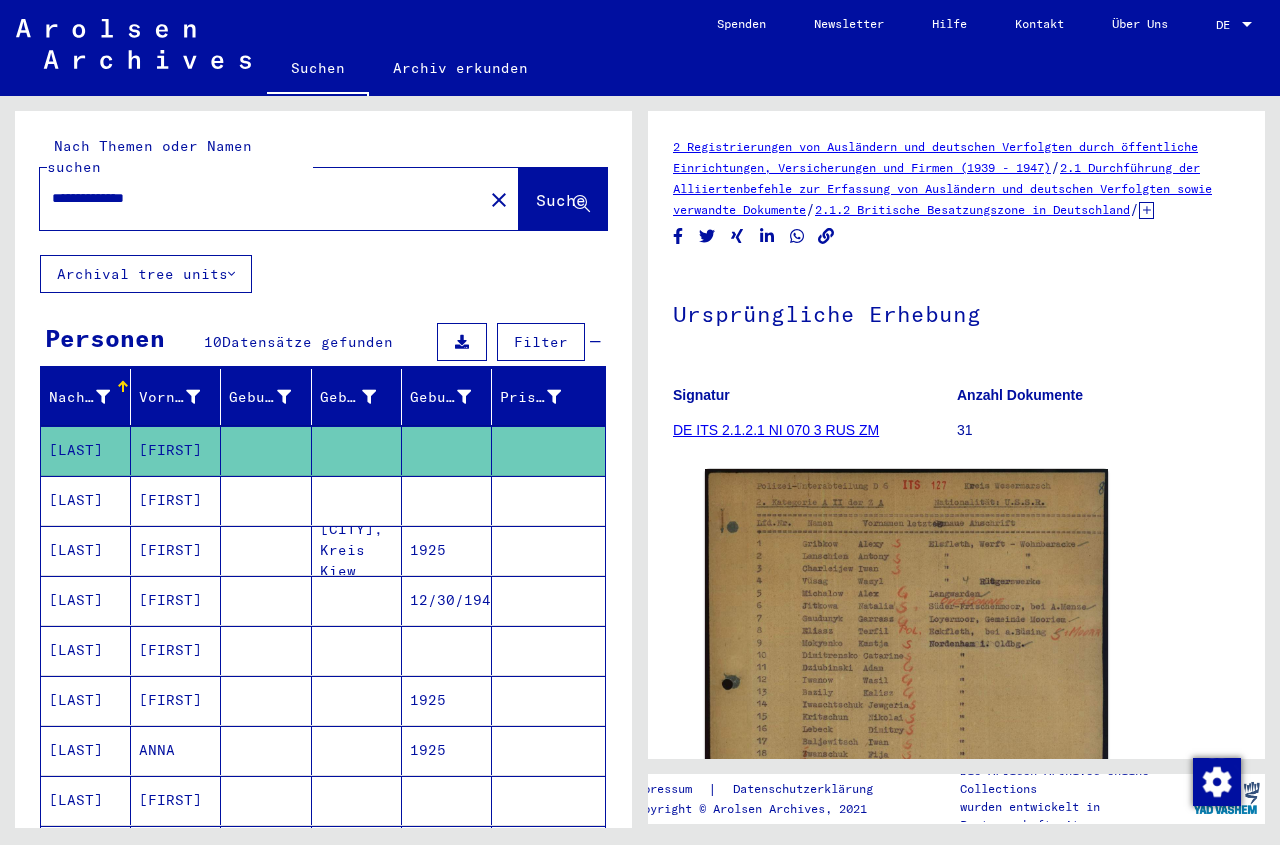 click at bounding box center (357, 550) 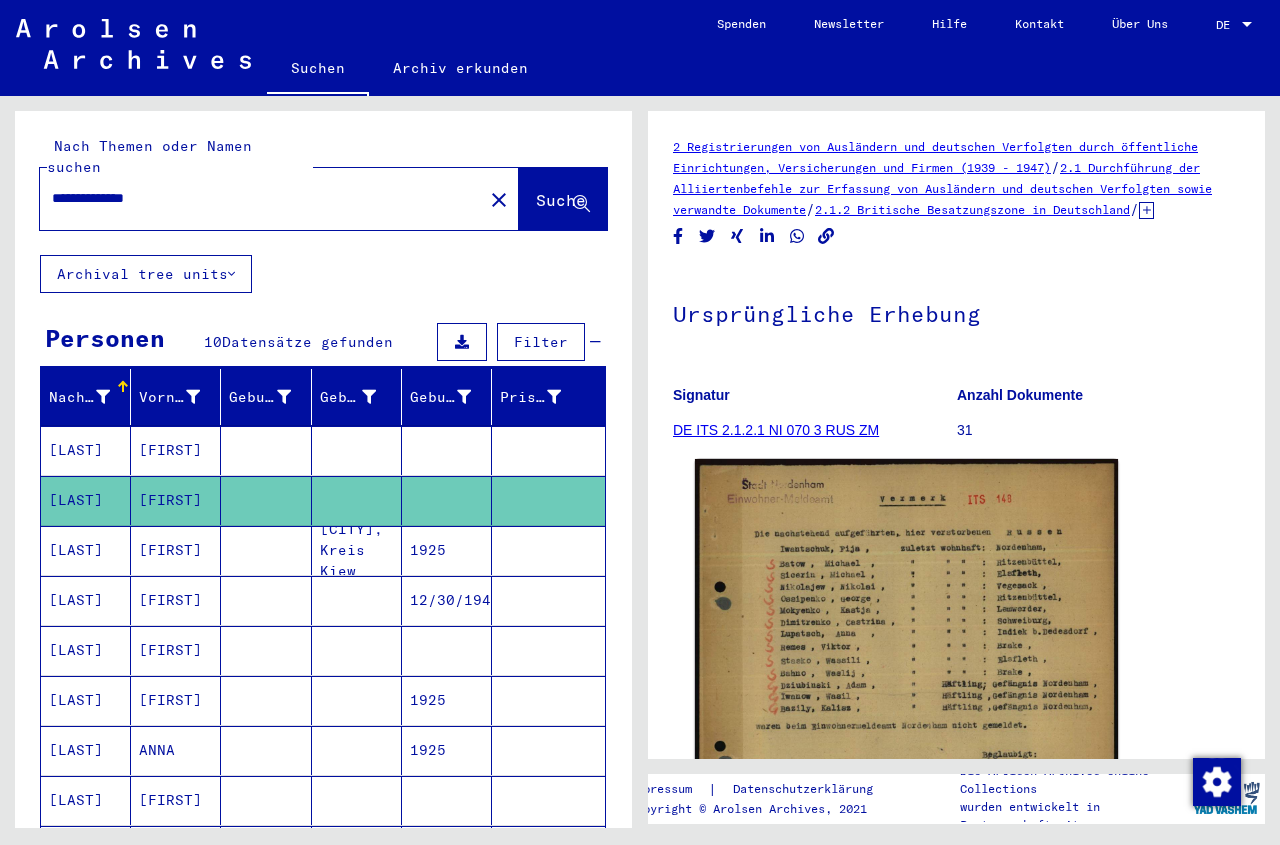 click 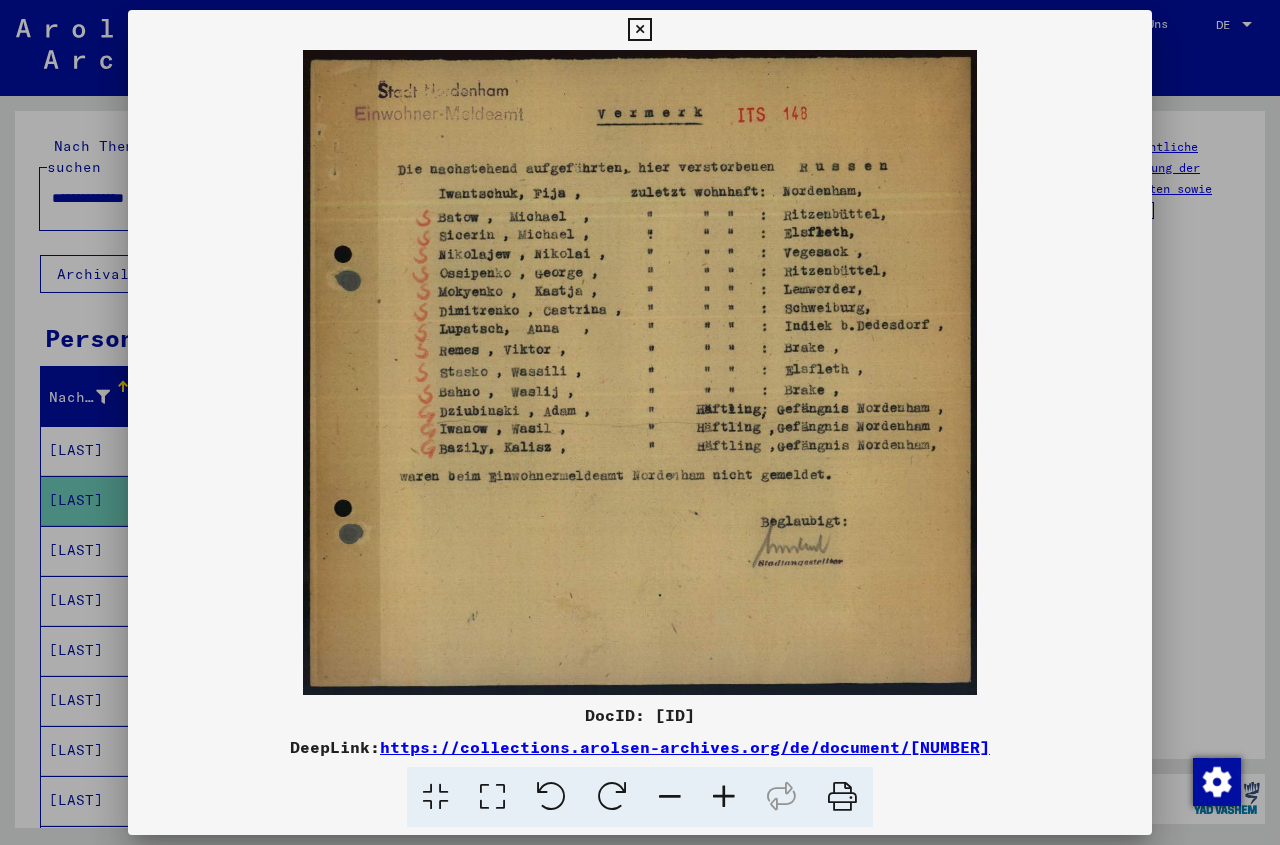click at bounding box center [639, 30] 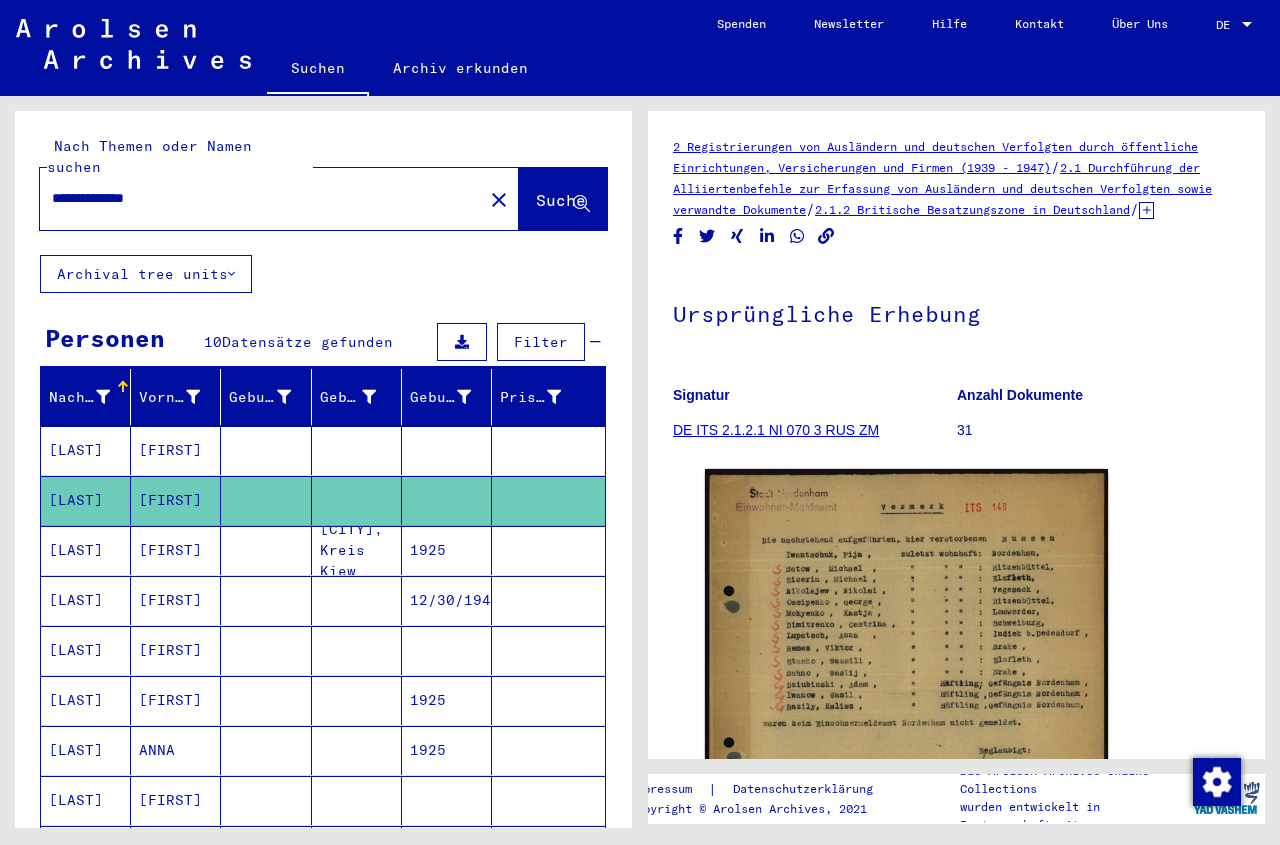 click on "1925" at bounding box center (447, 600) 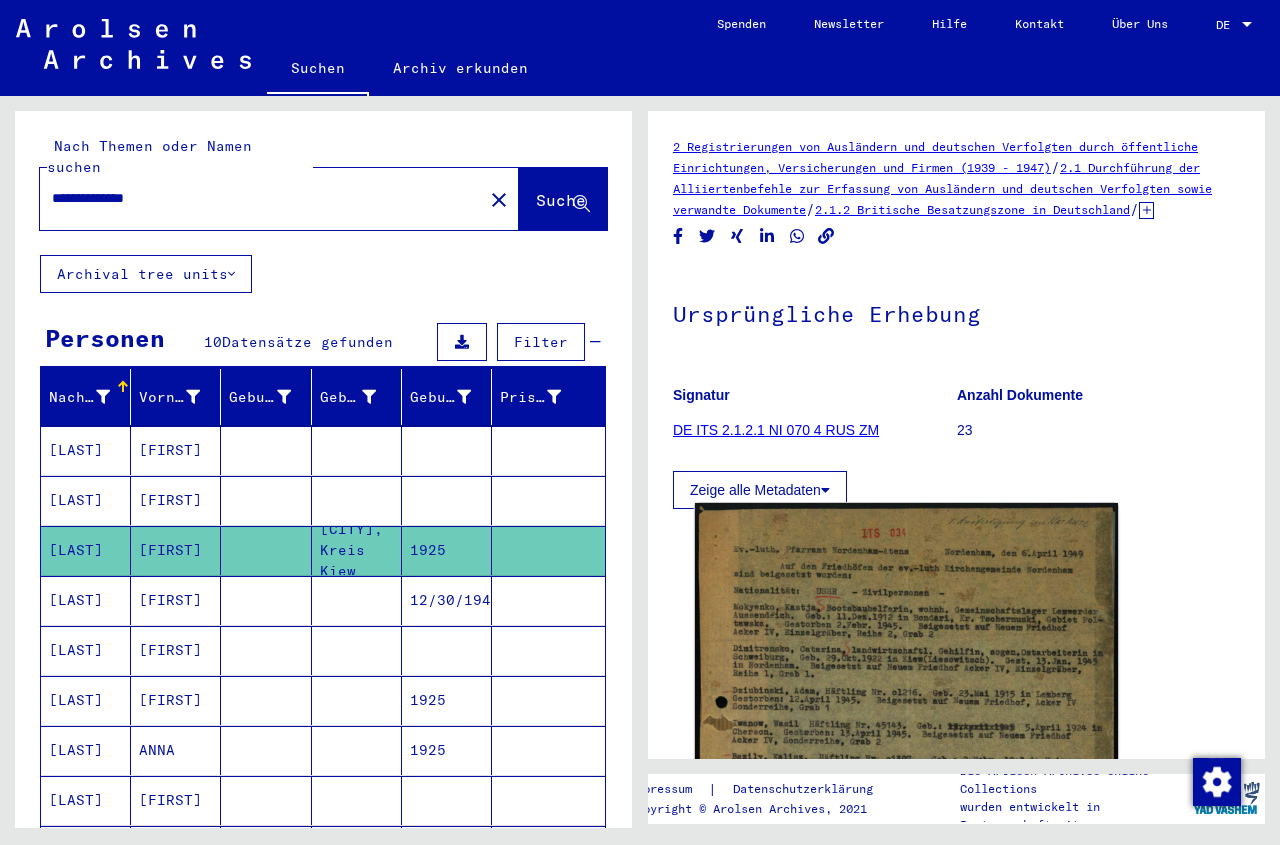 click 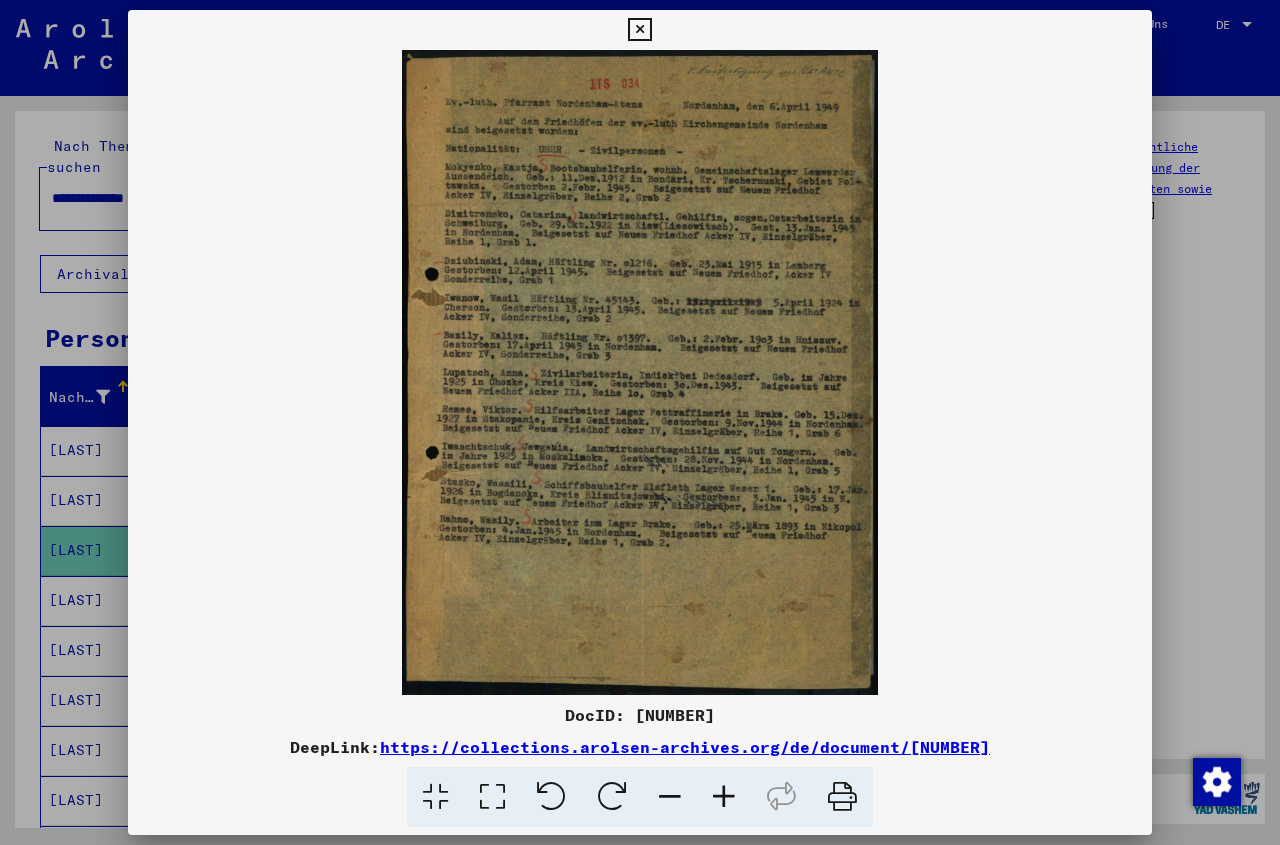 click at bounding box center [639, 30] 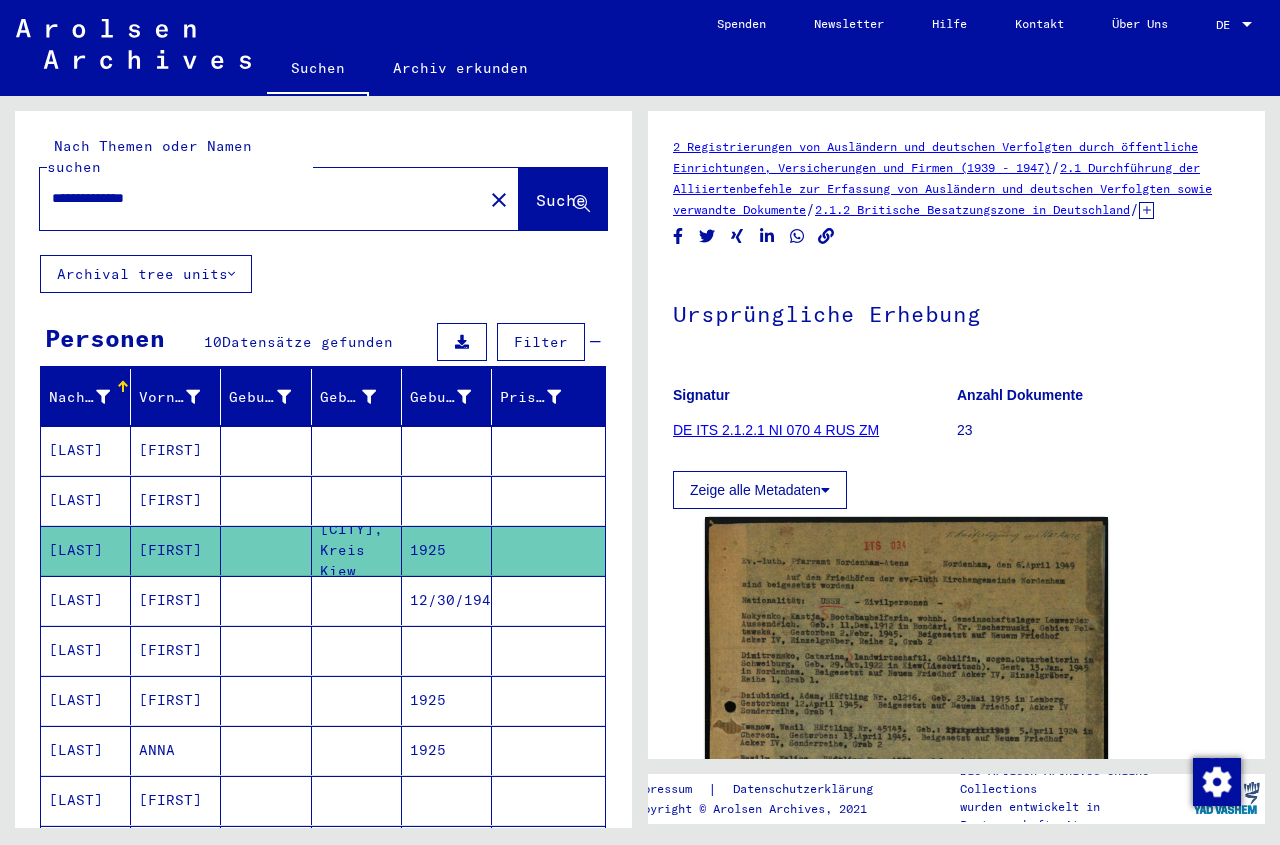 click at bounding box center (357, 650) 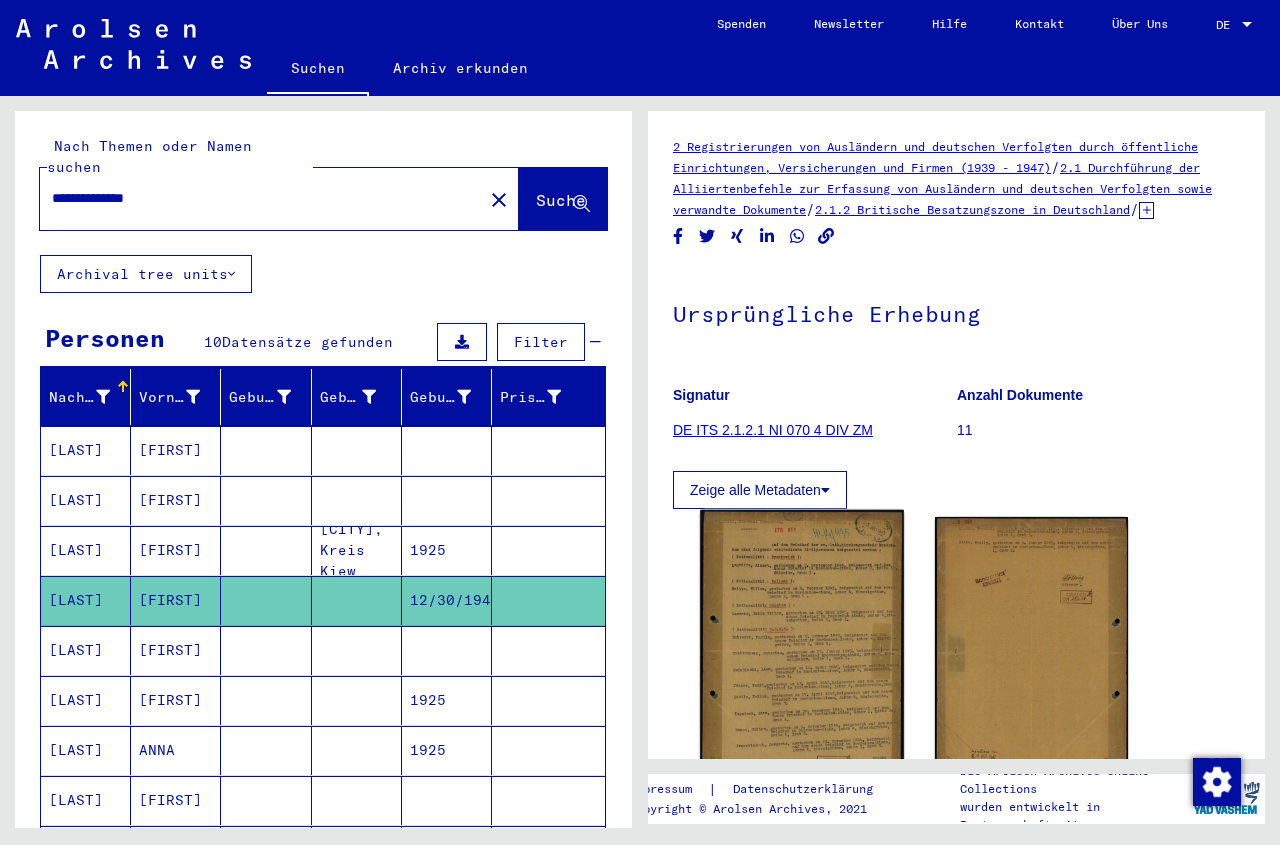 click 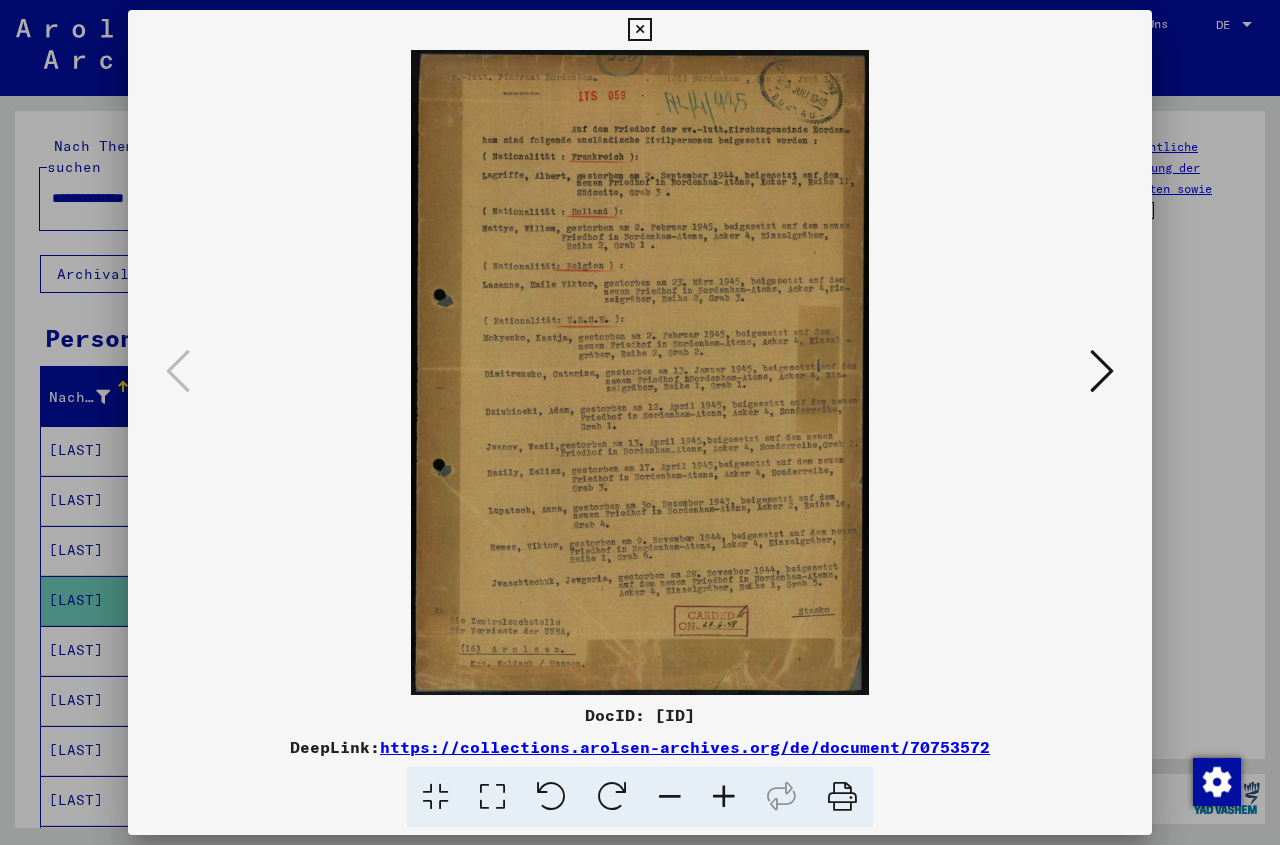 click at bounding box center (639, 30) 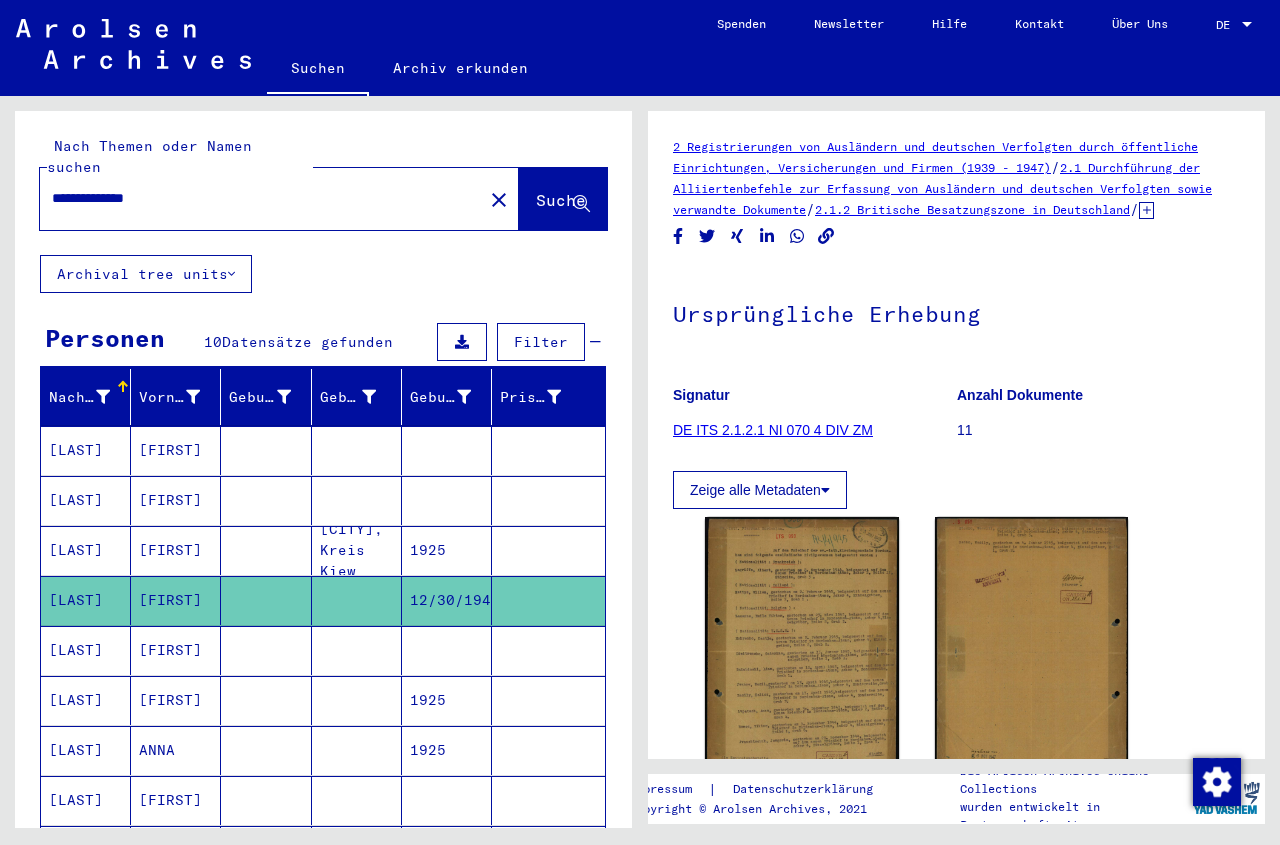 click on "[FIRST]" at bounding box center [176, 700] 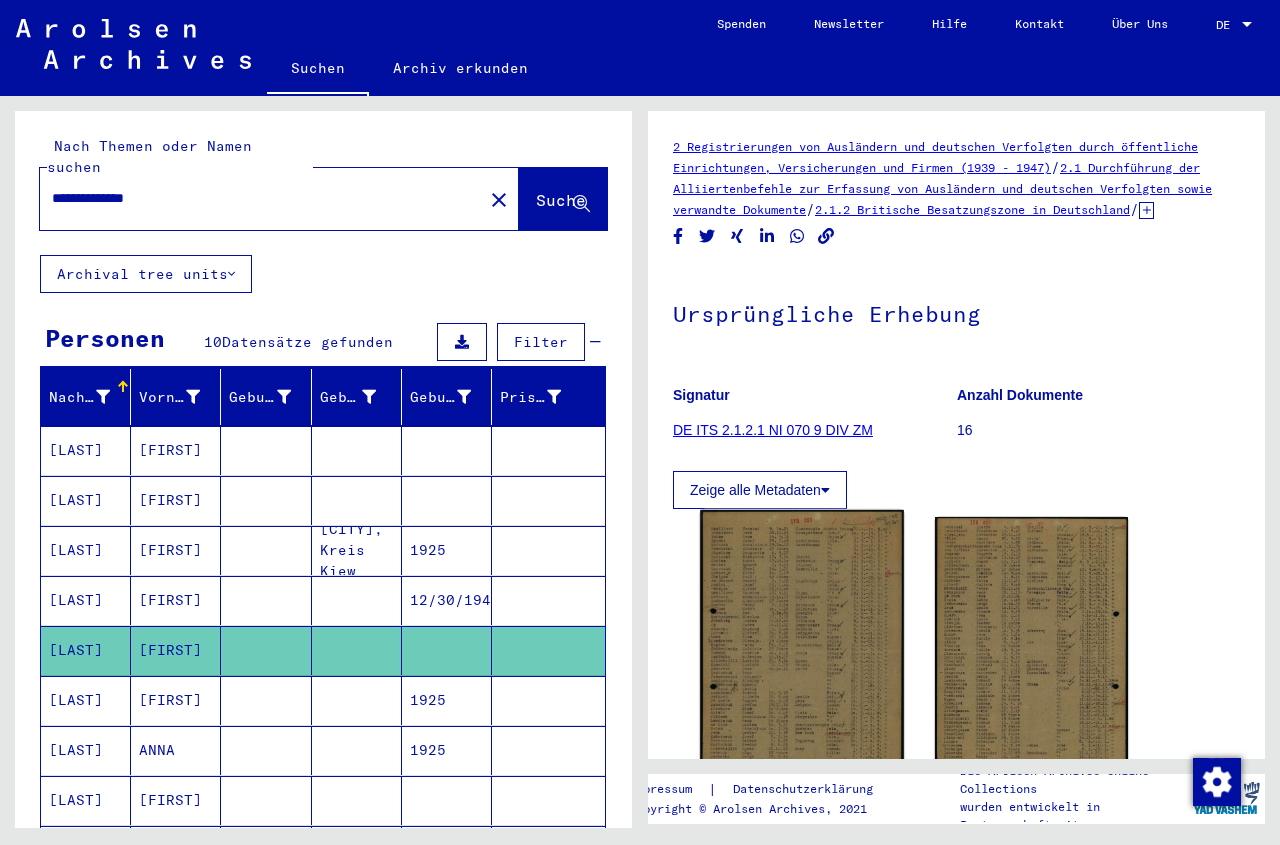 click 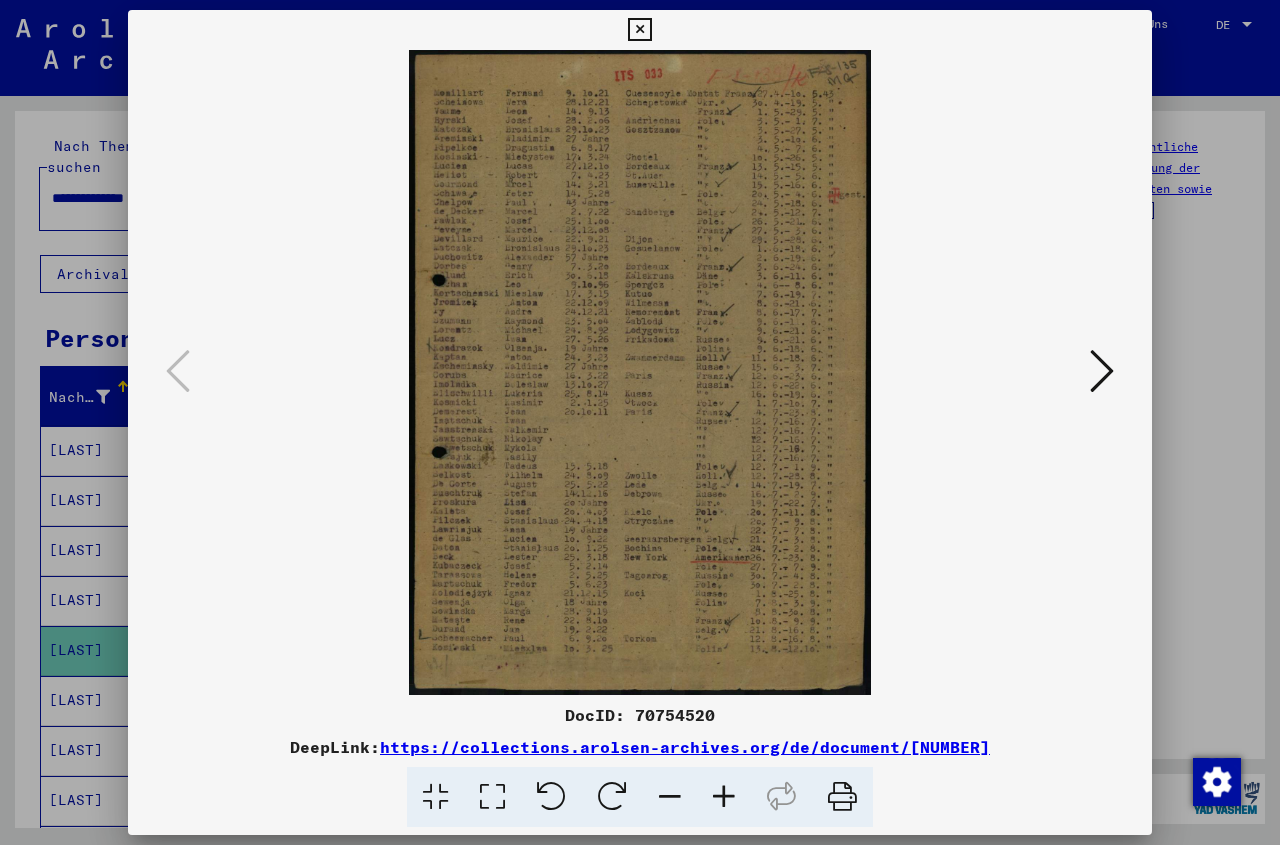 click at bounding box center [639, 30] 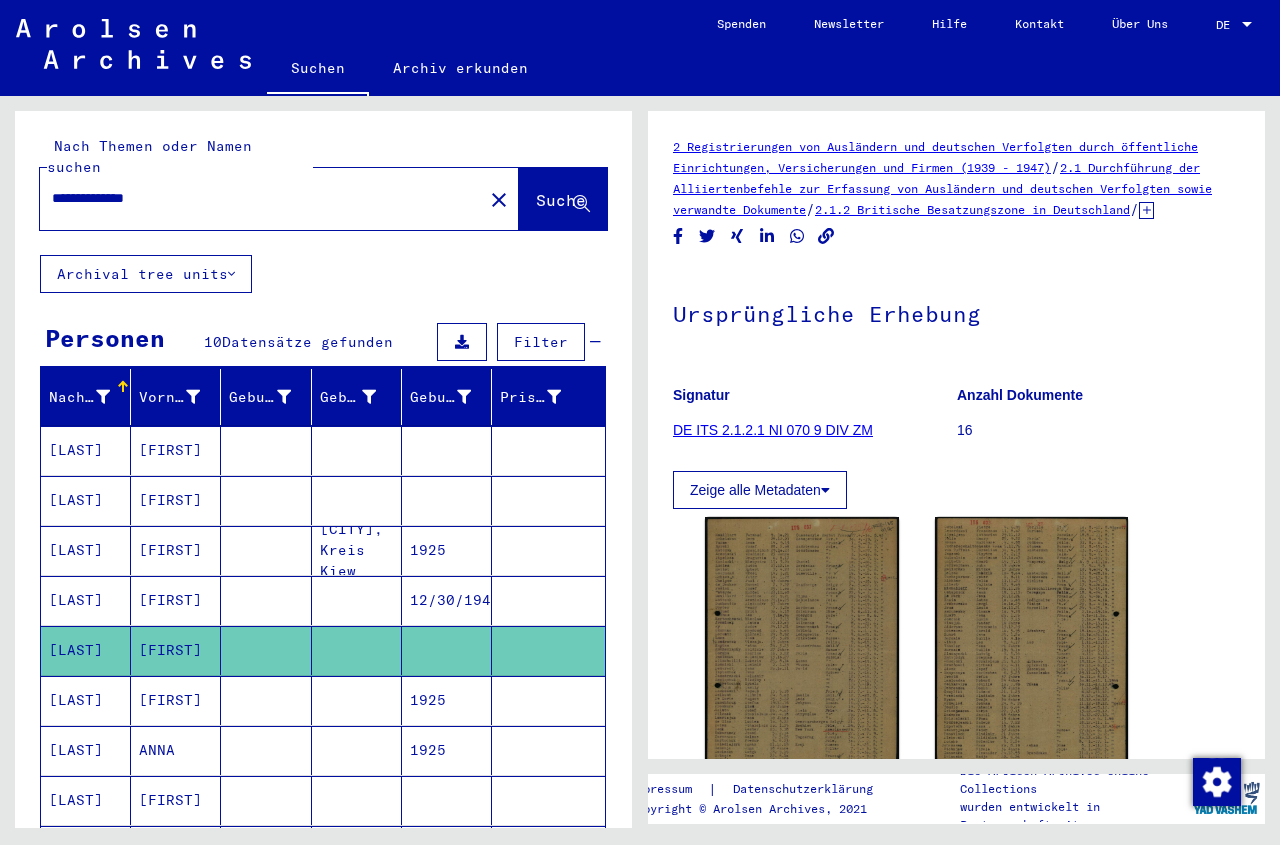 click at bounding box center (357, 750) 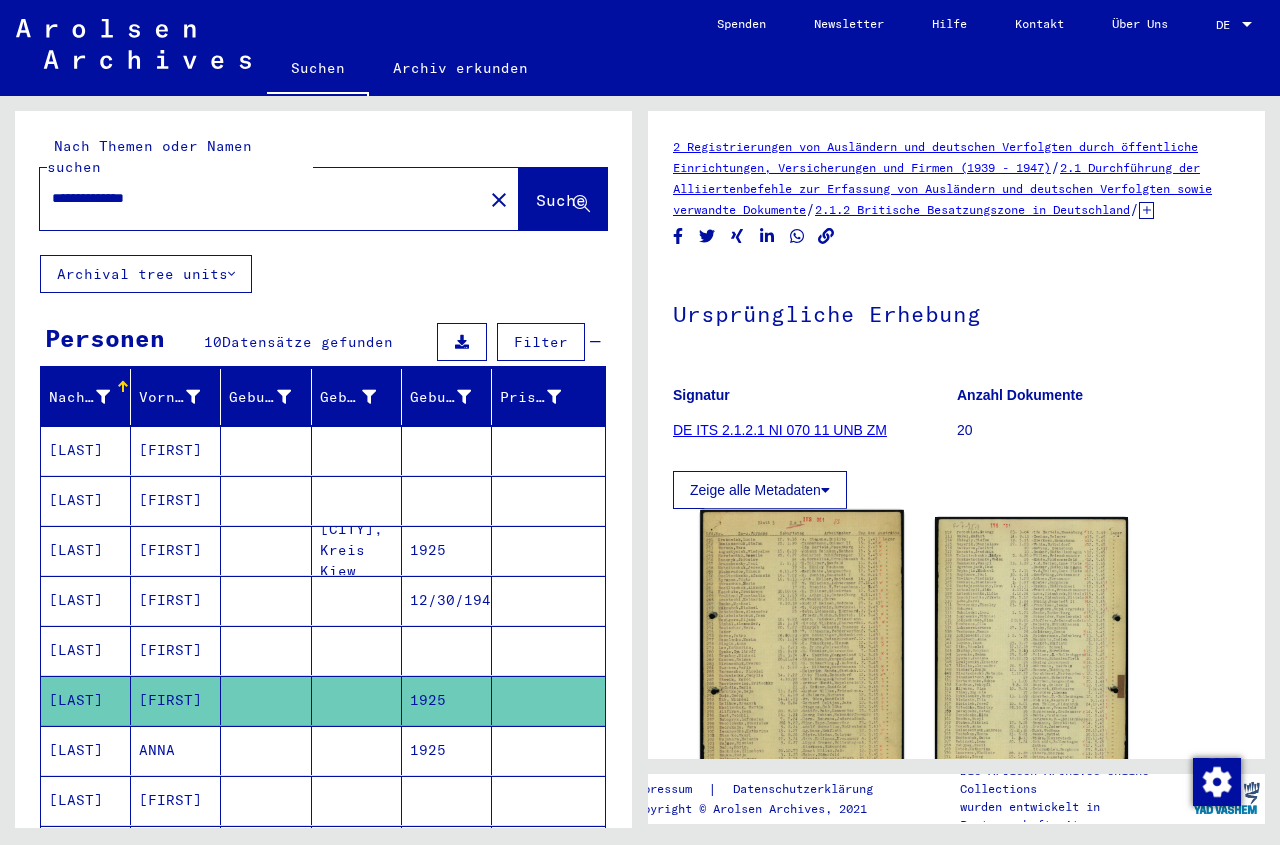 click 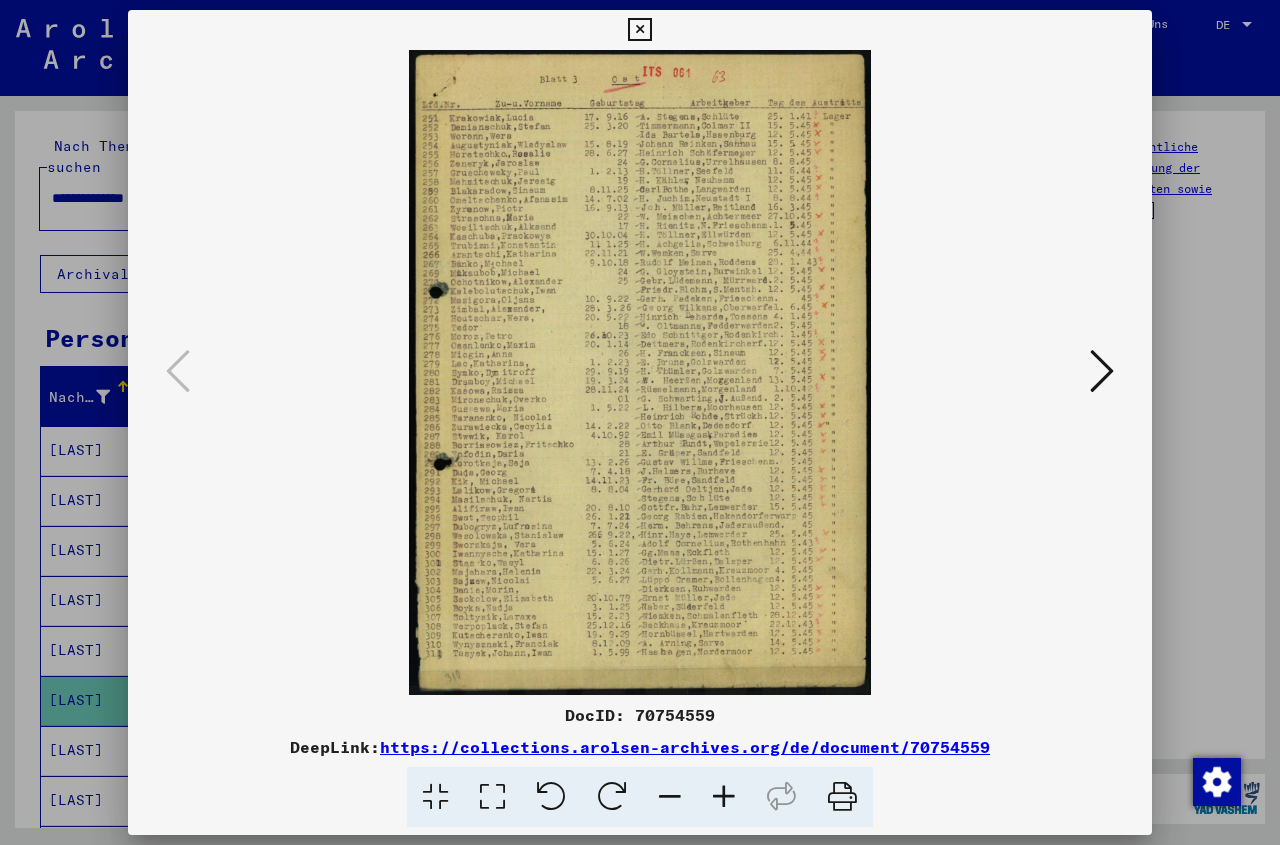 click at bounding box center (724, 797) 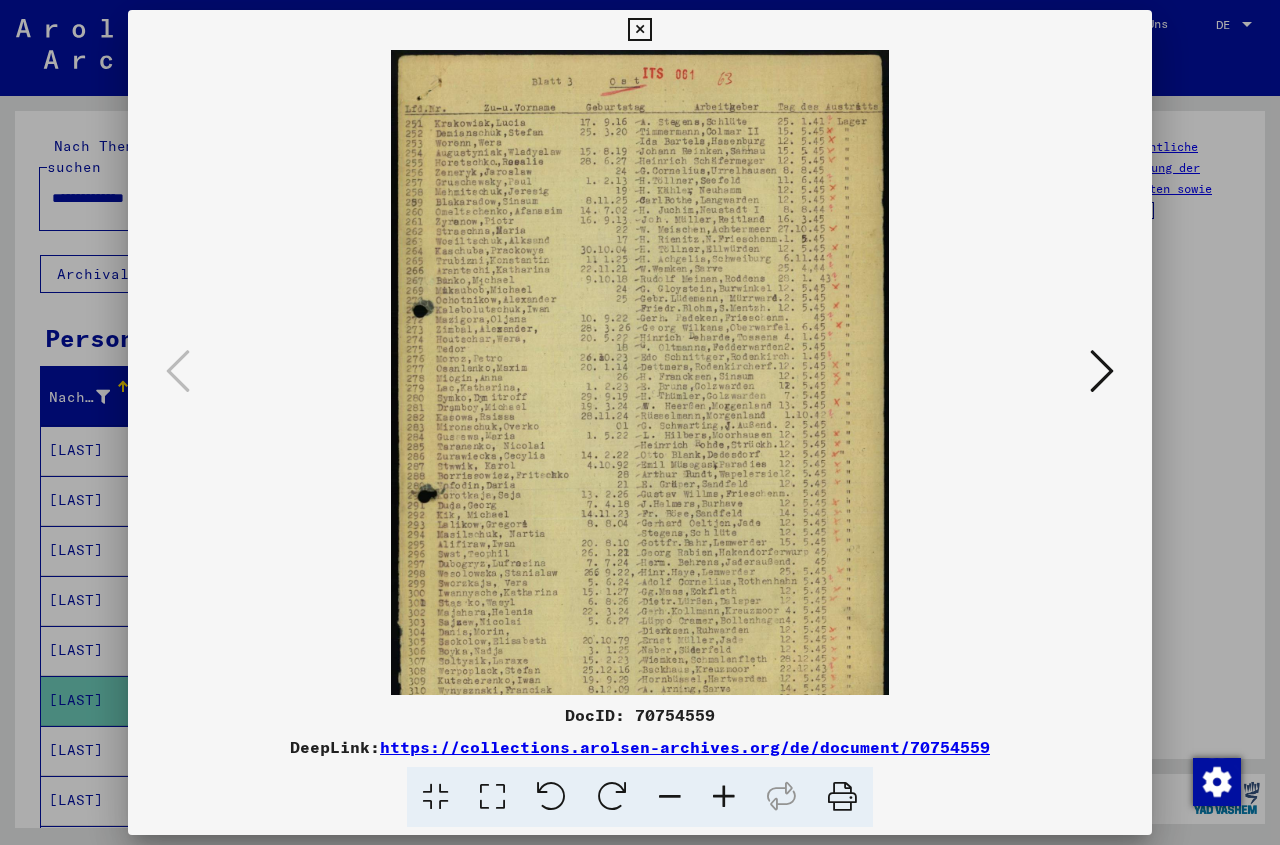 click at bounding box center [724, 797] 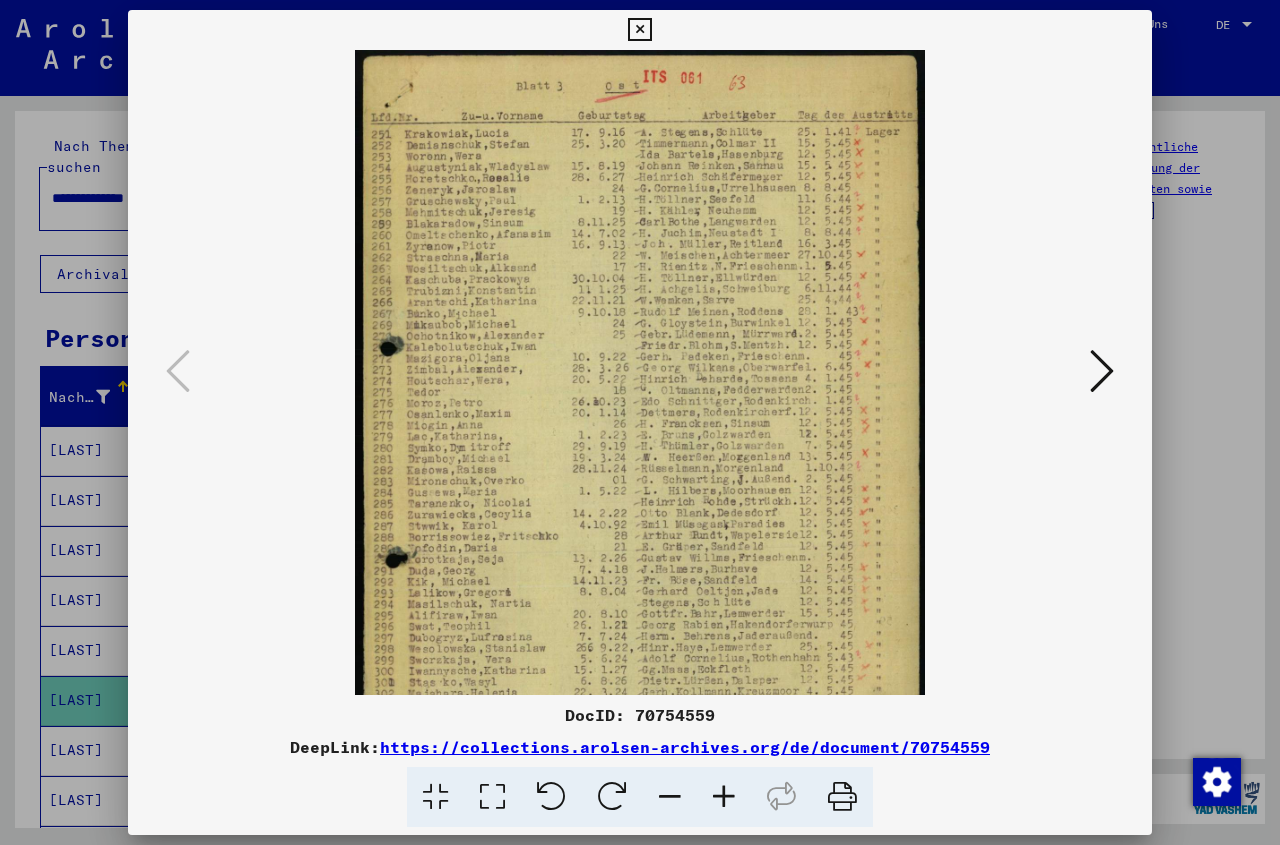 click at bounding box center [724, 797] 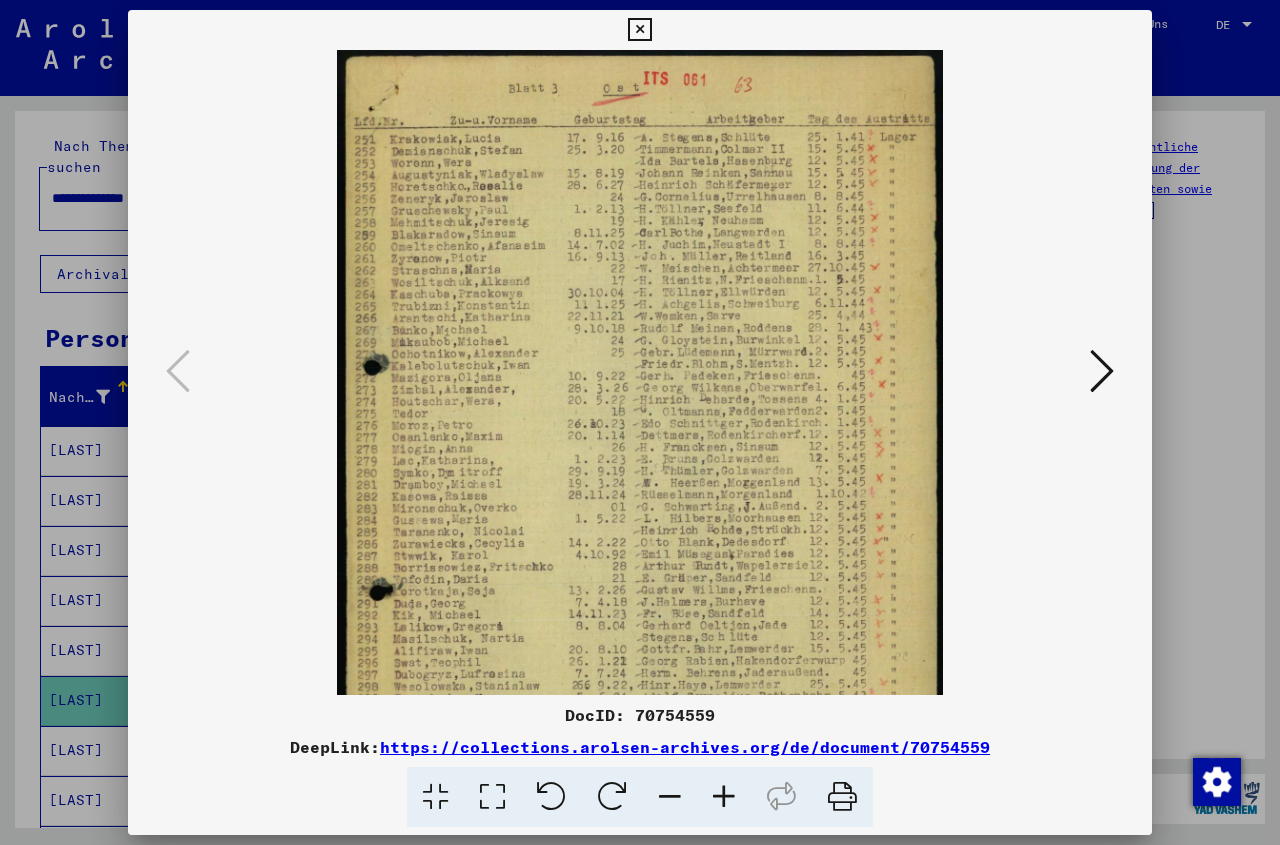 click at bounding box center (724, 797) 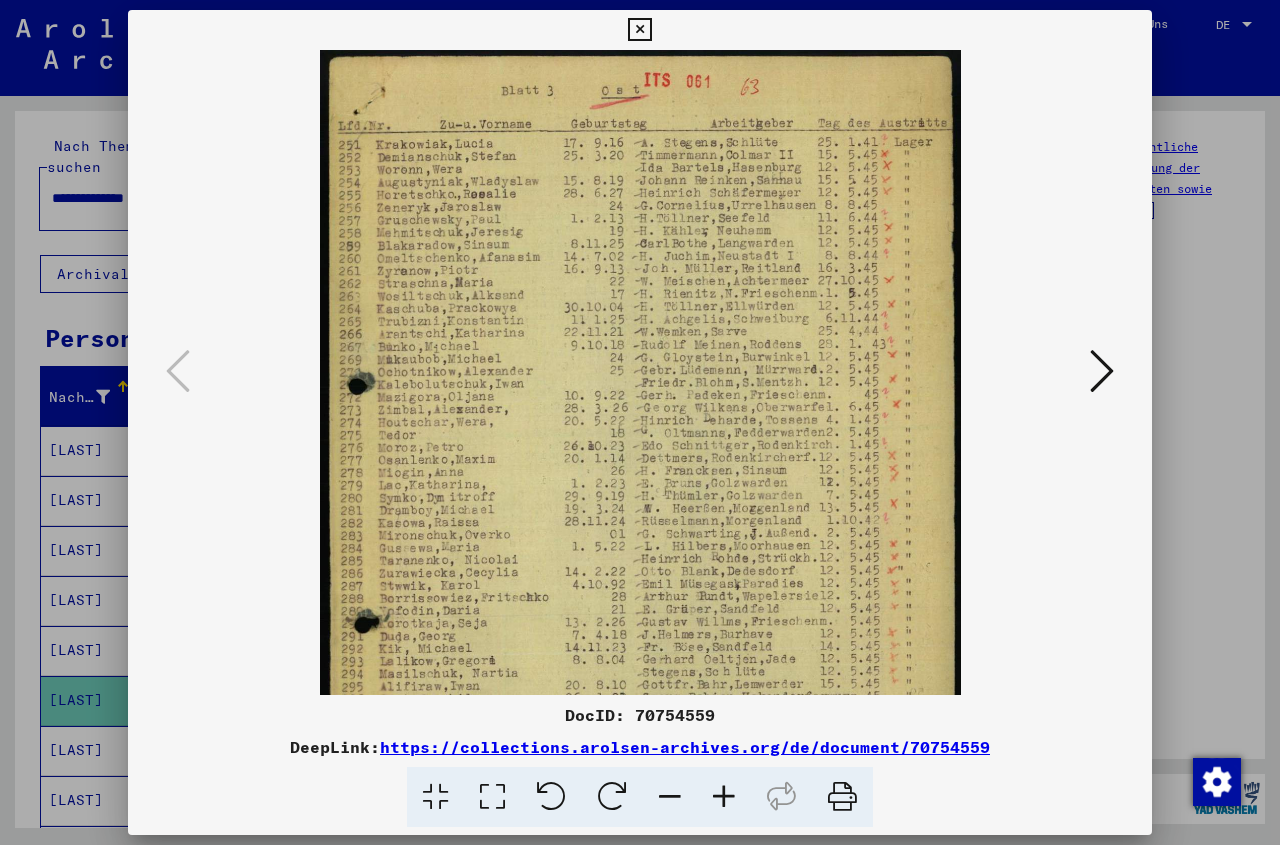 click at bounding box center [724, 797] 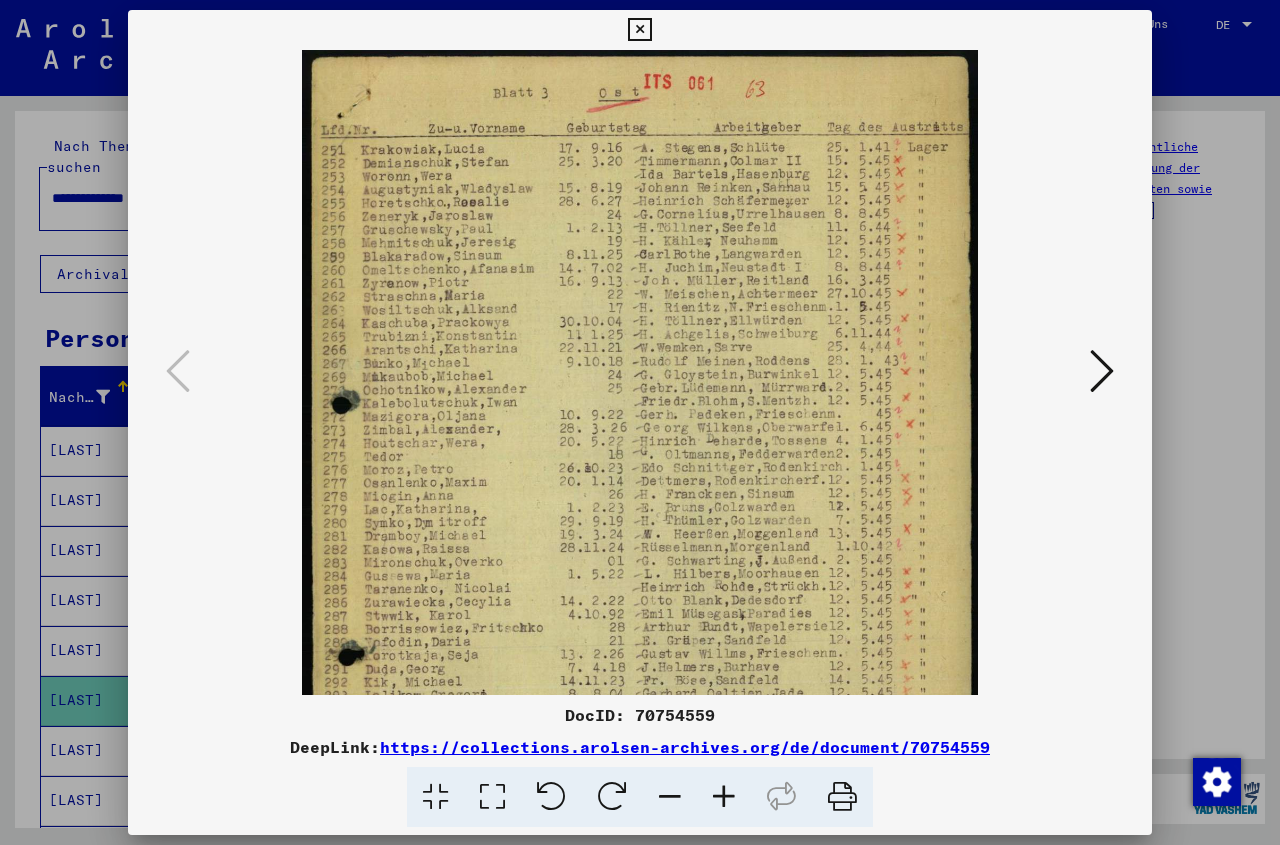 click at bounding box center (724, 797) 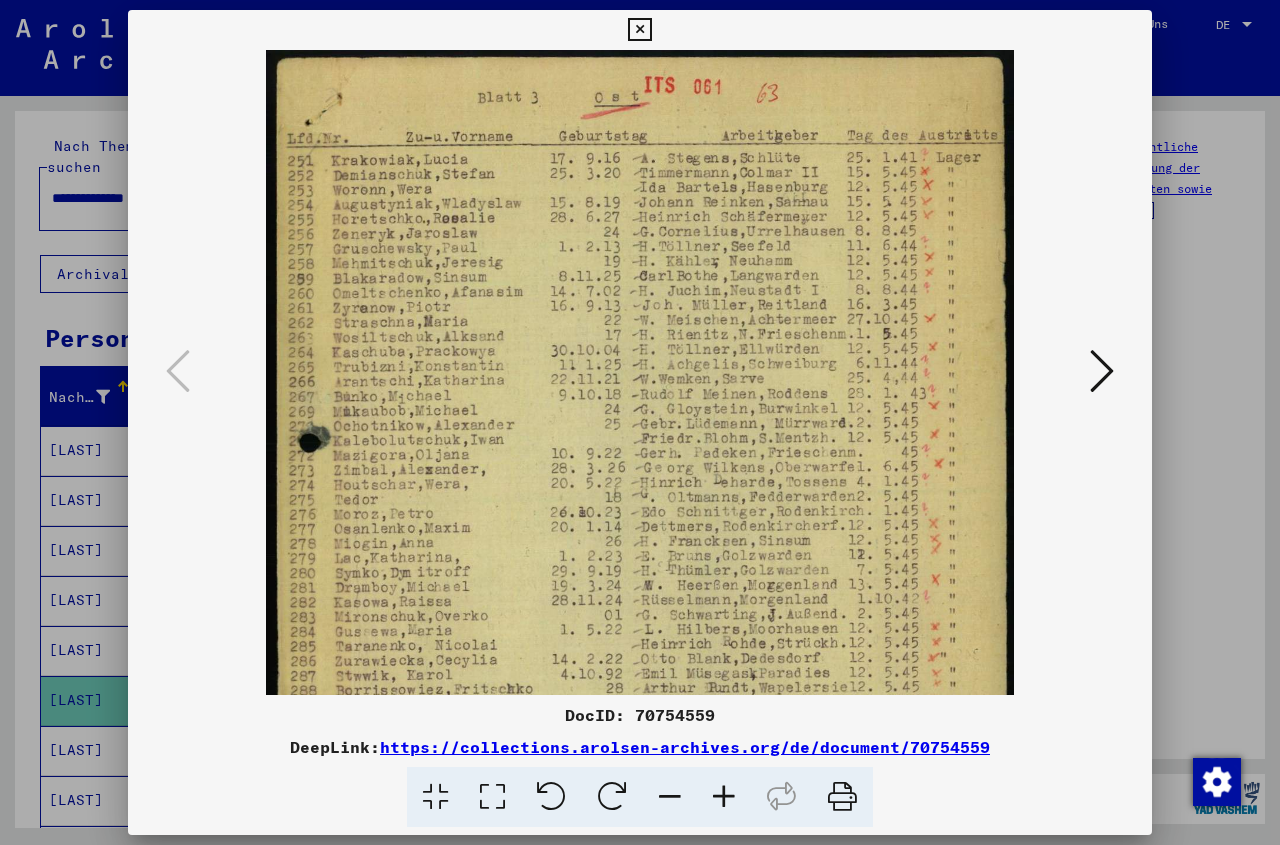 click at bounding box center (724, 797) 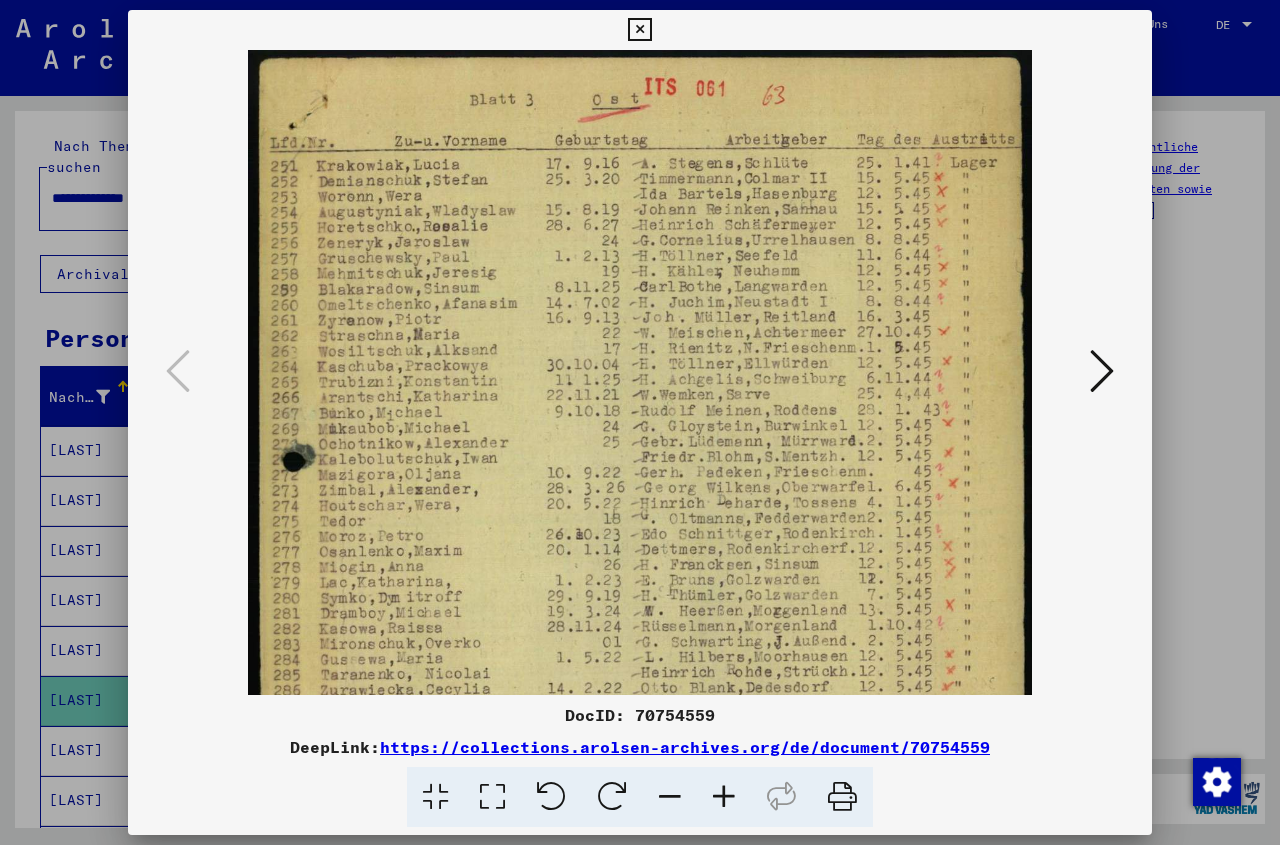 click at bounding box center [724, 797] 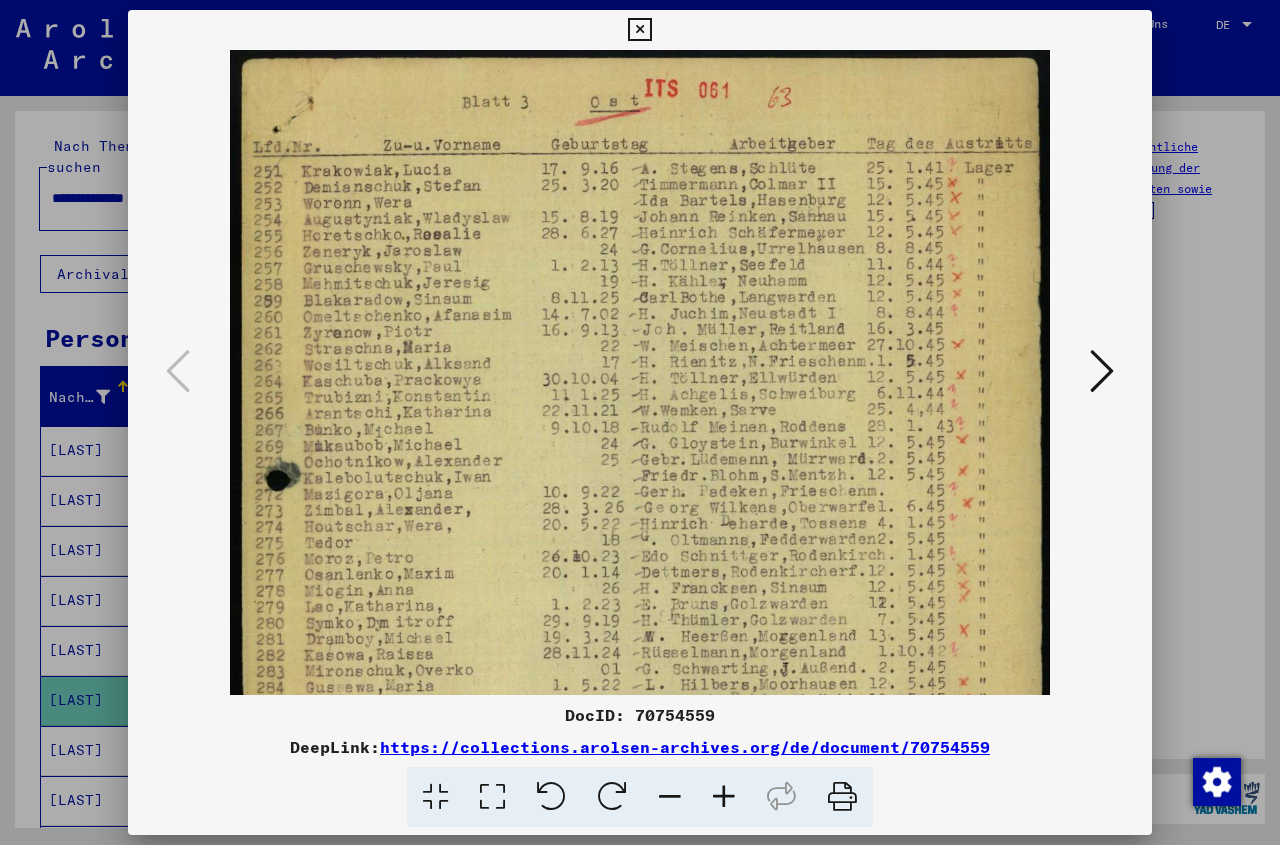click at bounding box center [724, 797] 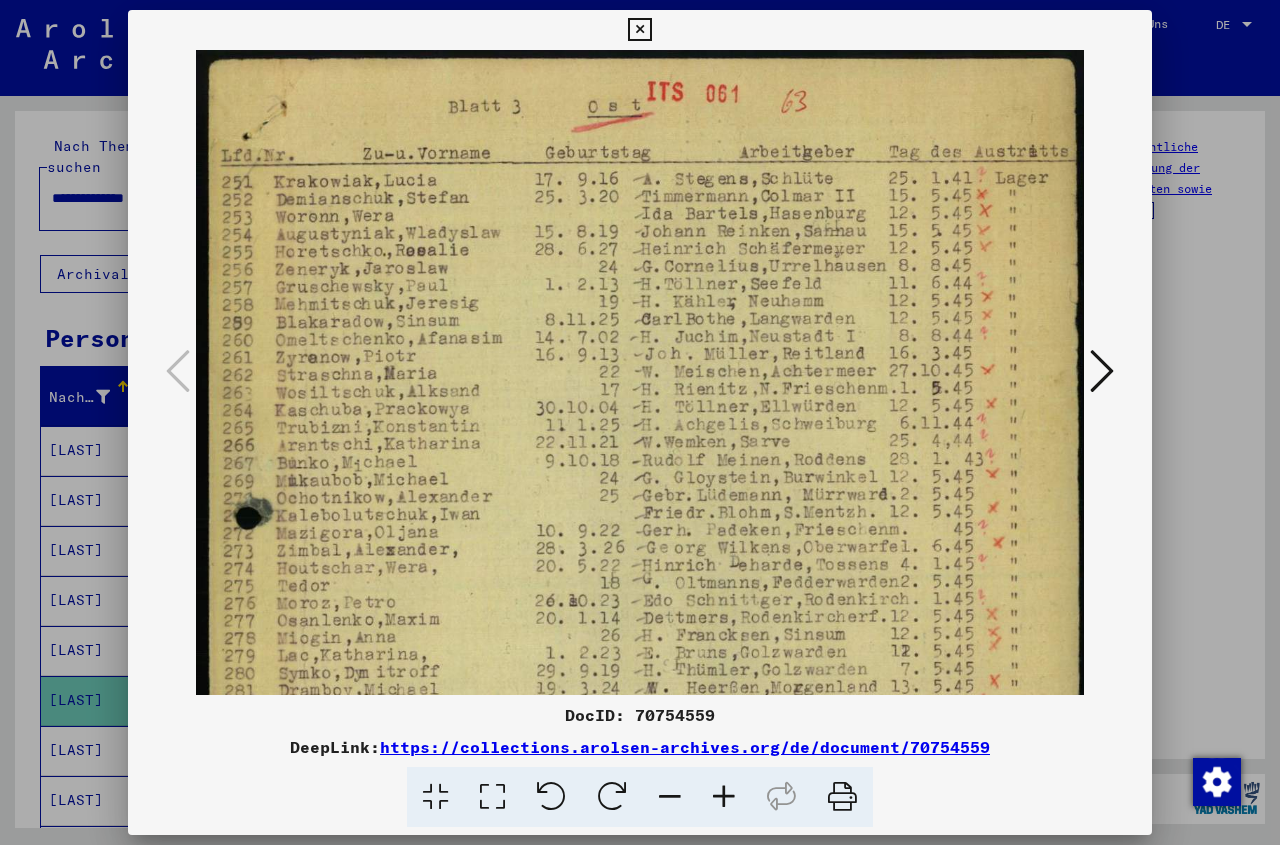 click at bounding box center [724, 797] 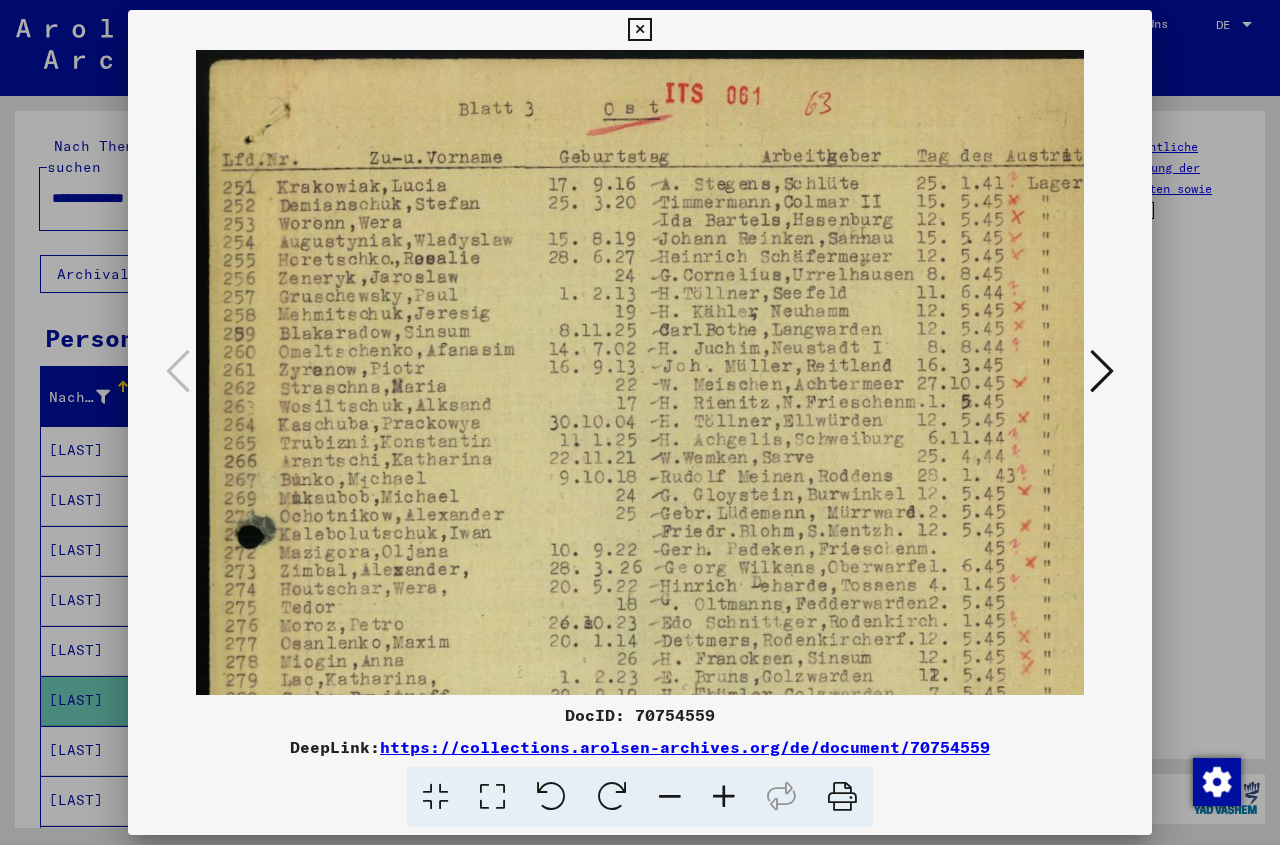 click at bounding box center [724, 797] 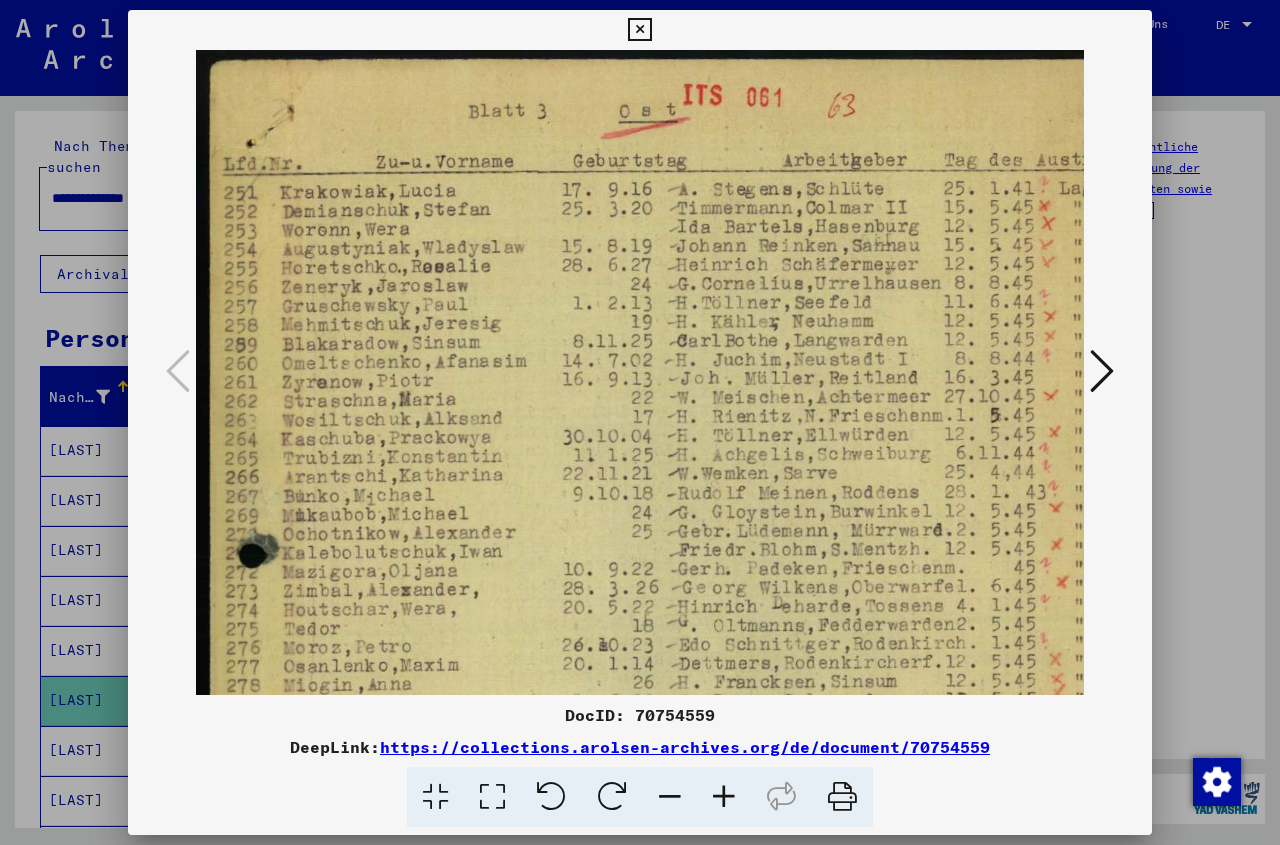 click at bounding box center (724, 797) 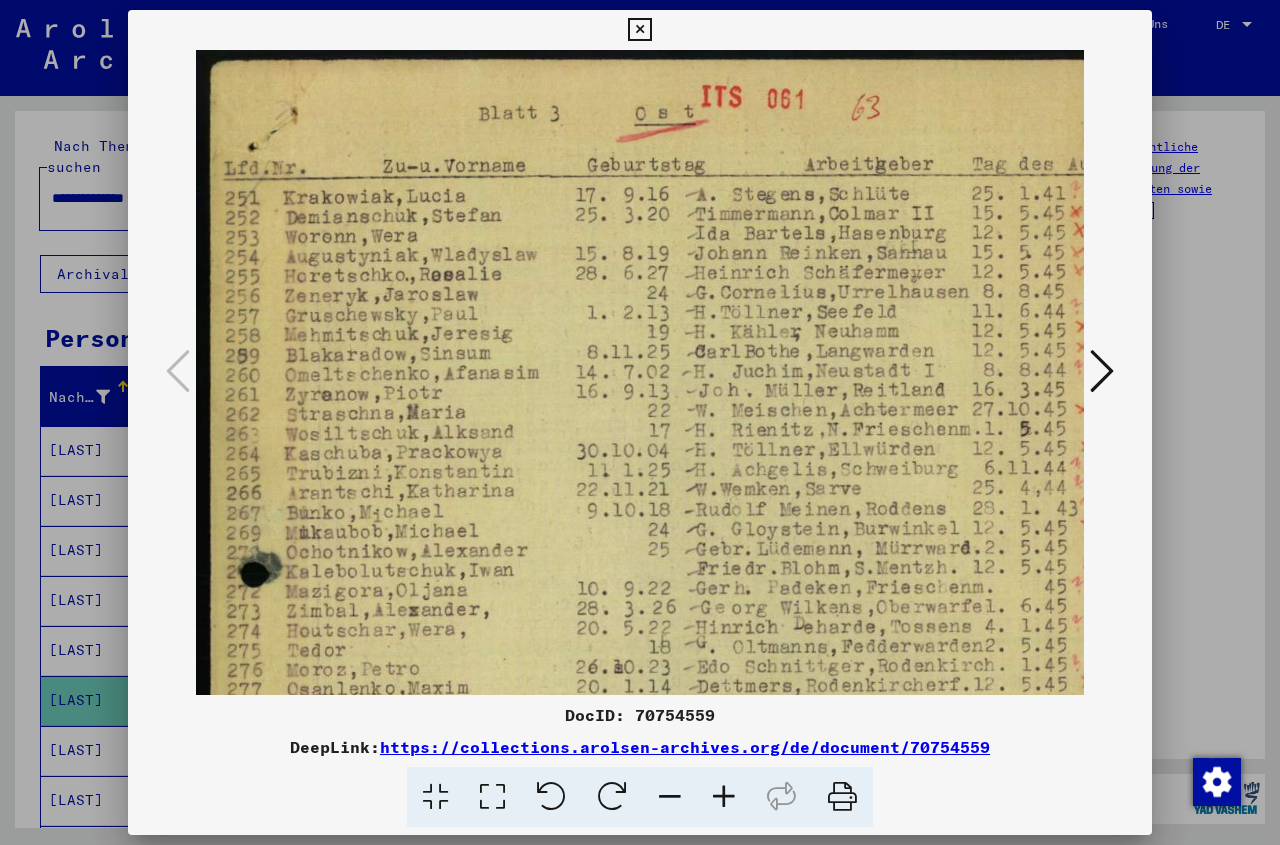 click at bounding box center [724, 797] 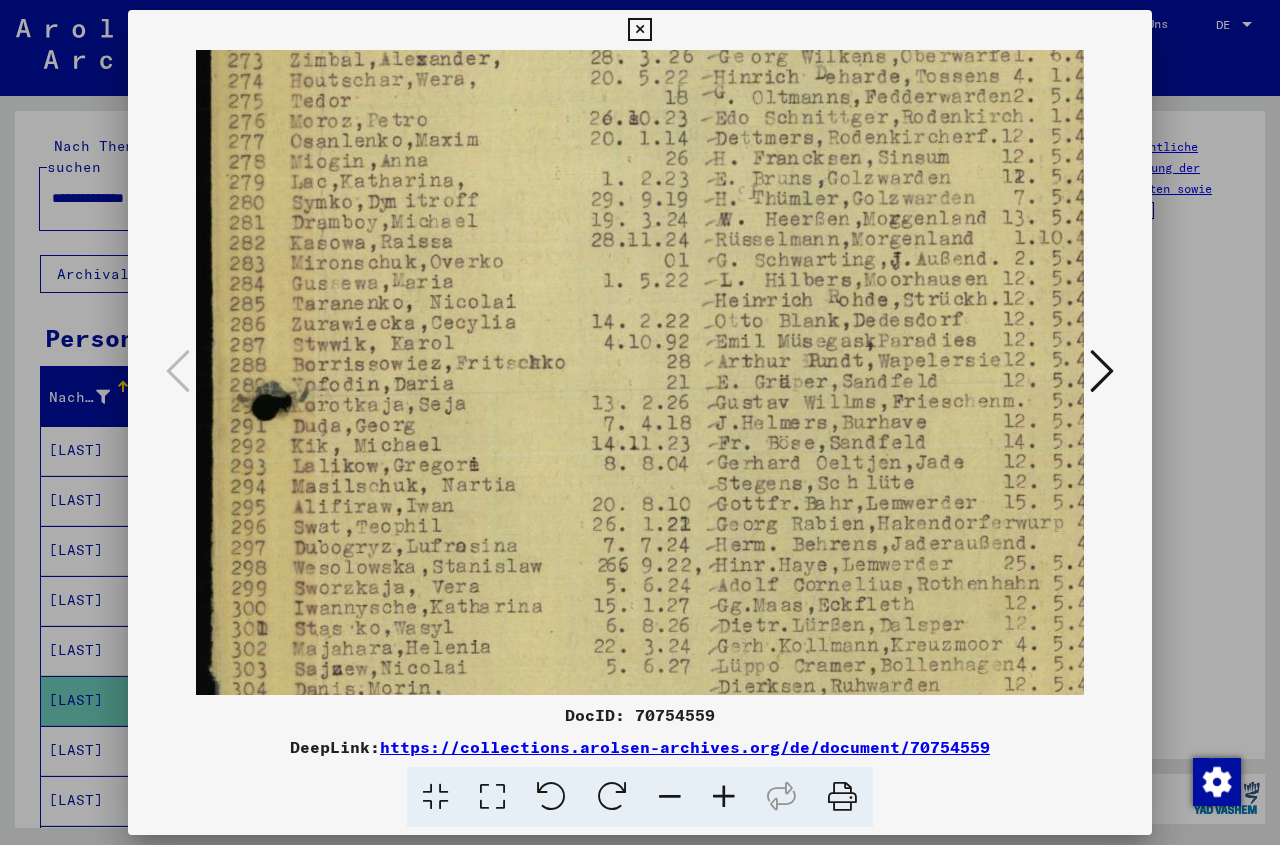 scroll, scrollTop: 580, scrollLeft: 0, axis: vertical 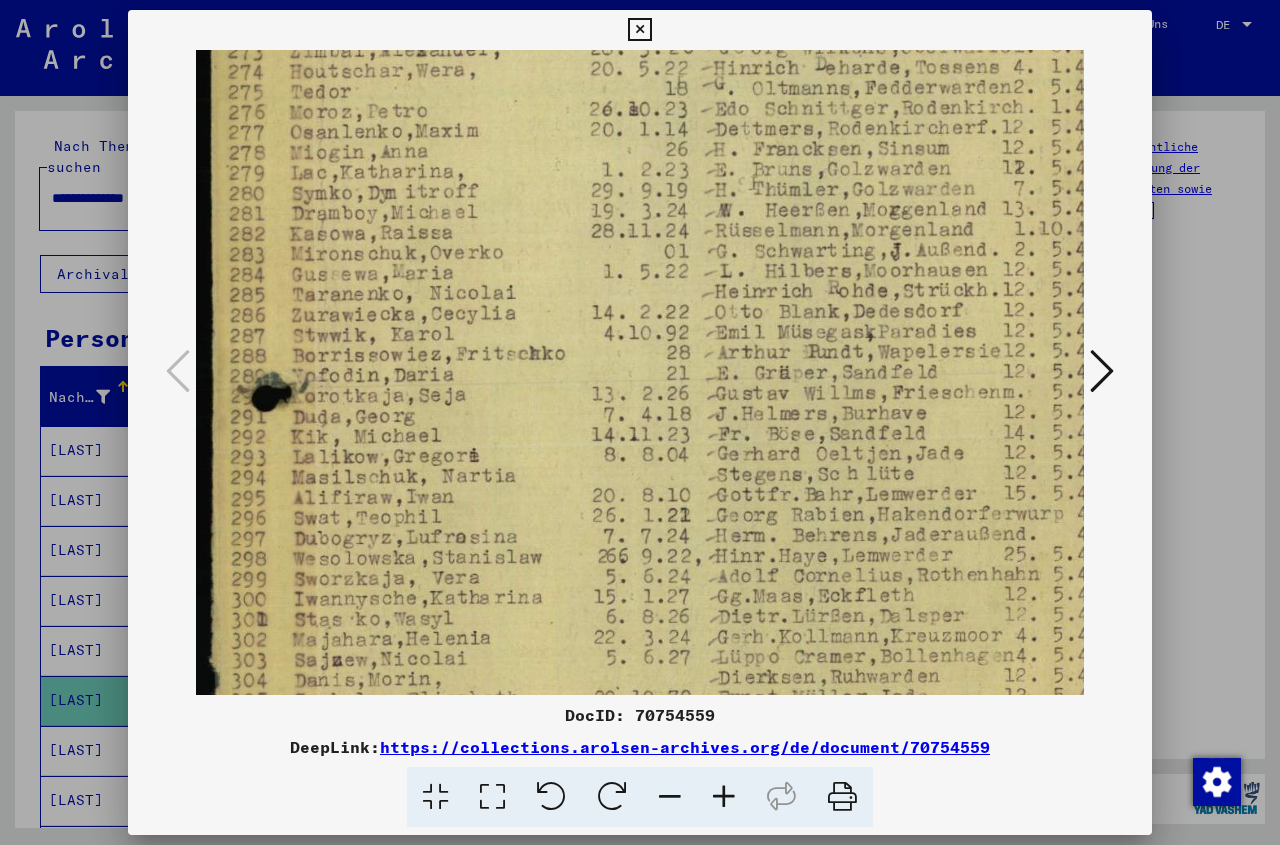 drag, startPoint x: 348, startPoint y: 674, endPoint x: 514, endPoint y: 94, distance: 603.28766 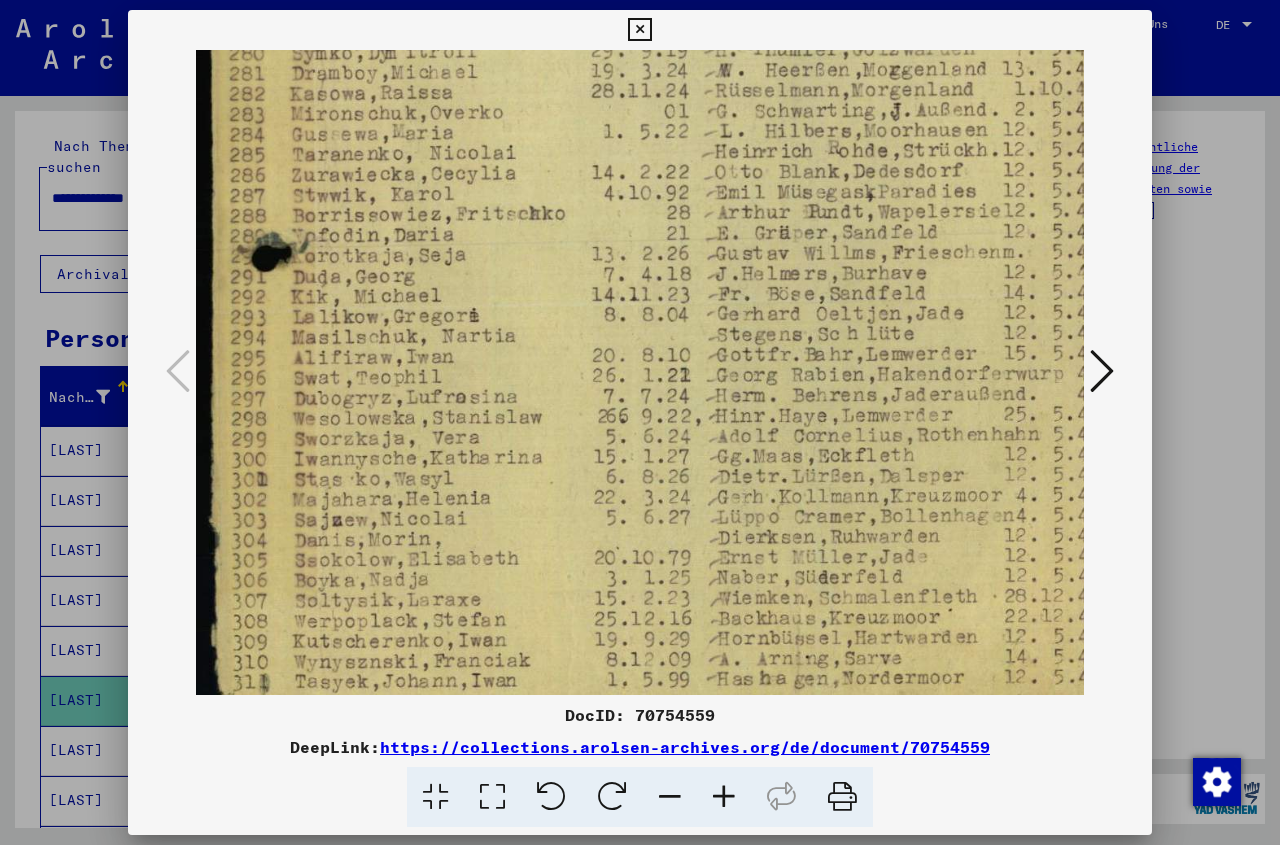 scroll, scrollTop: 800, scrollLeft: 0, axis: vertical 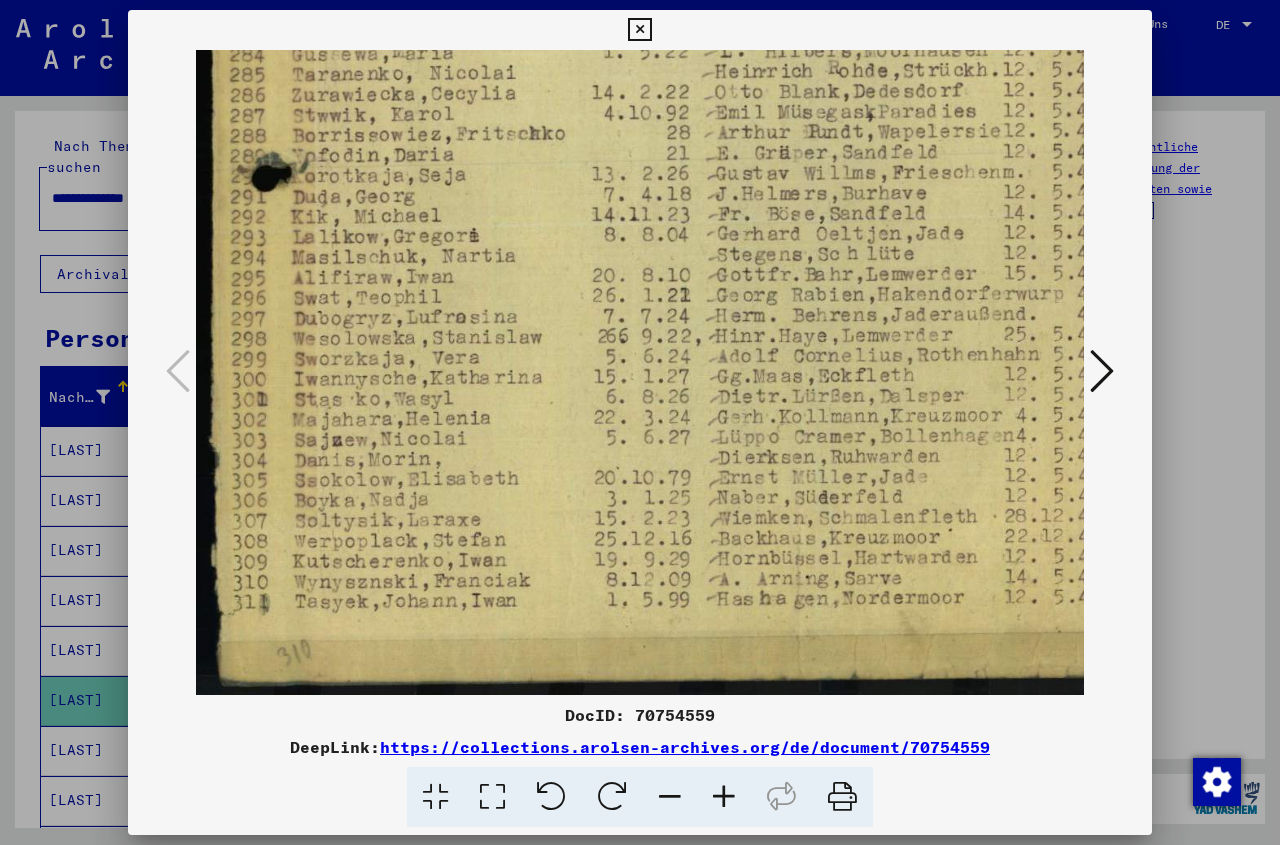 drag, startPoint x: 341, startPoint y: 680, endPoint x: 441, endPoint y: 133, distance: 556.0657 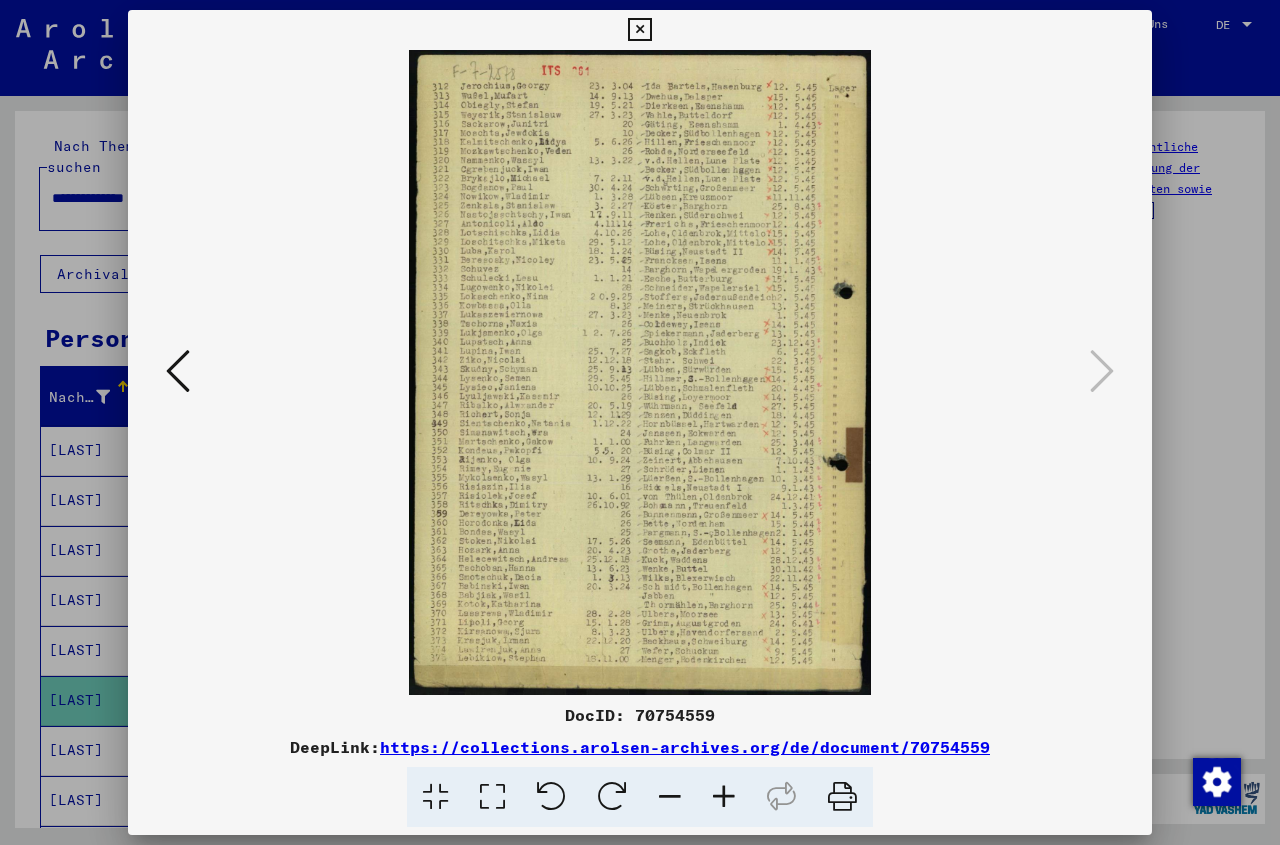 scroll, scrollTop: 0, scrollLeft: 0, axis: both 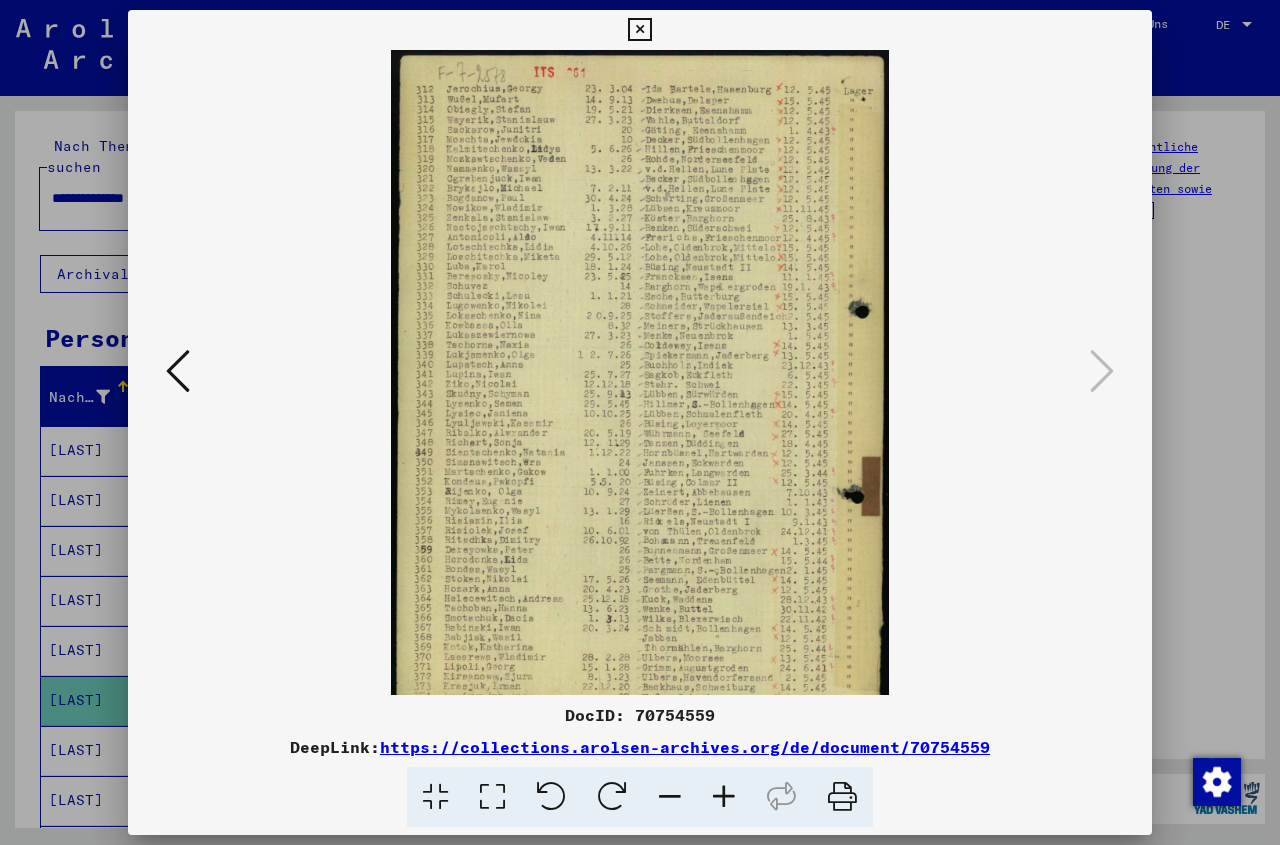 click at bounding box center [724, 797] 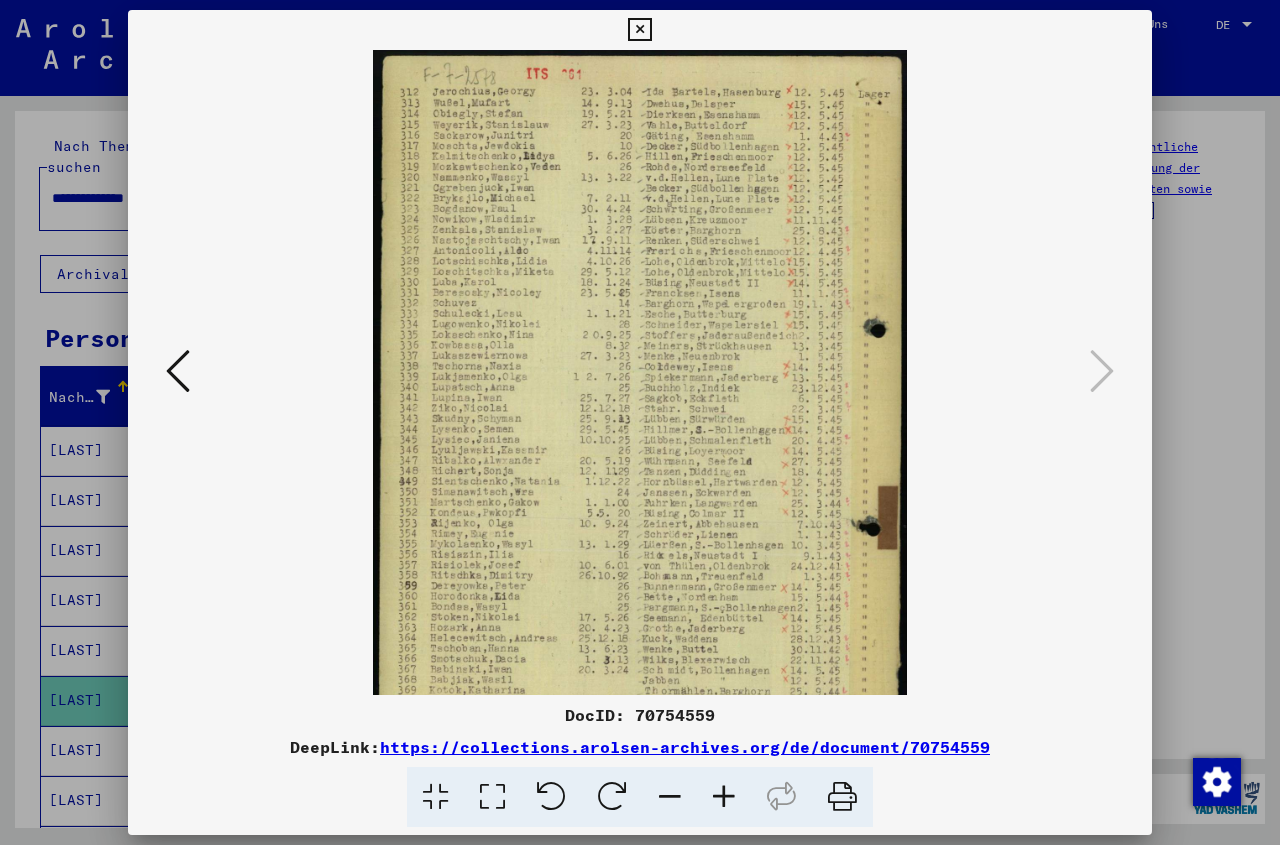click at bounding box center (724, 797) 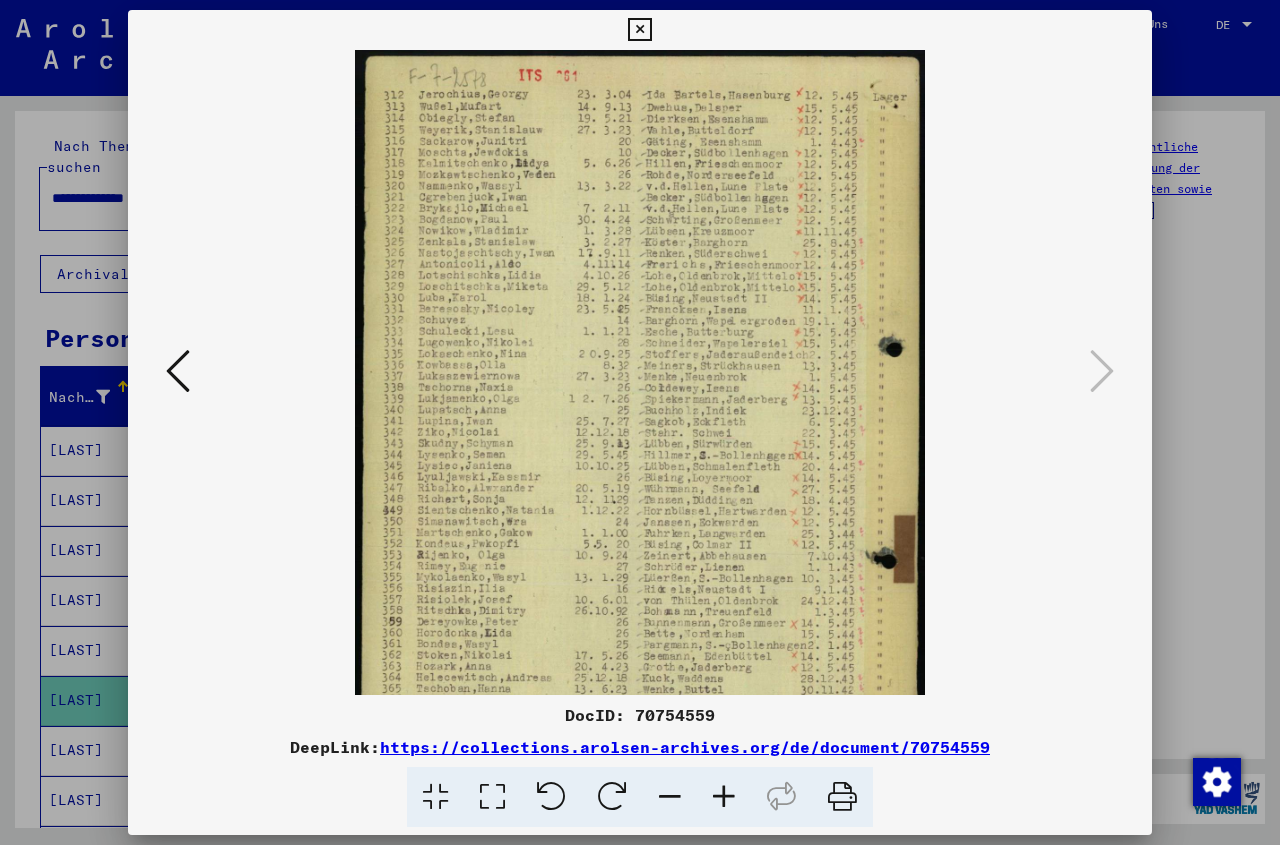 click at bounding box center (724, 797) 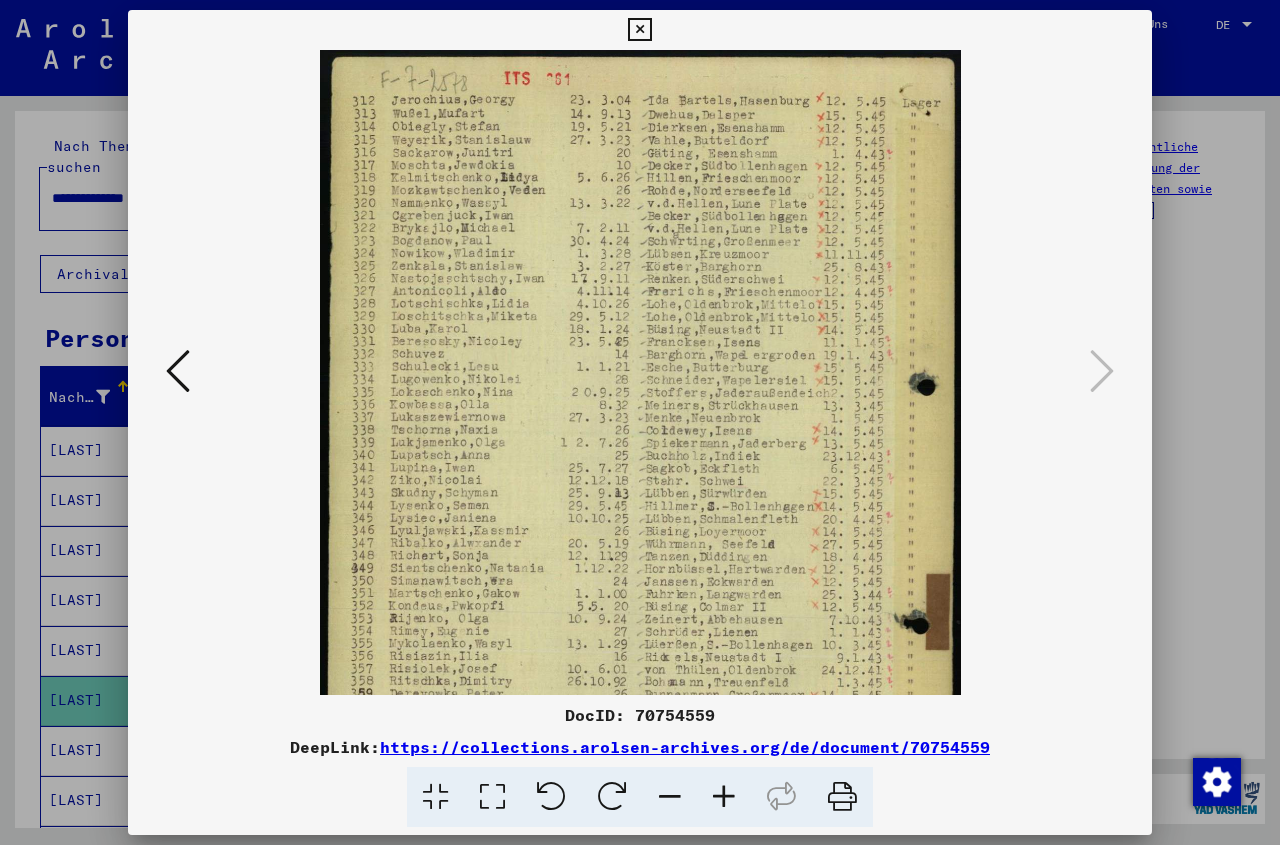 click at bounding box center [724, 797] 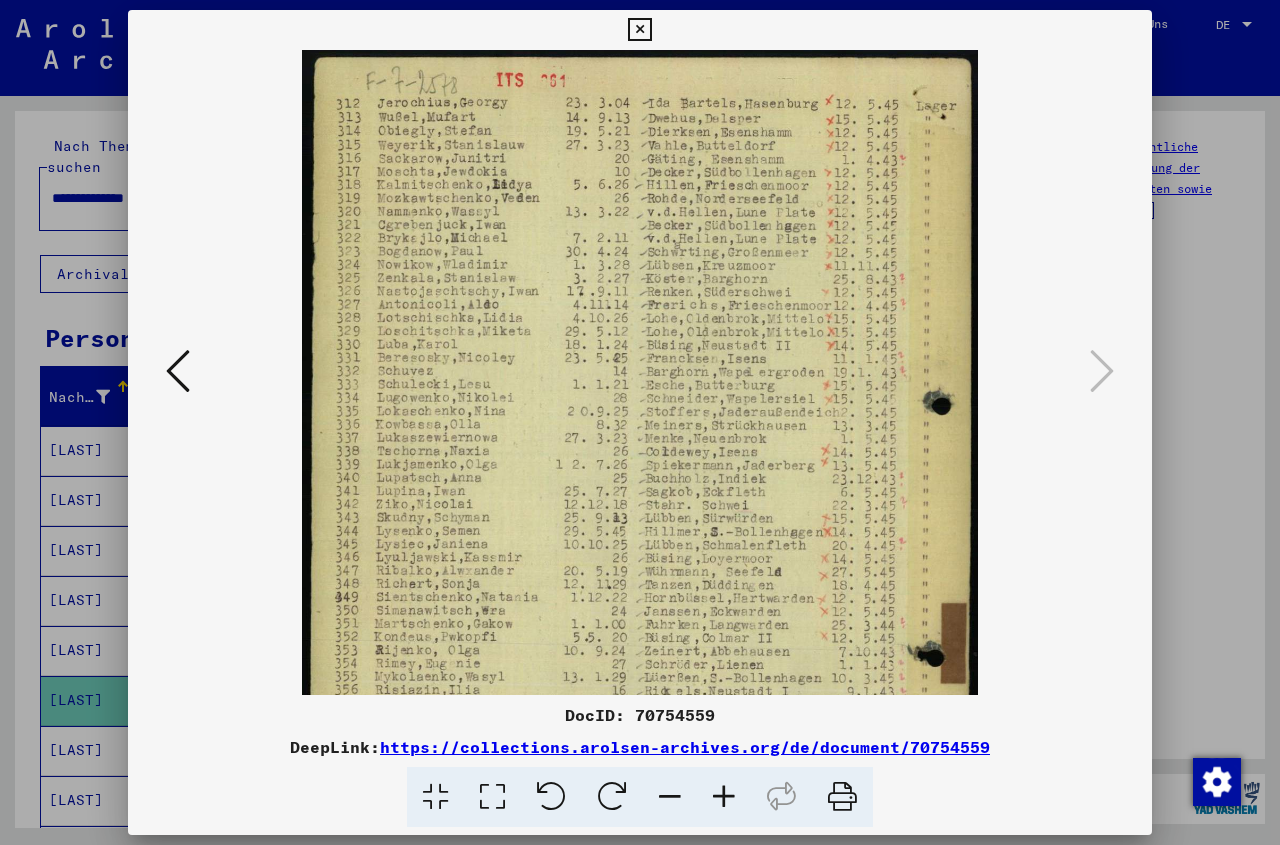 click at bounding box center (724, 797) 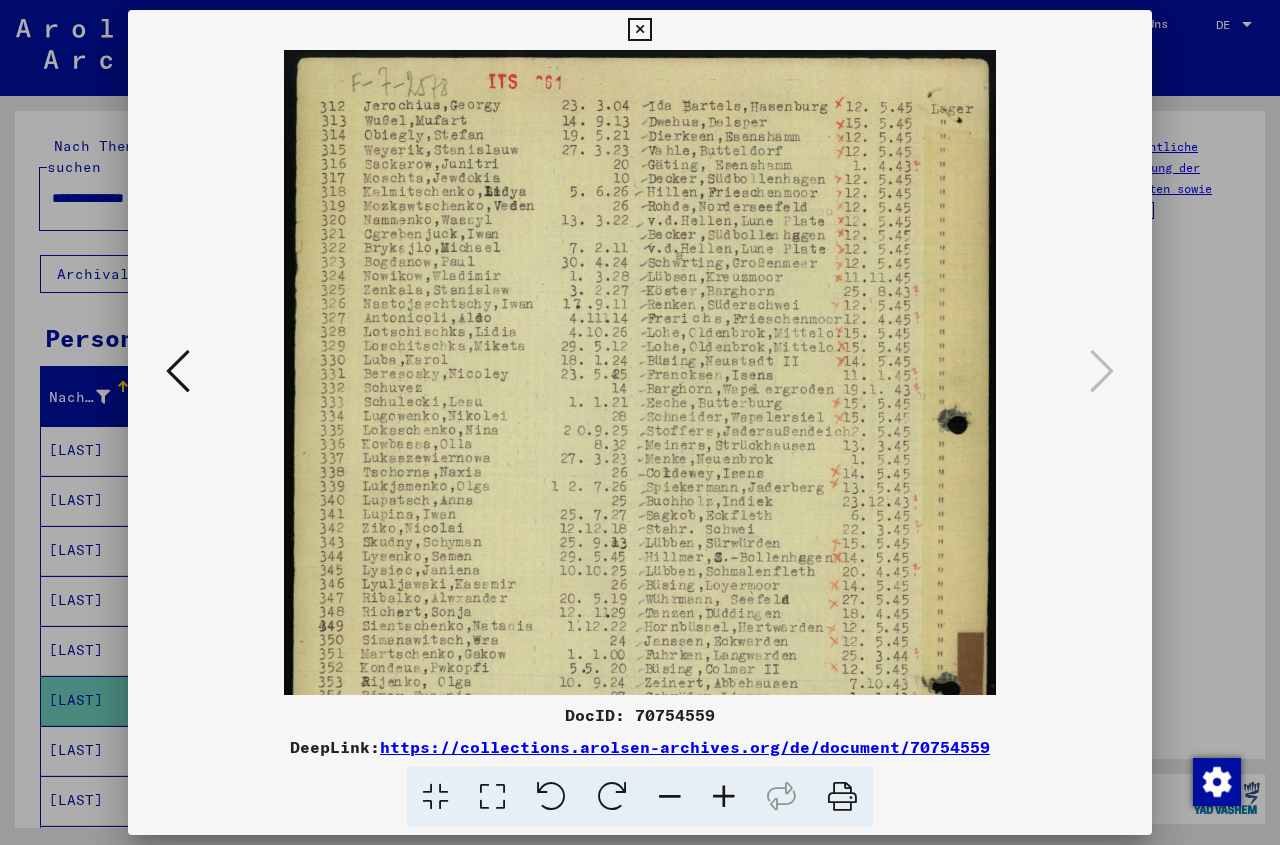 click at bounding box center [724, 797] 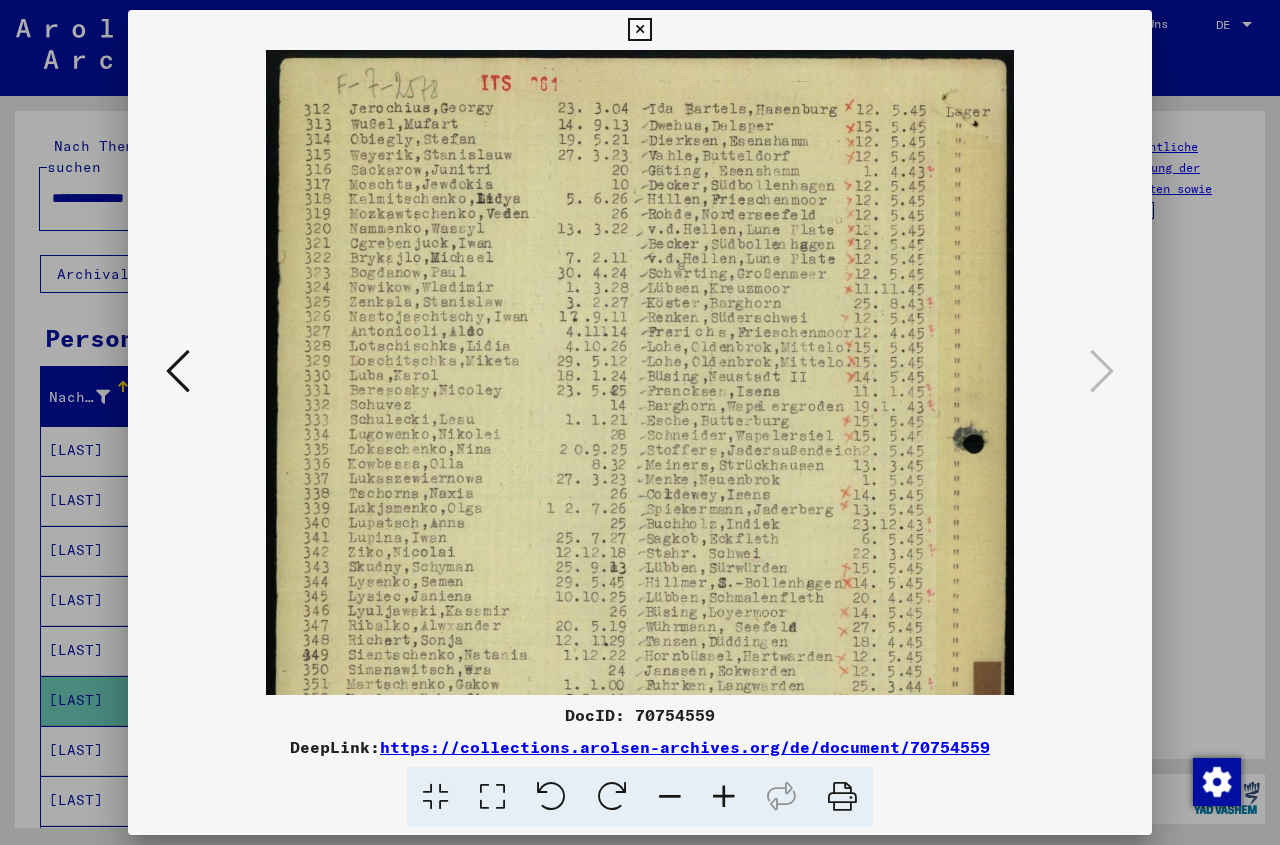 click at bounding box center [724, 797] 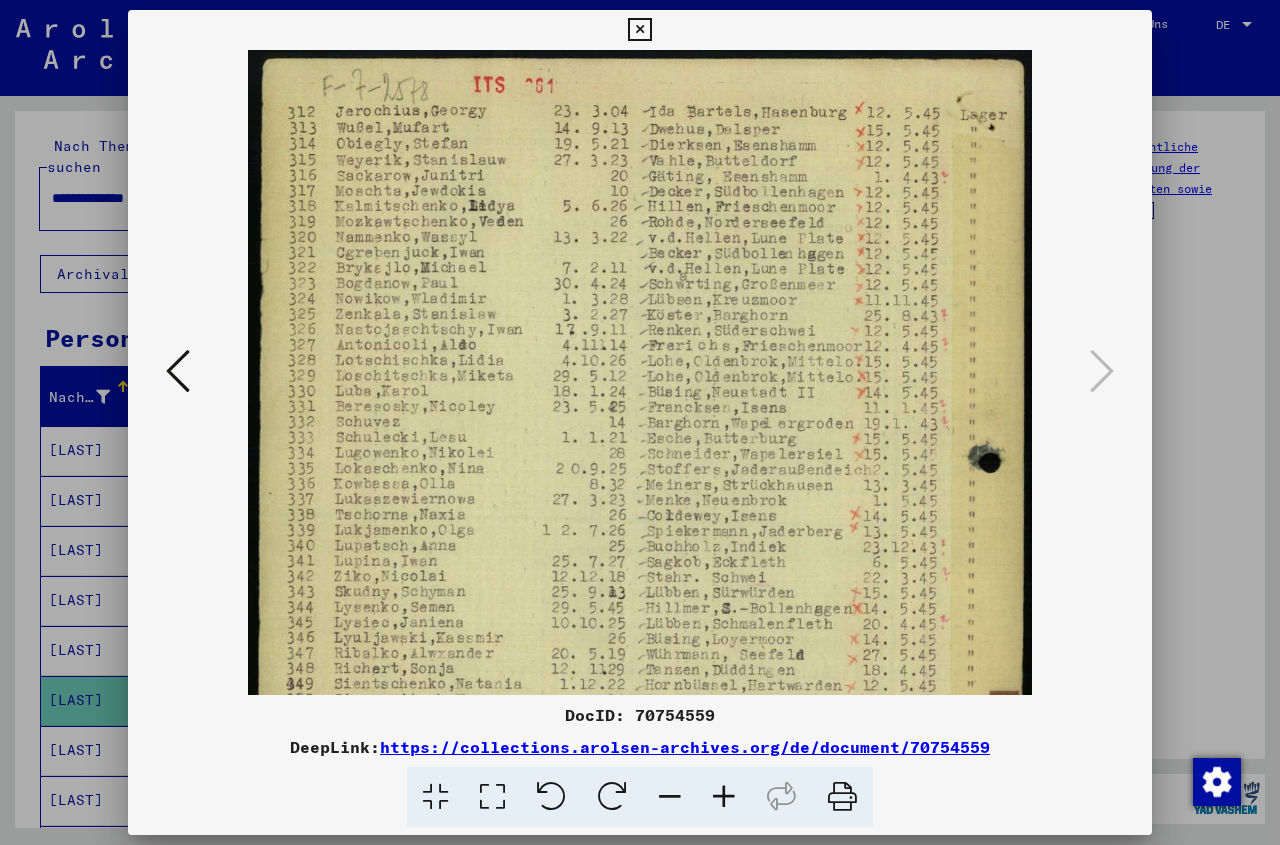 click at bounding box center (724, 797) 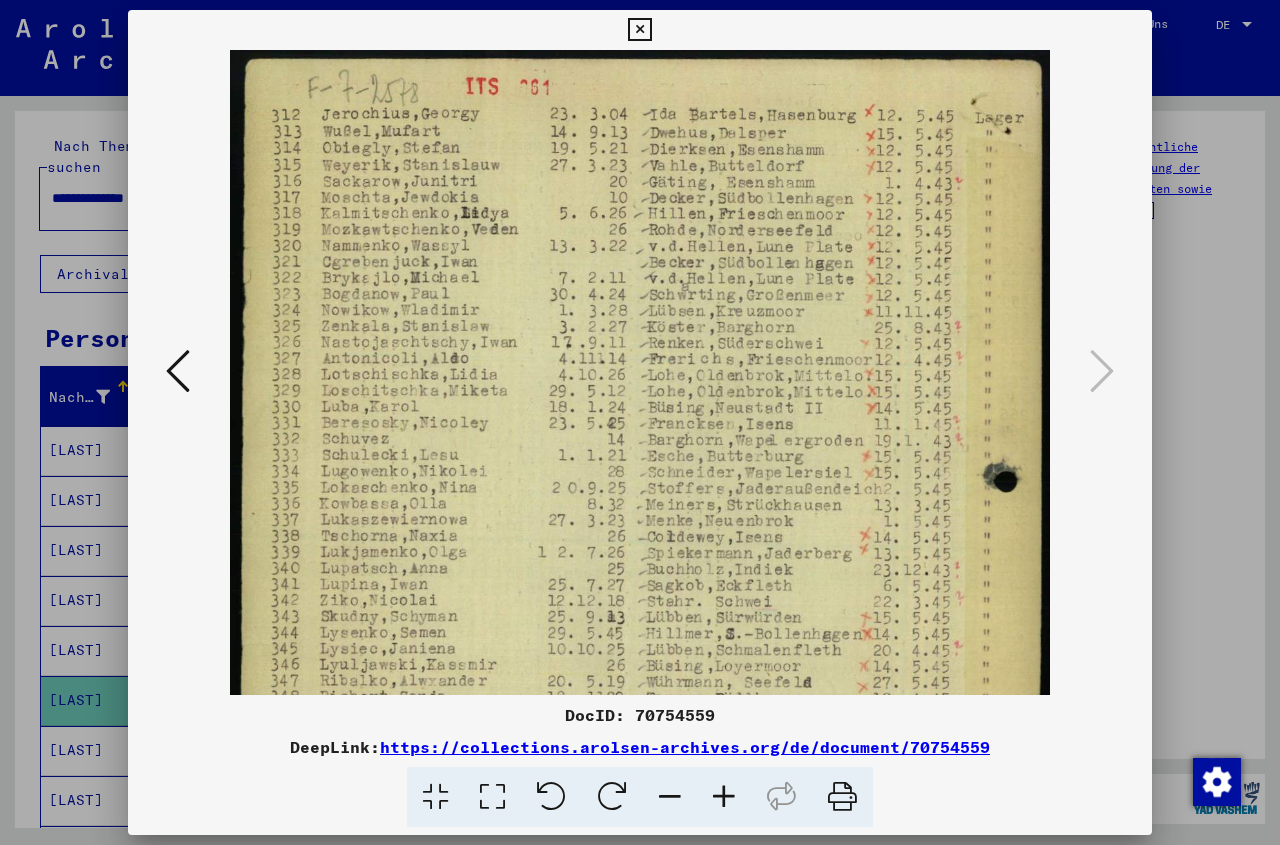 click at bounding box center [724, 797] 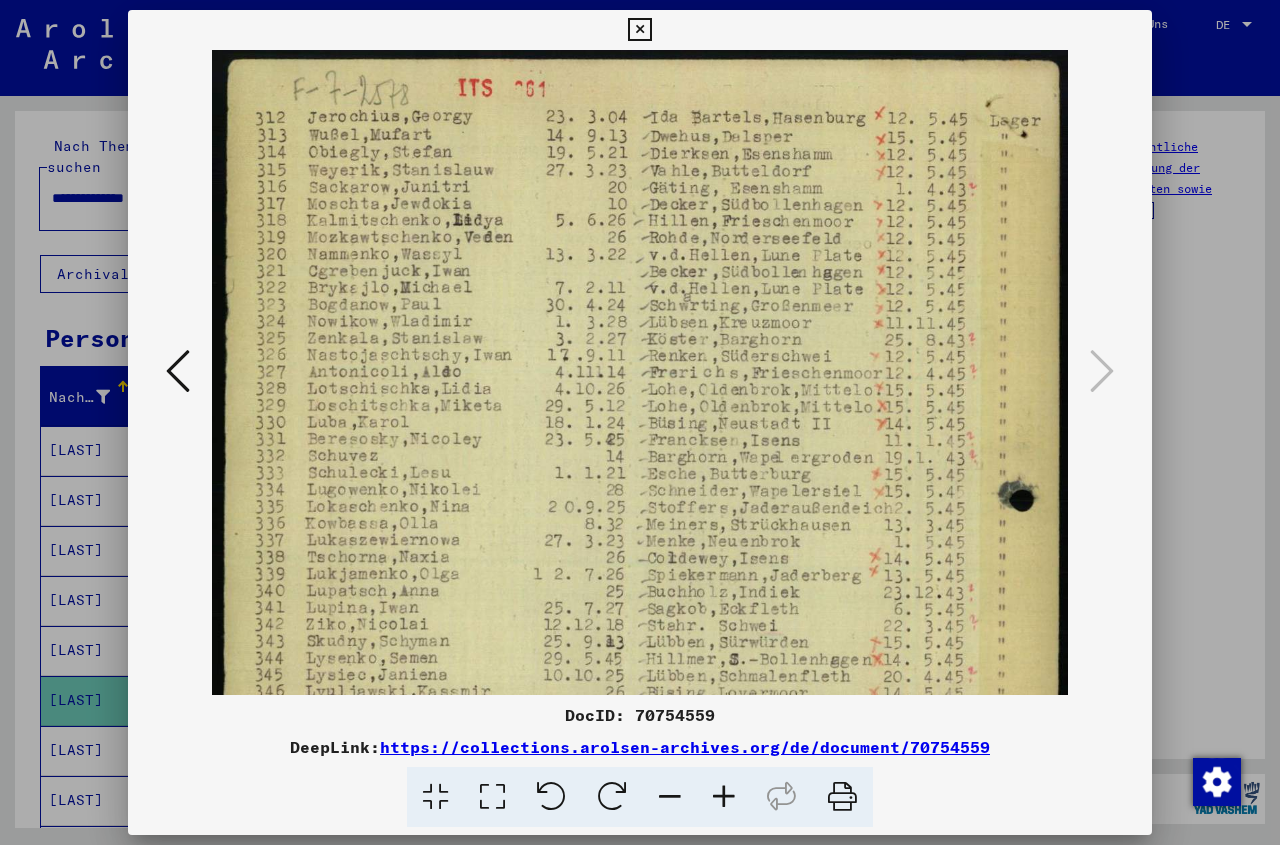 click at bounding box center [724, 797] 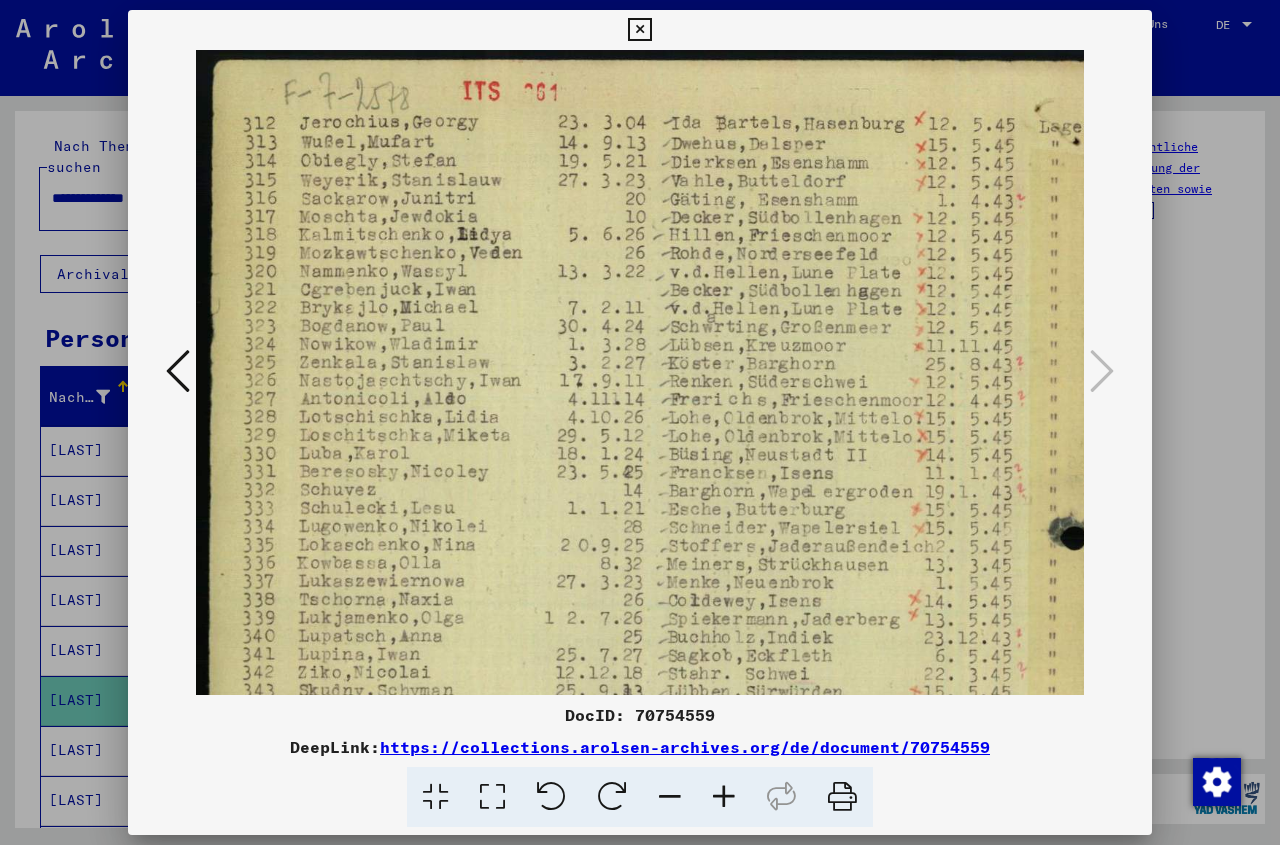 click at bounding box center [724, 797] 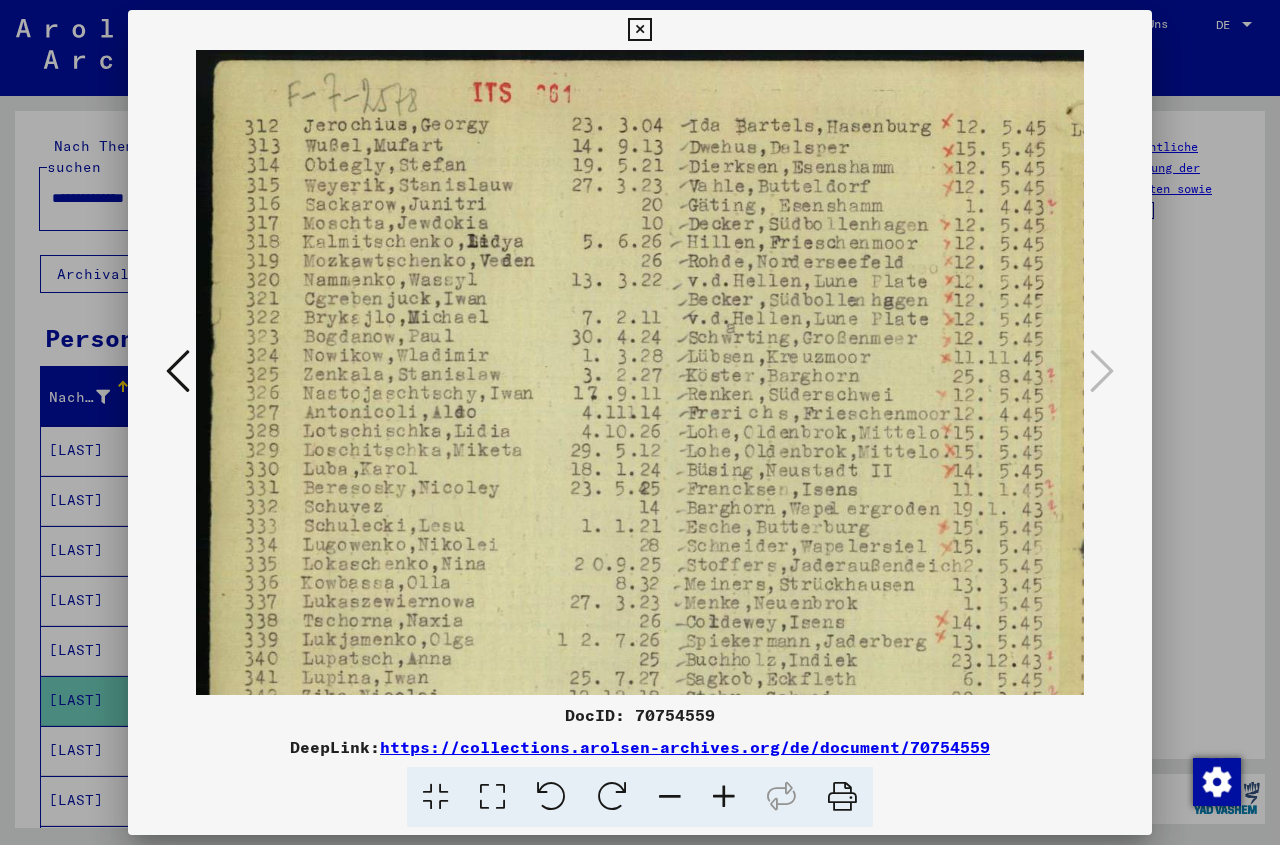 click at bounding box center [724, 797] 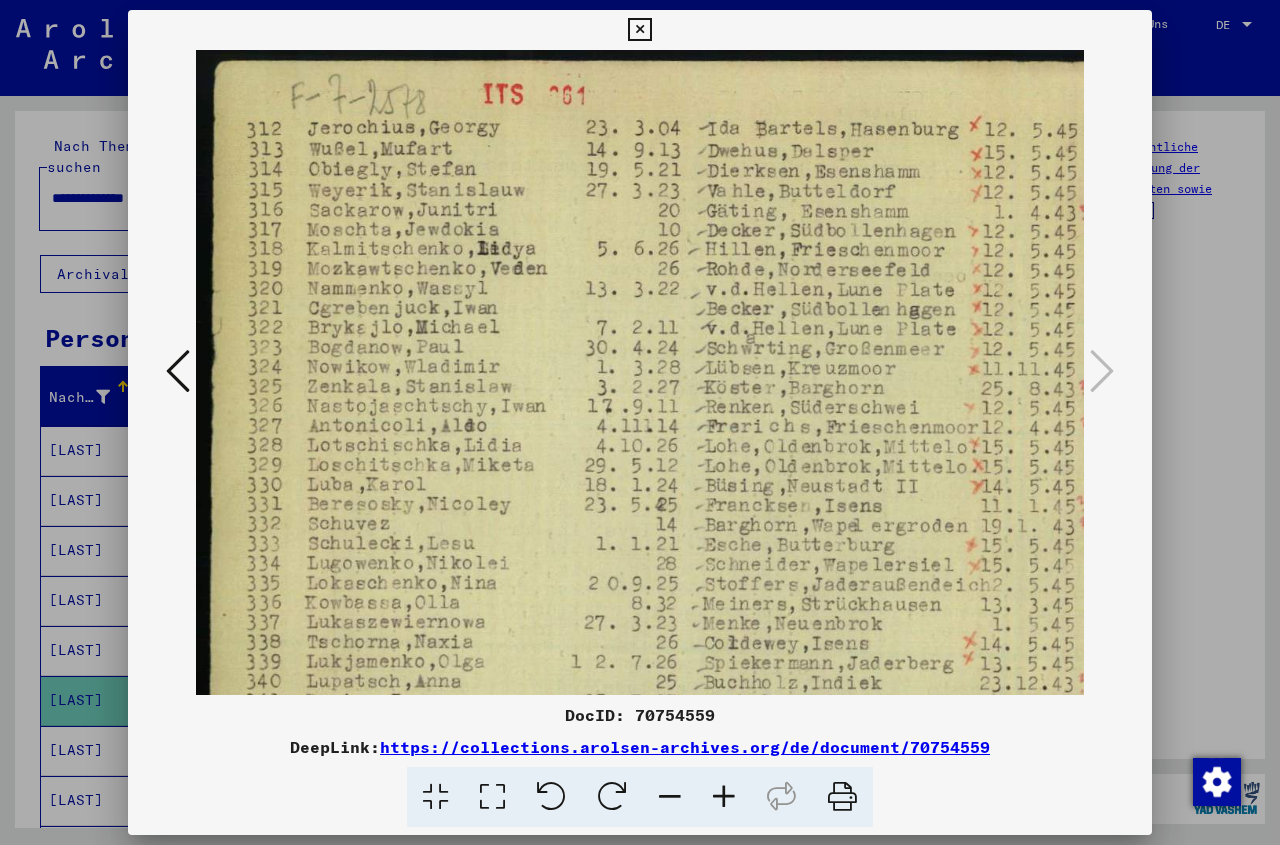 click at bounding box center (724, 797) 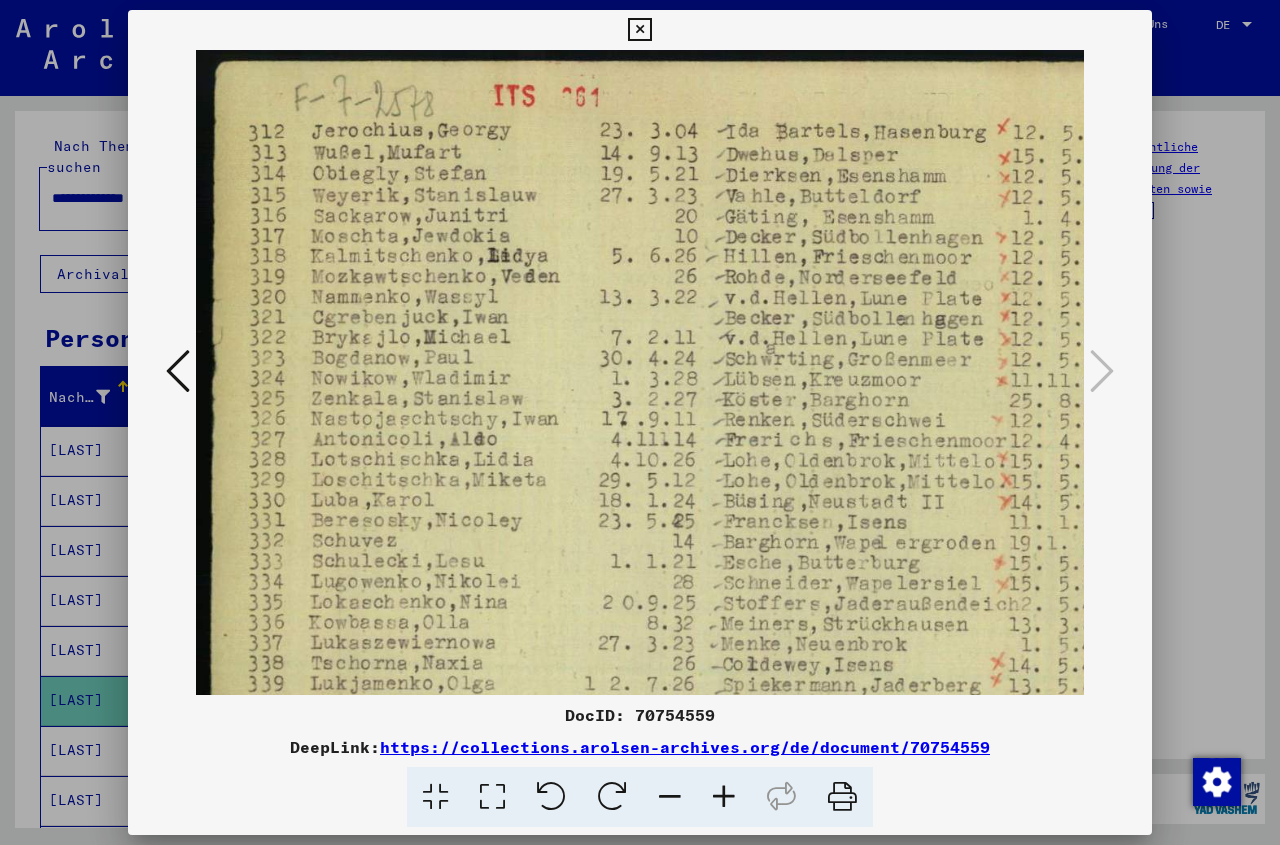 click at bounding box center [724, 797] 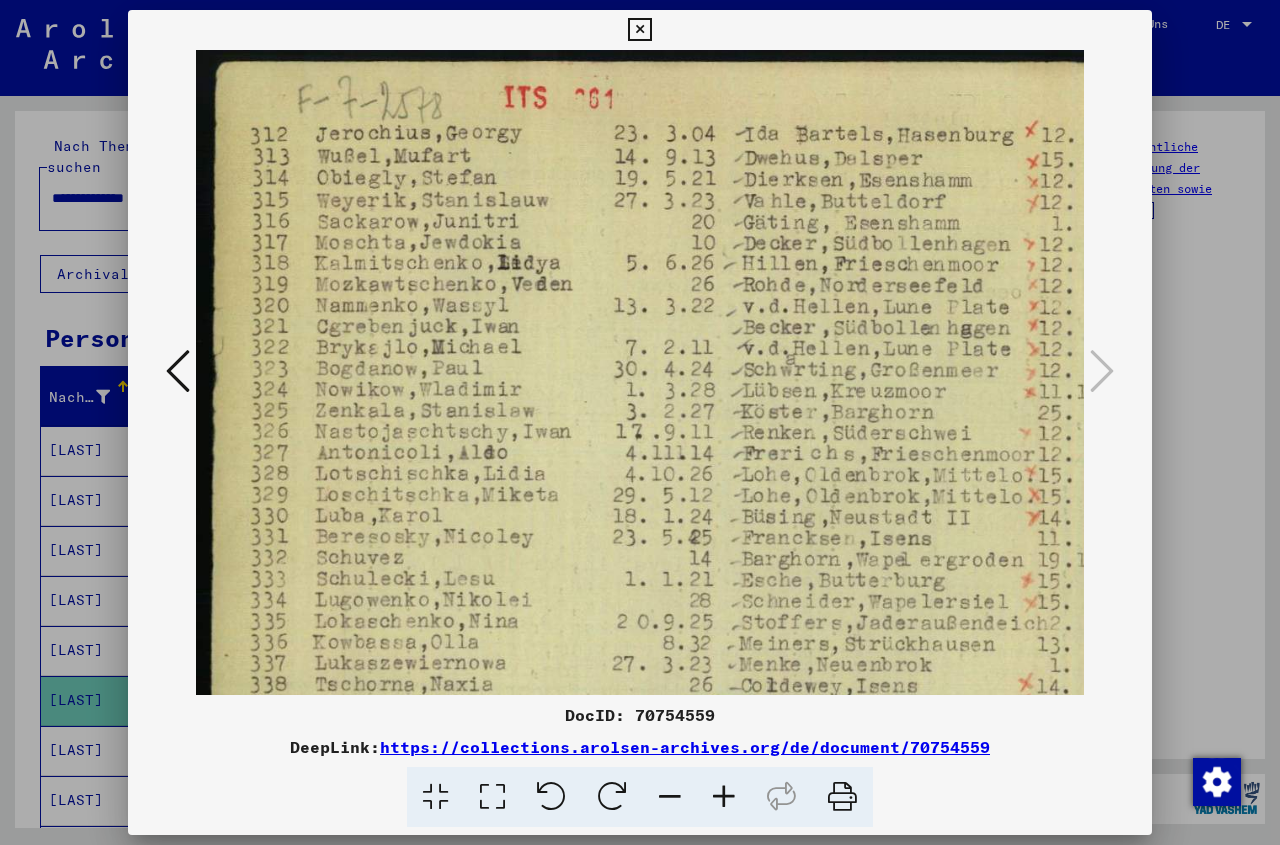 click at bounding box center [724, 797] 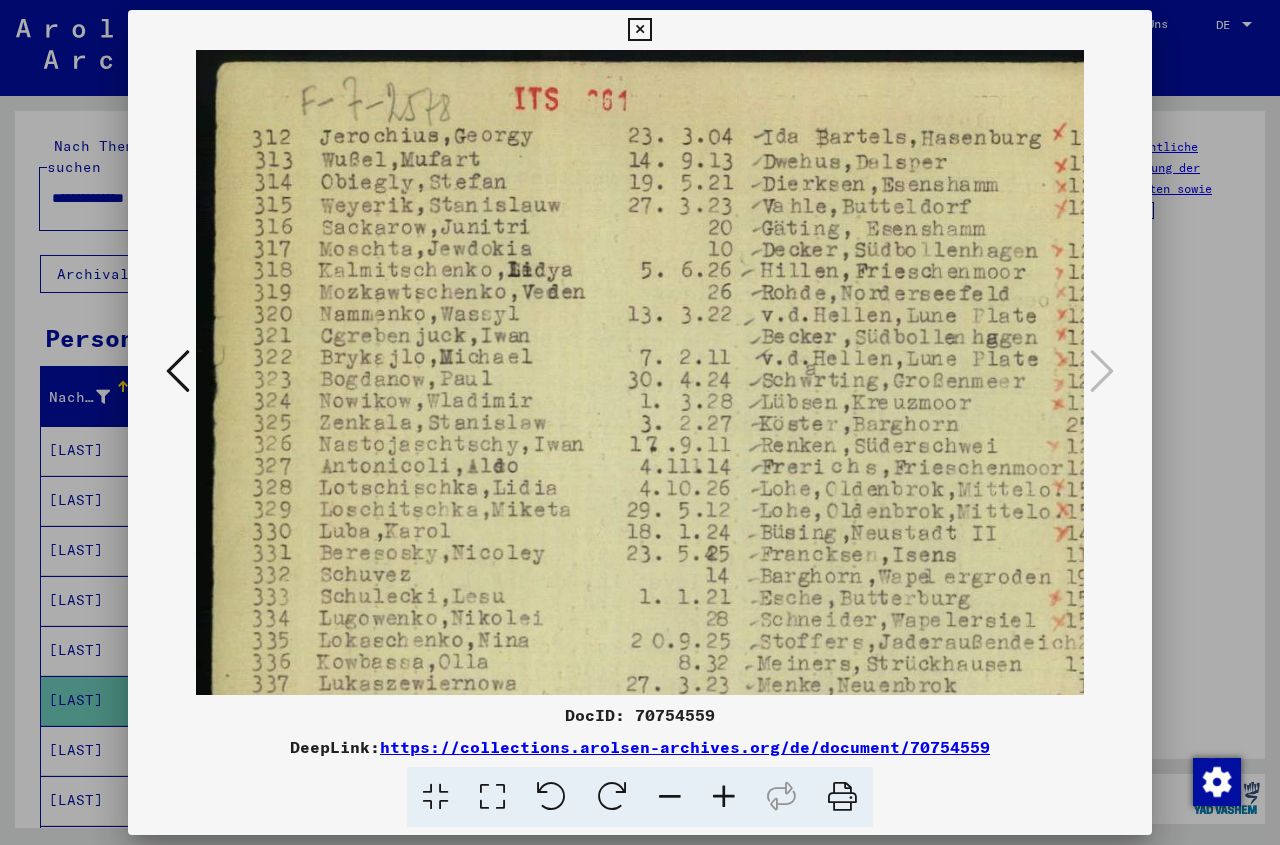 click at bounding box center [724, 797] 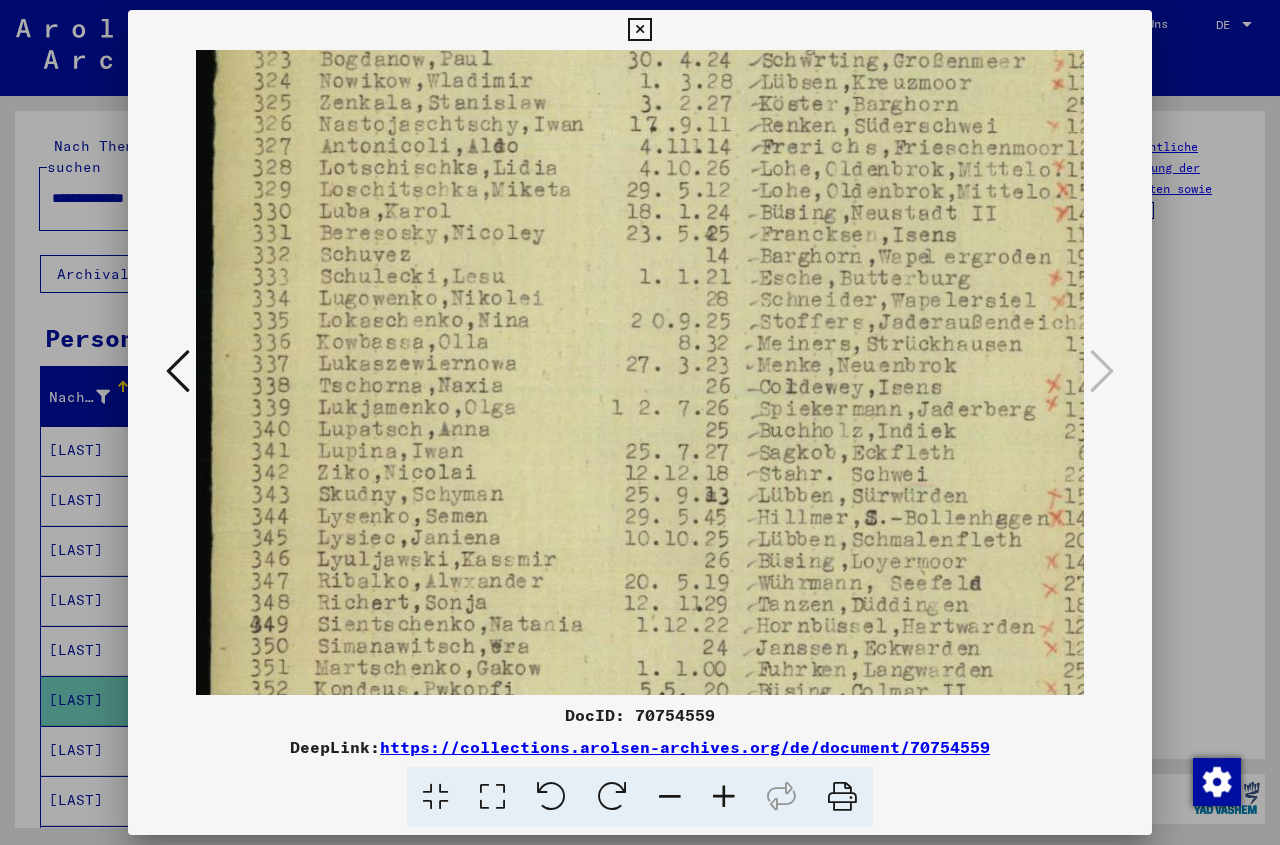 drag, startPoint x: 345, startPoint y: 683, endPoint x: 411, endPoint y: 362, distance: 327.7148 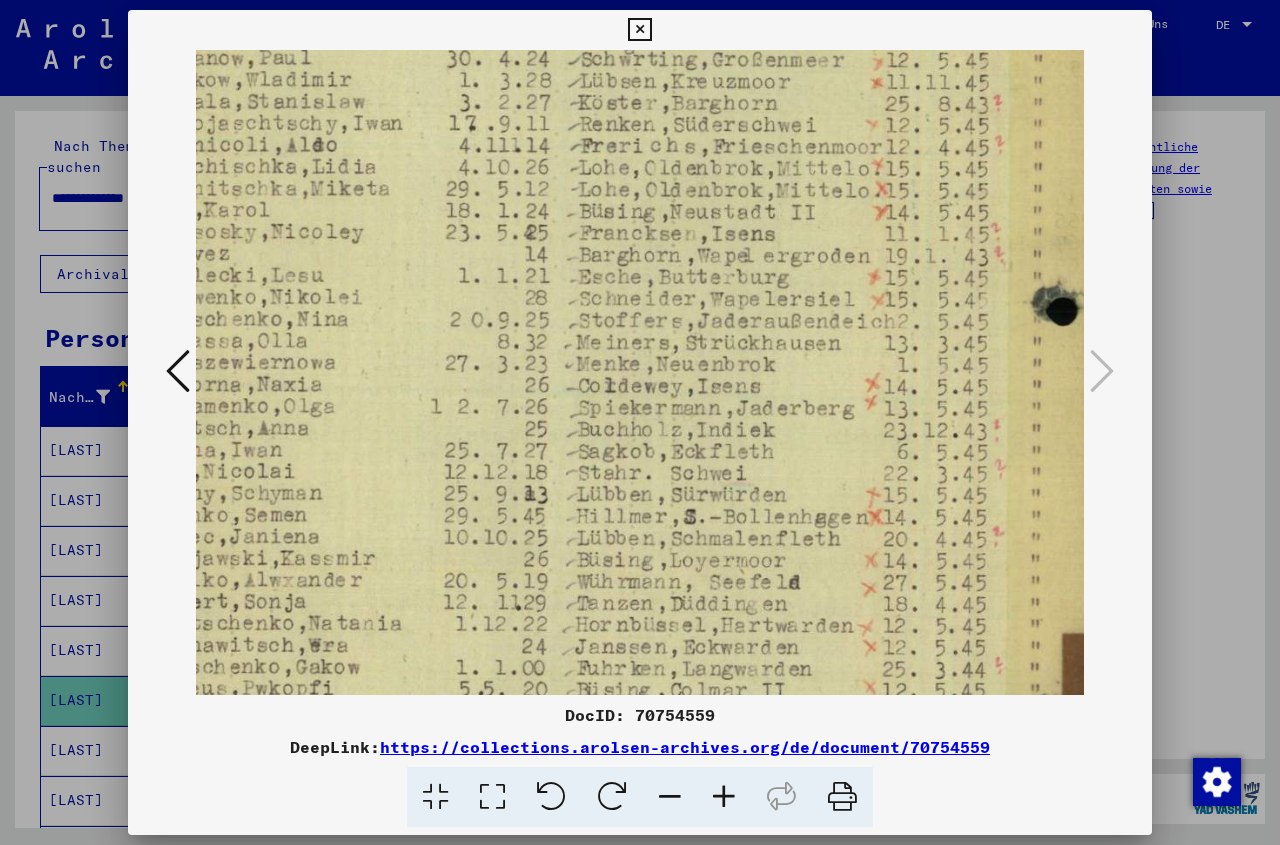 scroll, scrollTop: 321, scrollLeft: 211, axis: both 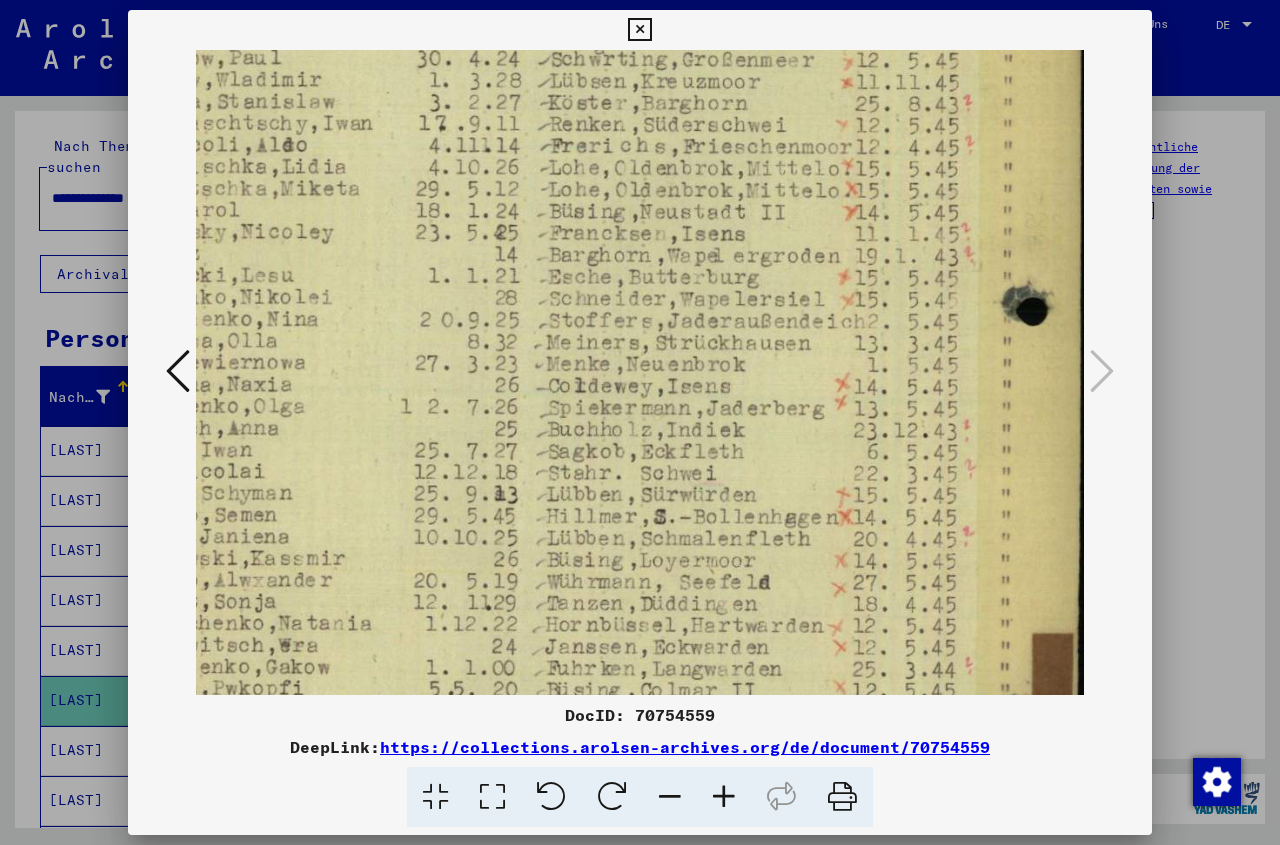 drag, startPoint x: 841, startPoint y: 434, endPoint x: 616, endPoint y: 434, distance: 225 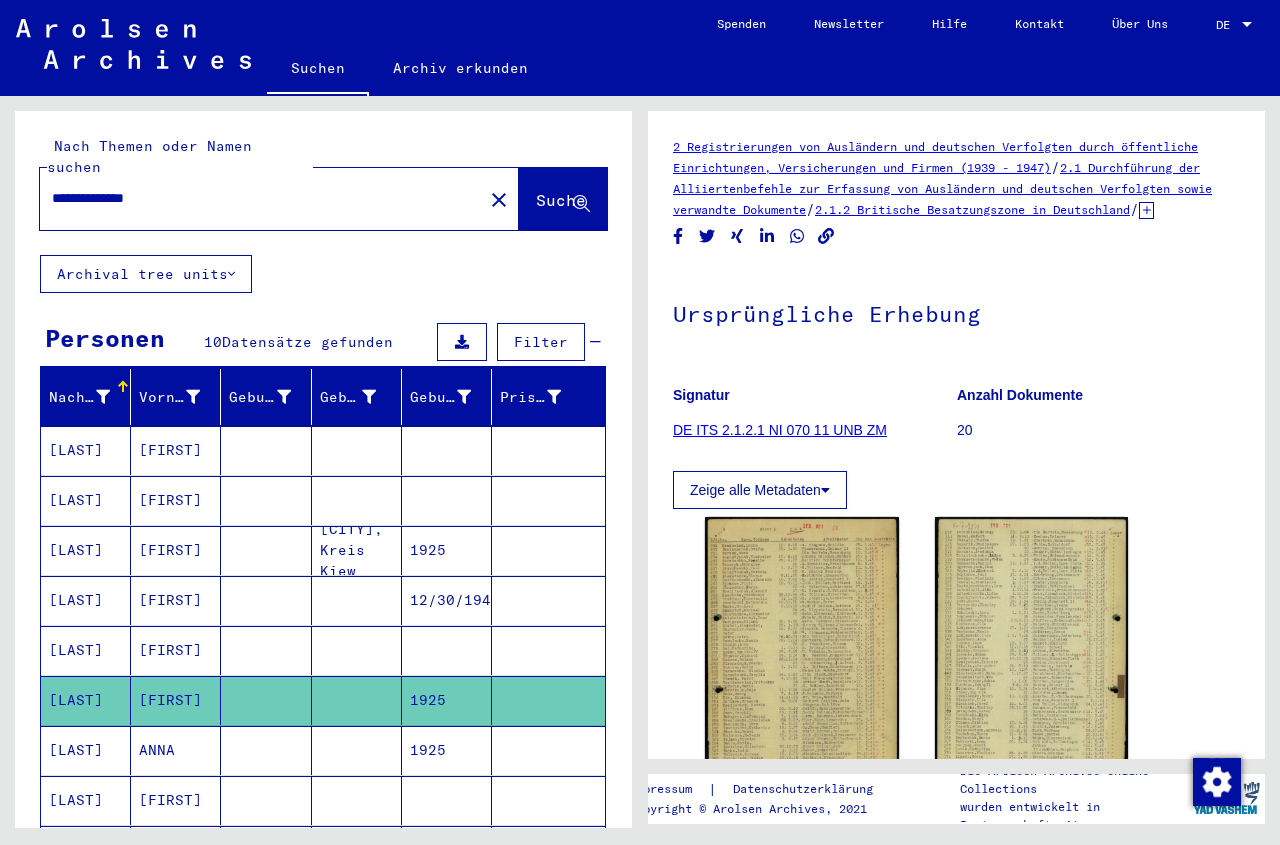 click at bounding box center [357, 800] 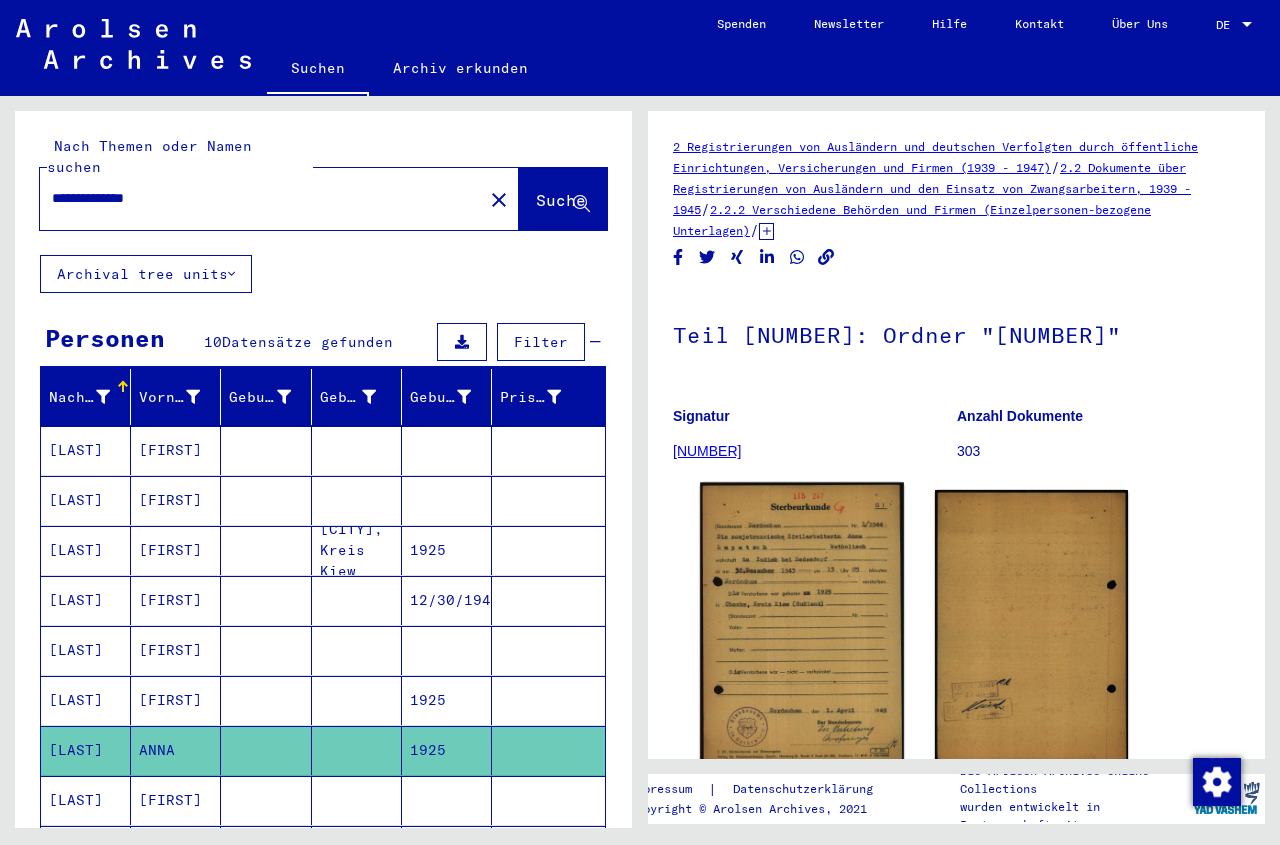 click 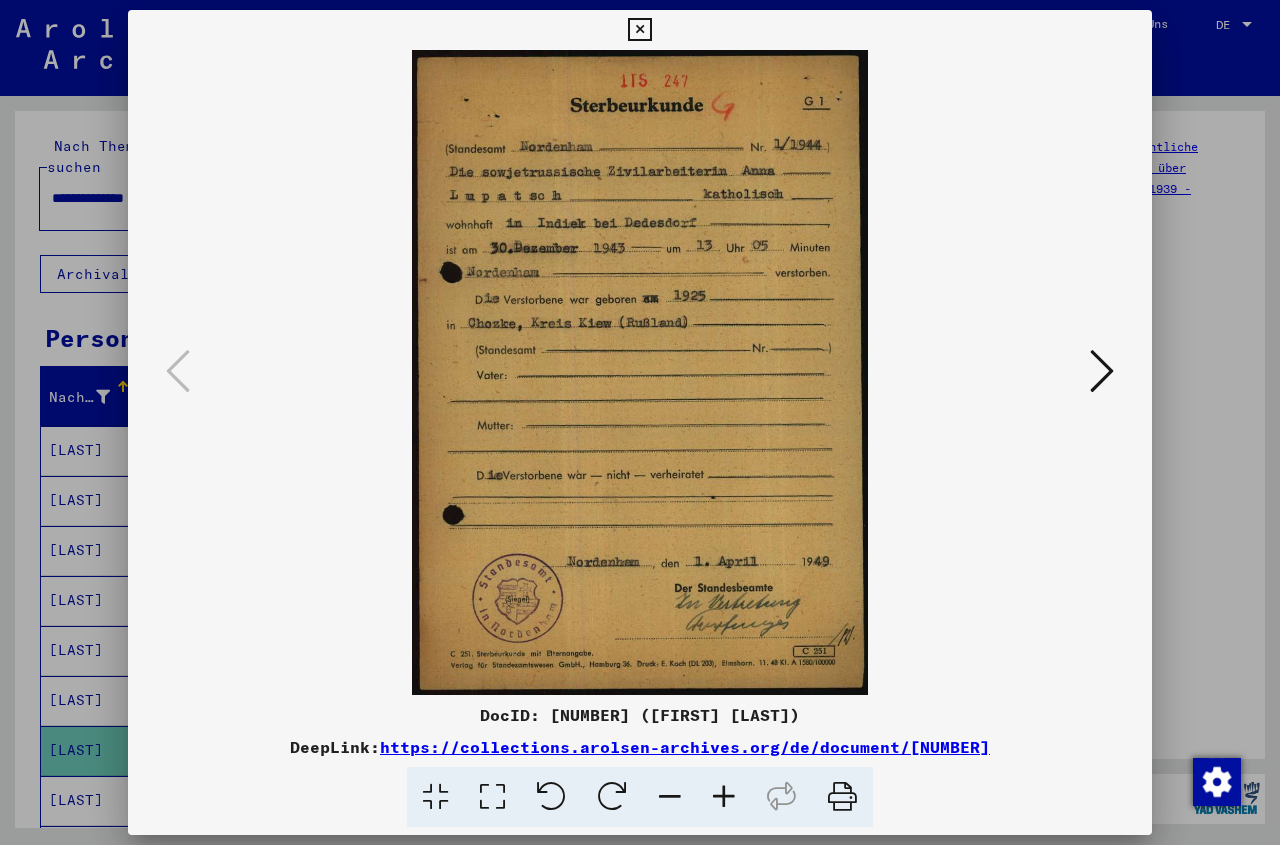 click at bounding box center (639, 30) 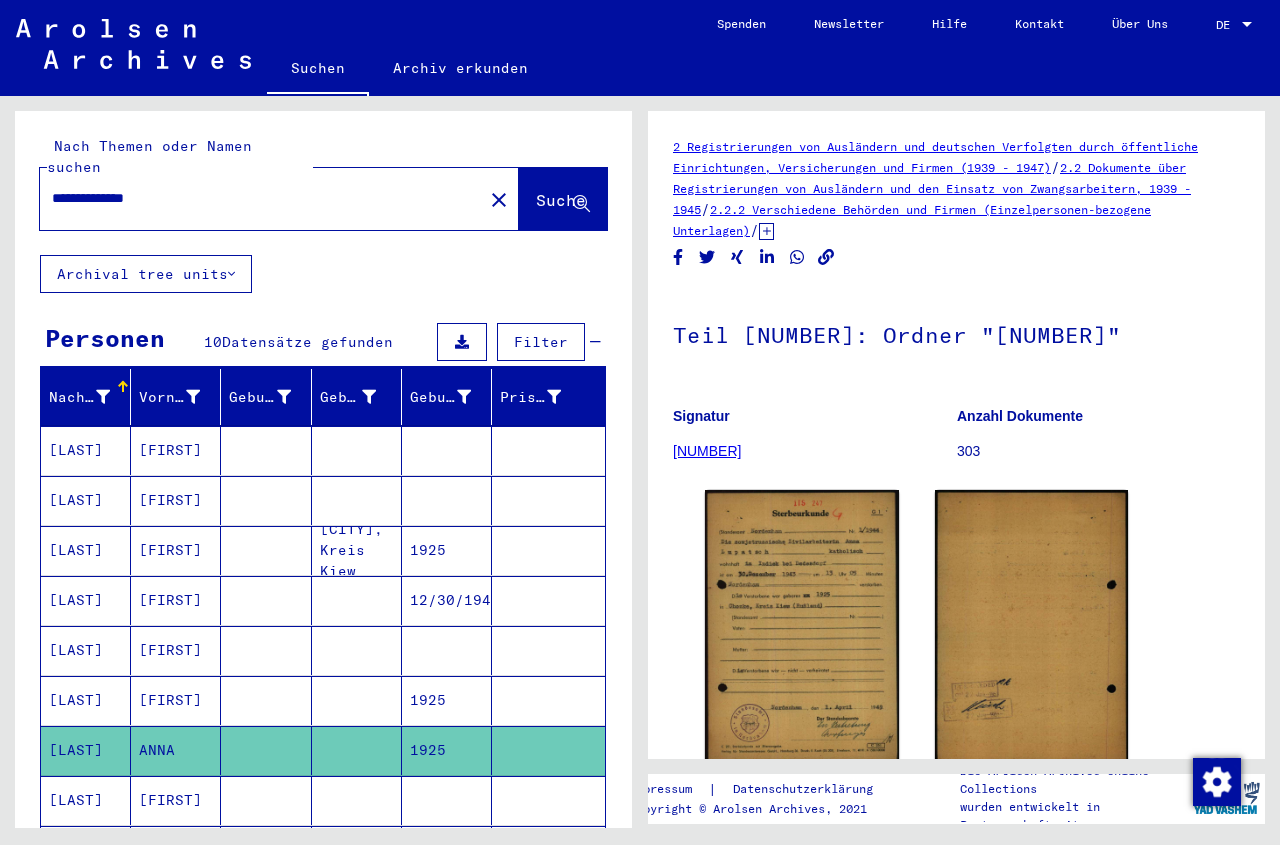 click at bounding box center [357, 850] 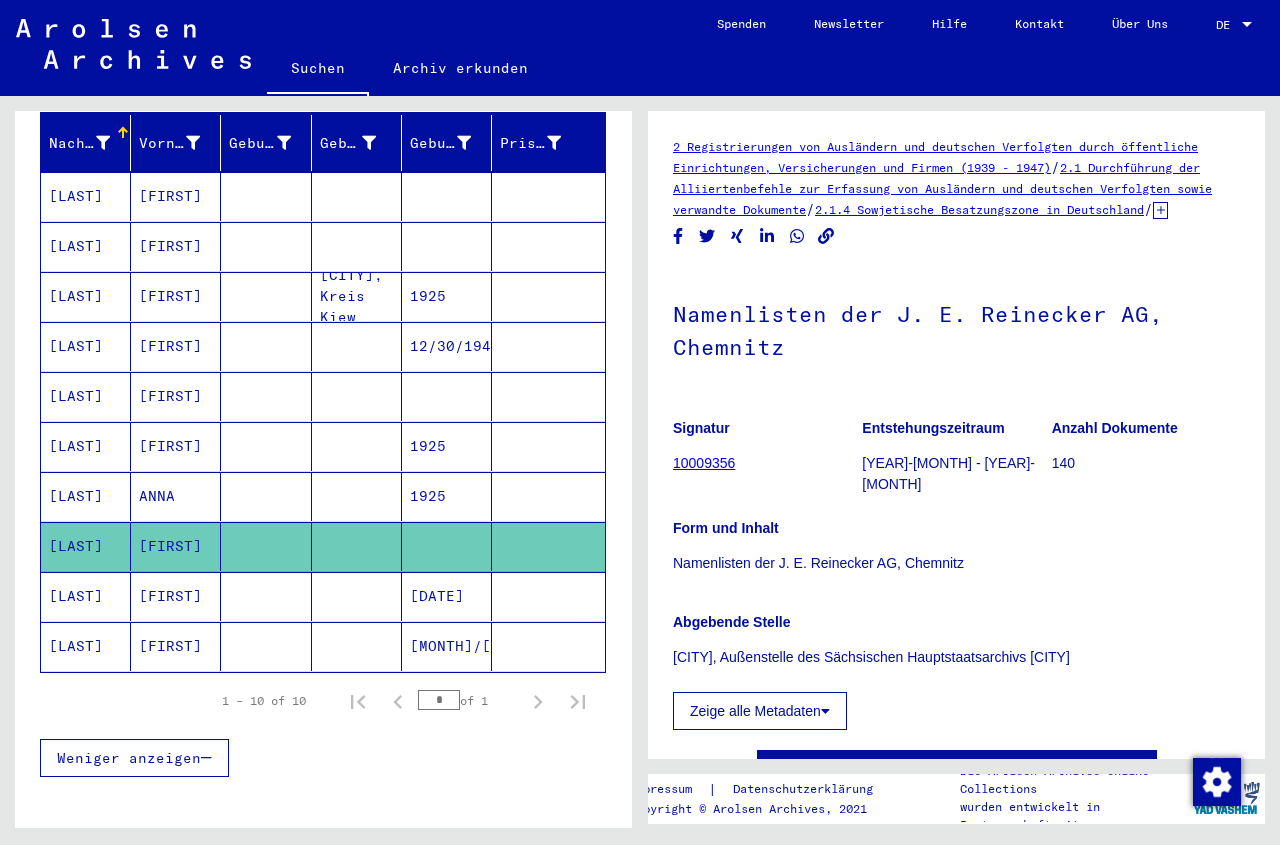 scroll, scrollTop: 270, scrollLeft: 0, axis: vertical 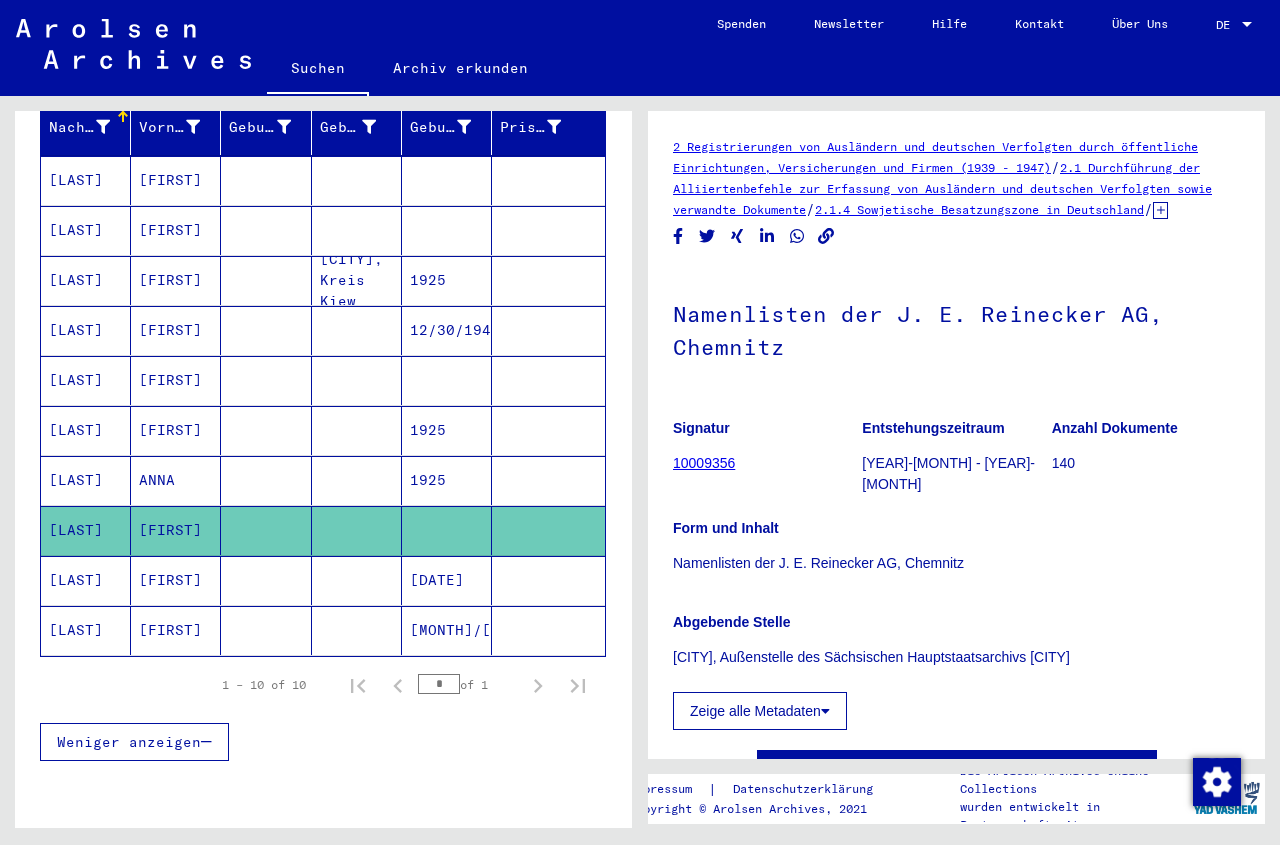 click 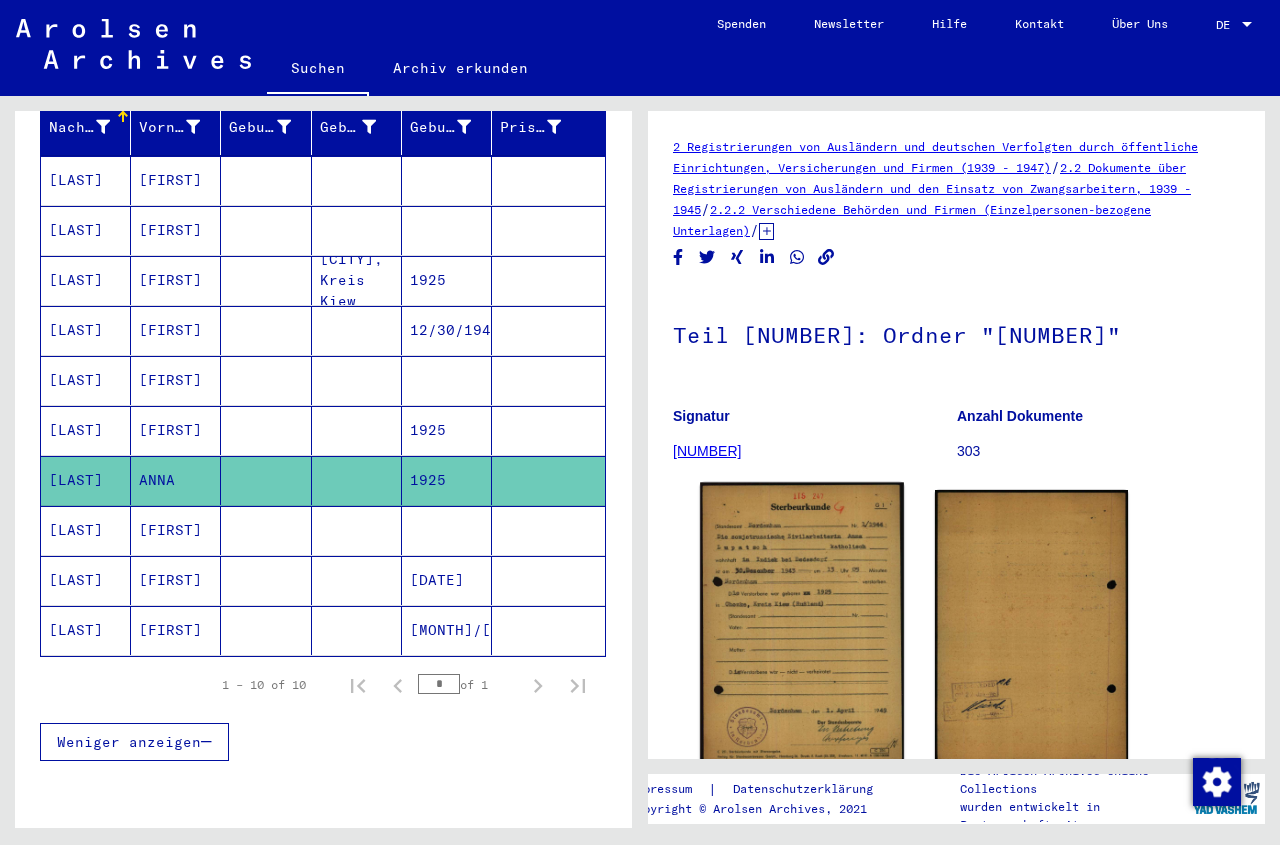 click 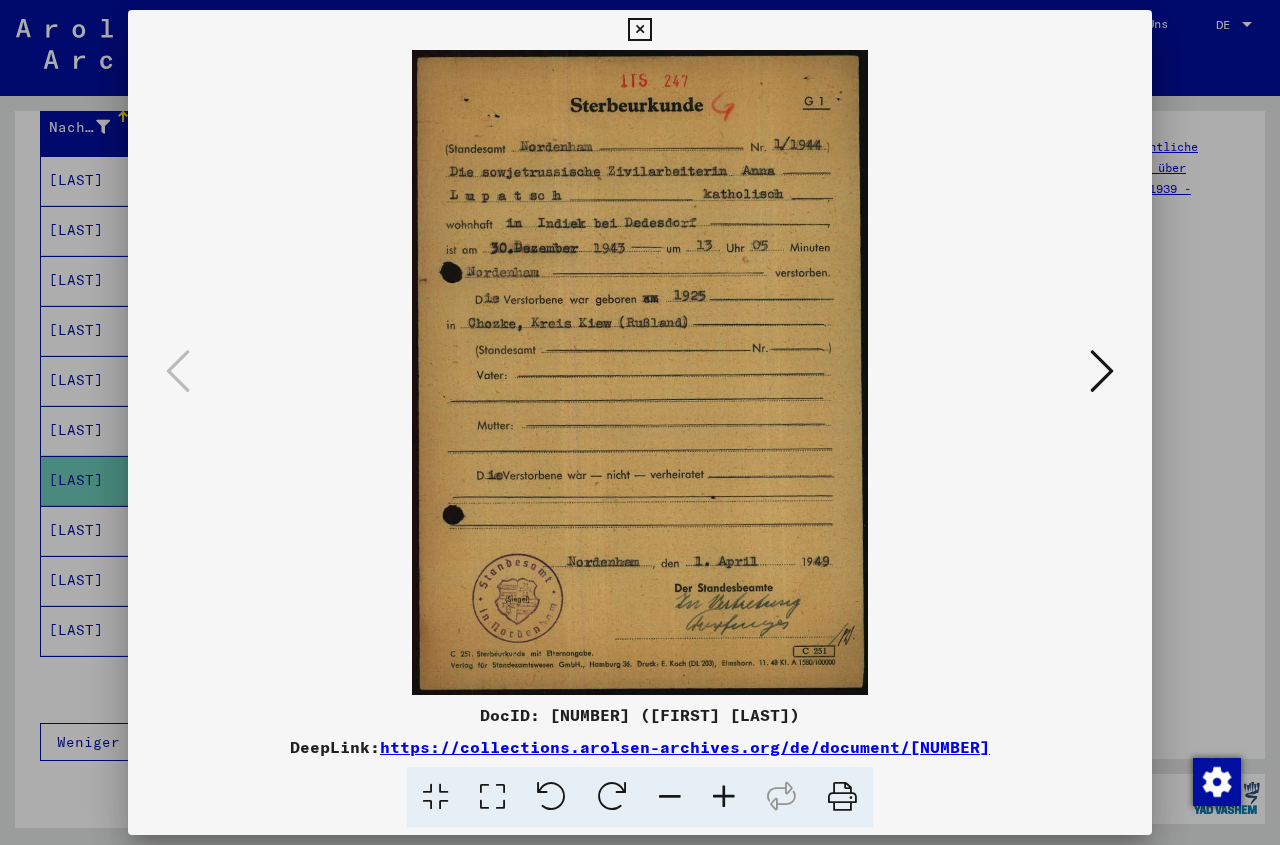 click at bounding box center [639, 30] 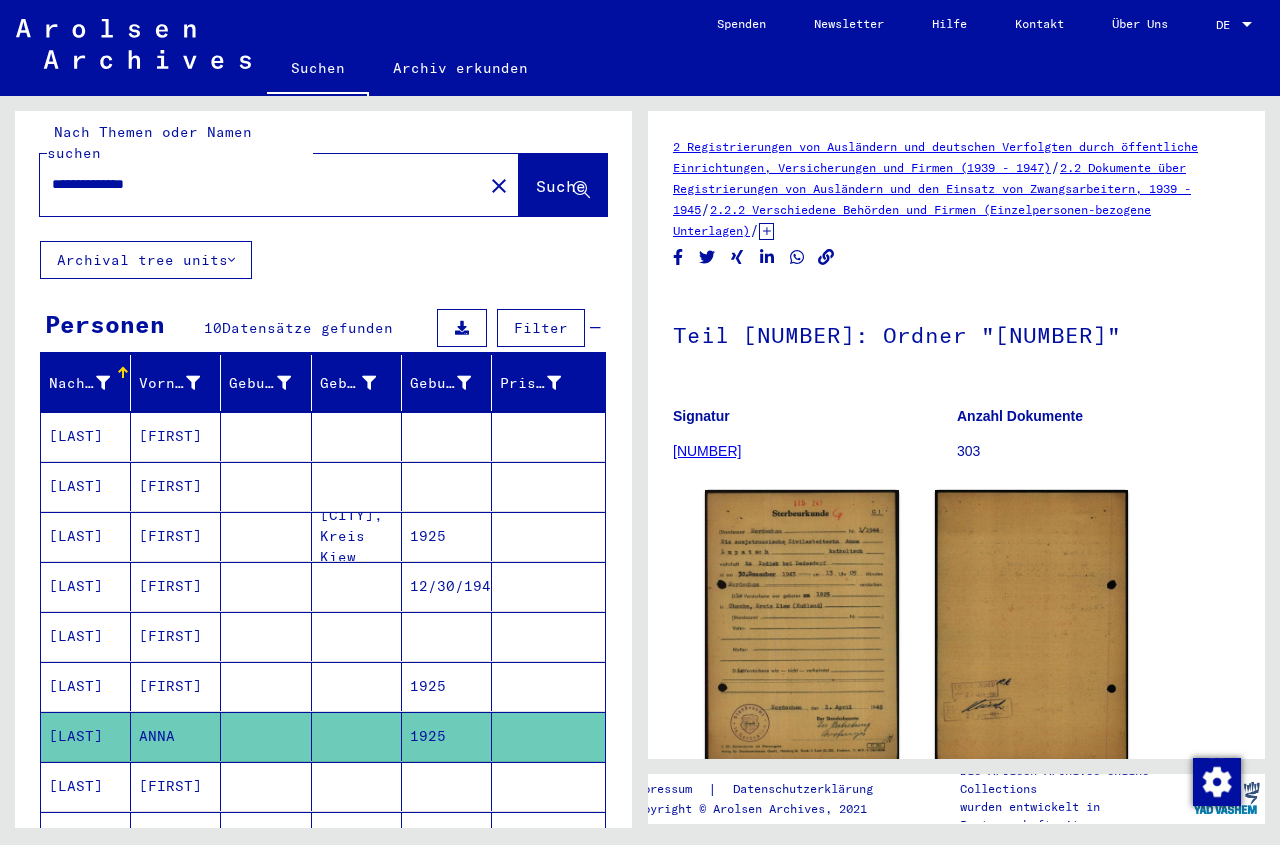 scroll, scrollTop: 0, scrollLeft: 0, axis: both 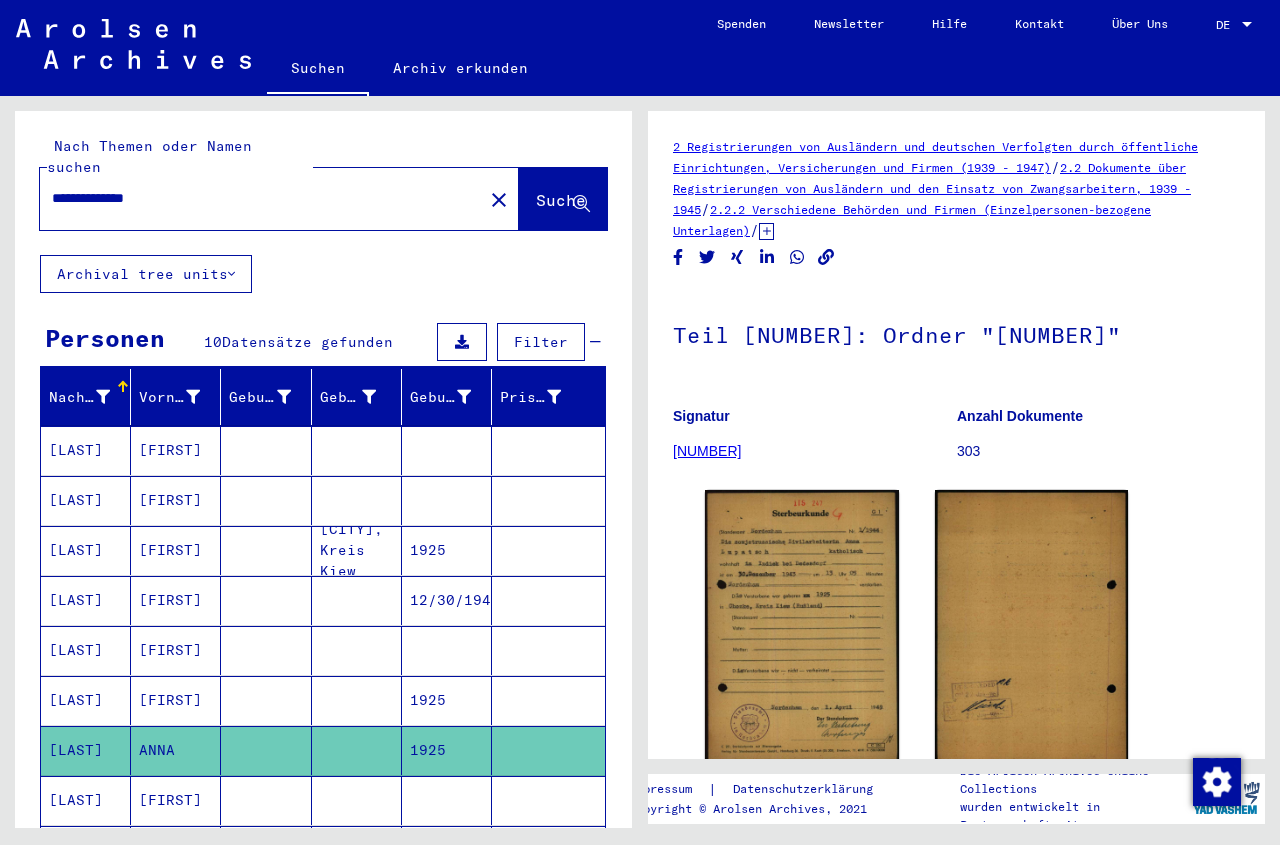 click on "**********" at bounding box center (261, 198) 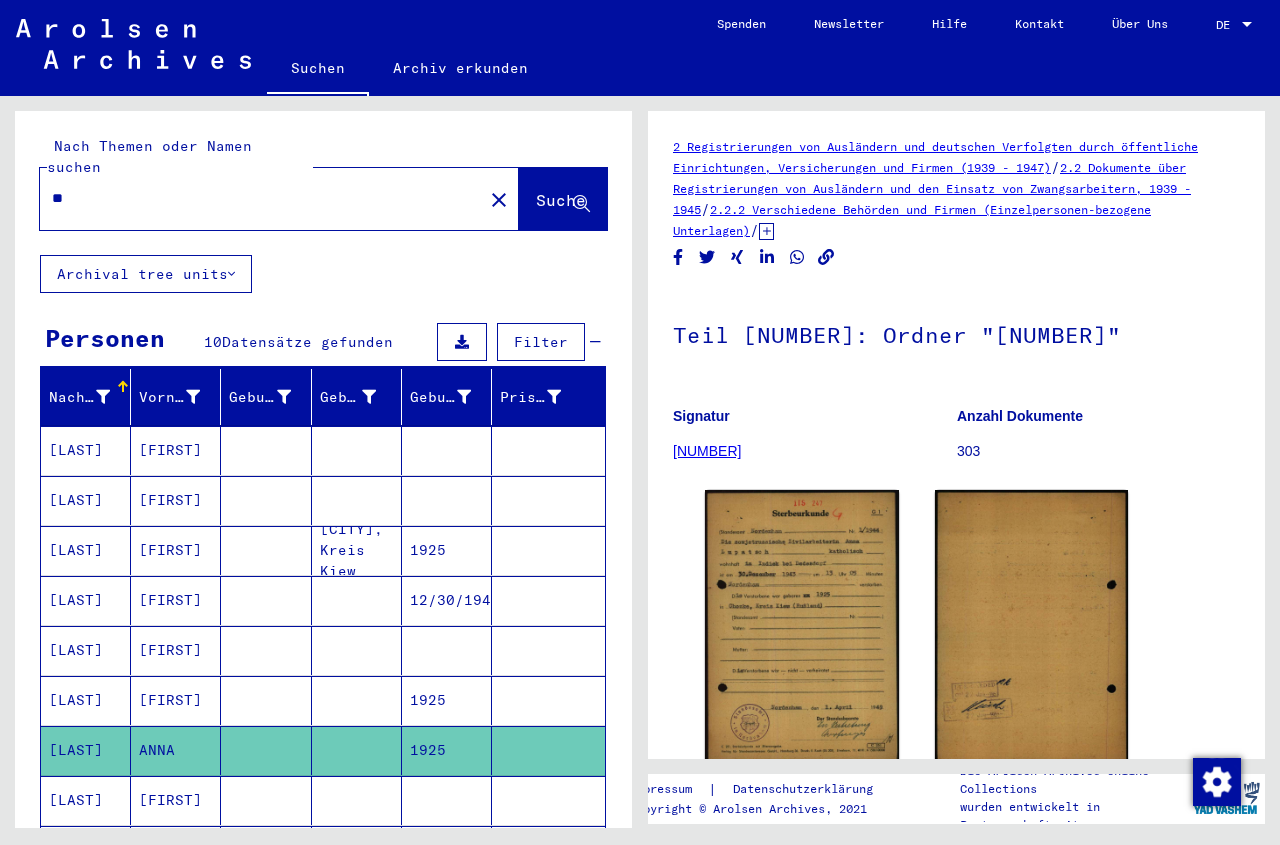 type on "*" 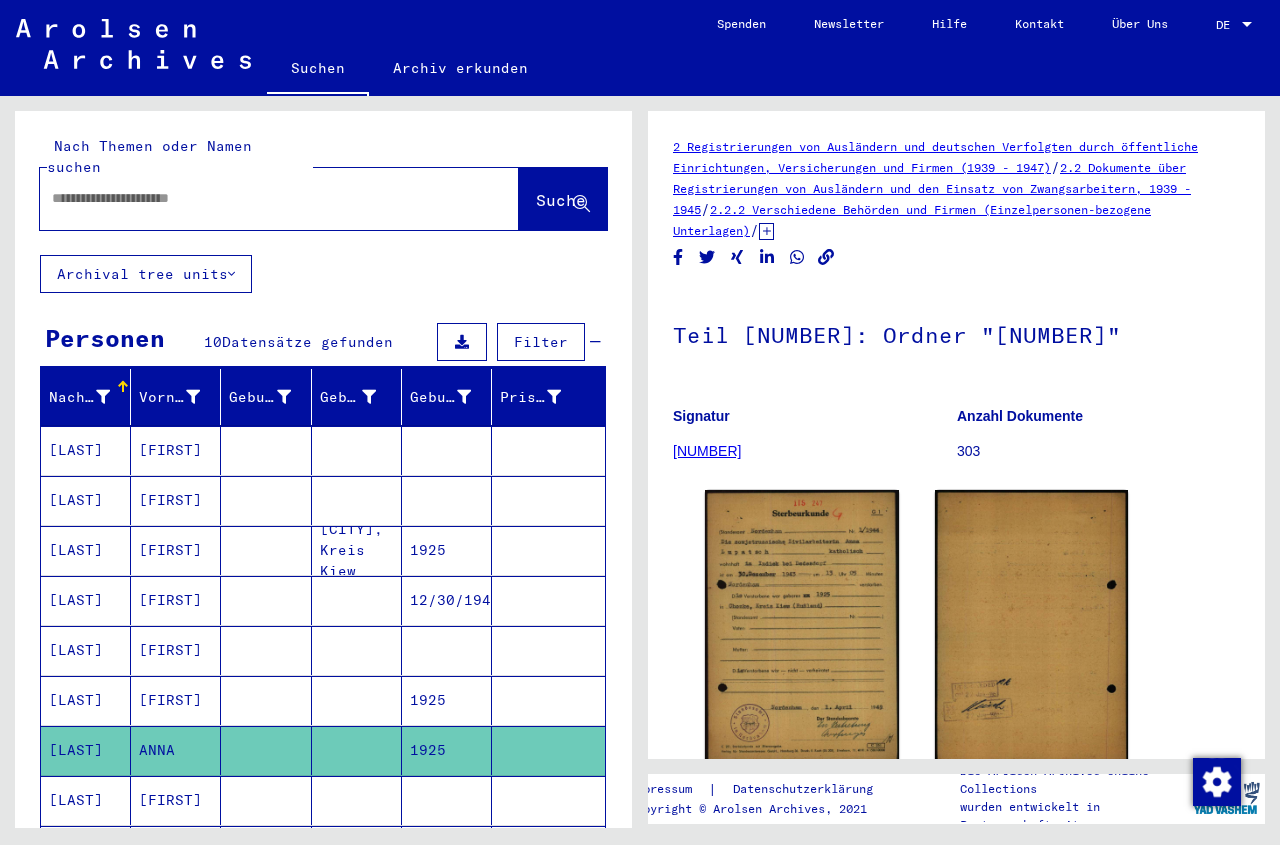 paste on "**********" 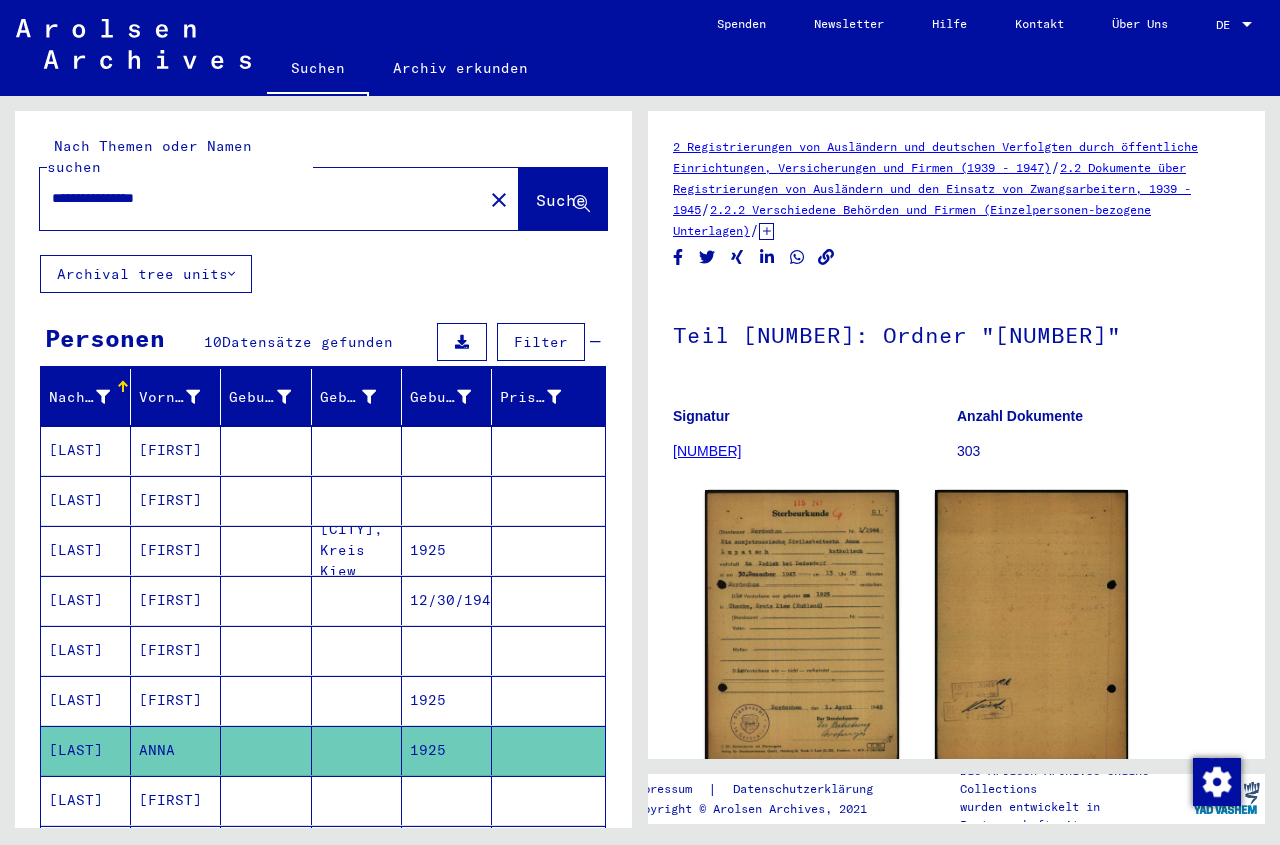 click on "Suche" 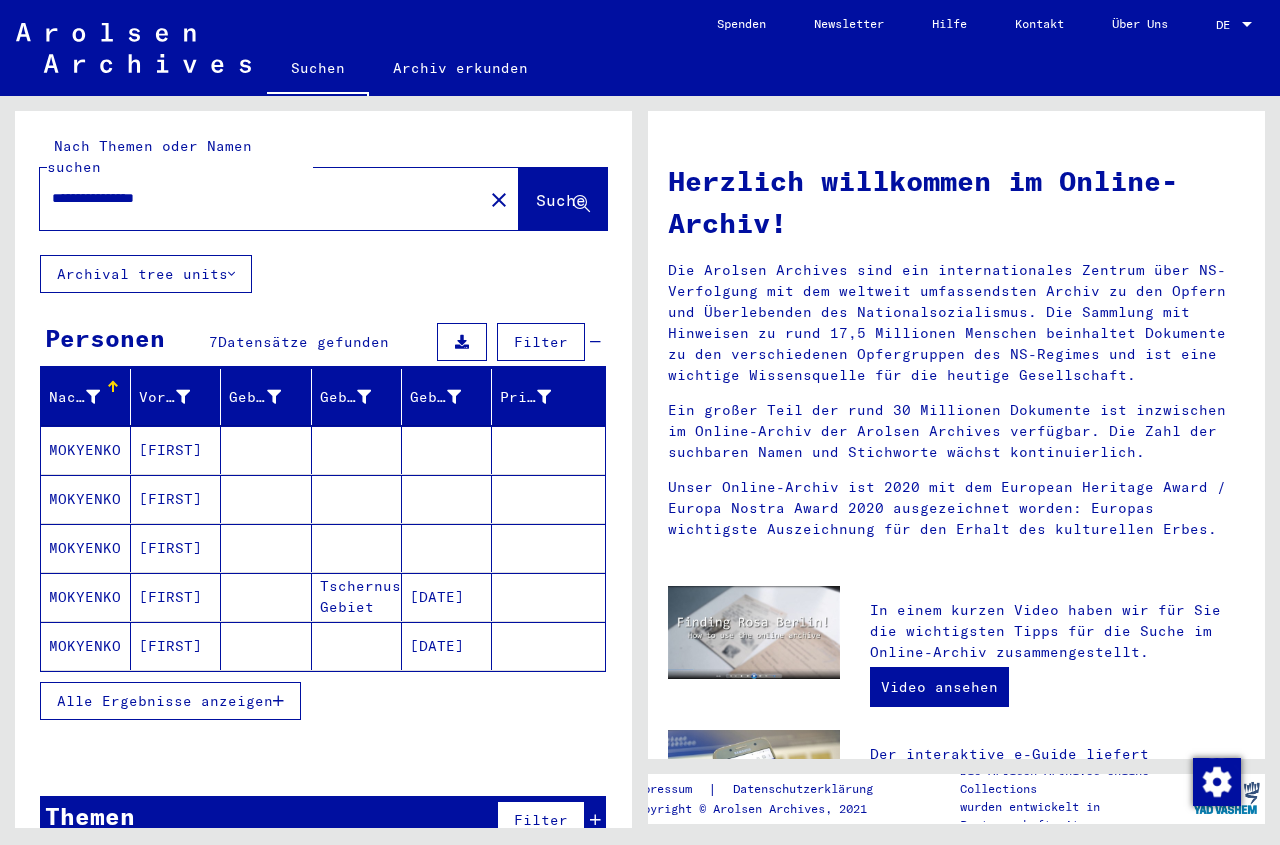 click at bounding box center (266, 499) 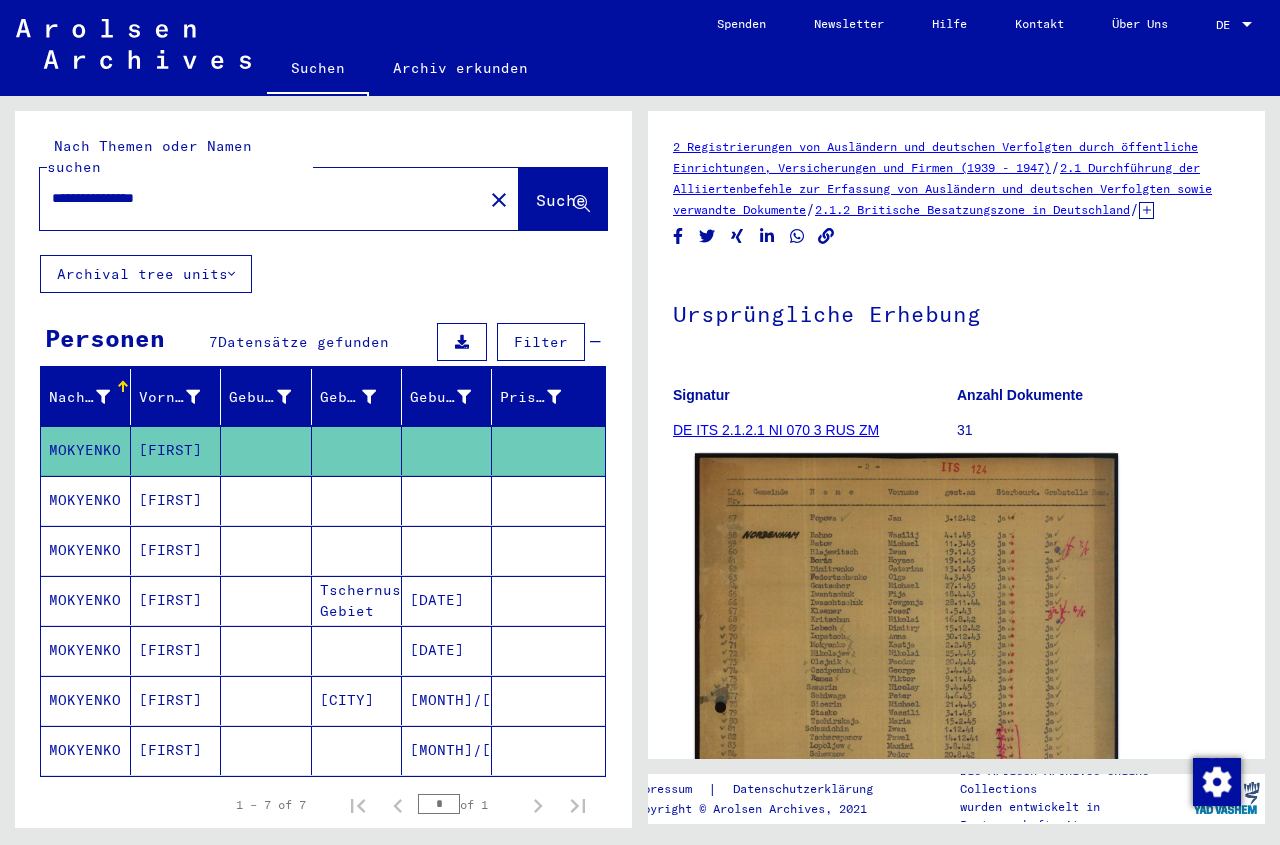 click 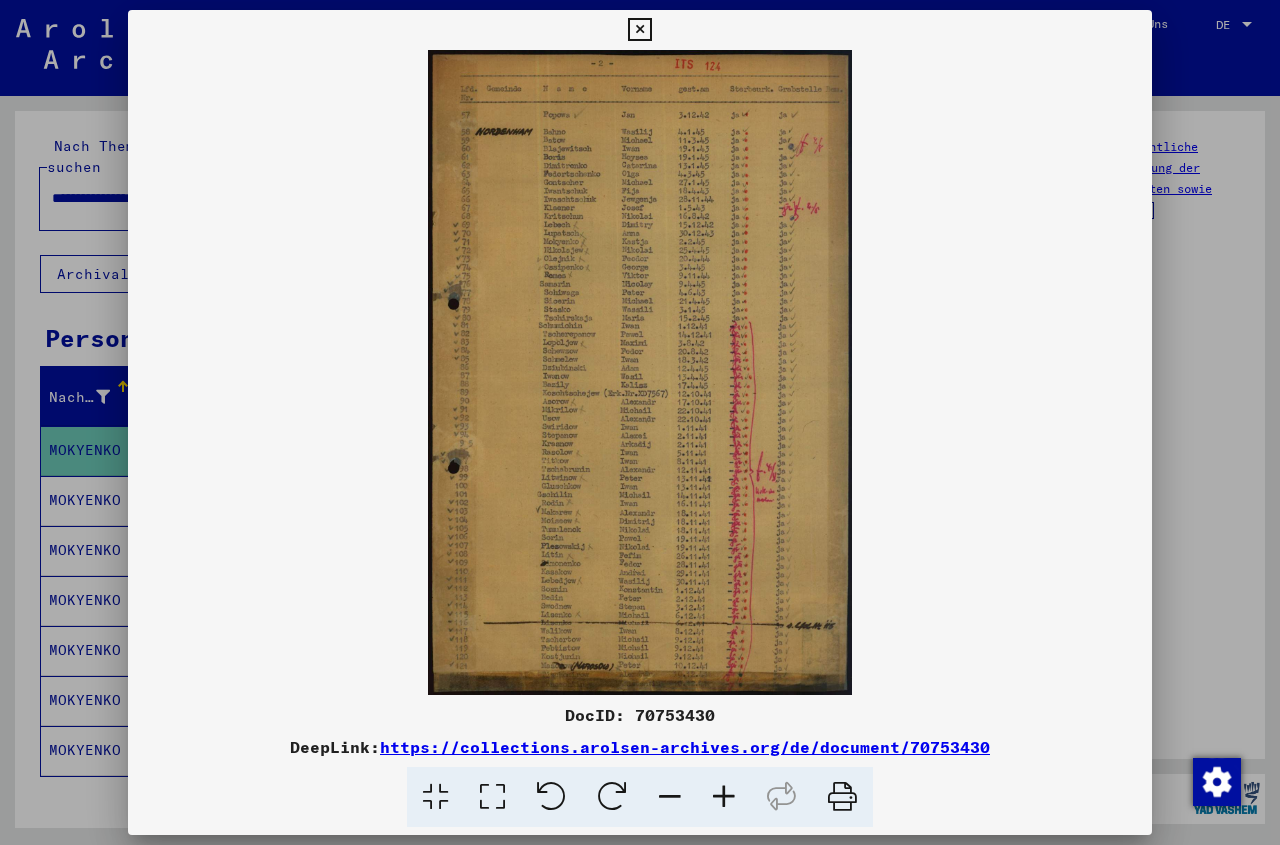 click at bounding box center (639, 30) 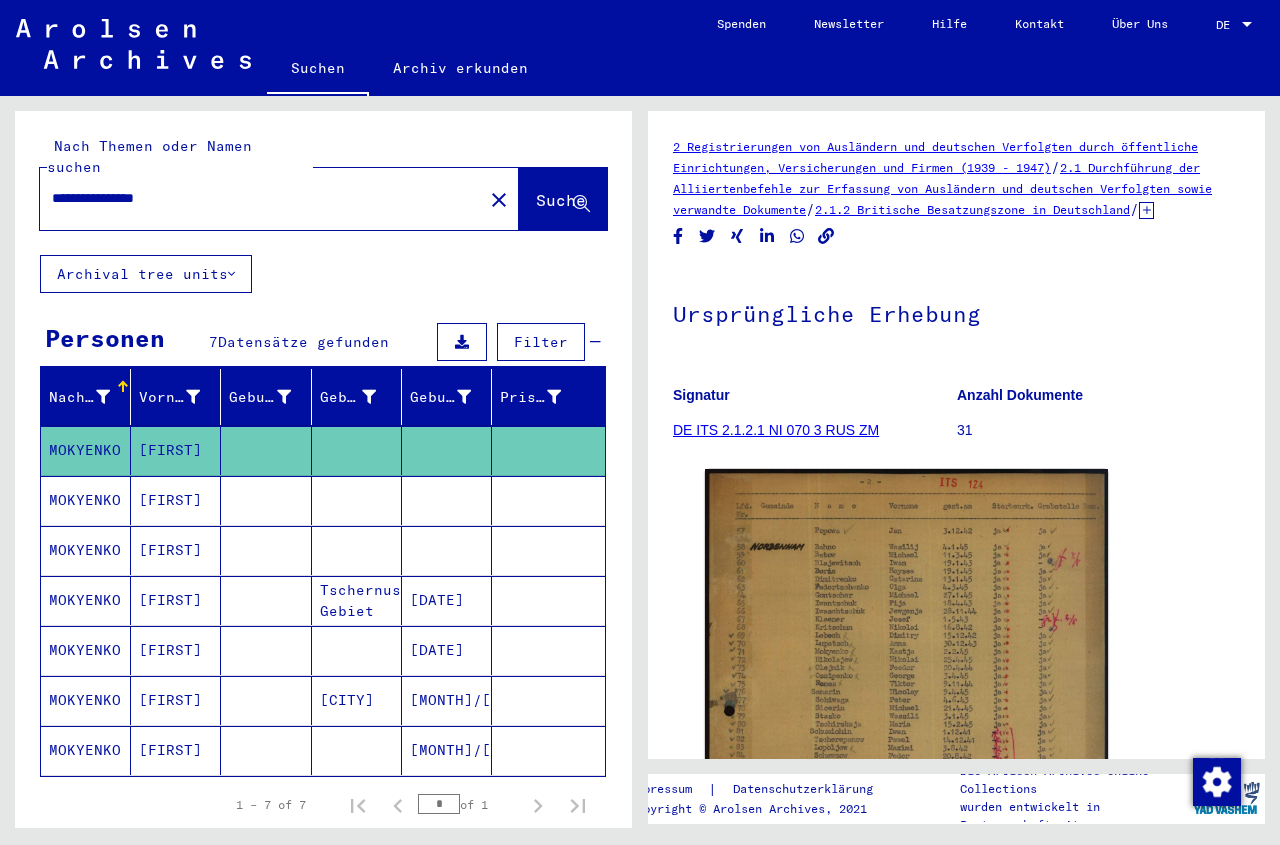 click at bounding box center [447, 550] 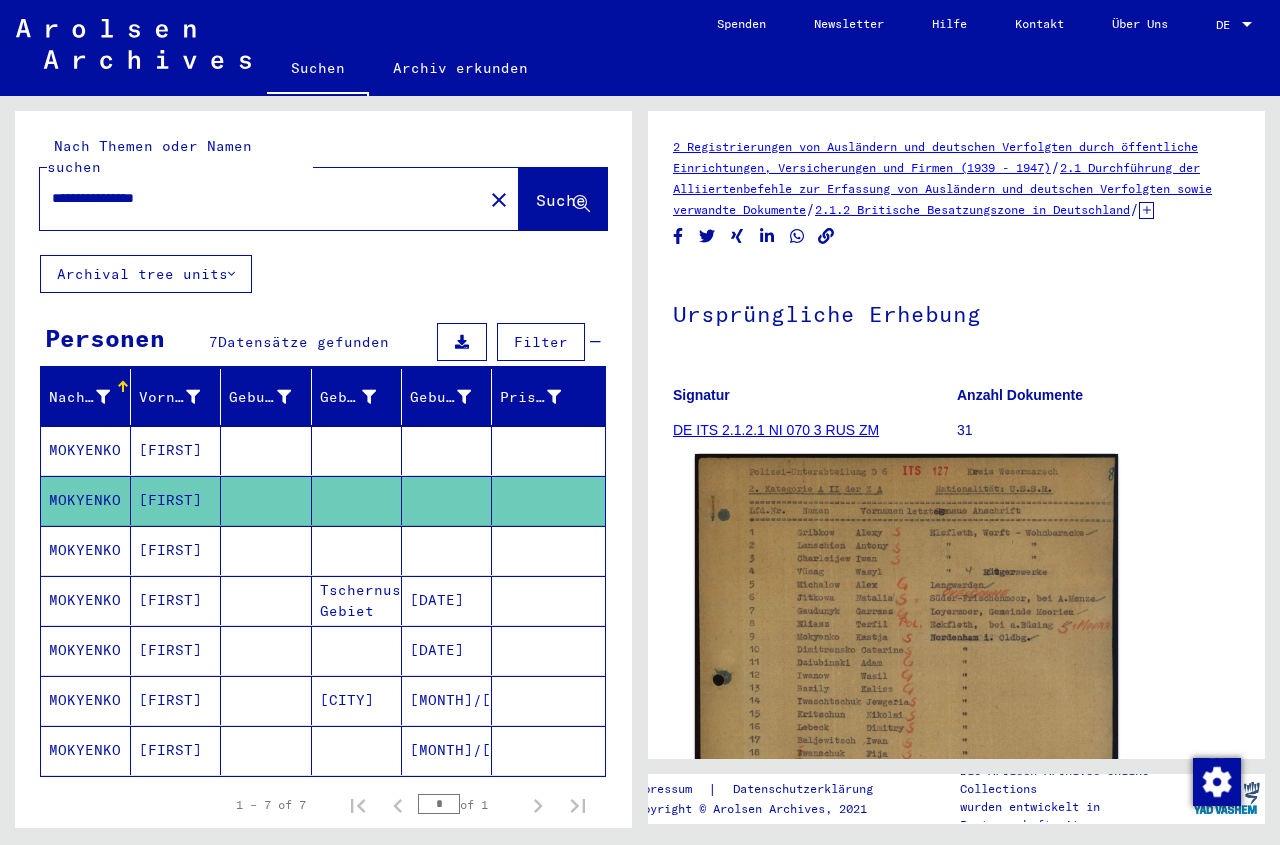 click 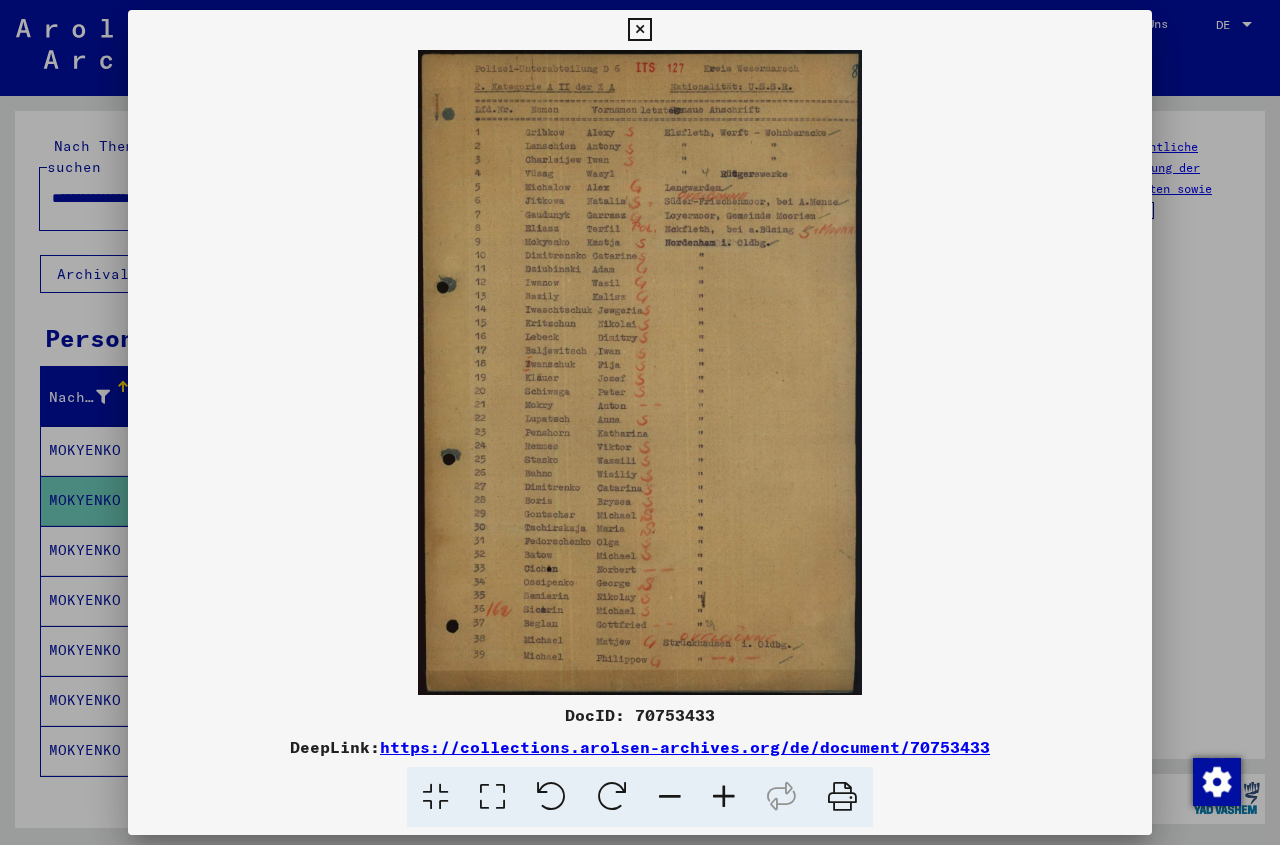 click at bounding box center [639, 30] 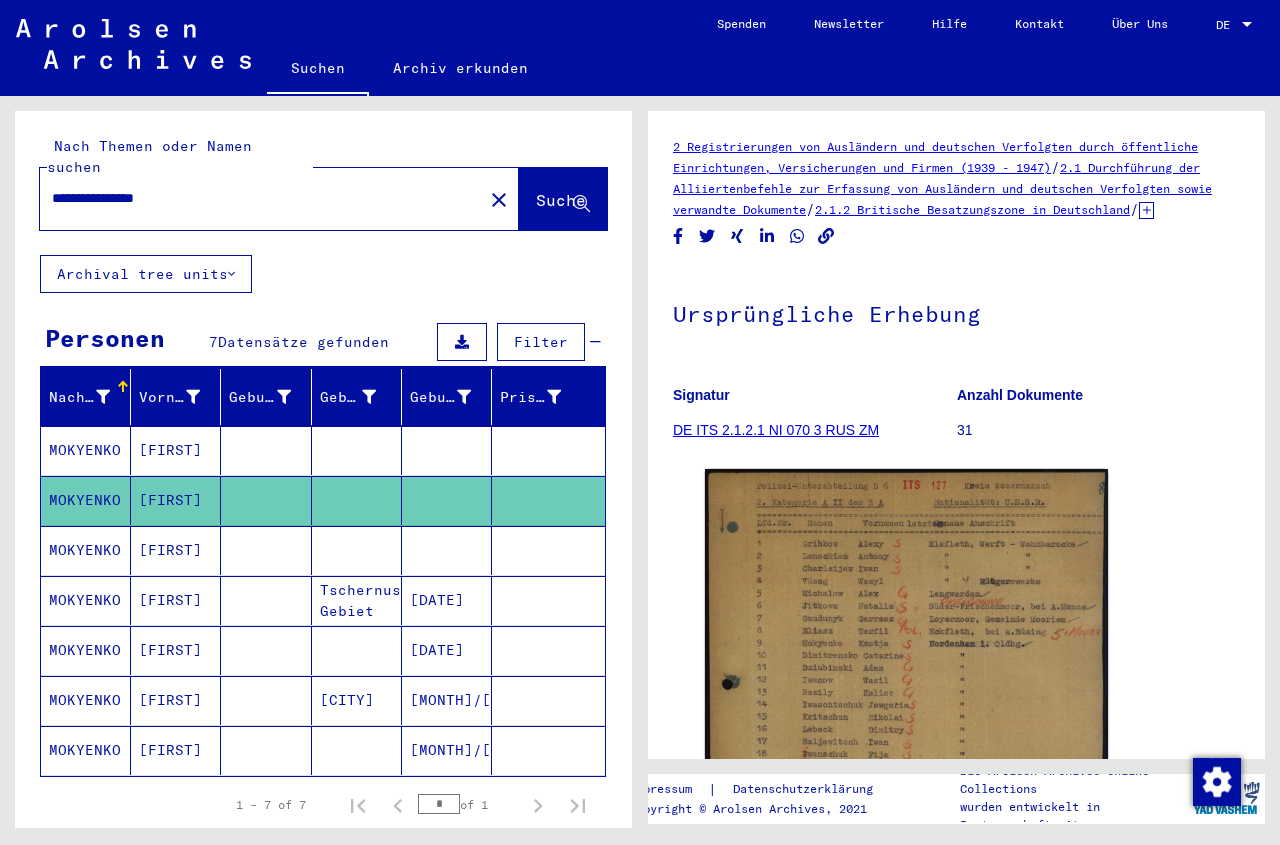 click at bounding box center (447, 600) 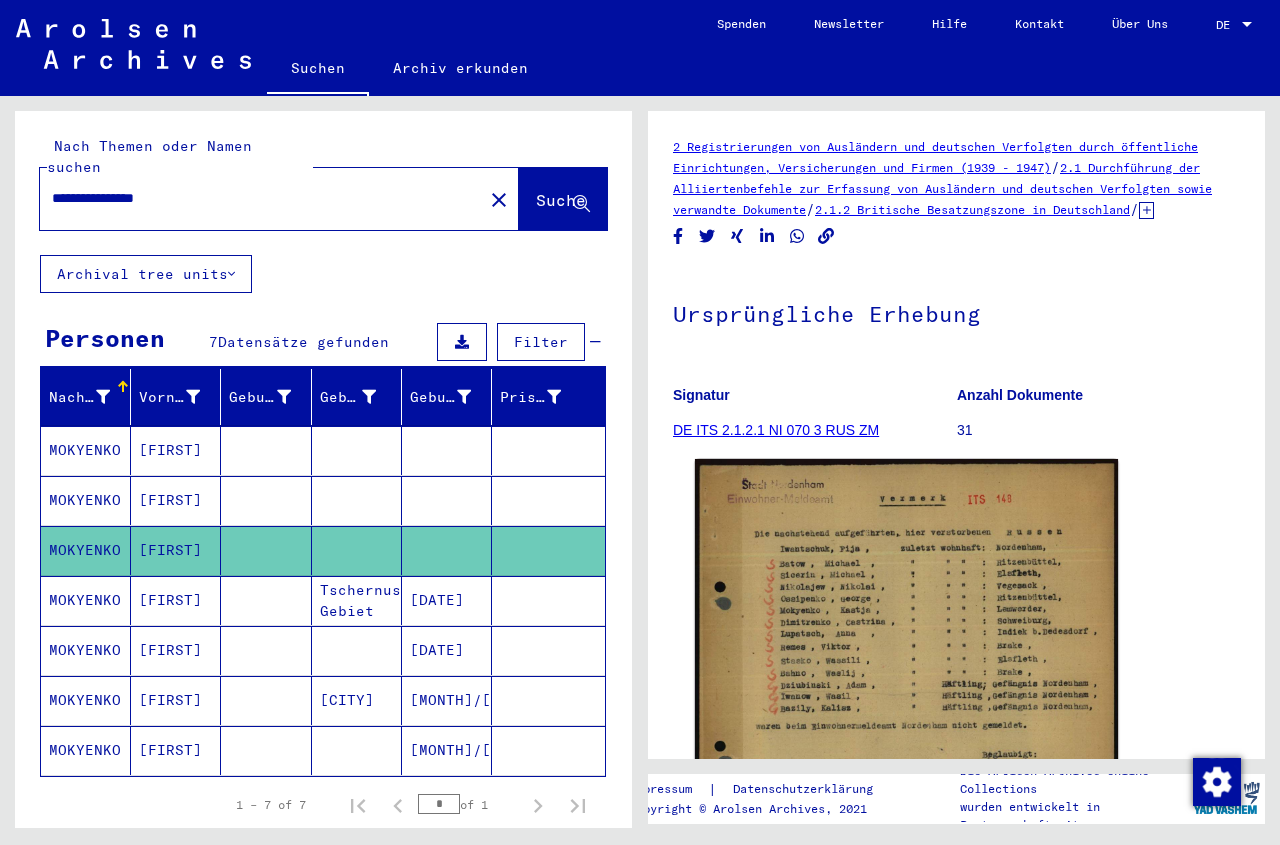 click 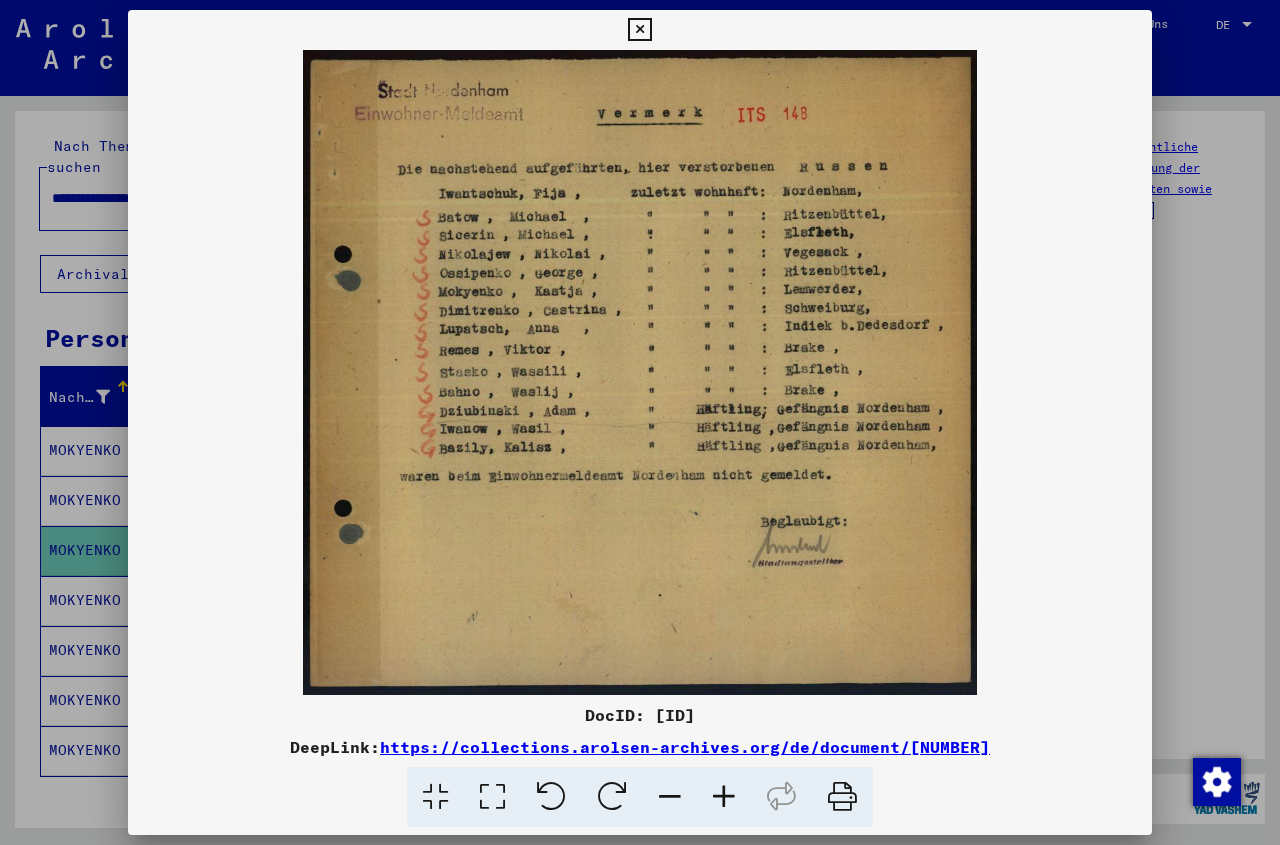 click at bounding box center (639, 30) 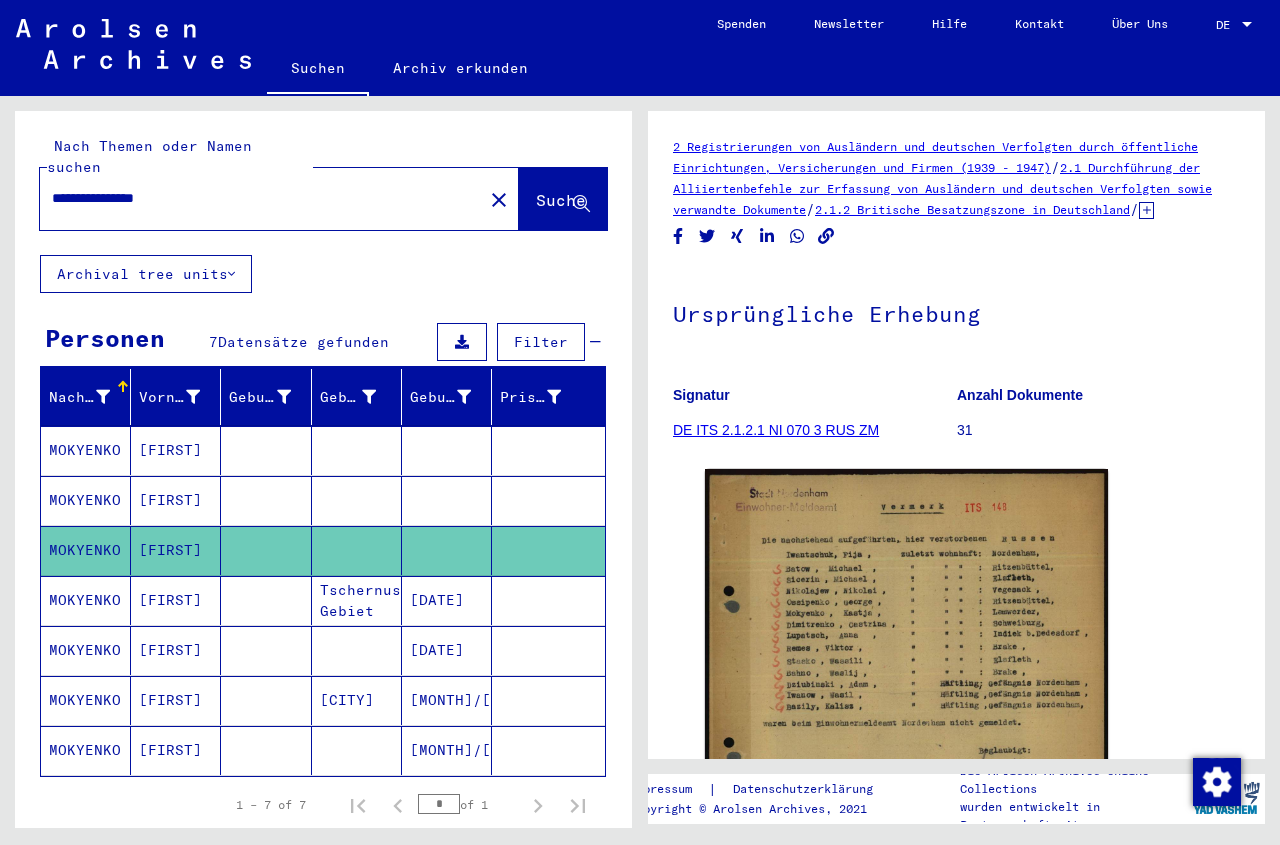 click on "[DATE]" at bounding box center [447, 650] 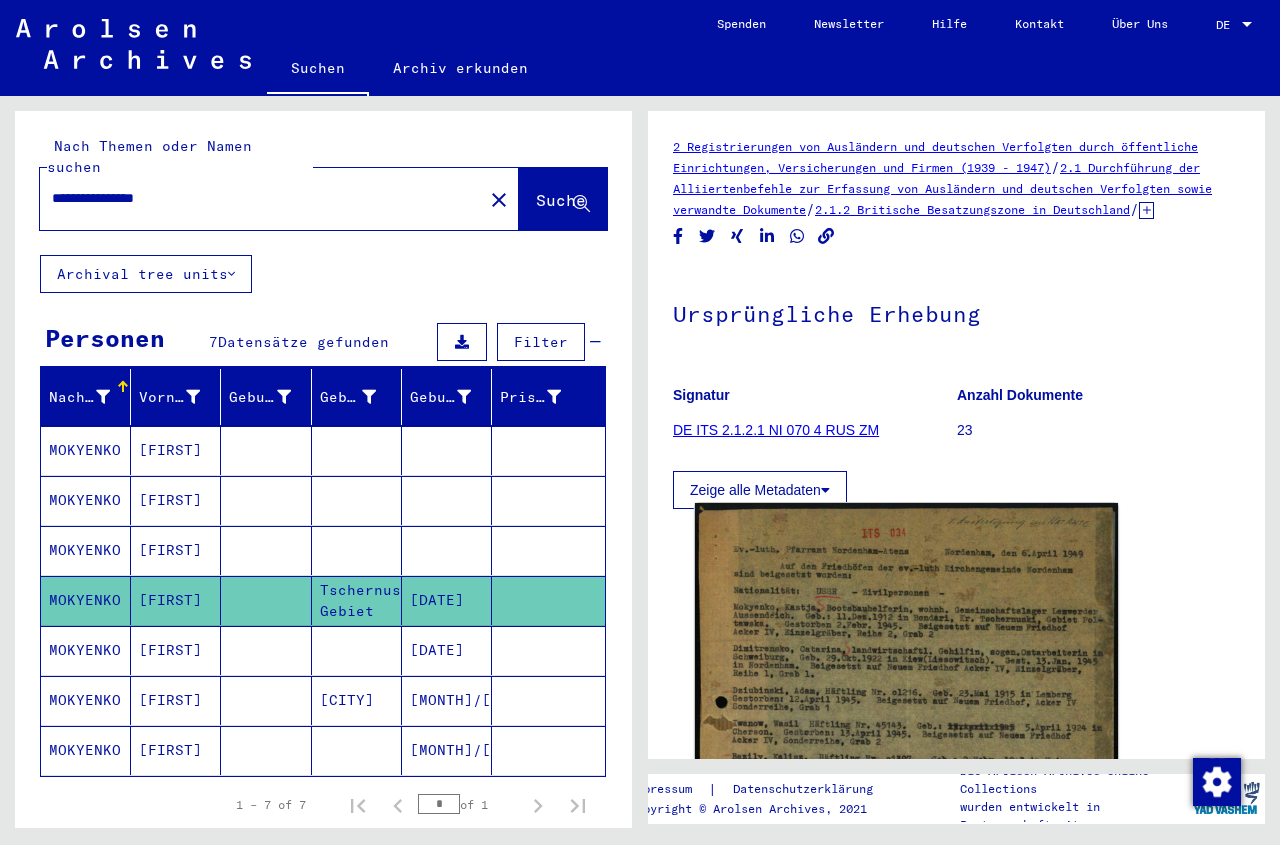 click 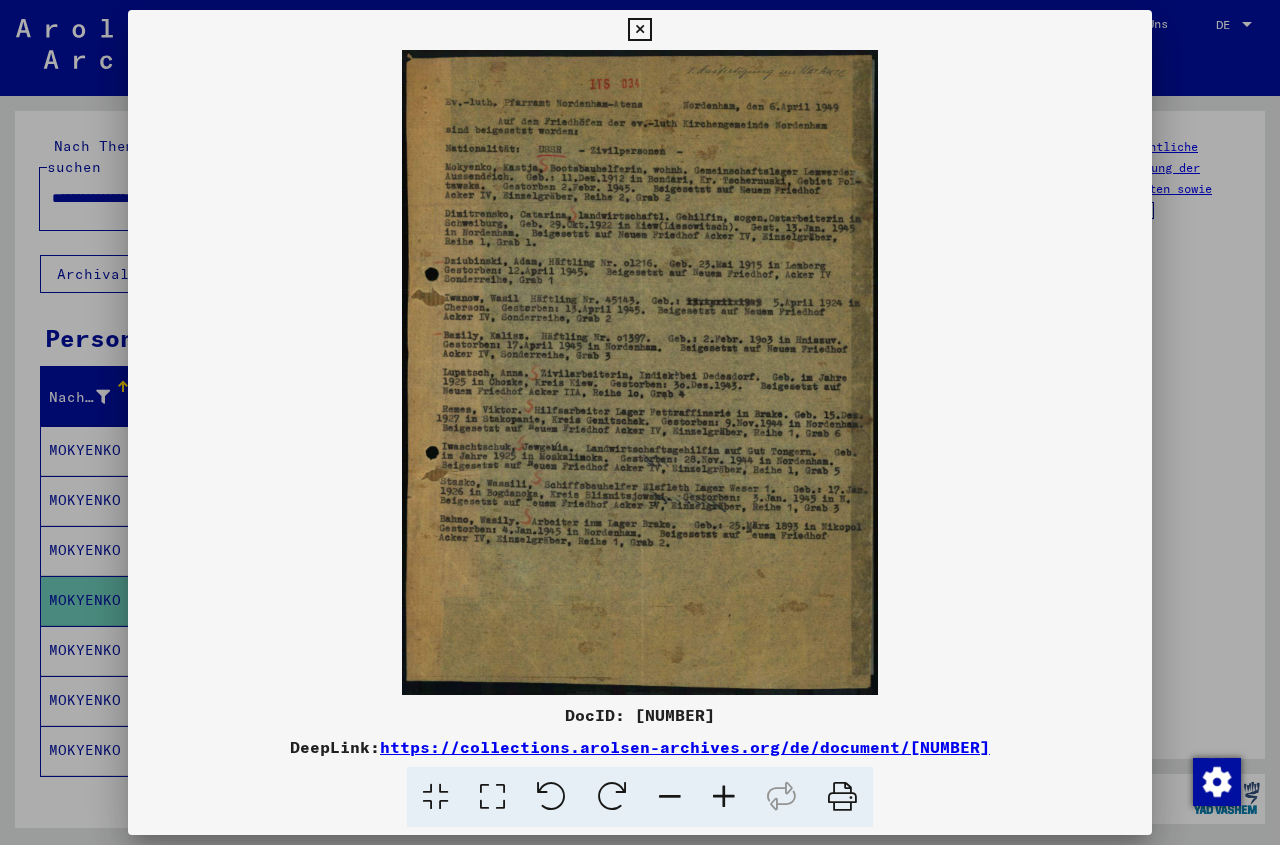 click at bounding box center (639, 30) 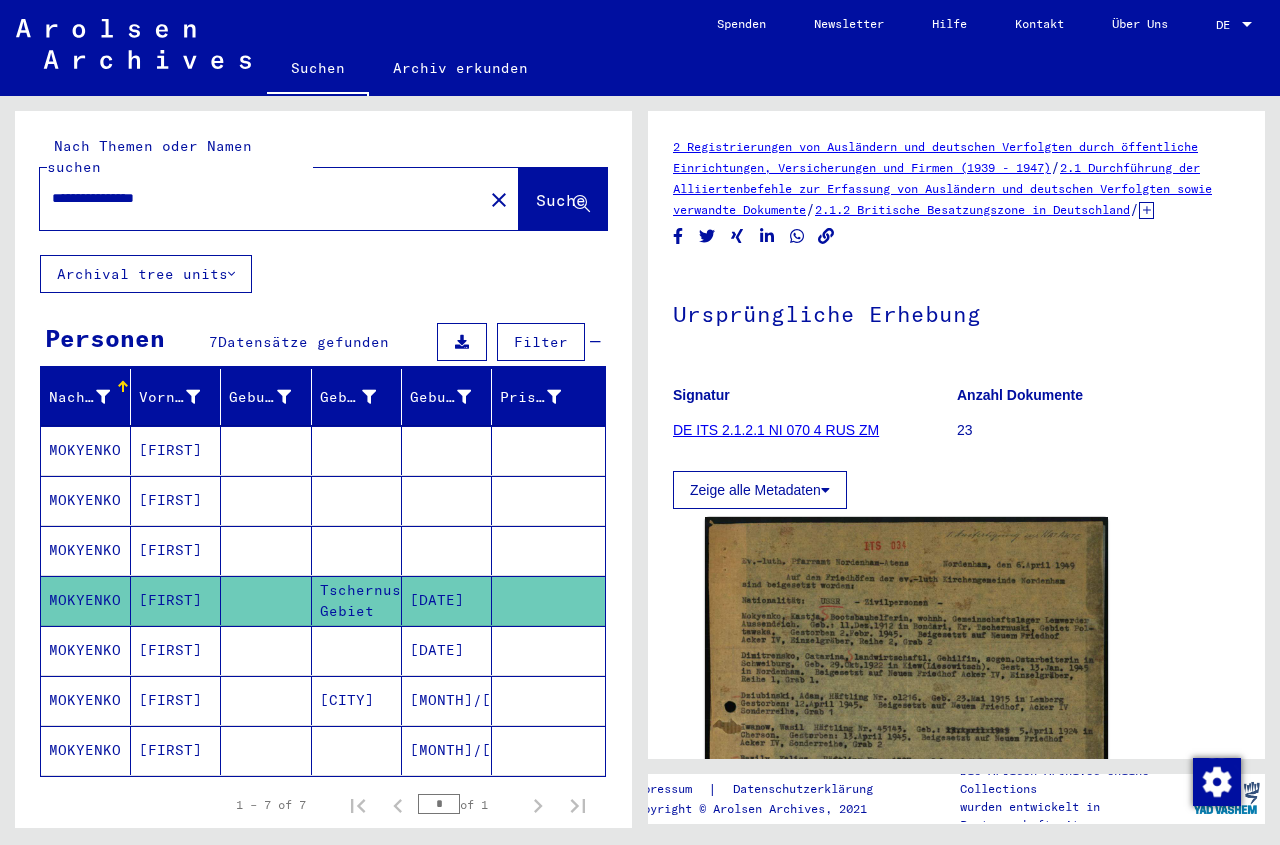 click on "[DATE]" at bounding box center [447, 700] 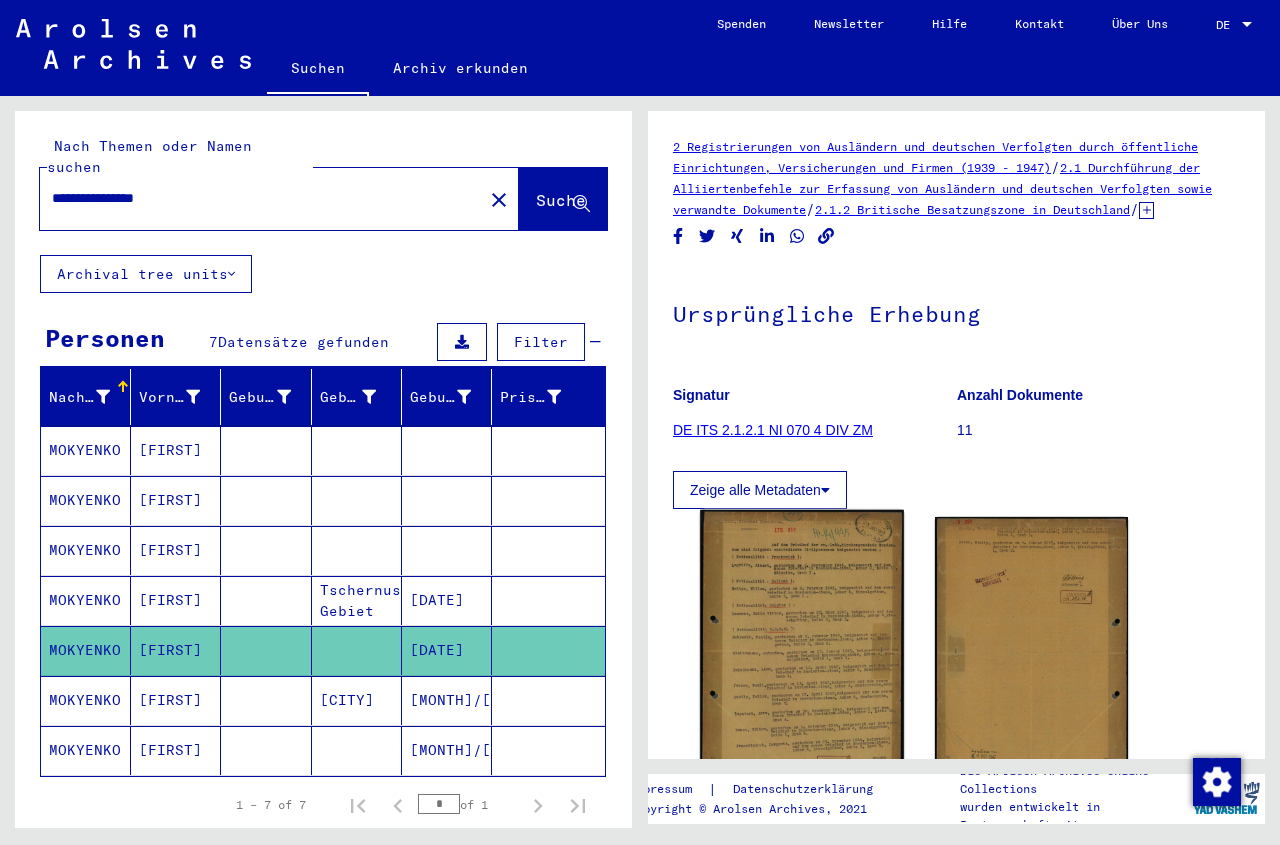 click 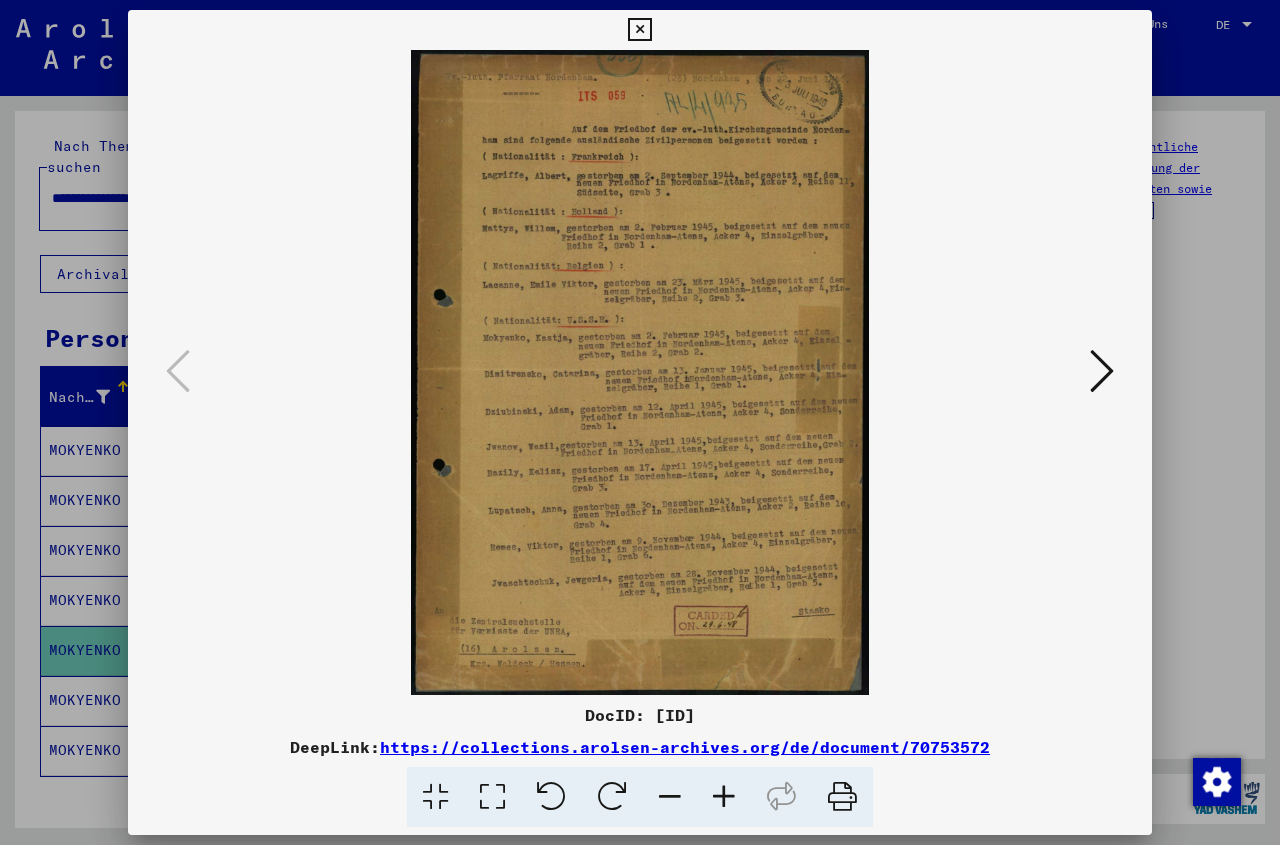 click at bounding box center [724, 797] 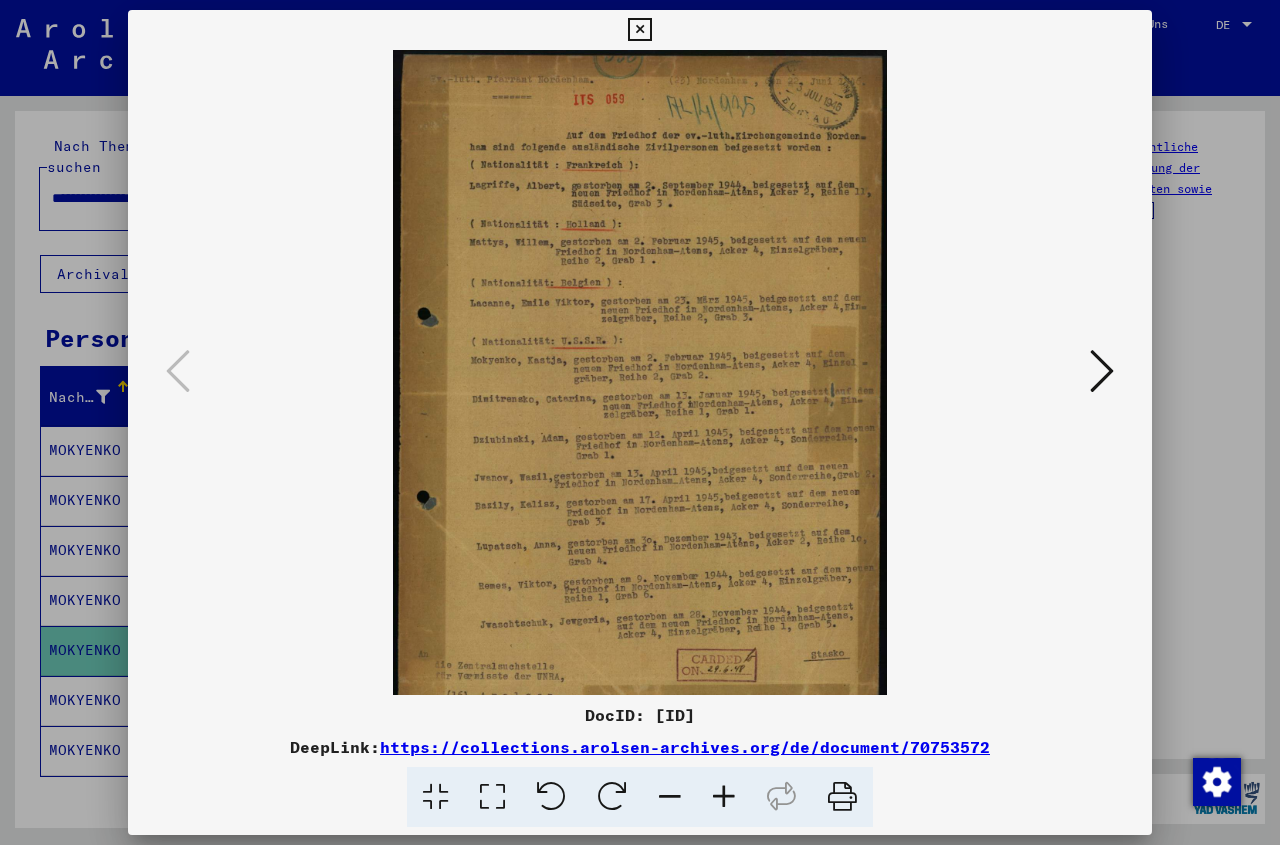 click at bounding box center (724, 797) 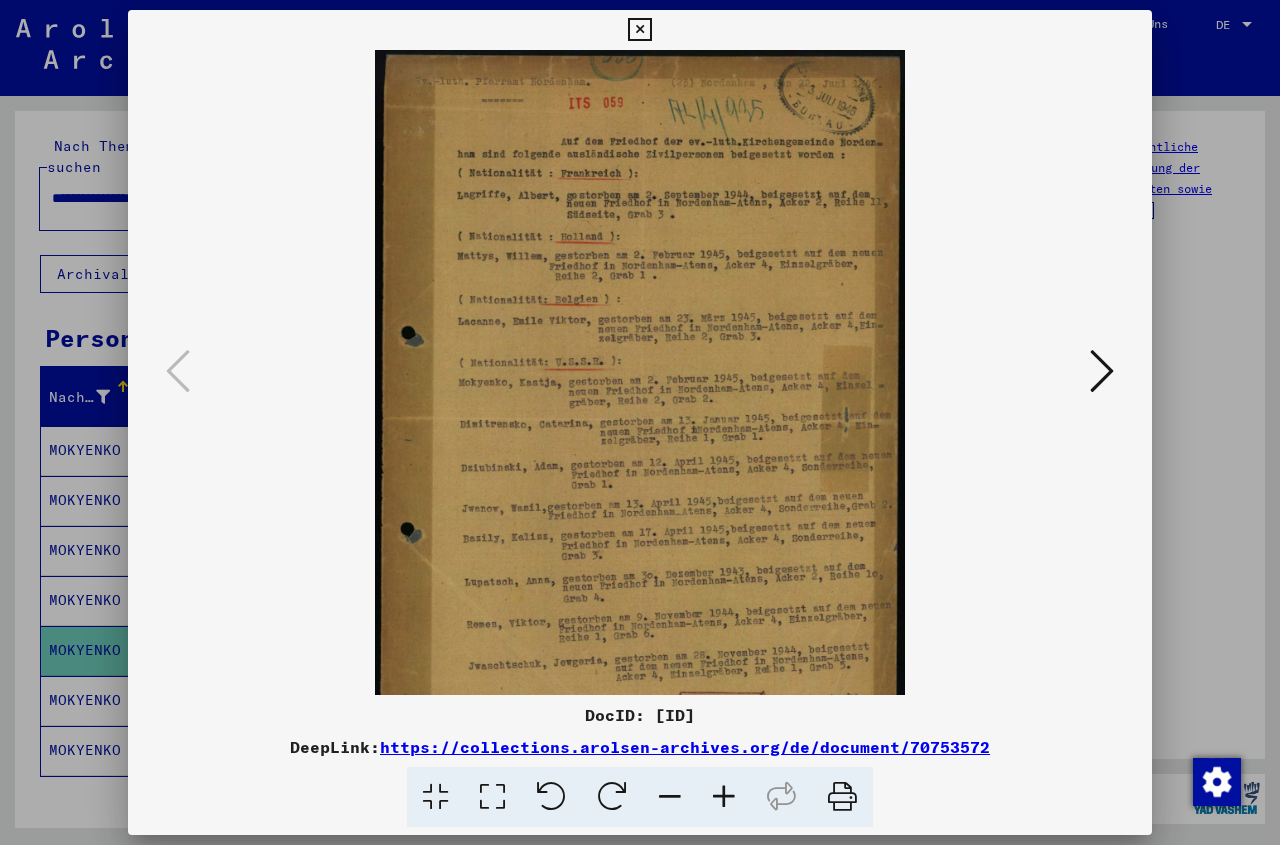click at bounding box center [724, 797] 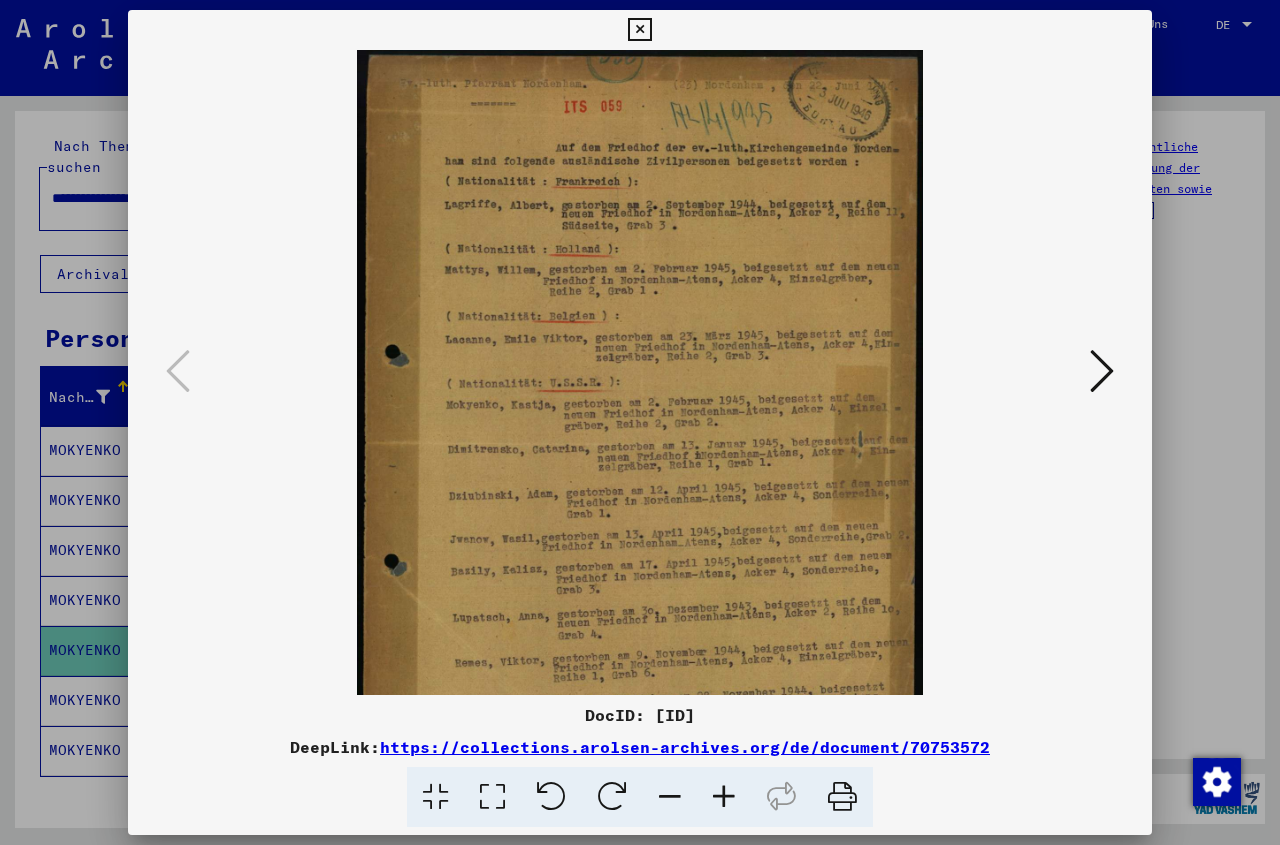 click at bounding box center (724, 797) 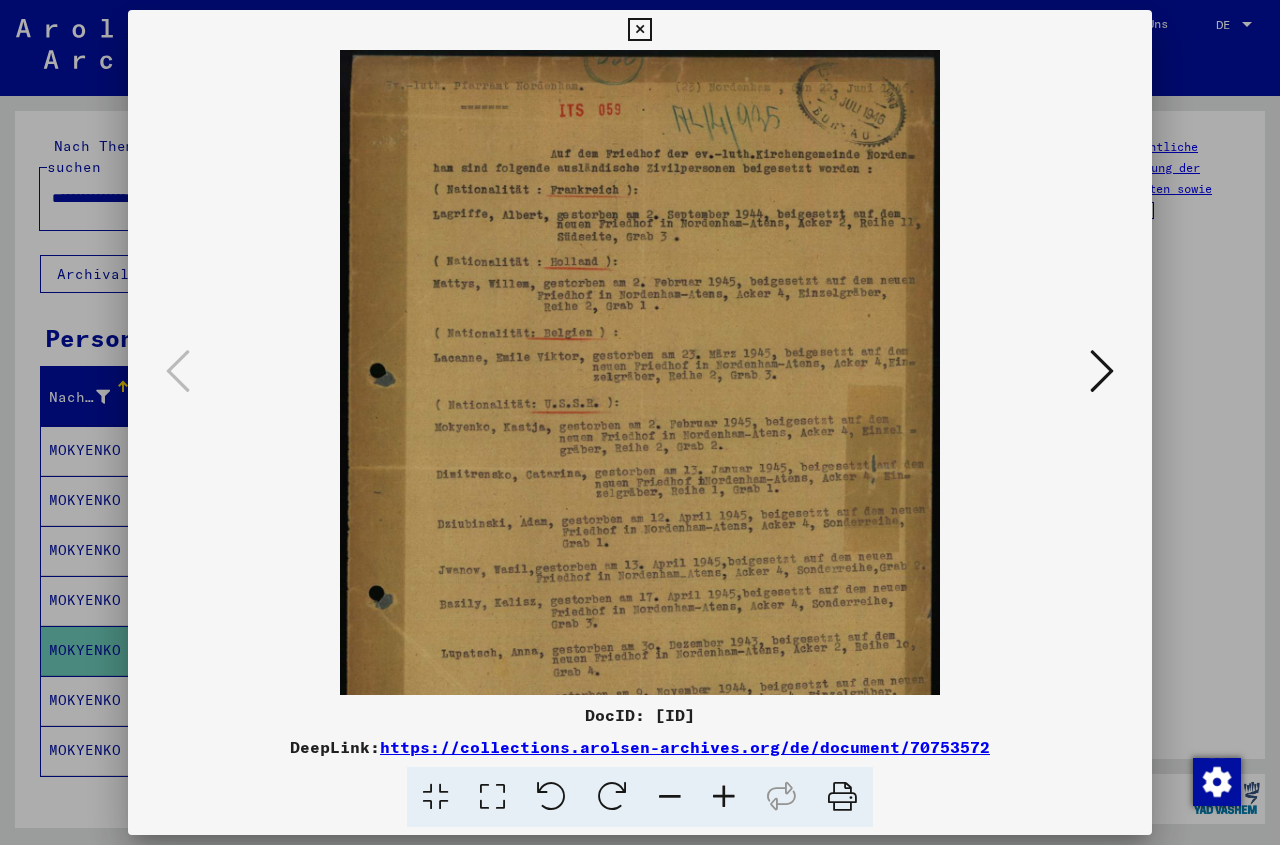 click at bounding box center [724, 797] 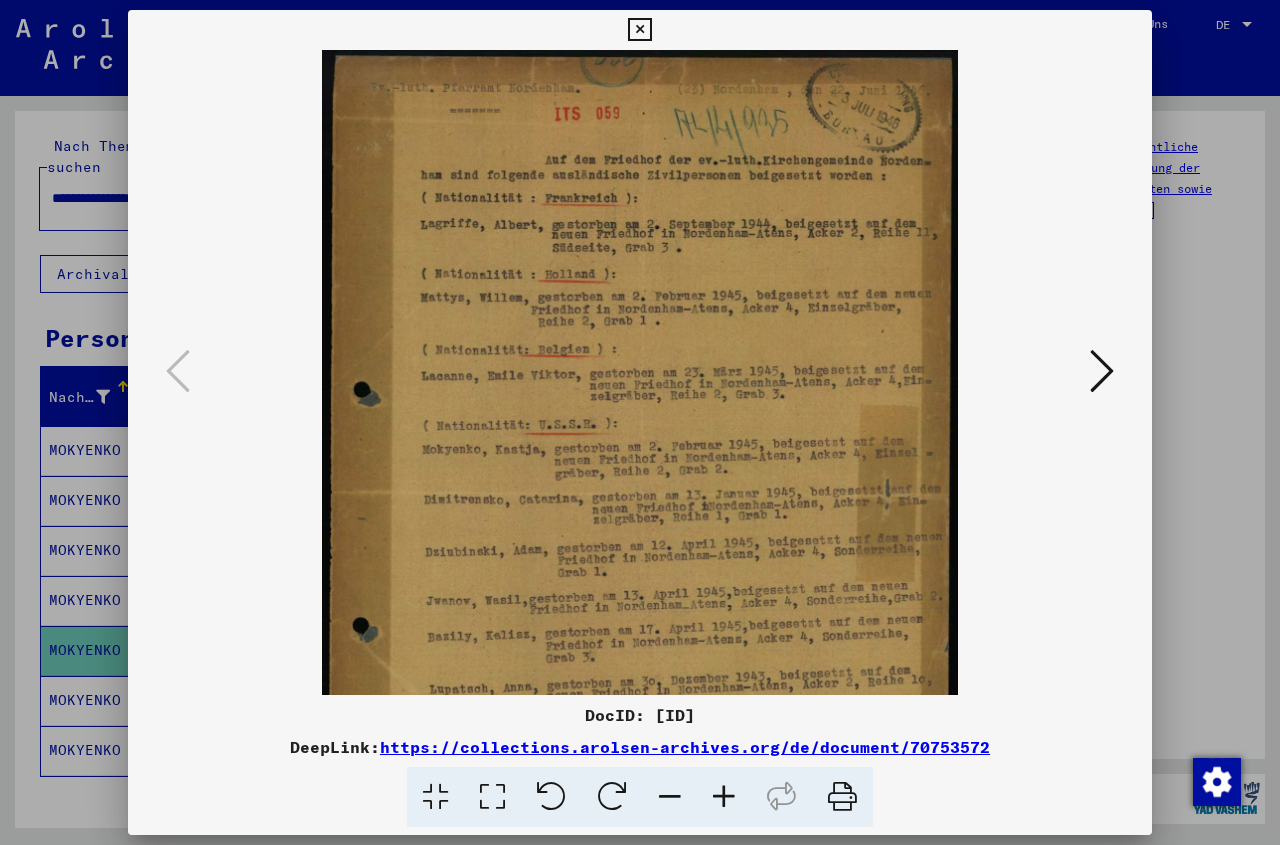 click at bounding box center (724, 797) 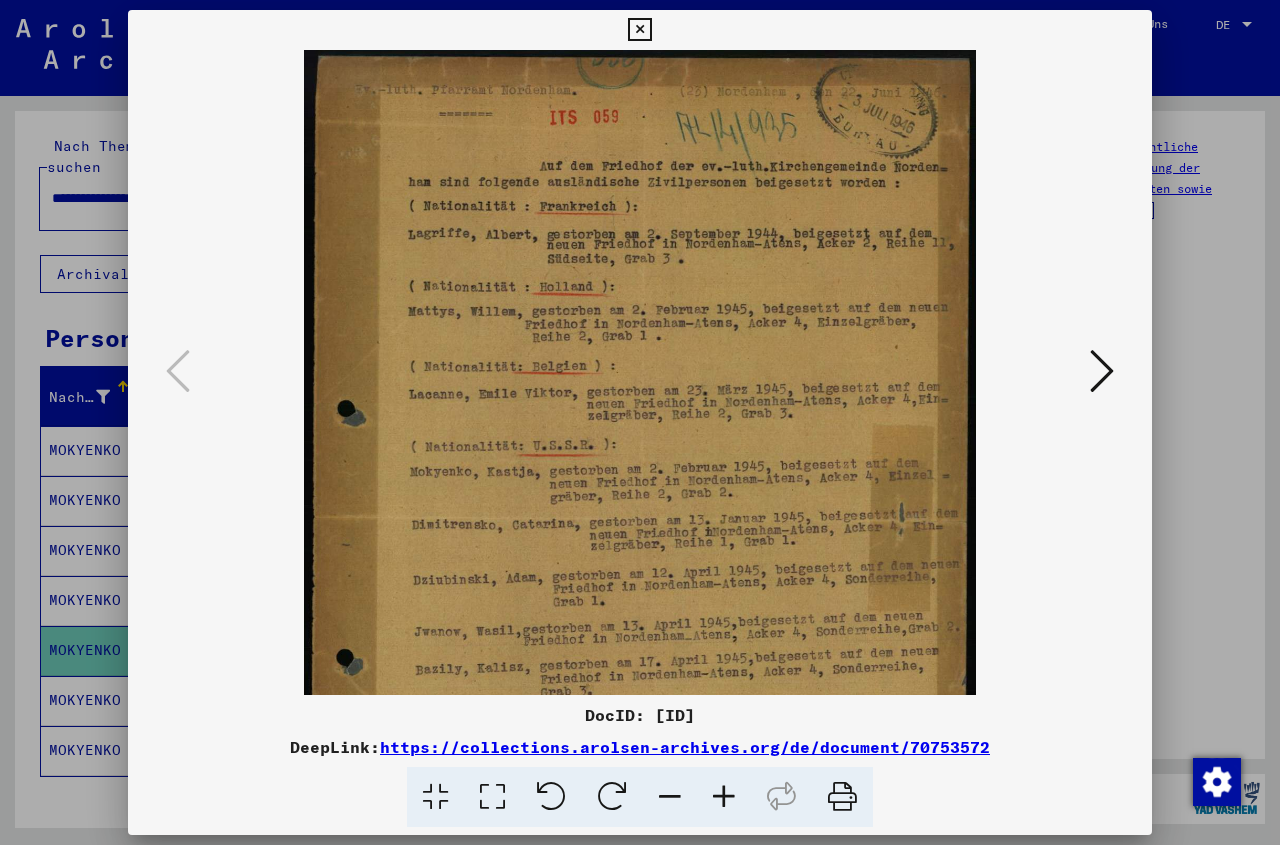 click at bounding box center (724, 797) 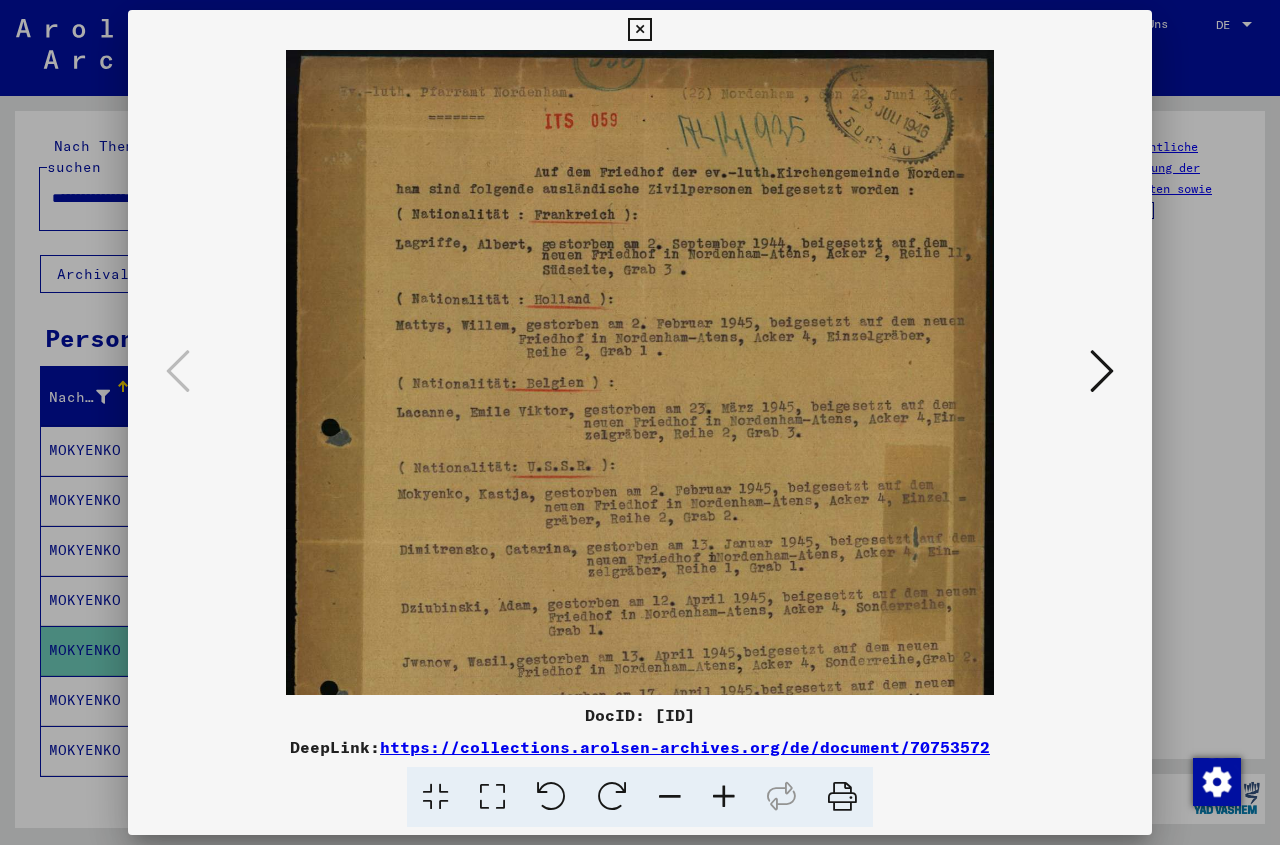 click at bounding box center [724, 797] 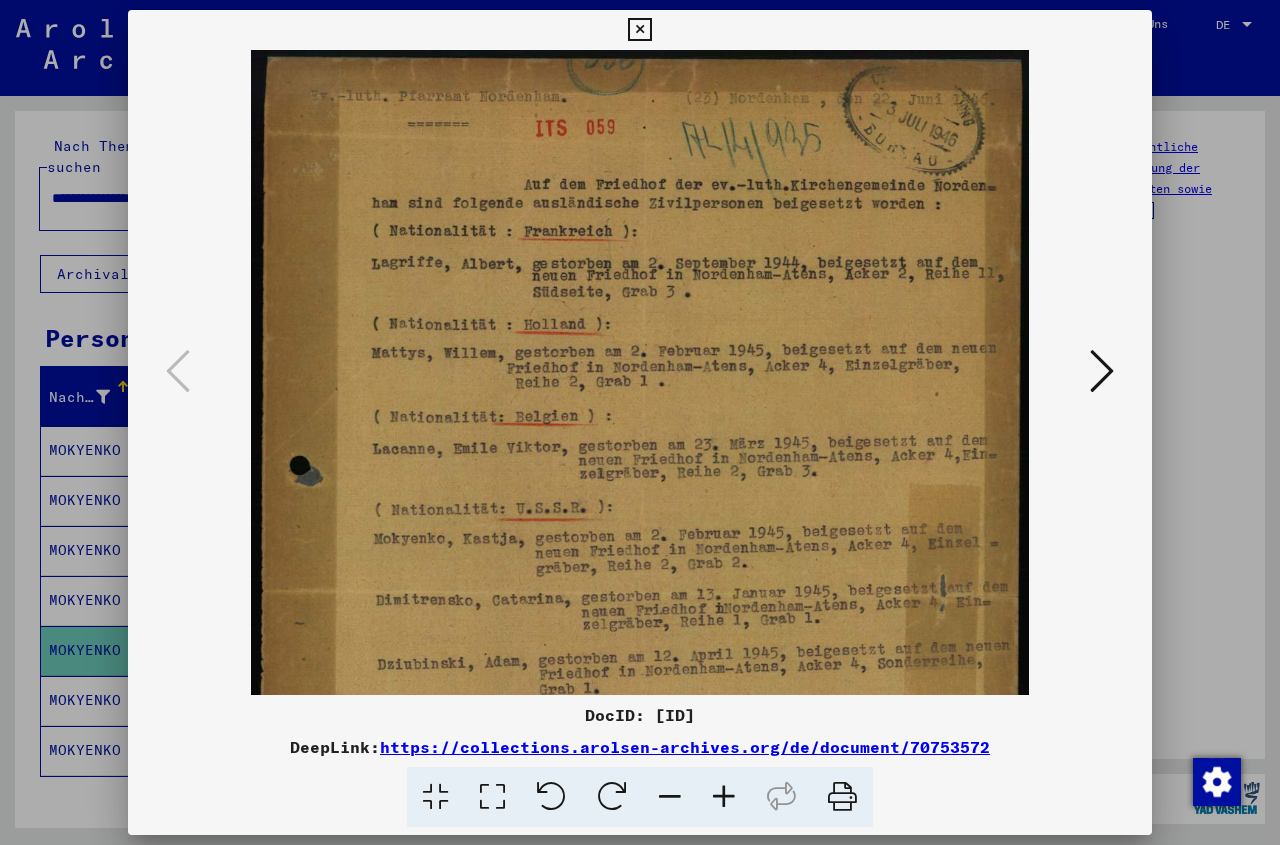 click at bounding box center [724, 797] 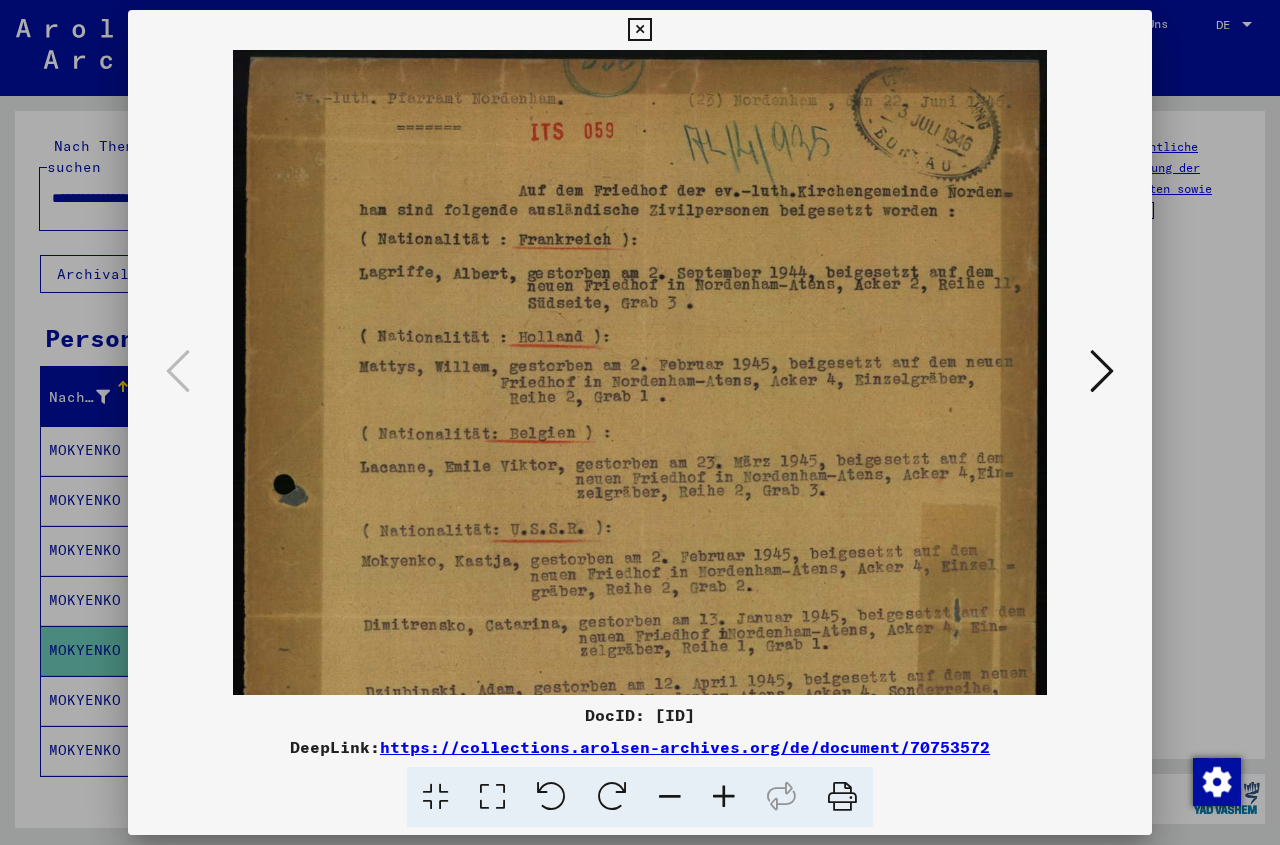 click at bounding box center [724, 797] 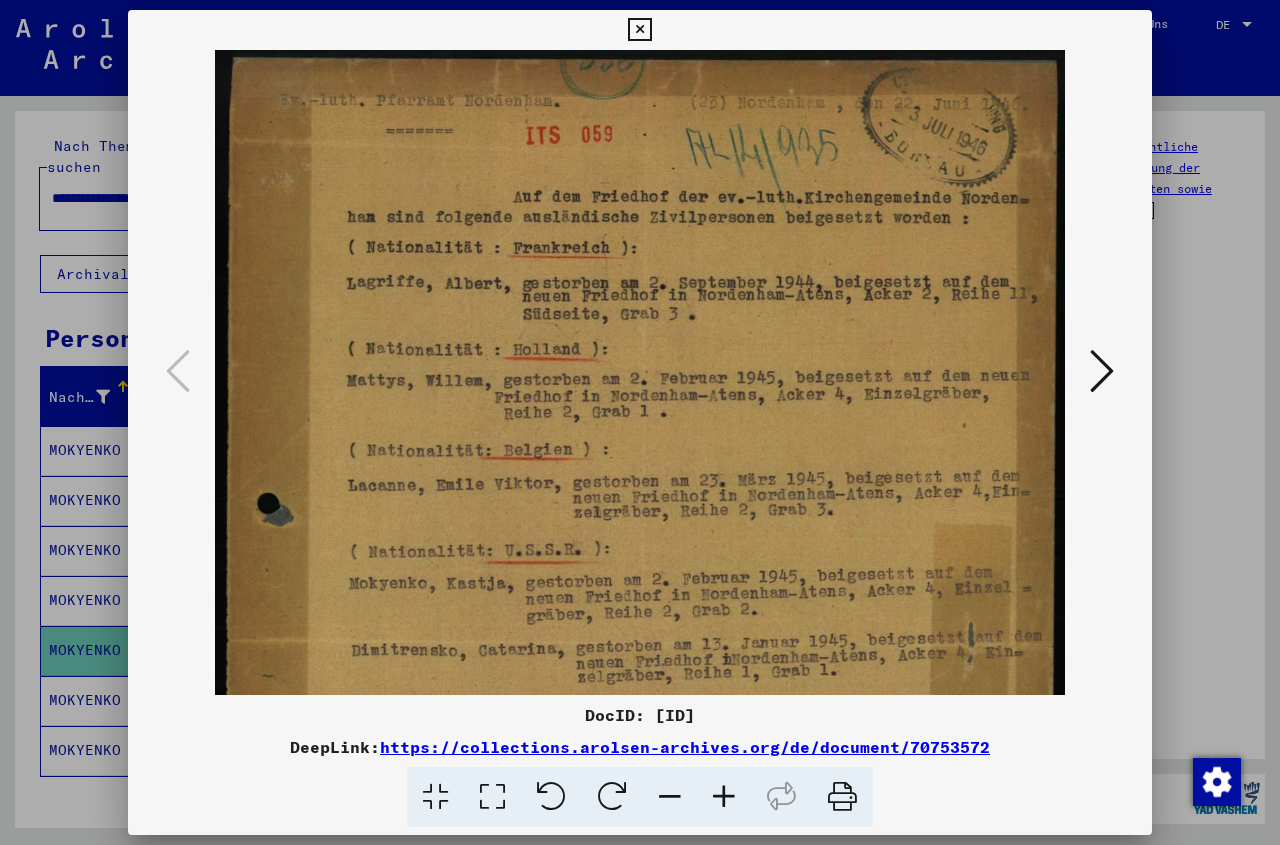 click at bounding box center [724, 797] 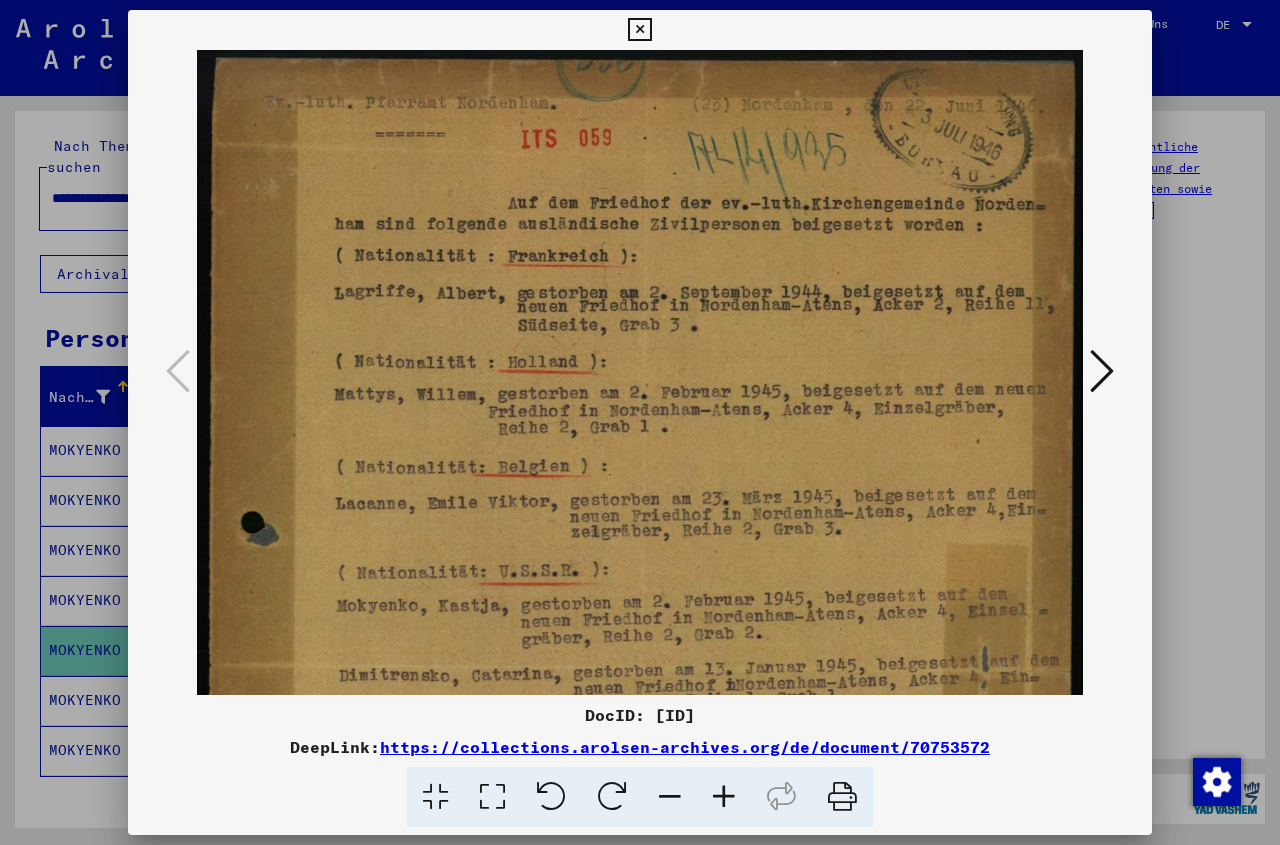 click at bounding box center (724, 797) 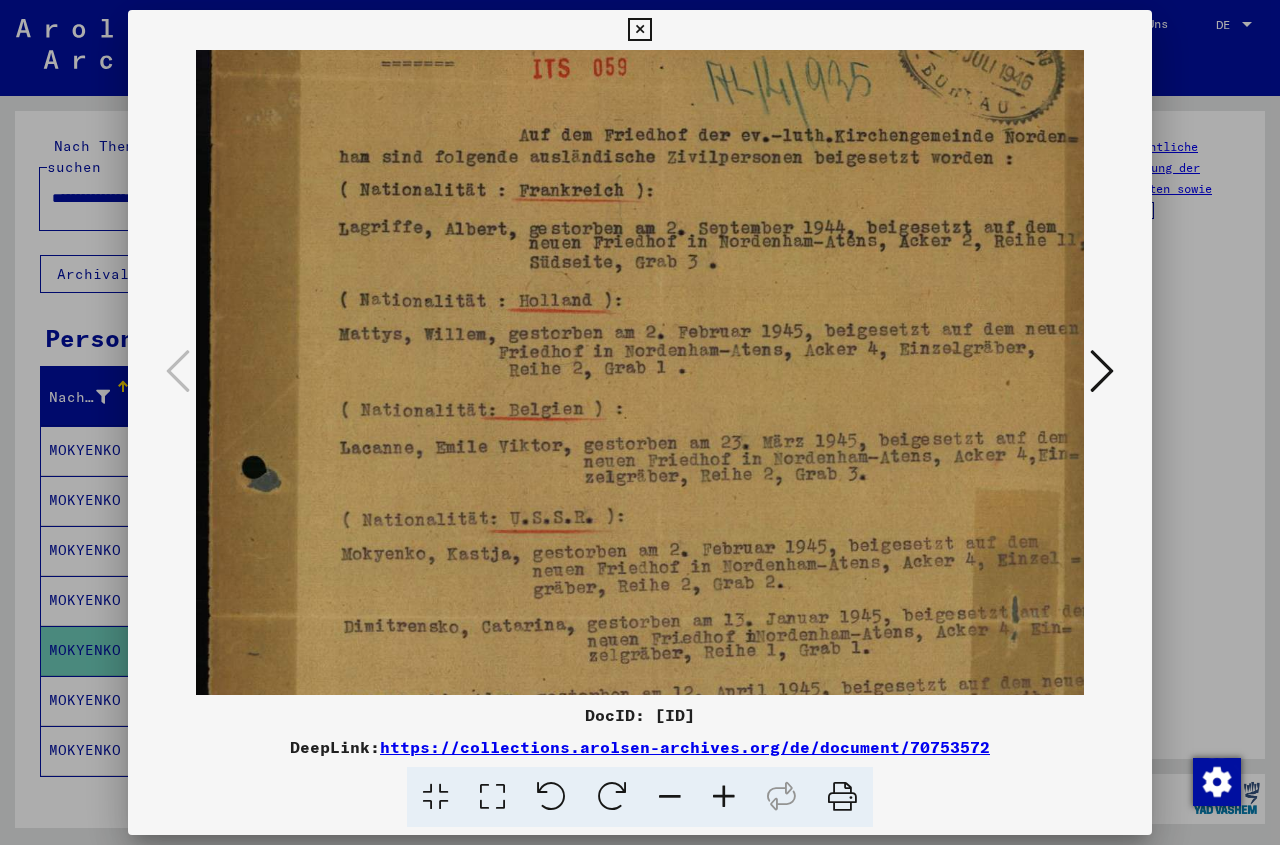 drag, startPoint x: 774, startPoint y: 649, endPoint x: 797, endPoint y: 559, distance: 92.89241 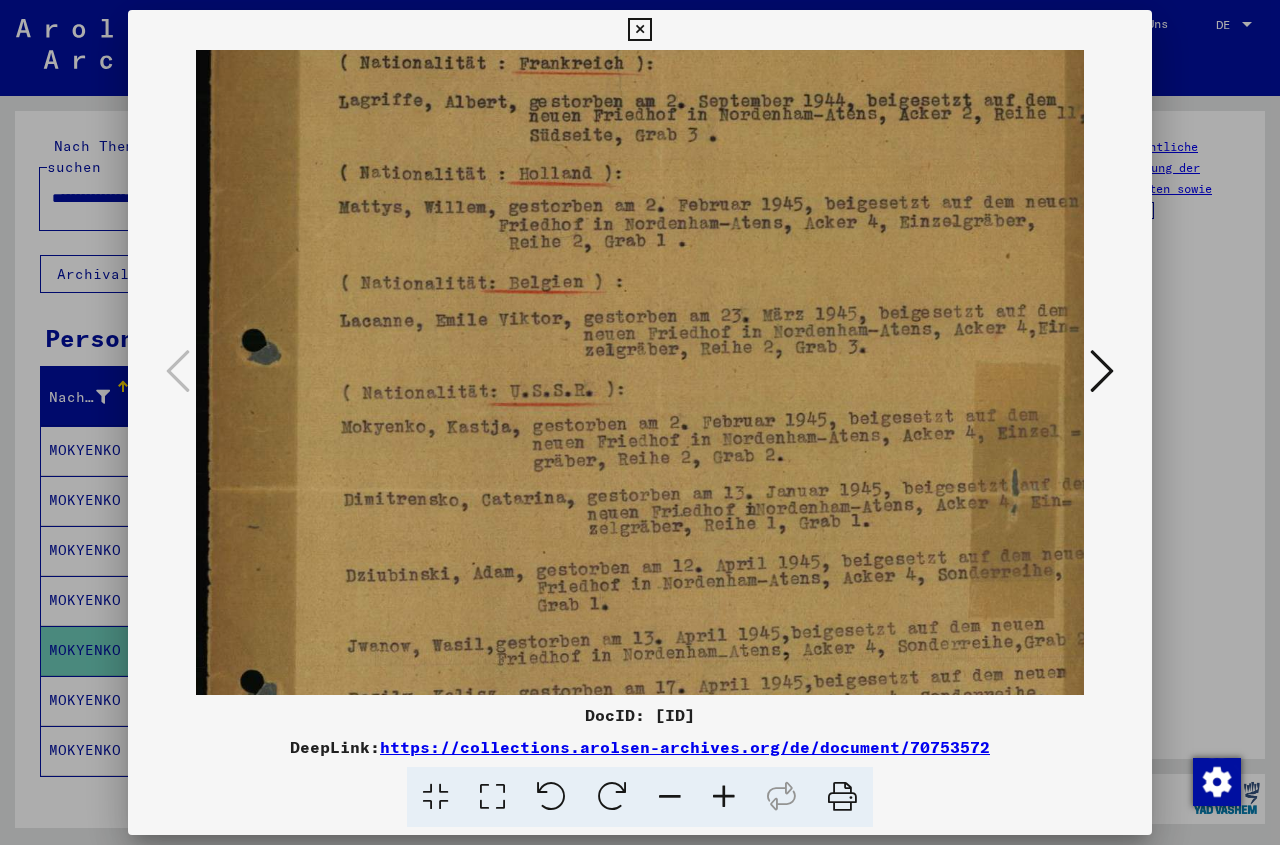 scroll, scrollTop: 226, scrollLeft: 1, axis: both 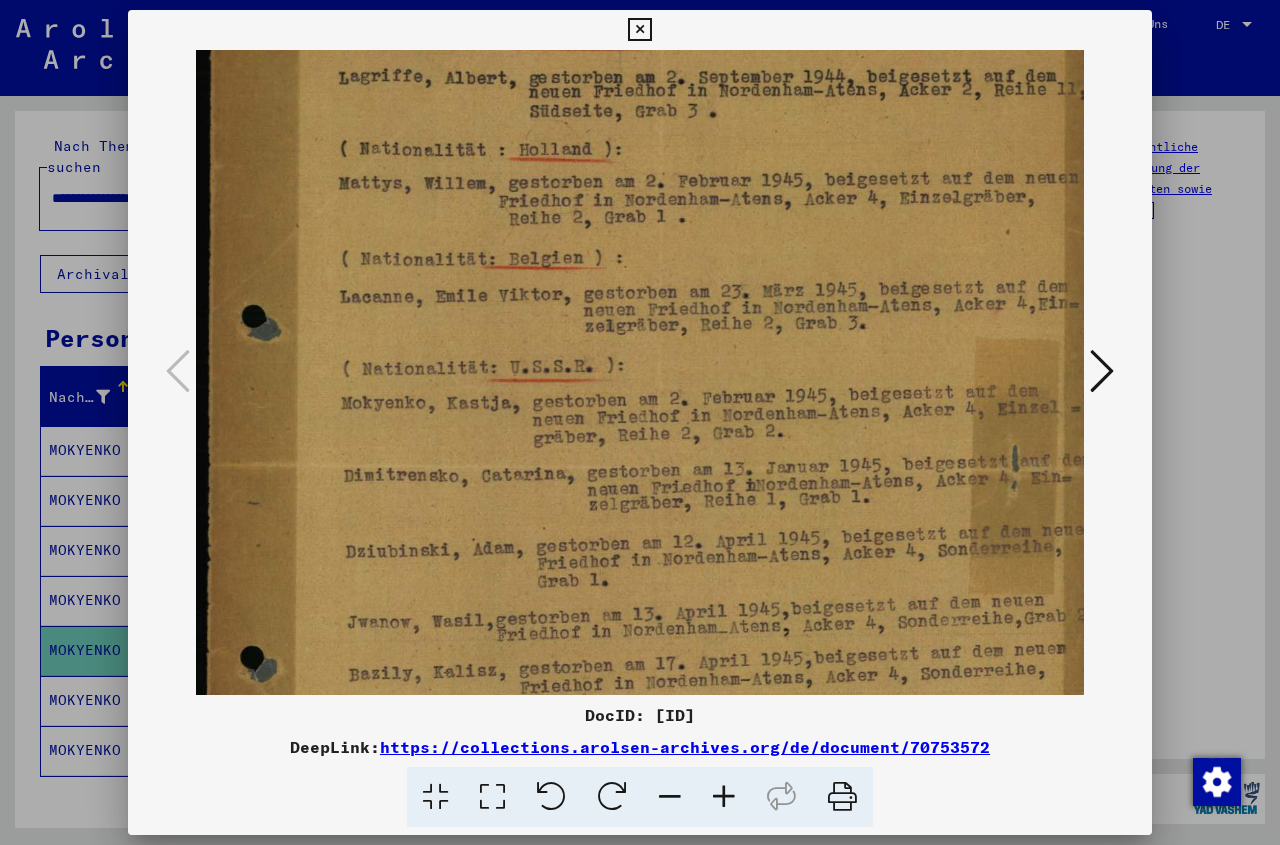 drag, startPoint x: 759, startPoint y: 643, endPoint x: 758, endPoint y: 501, distance: 142.00352 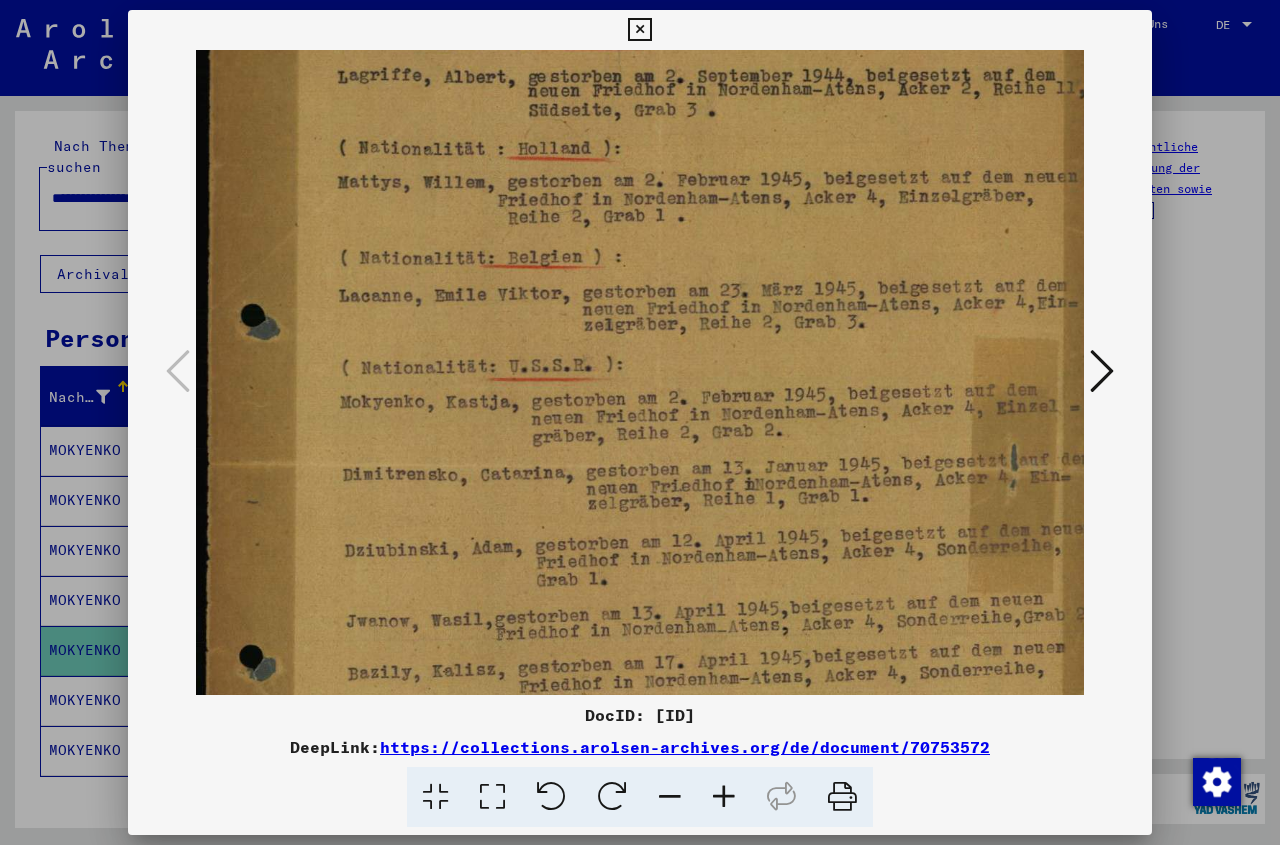 click at bounding box center (655, 471) 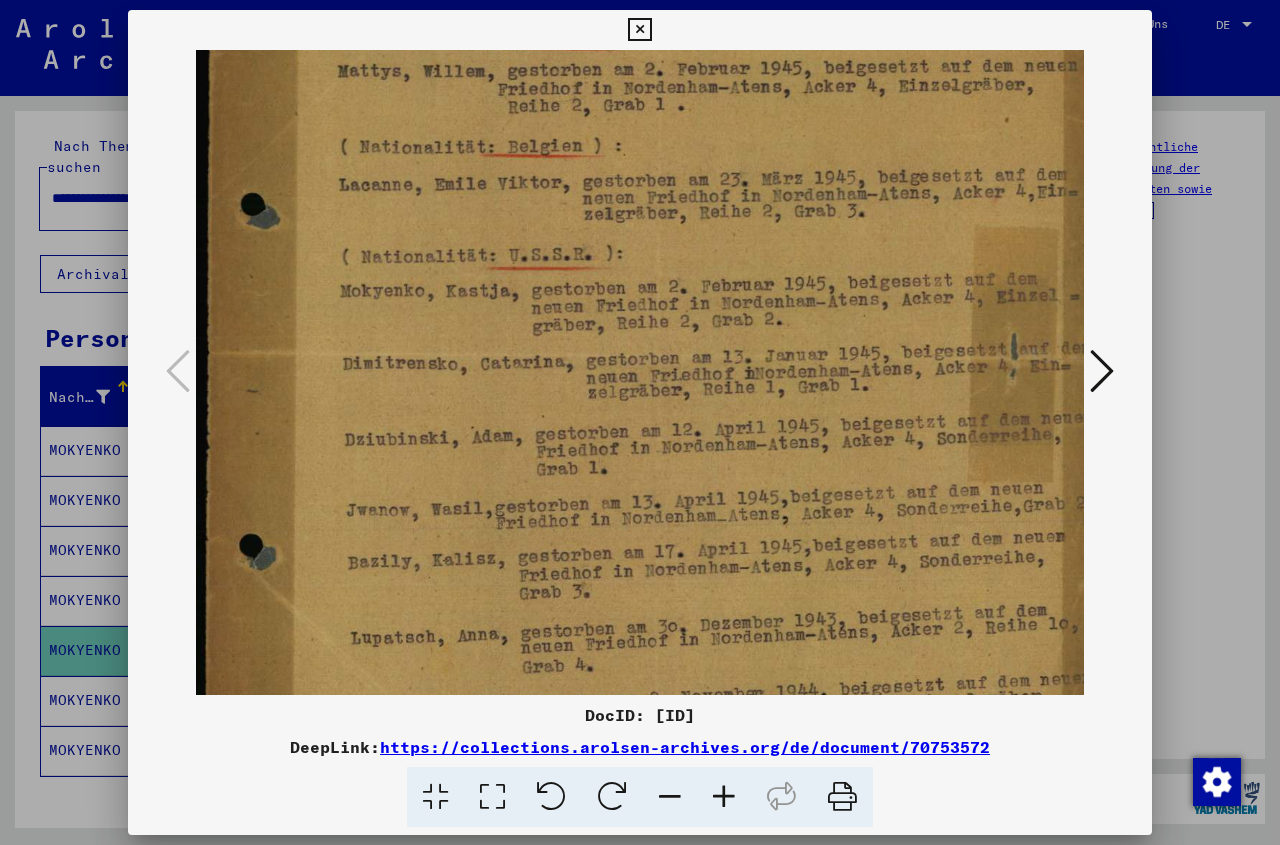 scroll, scrollTop: 338, scrollLeft: 1, axis: both 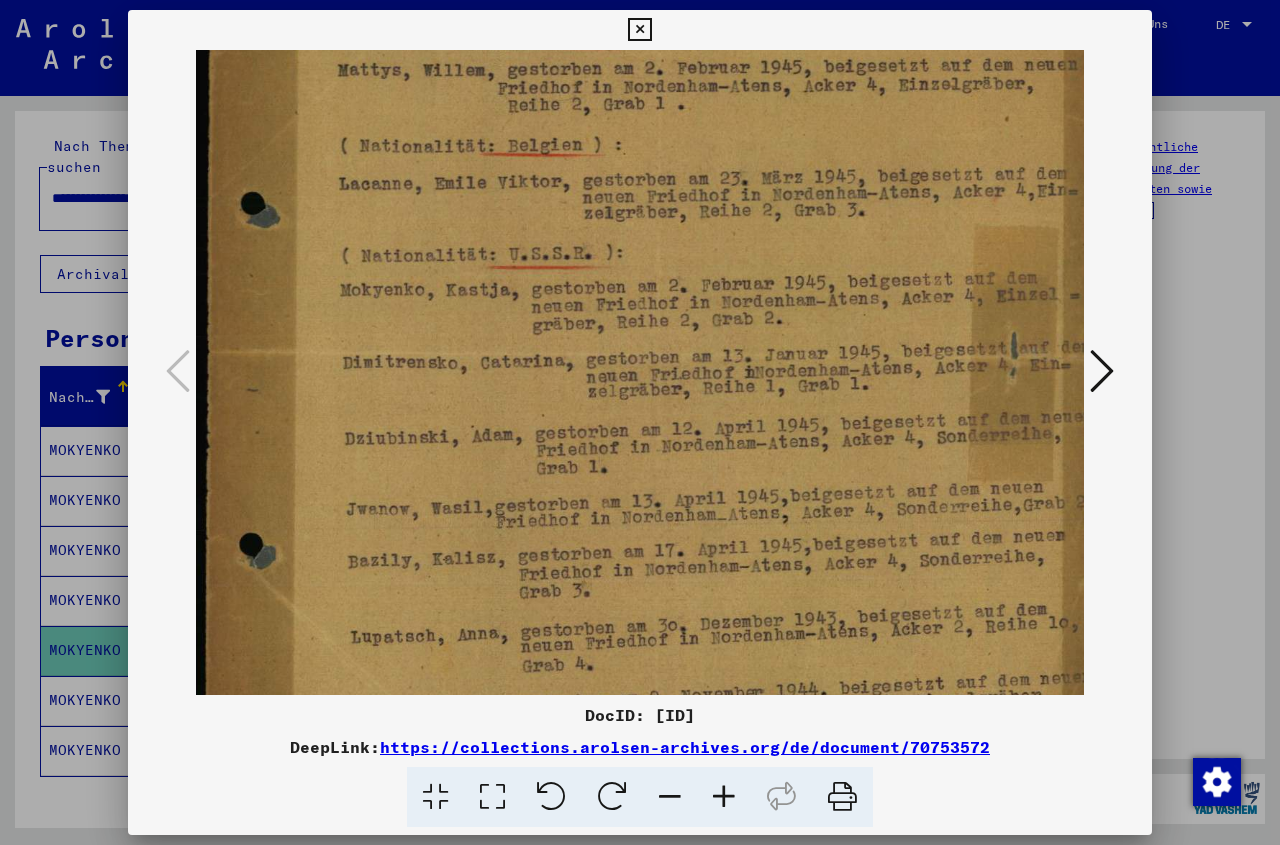 drag, startPoint x: 746, startPoint y: 639, endPoint x: 746, endPoint y: 527, distance: 112 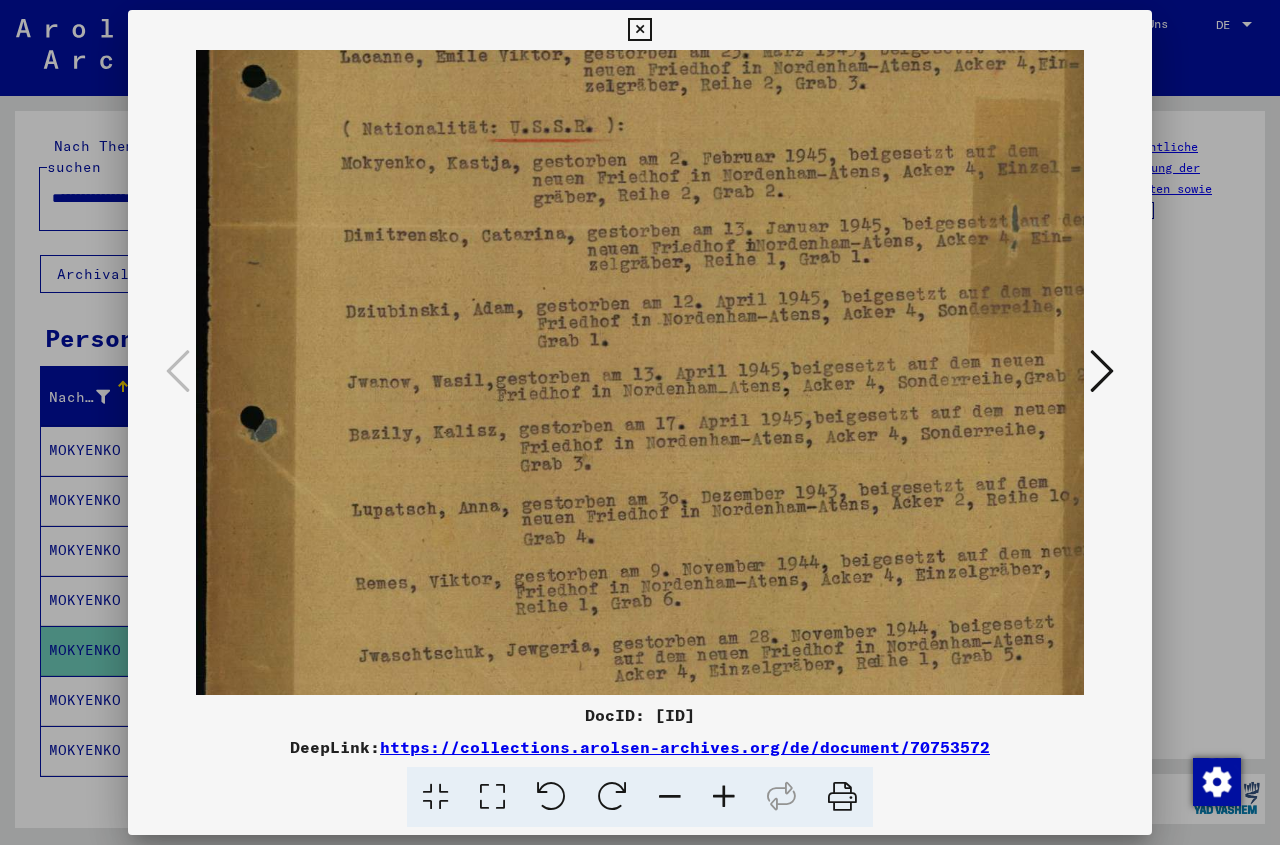 scroll, scrollTop: 469, scrollLeft: 0, axis: vertical 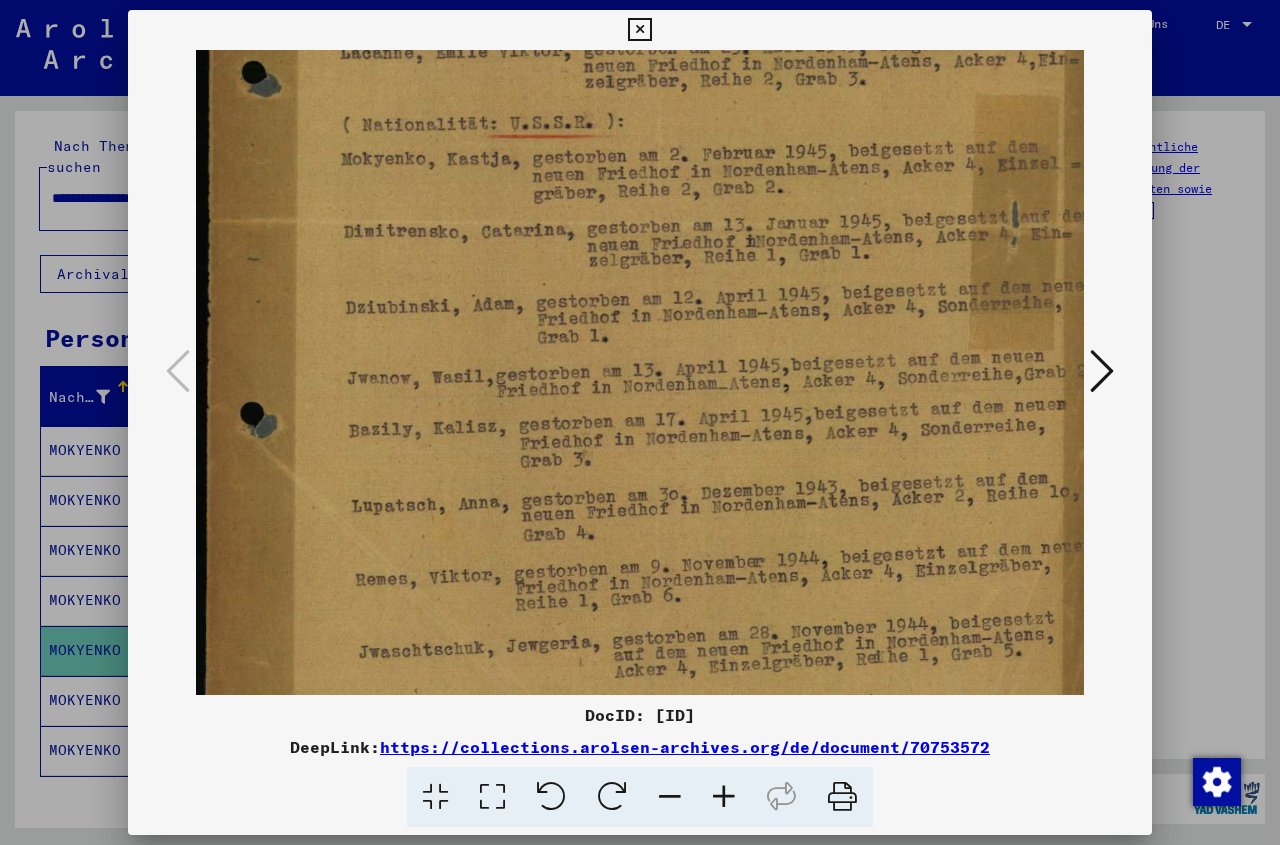 drag, startPoint x: 727, startPoint y: 637, endPoint x: 729, endPoint y: 506, distance: 131.01526 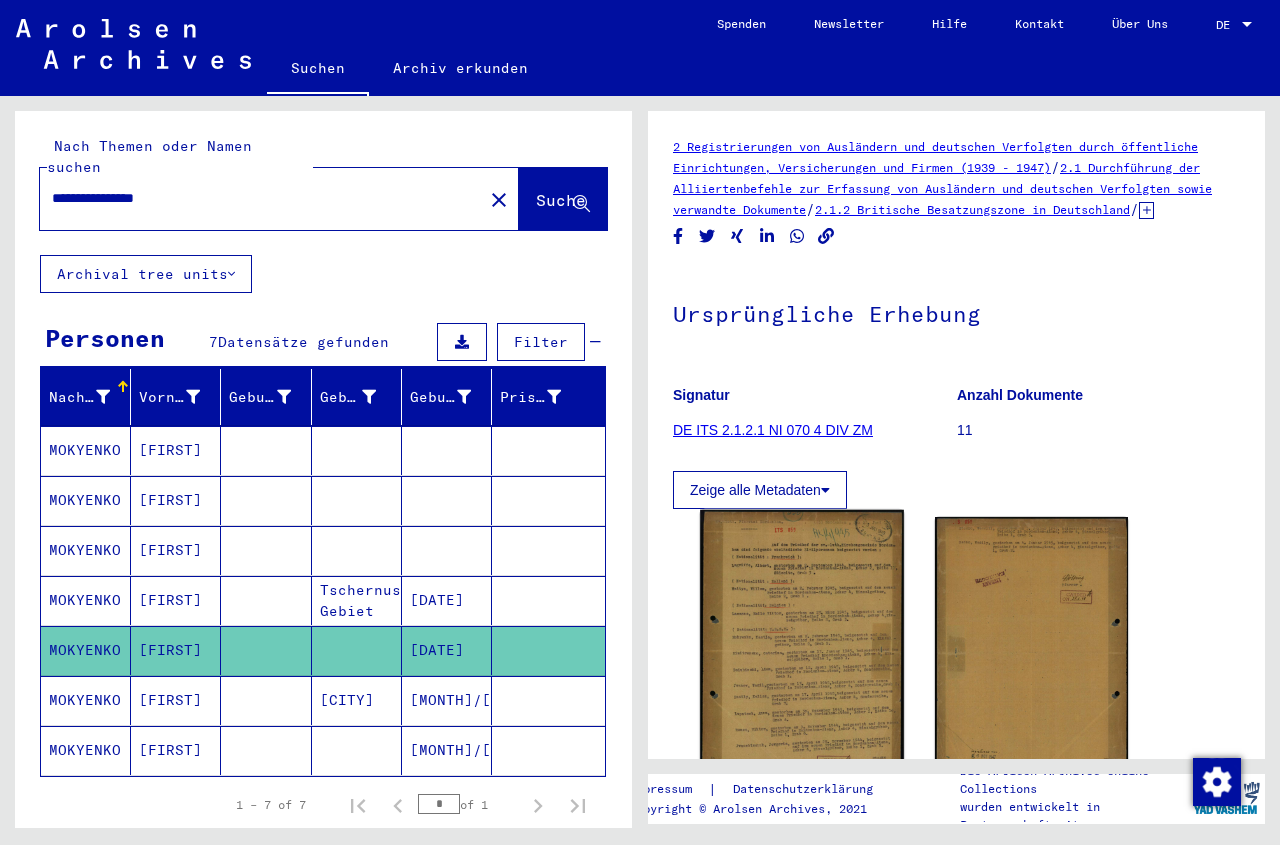 click 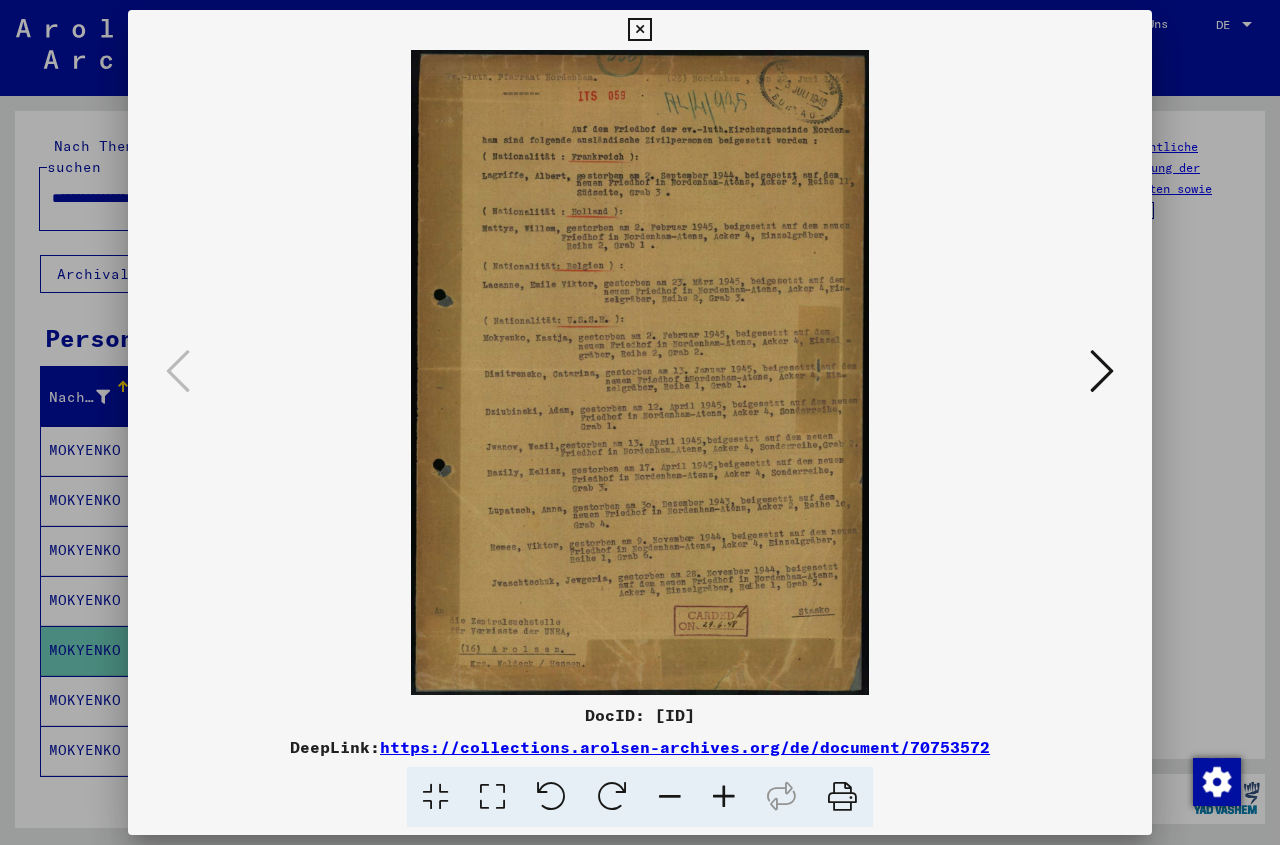 drag, startPoint x: 1135, startPoint y: 36, endPoint x: 1084, endPoint y: 65, distance: 58.66856 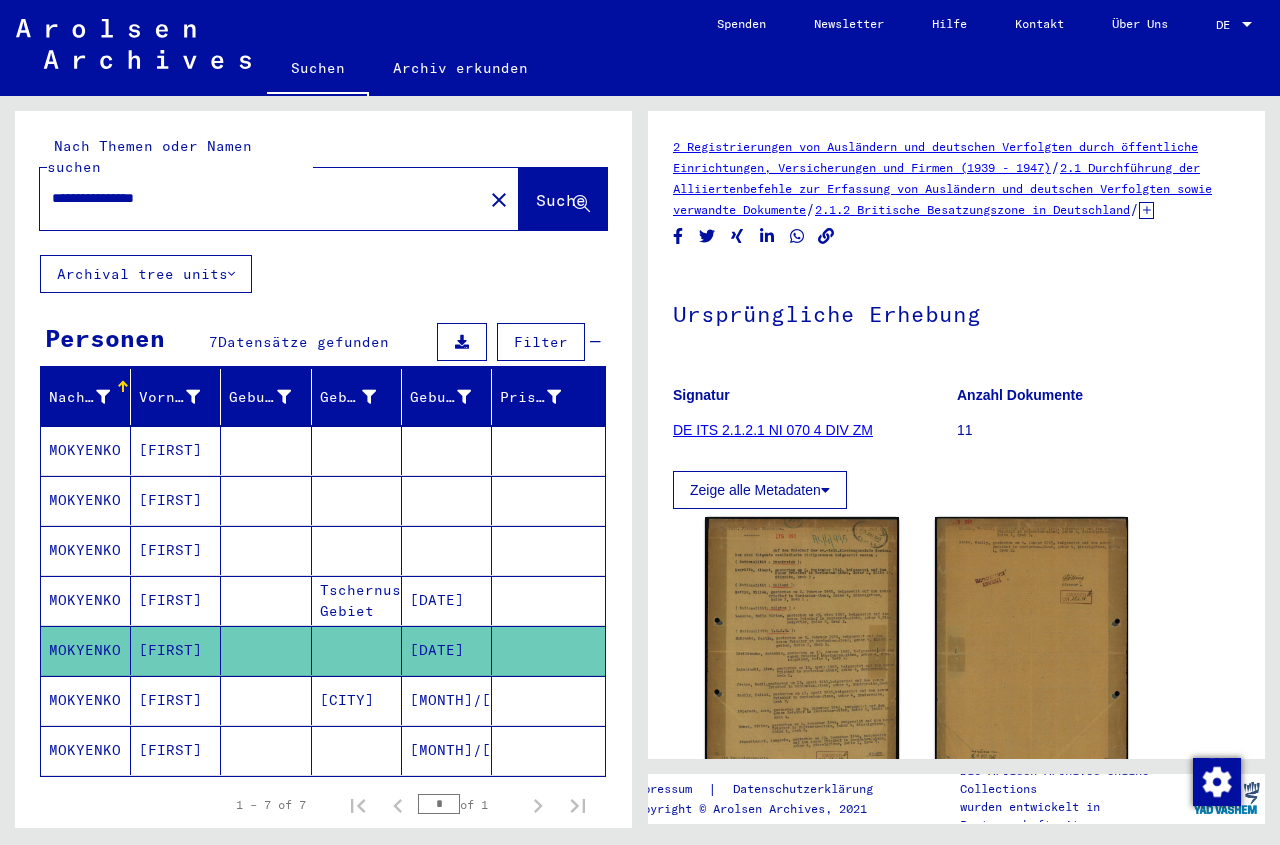 click on "[MONTH]/[DAY]/[YEAR]" at bounding box center (447, 750) 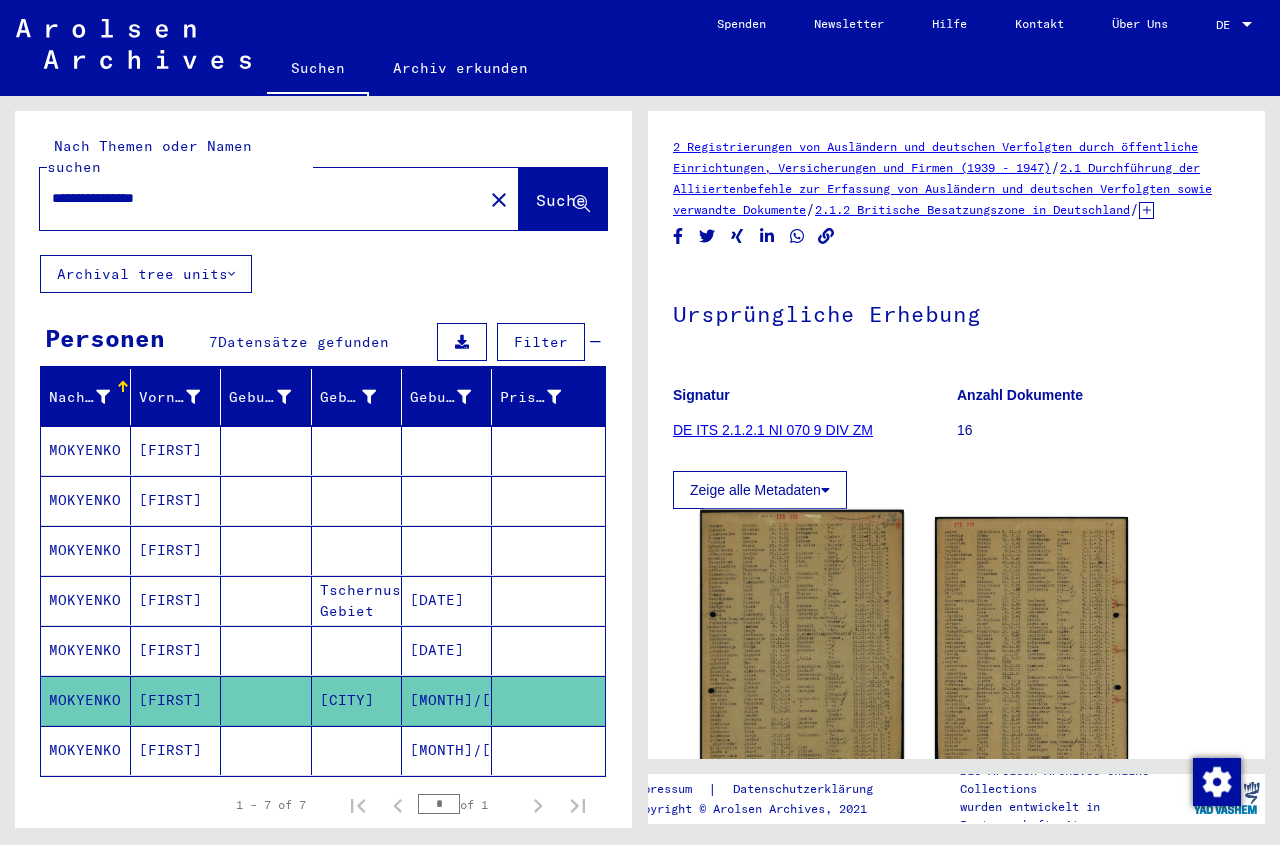 click 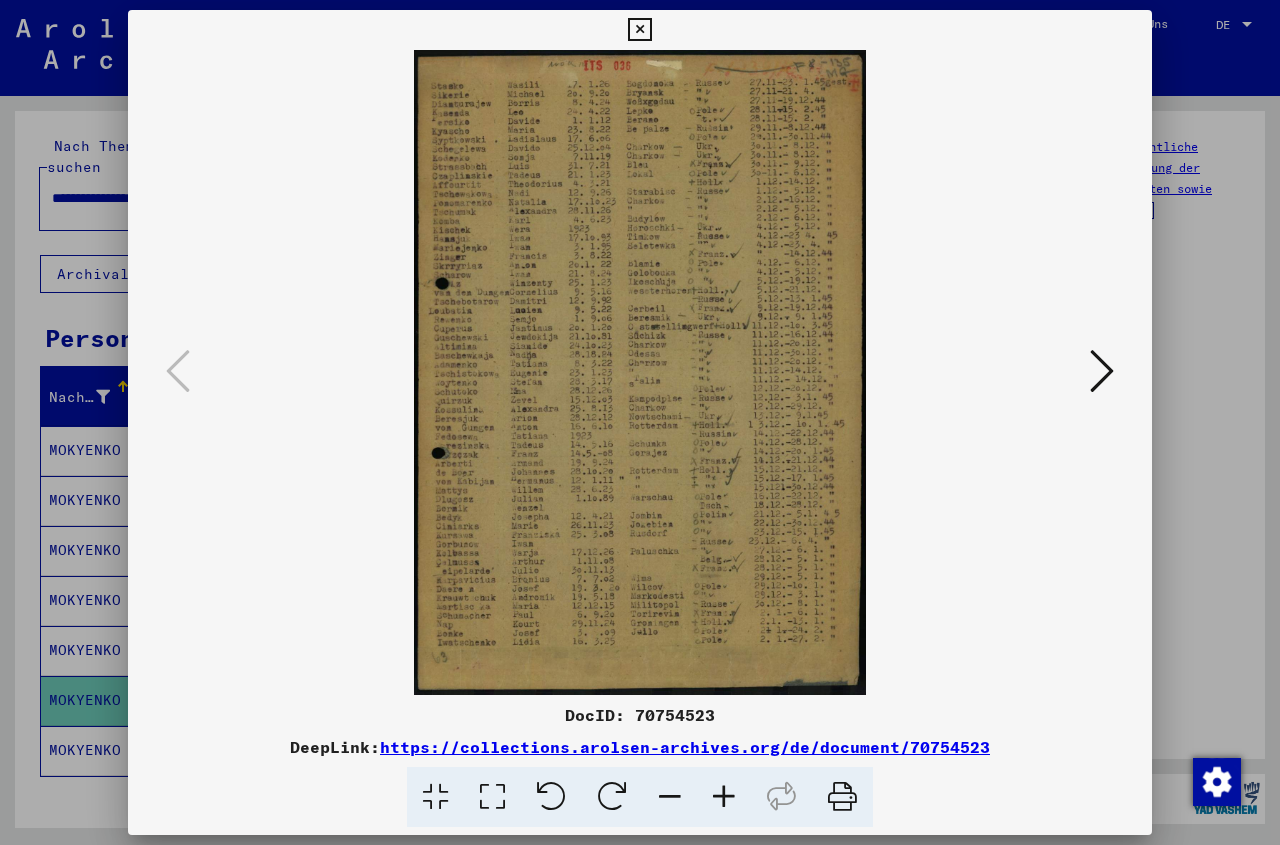 click at bounding box center (639, 30) 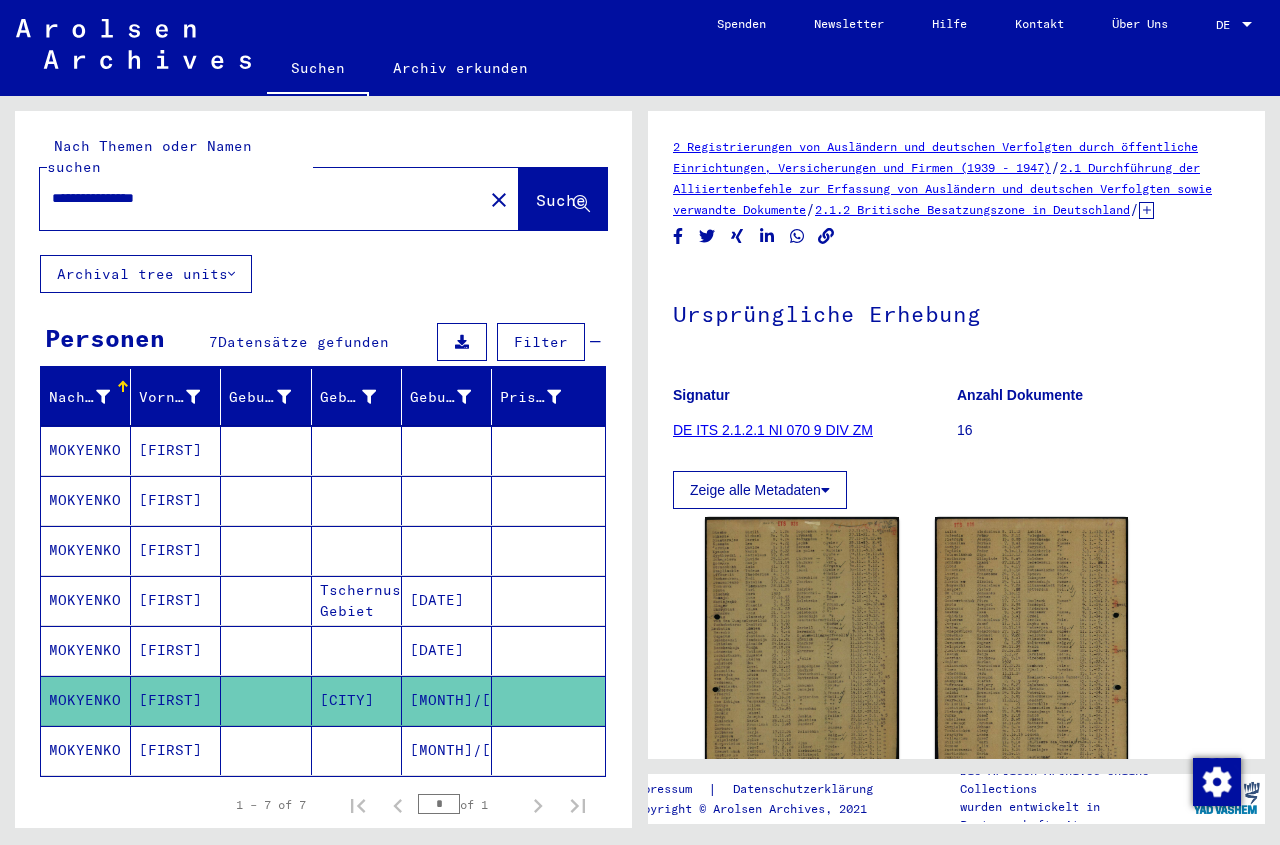 click 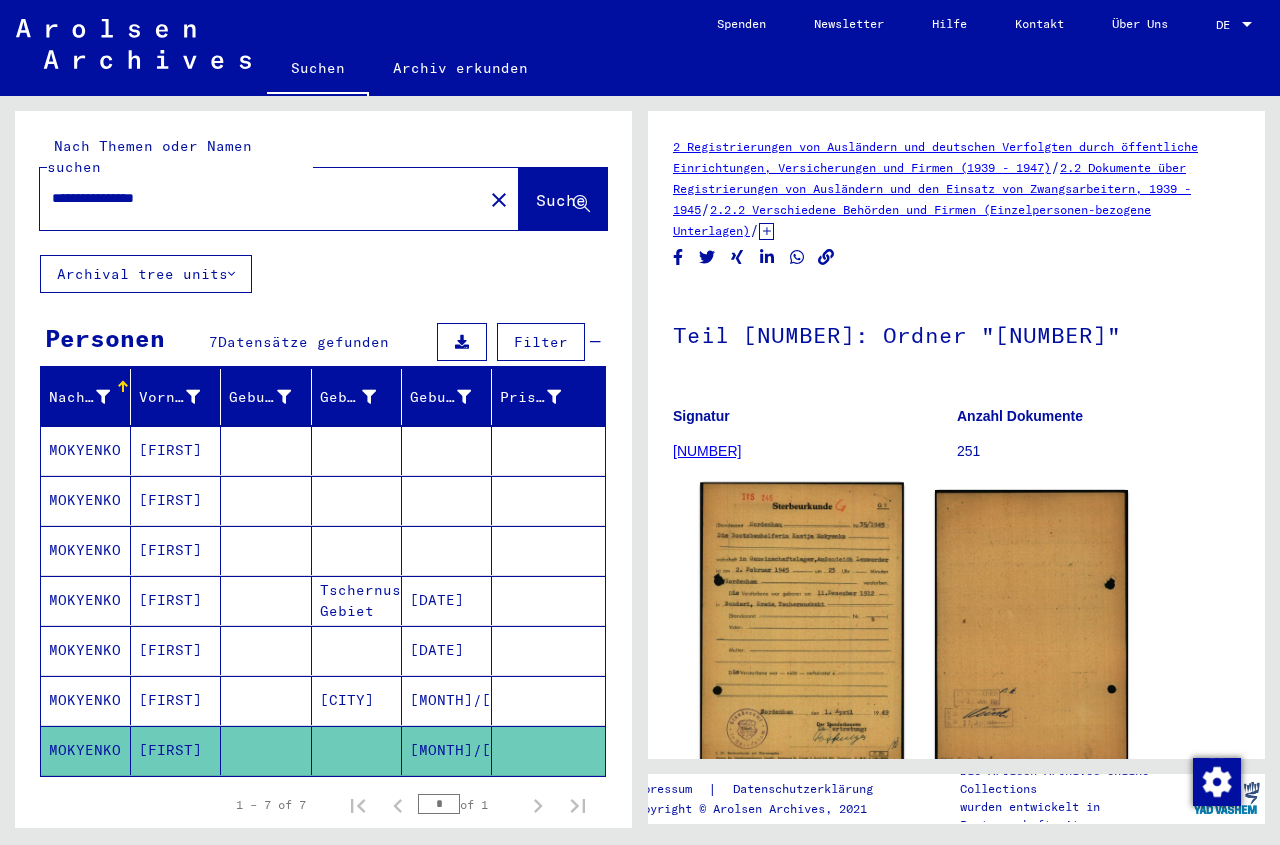 click 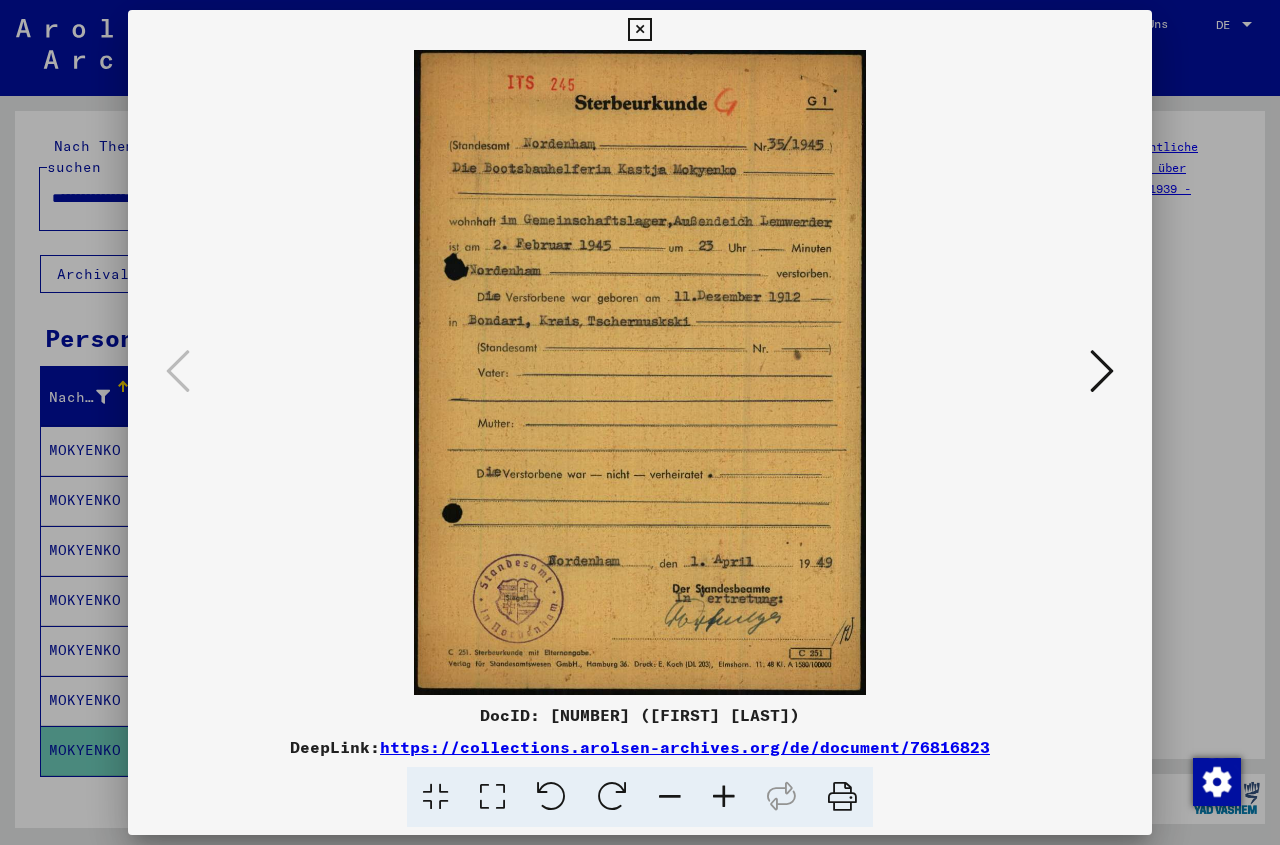 click at bounding box center (639, 30) 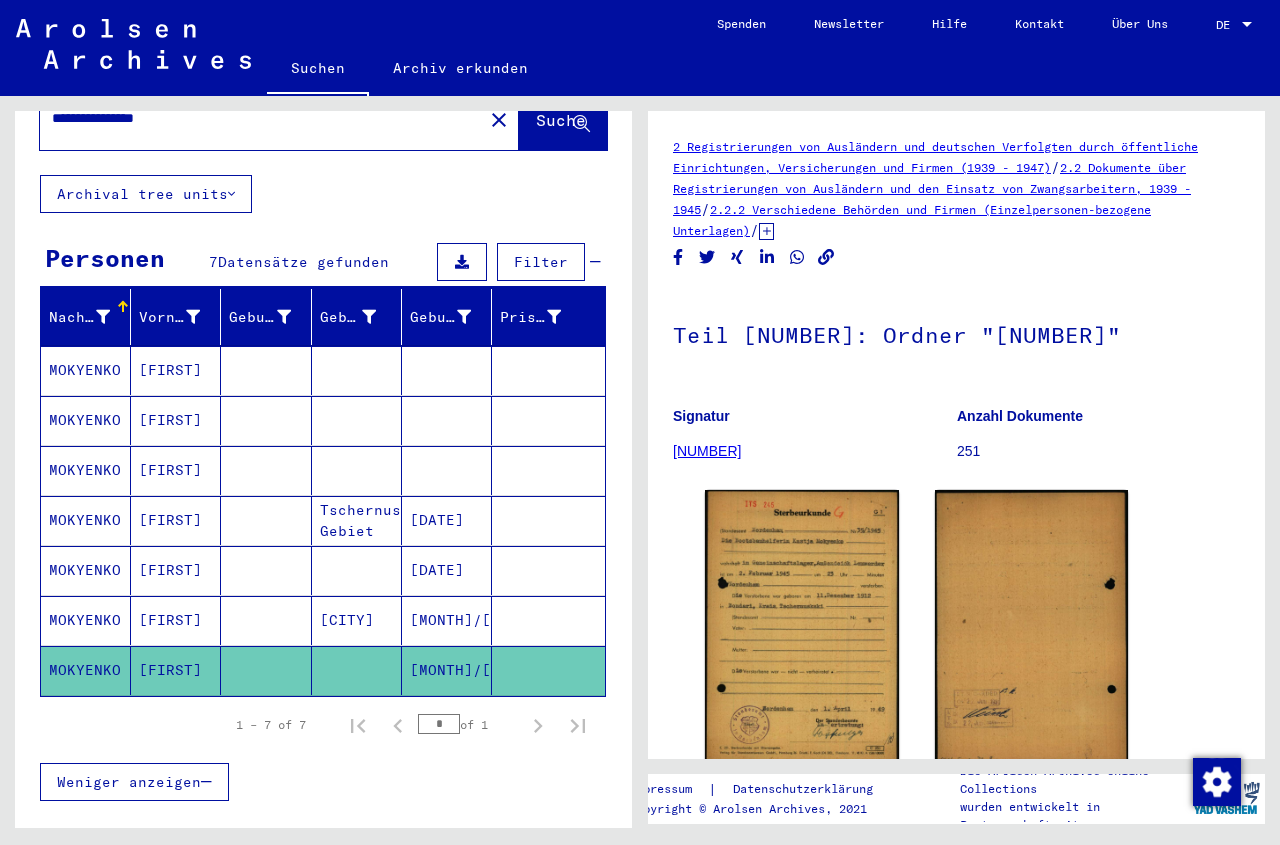 scroll, scrollTop: 84, scrollLeft: 0, axis: vertical 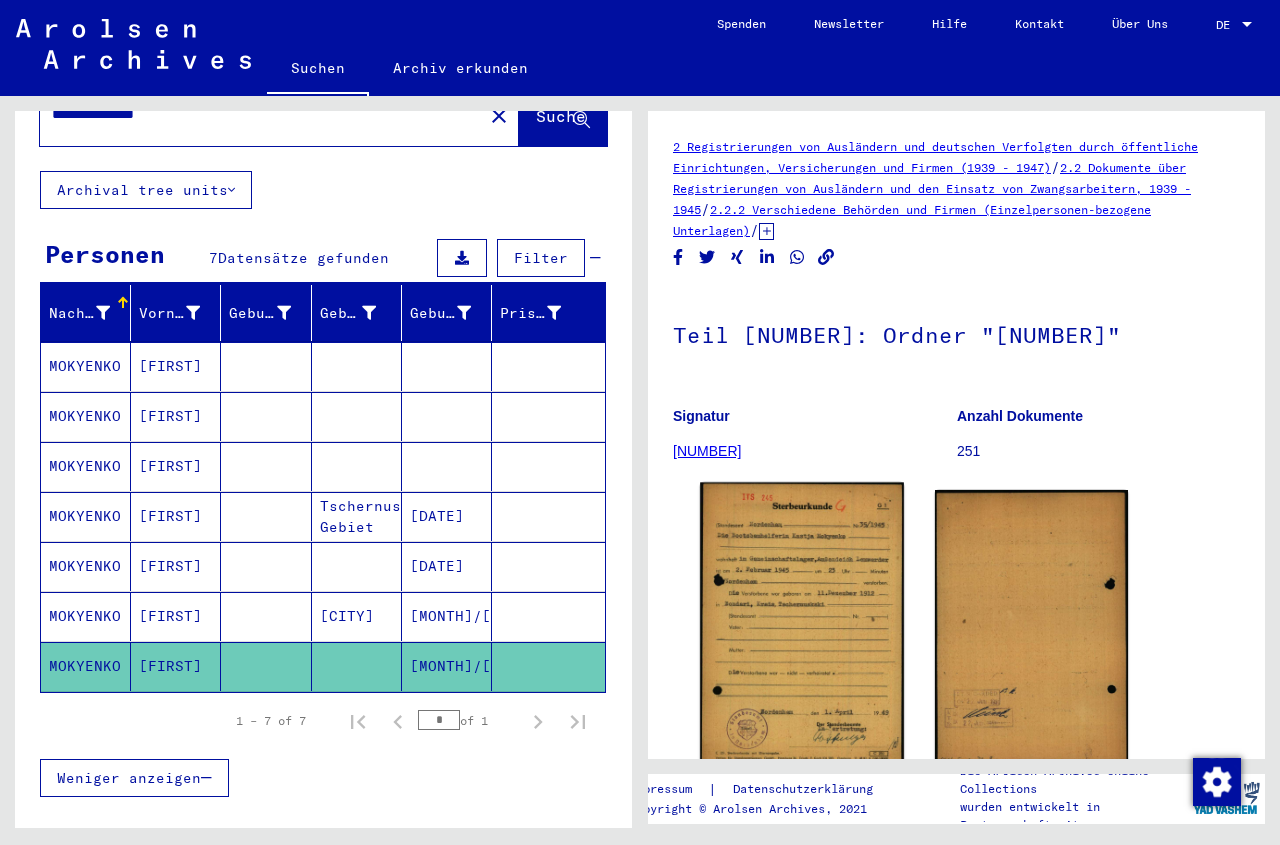 click 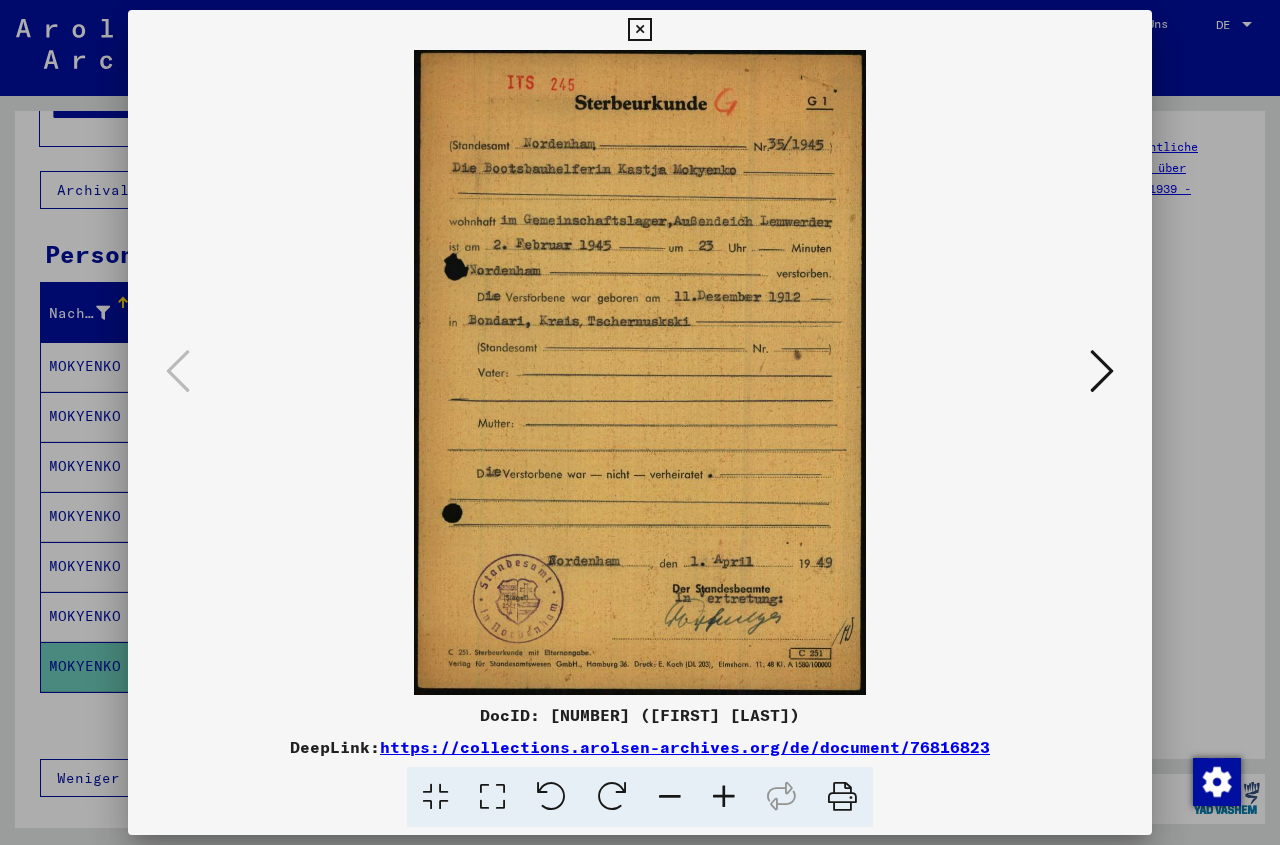 click at bounding box center (639, 30) 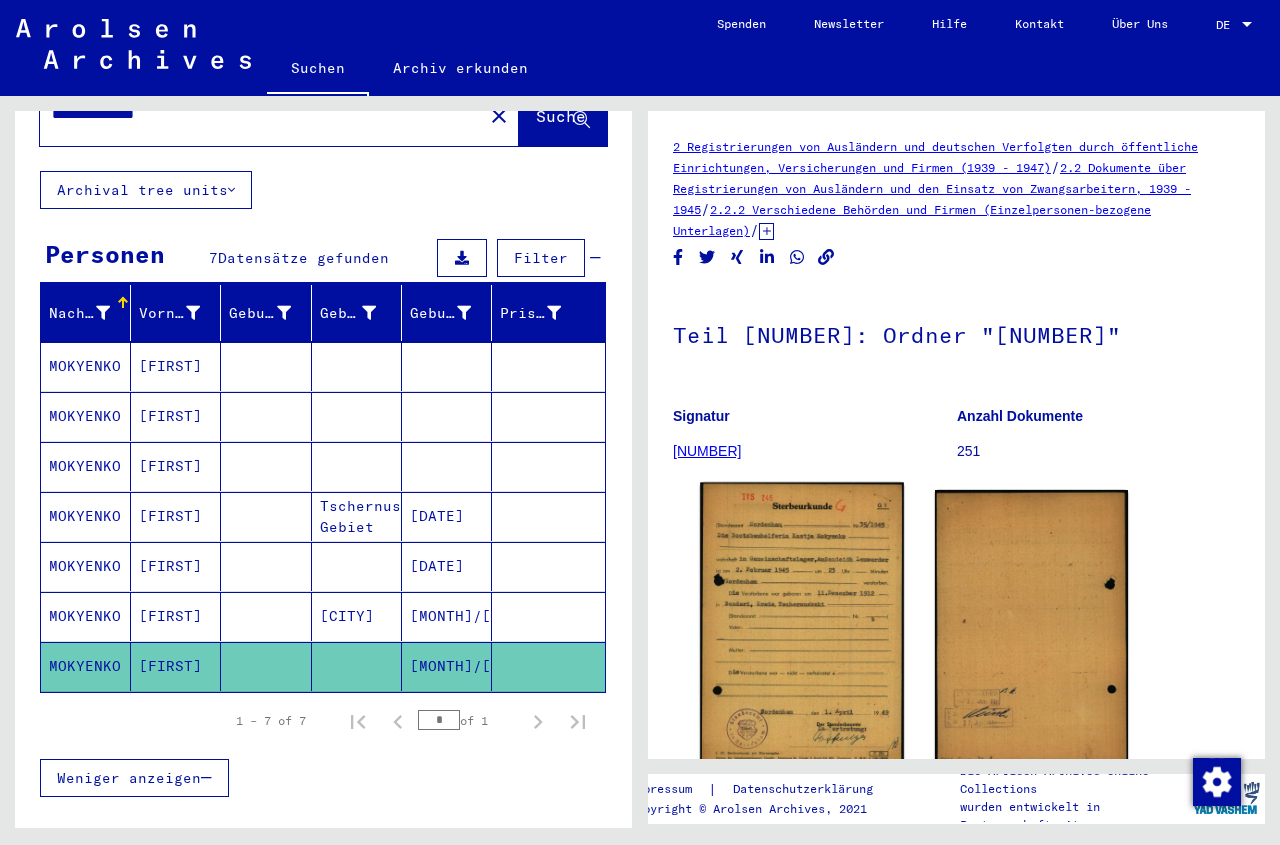 click 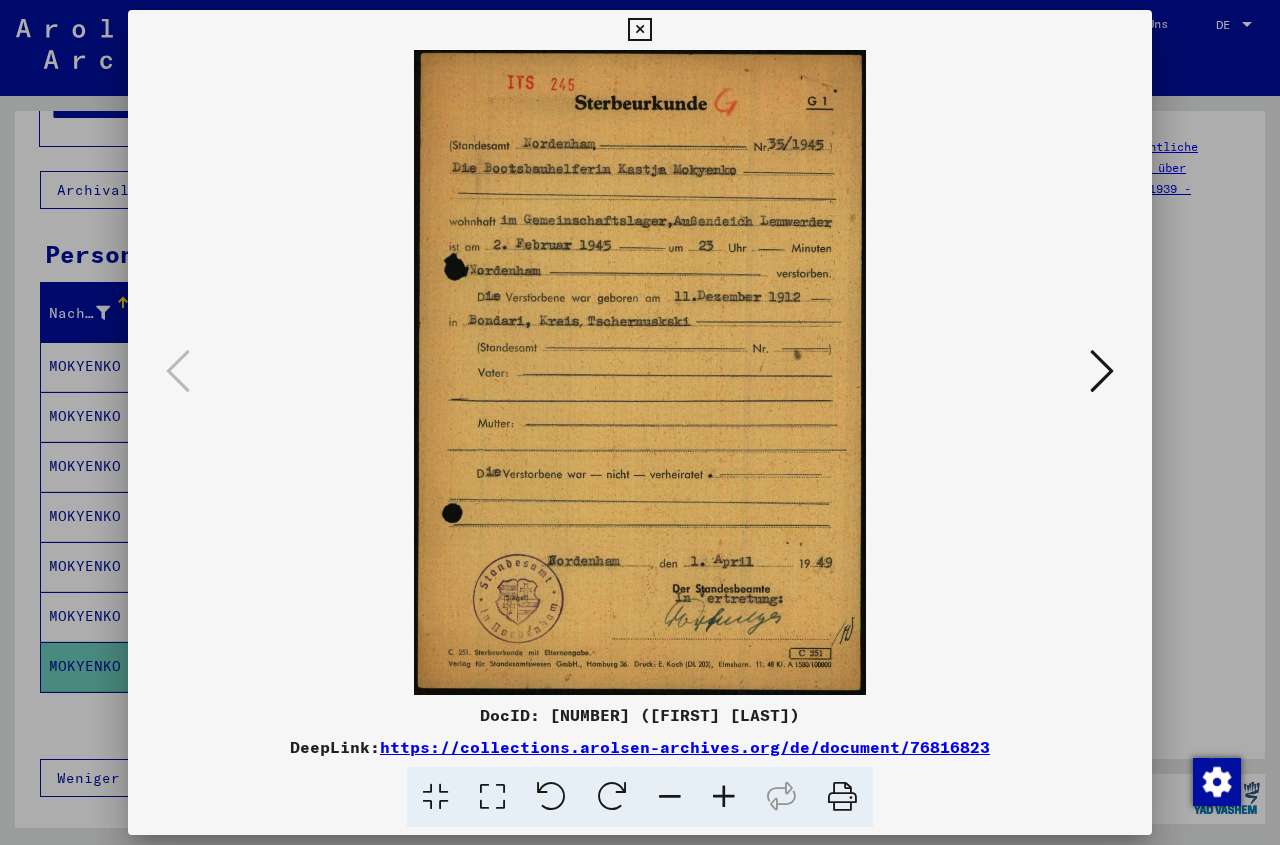 click at bounding box center (639, 30) 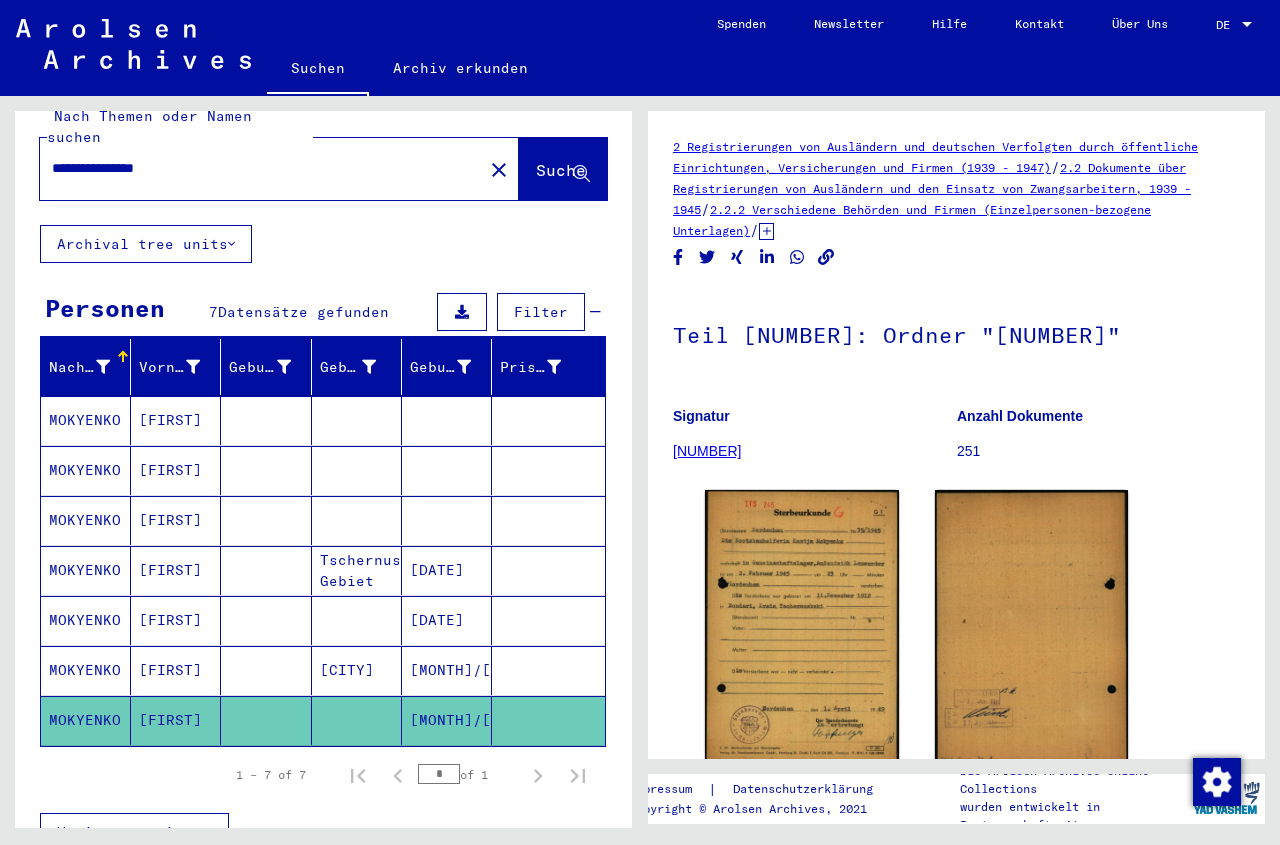 scroll, scrollTop: 0, scrollLeft: 0, axis: both 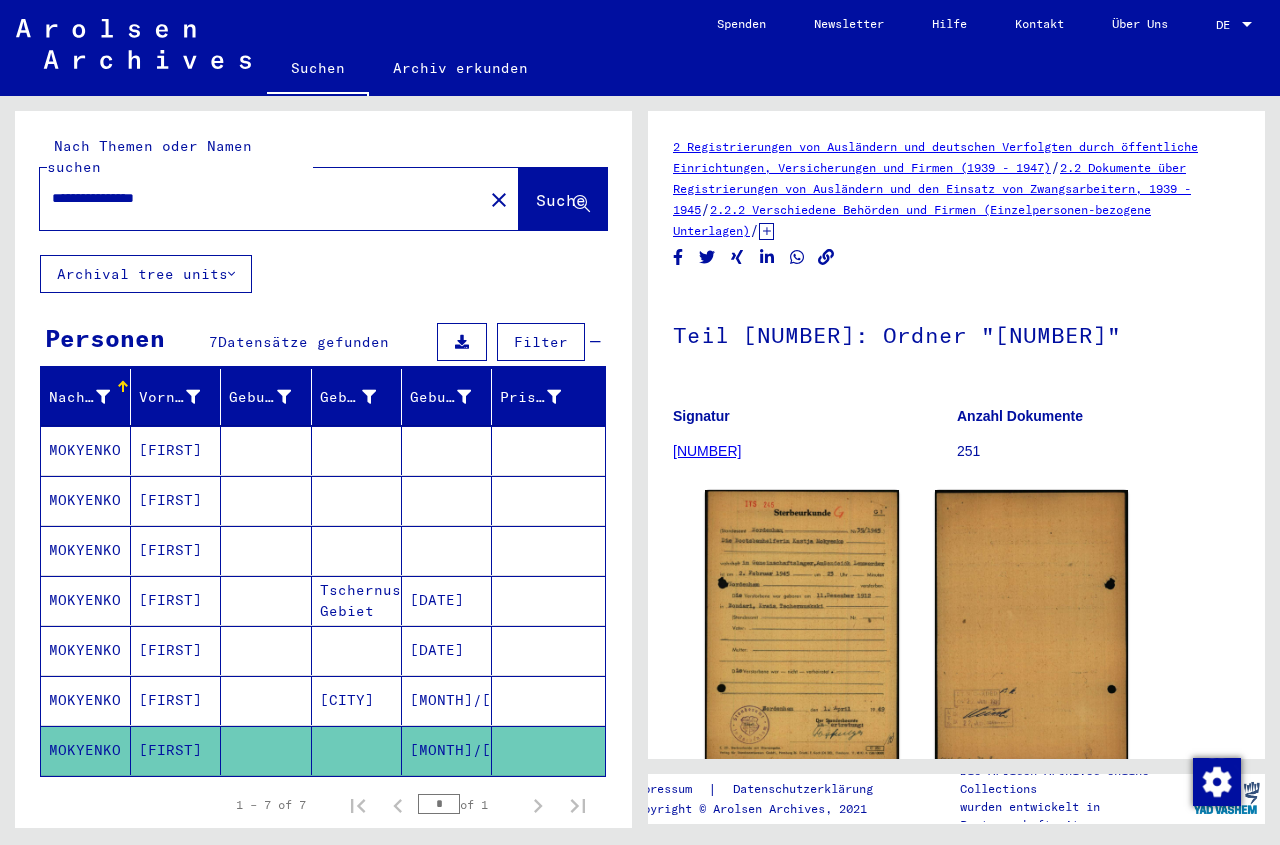 click on "**********" at bounding box center [261, 198] 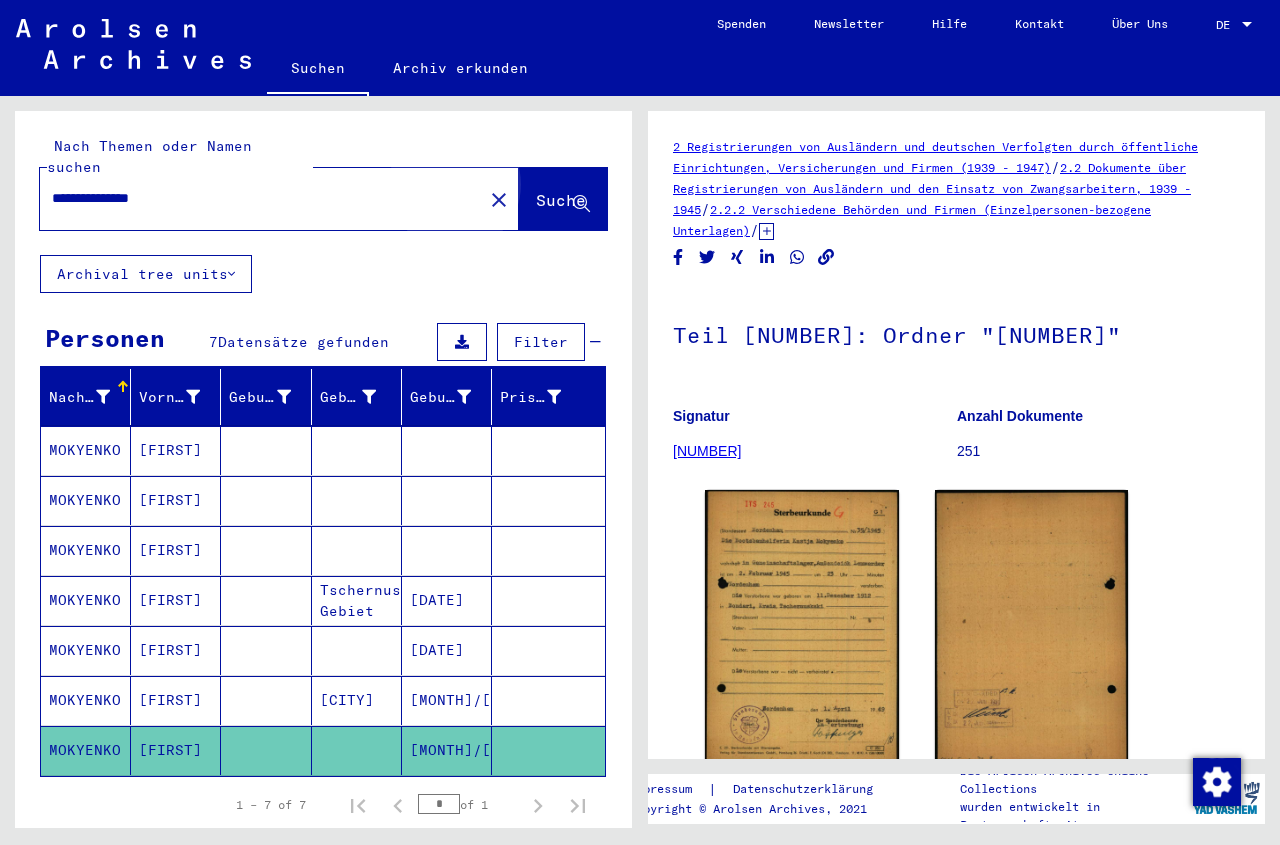 click on "Suche" 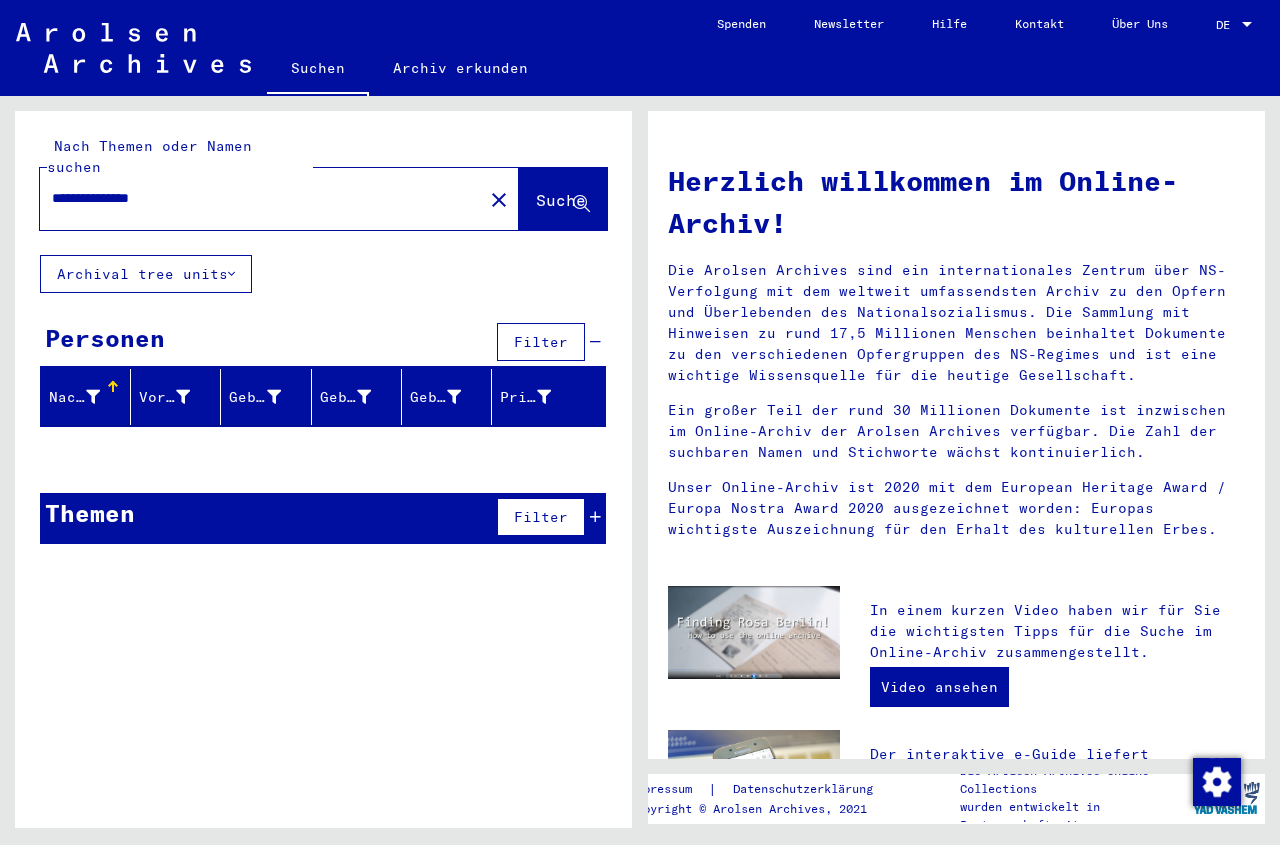 click on "**********" at bounding box center (255, 198) 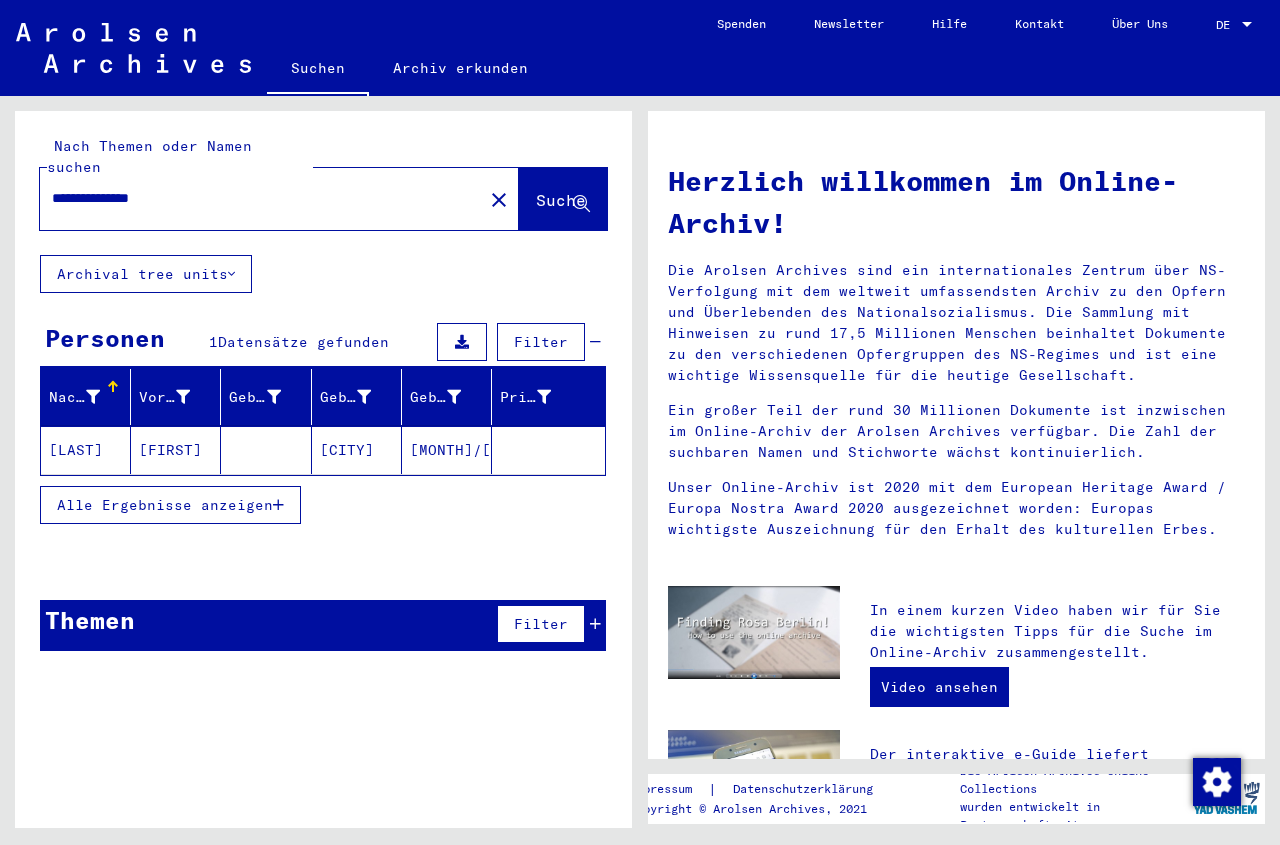 click on "[CITY]" 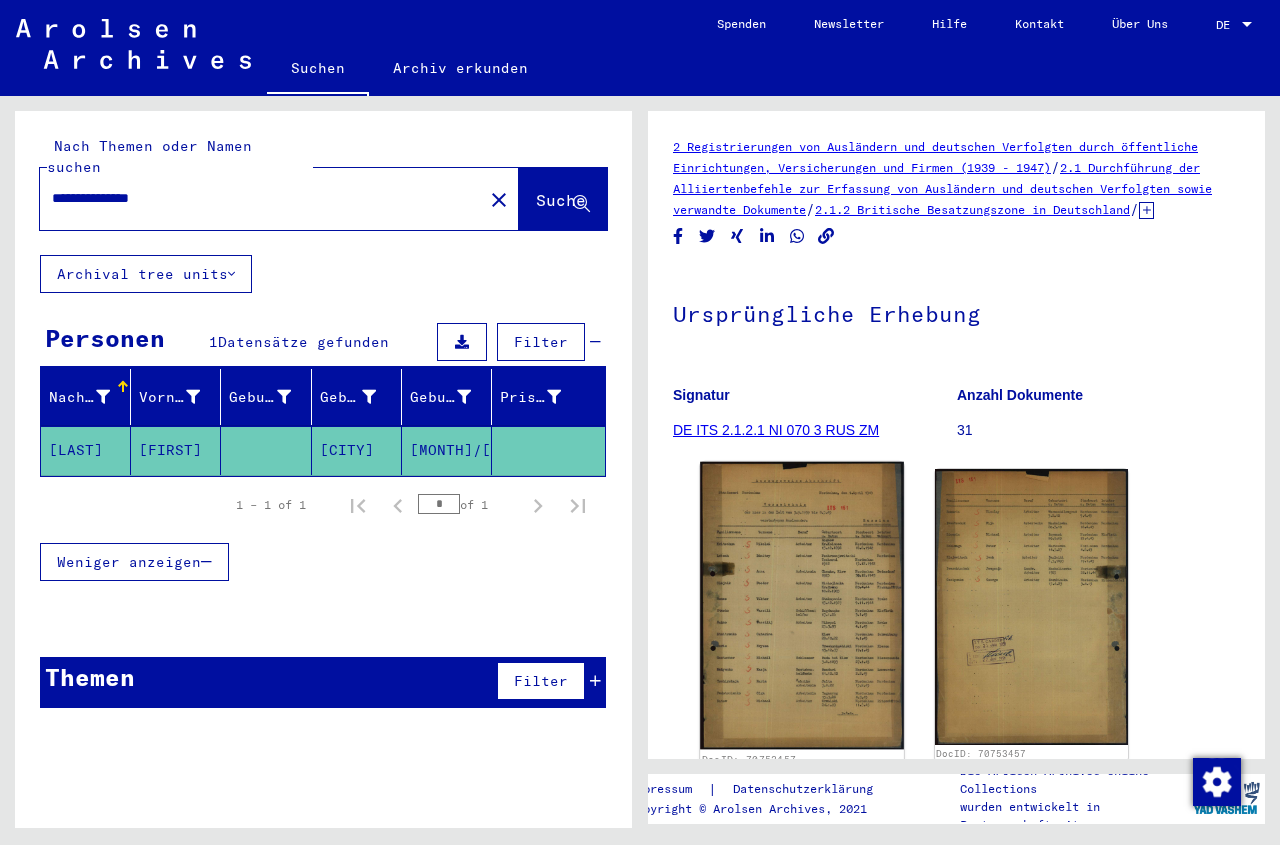 click 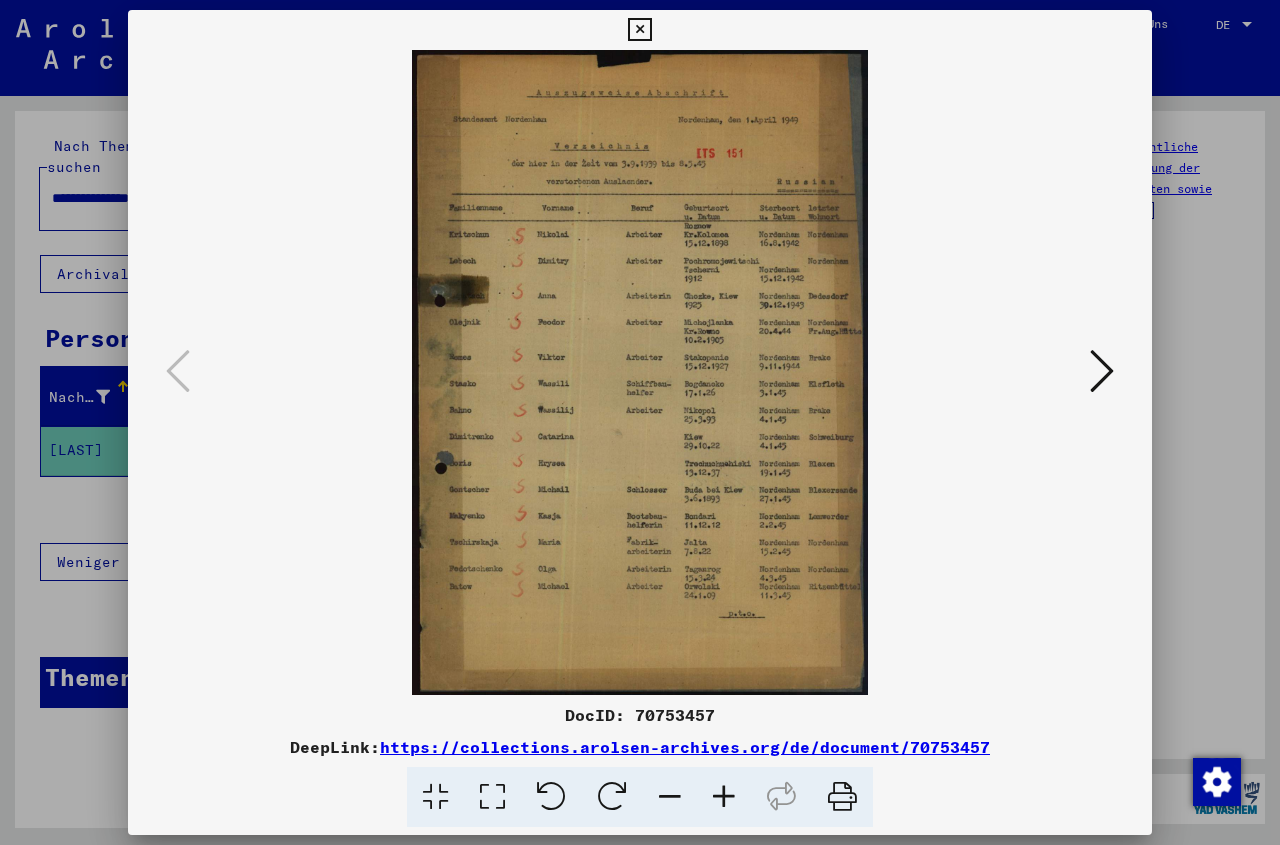 click at bounding box center (640, 372) 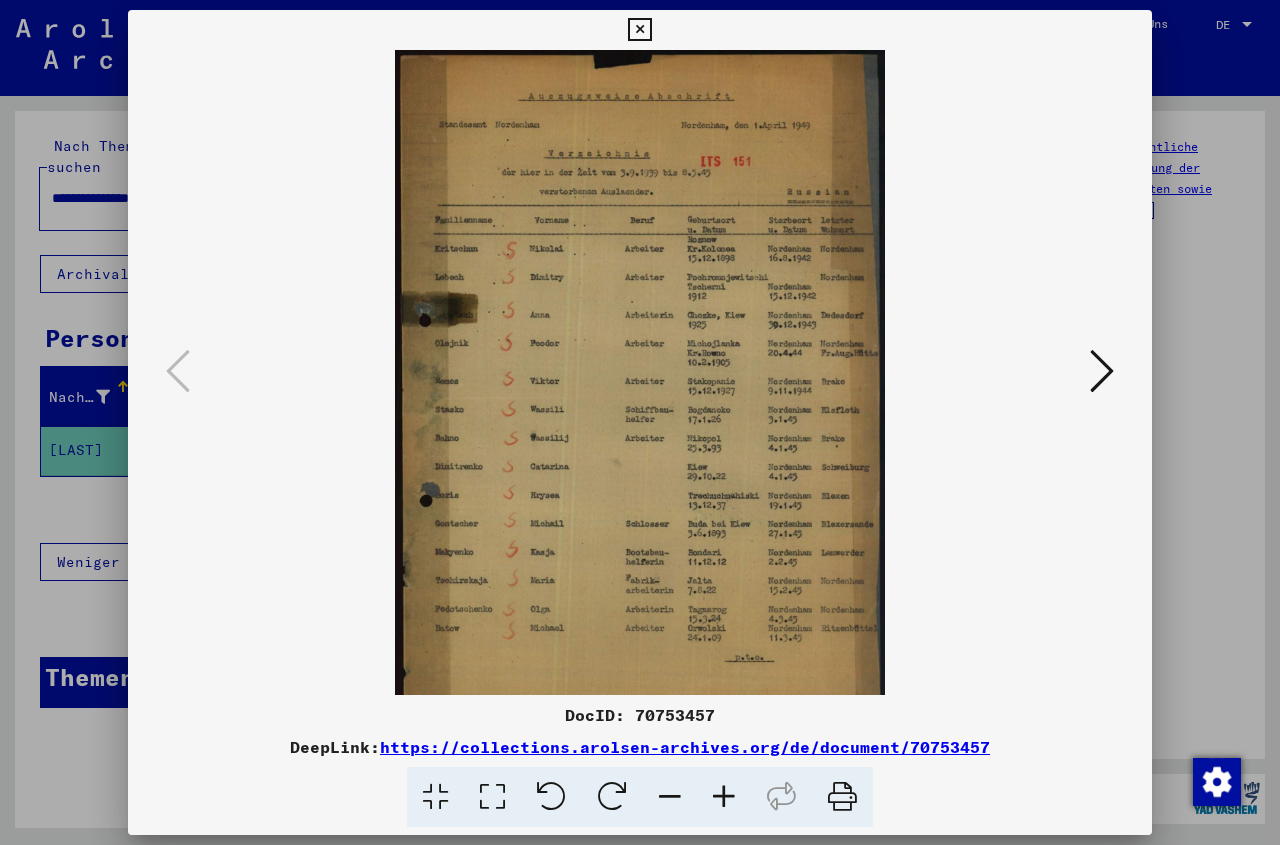 click at bounding box center (724, 797) 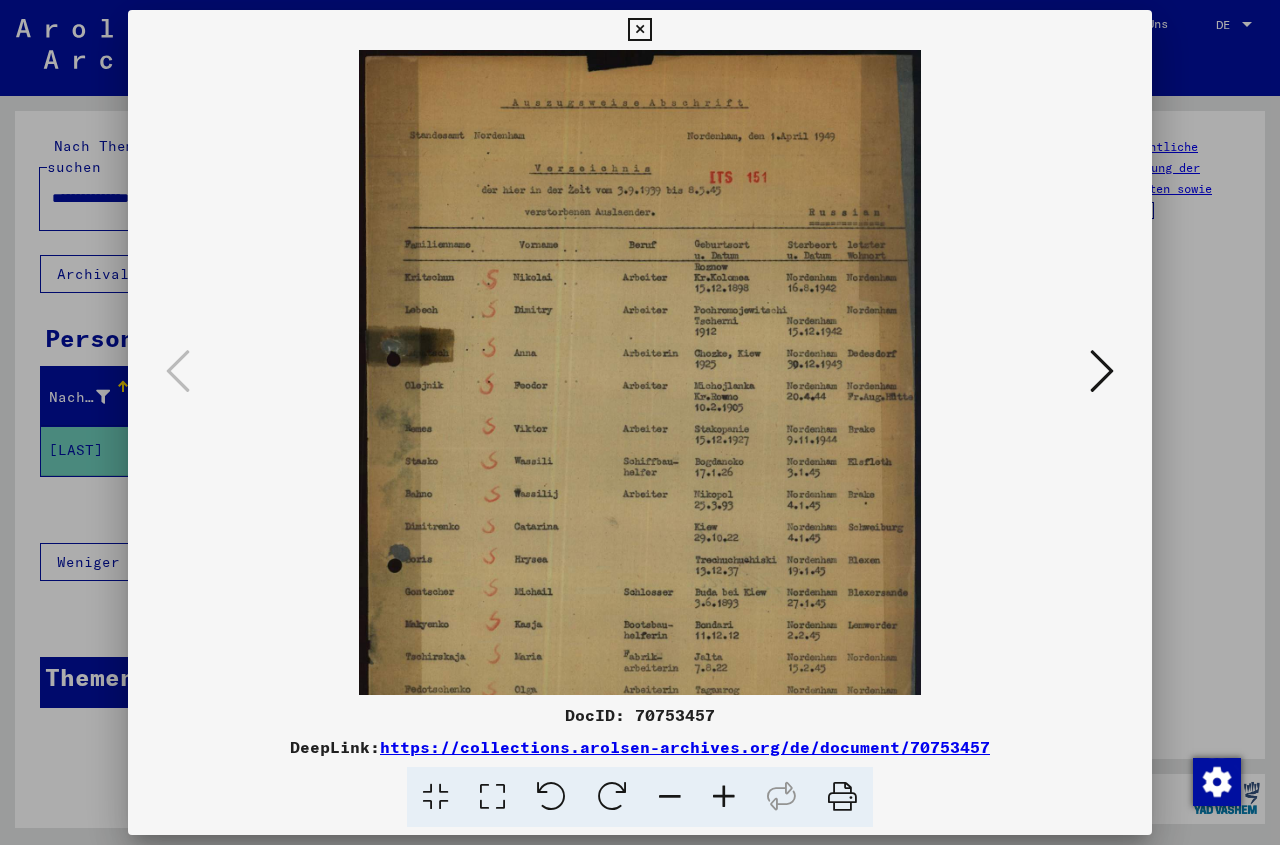 click at bounding box center (724, 797) 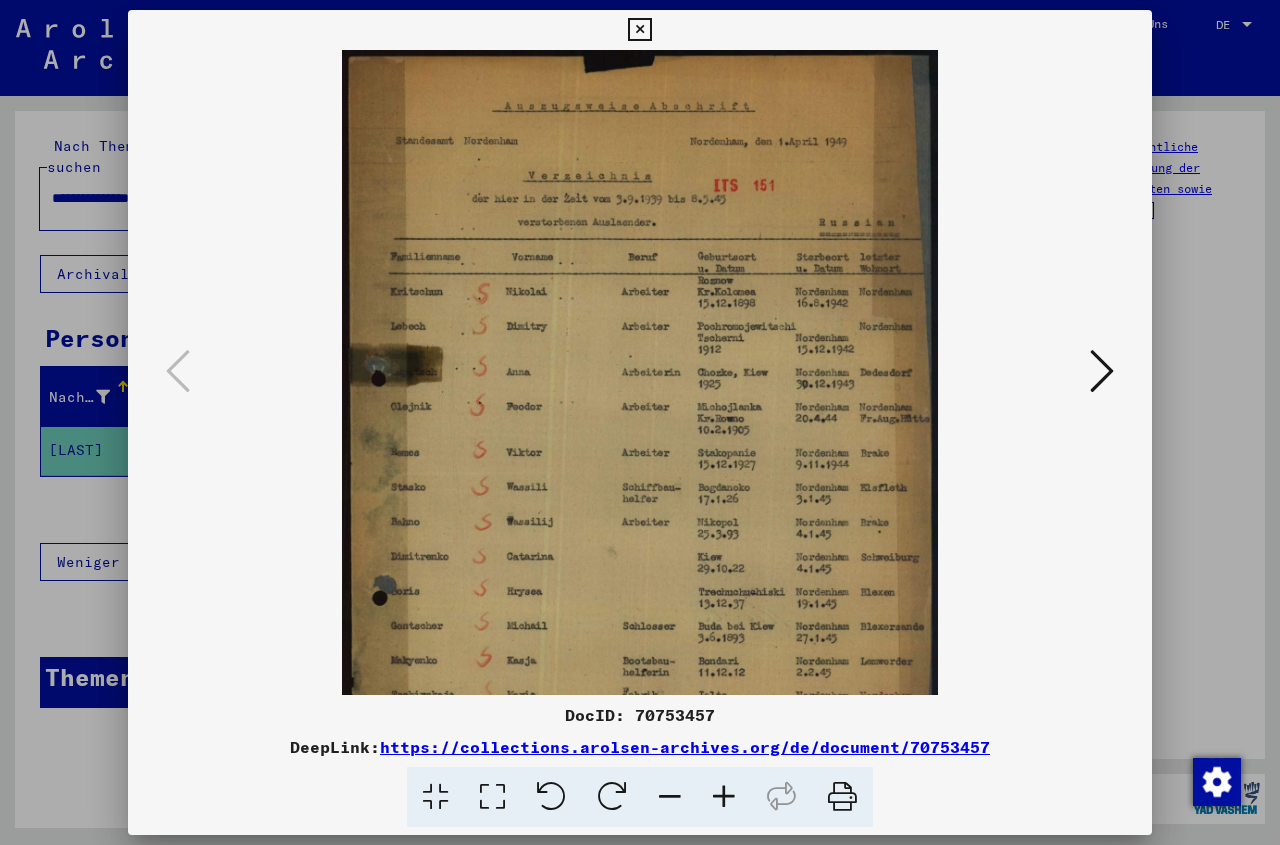 click at bounding box center [724, 797] 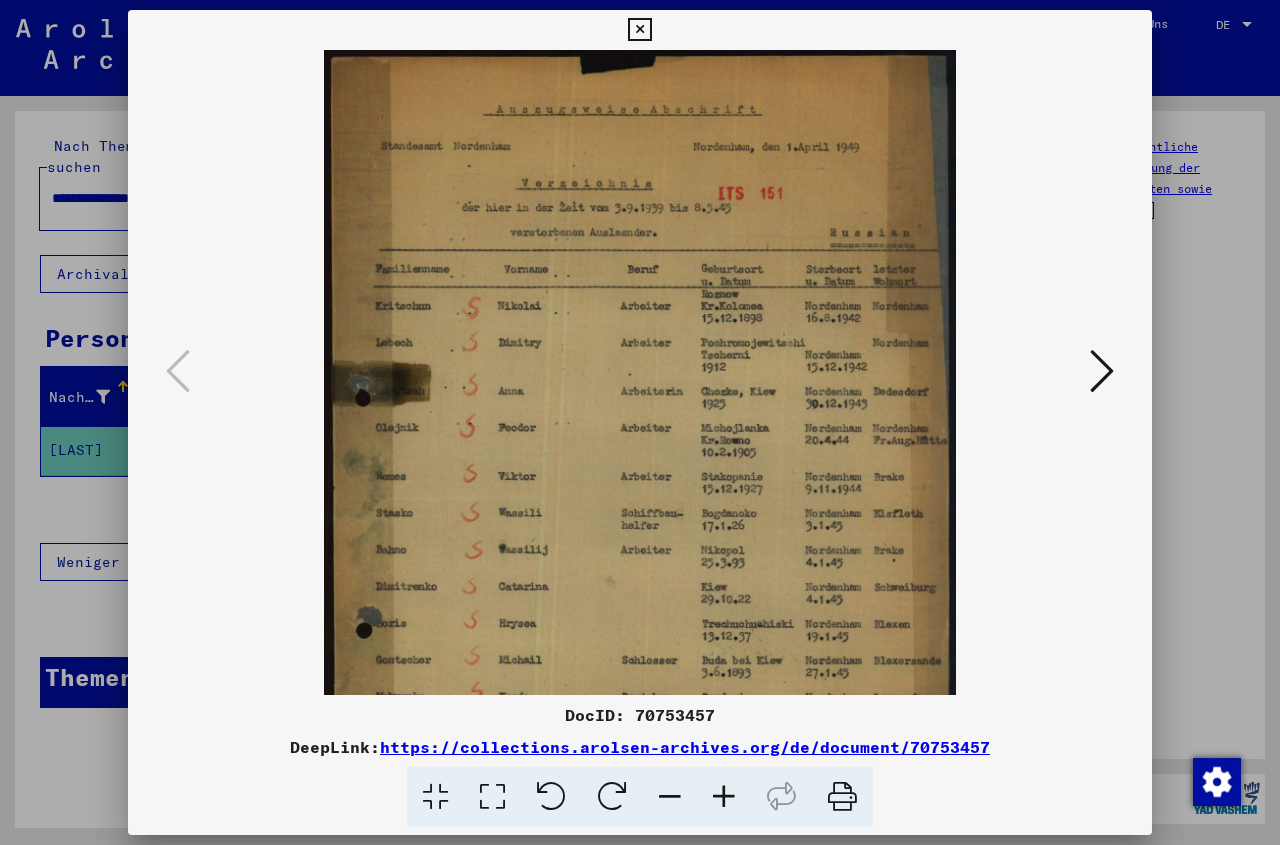 click at bounding box center (724, 797) 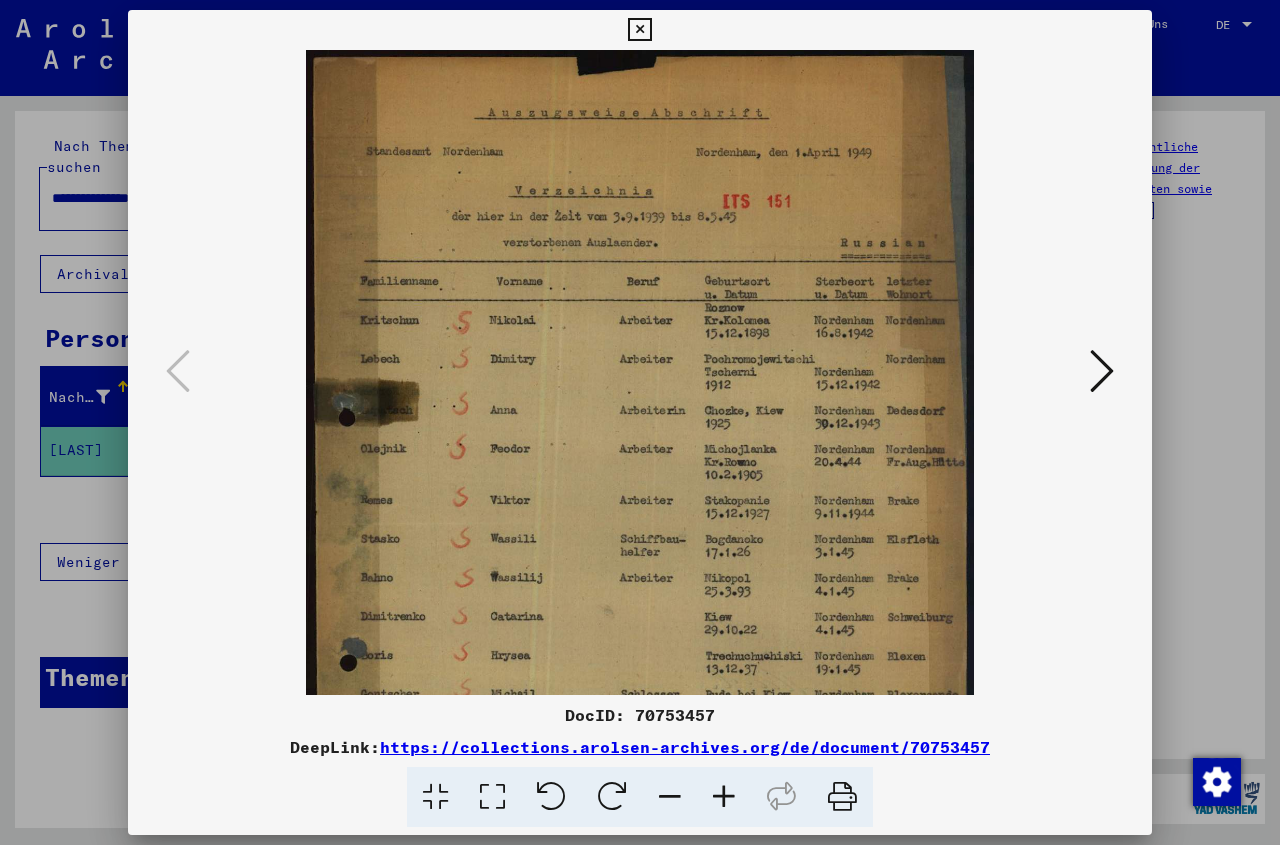 click at bounding box center [724, 797] 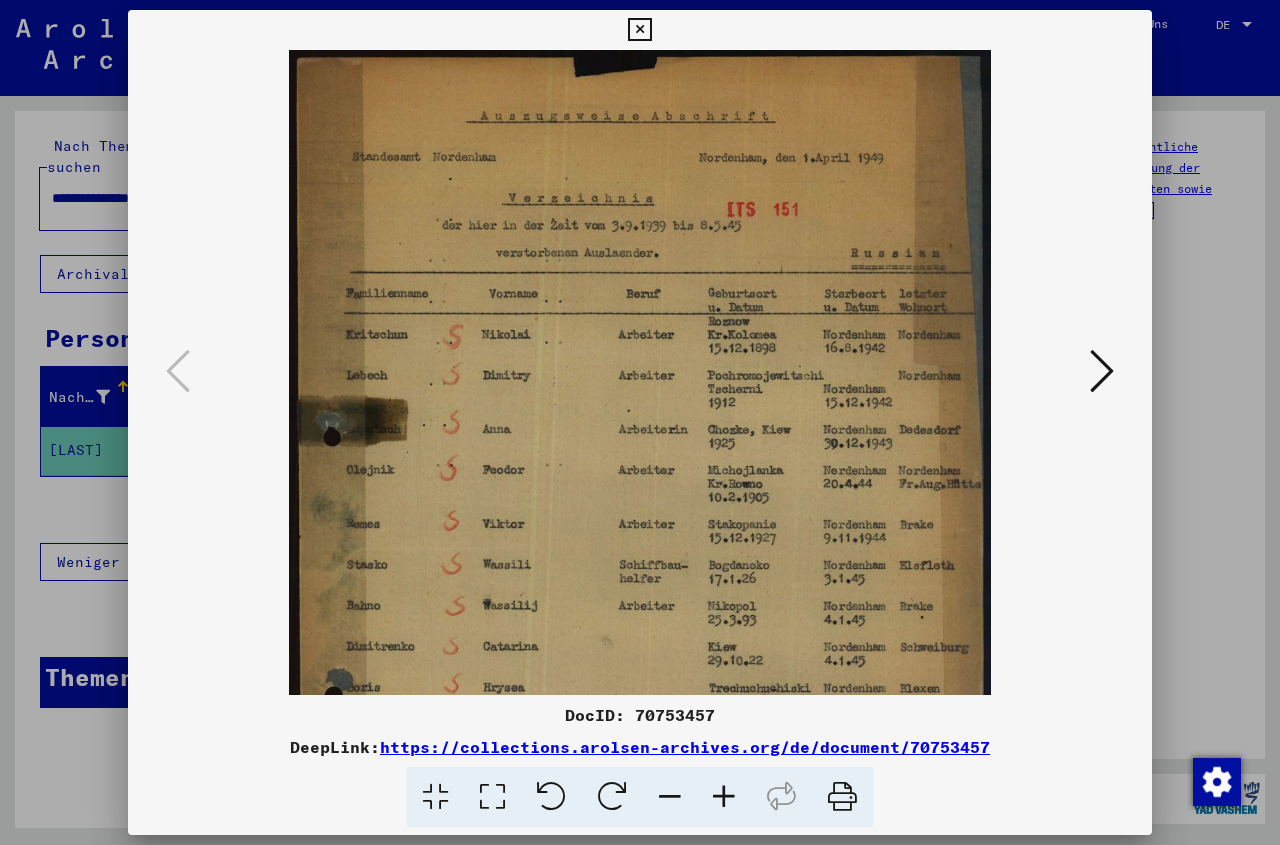click at bounding box center (724, 797) 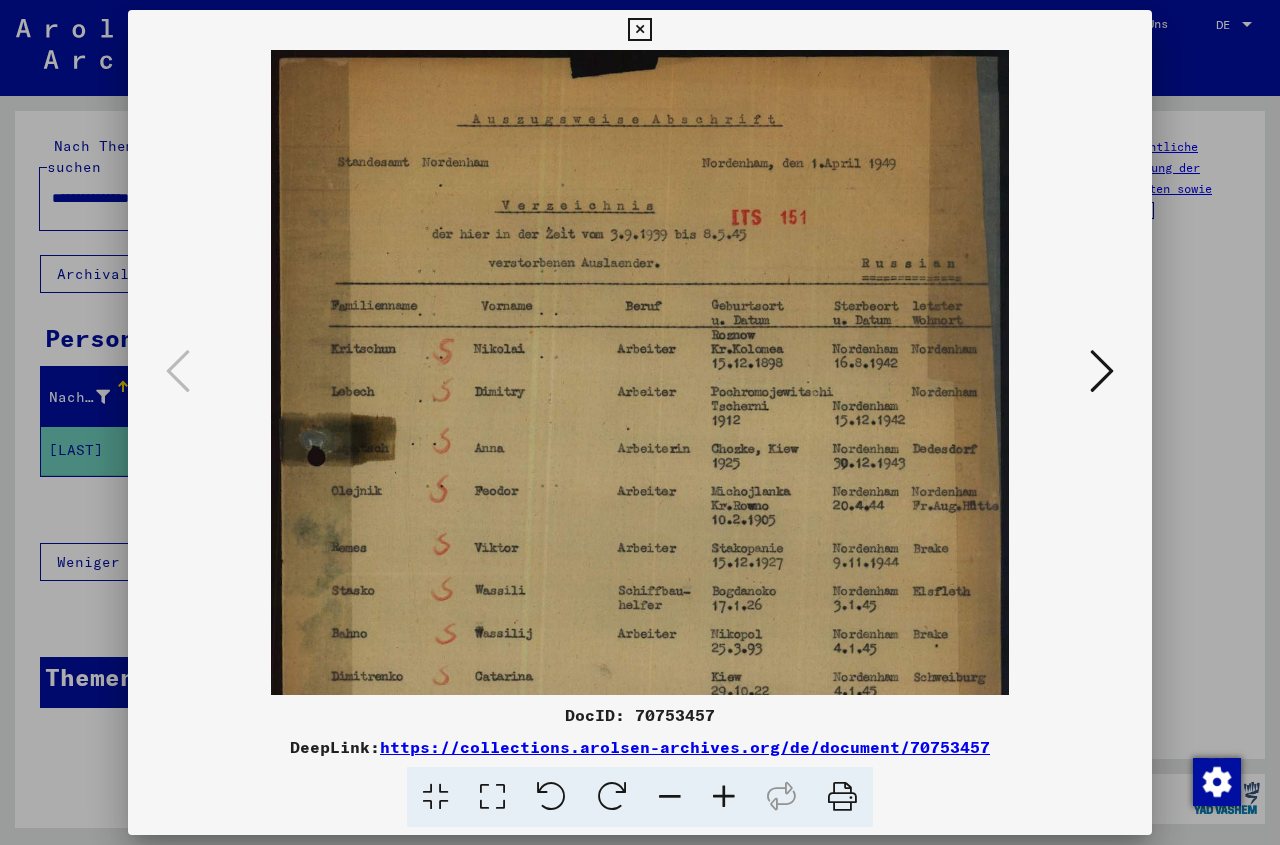 click at bounding box center [724, 797] 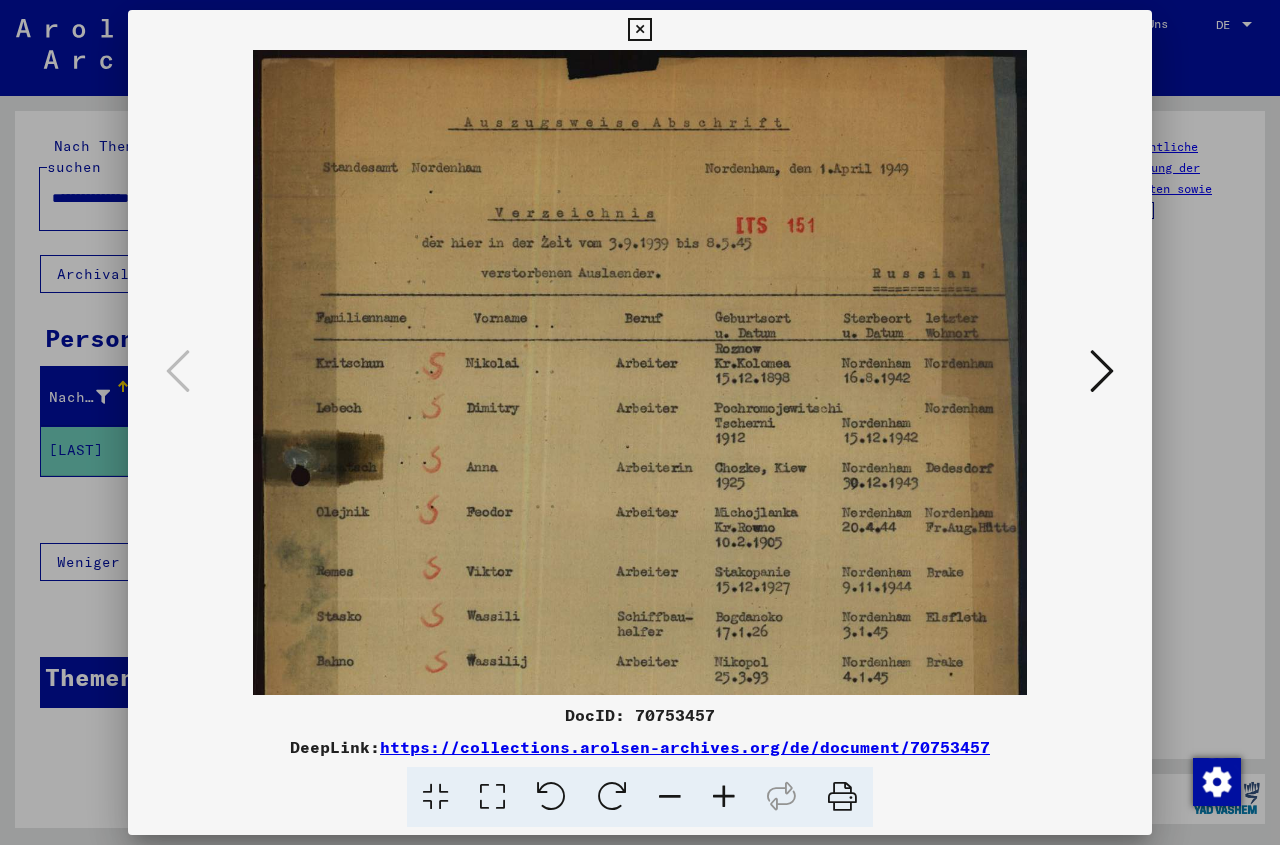 click at bounding box center [724, 797] 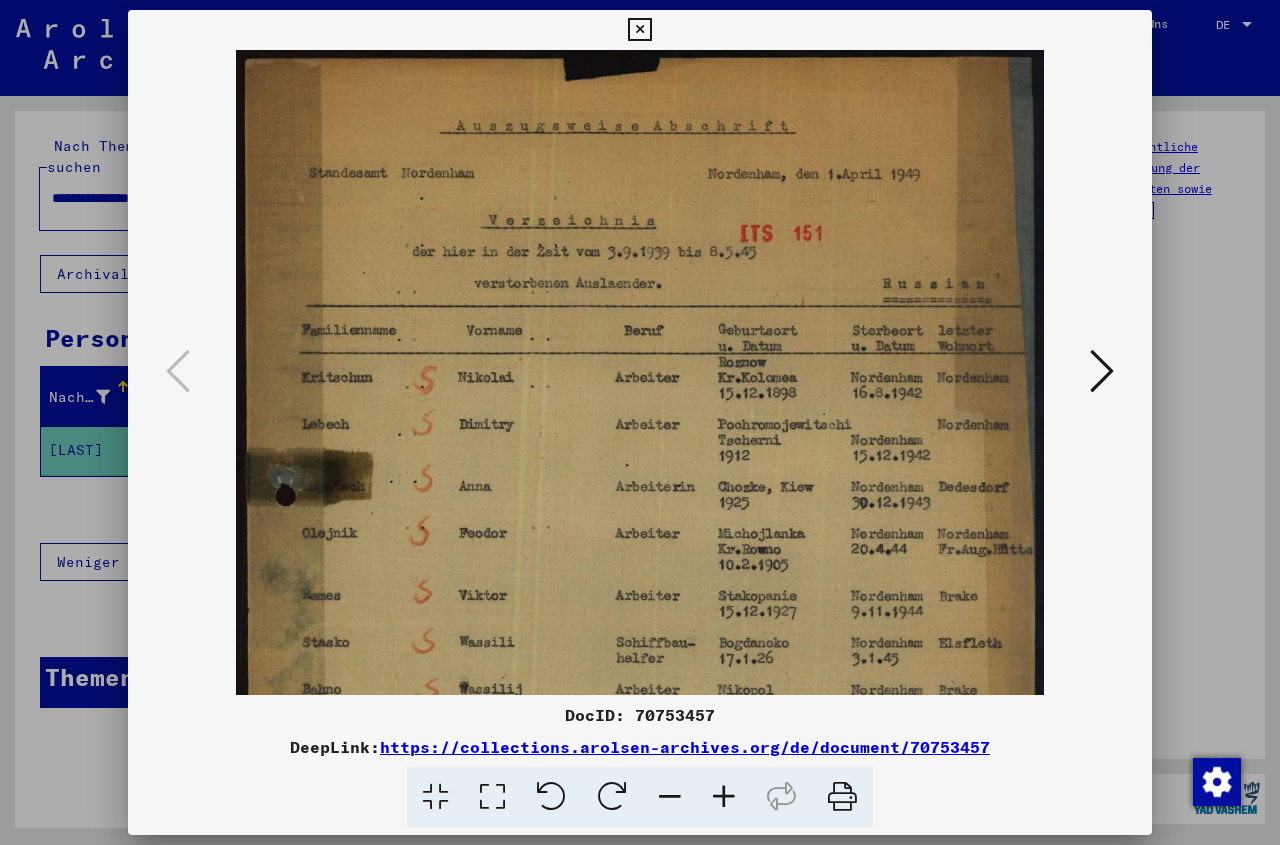 click at bounding box center (724, 797) 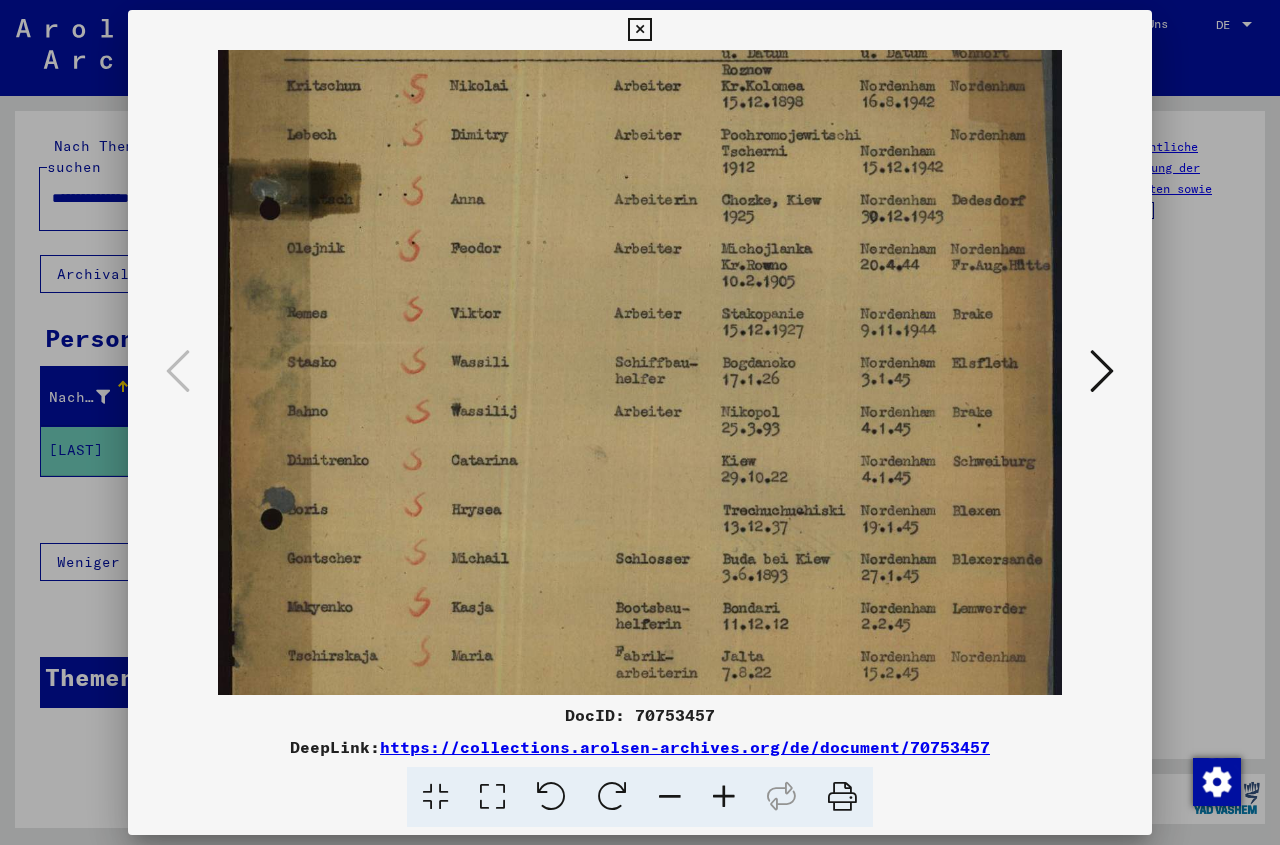 scroll, scrollTop: 448, scrollLeft: 0, axis: vertical 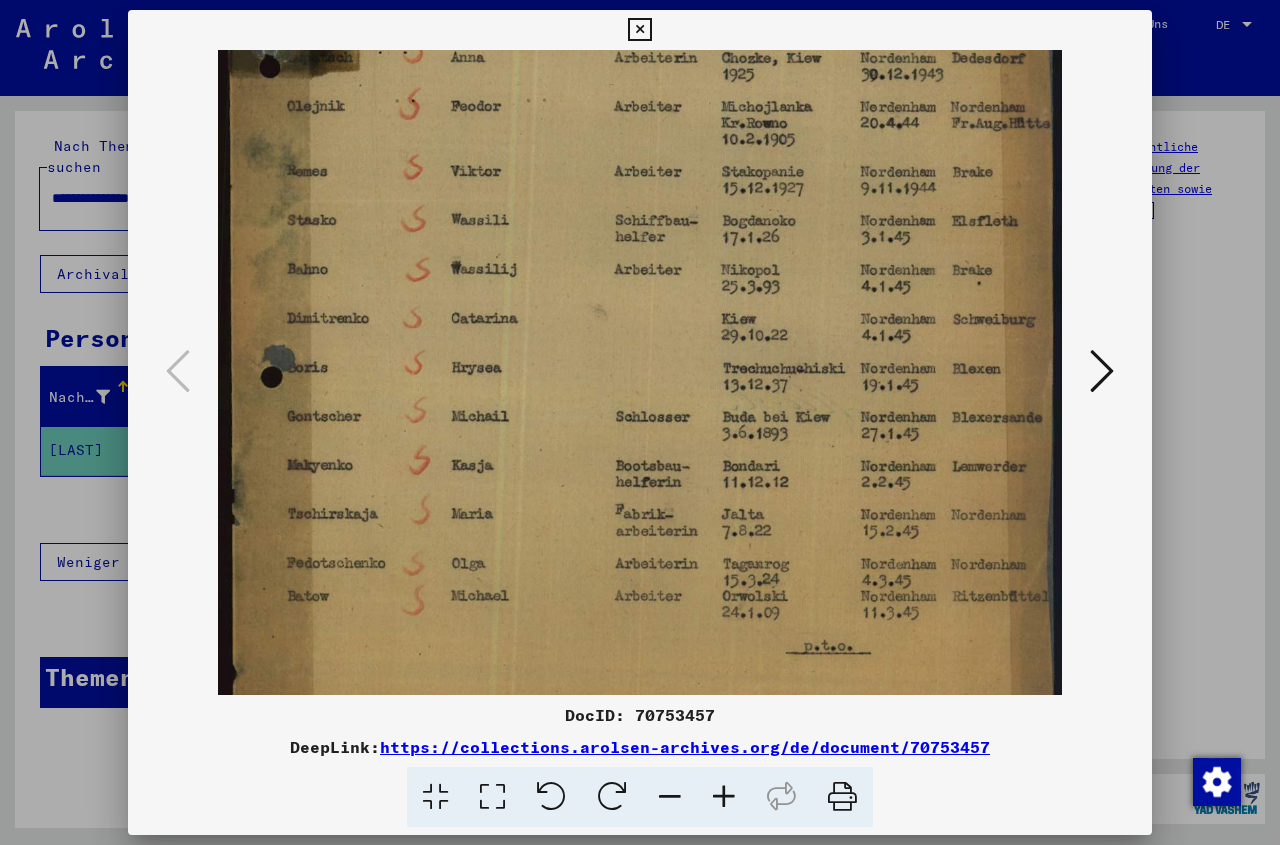 drag, startPoint x: 644, startPoint y: 614, endPoint x: 734, endPoint y: 166, distance: 456.95078 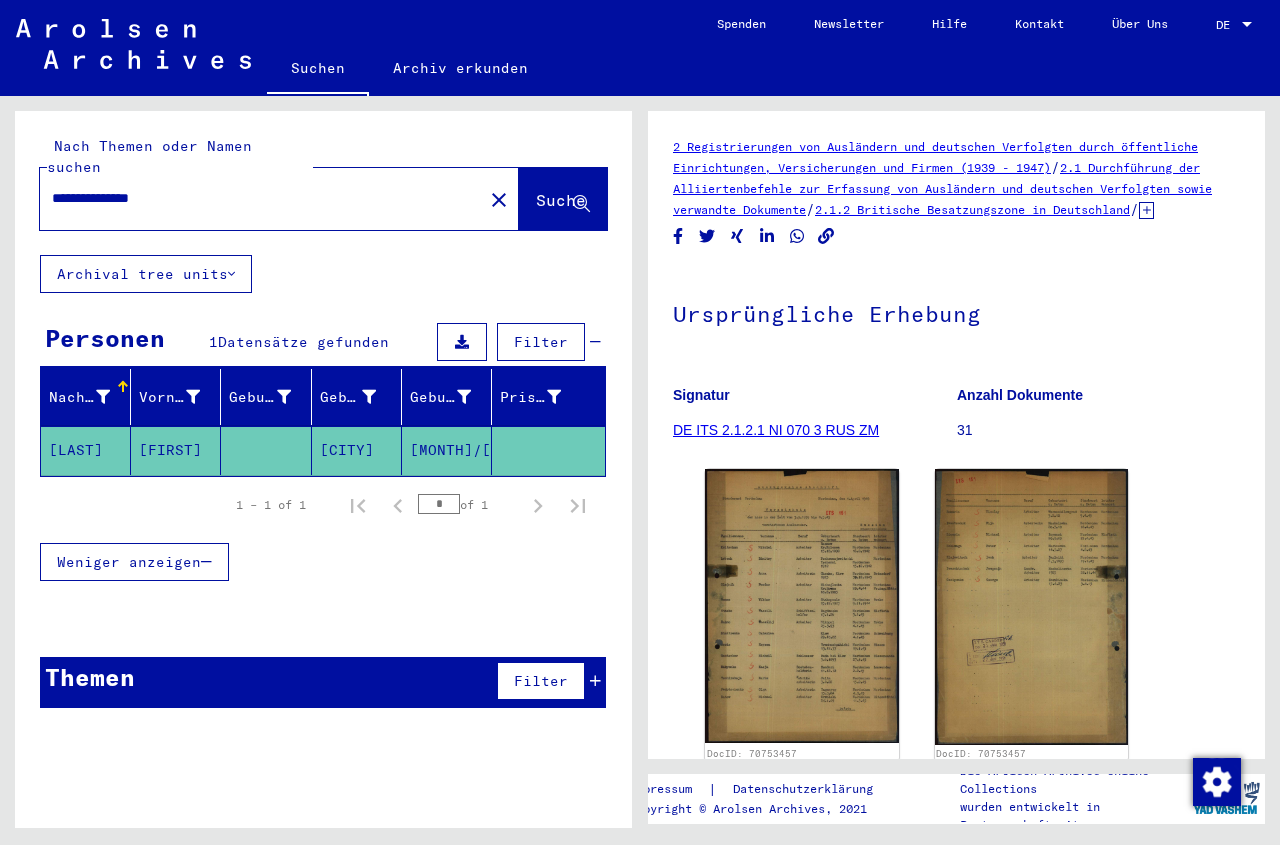 click on "**********" at bounding box center (261, 198) 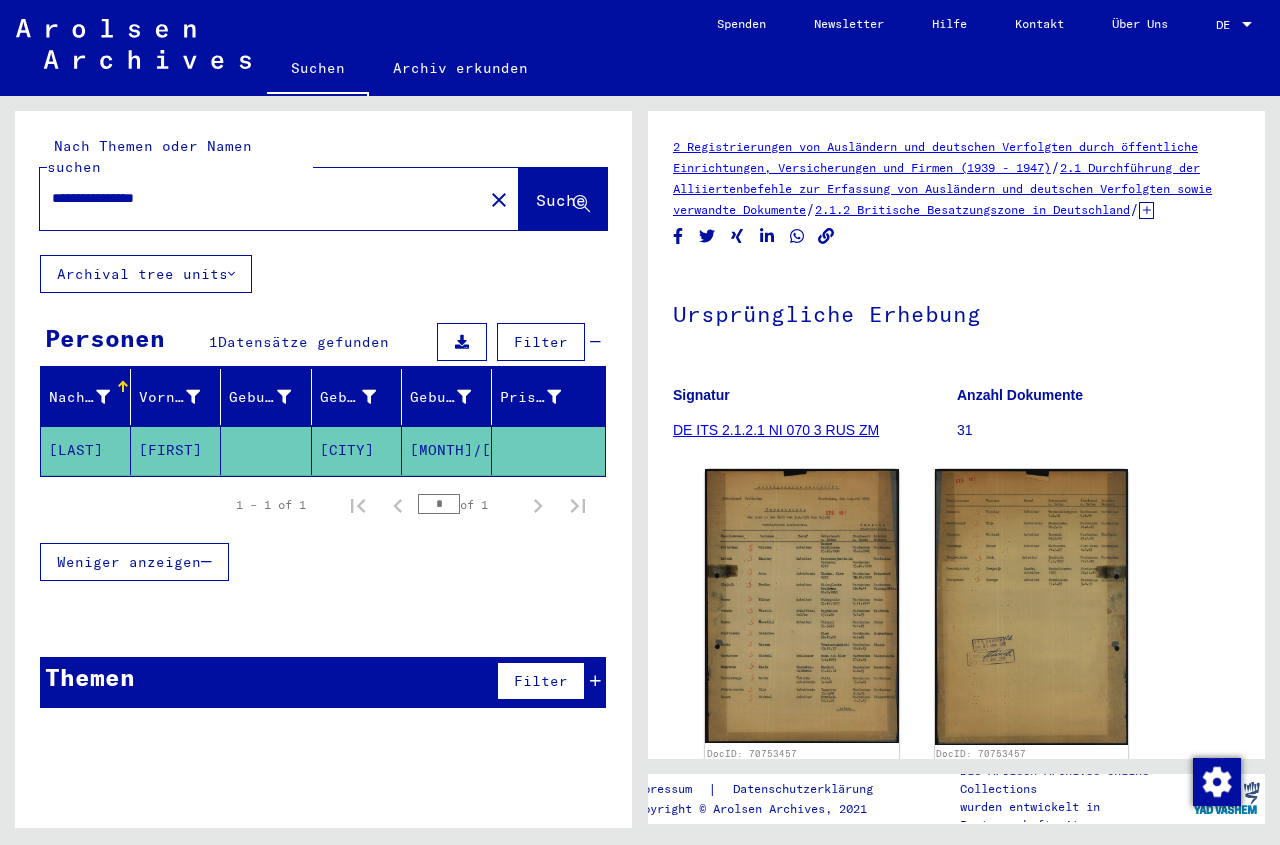 click on "Suche" 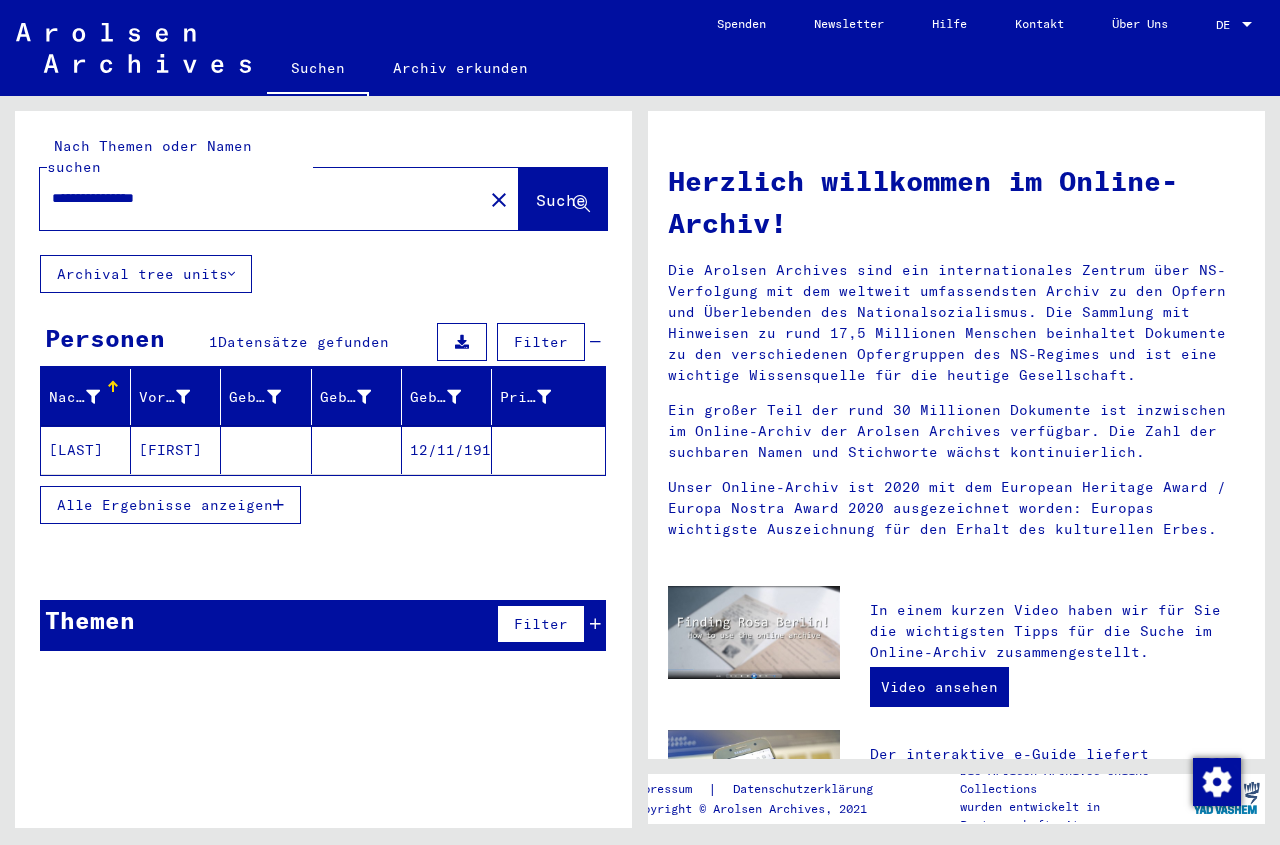 click 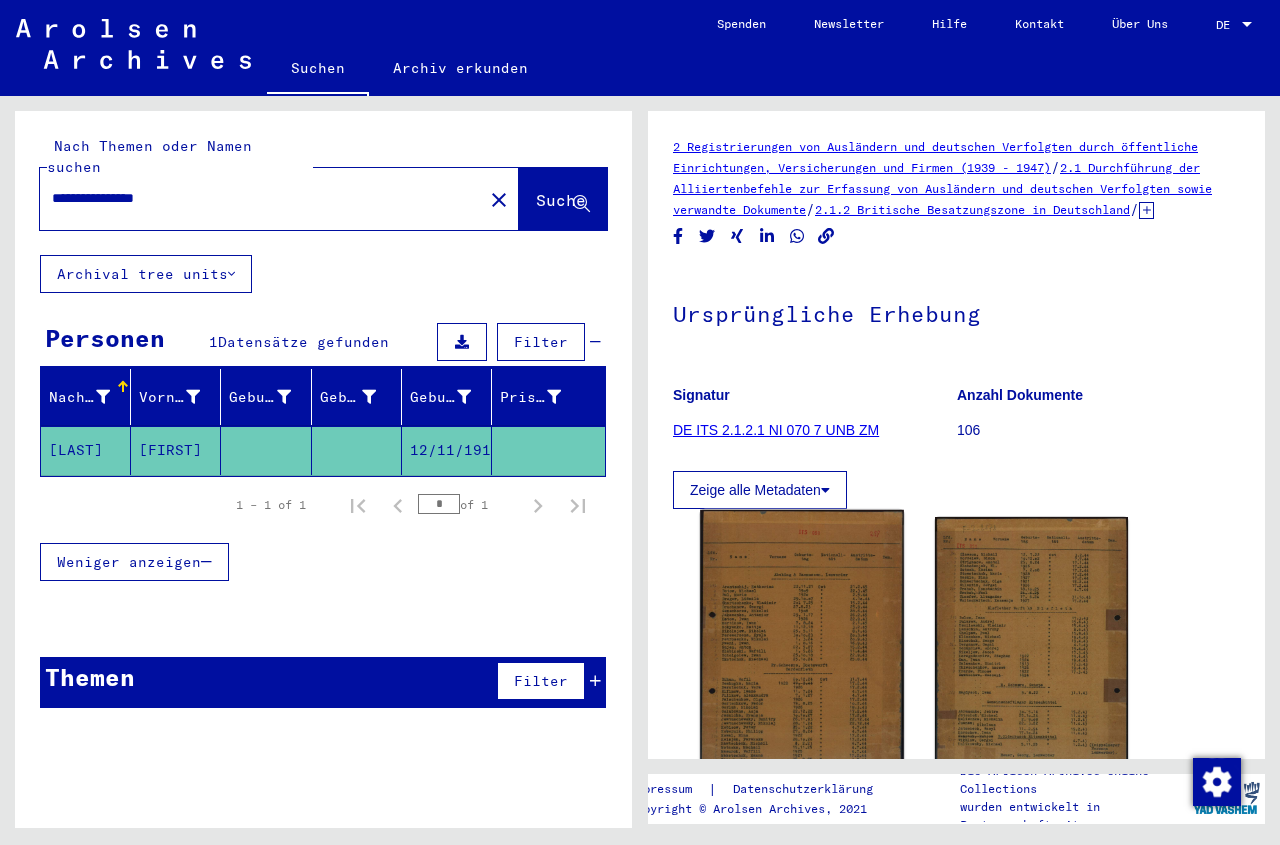 click 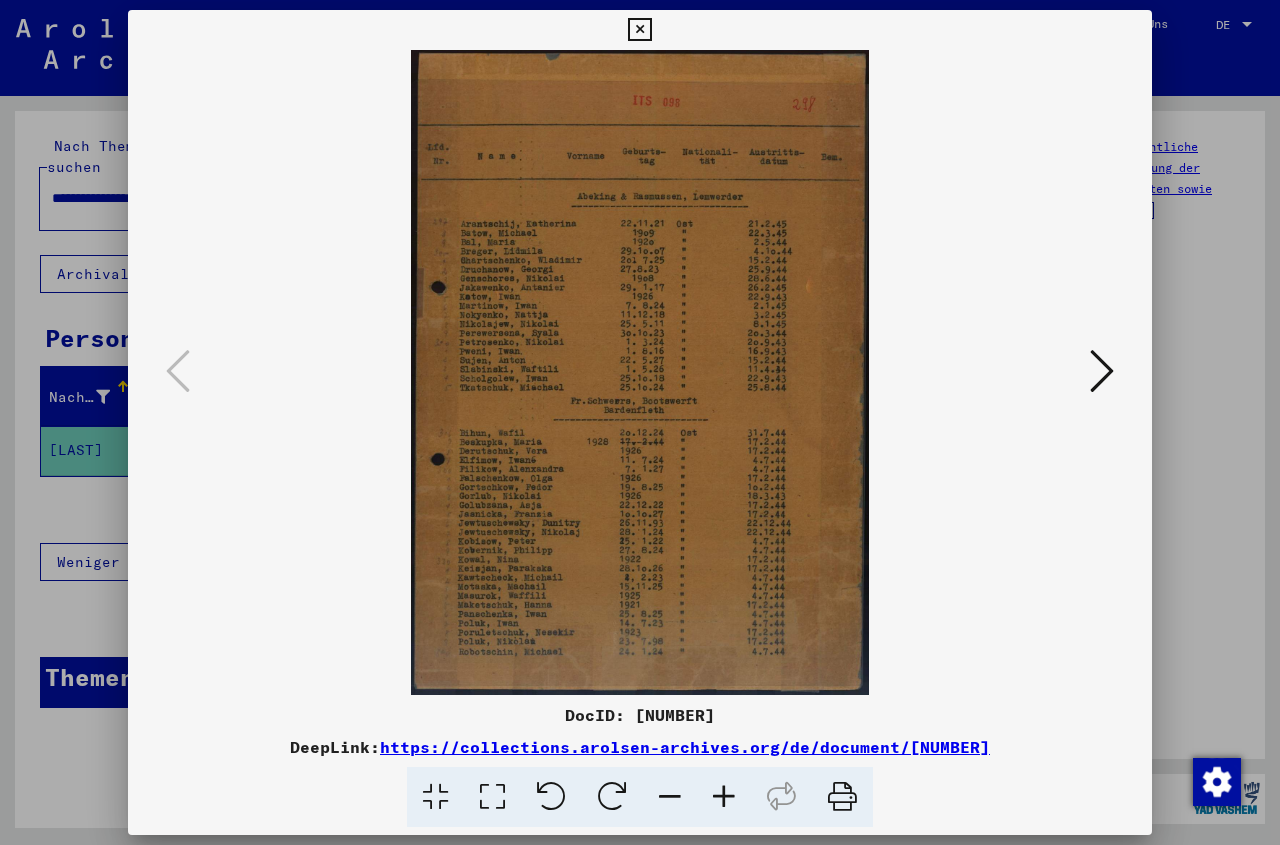 click at bounding box center [639, 30] 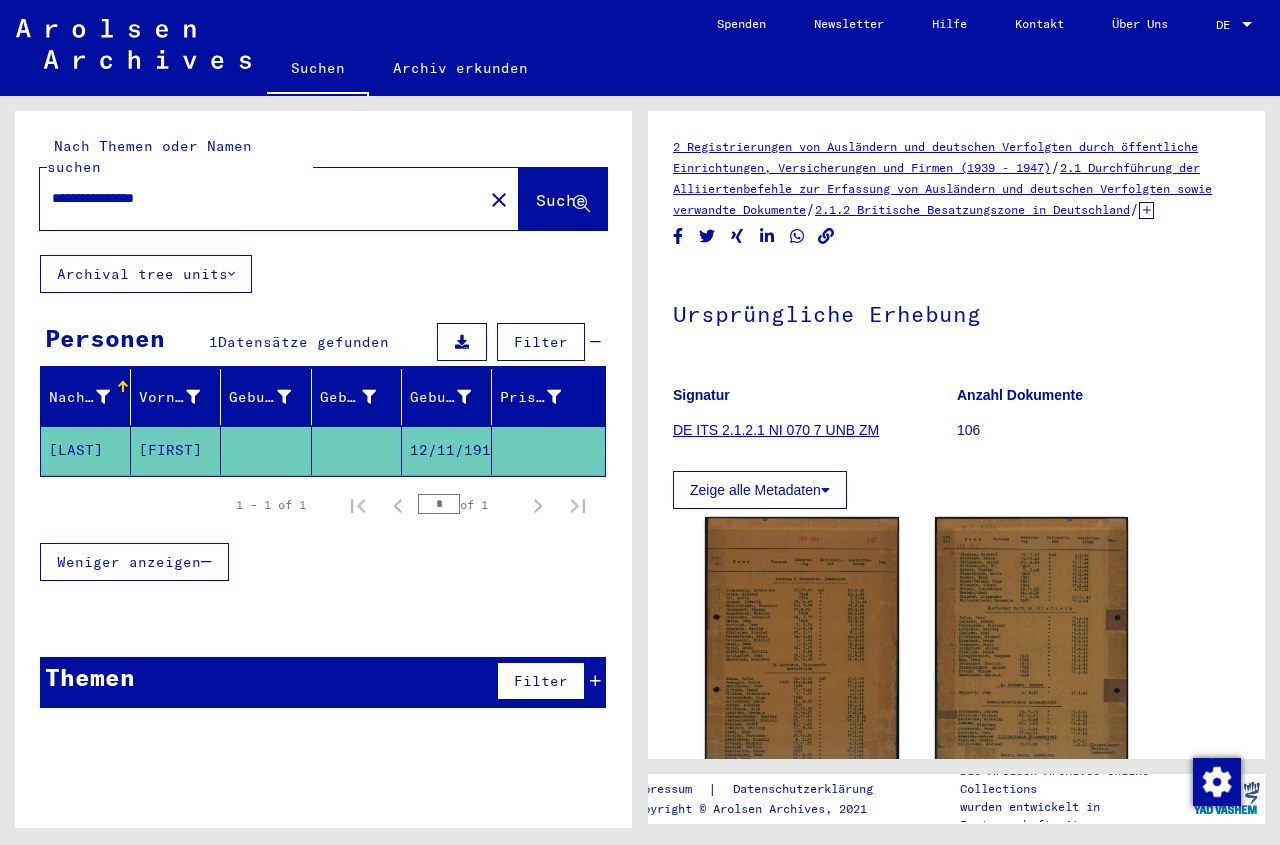 click on "**********" at bounding box center [261, 198] 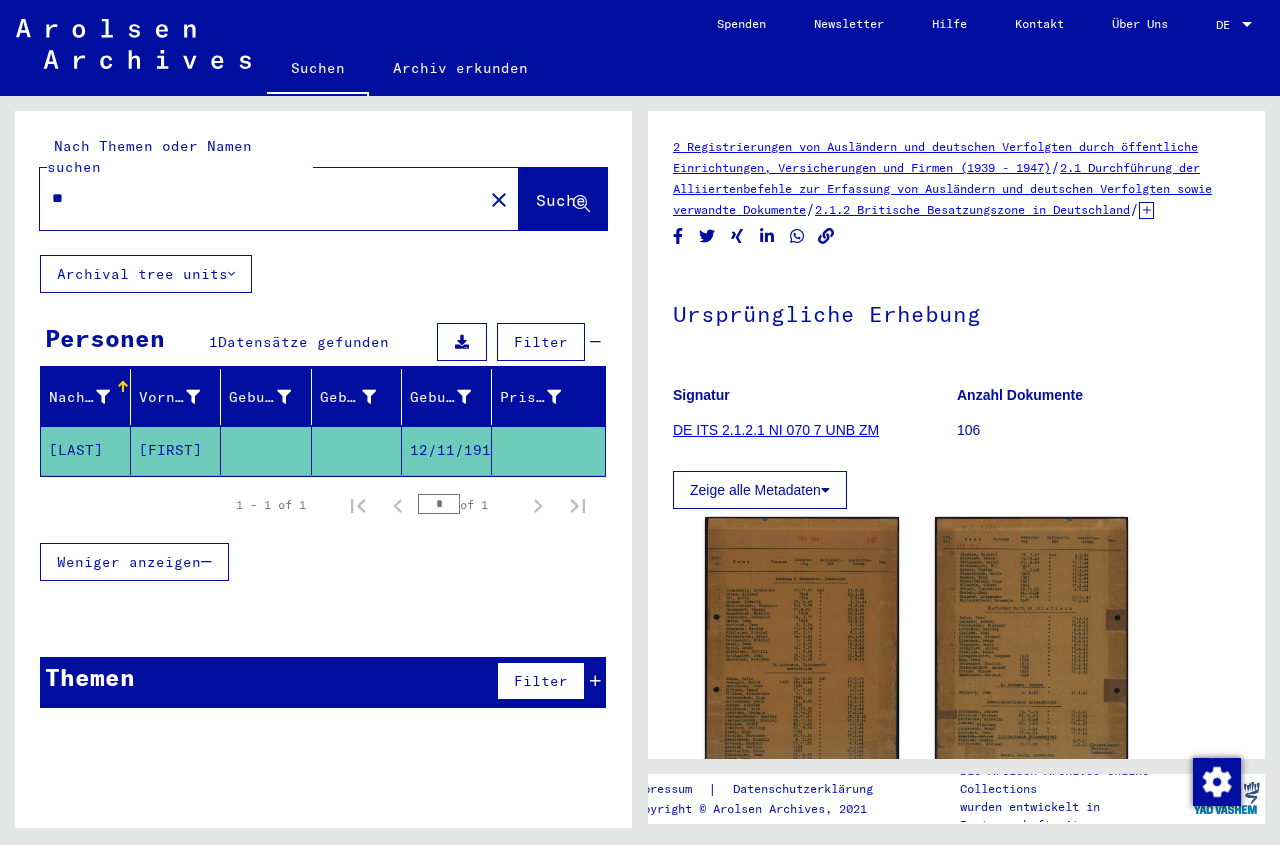 type on "*" 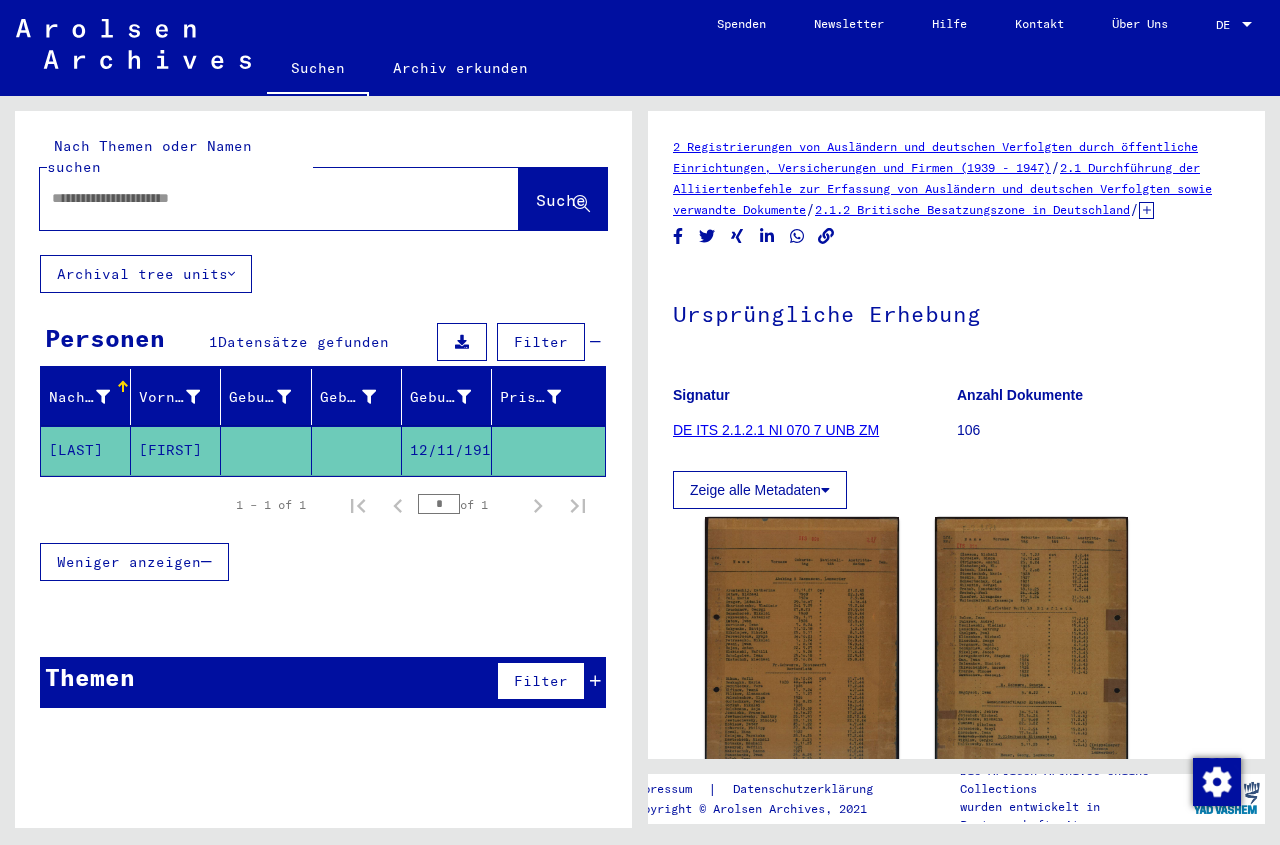 paste on "**********" 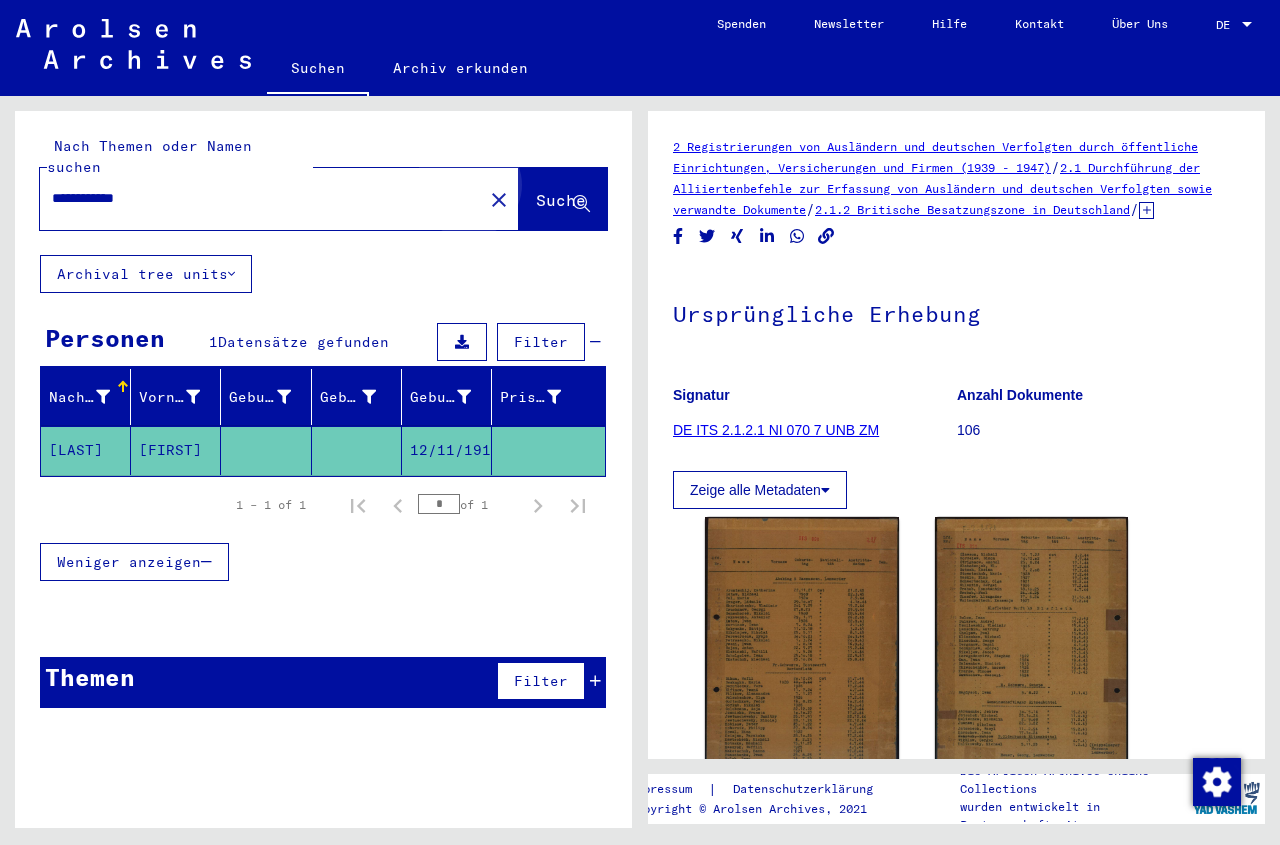 click on "Suche" 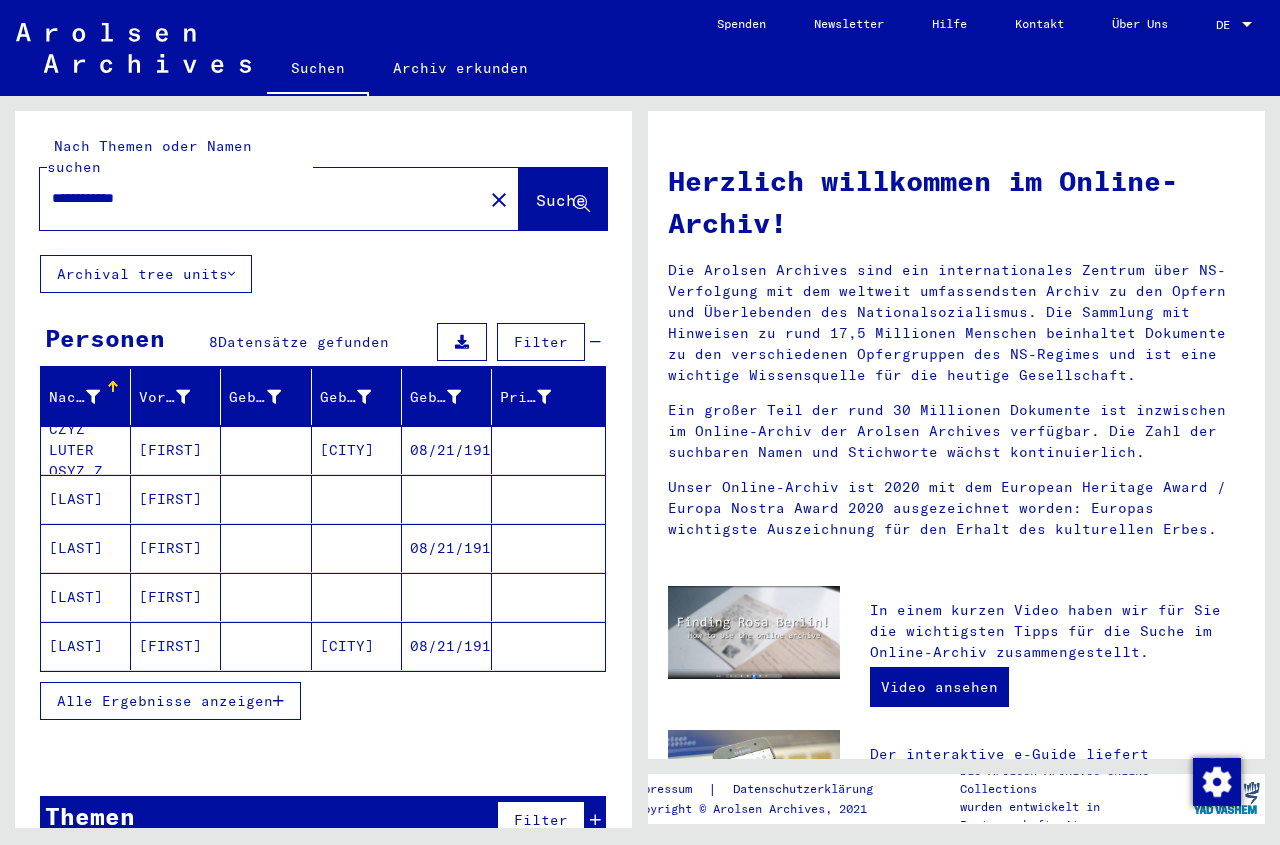 click on "Alle Ergebnisse anzeigen" at bounding box center [165, 701] 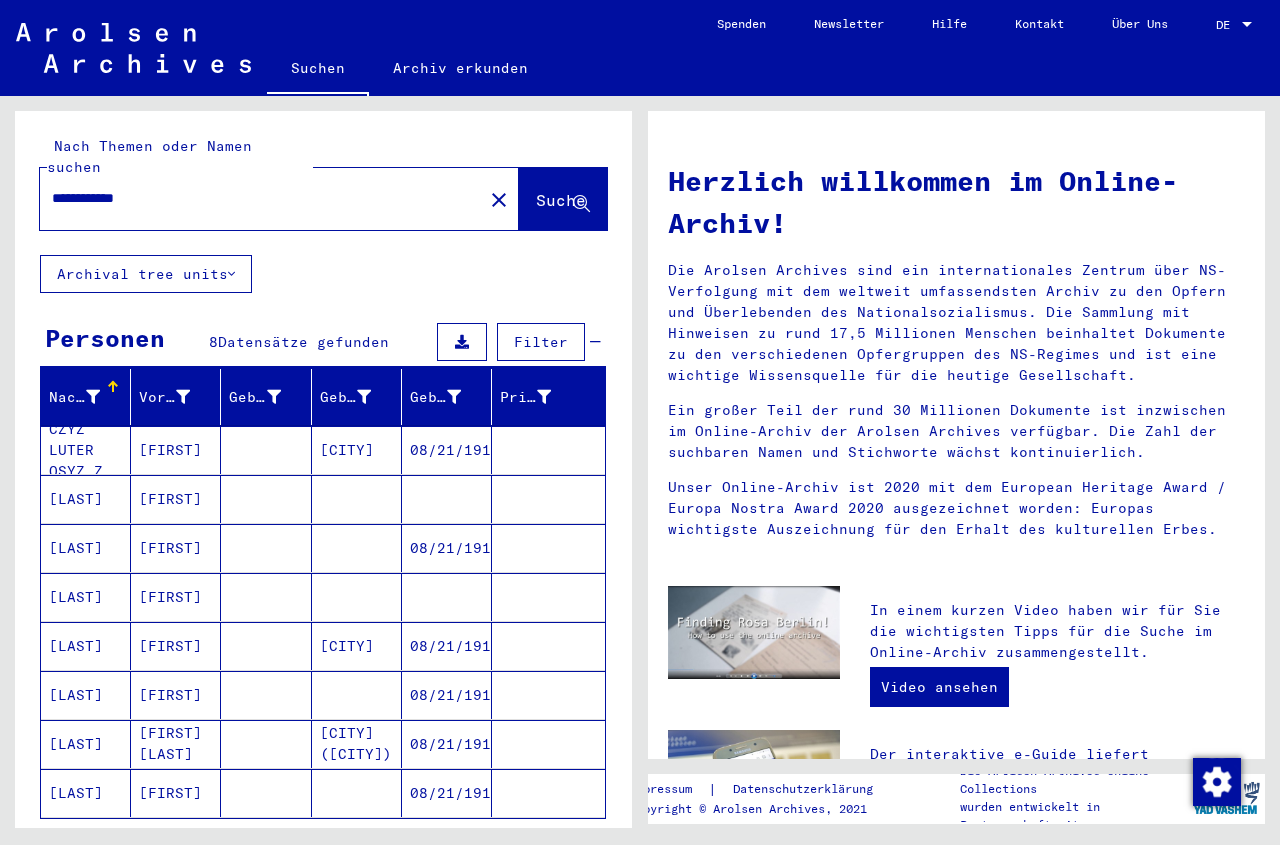 click on "[FIRST]" at bounding box center (176, 499) 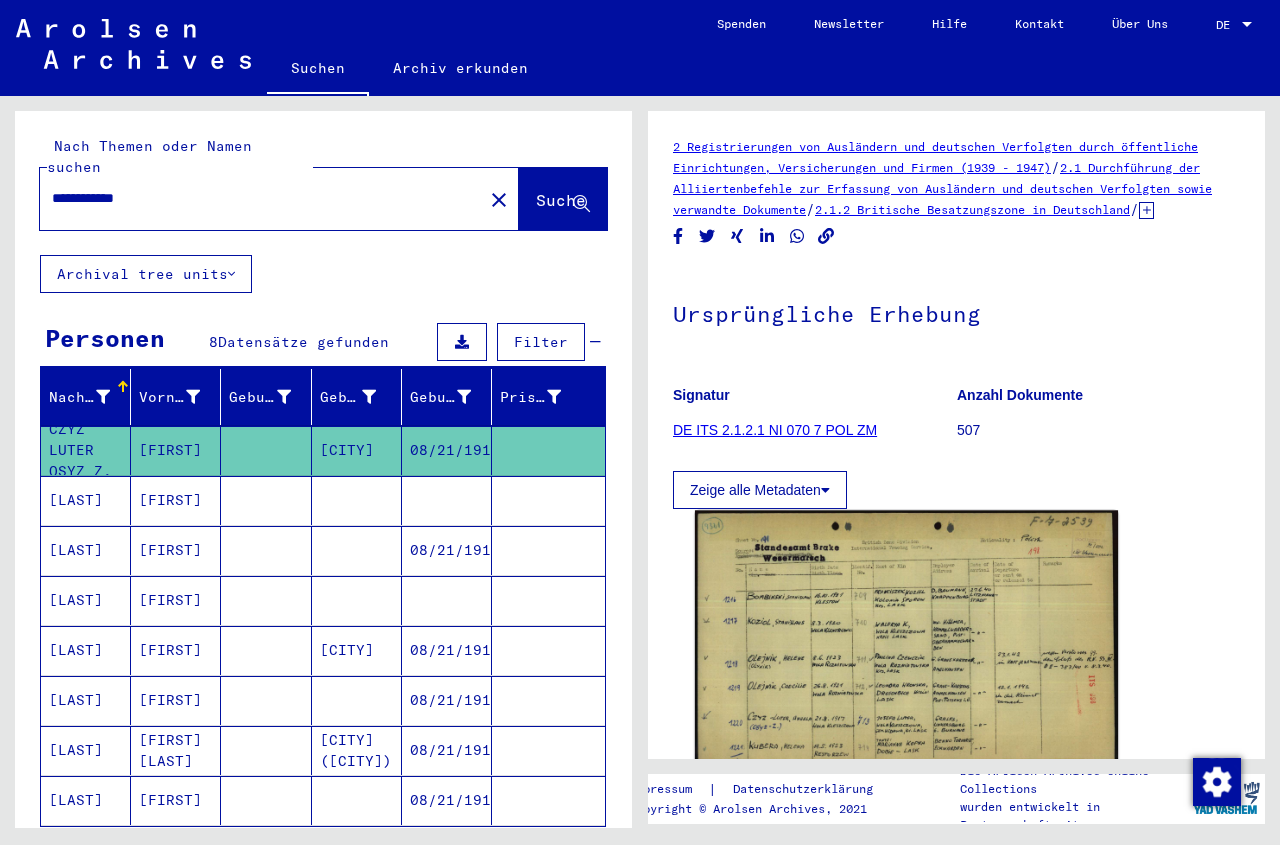click 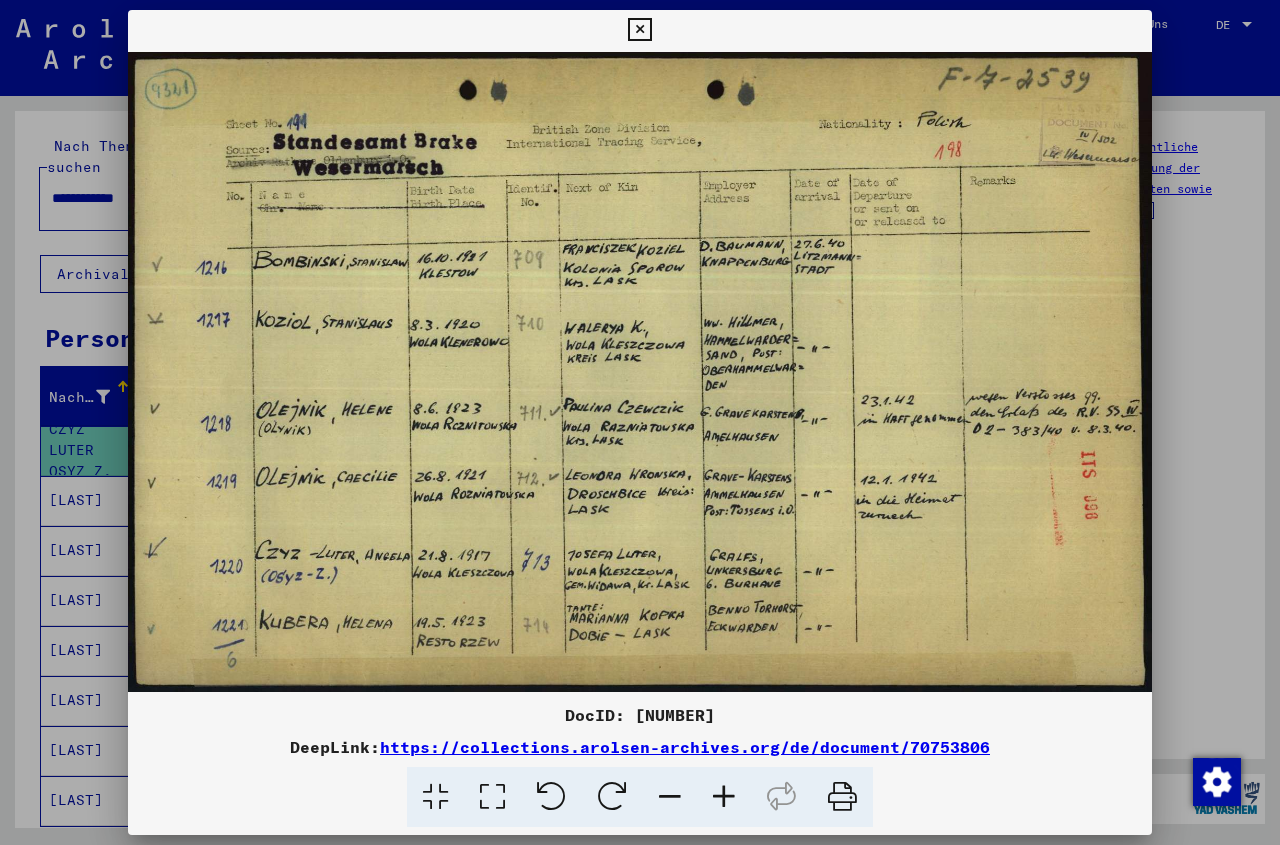 drag, startPoint x: 749, startPoint y: 646, endPoint x: 719, endPoint y: 497, distance: 151.99013 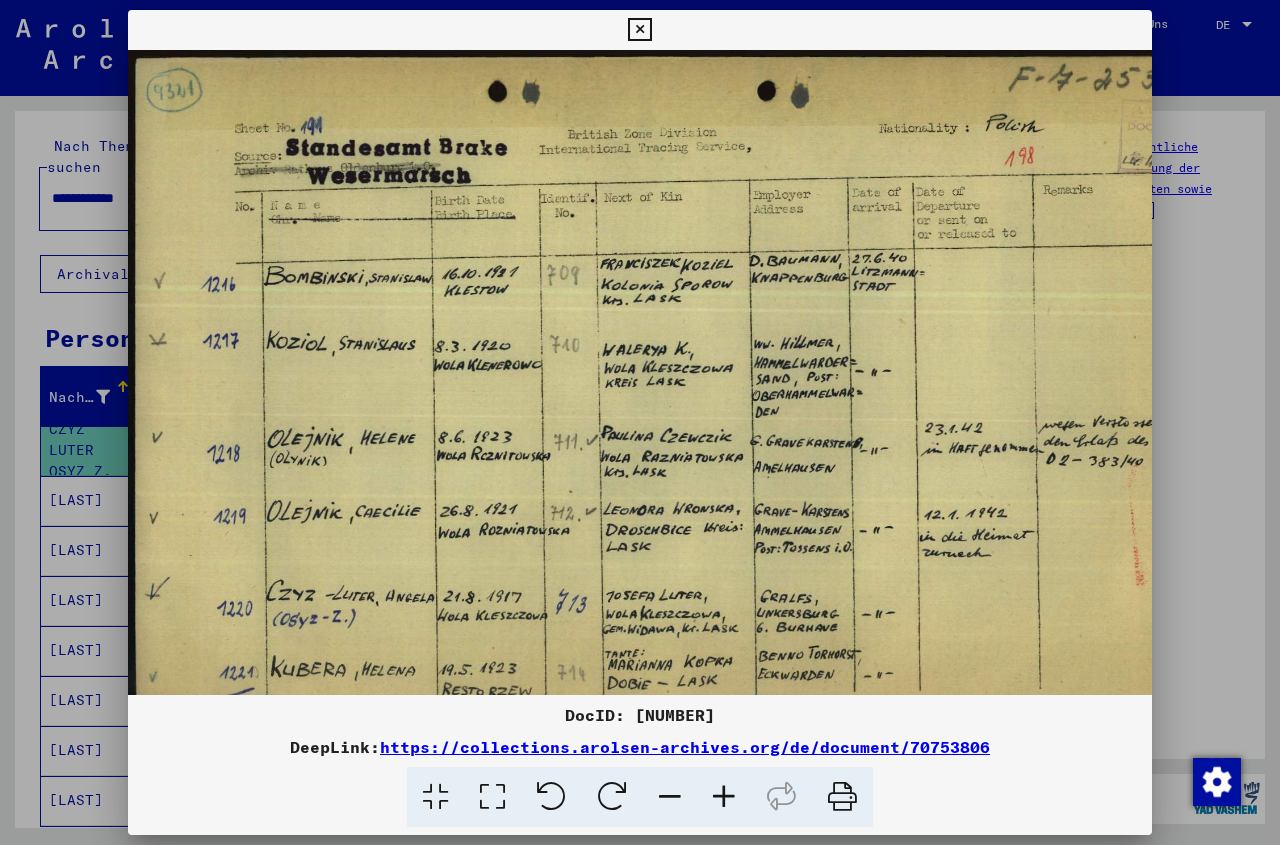 click at bounding box center [724, 797] 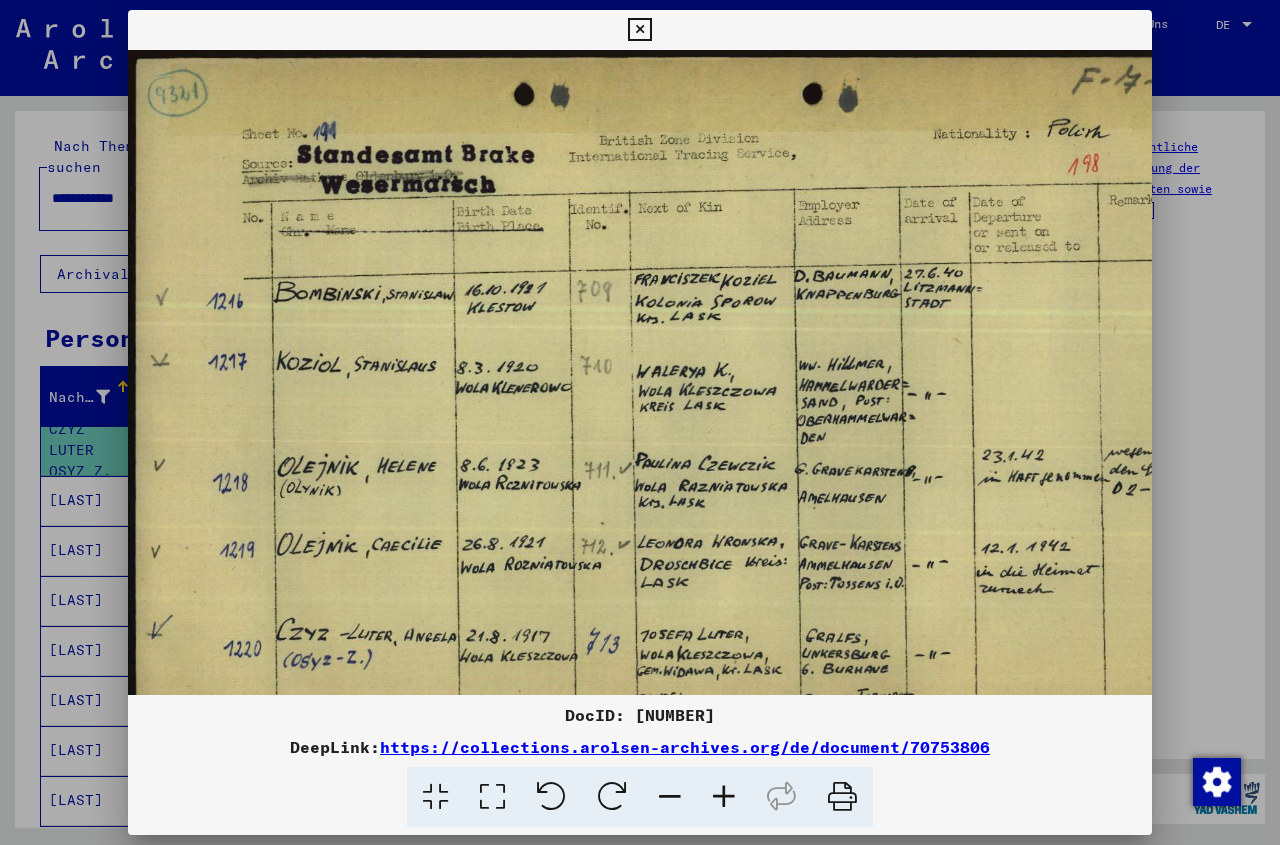 click at bounding box center [724, 797] 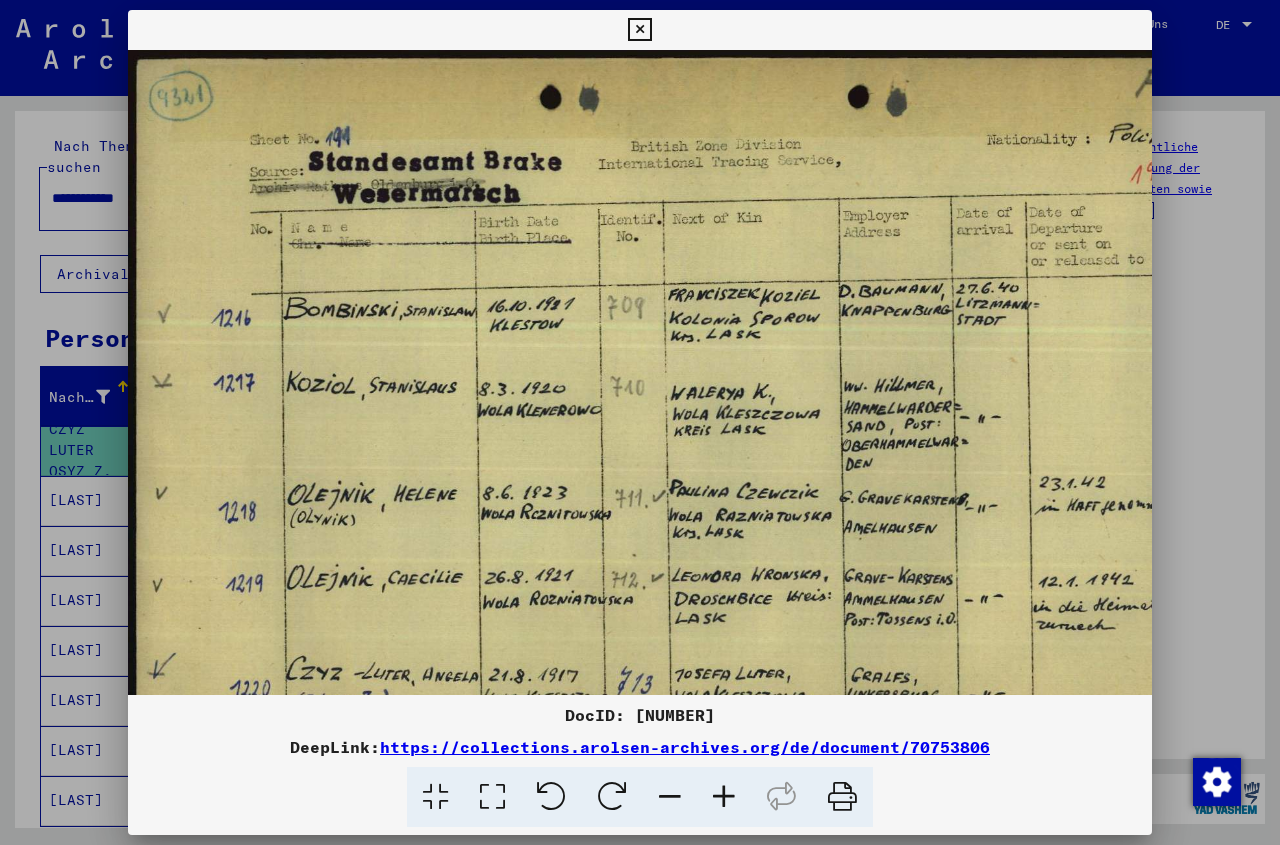 click at bounding box center [724, 797] 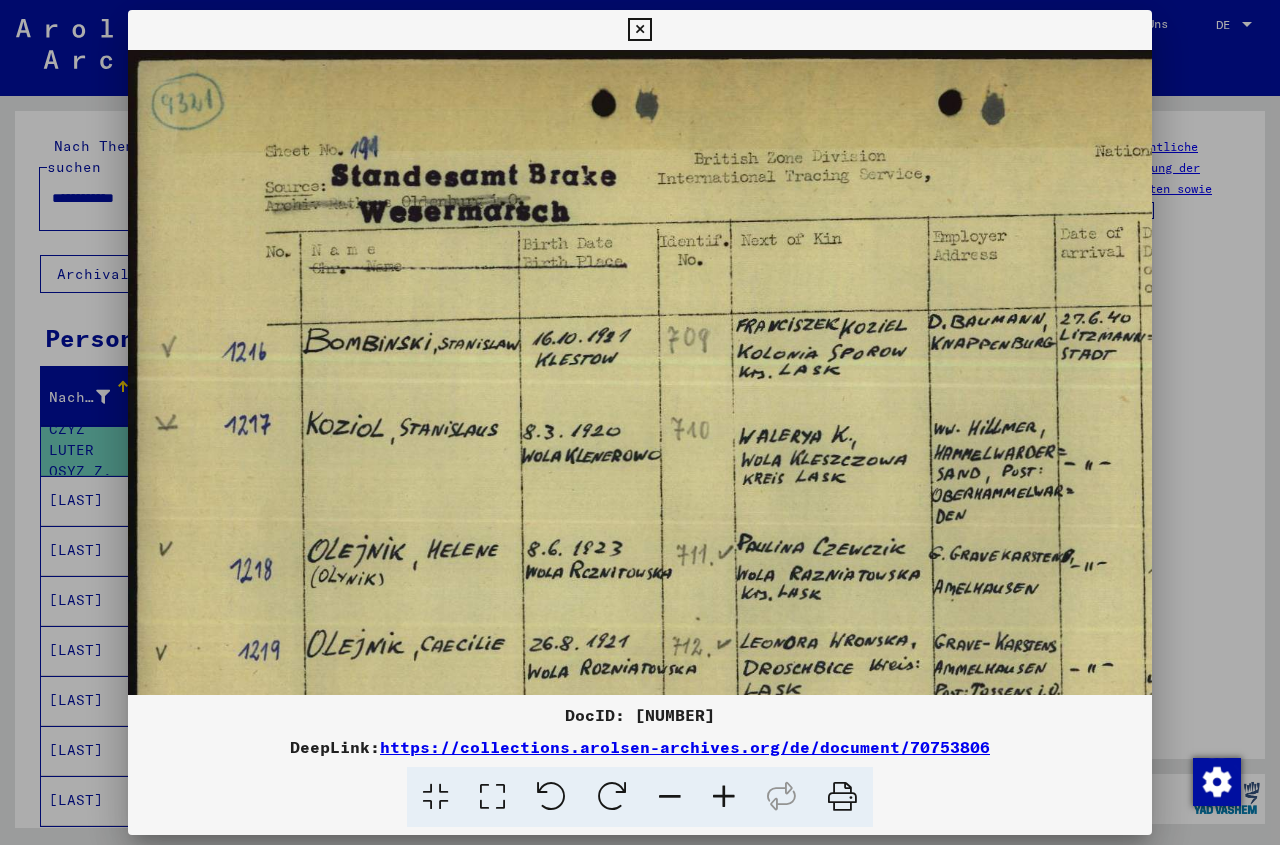 click at bounding box center (724, 797) 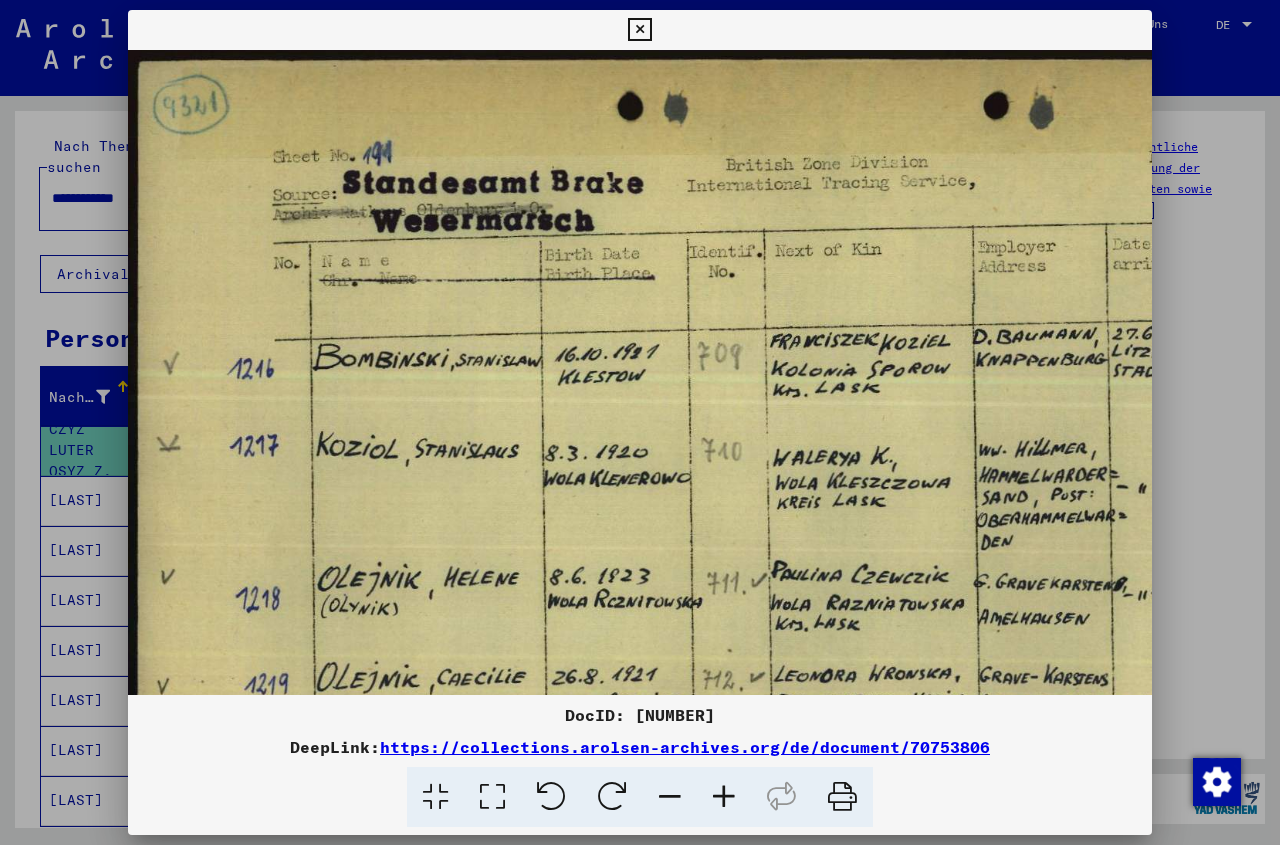 click at bounding box center [724, 797] 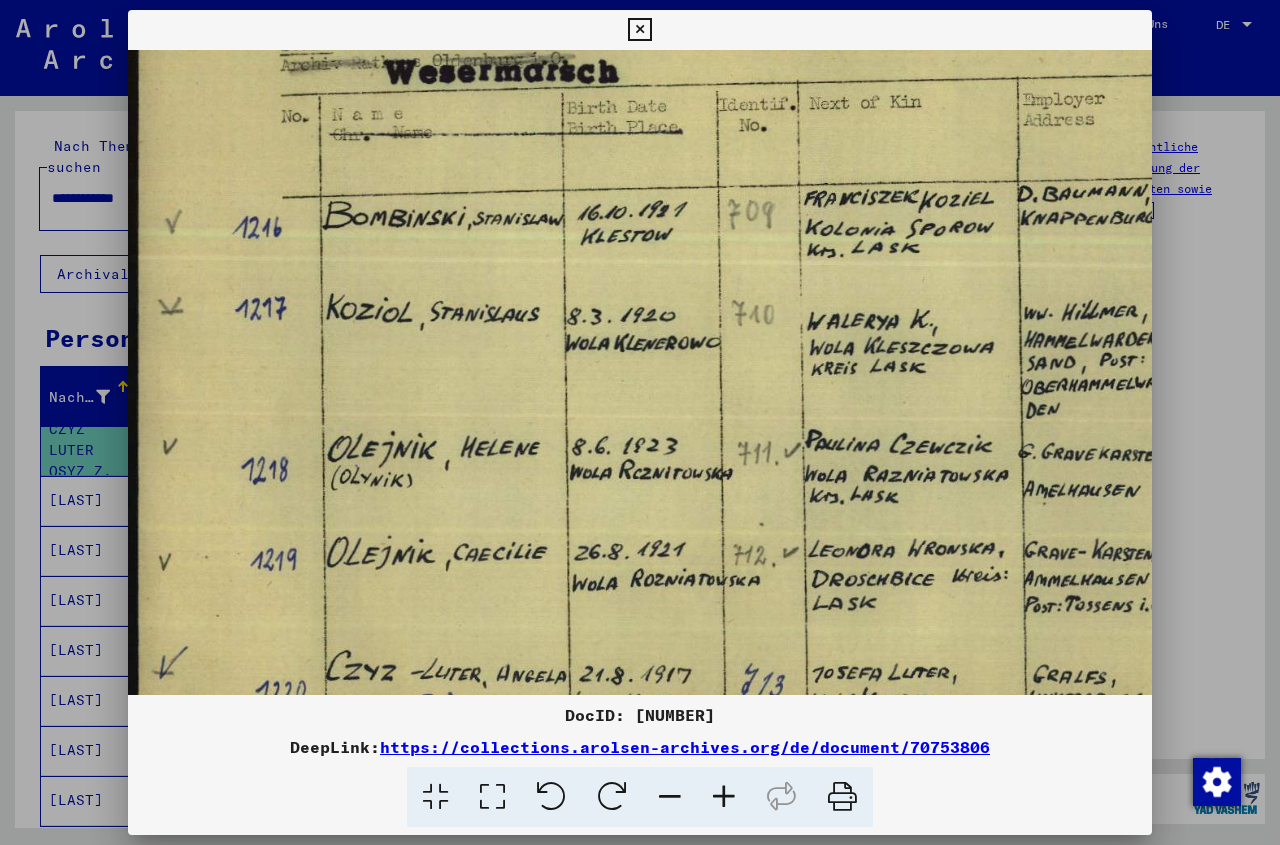 scroll, scrollTop: 300, scrollLeft: 0, axis: vertical 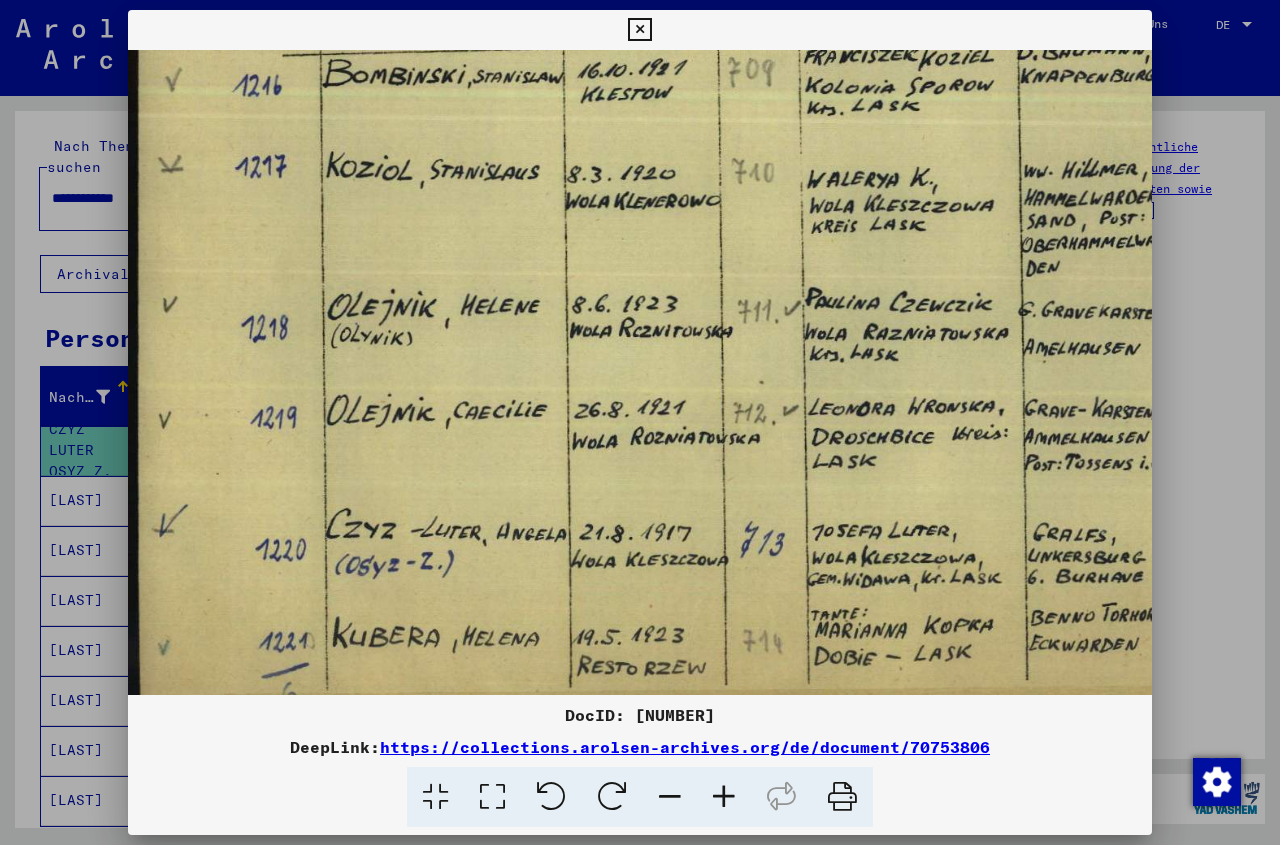 drag, startPoint x: 627, startPoint y: 675, endPoint x: 661, endPoint y: 375, distance: 301.92053 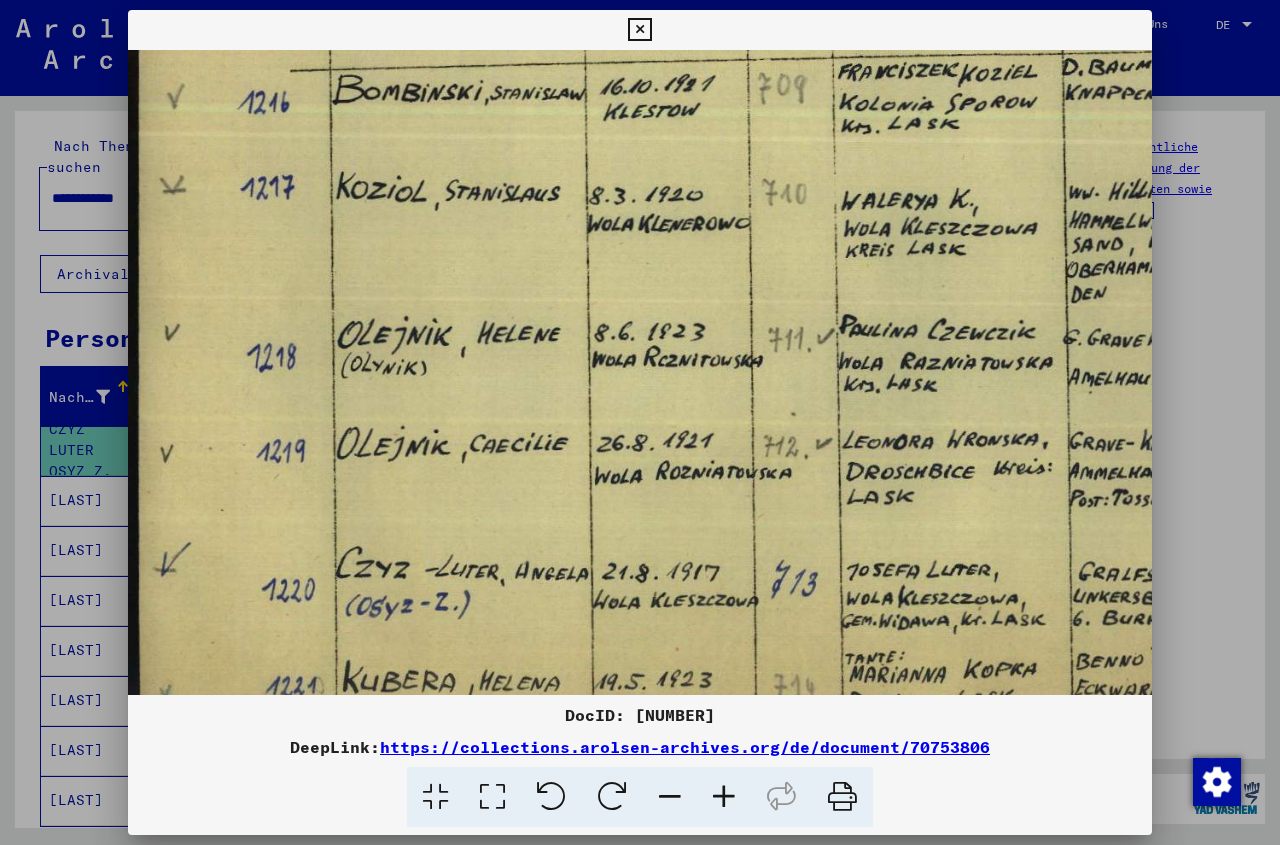 click at bounding box center (724, 797) 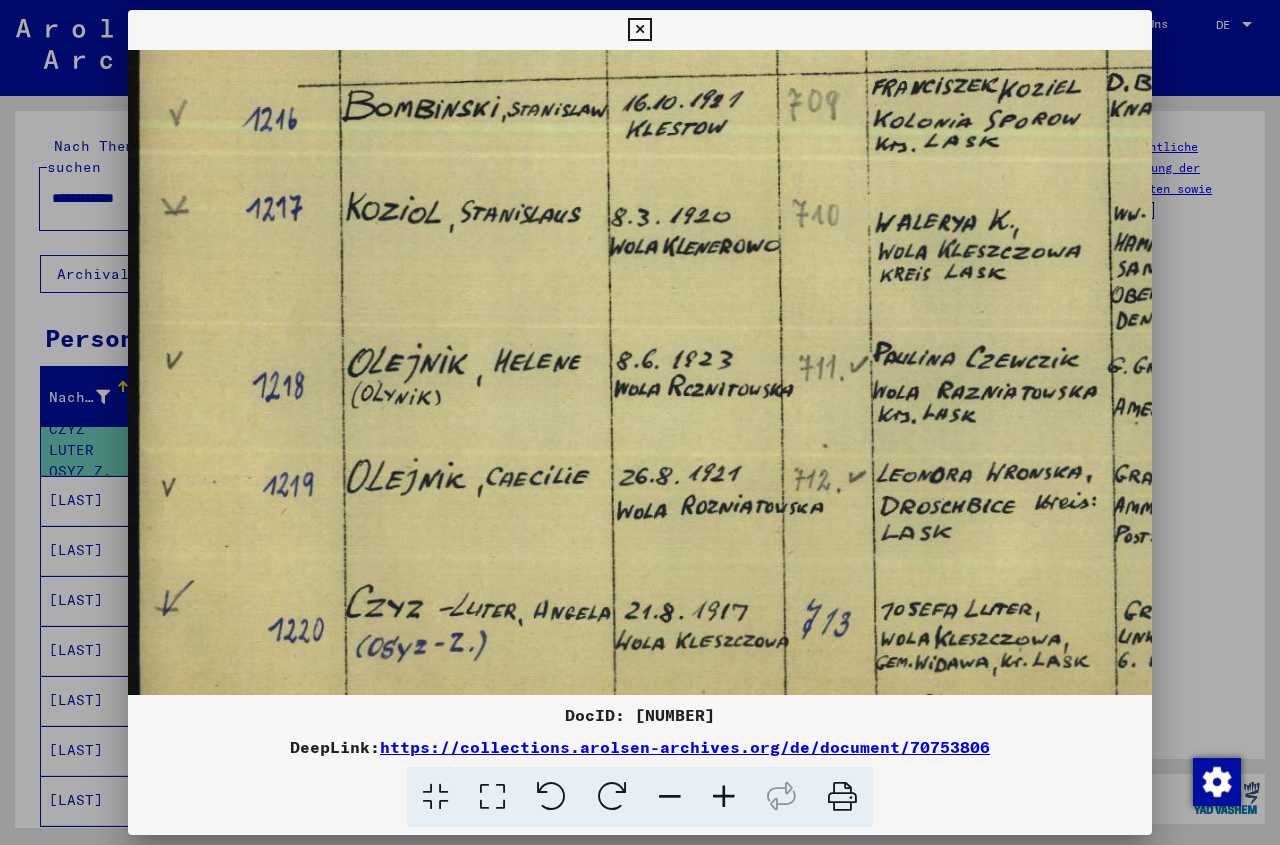 click at bounding box center [724, 797] 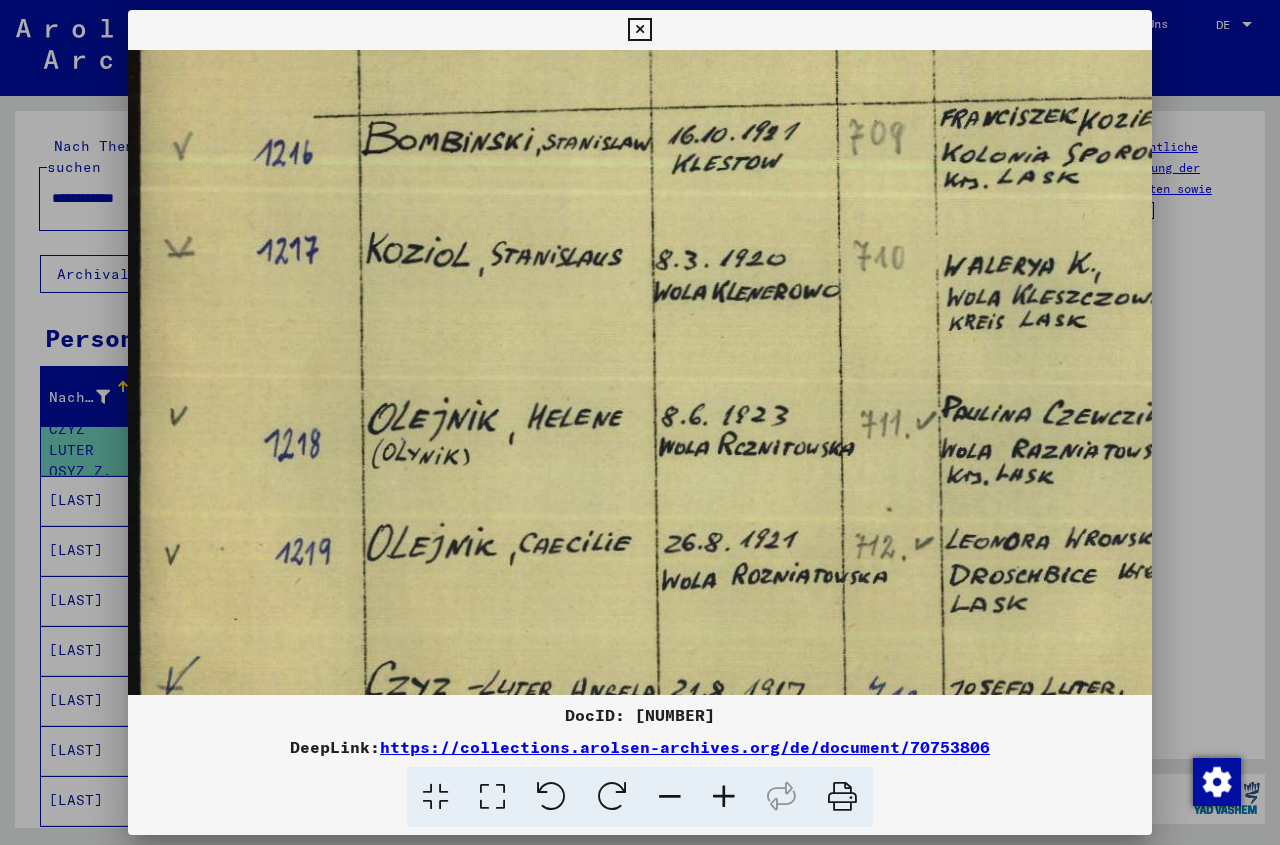 click at bounding box center (724, 797) 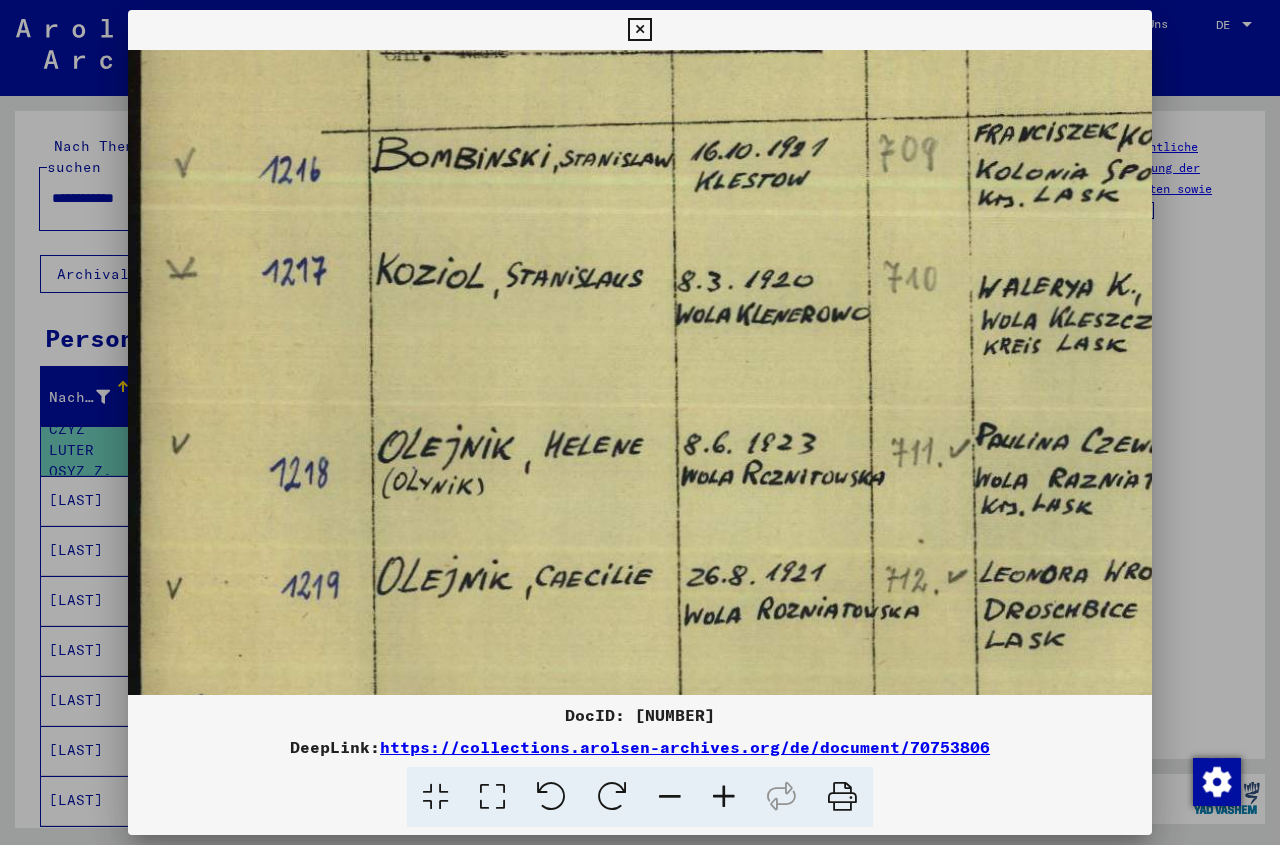 click at bounding box center [724, 797] 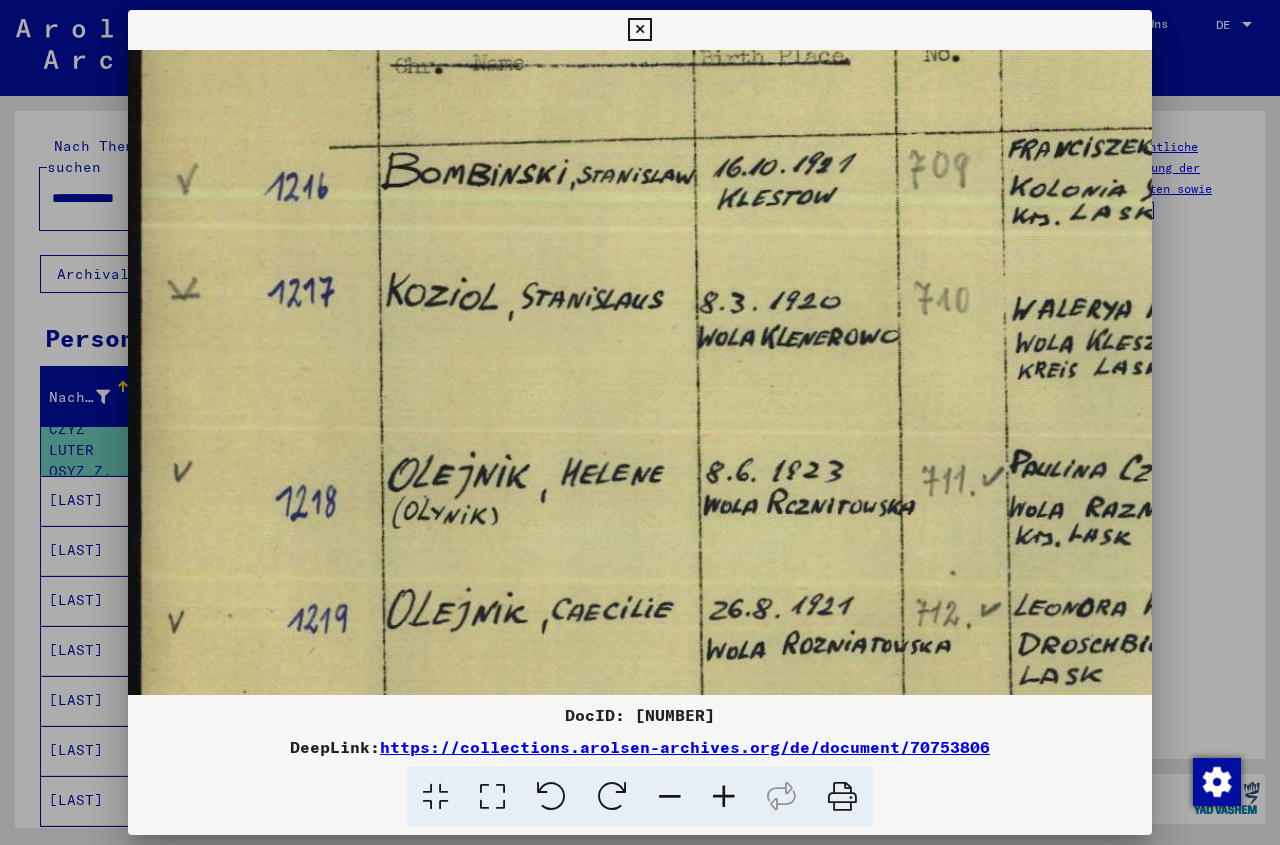 click at bounding box center (724, 797) 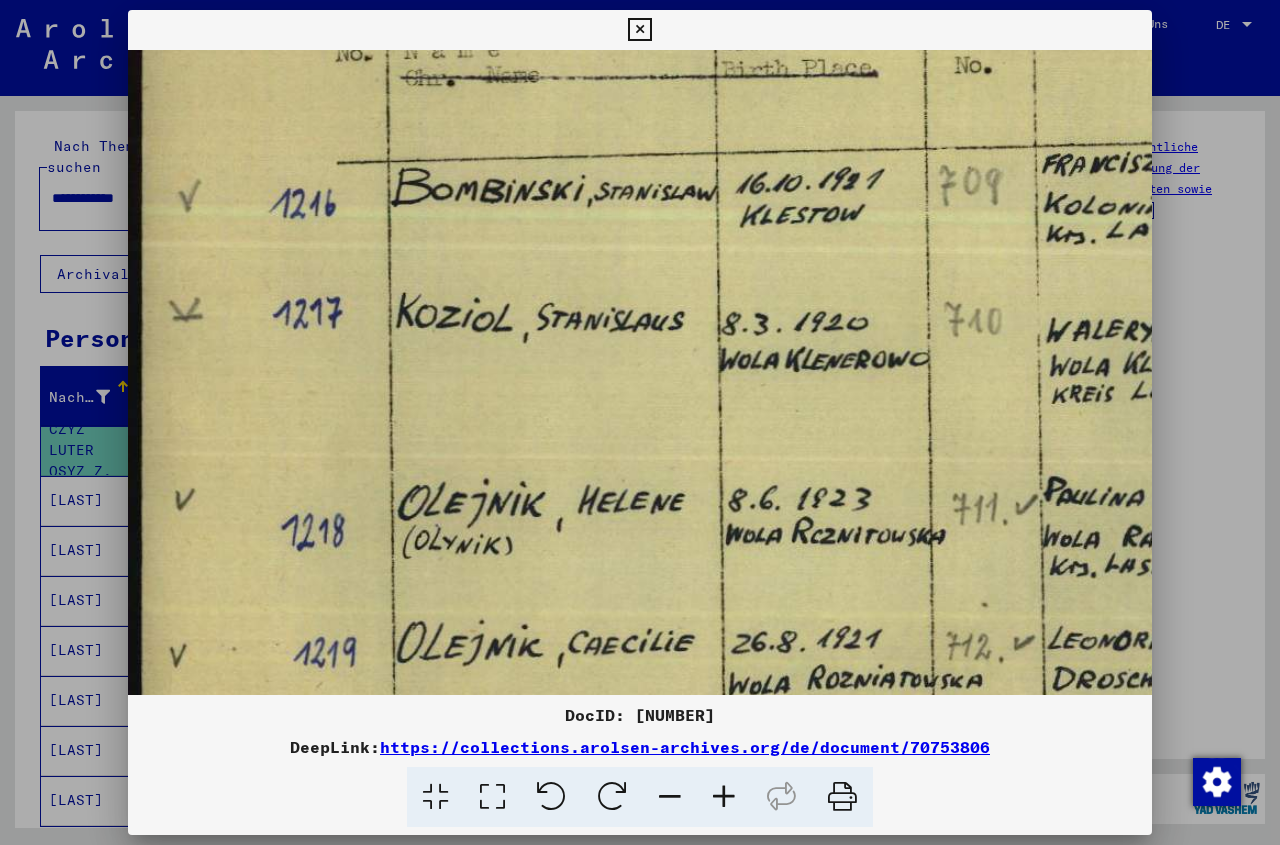 click at bounding box center [724, 797] 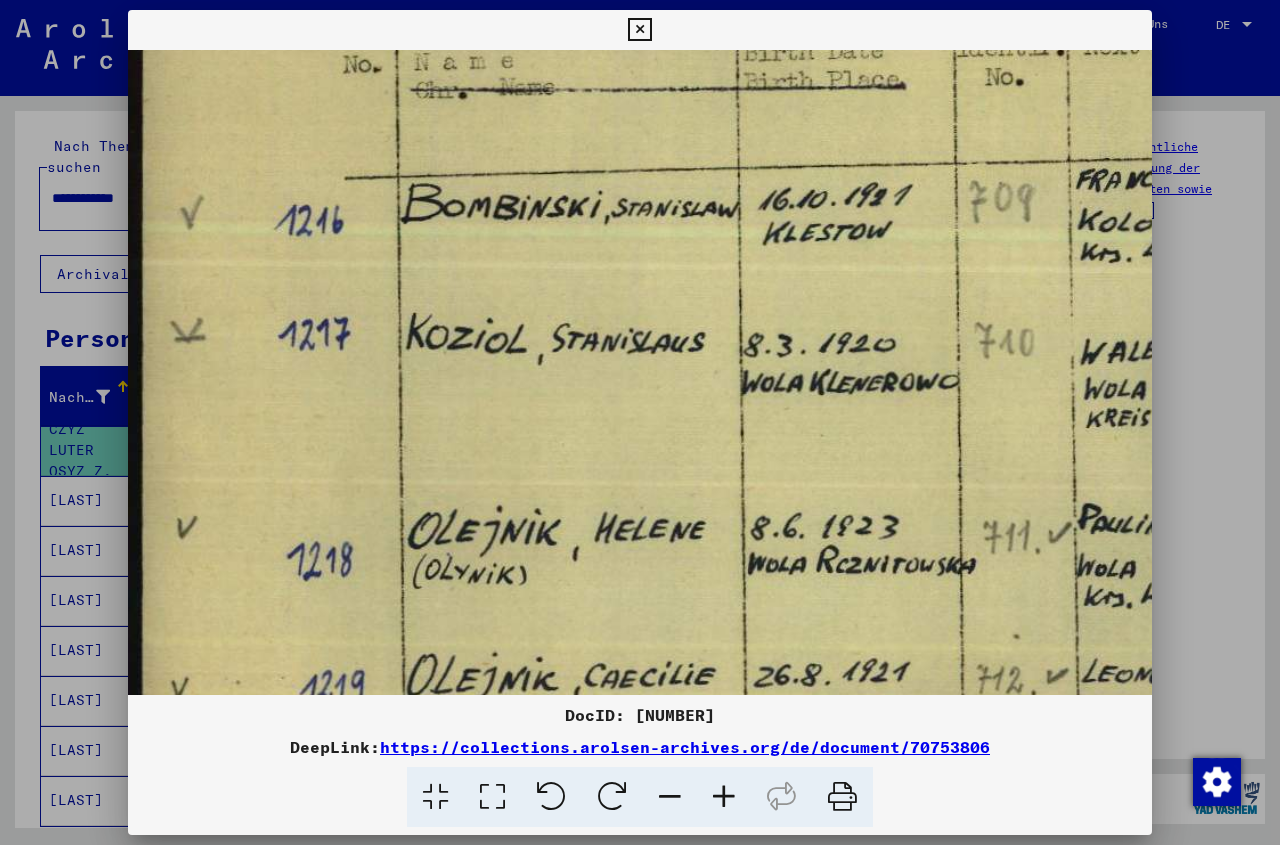 click at bounding box center (724, 797) 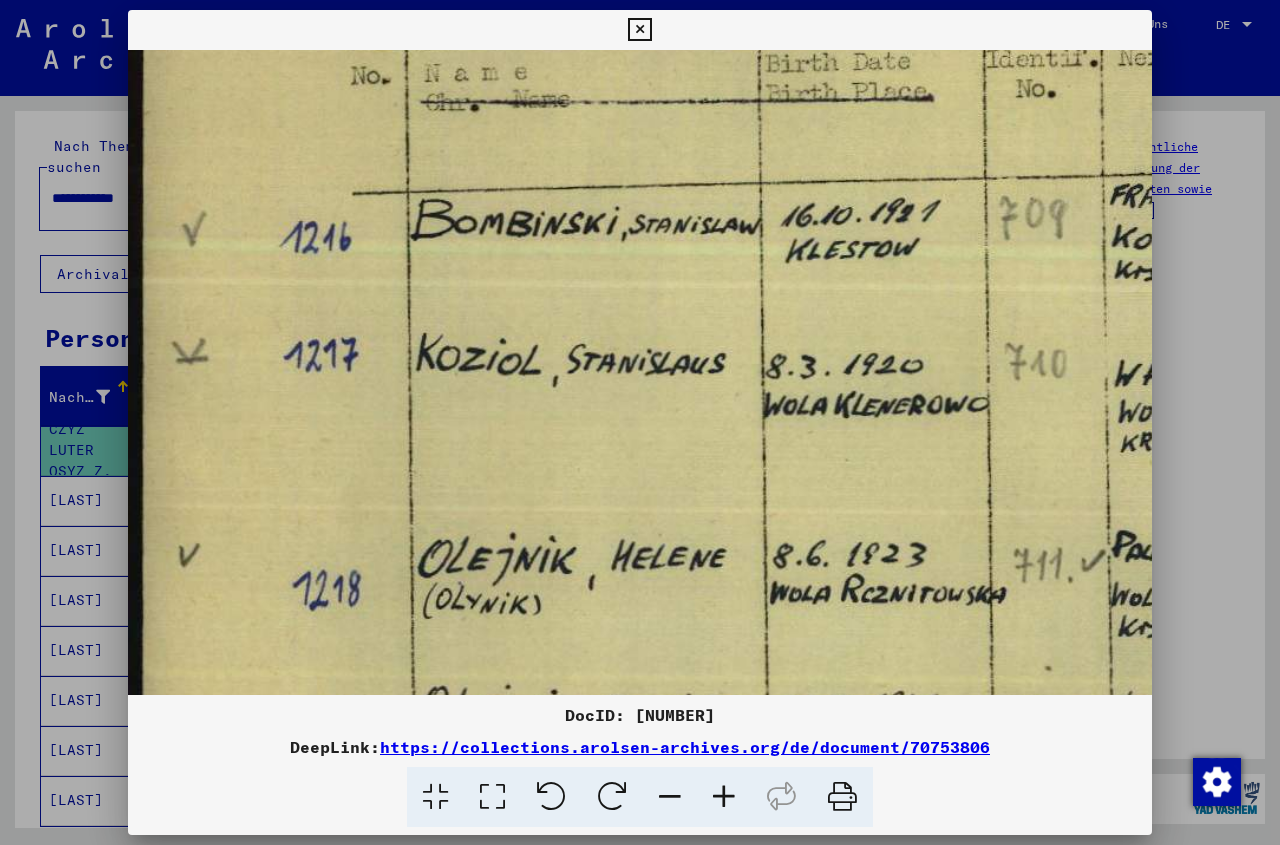 click at bounding box center (724, 797) 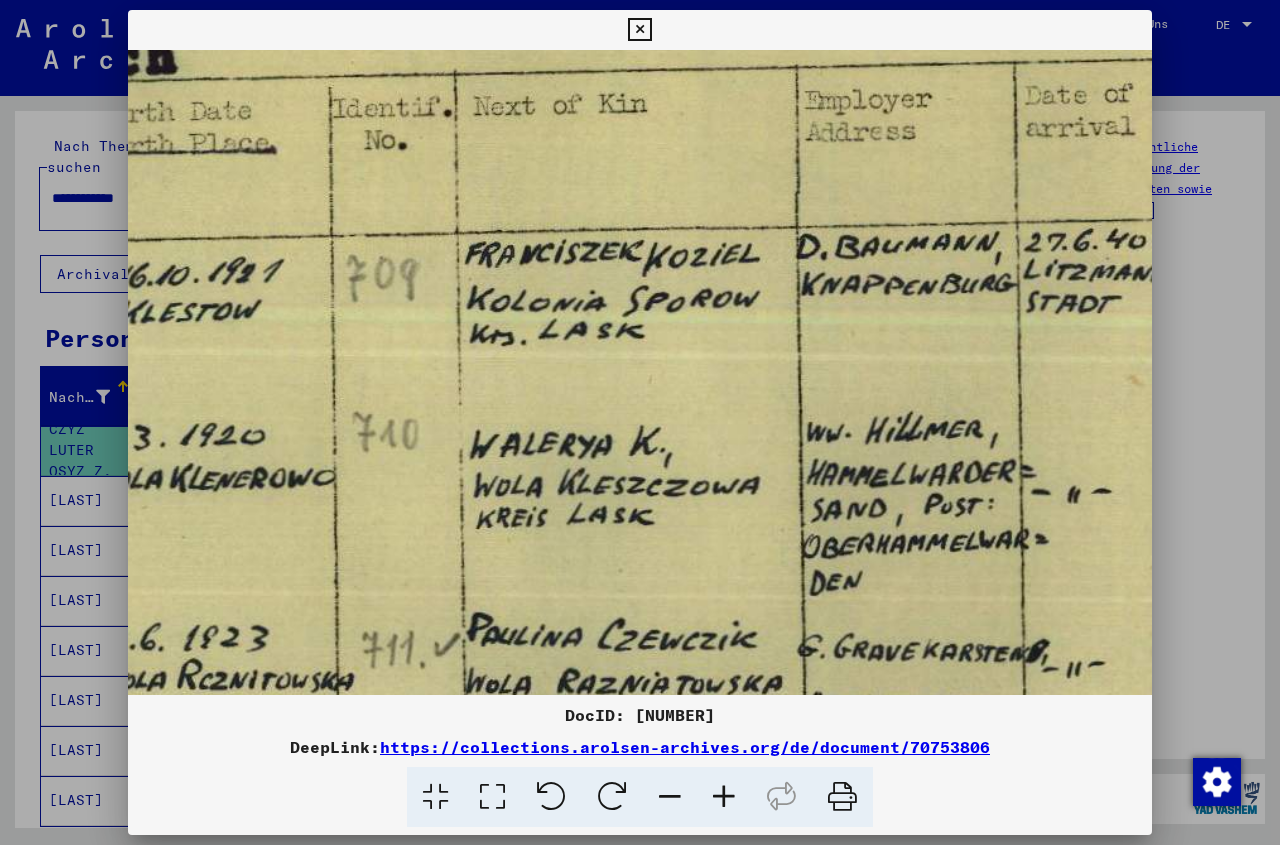 scroll, scrollTop: 272, scrollLeft: 737, axis: both 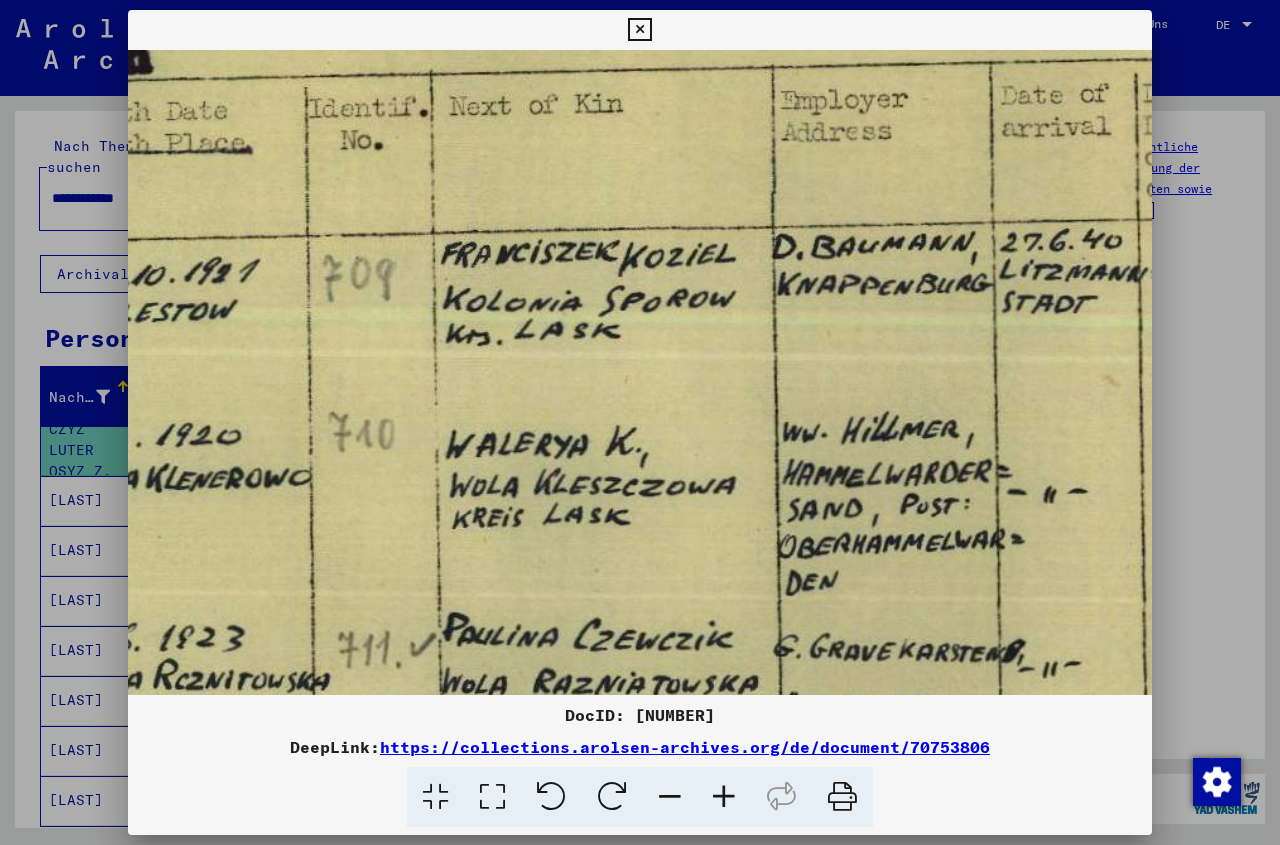 drag, startPoint x: 737, startPoint y: 394, endPoint x: 0, endPoint y: 422, distance: 737.5317 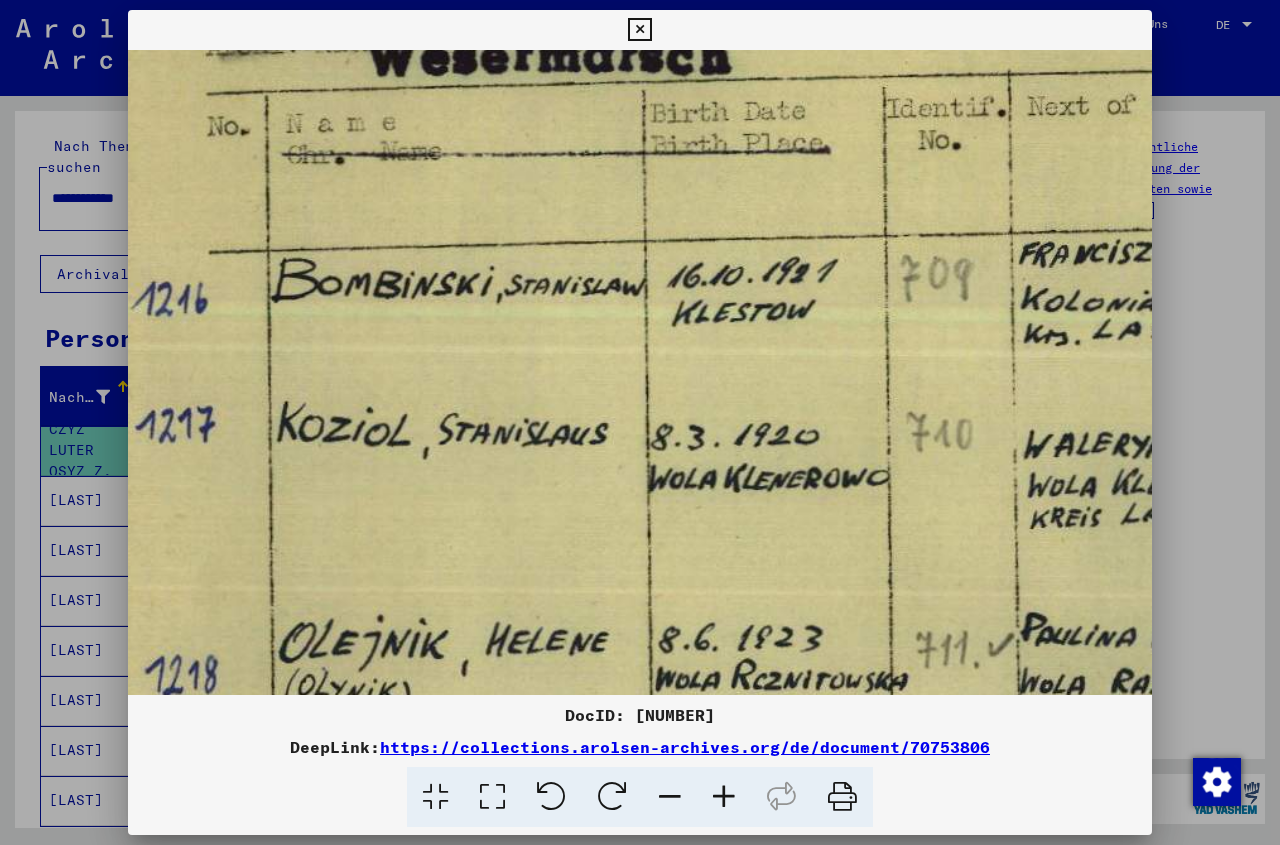drag, startPoint x: 279, startPoint y: 515, endPoint x: 861, endPoint y: 515, distance: 582 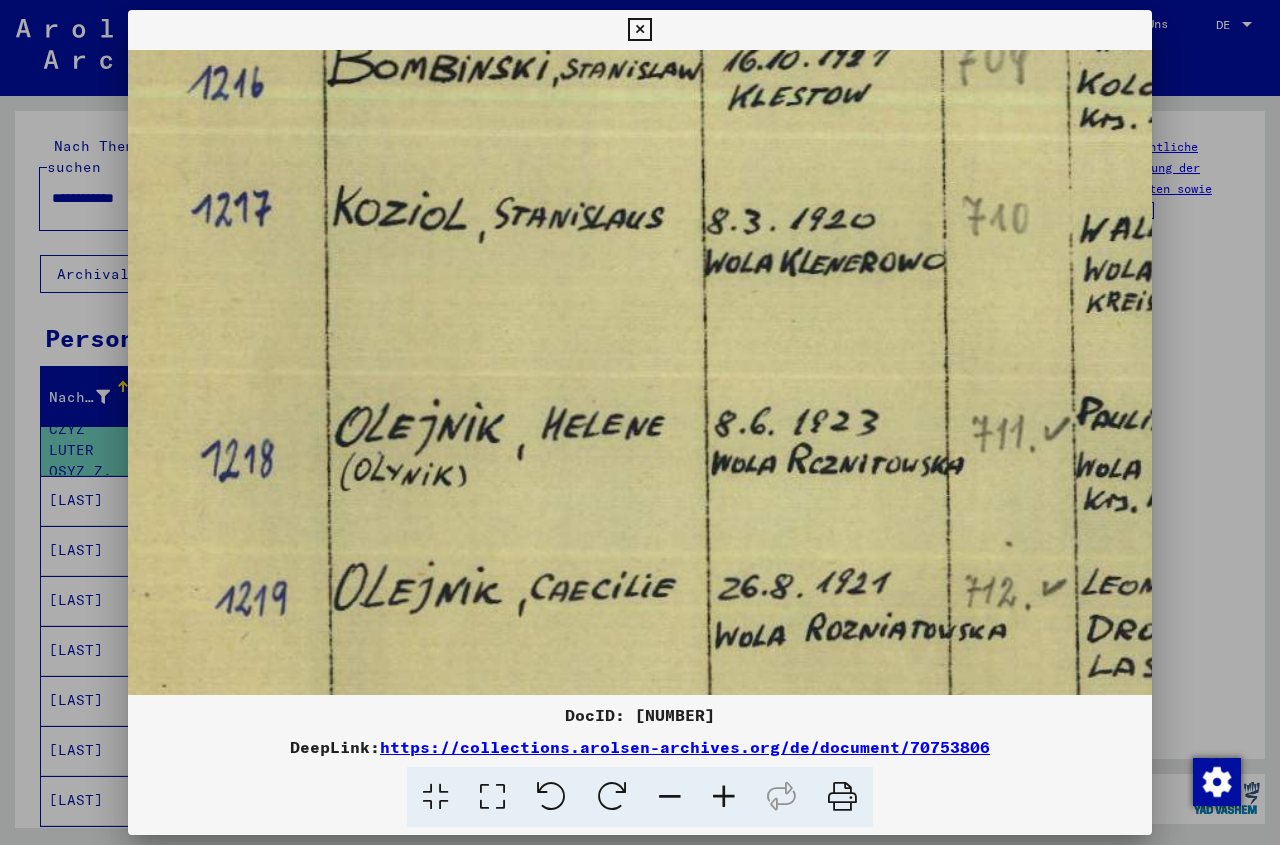 drag, startPoint x: 596, startPoint y: 586, endPoint x: 648, endPoint y: 370, distance: 222.17111 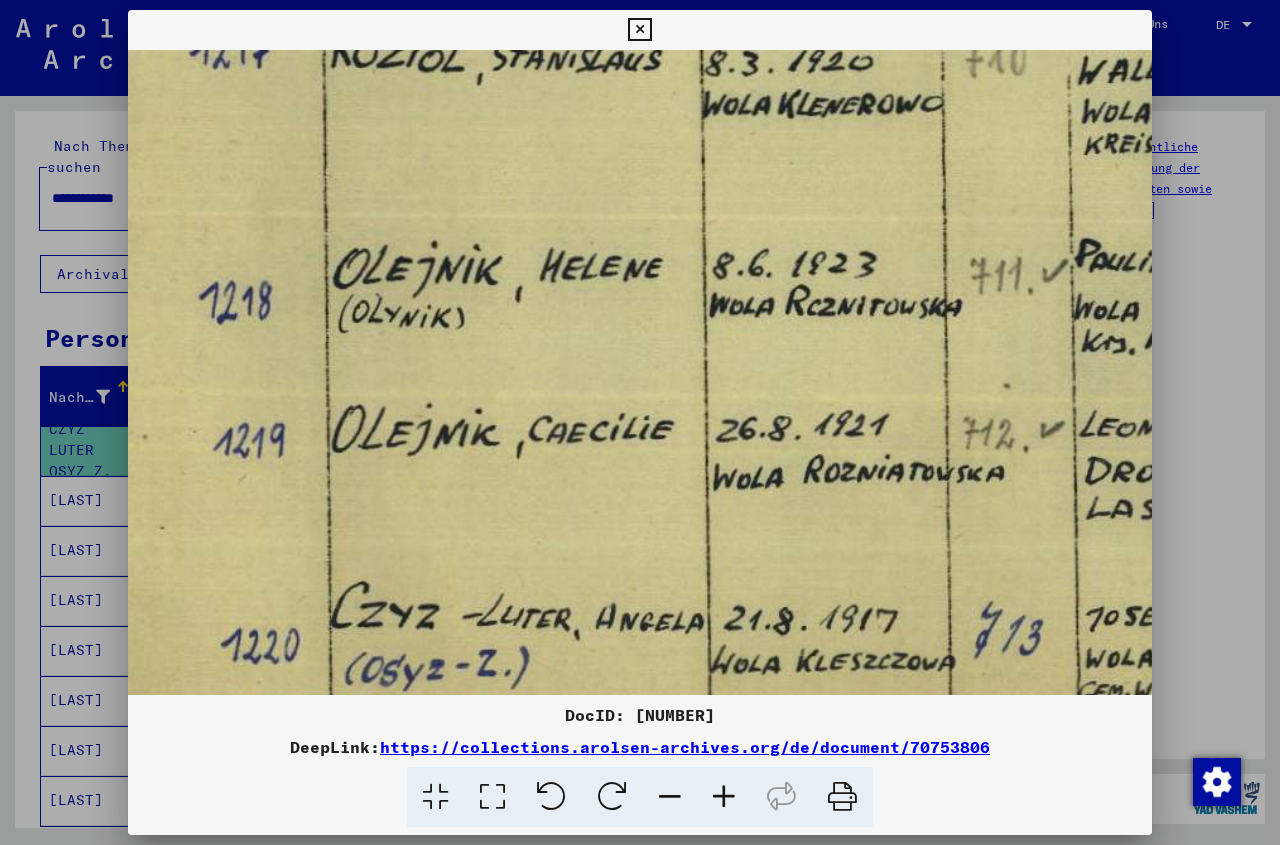 drag, startPoint x: 575, startPoint y: 589, endPoint x: 573, endPoint y: 431, distance: 158.01266 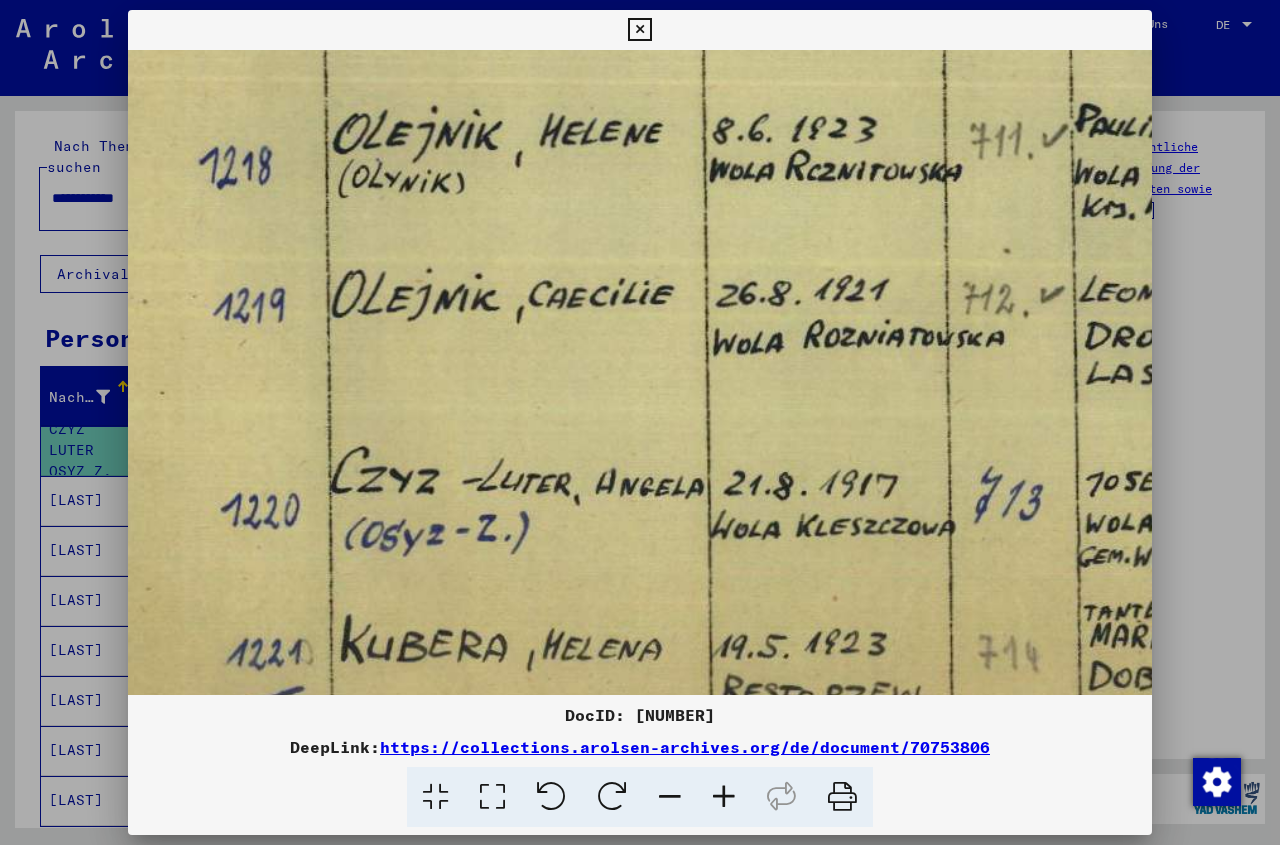 drag, startPoint x: 544, startPoint y: 617, endPoint x: 544, endPoint y: 482, distance: 135 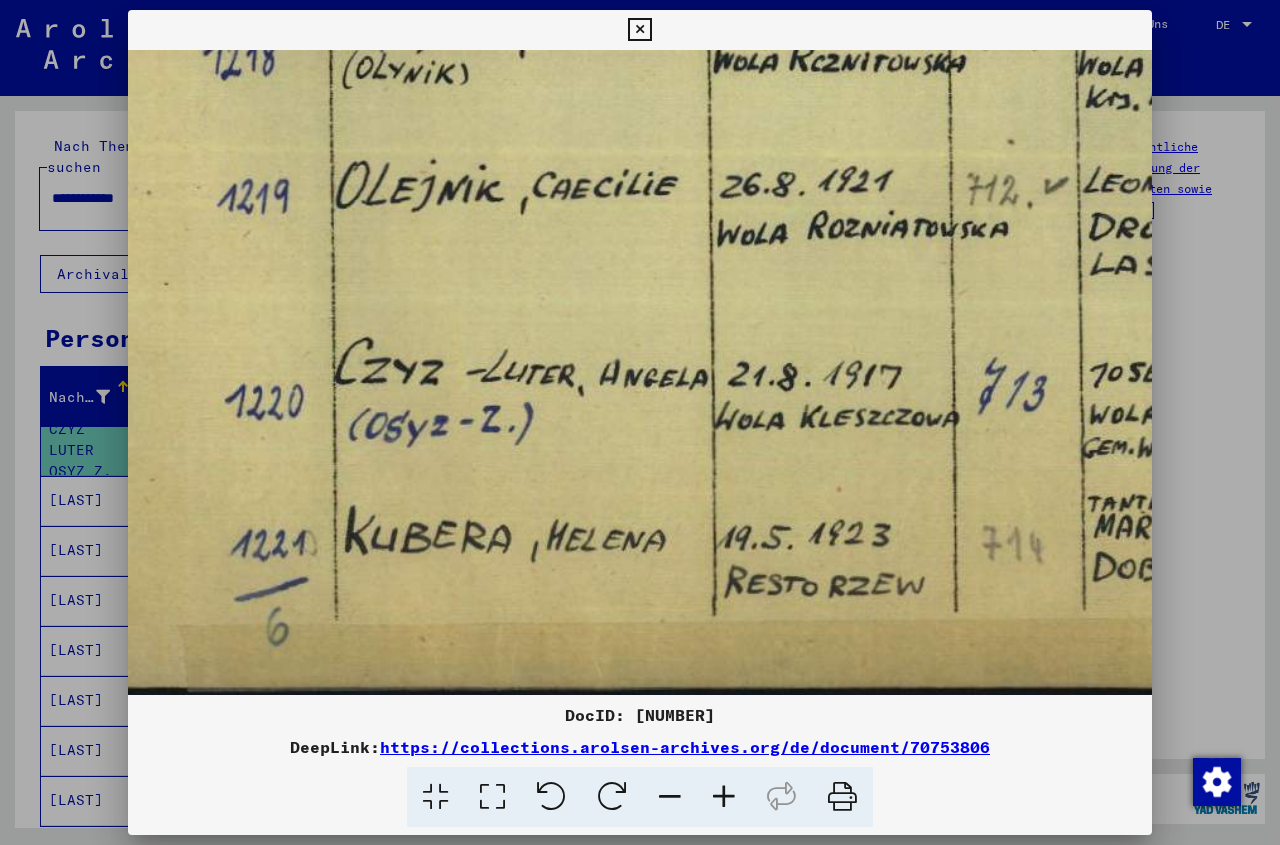 scroll, scrollTop: 895, scrollLeft: 101, axis: both 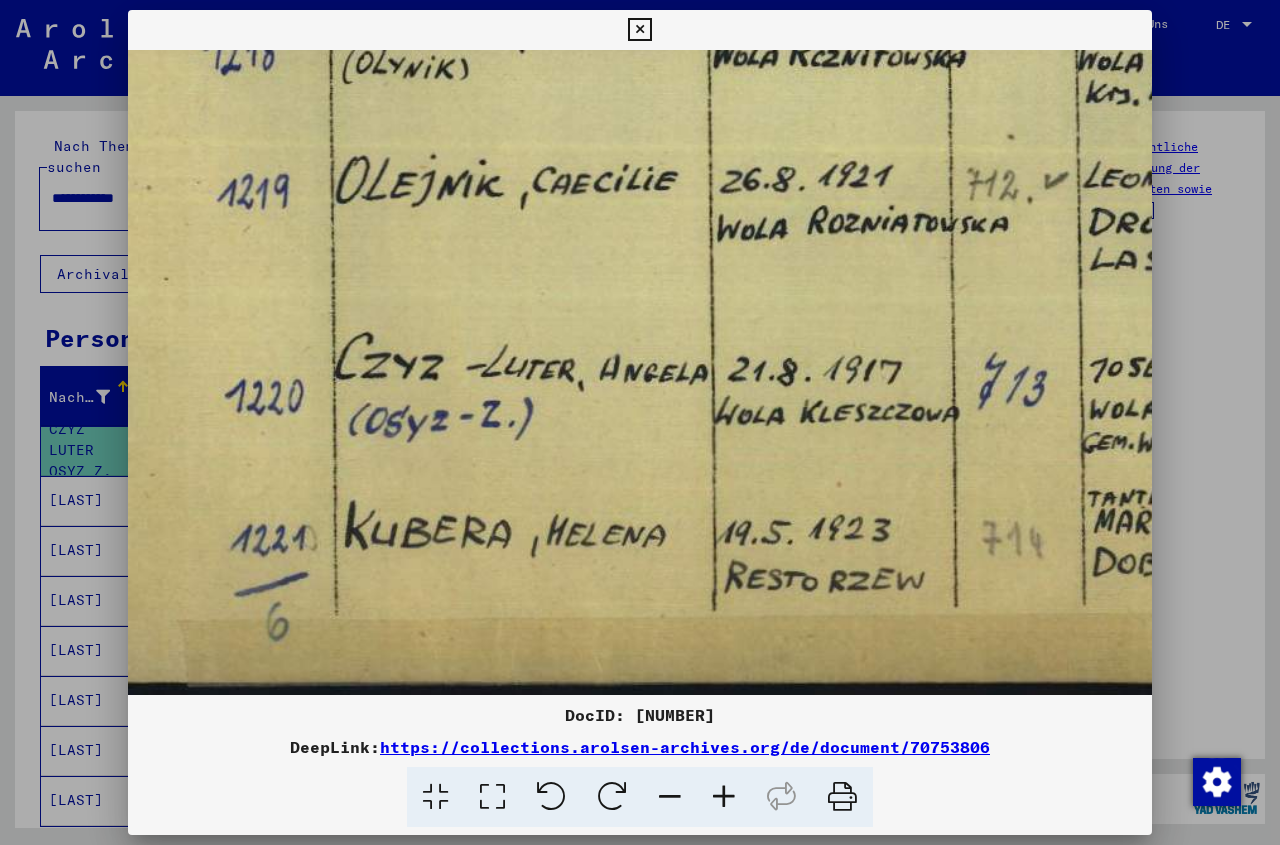 drag, startPoint x: 515, startPoint y: 588, endPoint x: 516, endPoint y: 486, distance: 102.0049 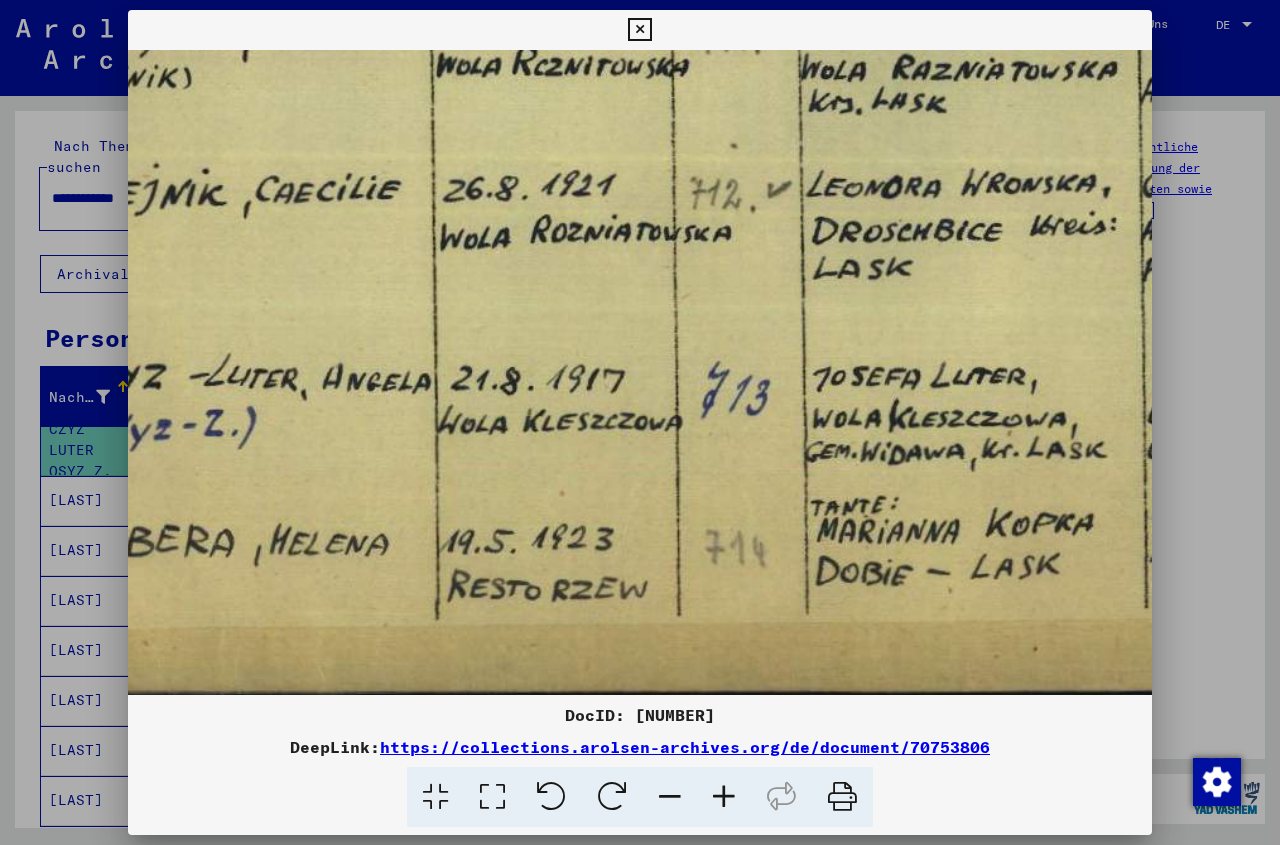 scroll, scrollTop: 886, scrollLeft: 385, axis: both 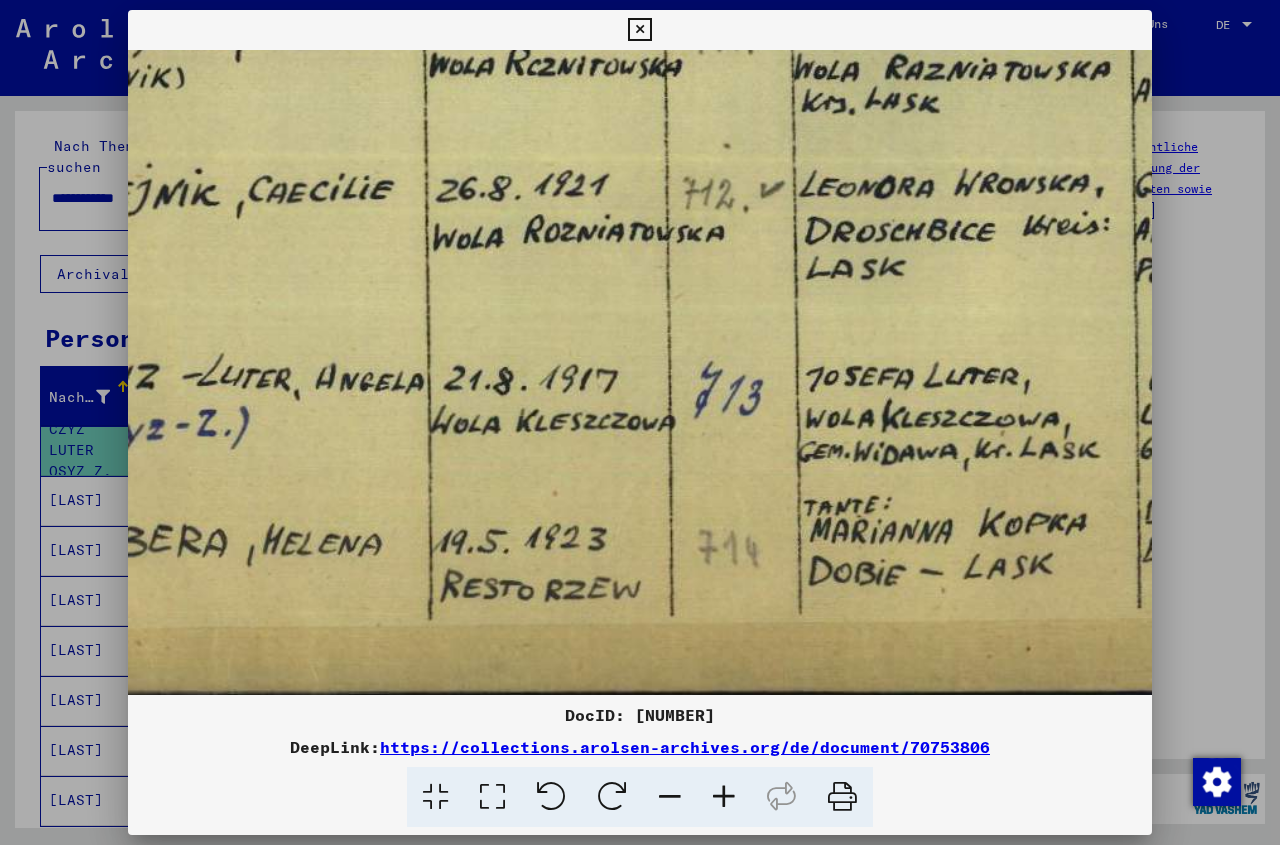 drag, startPoint x: 727, startPoint y: 493, endPoint x: 443, endPoint y: 502, distance: 284.14258 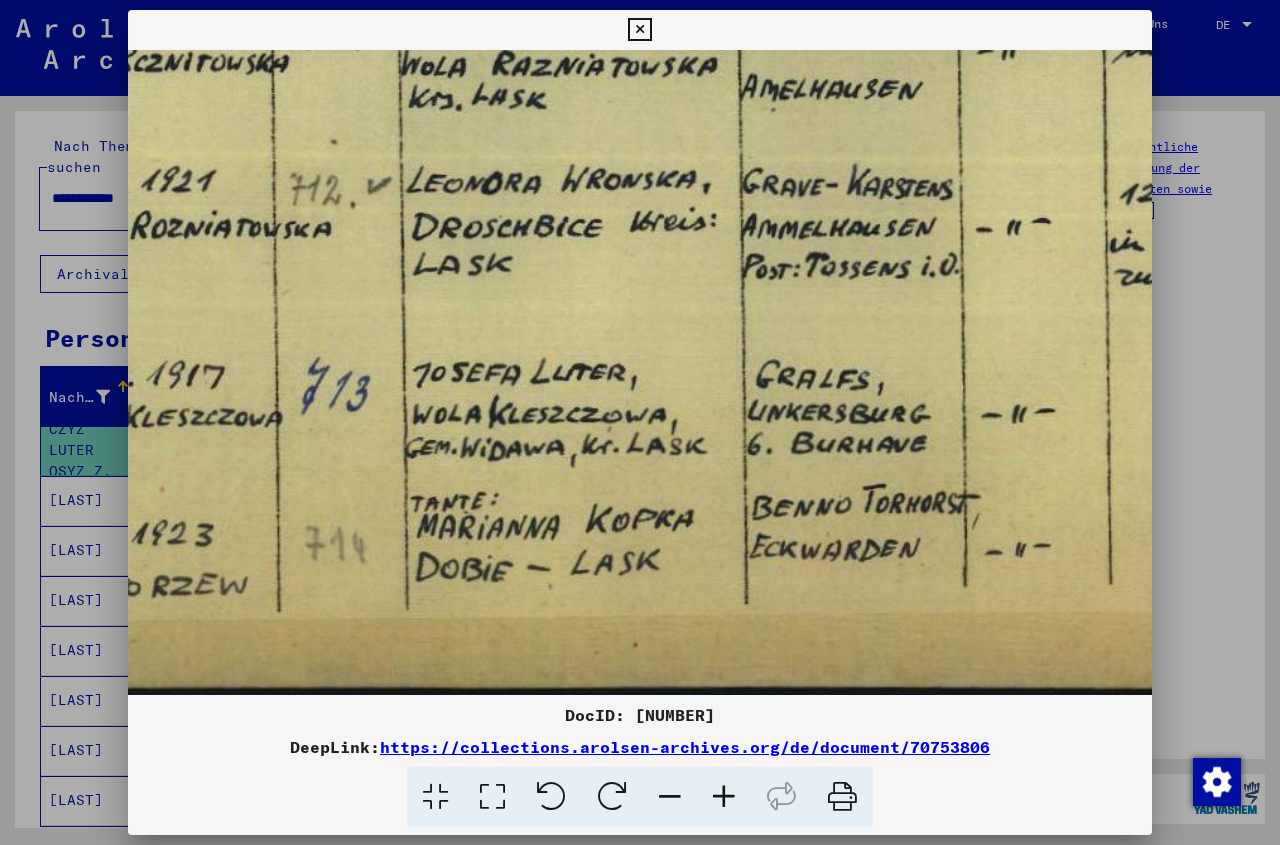 scroll, scrollTop: 890, scrollLeft: 784, axis: both 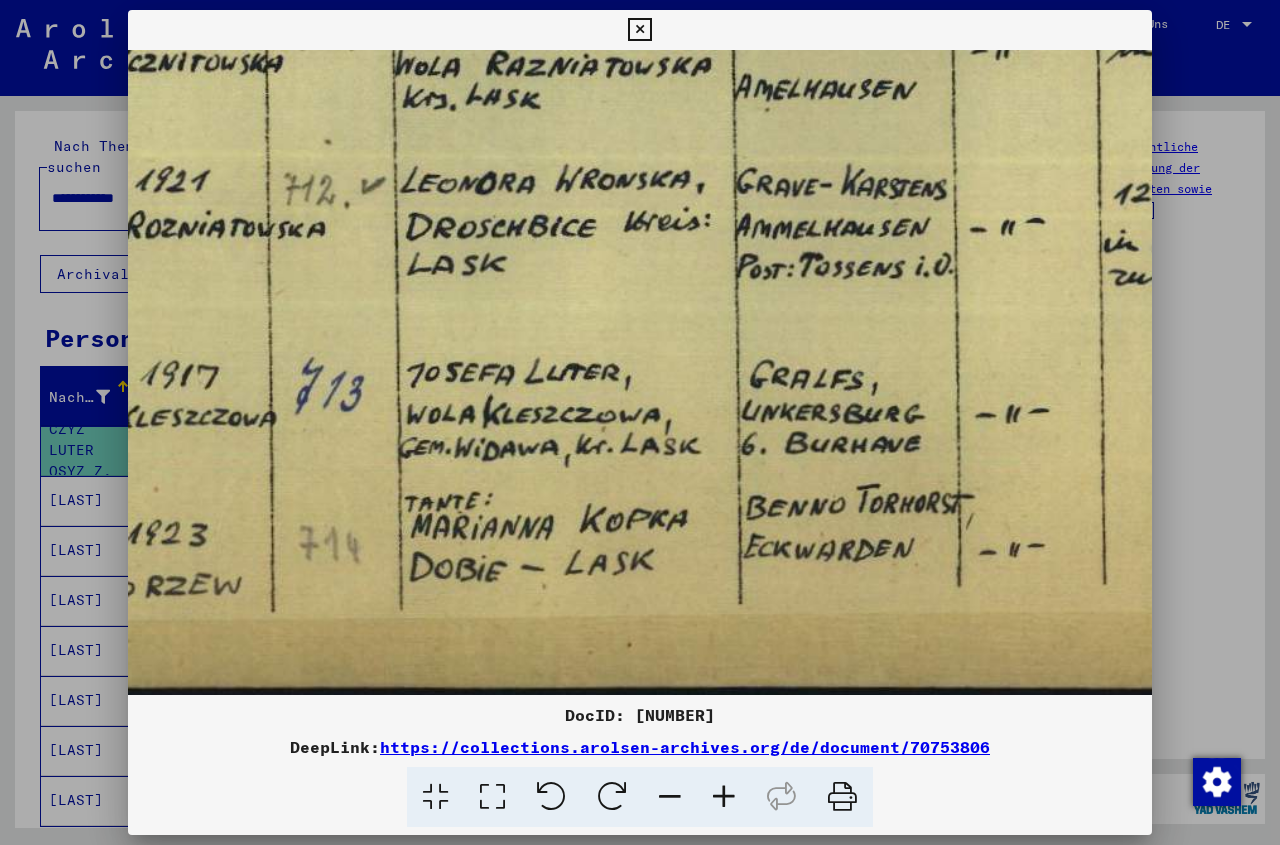 drag, startPoint x: 970, startPoint y: 589, endPoint x: 571, endPoint y: 585, distance: 399.02005 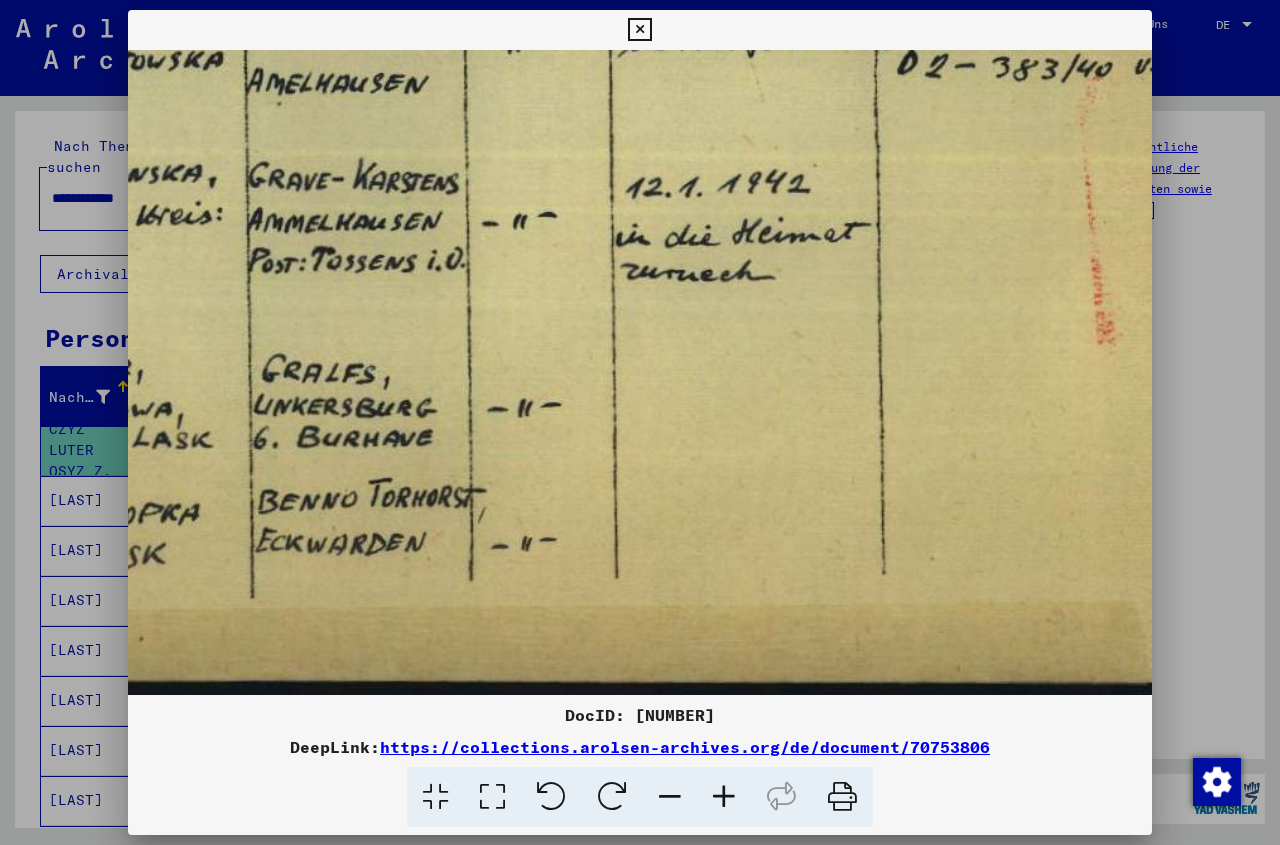 scroll, scrollTop: 897, scrollLeft: 1278, axis: both 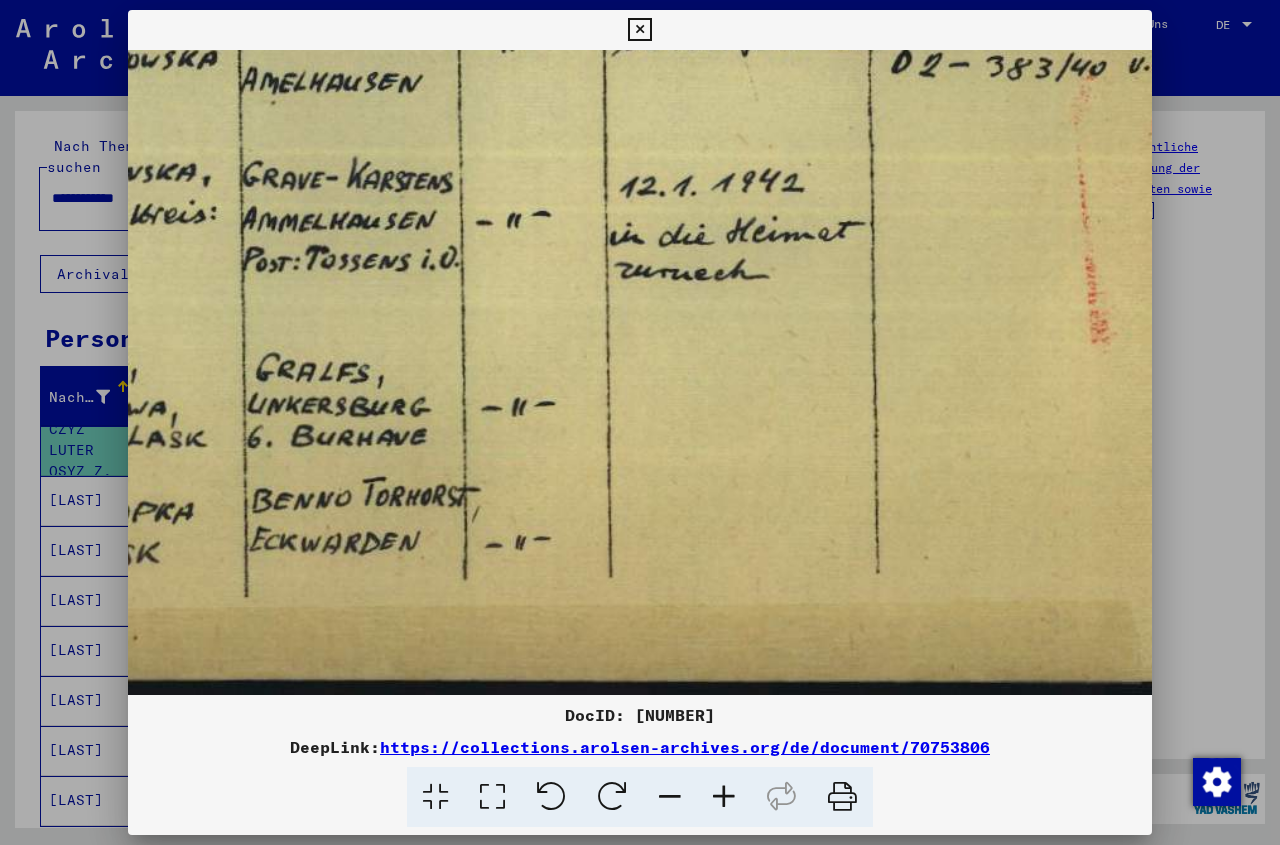 drag, startPoint x: 888, startPoint y: 523, endPoint x: 396, endPoint y: 515, distance: 492.06503 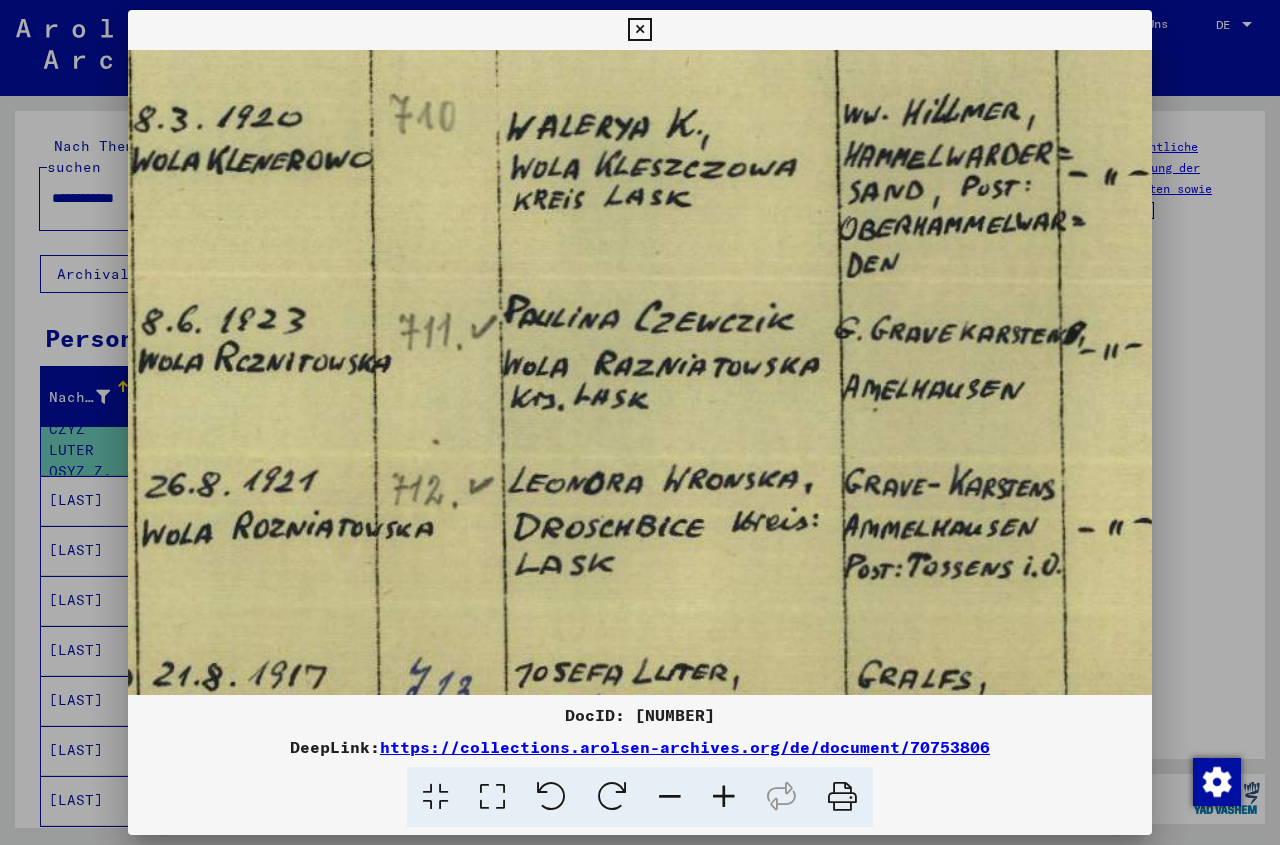 drag, startPoint x: 672, startPoint y: 408, endPoint x: 822, endPoint y: 534, distance: 195.89793 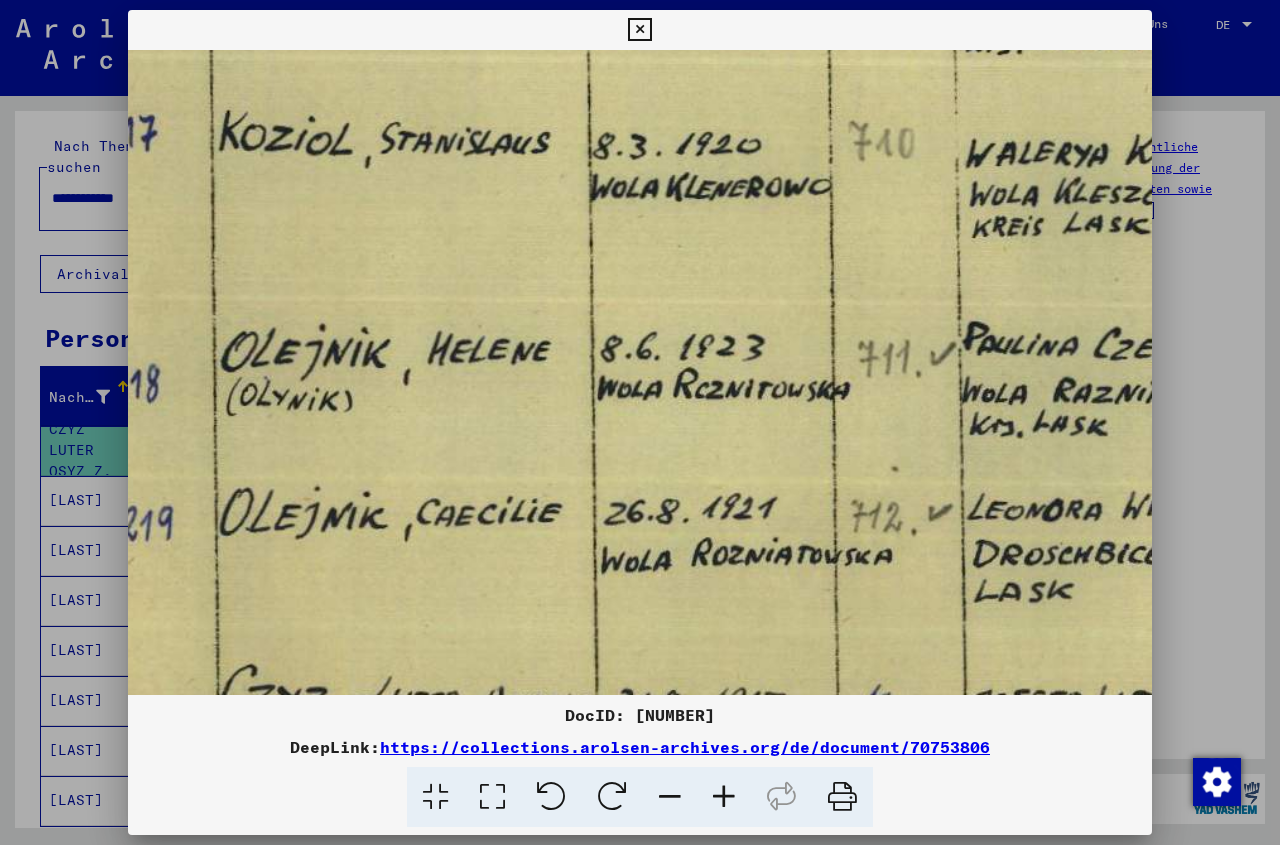 scroll, scrollTop: 563, scrollLeft: 203, axis: both 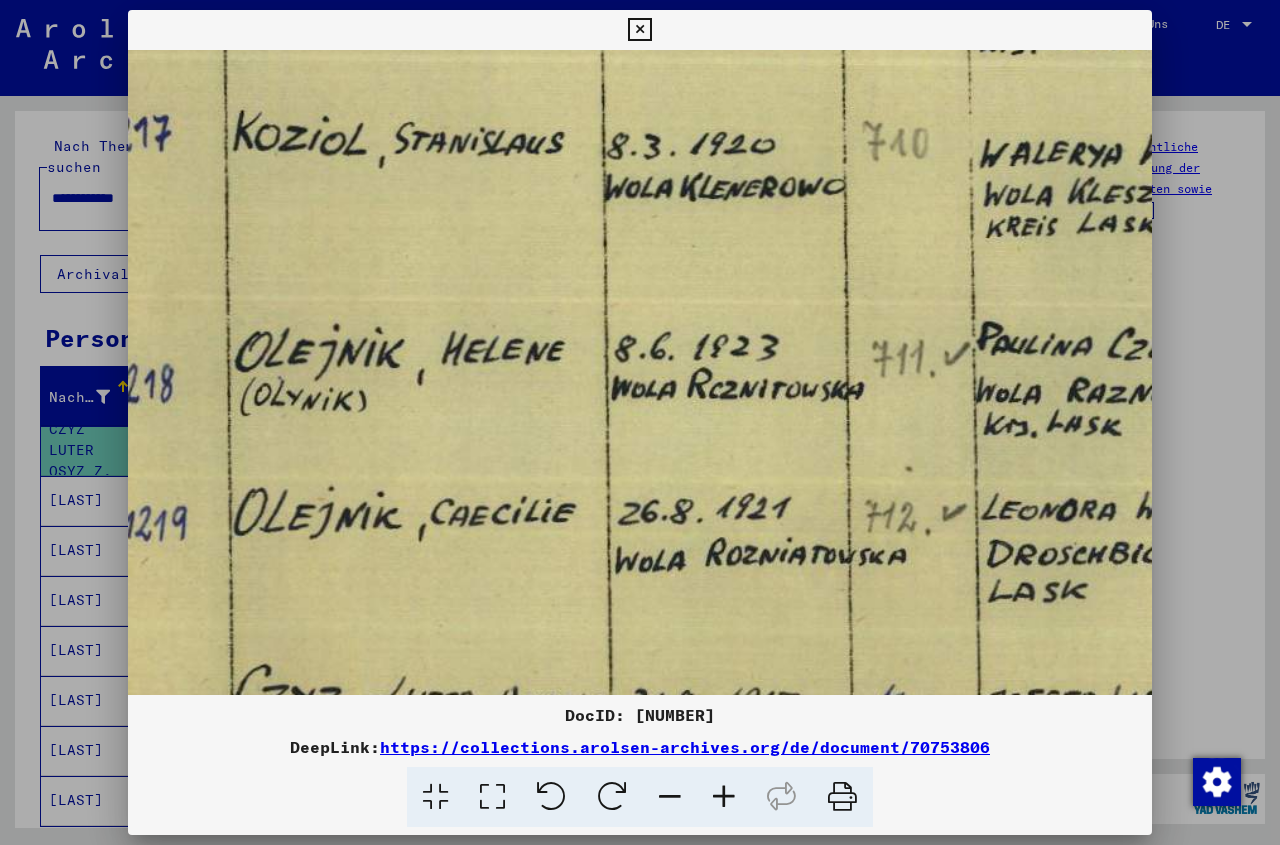 drag, startPoint x: 656, startPoint y: 427, endPoint x: 930, endPoint y: 445, distance: 274.5906 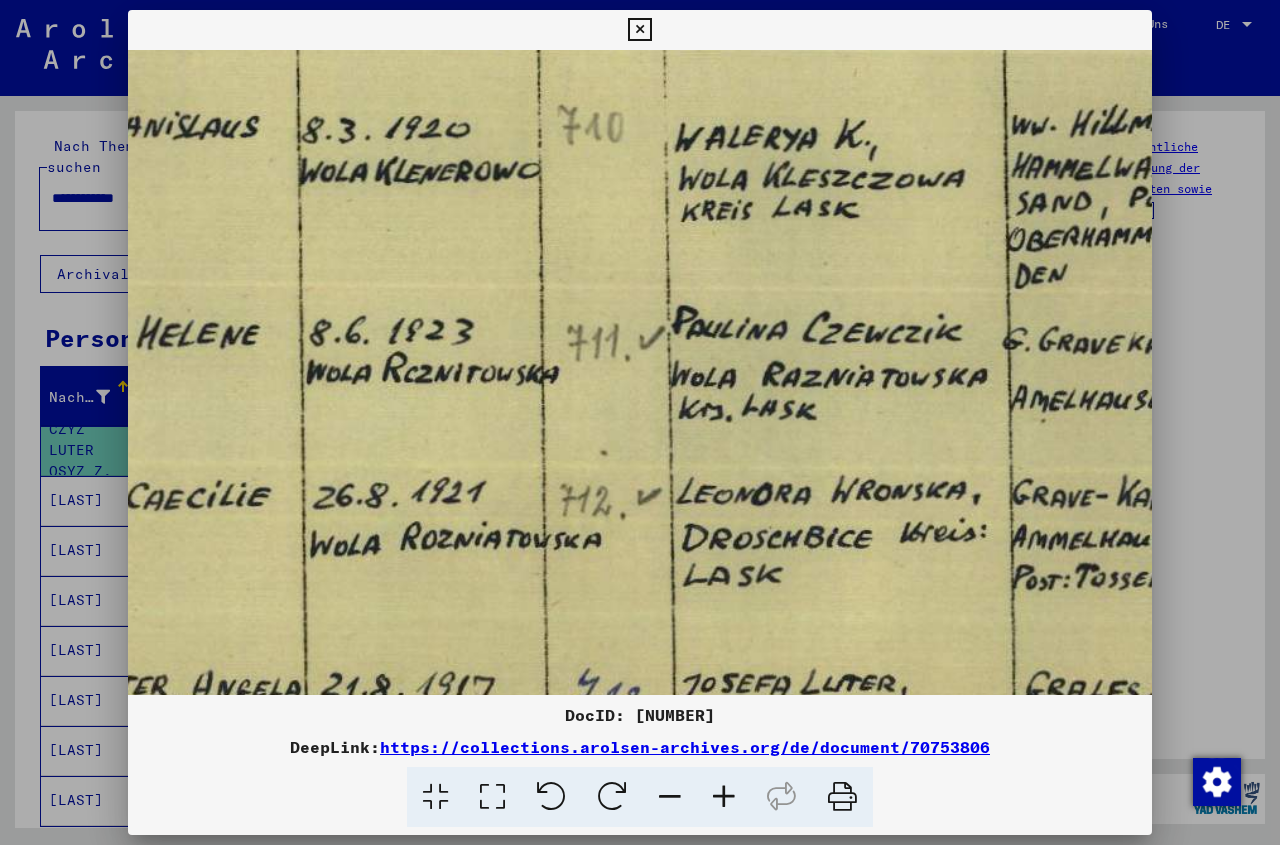 drag, startPoint x: 861, startPoint y: 467, endPoint x: 556, endPoint y: 450, distance: 305.4734 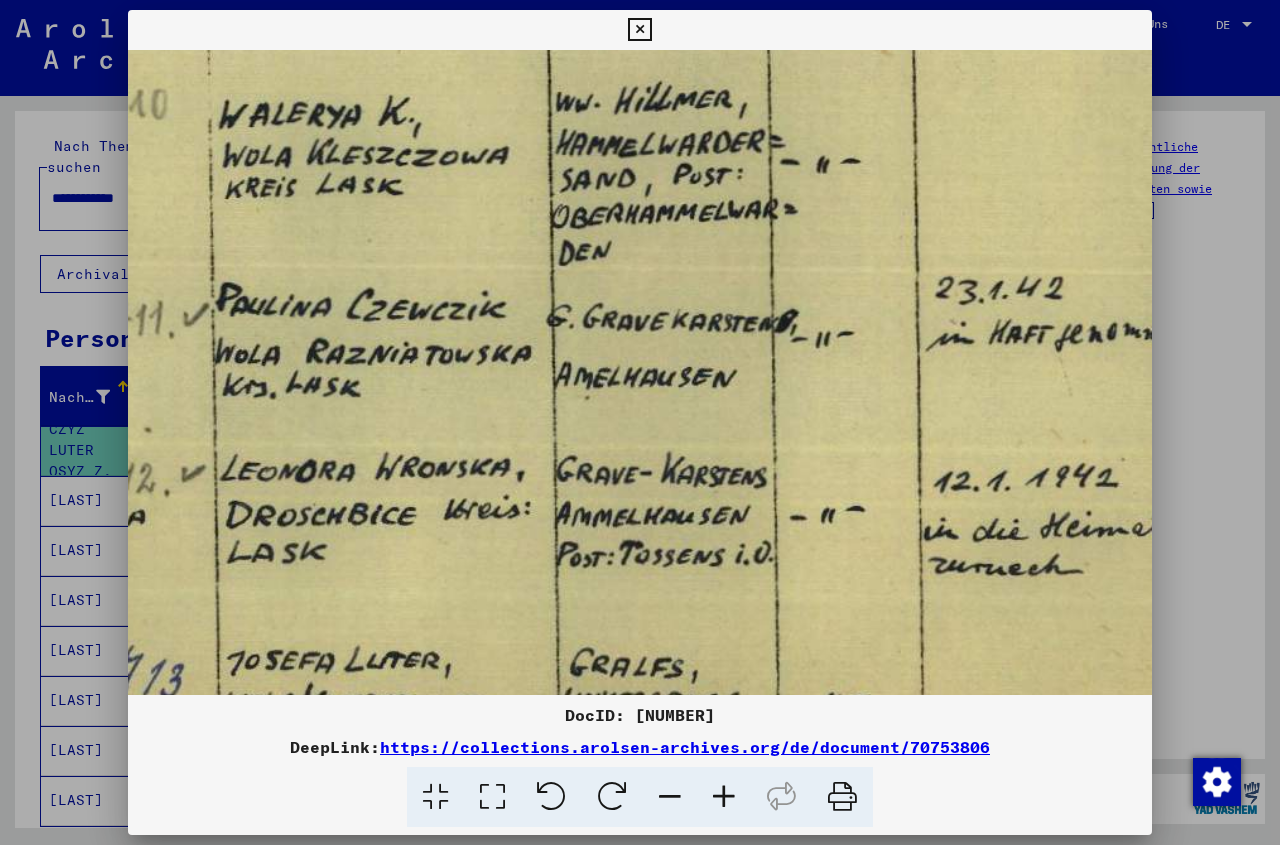 drag, startPoint x: 1037, startPoint y: 426, endPoint x: 581, endPoint y: 404, distance: 456.5304 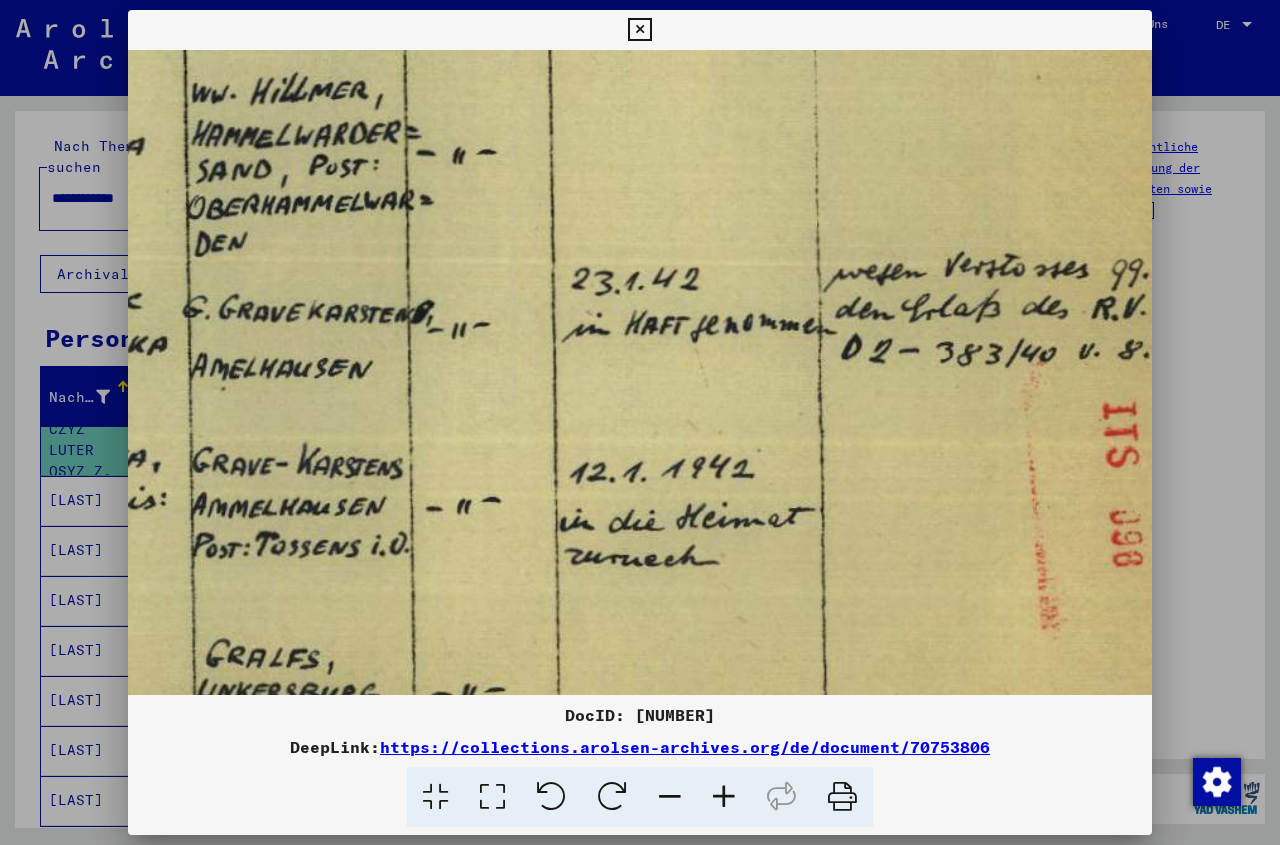 scroll, scrollTop: 611, scrollLeft: 1339, axis: both 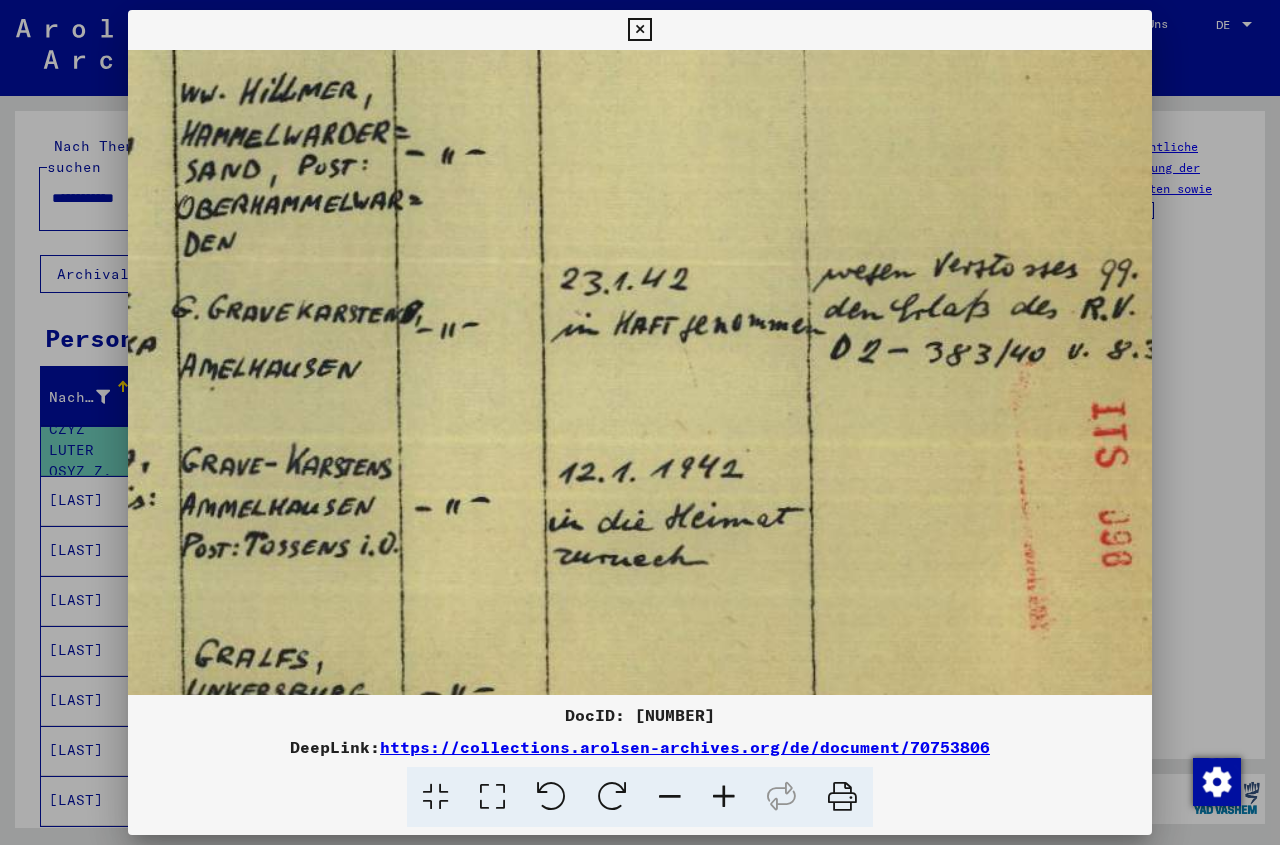 drag, startPoint x: 886, startPoint y: 386, endPoint x: 511, endPoint y: 377, distance: 375.10797 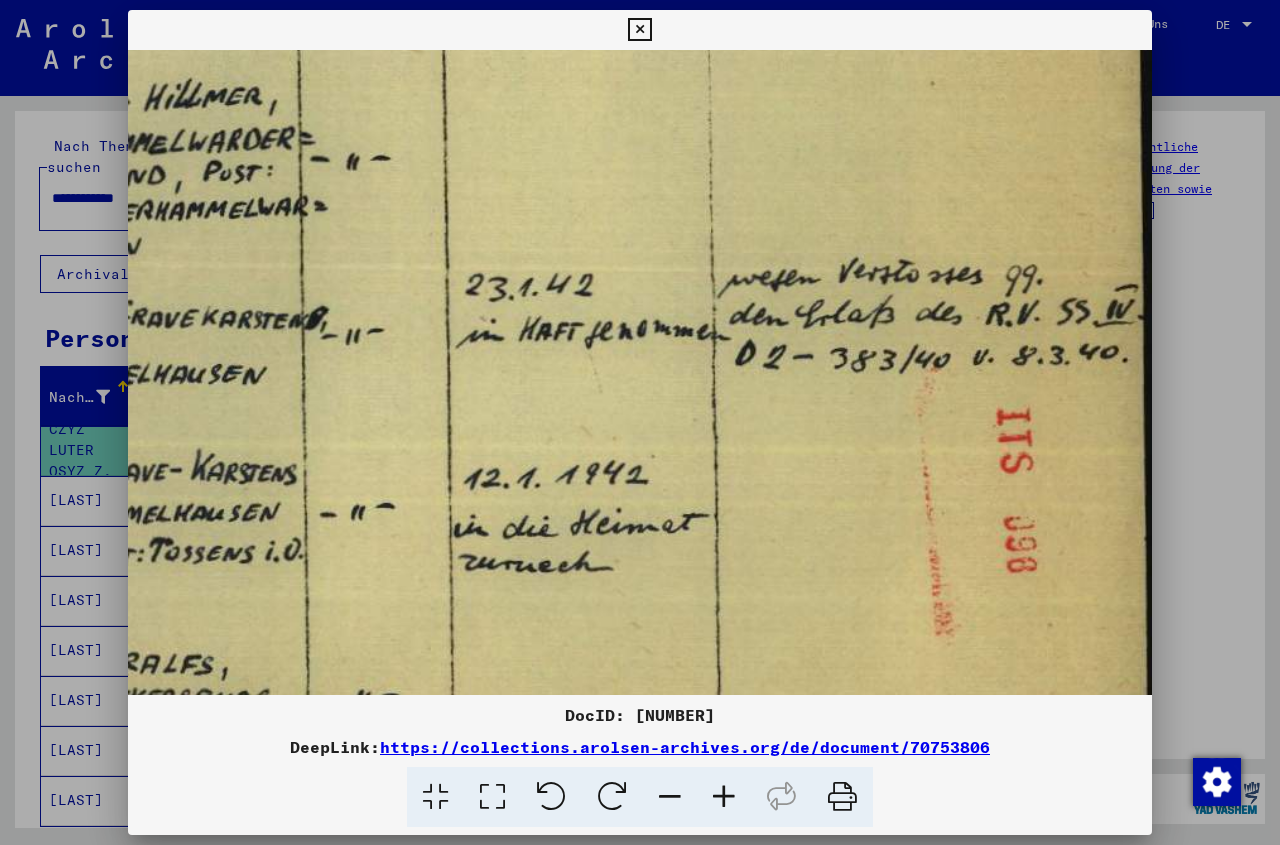 scroll, scrollTop: 605, scrollLeft: 1436, axis: both 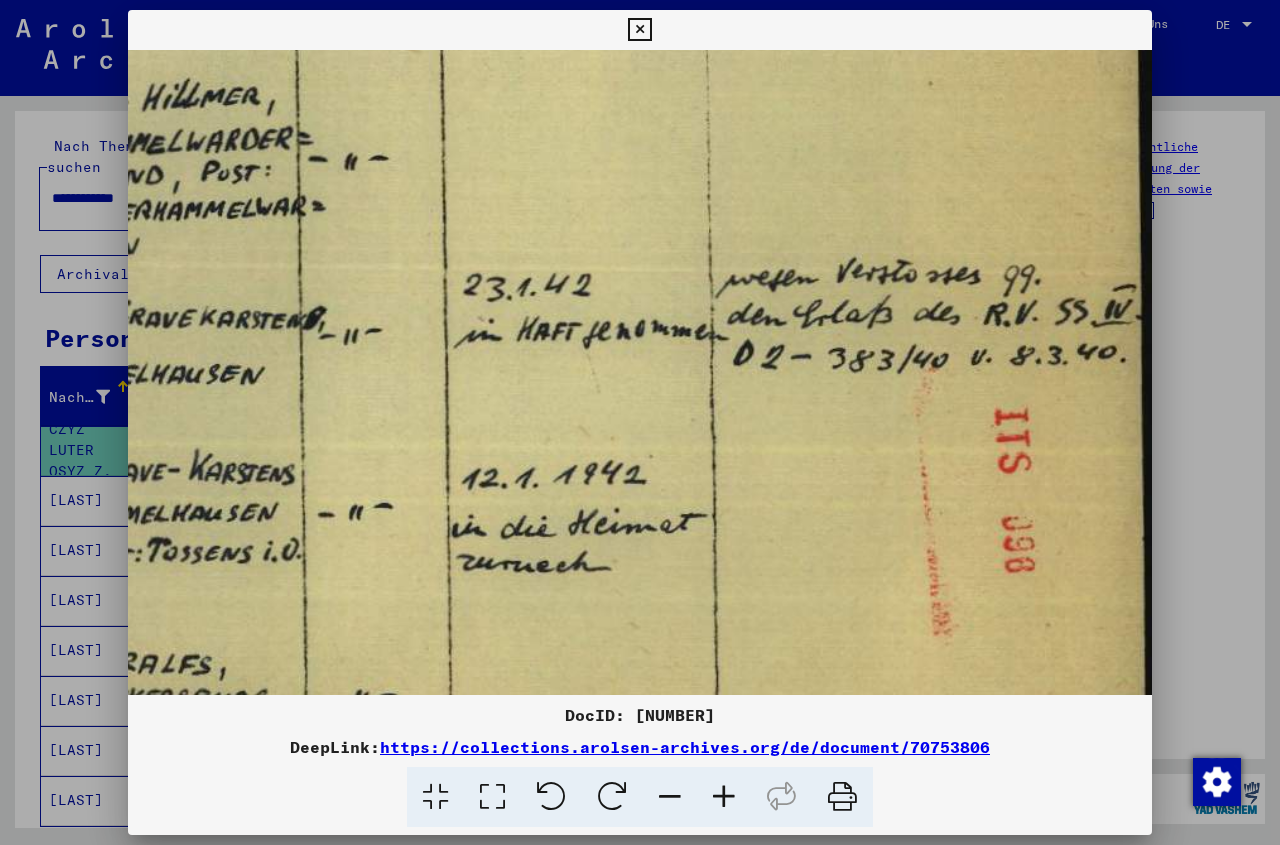 drag, startPoint x: 877, startPoint y: 391, endPoint x: 780, endPoint y: 397, distance: 97.18539 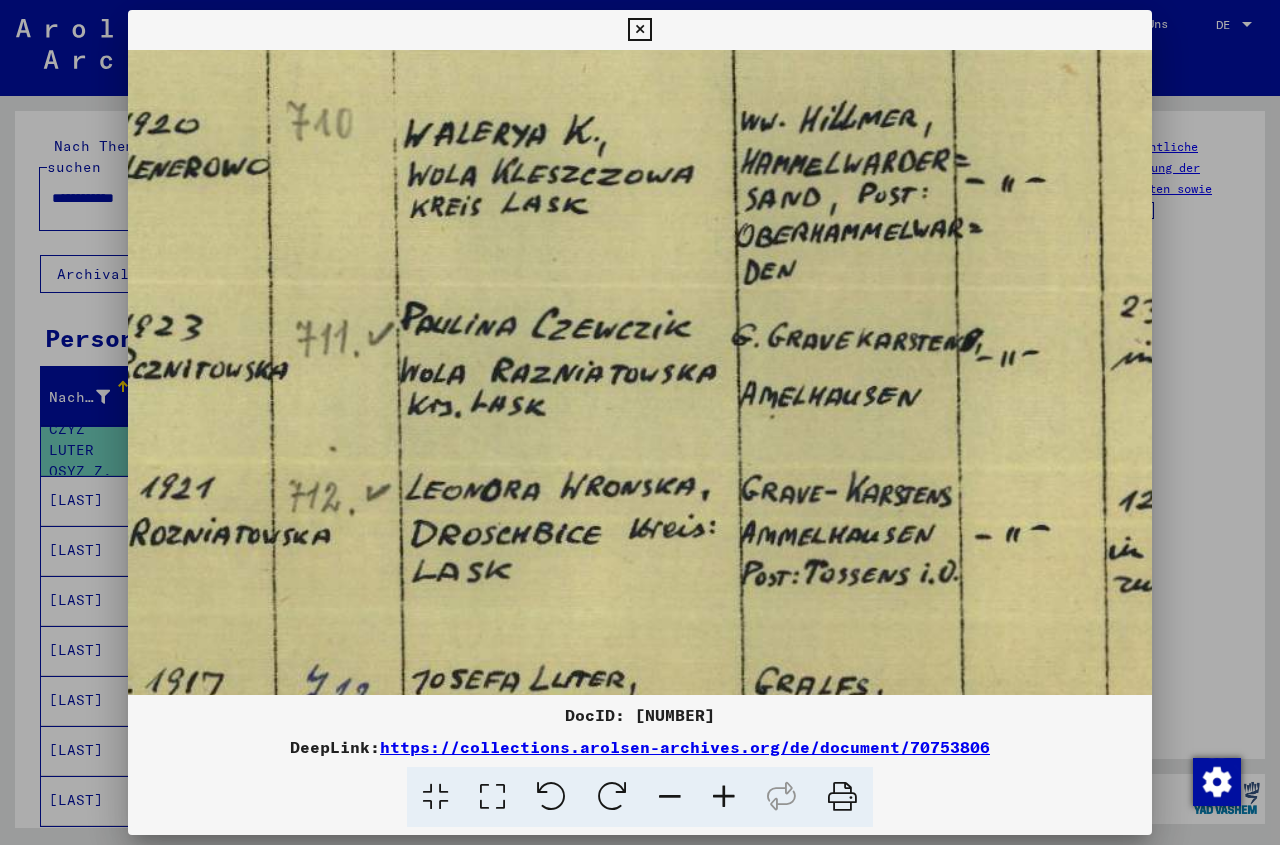 drag, startPoint x: 543, startPoint y: 387, endPoint x: 1158, endPoint y: 410, distance: 615.42993 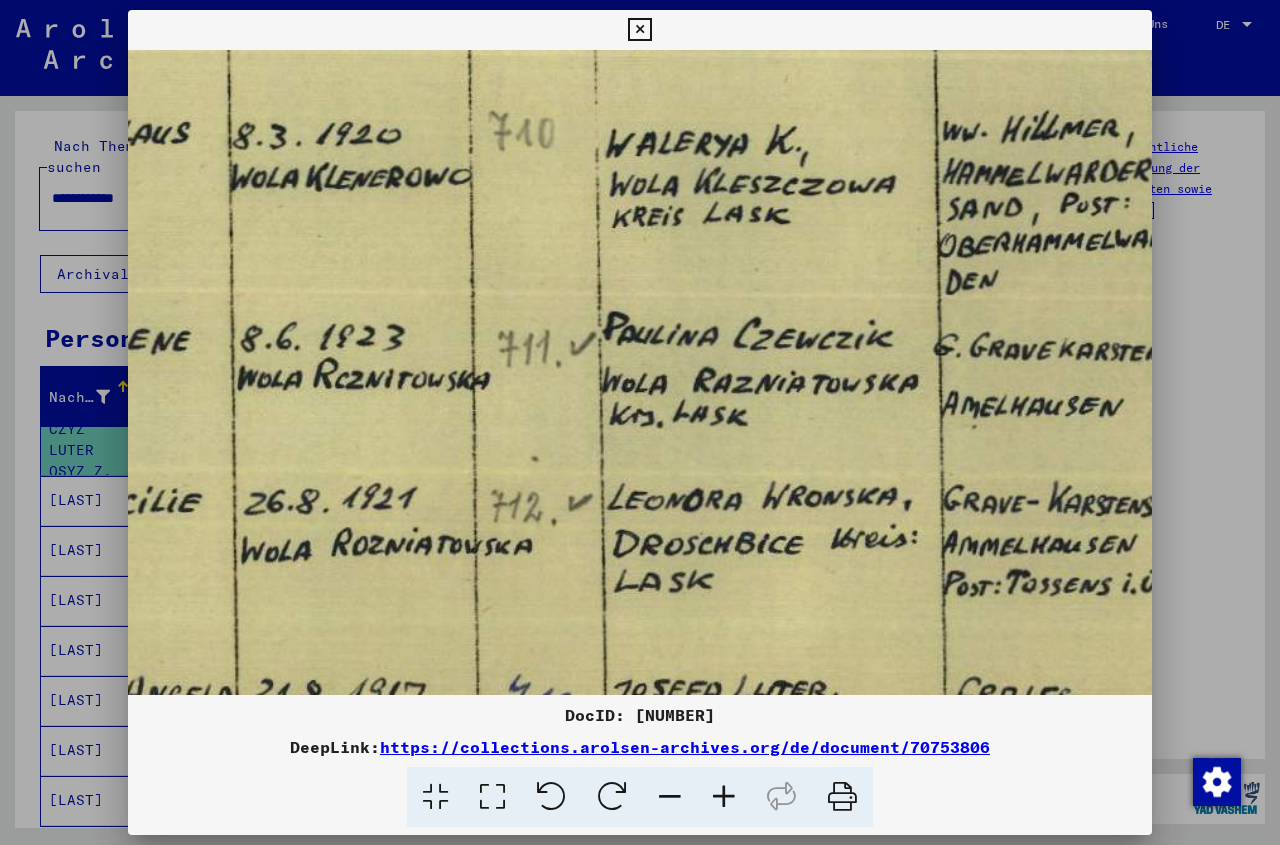 drag, startPoint x: 623, startPoint y: 405, endPoint x: 825, endPoint y: 414, distance: 202.2004 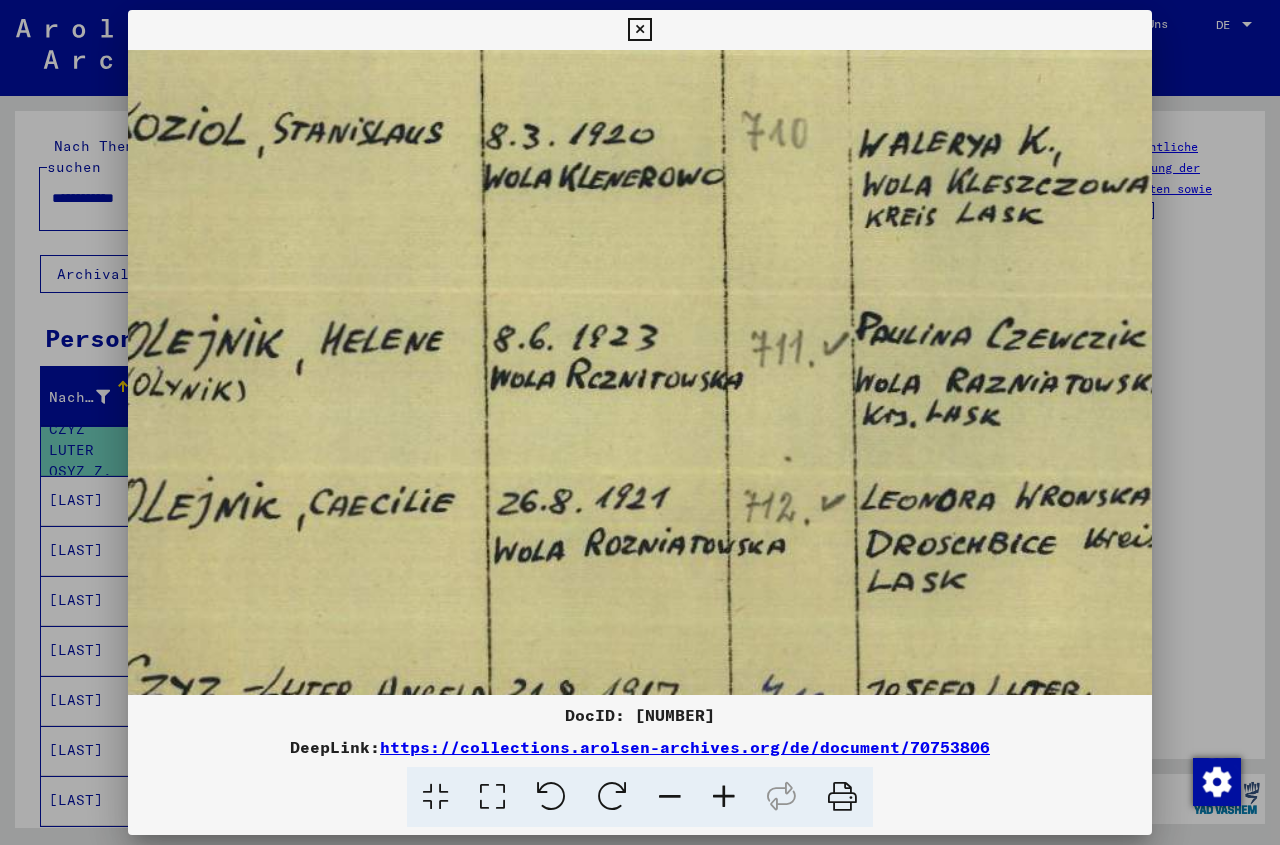 drag, startPoint x: 438, startPoint y: 396, endPoint x: 691, endPoint y: 396, distance: 253 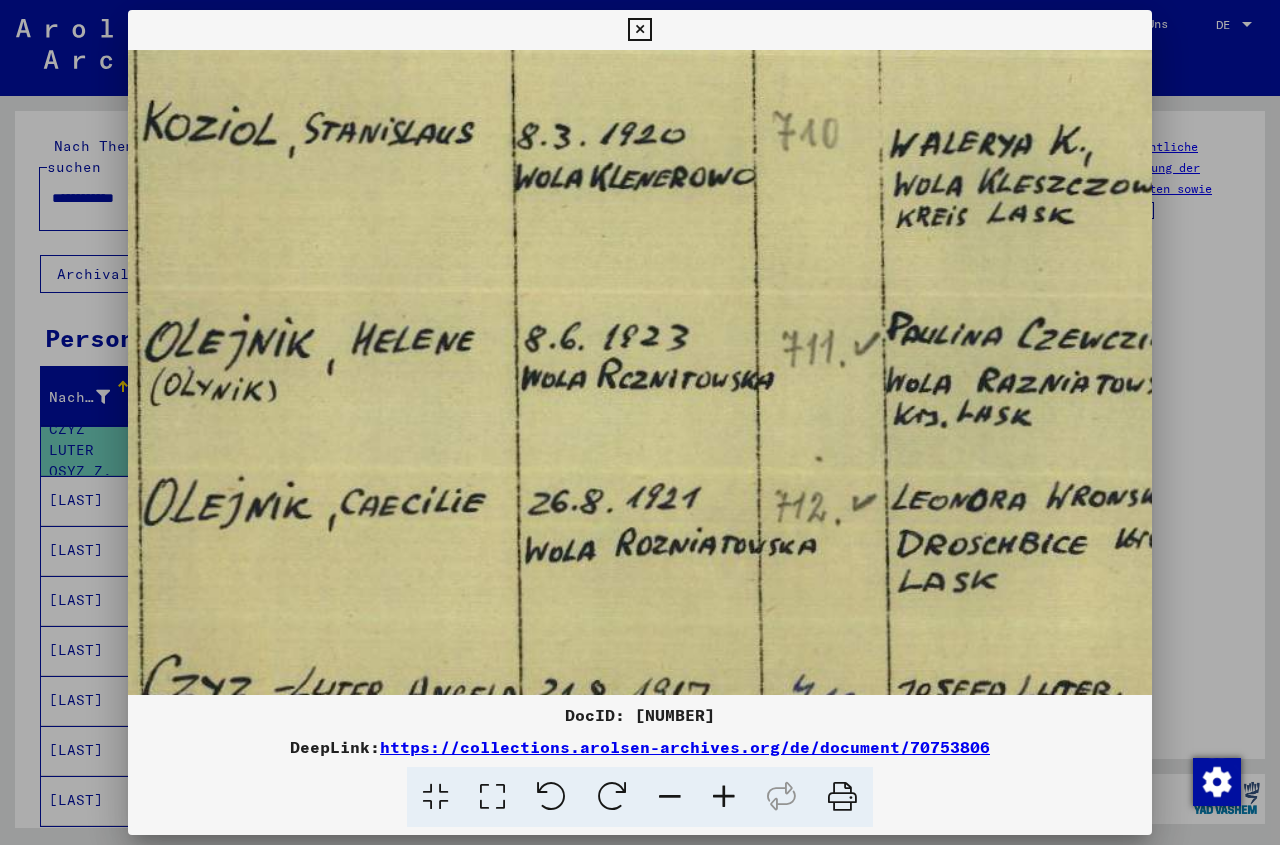 scroll, scrollTop: 573, scrollLeft: 292, axis: both 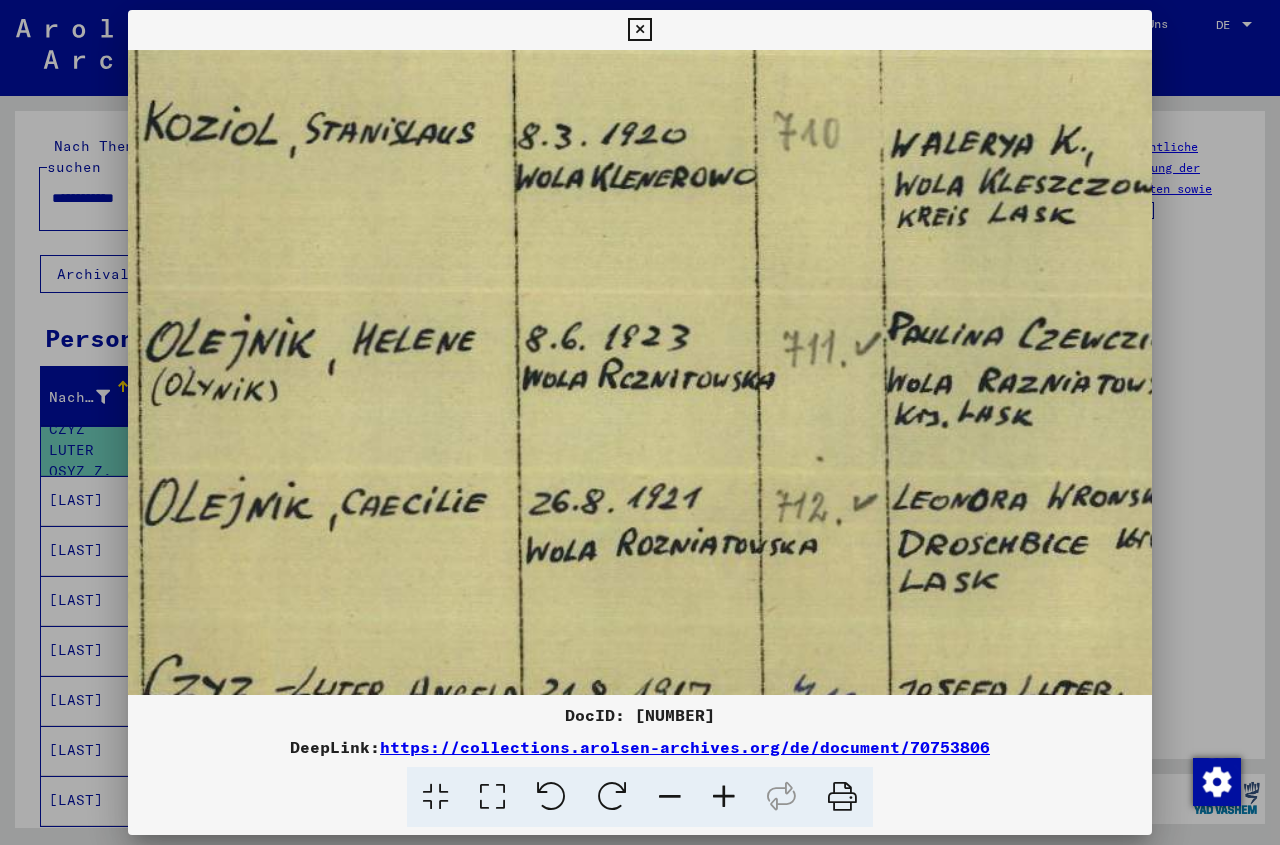 click at bounding box center (1073, 249) 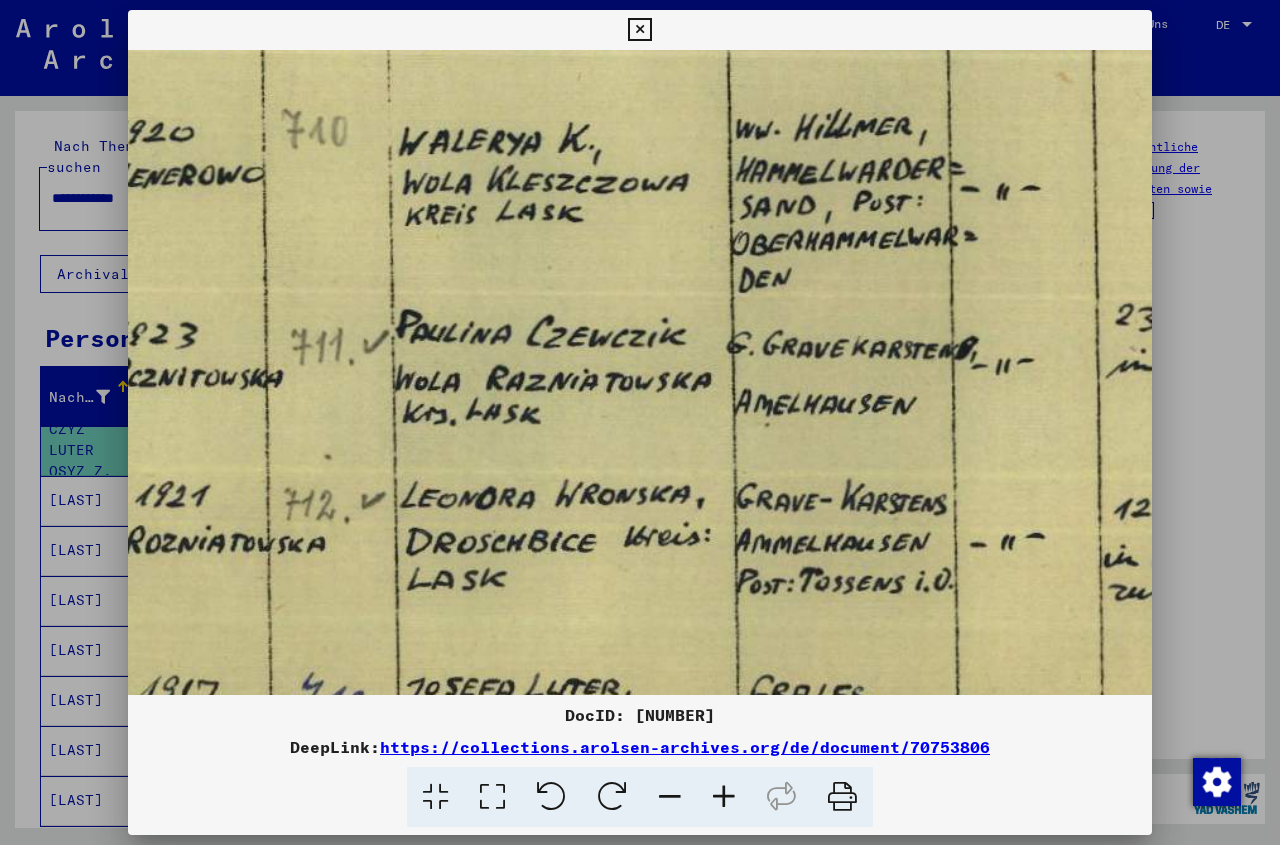 drag, startPoint x: 1038, startPoint y: 383, endPoint x: 545, endPoint y: 381, distance: 493.00406 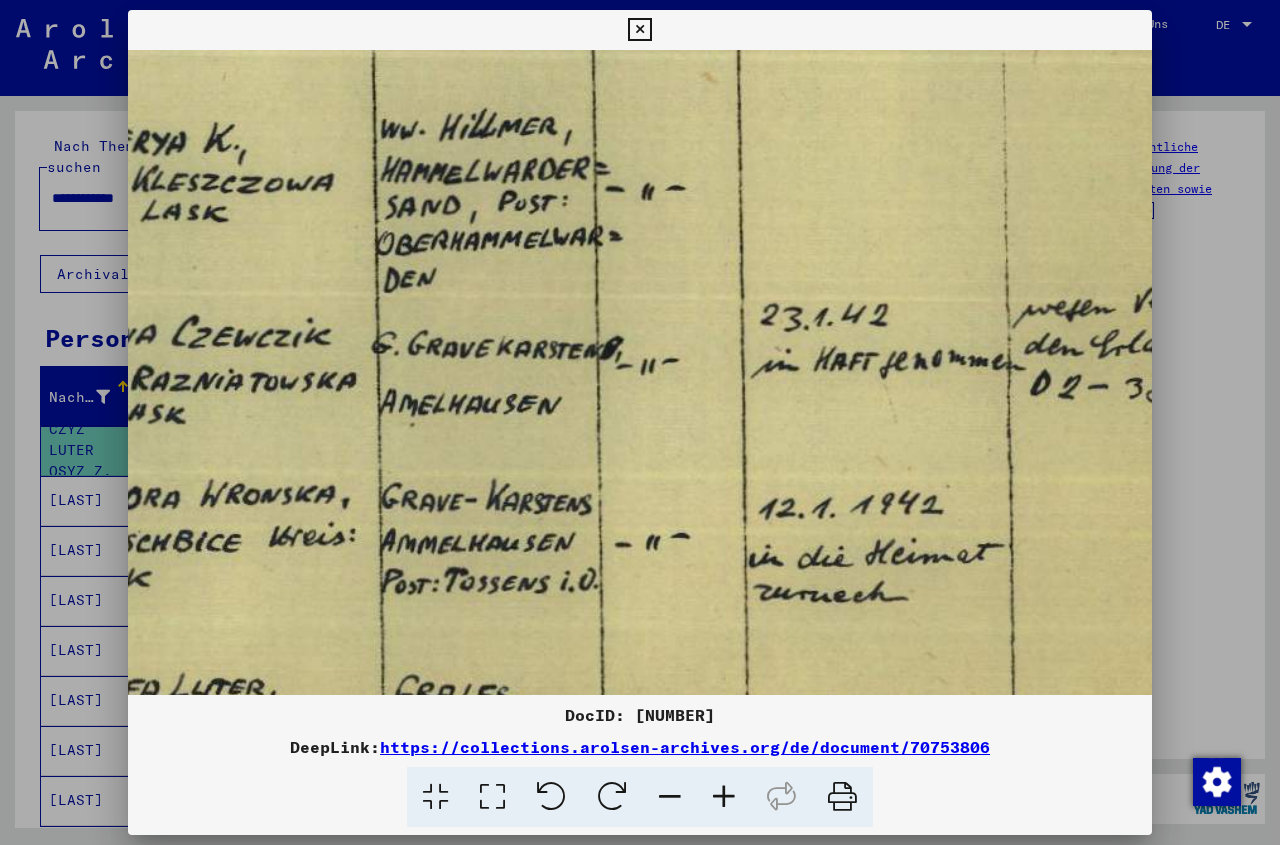 scroll, scrollTop: 575, scrollLeft: 1149, axis: both 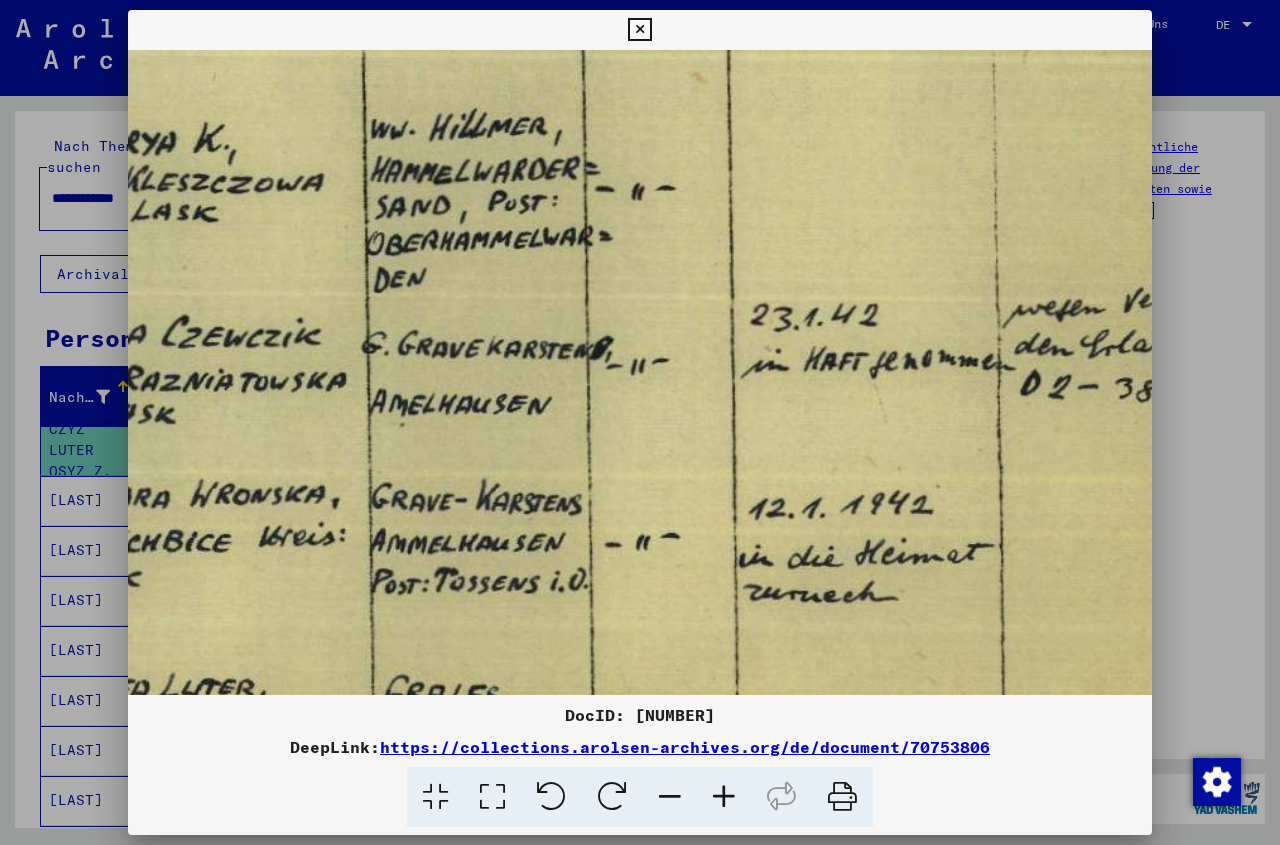 drag, startPoint x: 911, startPoint y: 373, endPoint x: 547, endPoint y: 373, distance: 364 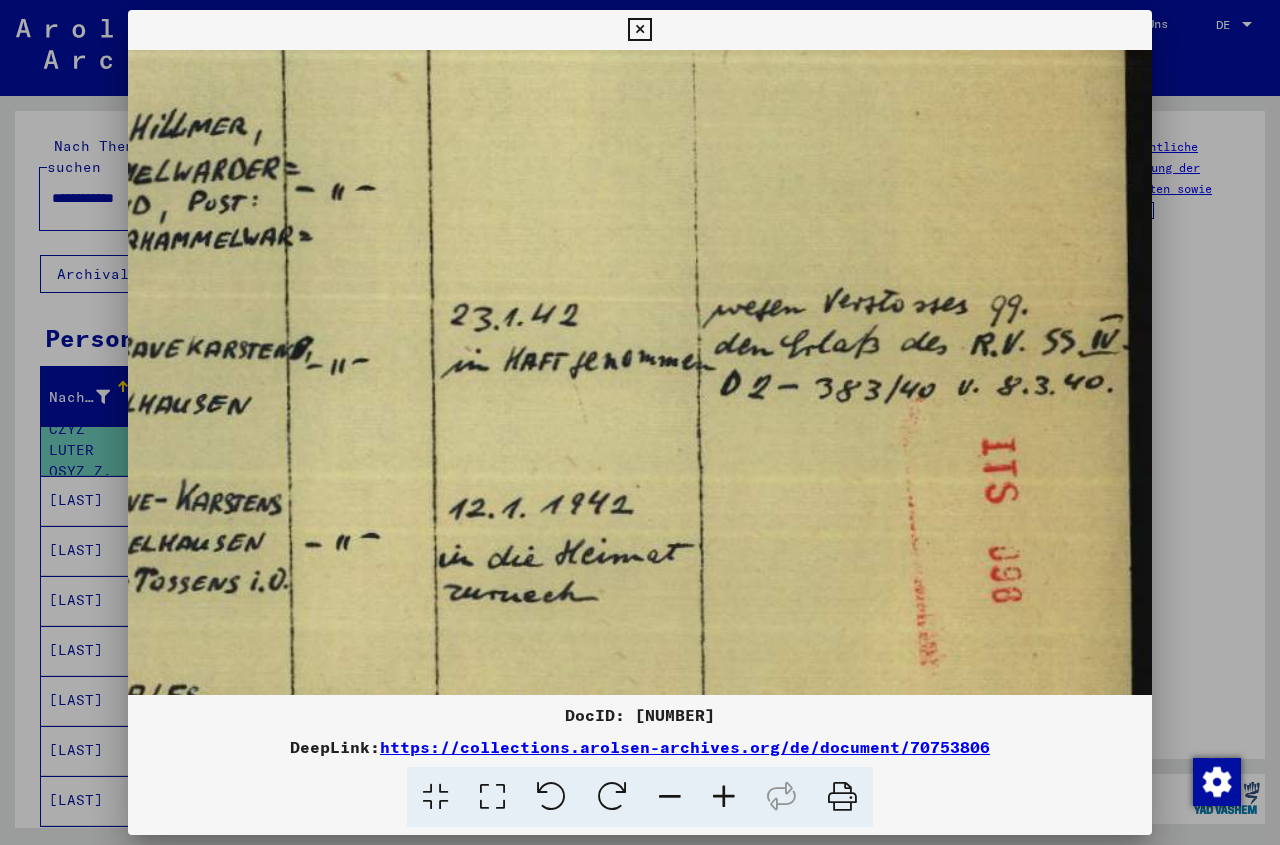 scroll, scrollTop: 575, scrollLeft: 1450, axis: both 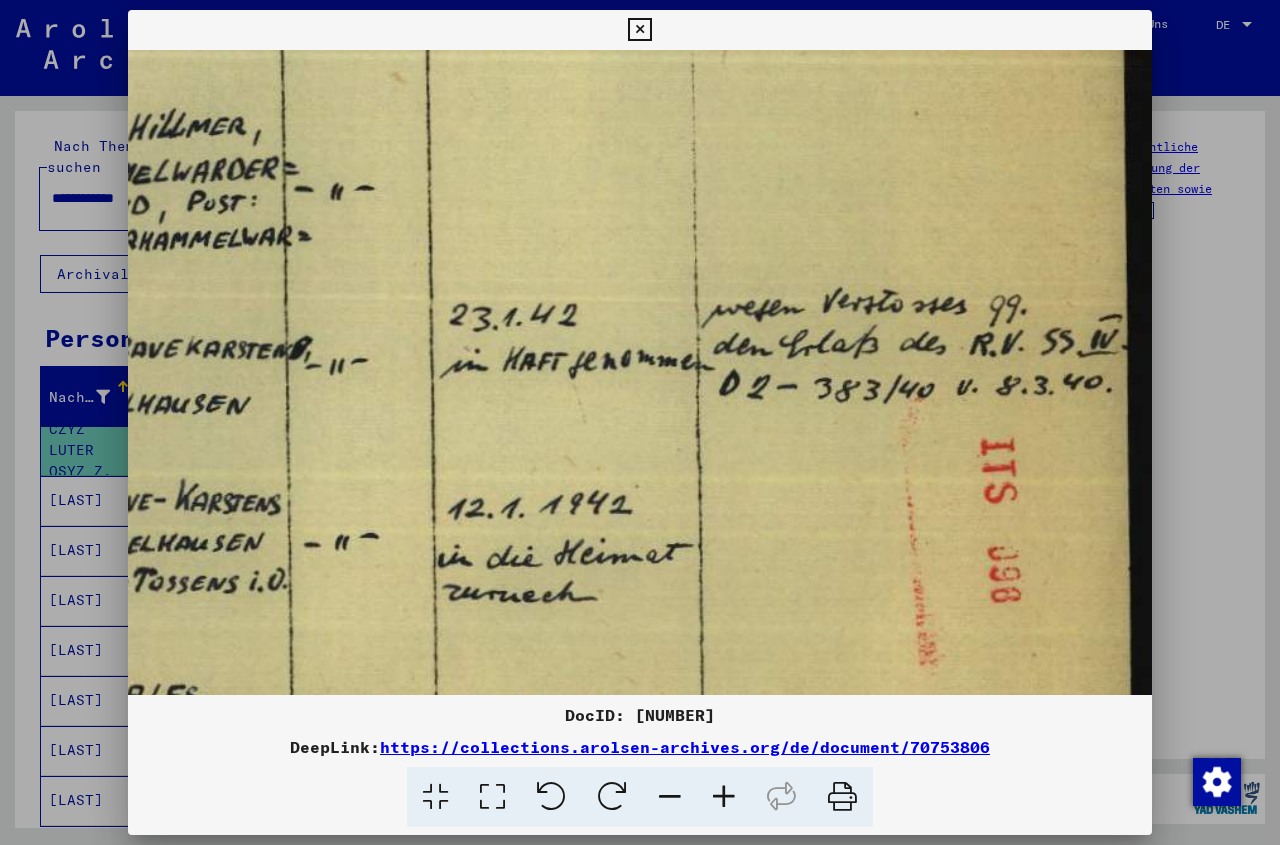 drag, startPoint x: 877, startPoint y: 370, endPoint x: 580, endPoint y: 370, distance: 297 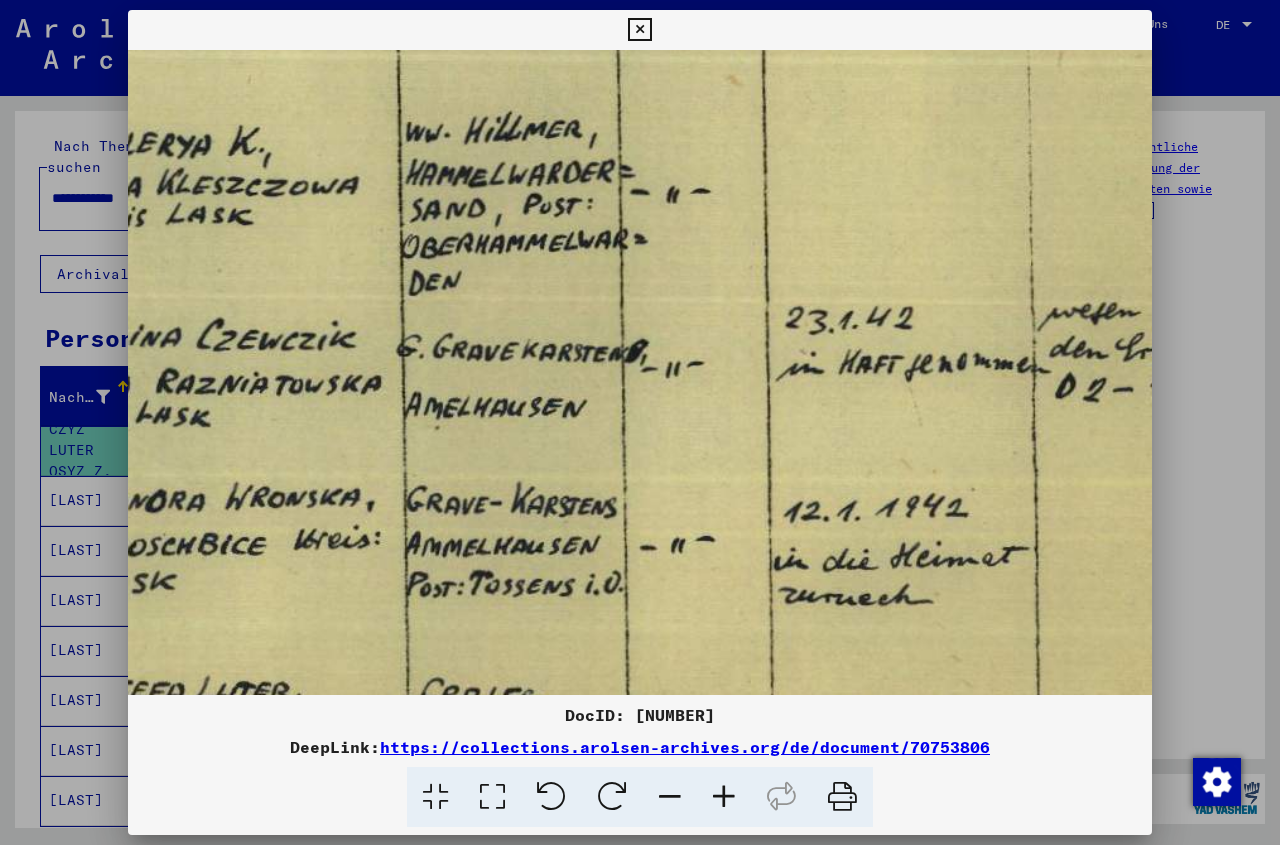scroll, scrollTop: 572, scrollLeft: 1086, axis: both 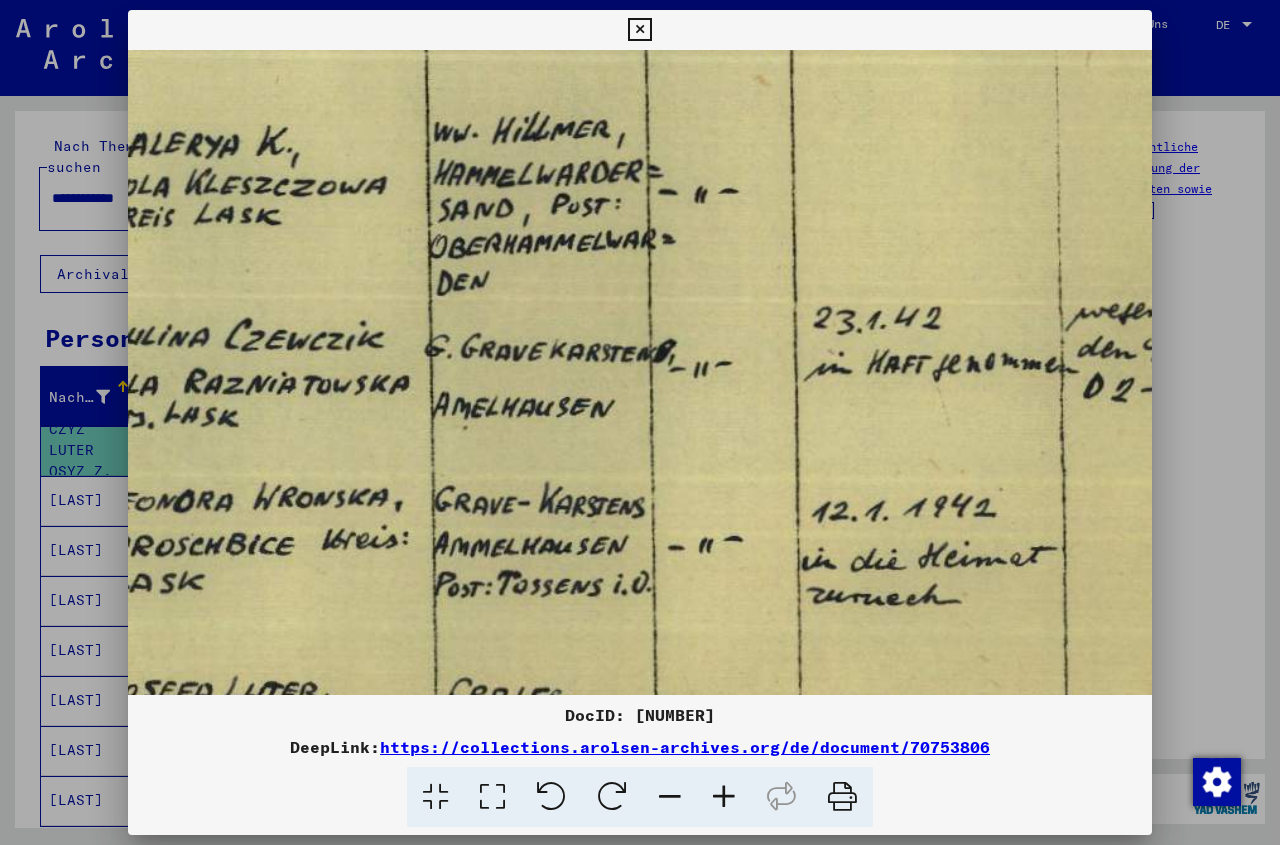 drag, startPoint x: 553, startPoint y: 380, endPoint x: 917, endPoint y: 383, distance: 364.01236 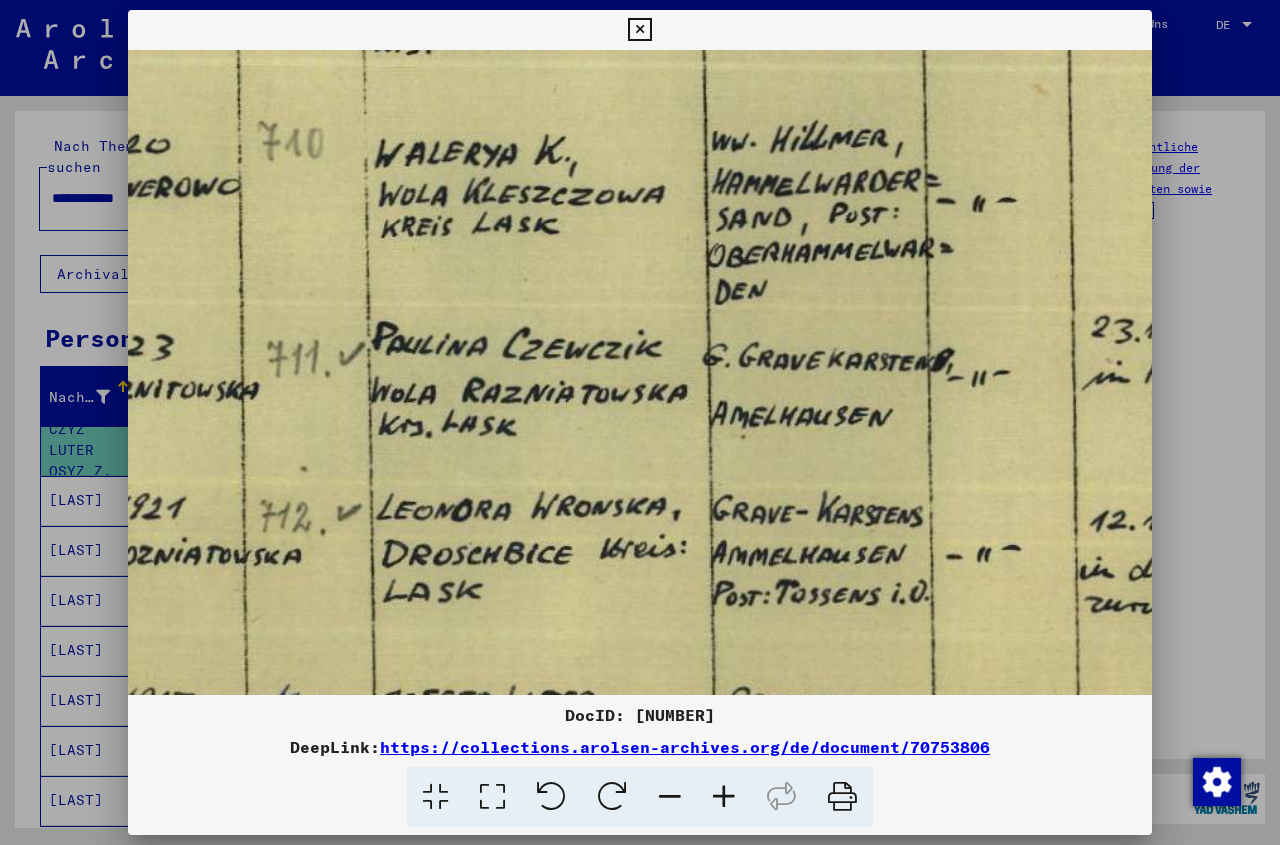 scroll, scrollTop: 562, scrollLeft: 754, axis: both 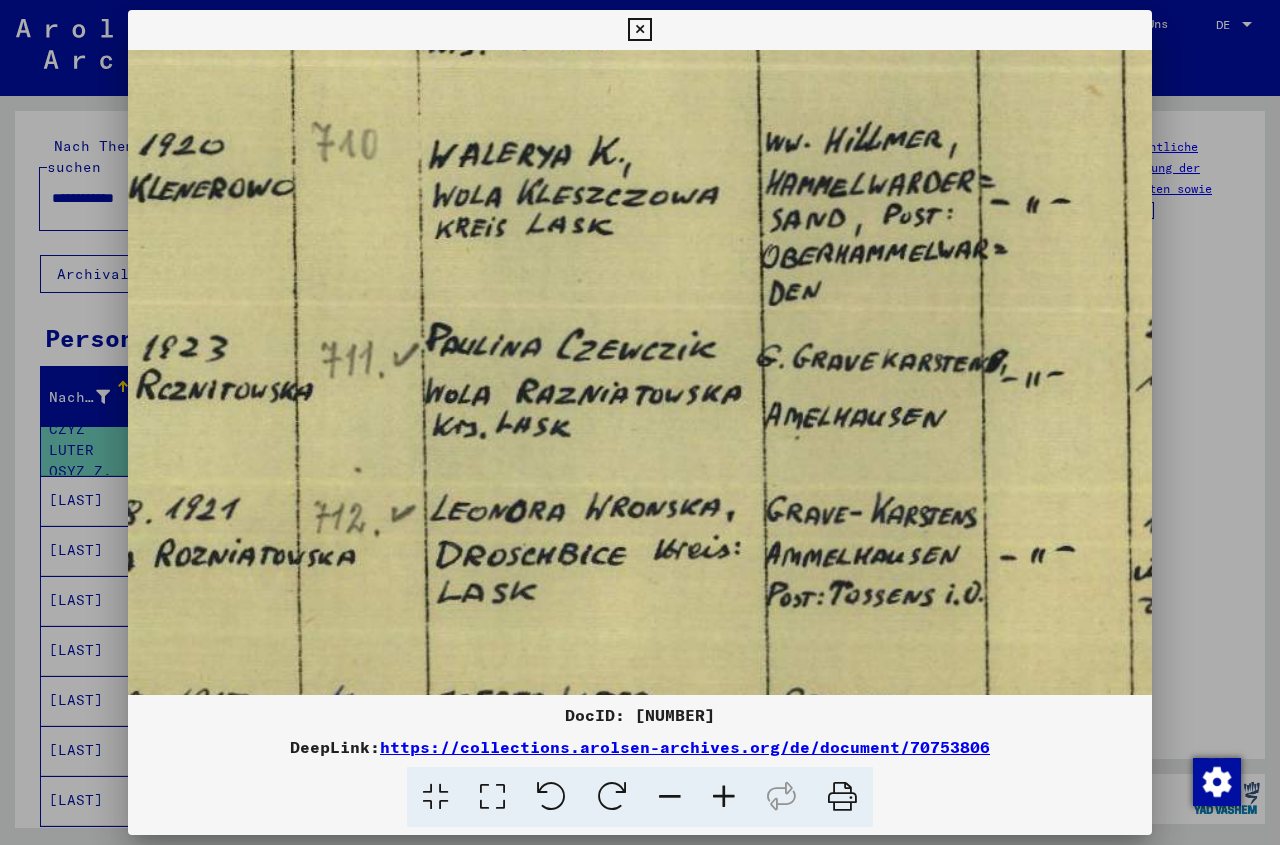 drag, startPoint x: 629, startPoint y: 390, endPoint x: 958, endPoint y: 399, distance: 329.12308 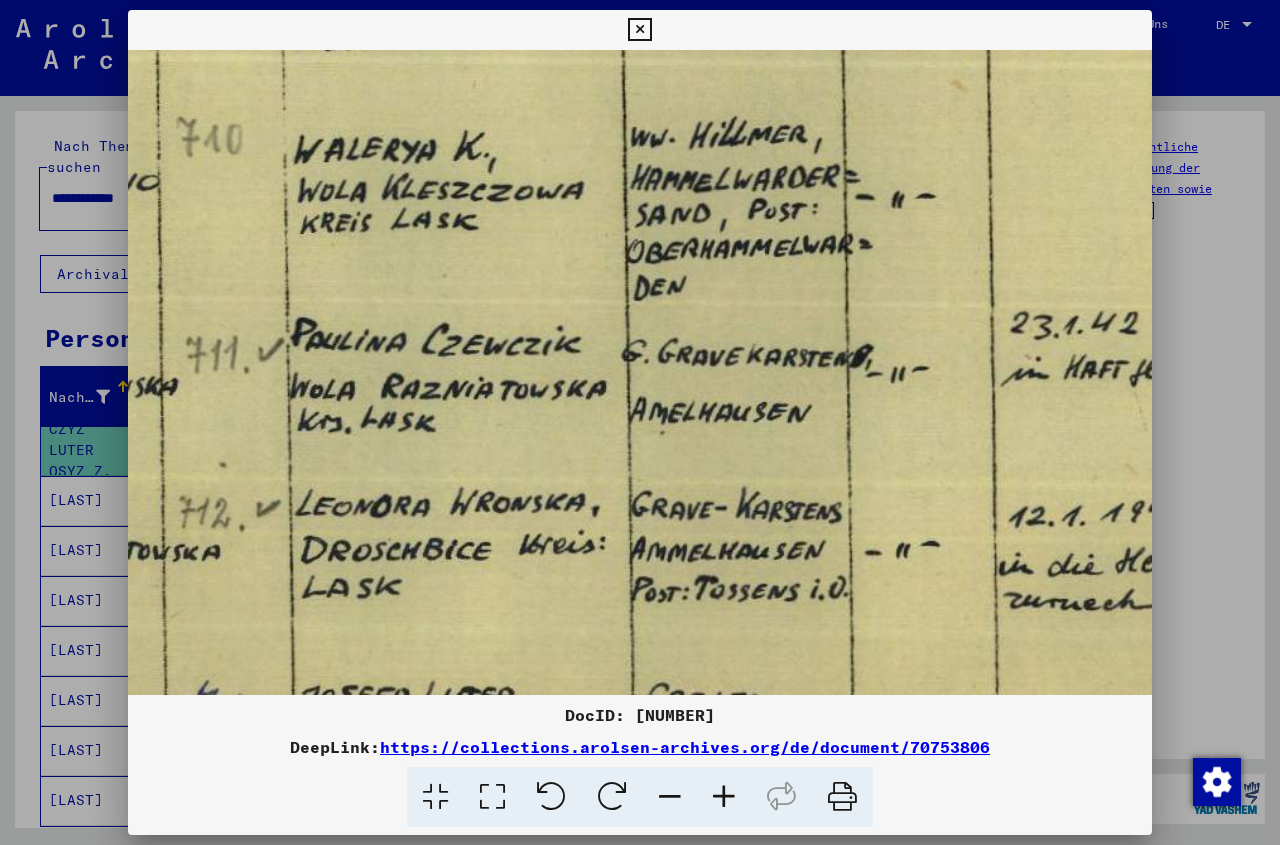 scroll, scrollTop: 567, scrollLeft: 890, axis: both 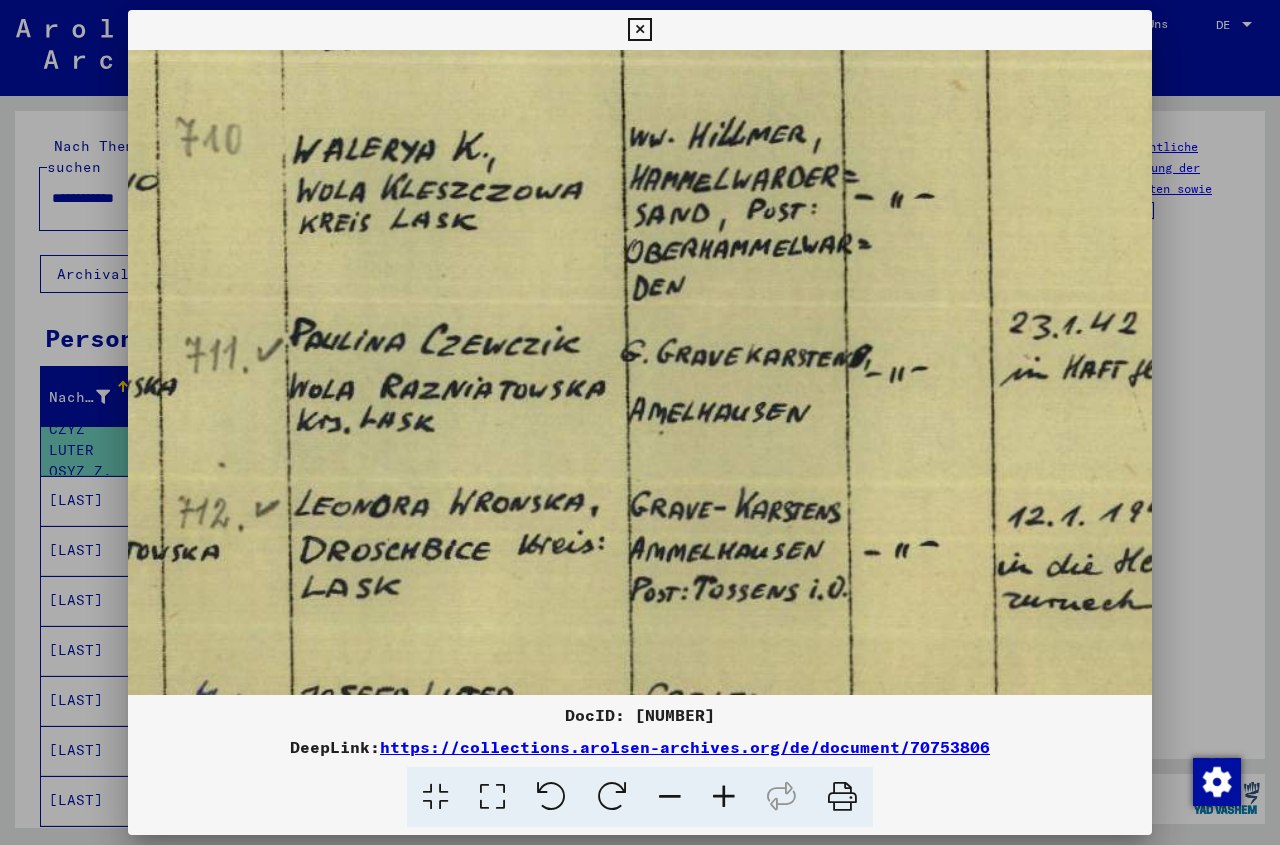drag, startPoint x: 936, startPoint y: 415, endPoint x: 800, endPoint y: 410, distance: 136.09187 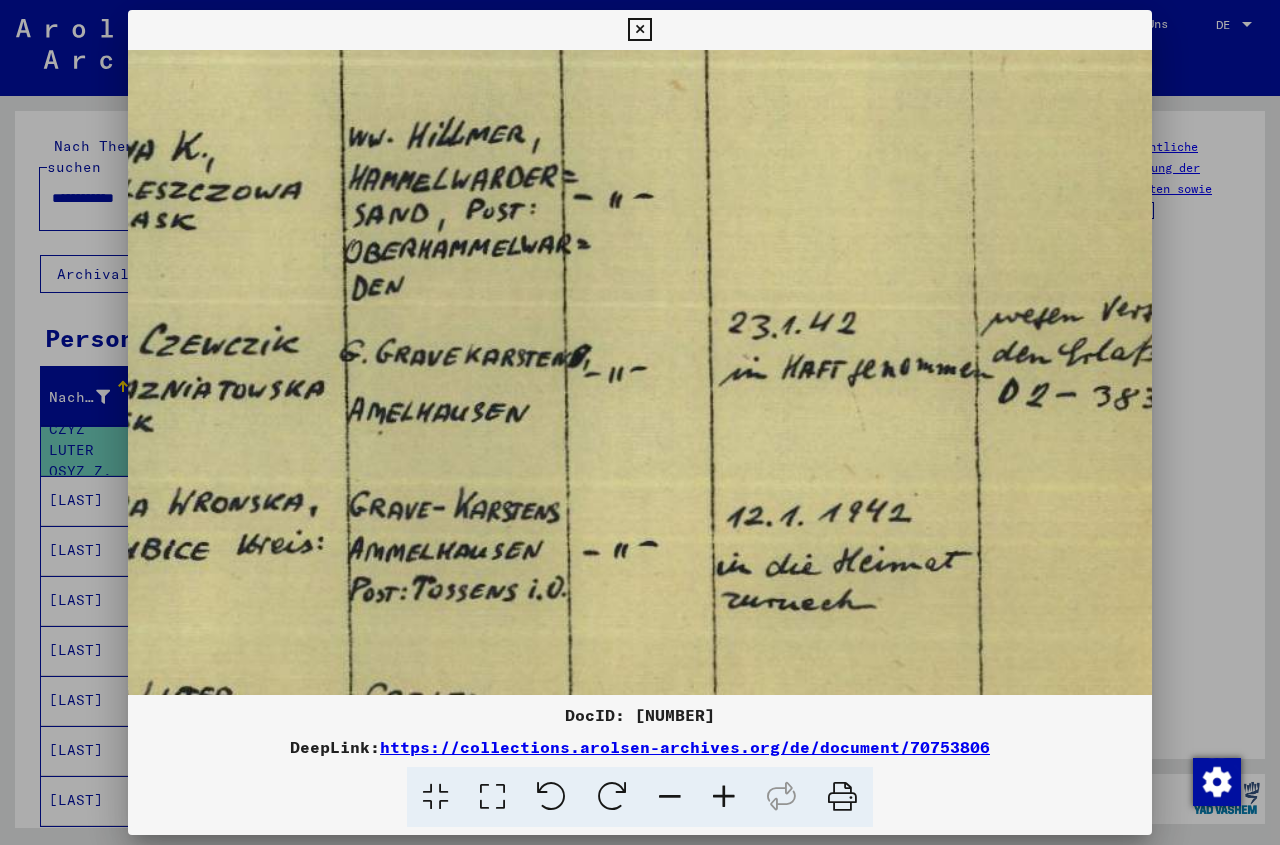 drag, startPoint x: 862, startPoint y: 401, endPoint x: 581, endPoint y: 401, distance: 281 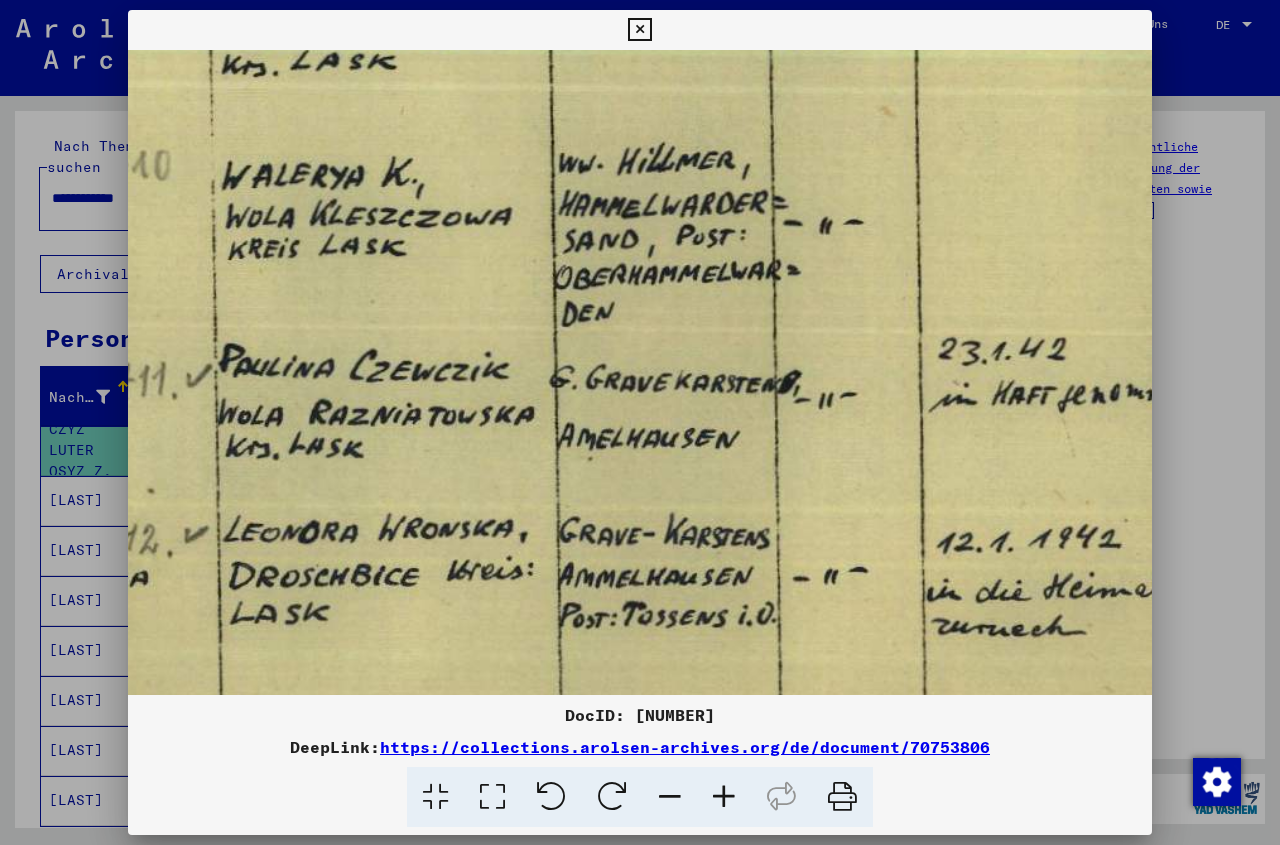 scroll, scrollTop: 541, scrollLeft: 959, axis: both 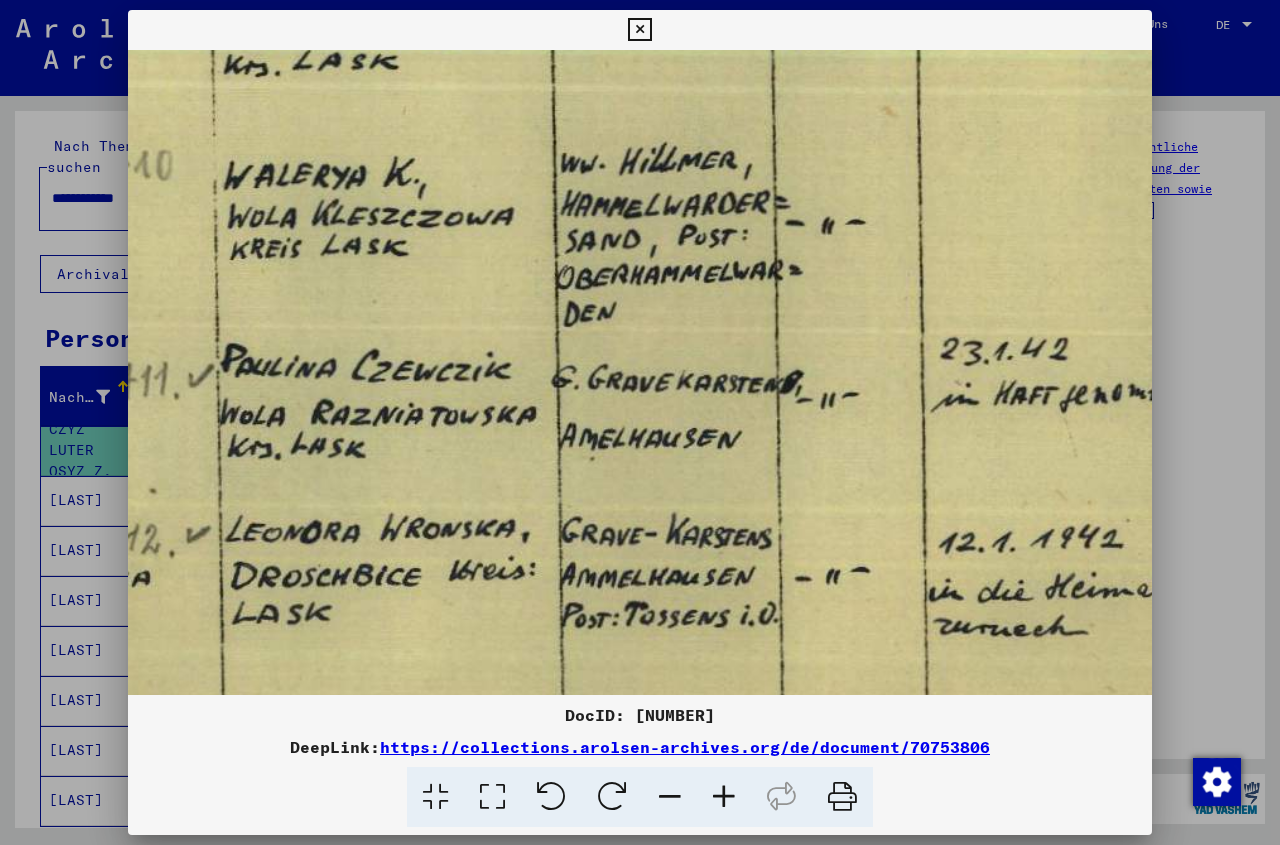 drag, startPoint x: 827, startPoint y: 401, endPoint x: 1039, endPoint y: 427, distance: 213.5884 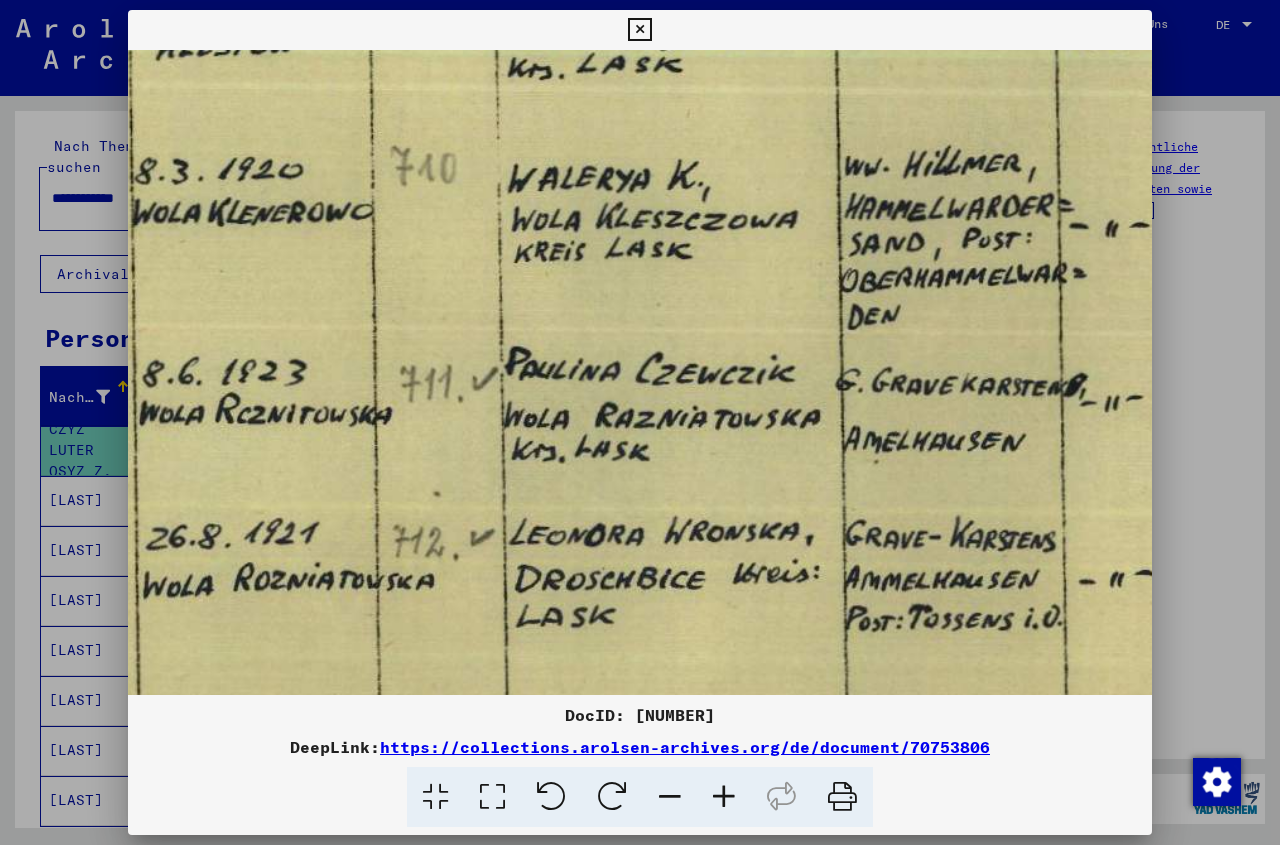 drag, startPoint x: 713, startPoint y: 427, endPoint x: 997, endPoint y: 430, distance: 284.01584 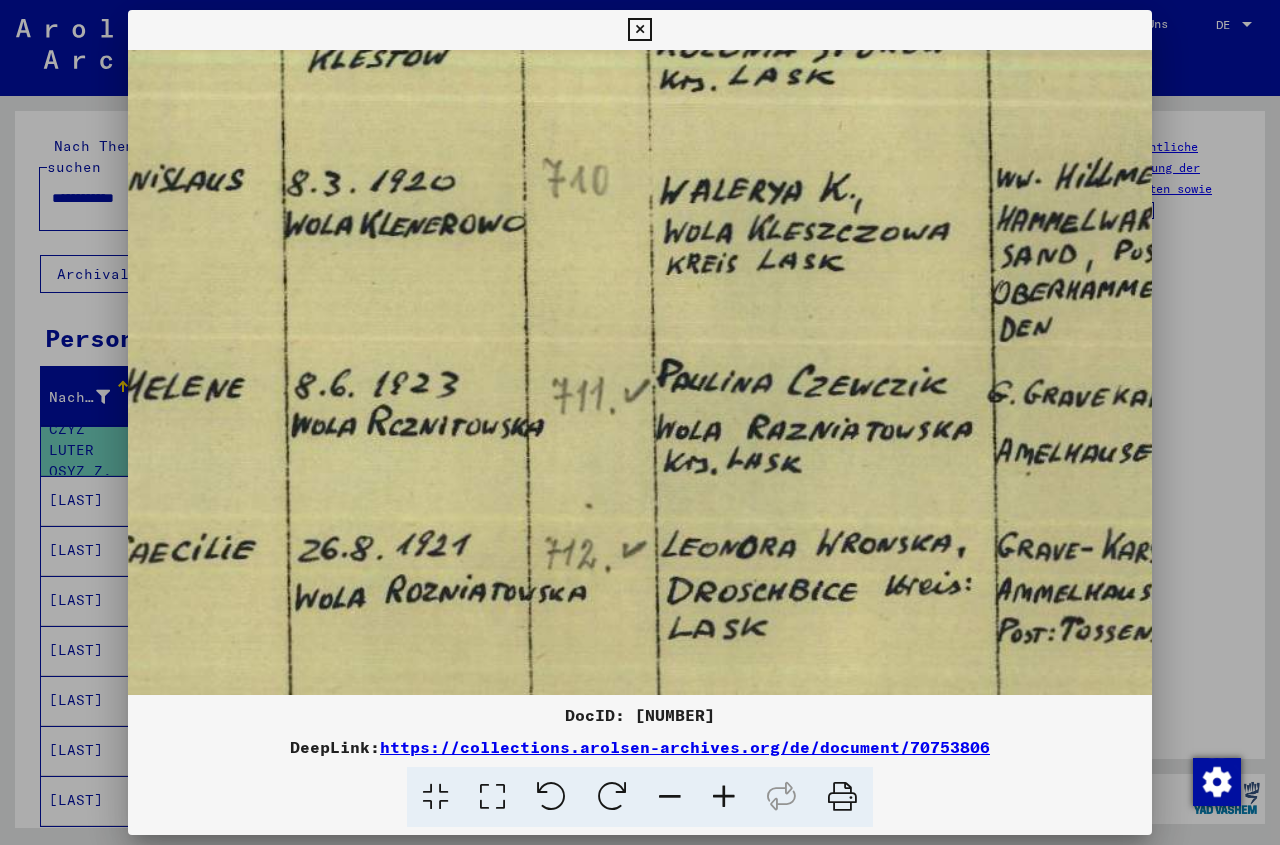 scroll, scrollTop: 526, scrollLeft: 384, axis: both 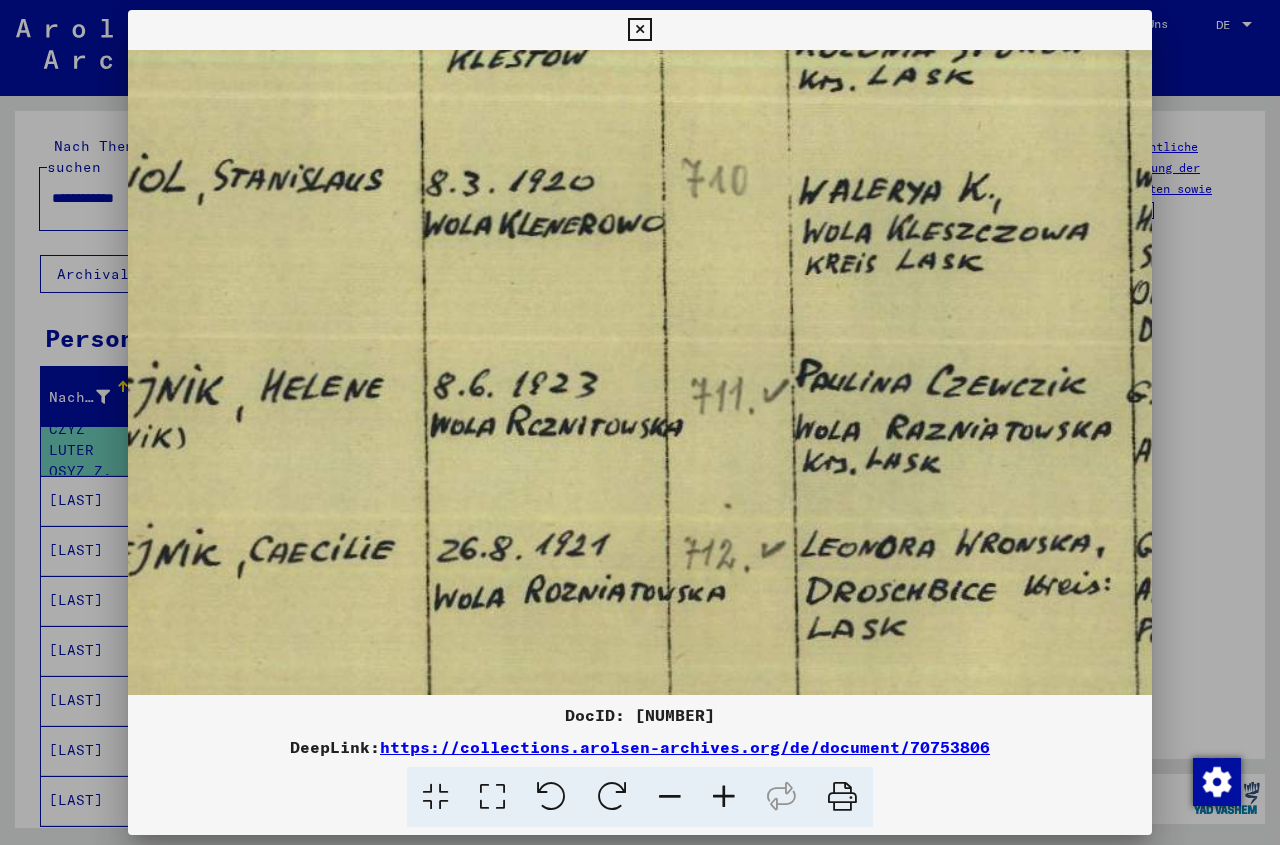 drag, startPoint x: 681, startPoint y: 432, endPoint x: 972, endPoint y: 444, distance: 291.2473 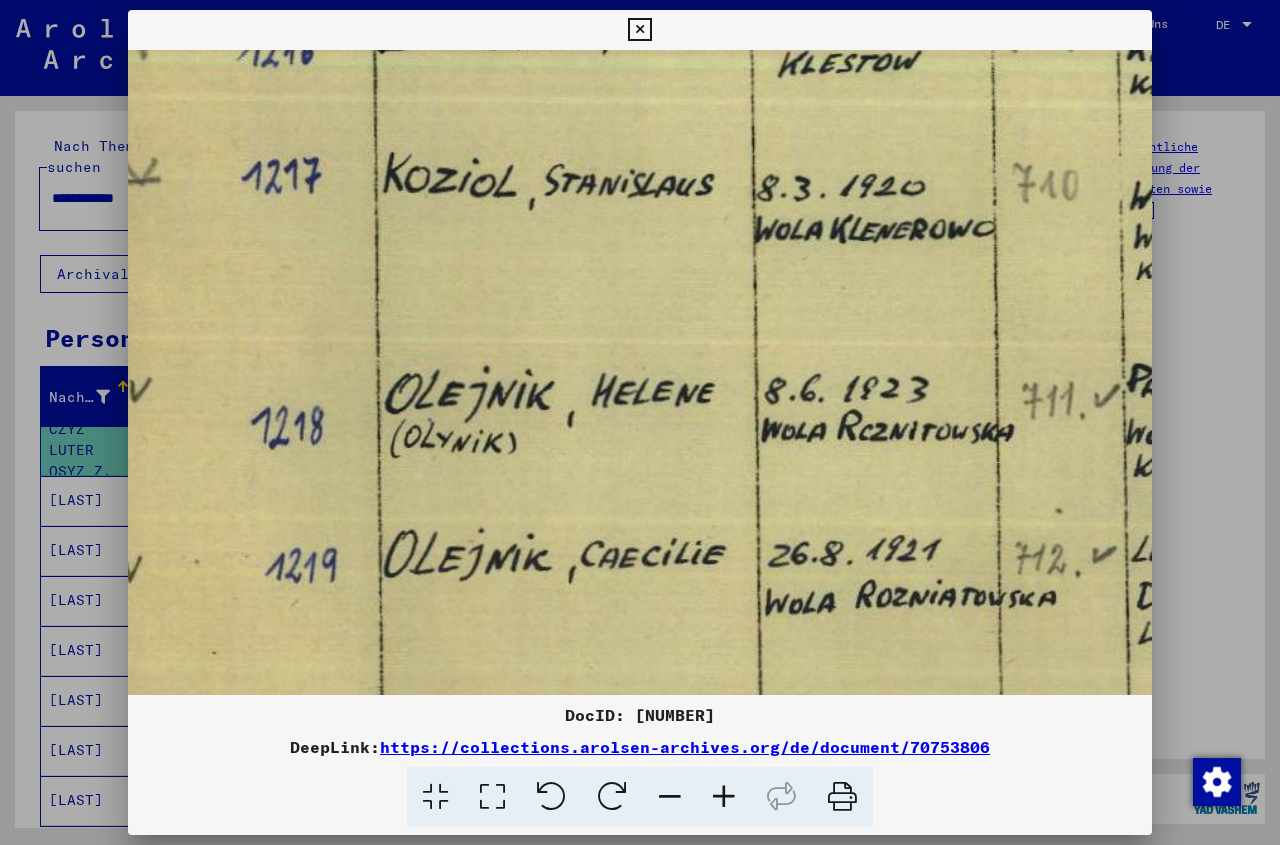 scroll, scrollTop: 518, scrollLeft: 0, axis: vertical 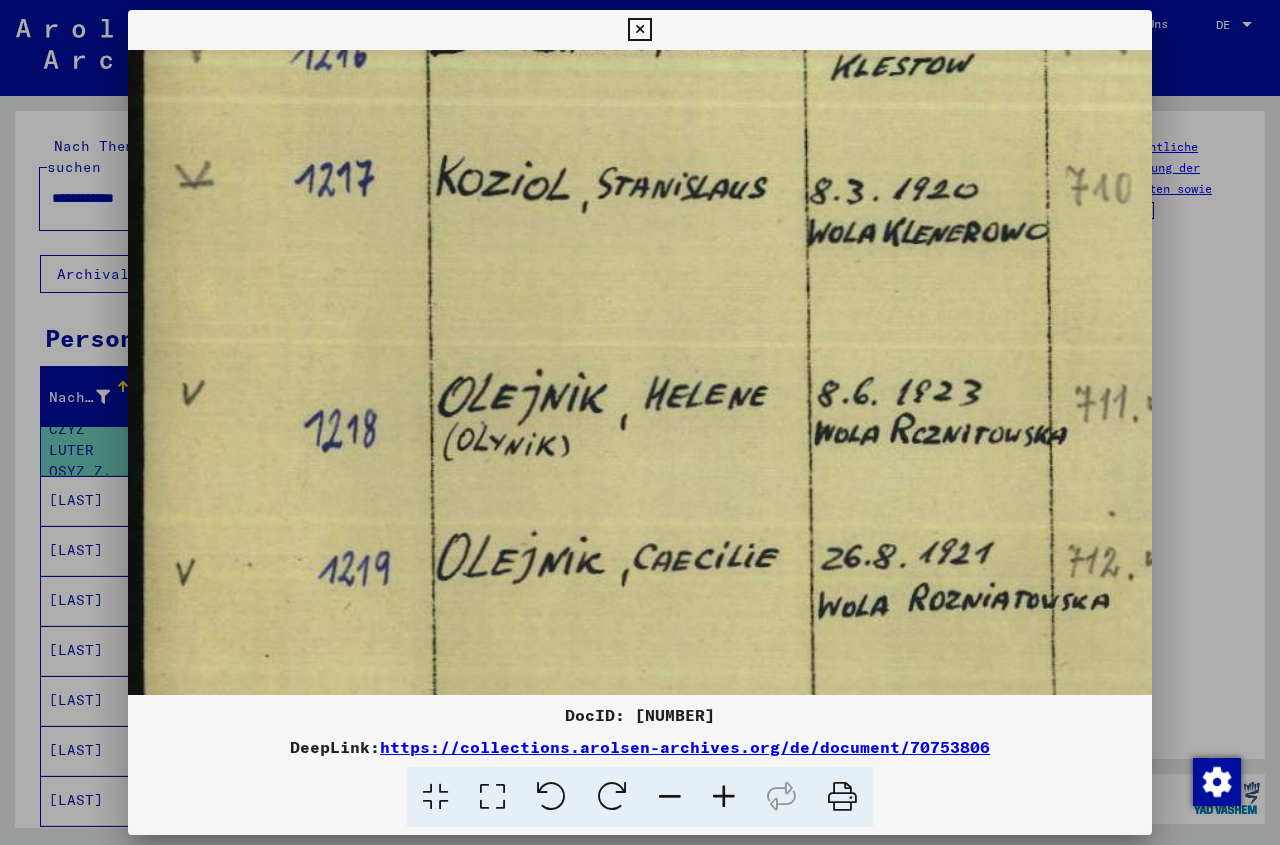 drag, startPoint x: 587, startPoint y: 443, endPoint x: 1013, endPoint y: 451, distance: 426.0751 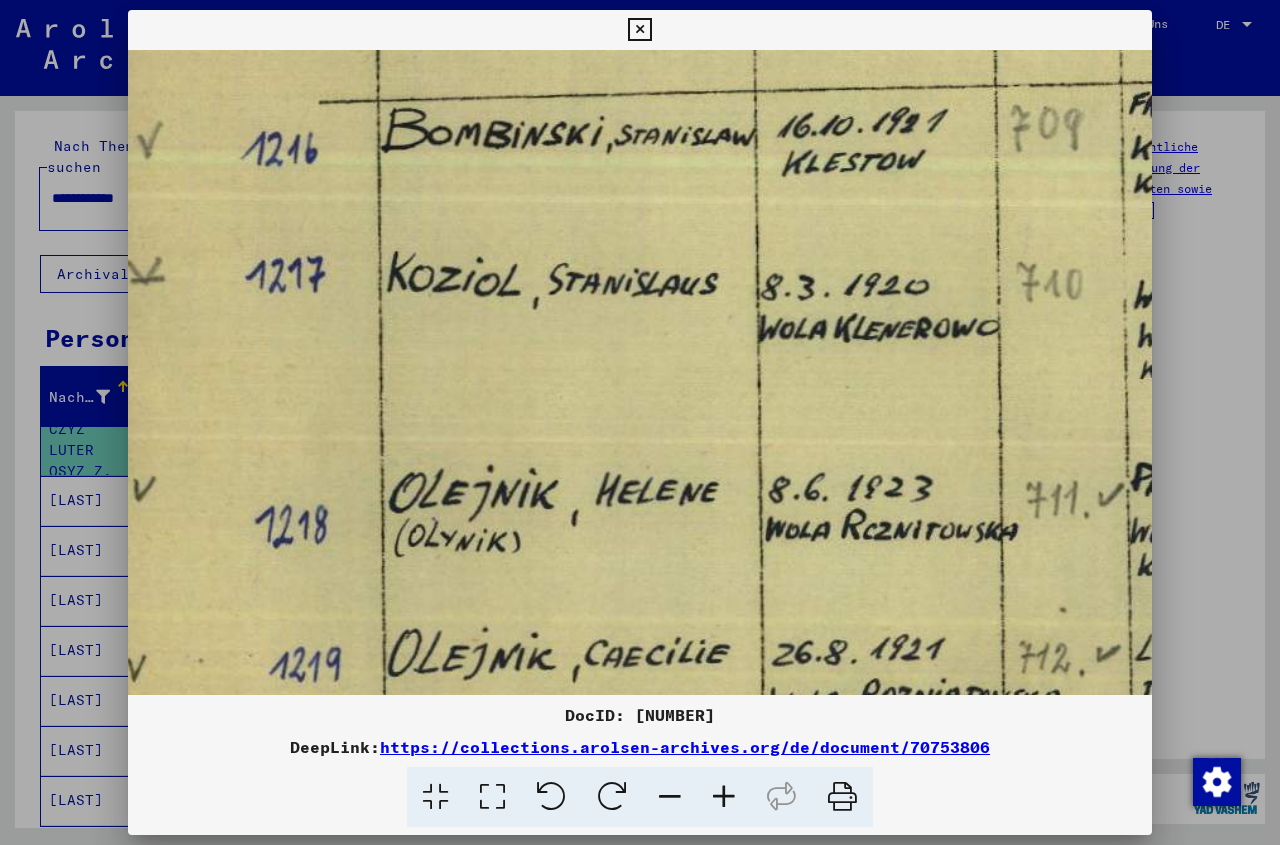 scroll, scrollTop: 410, scrollLeft: 53, axis: both 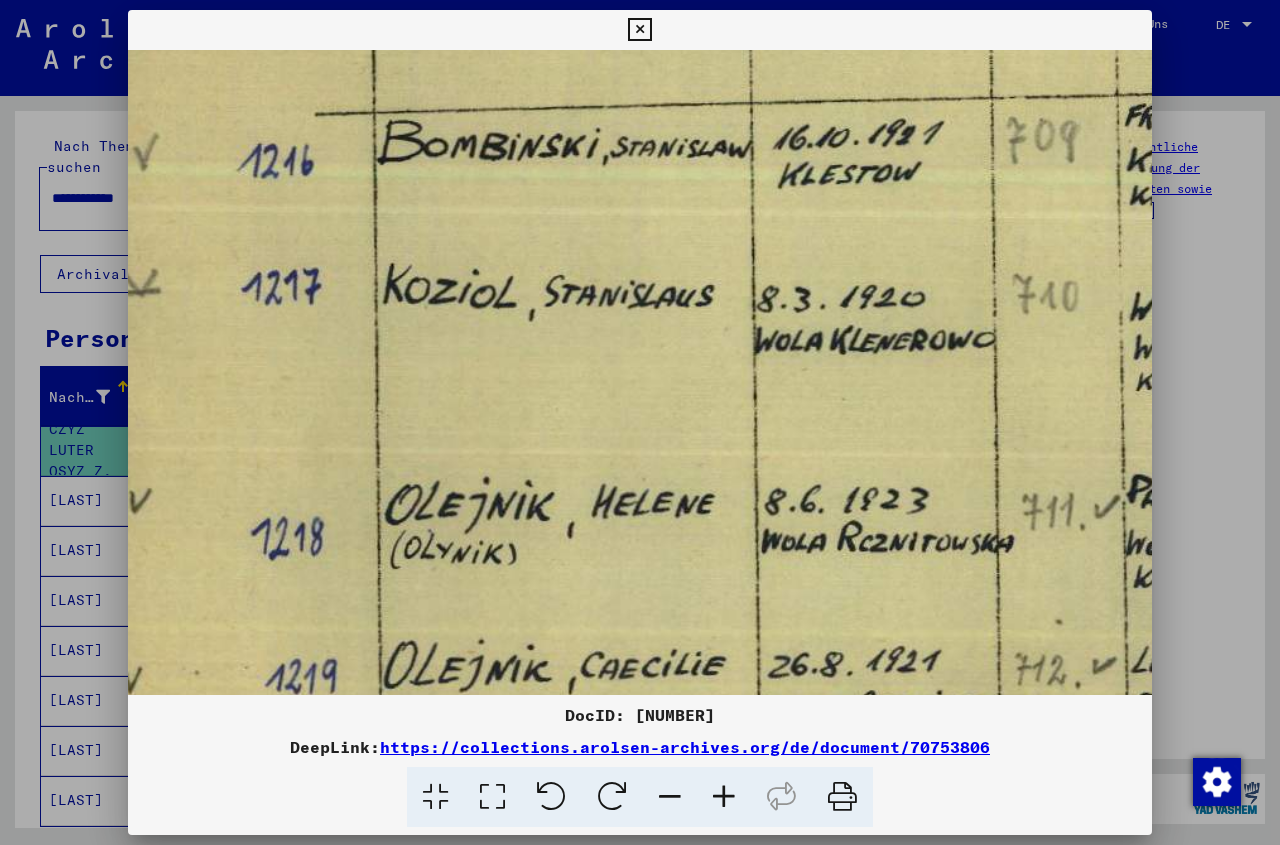 drag, startPoint x: 757, startPoint y: 342, endPoint x: 704, endPoint y: 431, distance: 103.58572 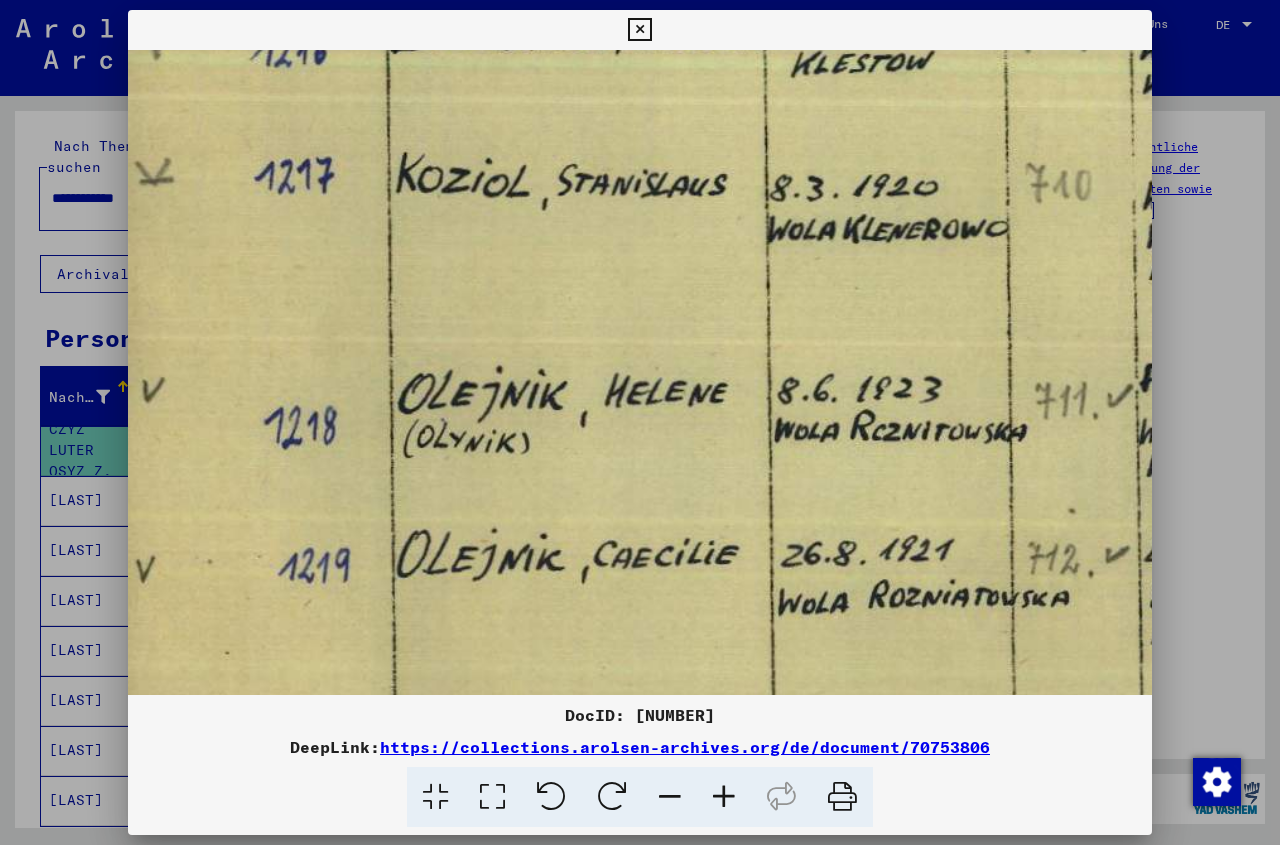 drag, startPoint x: 662, startPoint y: 536, endPoint x: 675, endPoint y: 425, distance: 111.75867 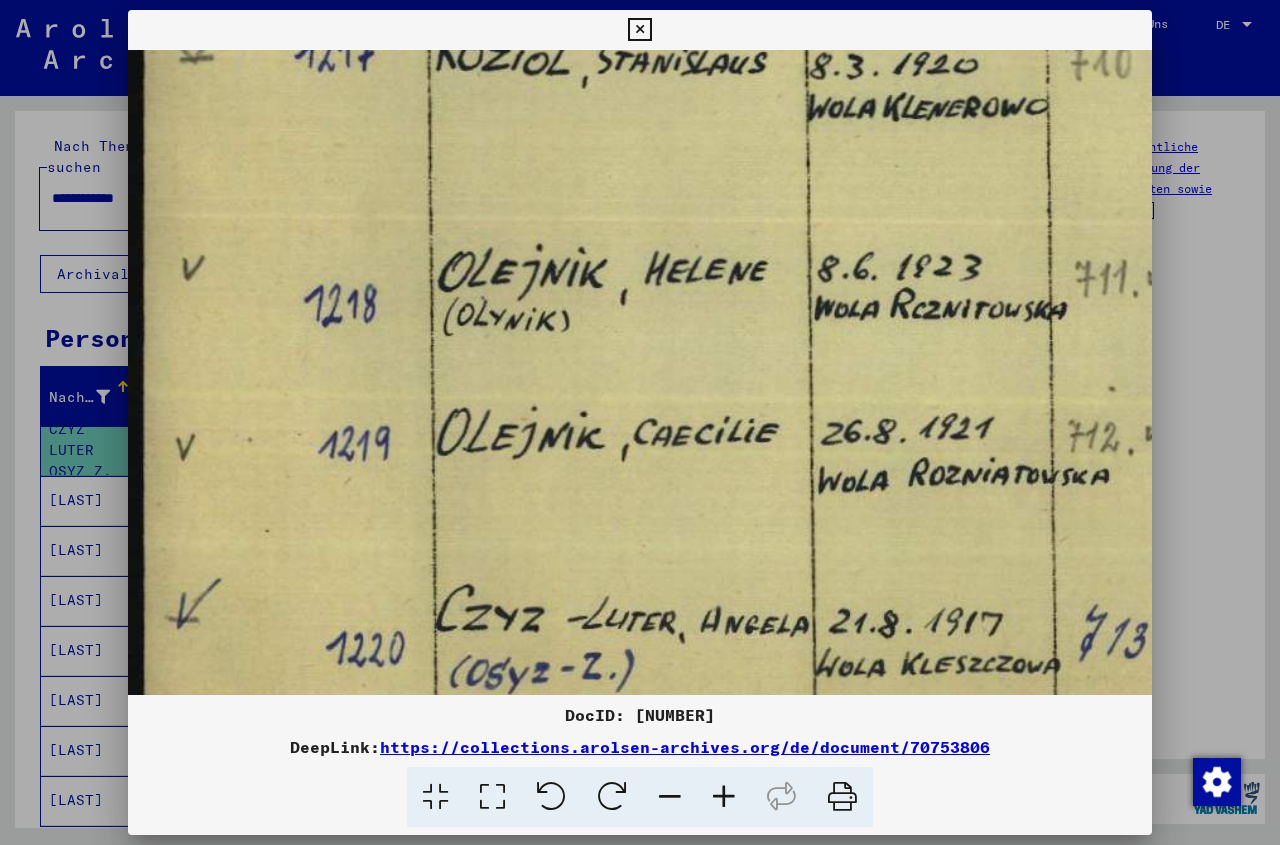 scroll, scrollTop: 650, scrollLeft: 0, axis: vertical 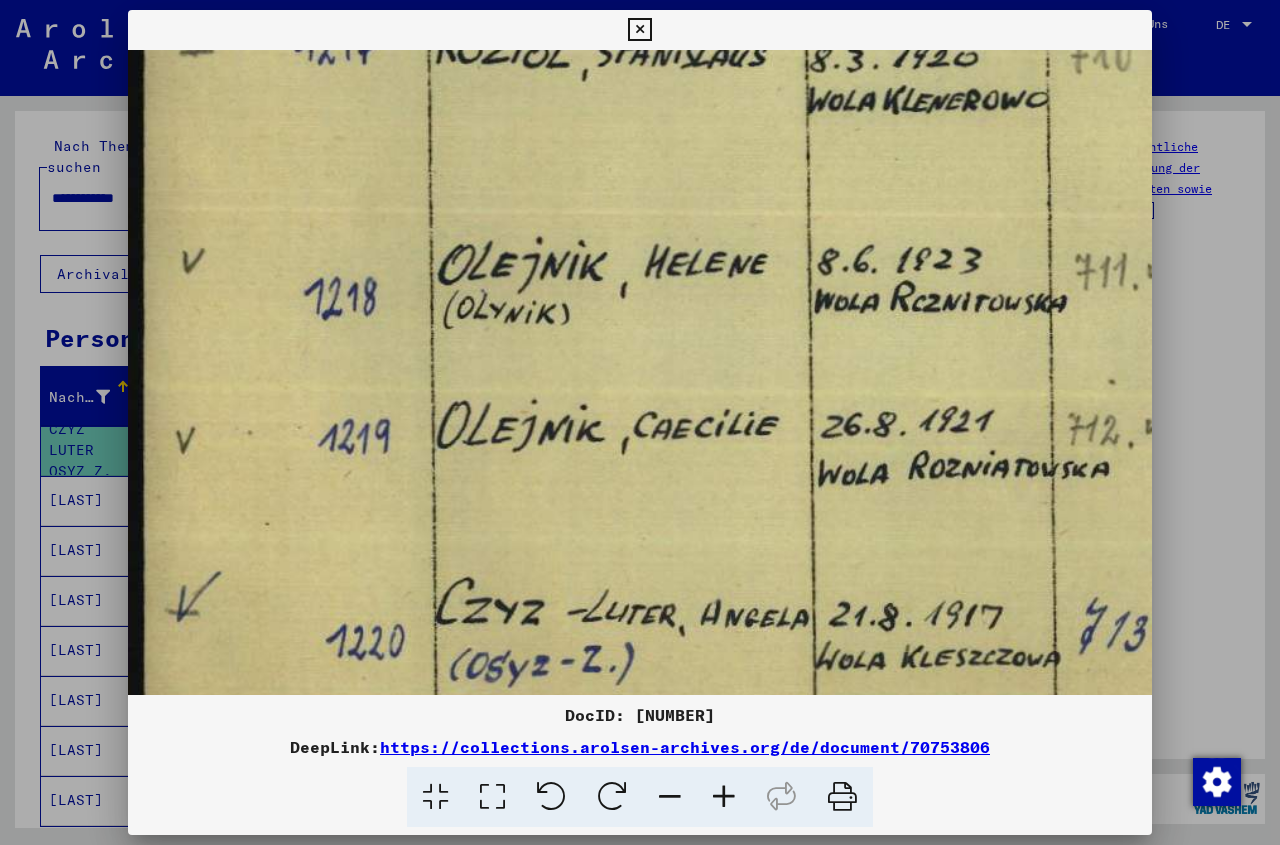 drag, startPoint x: 635, startPoint y: 551, endPoint x: 680, endPoint y: 422, distance: 136.62357 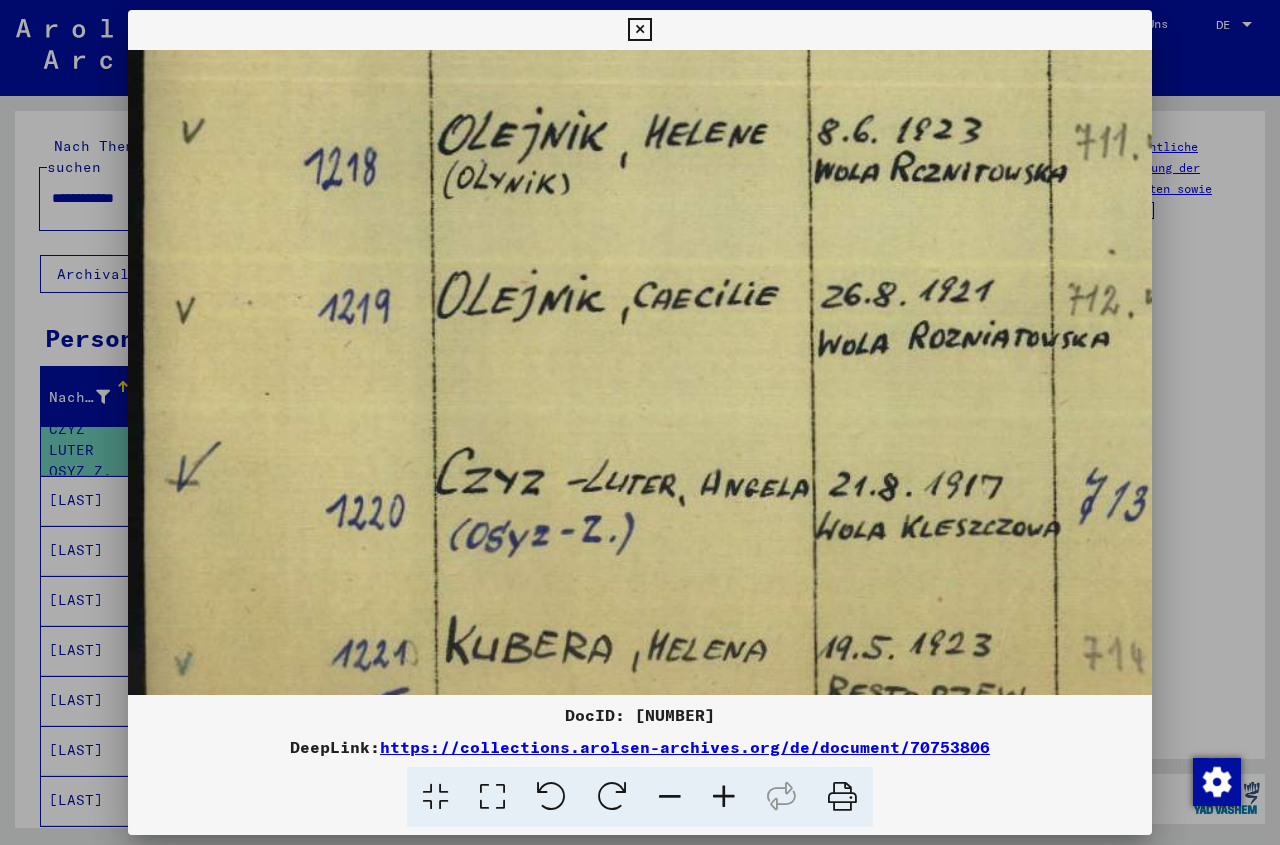 scroll, scrollTop: 788, scrollLeft: 0, axis: vertical 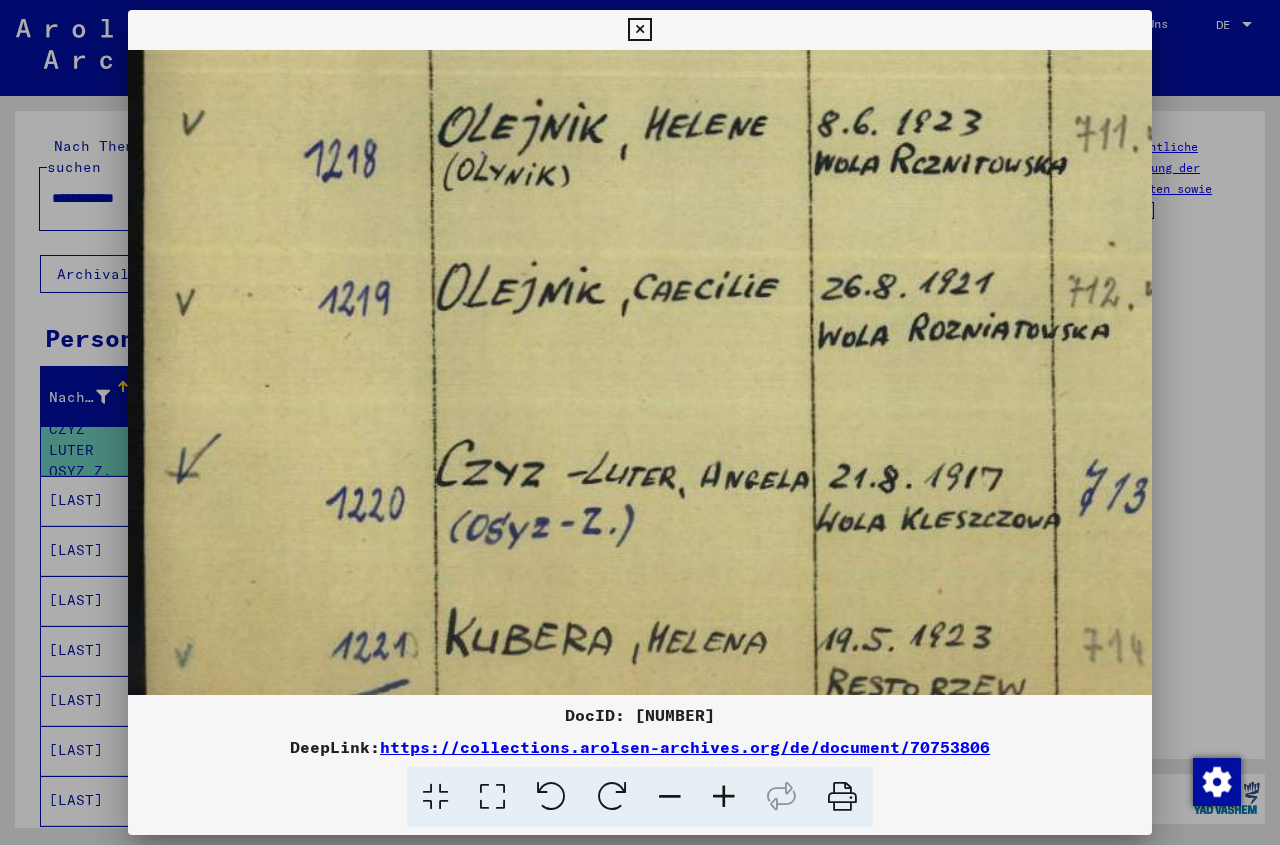 drag, startPoint x: 670, startPoint y: 550, endPoint x: 712, endPoint y: 411, distance: 145.20676 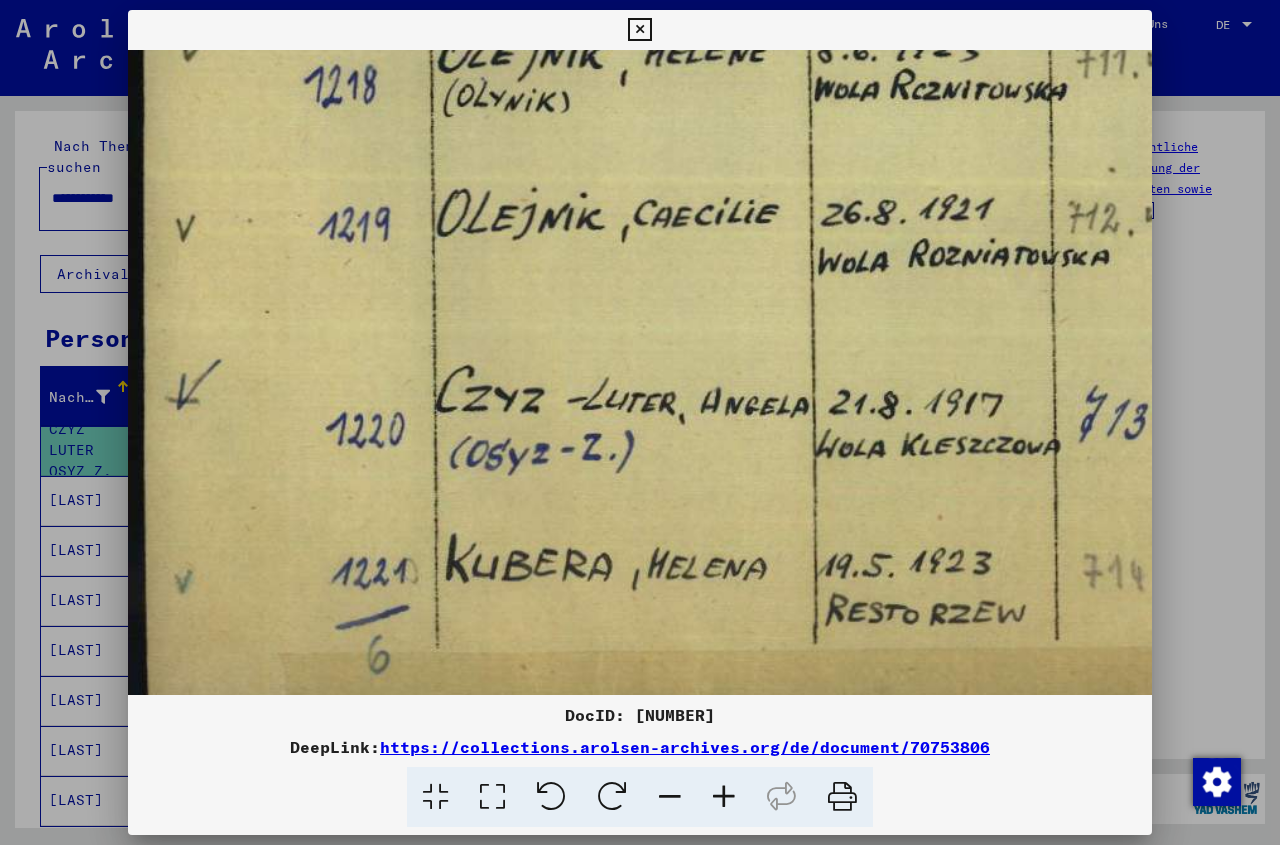 scroll, scrollTop: 900, scrollLeft: 0, axis: vertical 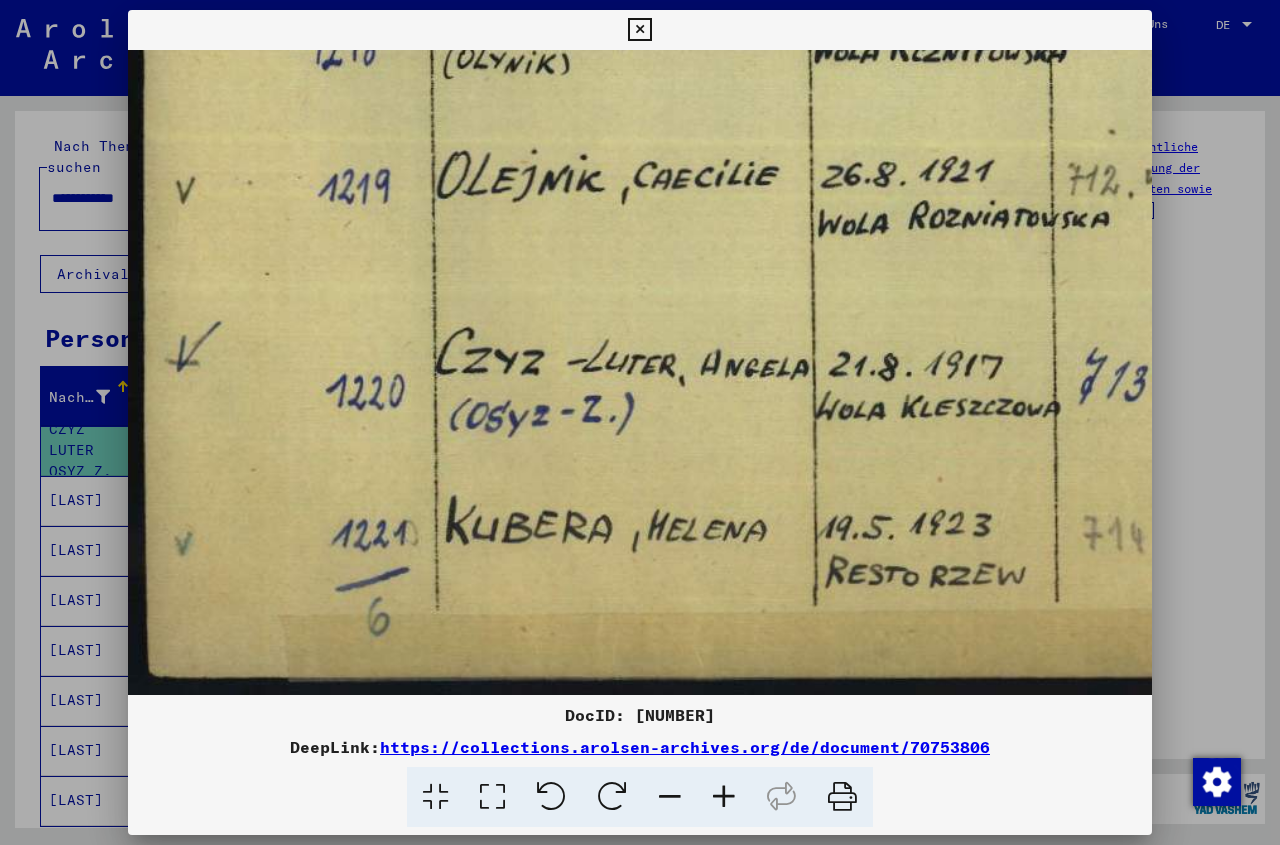 drag, startPoint x: 663, startPoint y: 548, endPoint x: 696, endPoint y: 429, distance: 123.49089 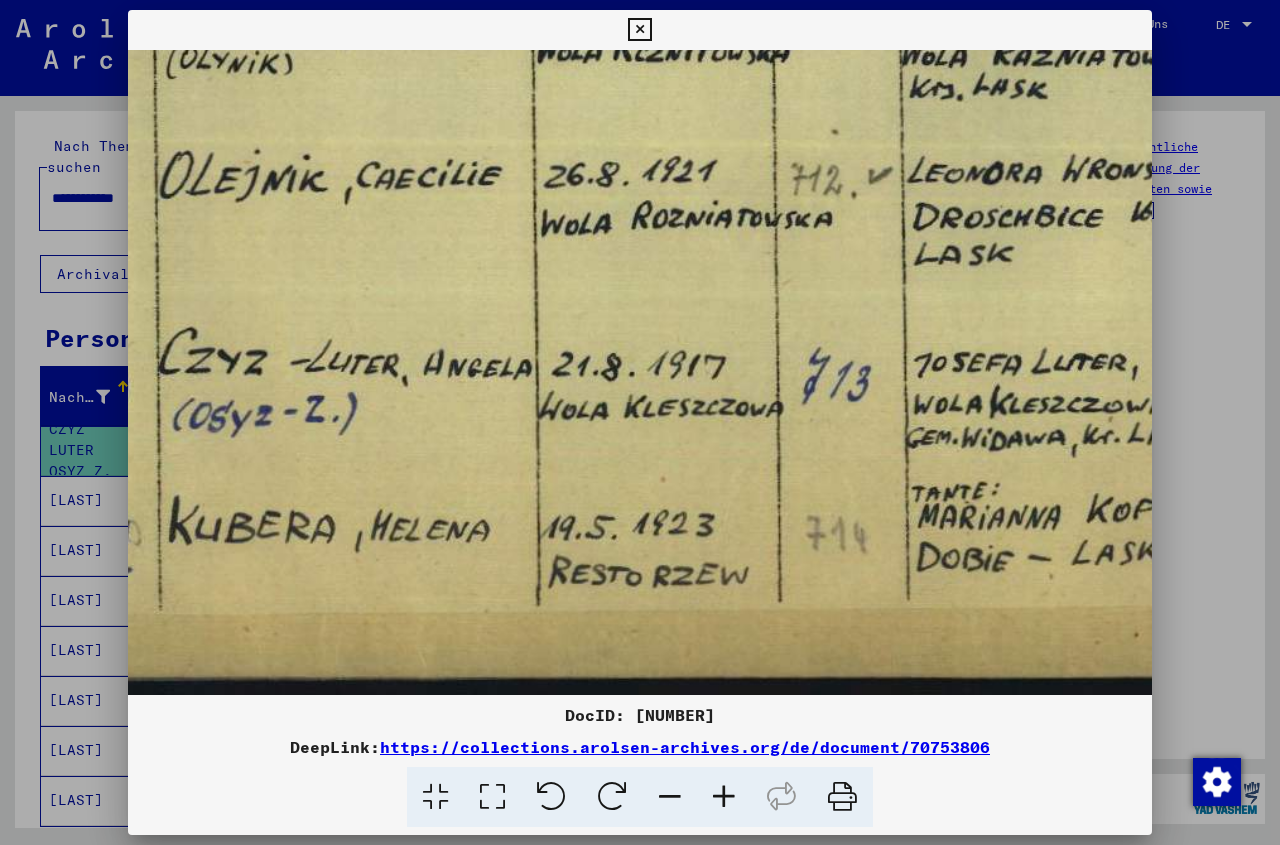 drag, startPoint x: 887, startPoint y: 570, endPoint x: 610, endPoint y: 570, distance: 277 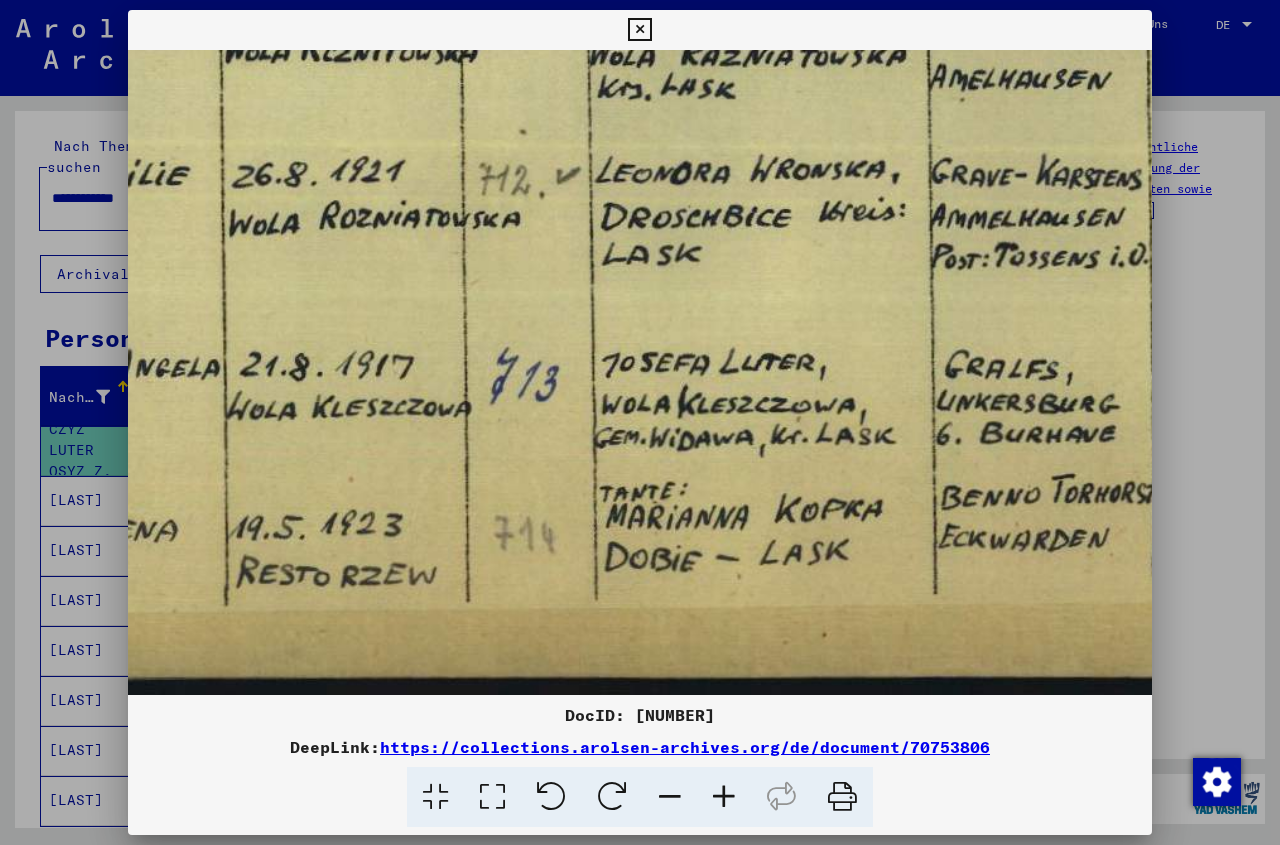 drag, startPoint x: 972, startPoint y: 567, endPoint x: 772, endPoint y: 564, distance: 200.02249 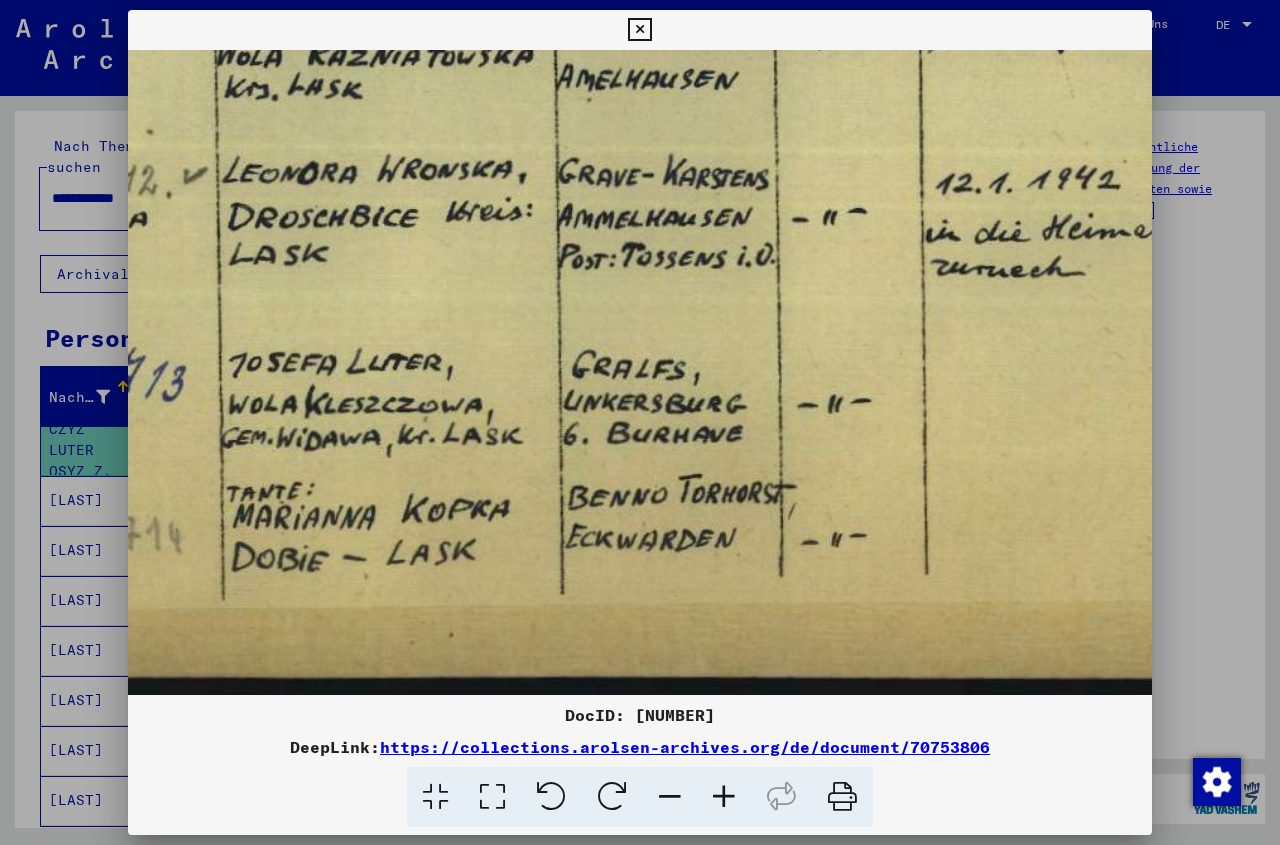 scroll, scrollTop: 900, scrollLeft: 964, axis: both 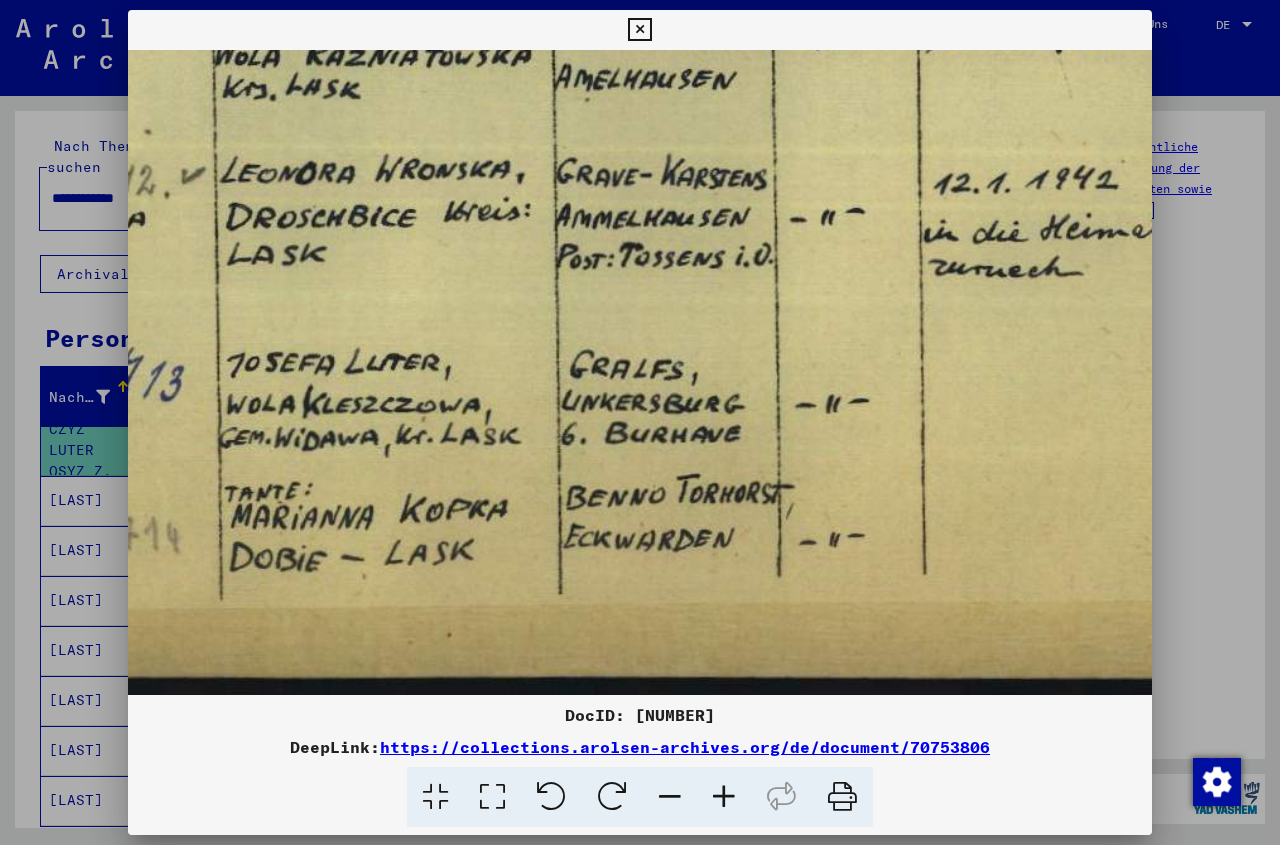 drag, startPoint x: 1036, startPoint y: 563, endPoint x: 662, endPoint y: 563, distance: 374 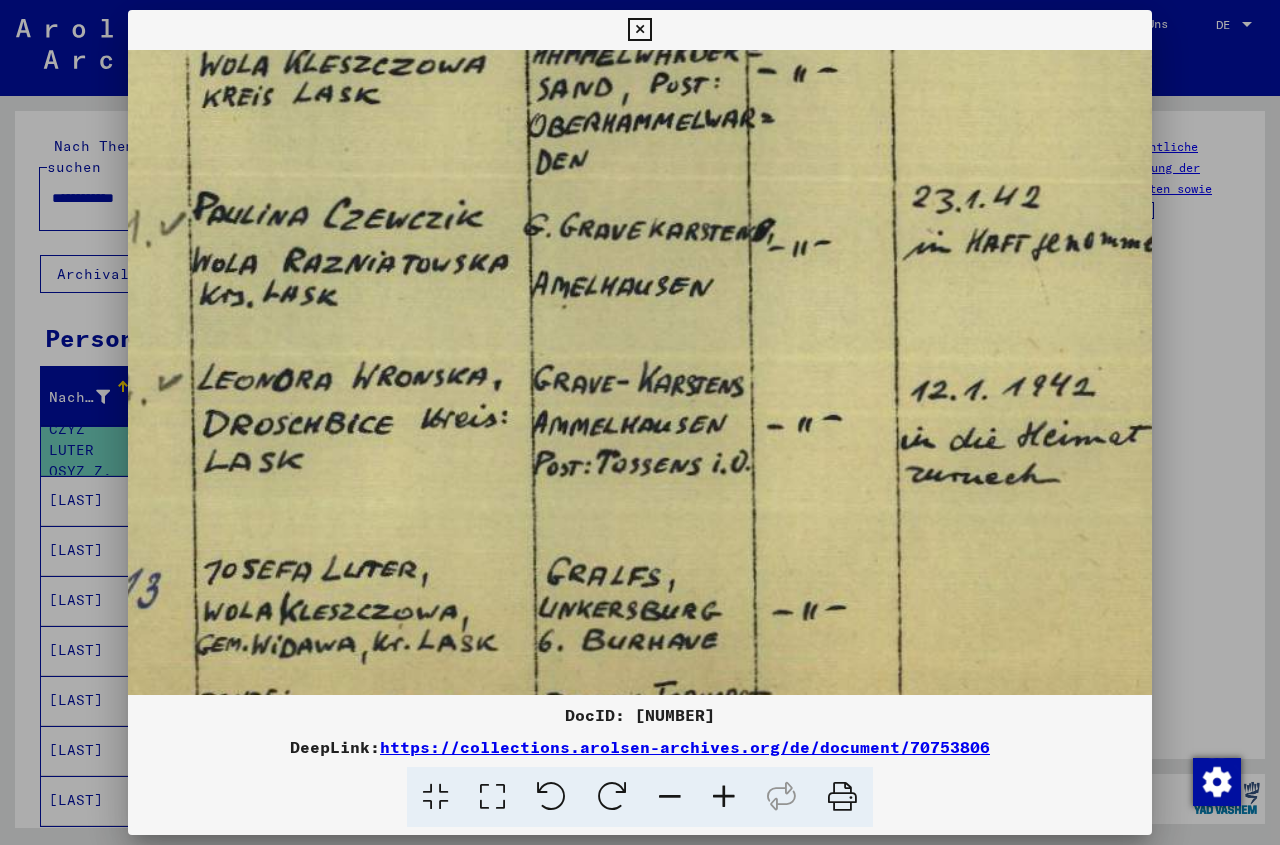 drag, startPoint x: 665, startPoint y: 230, endPoint x: 638, endPoint y: 428, distance: 199.83243 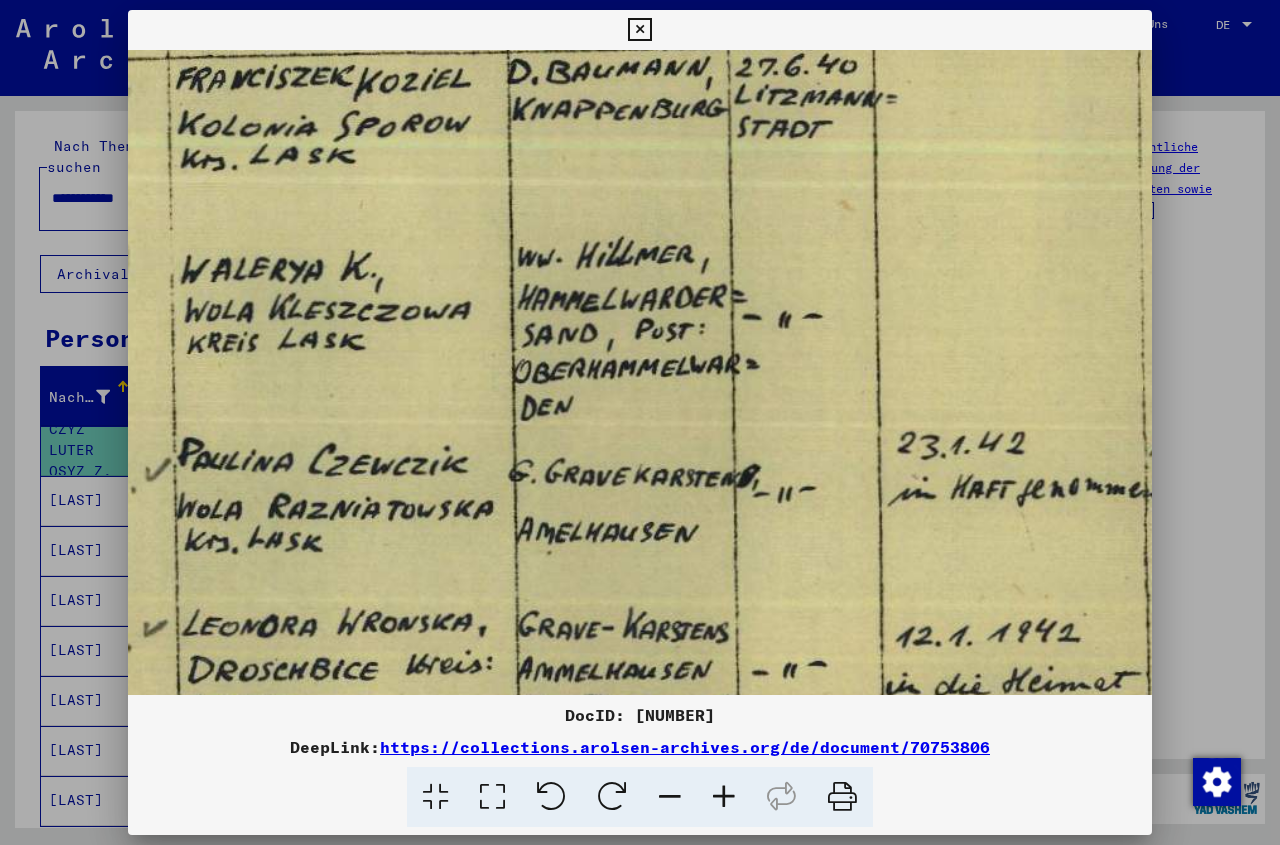 drag, startPoint x: 736, startPoint y: 307, endPoint x: 724, endPoint y: 497, distance: 190.37857 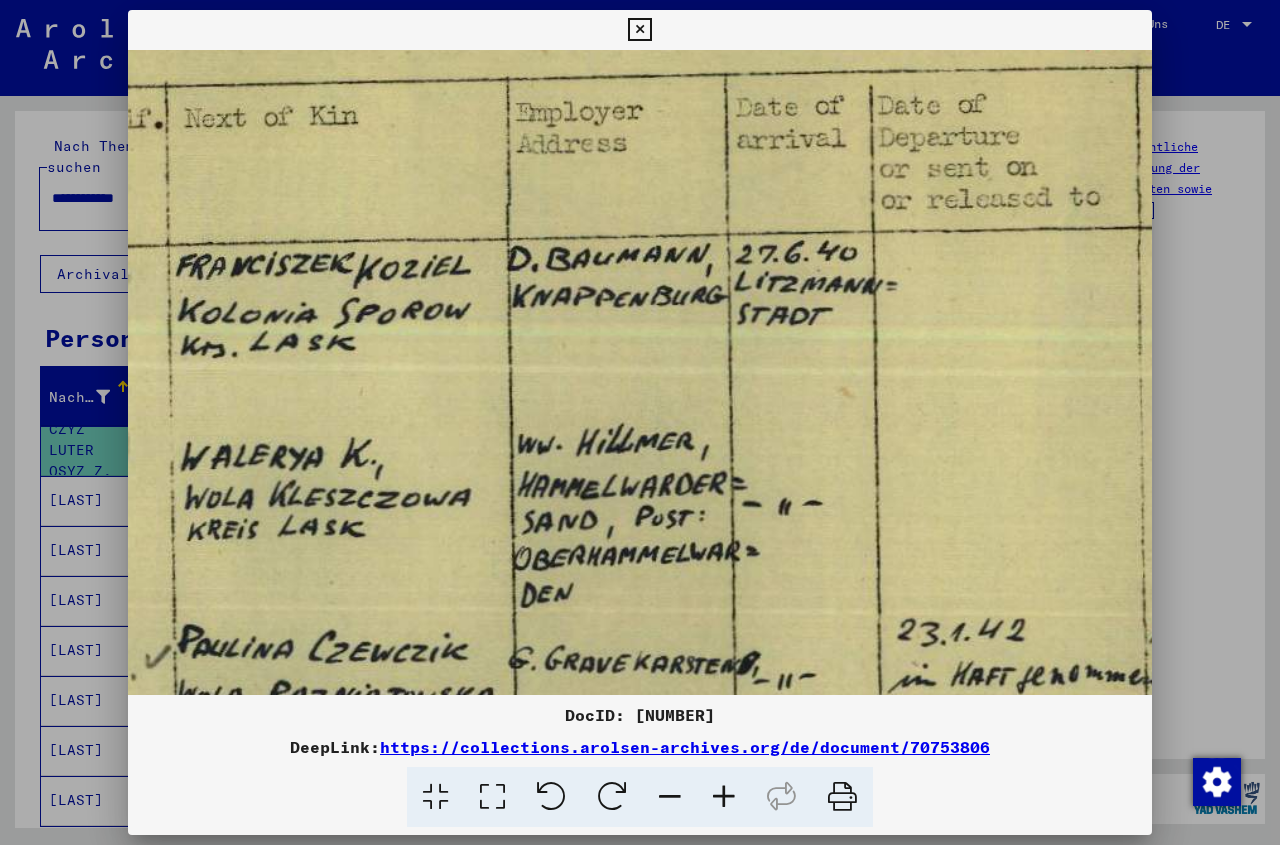scroll, scrollTop: 258, scrollLeft: 1002, axis: both 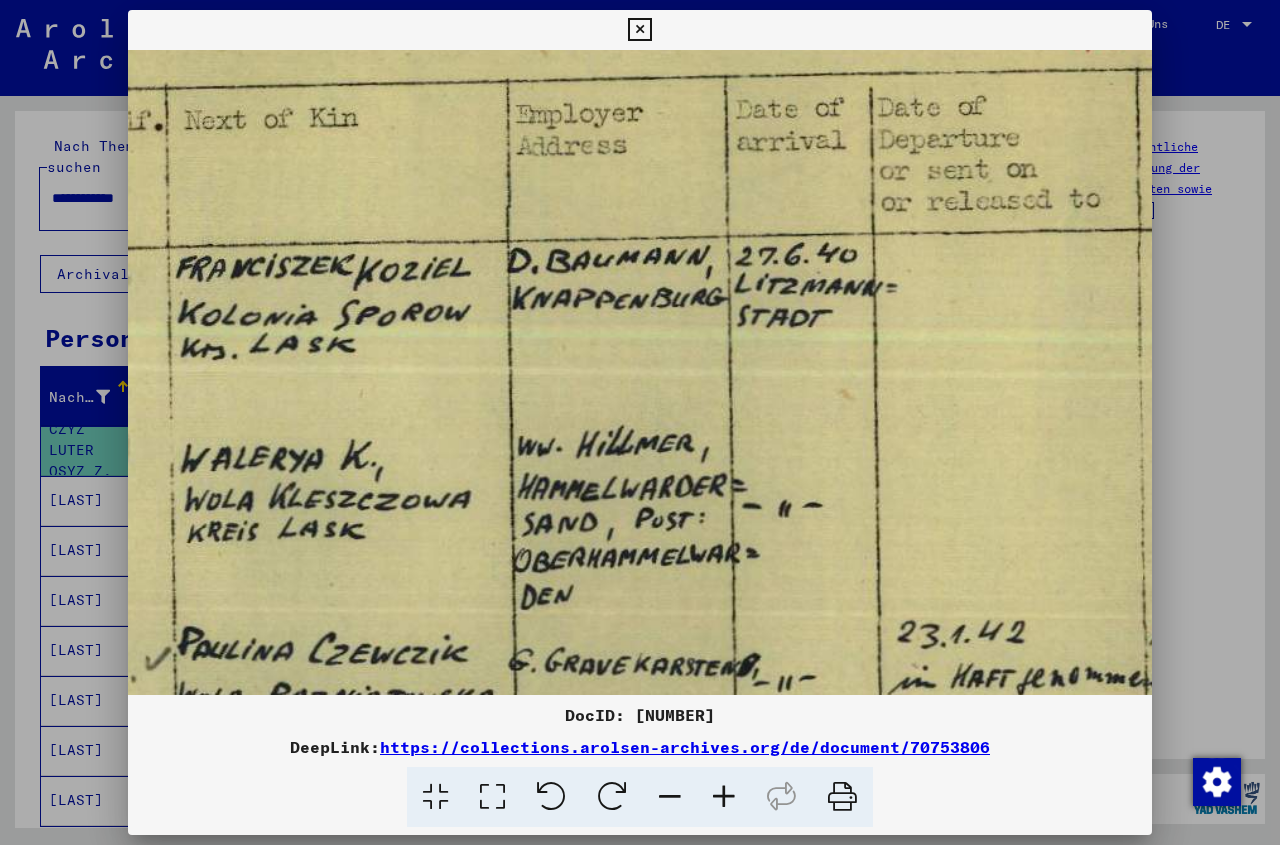 drag, startPoint x: 758, startPoint y: 322, endPoint x: 759, endPoint y: 511, distance: 189.00264 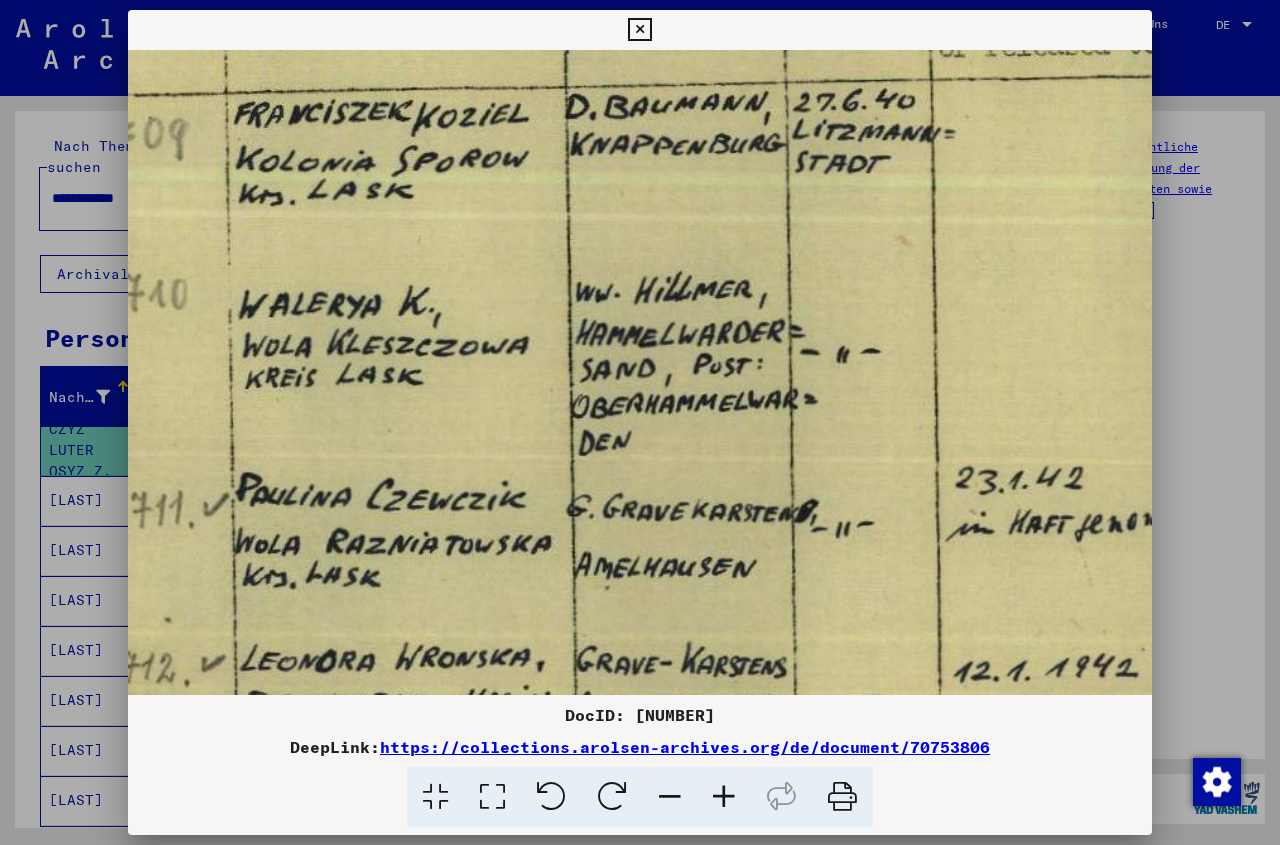 scroll, scrollTop: 454, scrollLeft: 930, axis: both 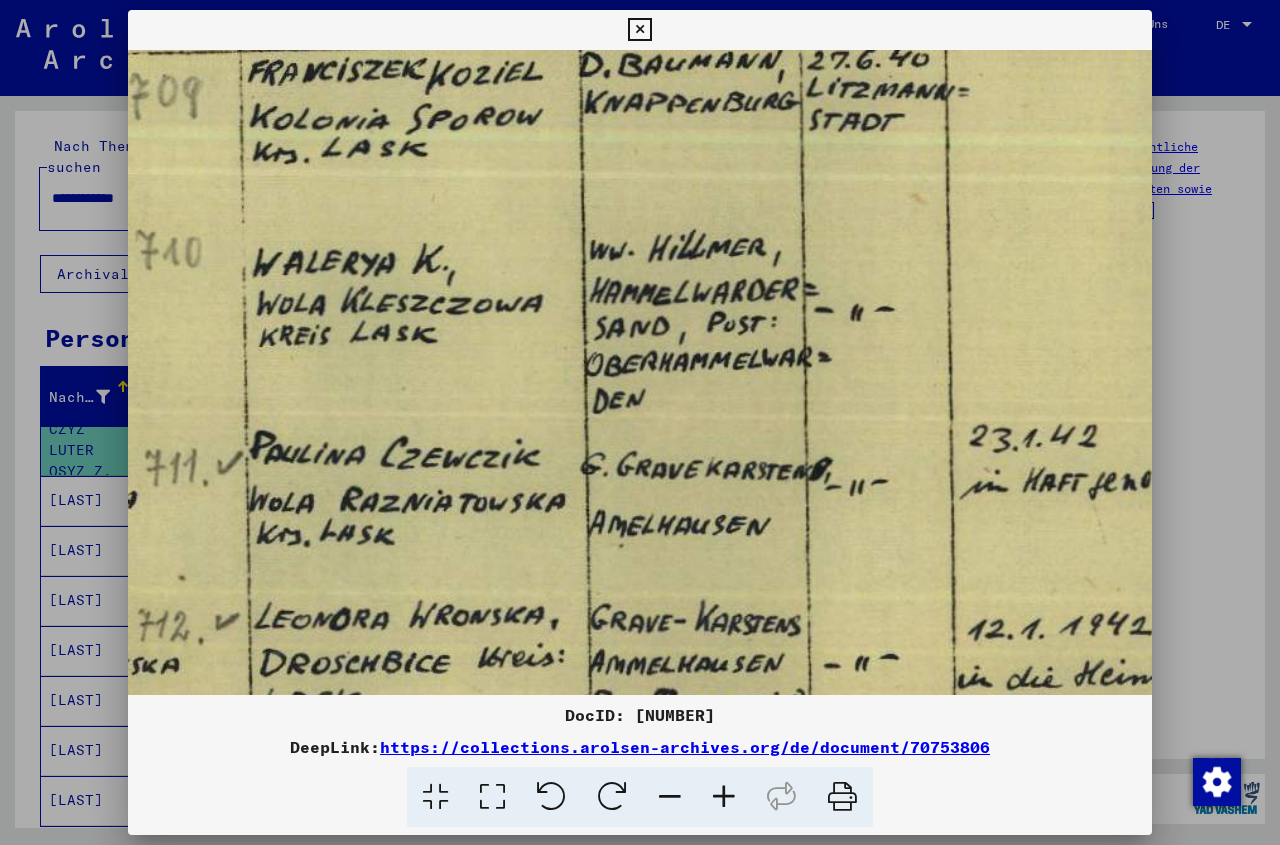 drag, startPoint x: 774, startPoint y: 526, endPoint x: 846, endPoint y: 330, distance: 208.80614 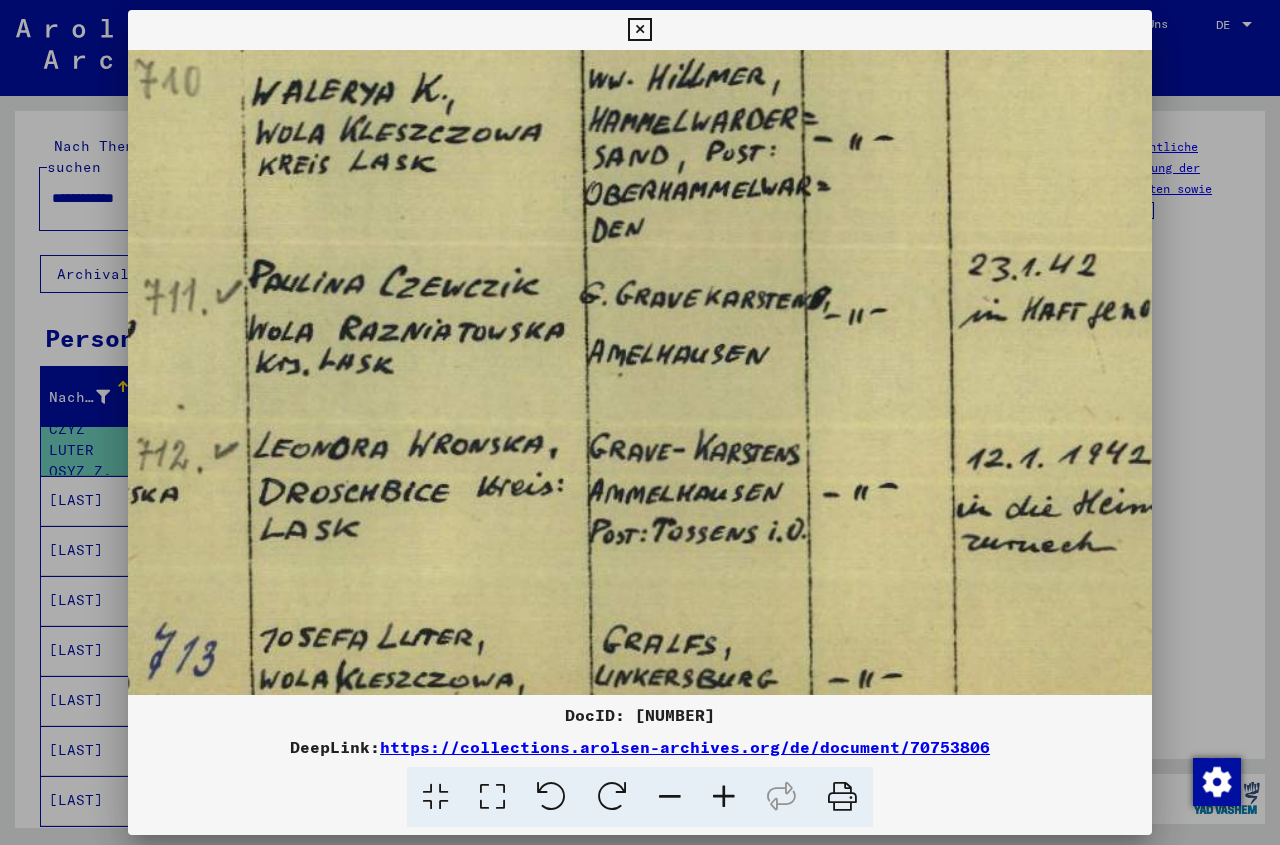 drag, startPoint x: 819, startPoint y: 490, endPoint x: 814, endPoint y: 313, distance: 177.0706 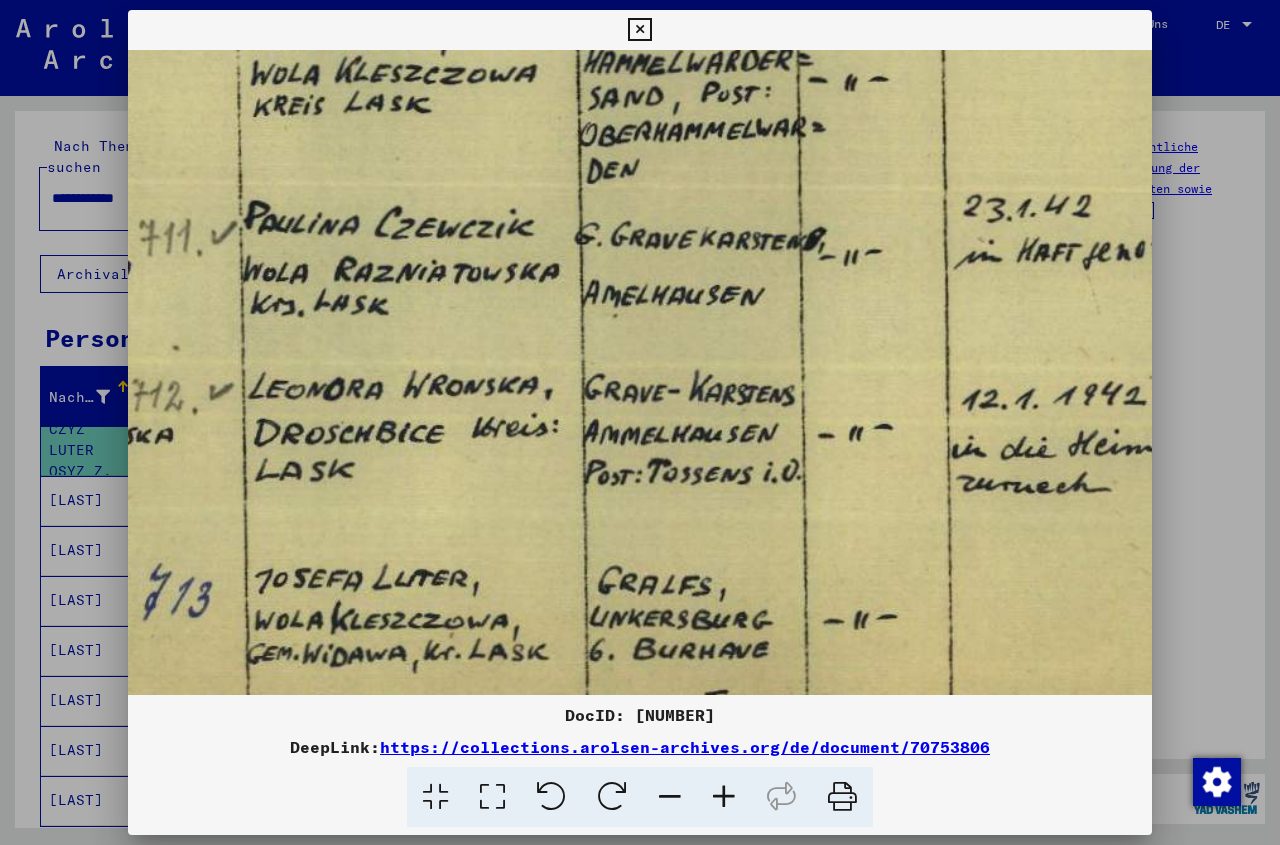 drag, startPoint x: 781, startPoint y: 504, endPoint x: 778, endPoint y: 451, distance: 53.08484 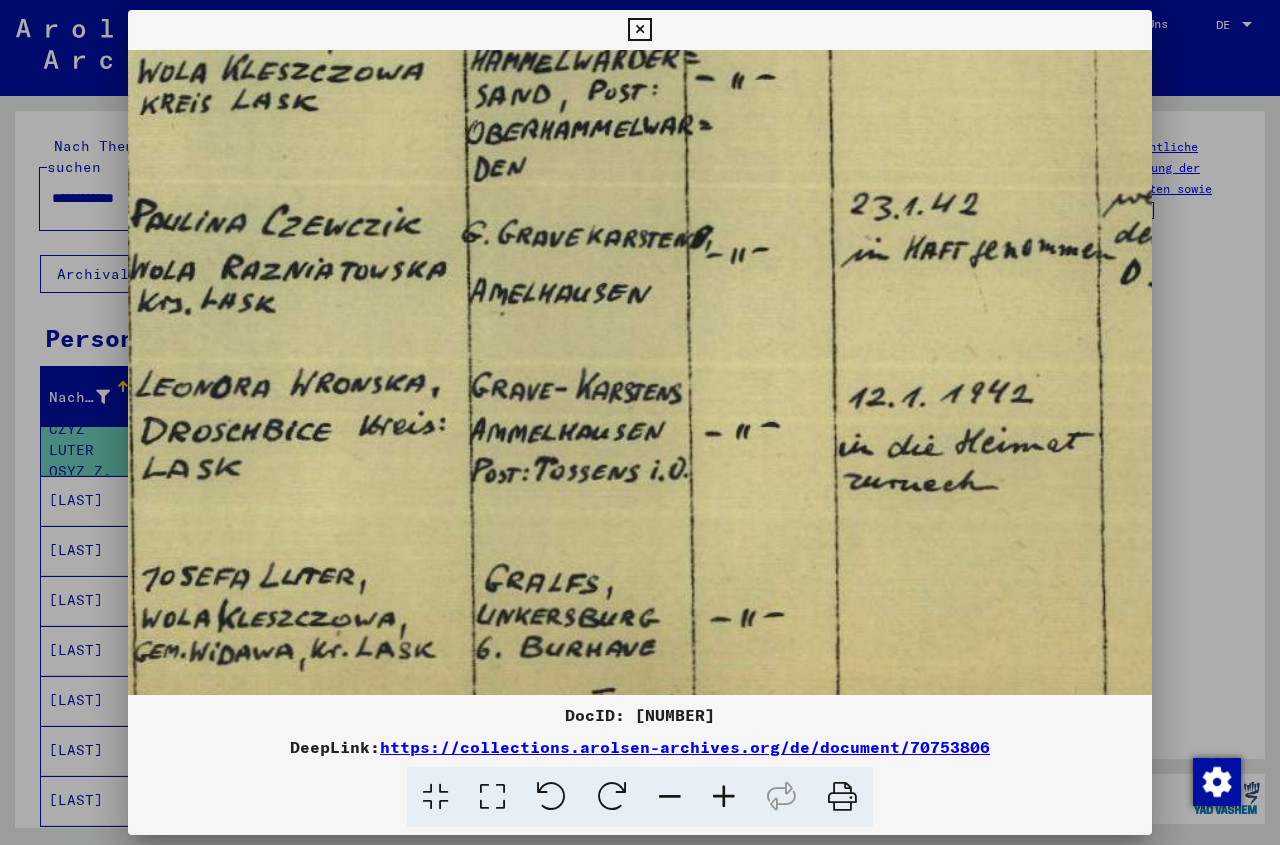 drag, startPoint x: 901, startPoint y: 321, endPoint x: 794, endPoint y: 319, distance: 107.01869 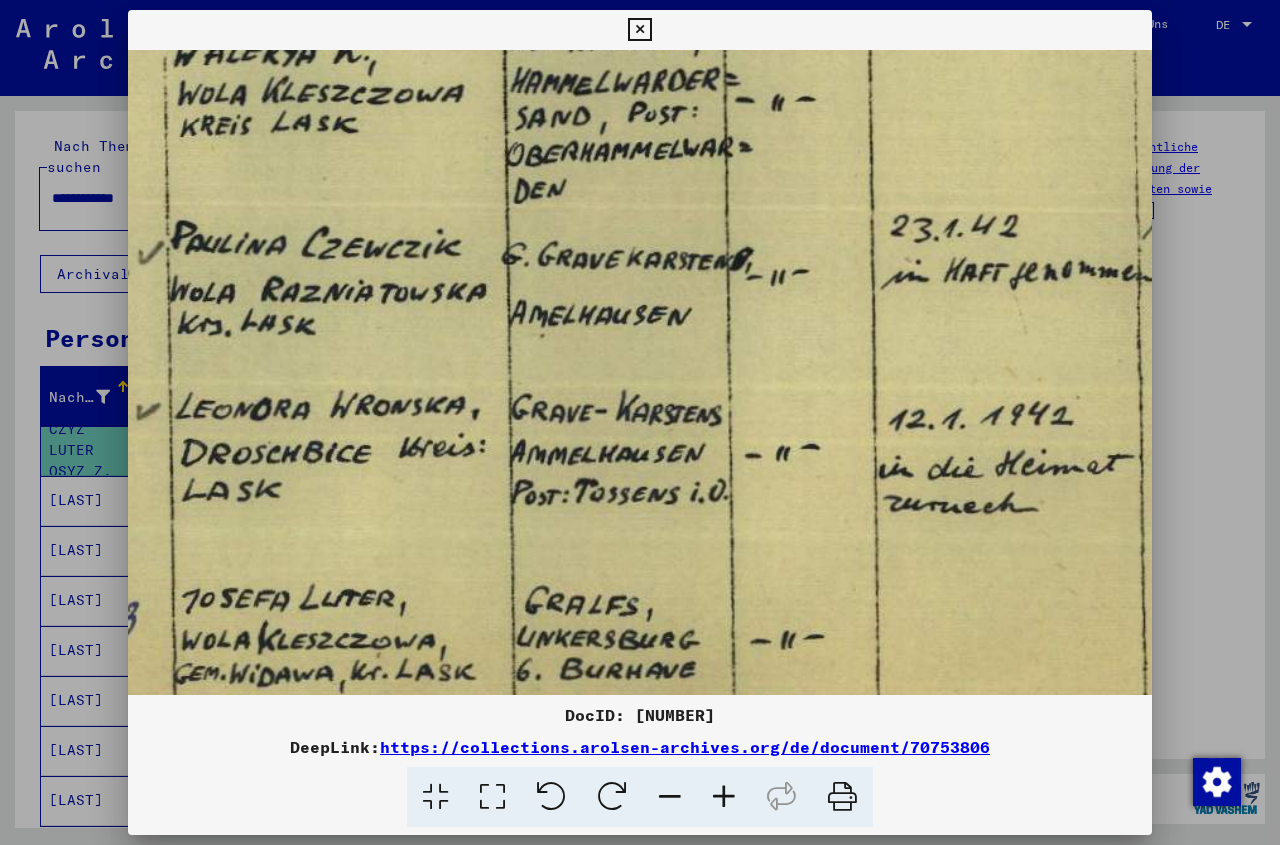 drag, startPoint x: 985, startPoint y: 314, endPoint x: 1025, endPoint y: 336, distance: 45.65085 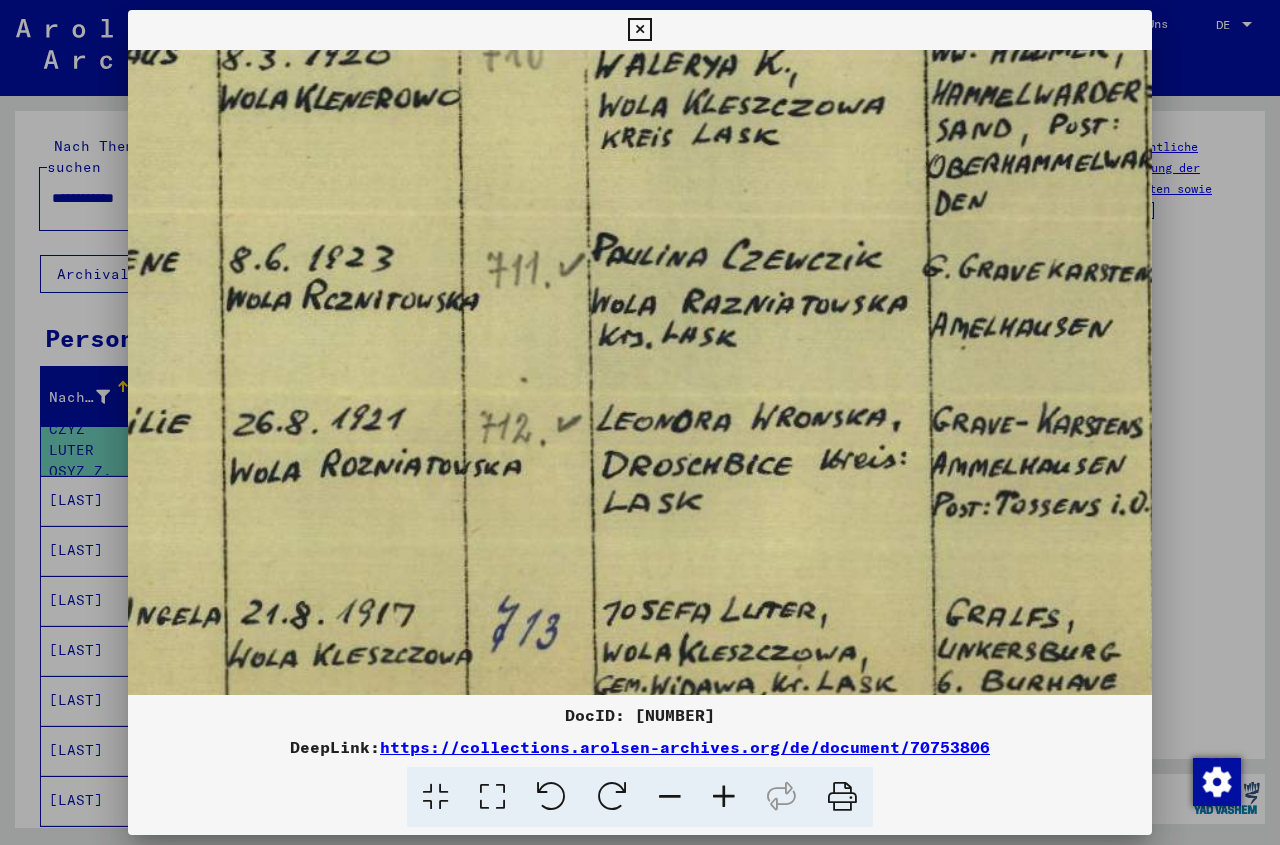 drag, startPoint x: 622, startPoint y: 328, endPoint x: 1014, endPoint y: 340, distance: 392.18362 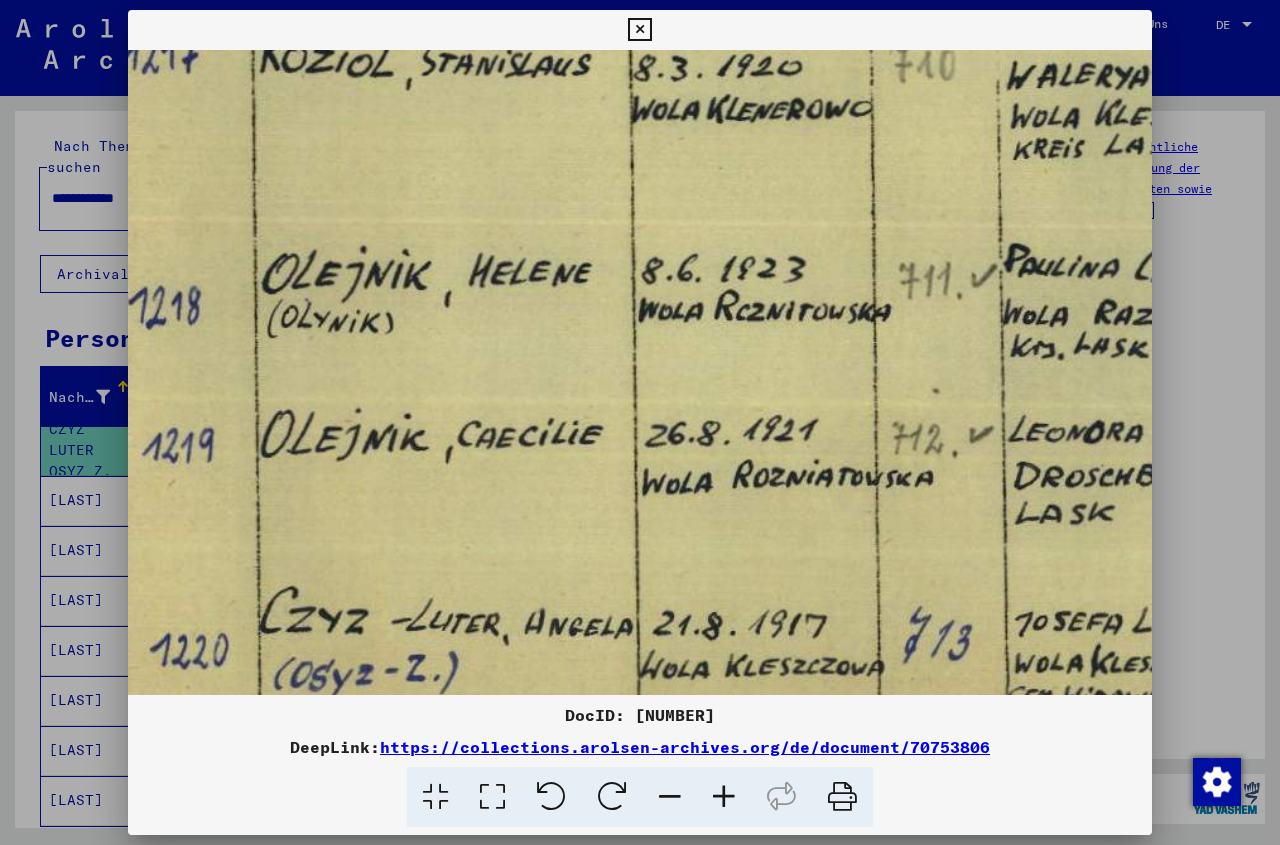 drag, startPoint x: 514, startPoint y: 294, endPoint x: 912, endPoint y: 310, distance: 398.32147 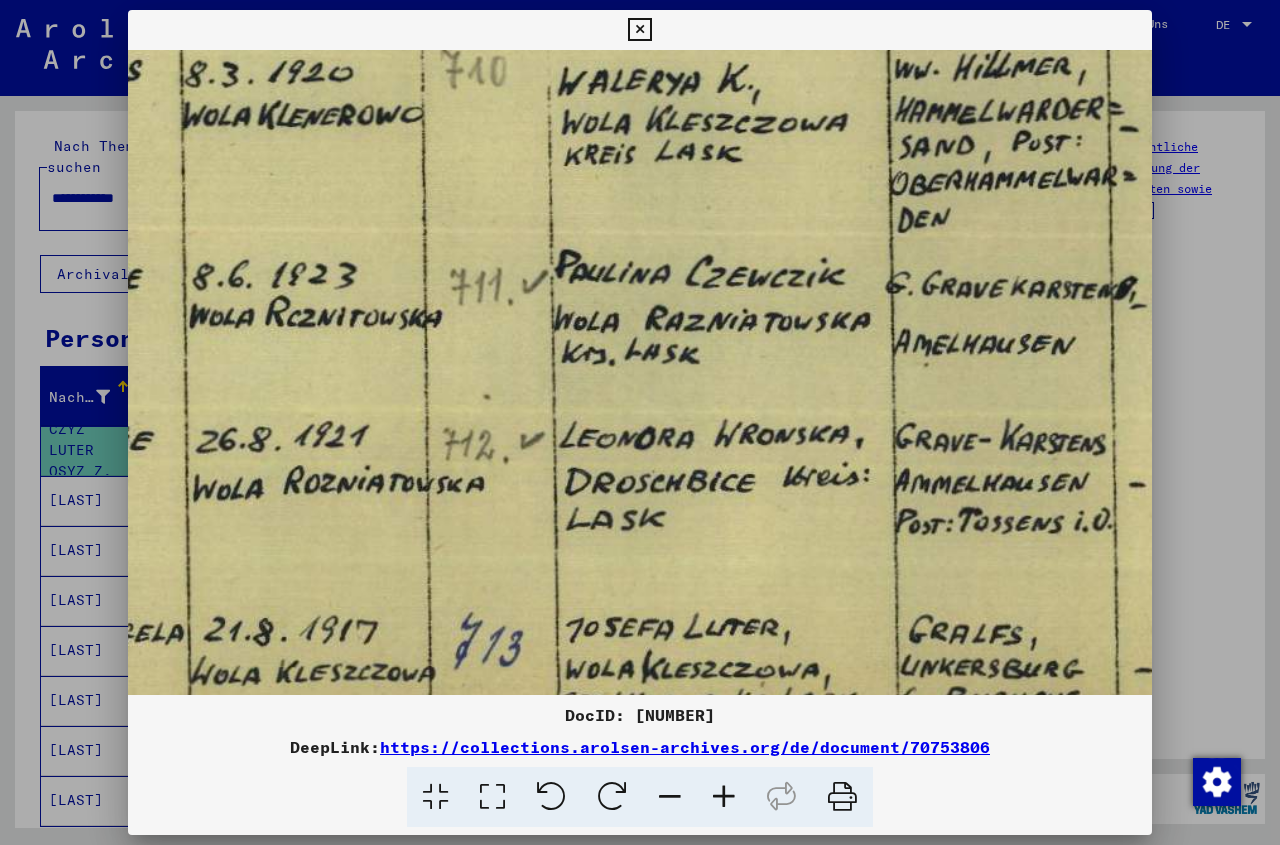 drag, startPoint x: 918, startPoint y: 316, endPoint x: 431, endPoint y: 317, distance: 487.00104 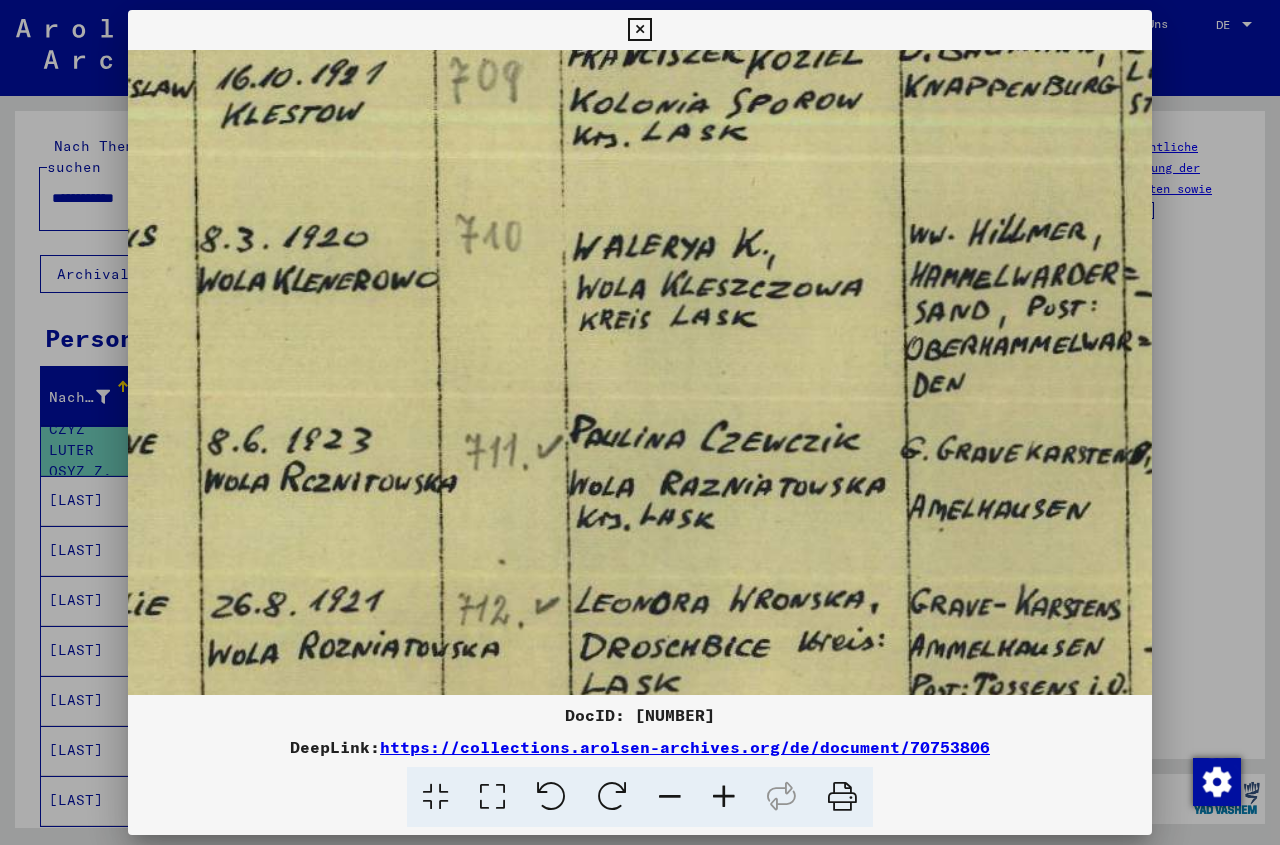 scroll, scrollTop: 505, scrollLeft: 598, axis: both 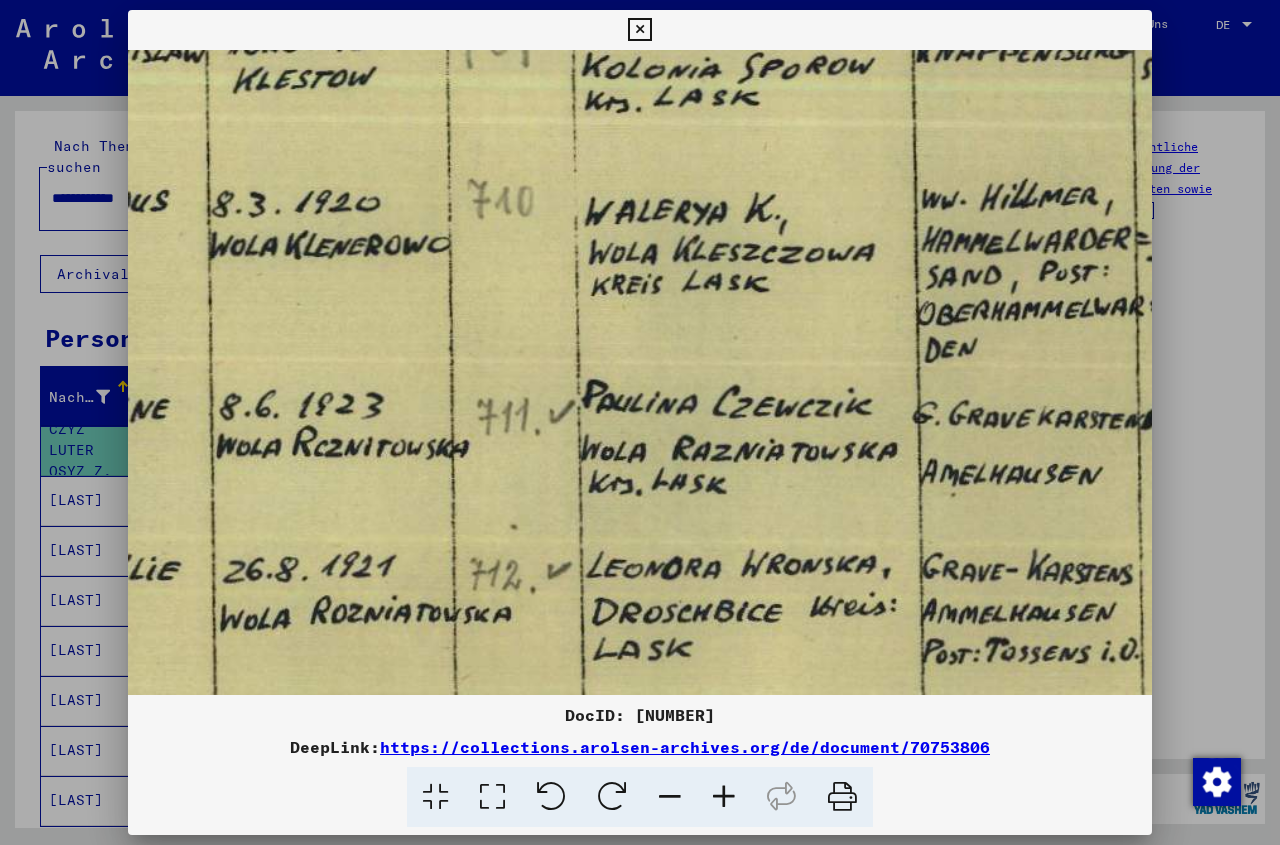 drag, startPoint x: 791, startPoint y: 308, endPoint x: 821, endPoint y: 438, distance: 133.41664 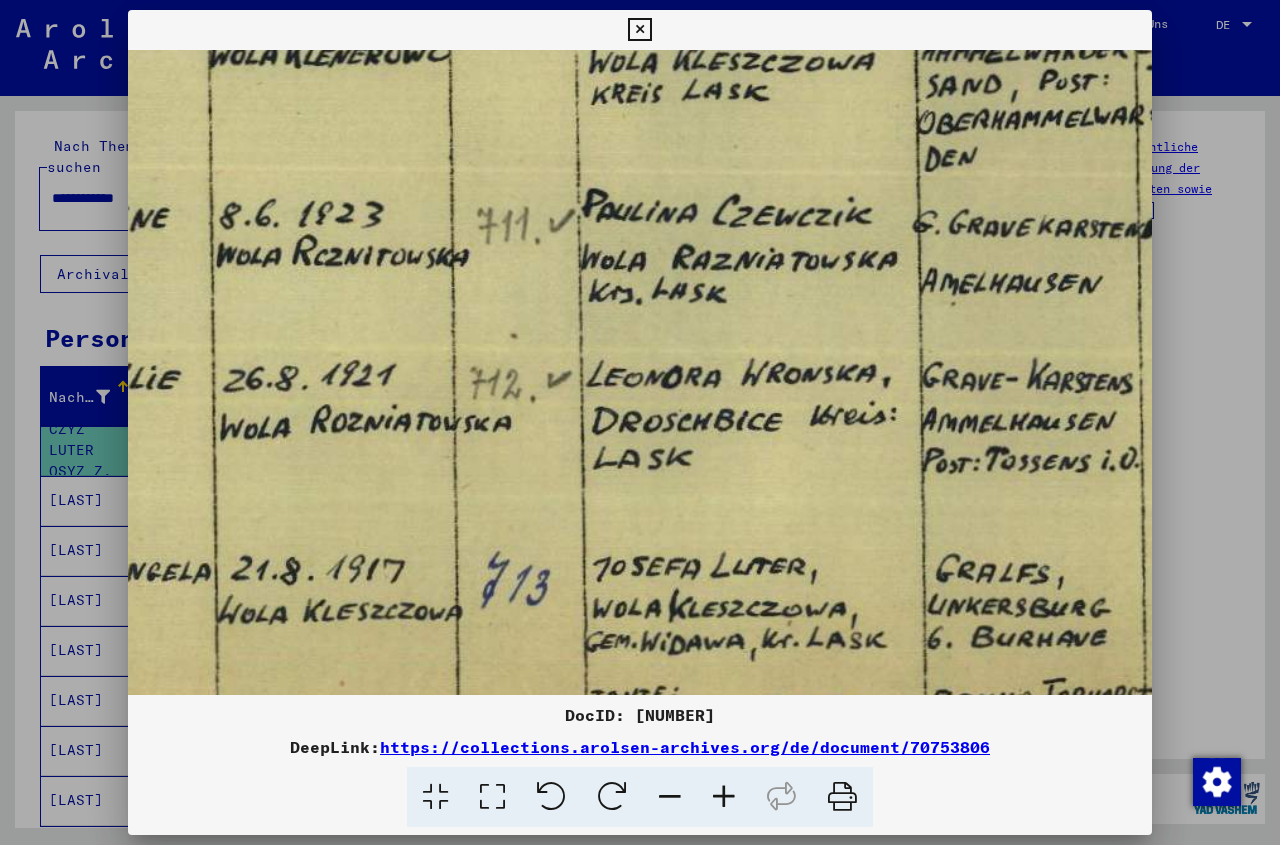 scroll, scrollTop: 707, scrollLeft: 598, axis: both 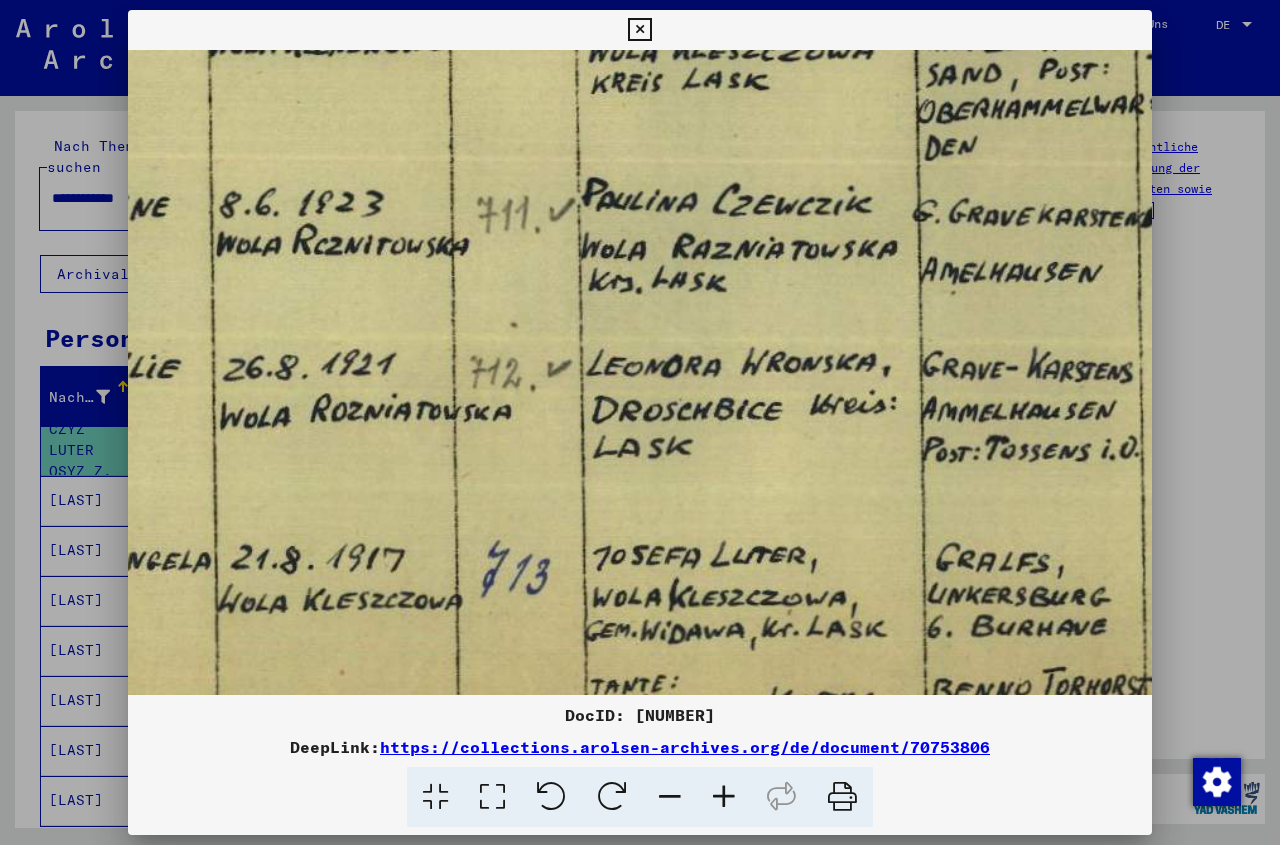 drag, startPoint x: 767, startPoint y: 509, endPoint x: 767, endPoint y: 307, distance: 202 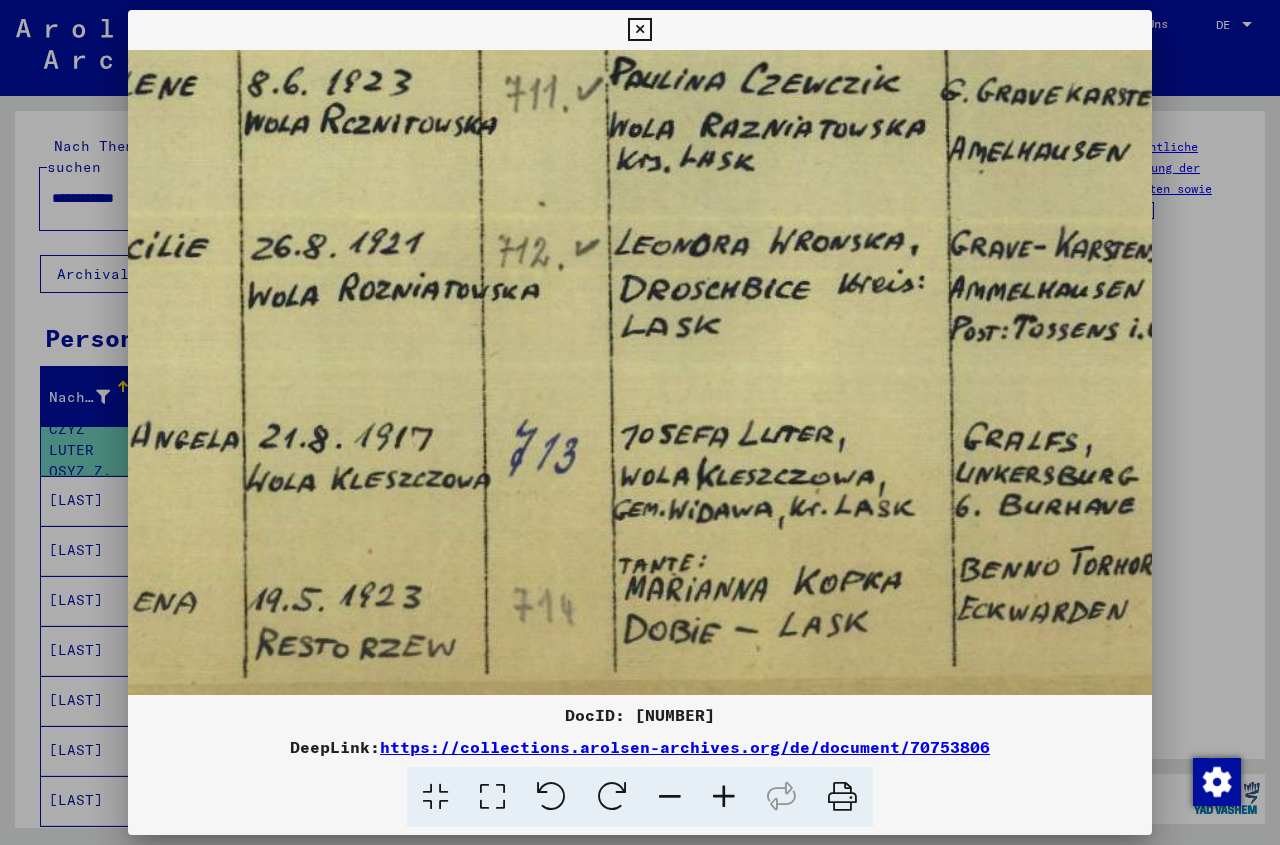 scroll, scrollTop: 836, scrollLeft: 569, axis: both 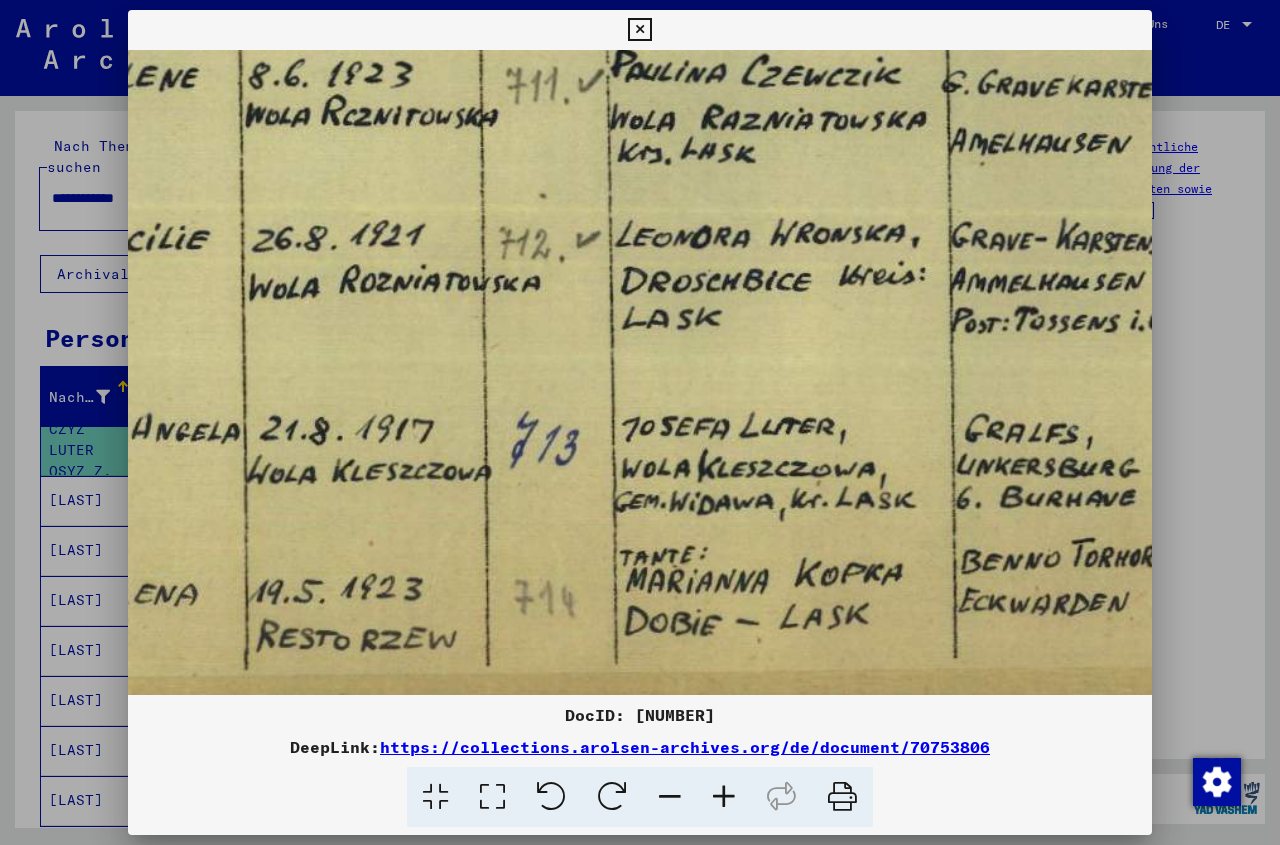 drag, startPoint x: 757, startPoint y: 523, endPoint x: 786, endPoint y: 394, distance: 132.21951 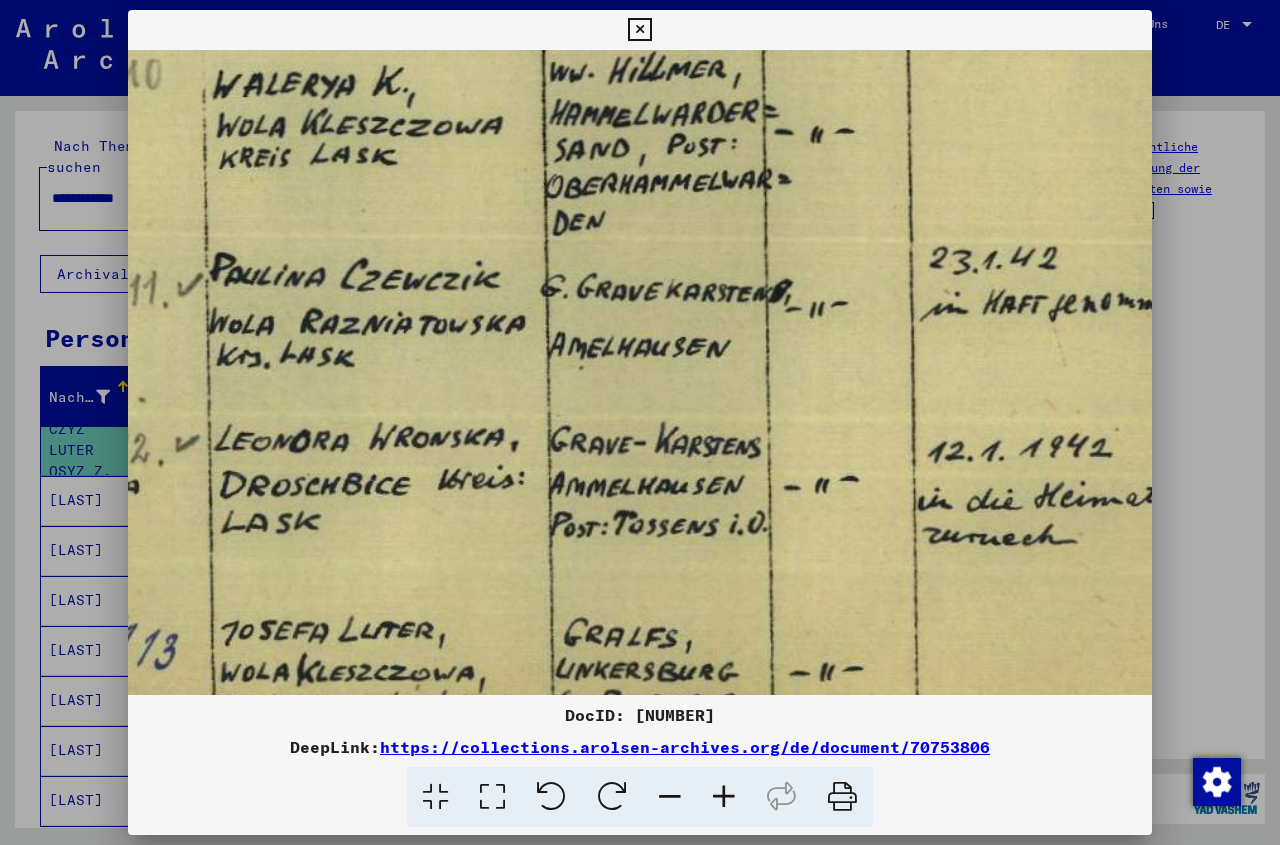 drag, startPoint x: 857, startPoint y: 136, endPoint x: 455, endPoint y: 333, distance: 447.6751 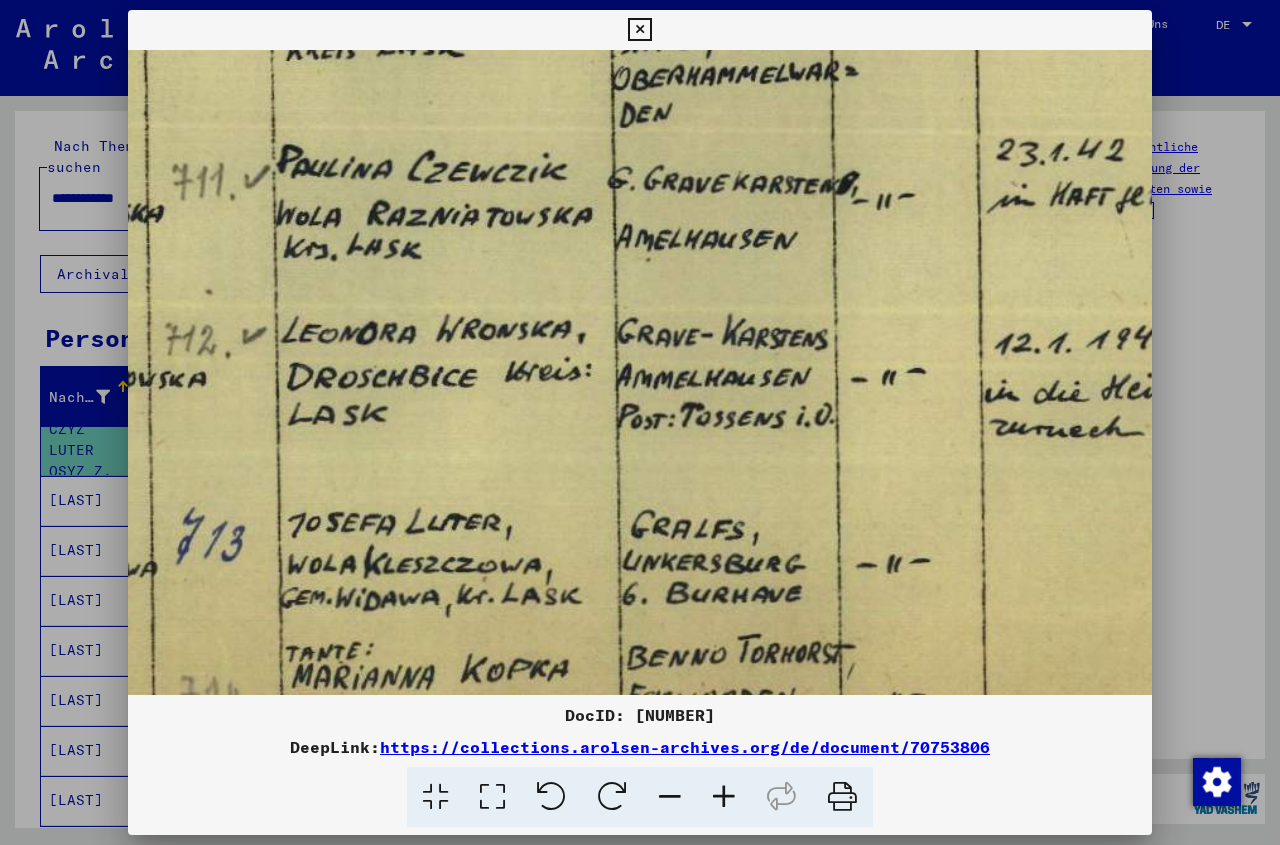 drag, startPoint x: 679, startPoint y: 584, endPoint x: 737, endPoint y: 476, distance: 122.588745 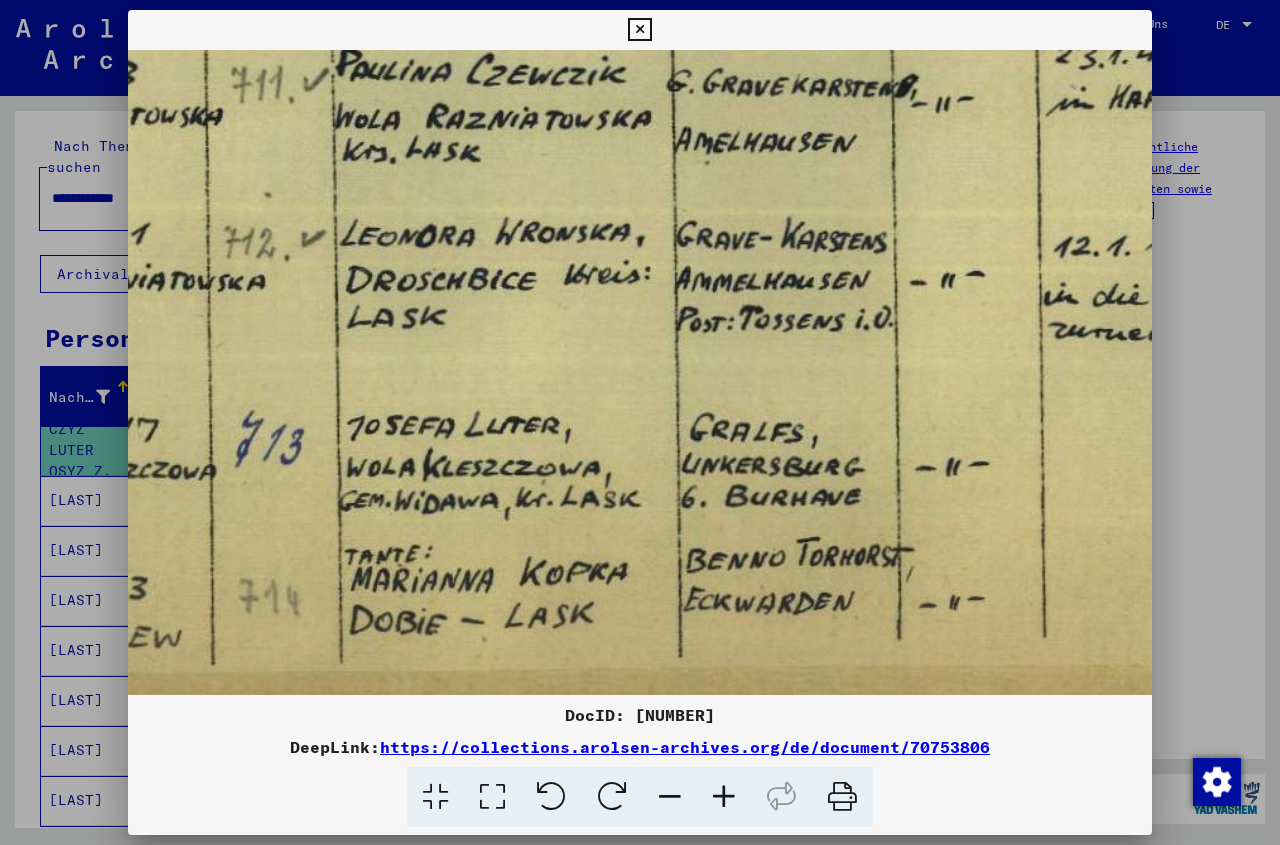 scroll, scrollTop: 839, scrollLeft: 844, axis: both 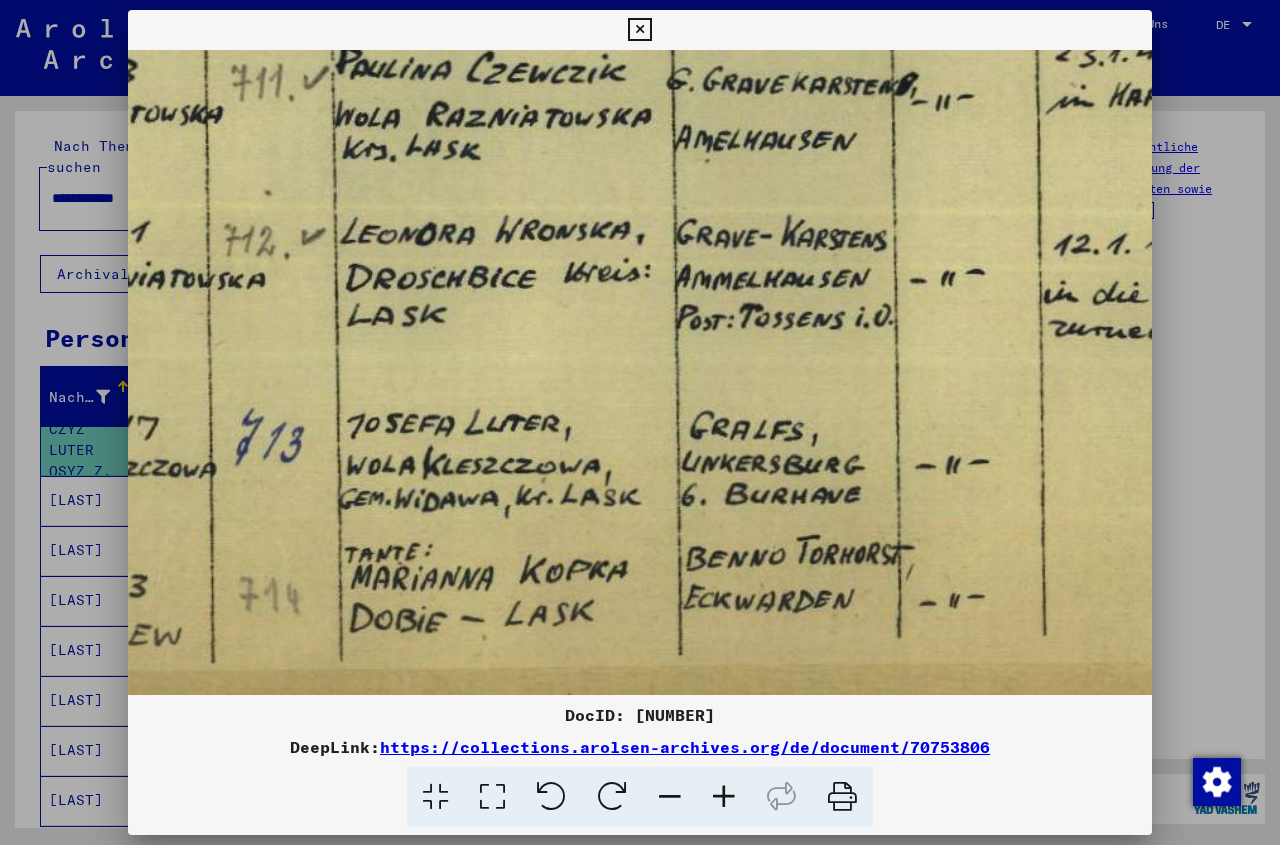 drag, startPoint x: 663, startPoint y: 556, endPoint x: 723, endPoint y: 458, distance: 114.90866 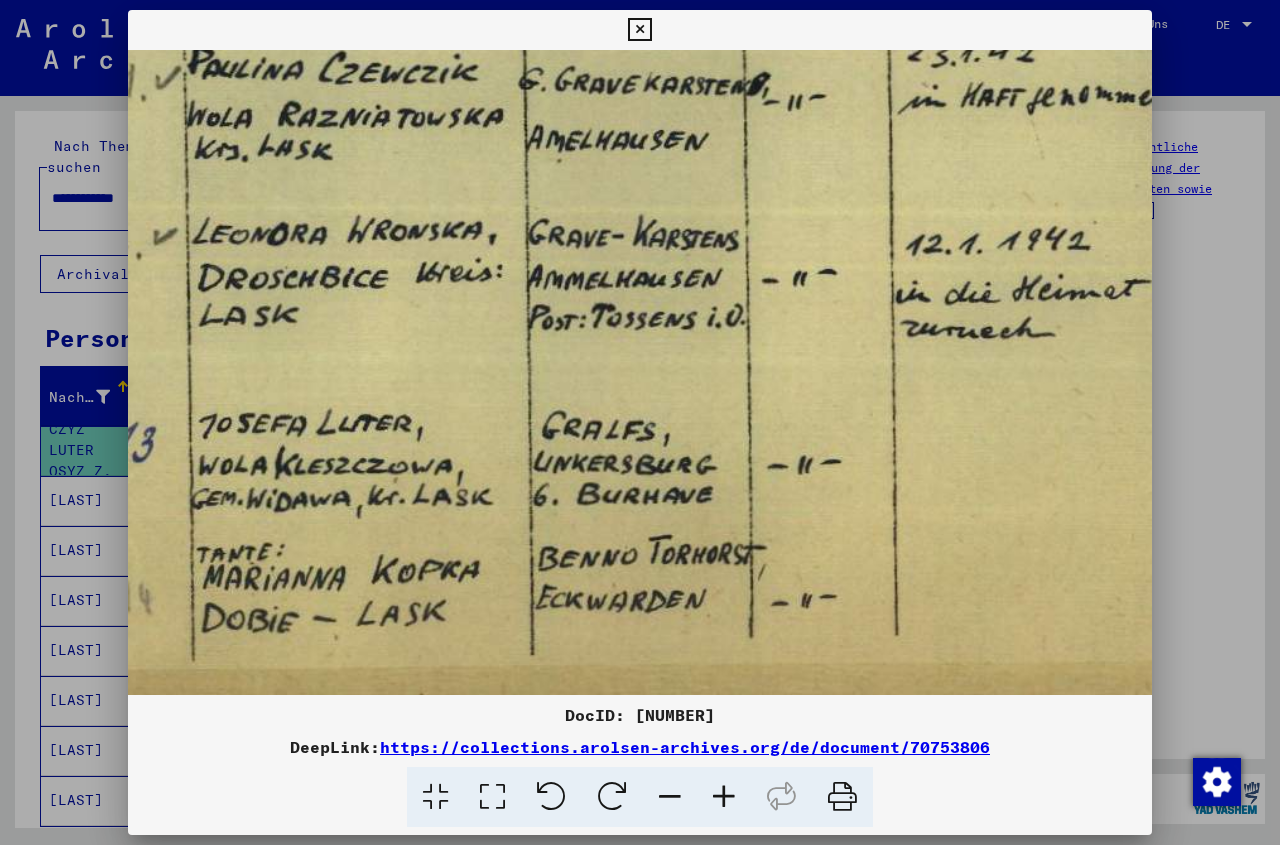 drag, startPoint x: 997, startPoint y: 503, endPoint x: 848, endPoint y: 503, distance: 149 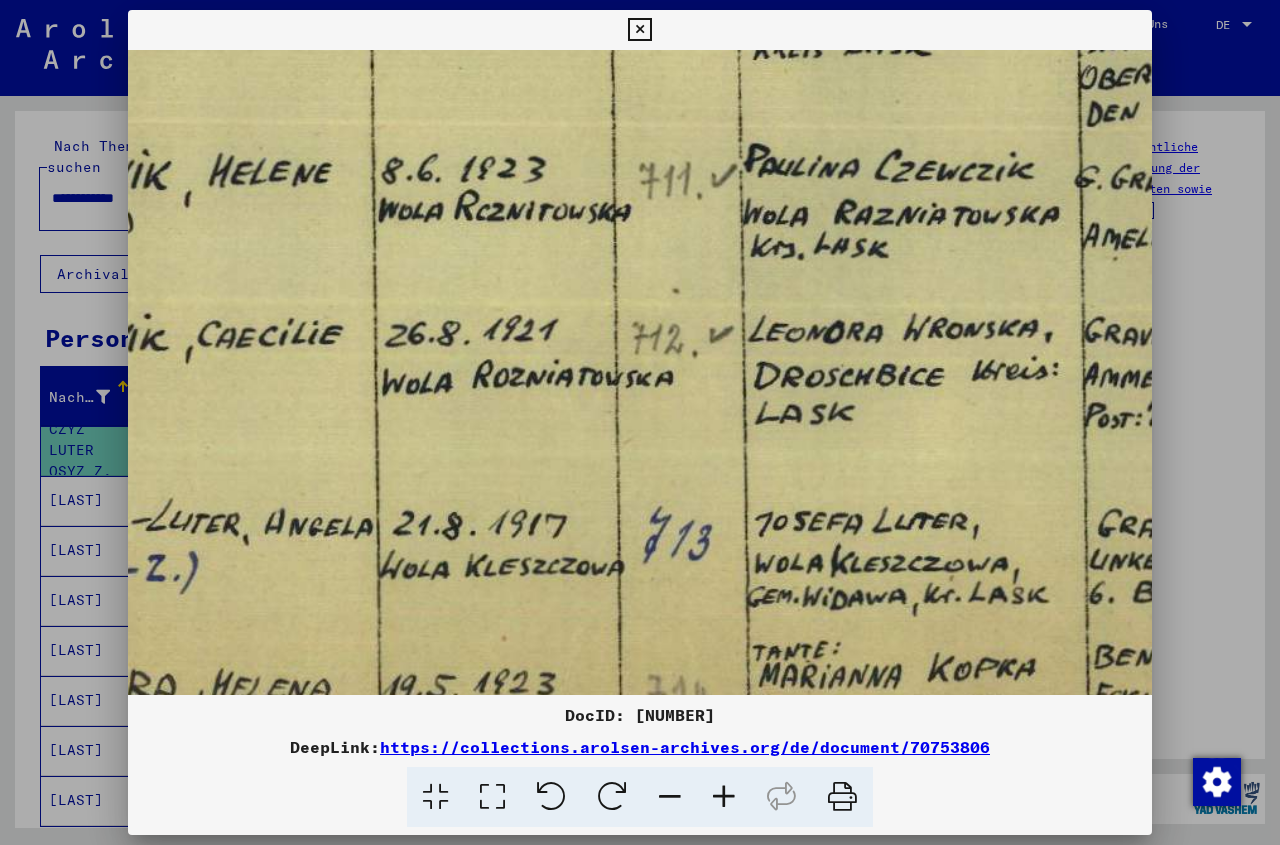 scroll, scrollTop: 750, scrollLeft: 359, axis: both 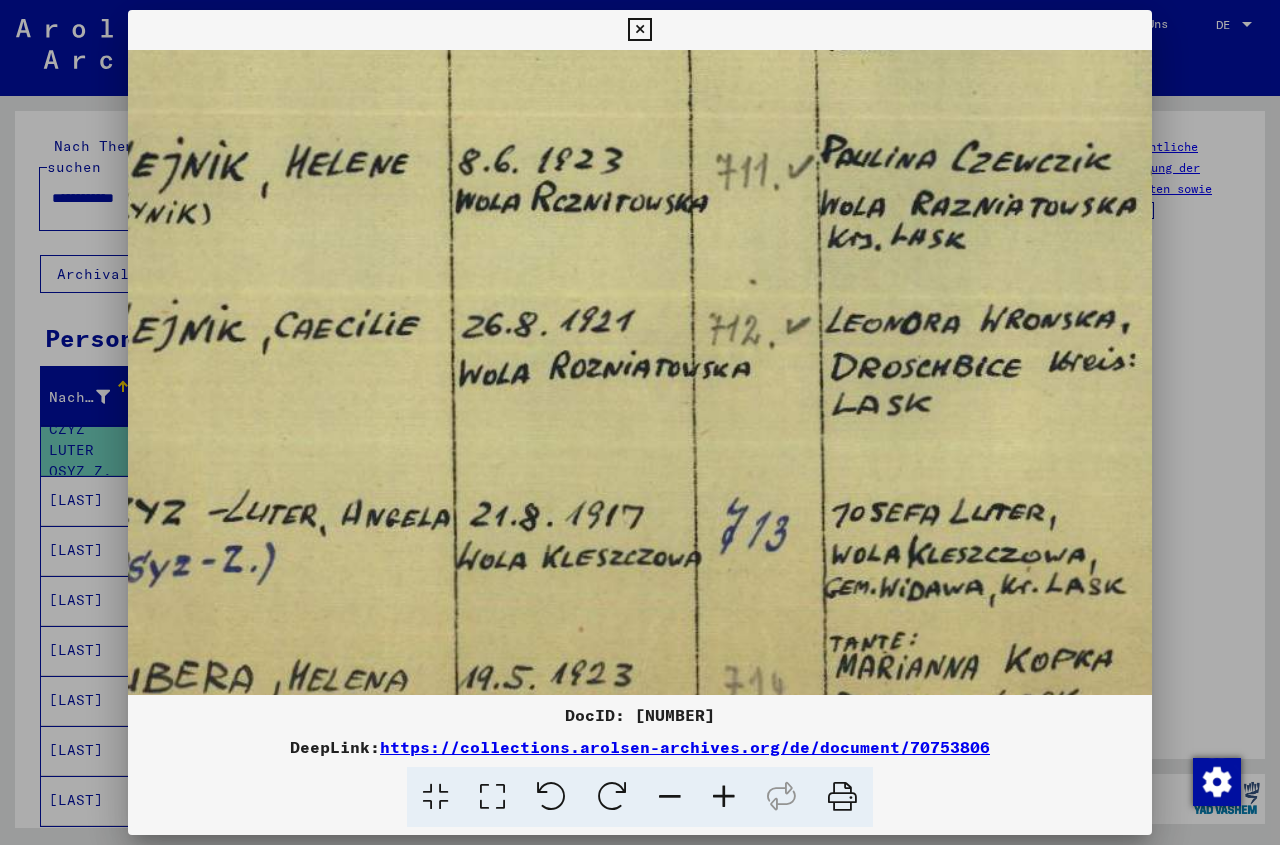 drag, startPoint x: 312, startPoint y: 453, endPoint x: 941, endPoint y: 540, distance: 634.98816 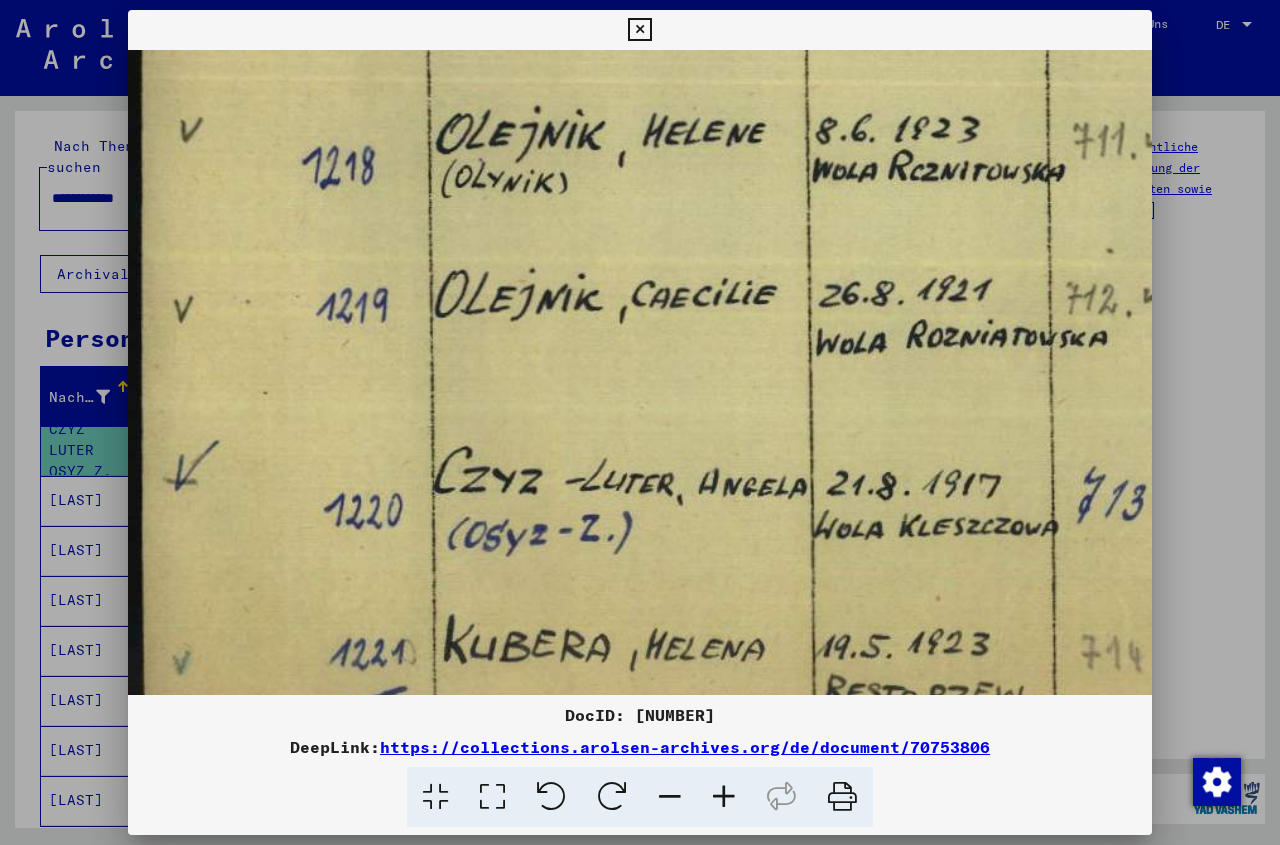 scroll, scrollTop: 781, scrollLeft: 0, axis: vertical 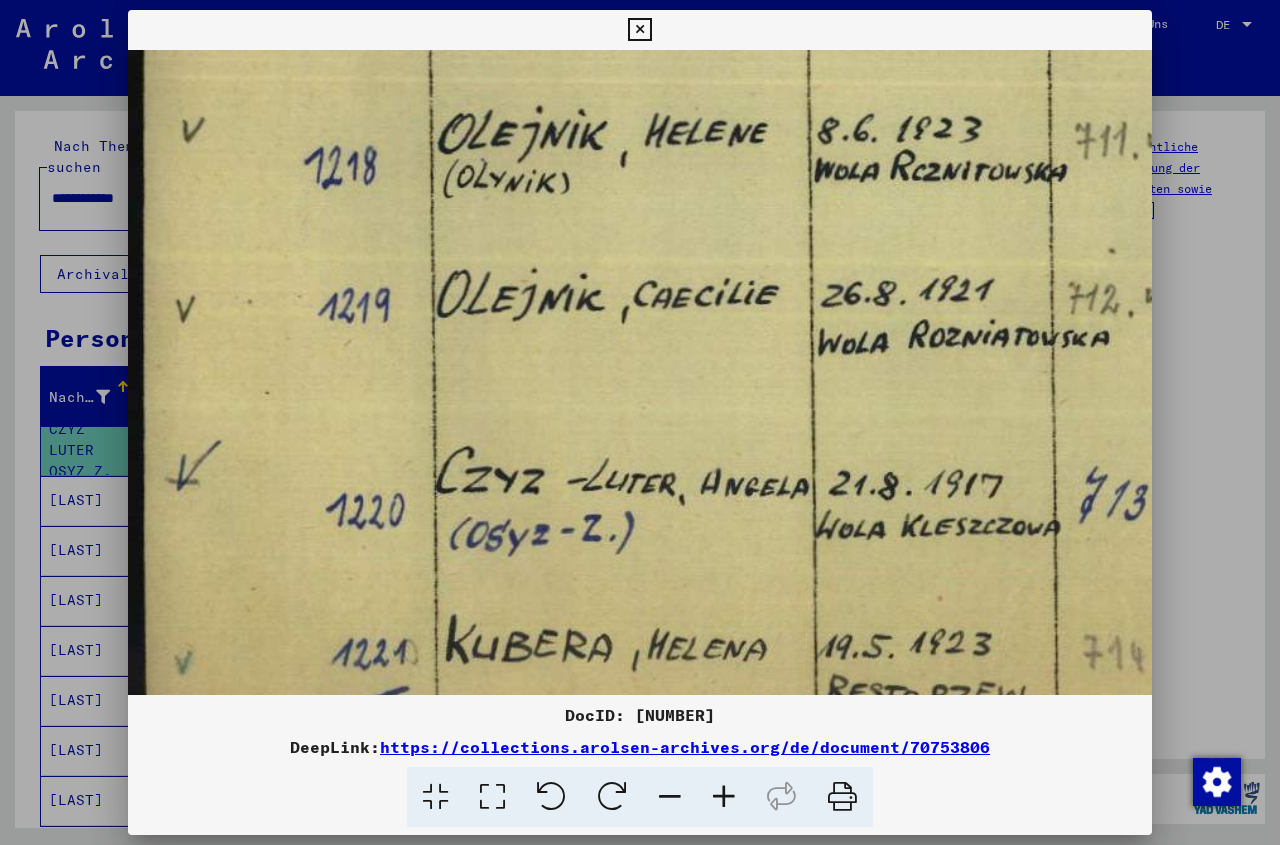 drag, startPoint x: 582, startPoint y: 561, endPoint x: 961, endPoint y: 530, distance: 380.2657 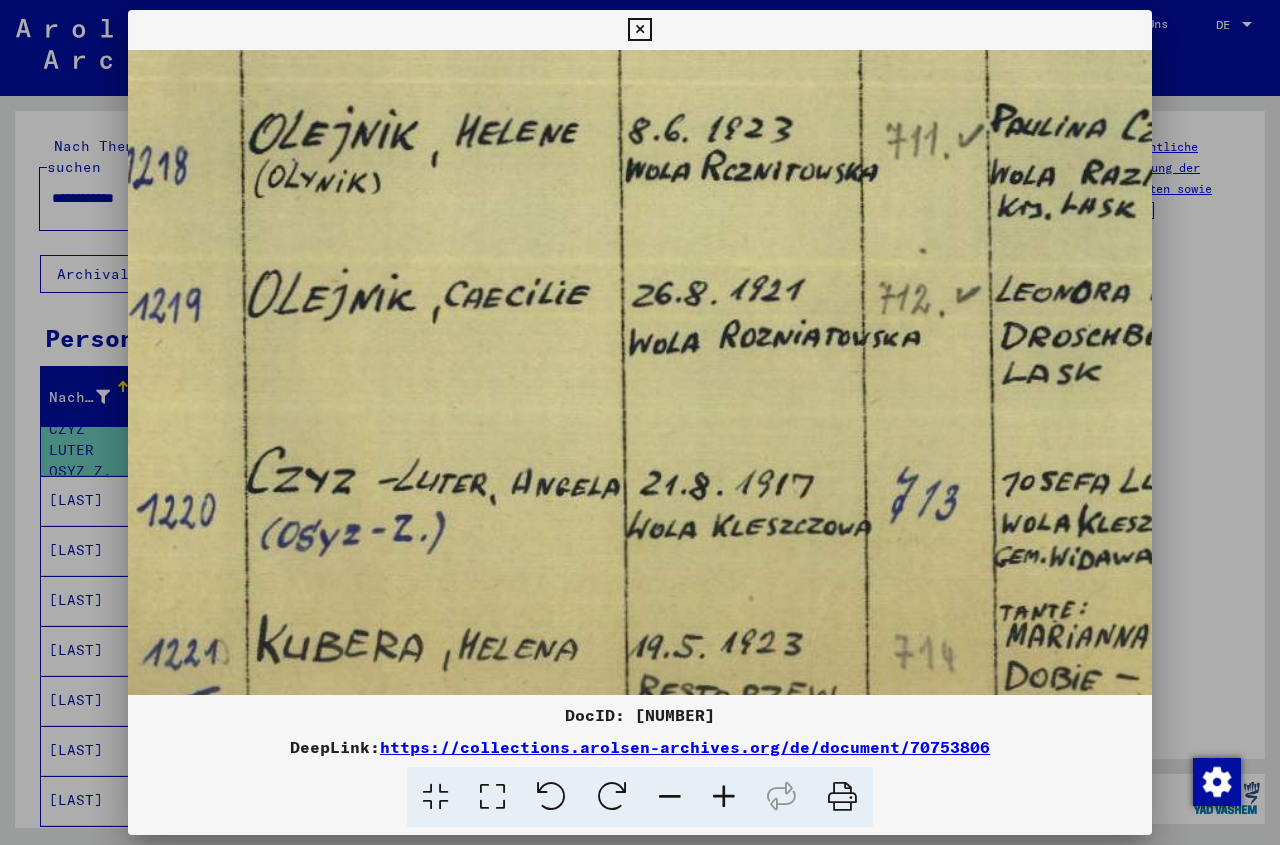 scroll, scrollTop: 781, scrollLeft: 190, axis: both 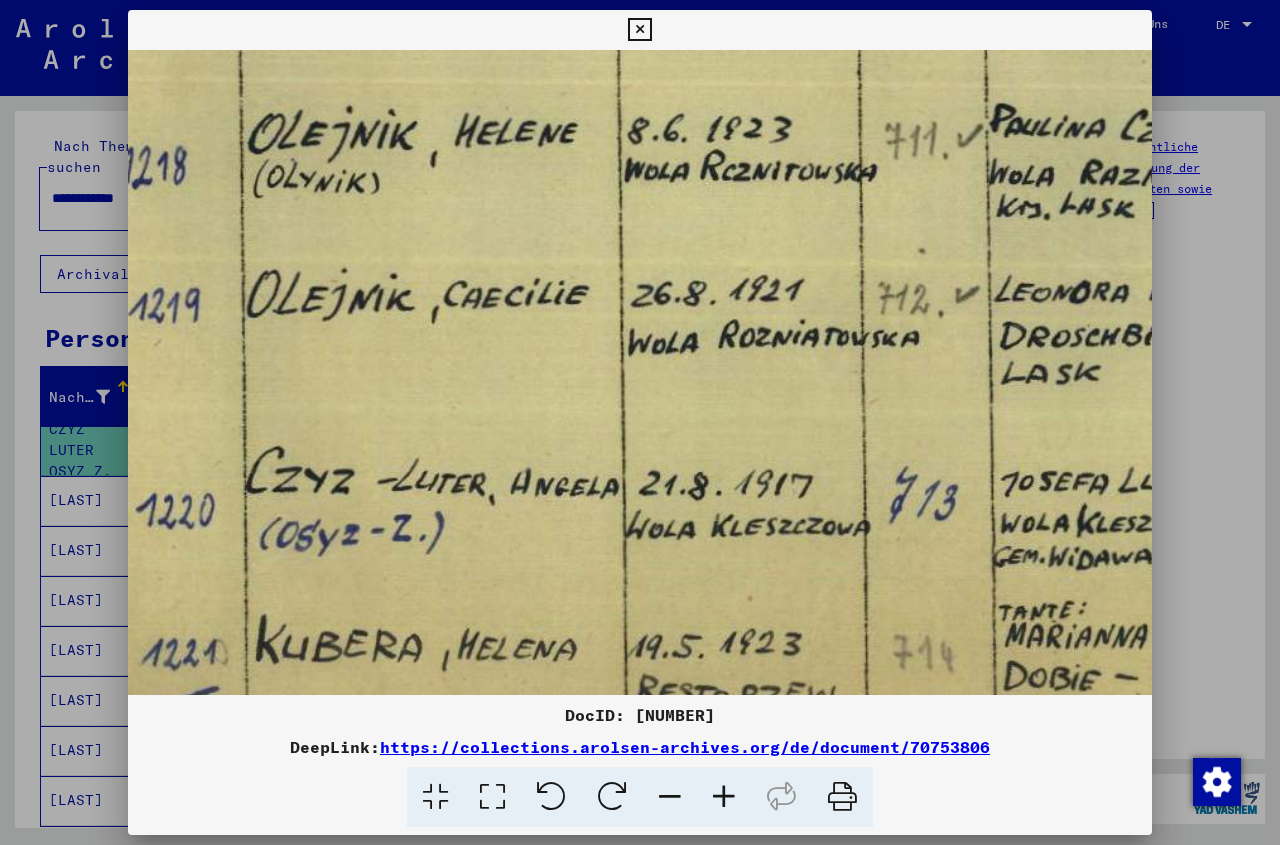 drag, startPoint x: 896, startPoint y: 548, endPoint x: 706, endPoint y: 548, distance: 190 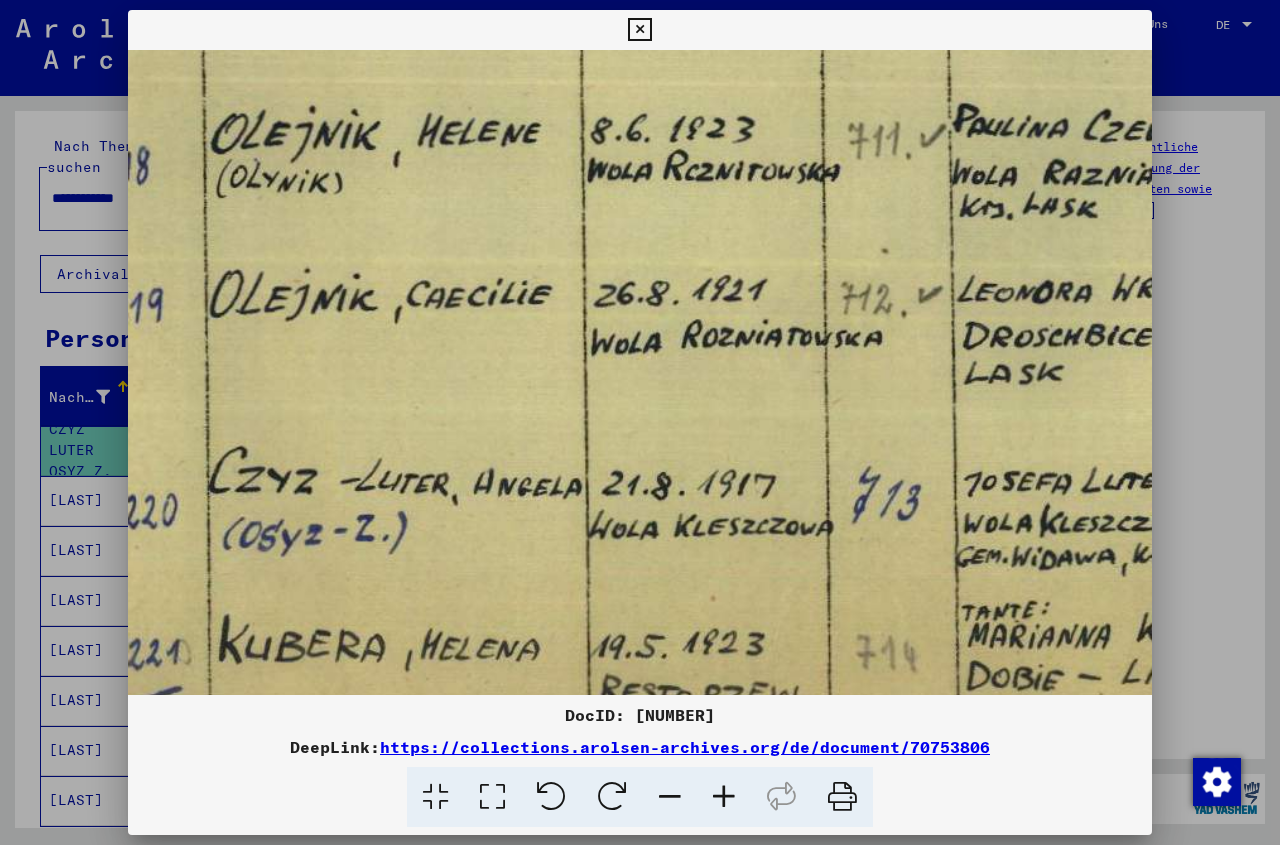 drag, startPoint x: 767, startPoint y: 565, endPoint x: 582, endPoint y: 552, distance: 185.45619 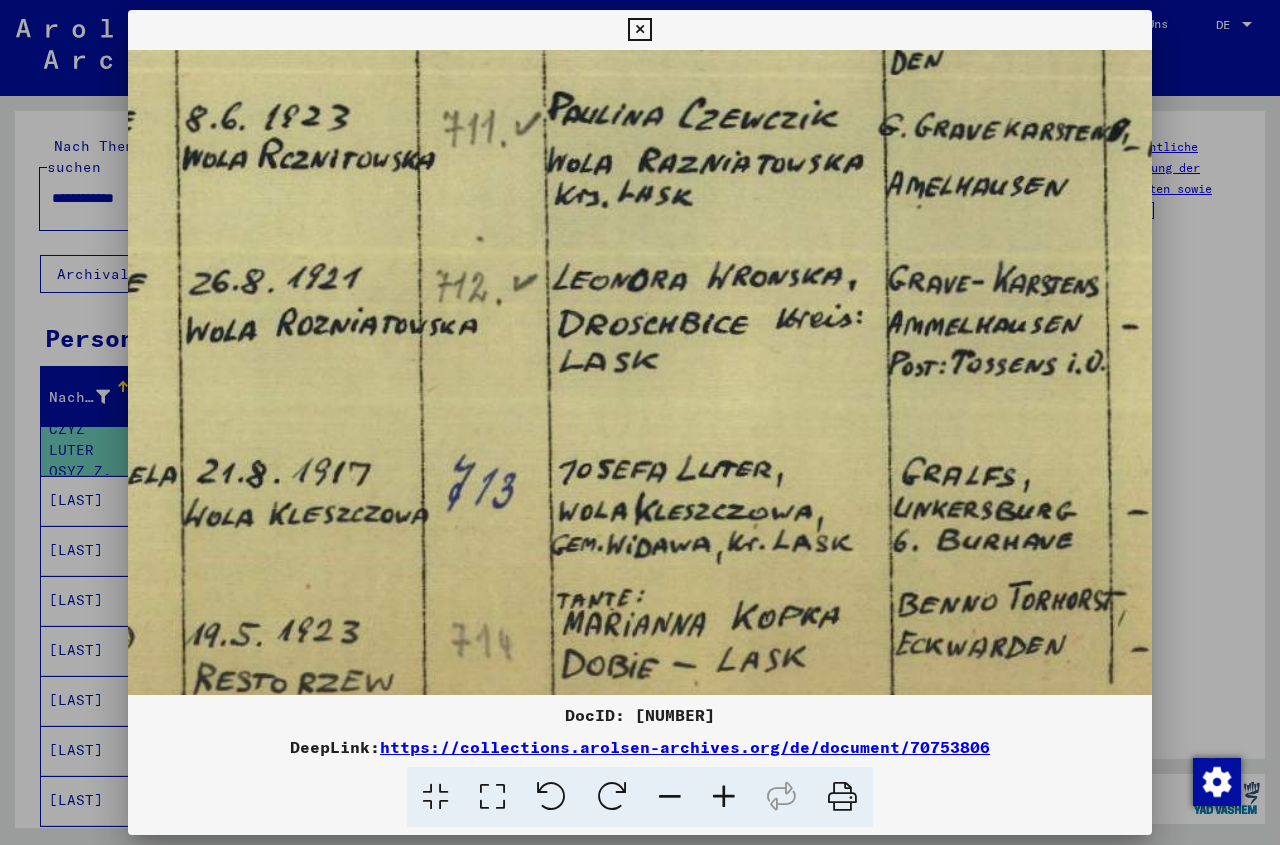 drag, startPoint x: 1035, startPoint y: 548, endPoint x: 691, endPoint y: 536, distance: 344.20923 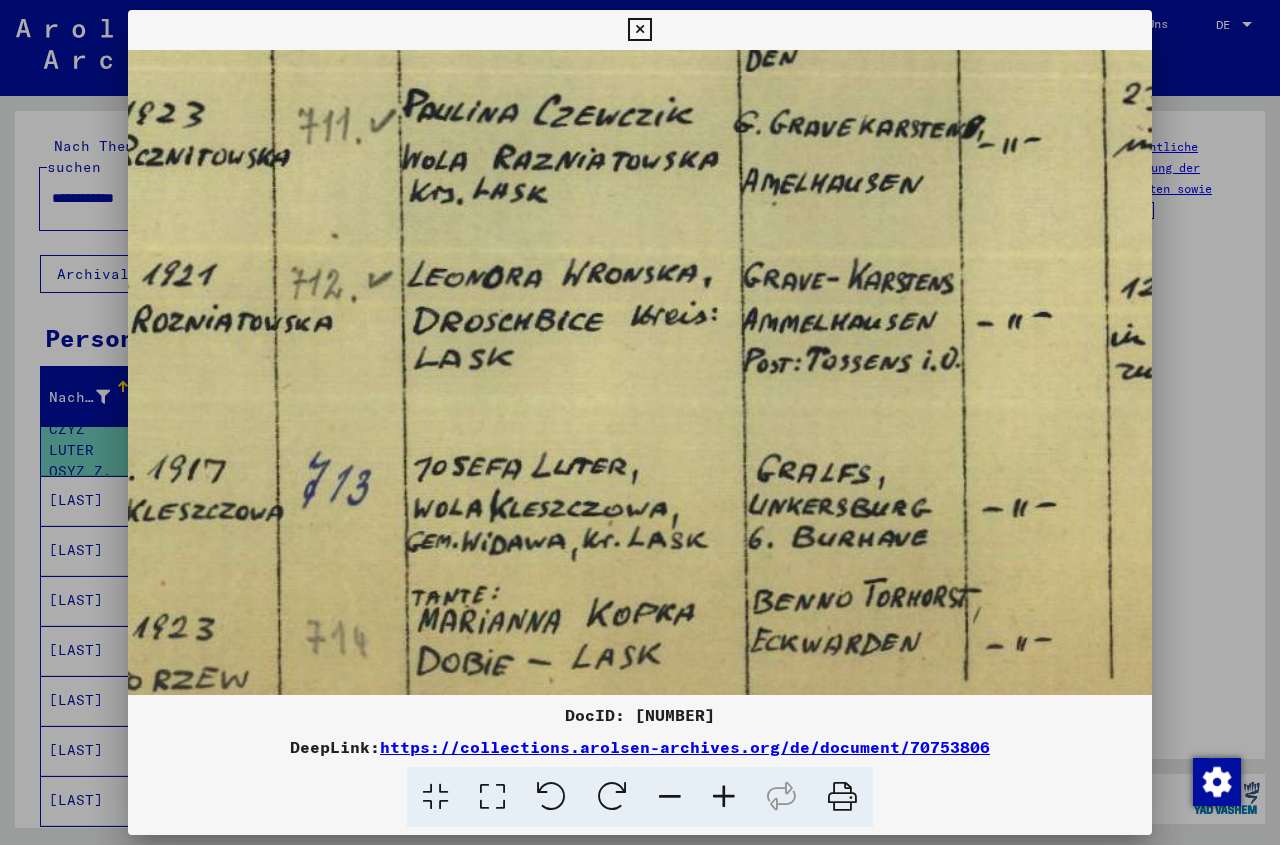 drag, startPoint x: 962, startPoint y: 530, endPoint x: 832, endPoint y: 527, distance: 130.0346 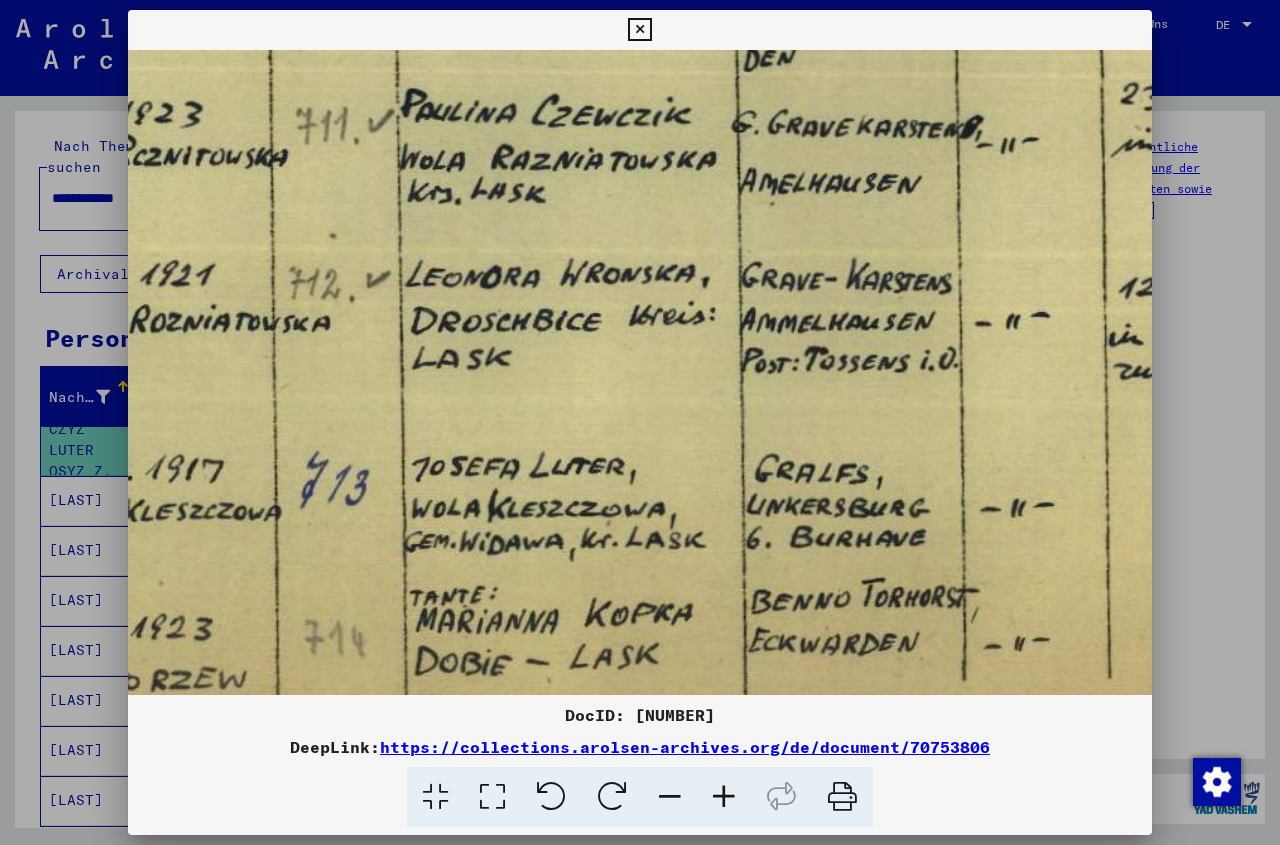 click at bounding box center [639, 30] 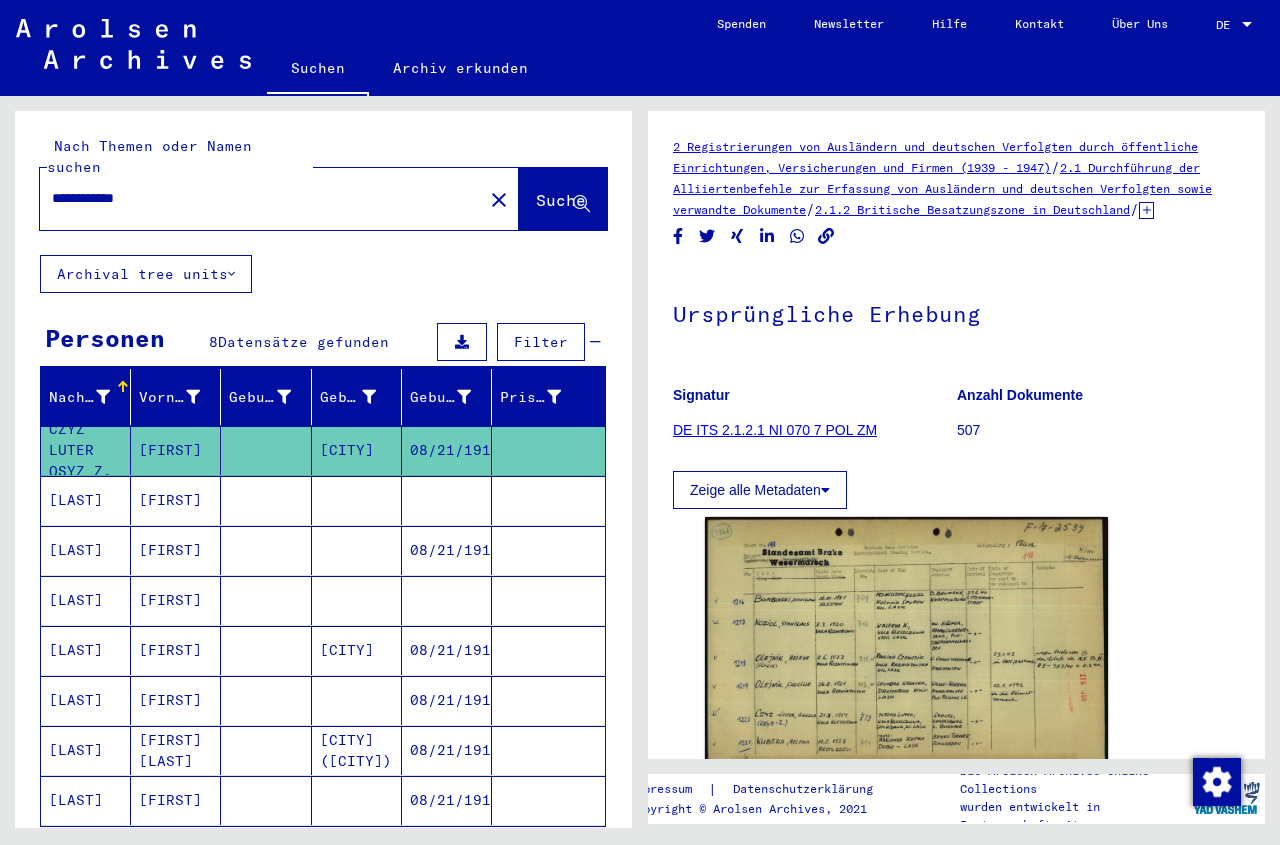 click at bounding box center (357, 550) 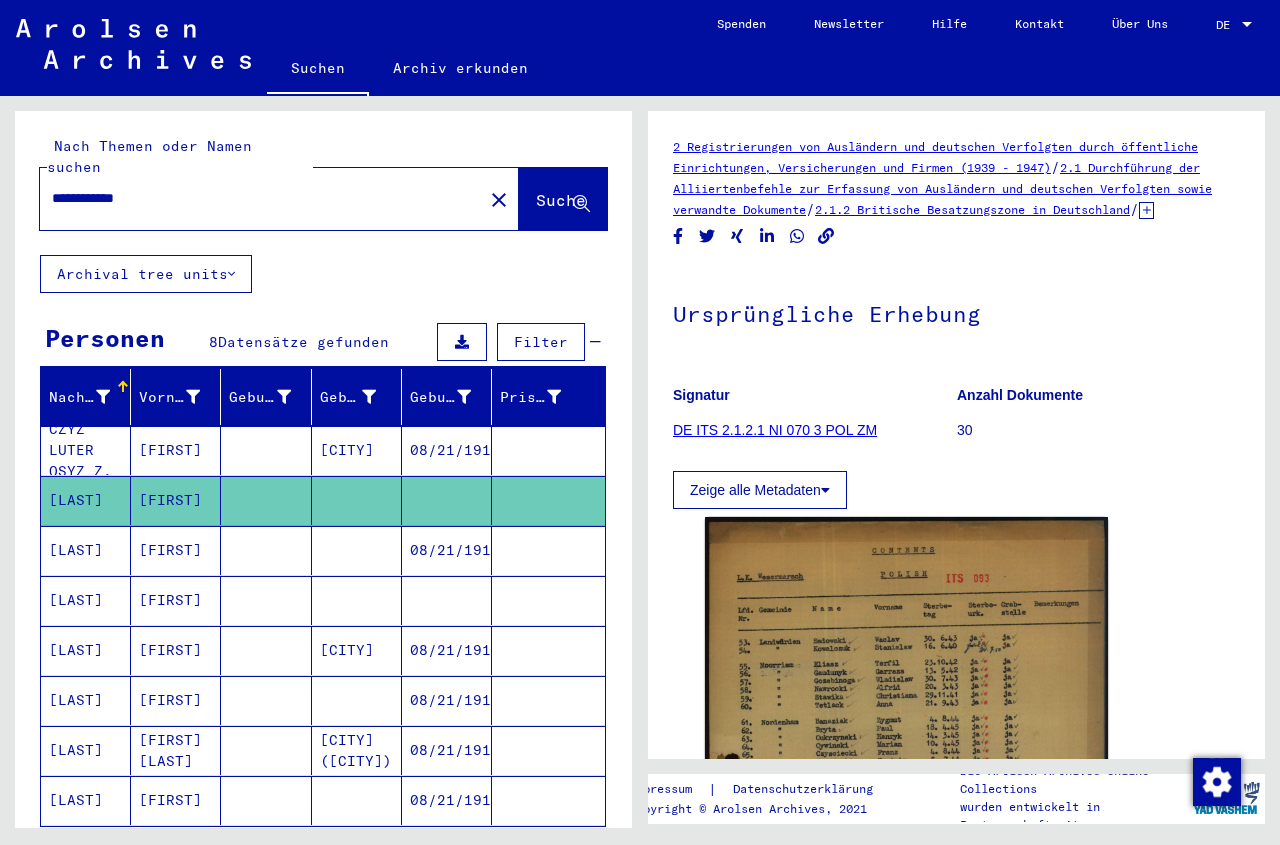 click on "[CITY]" at bounding box center (357, 500) 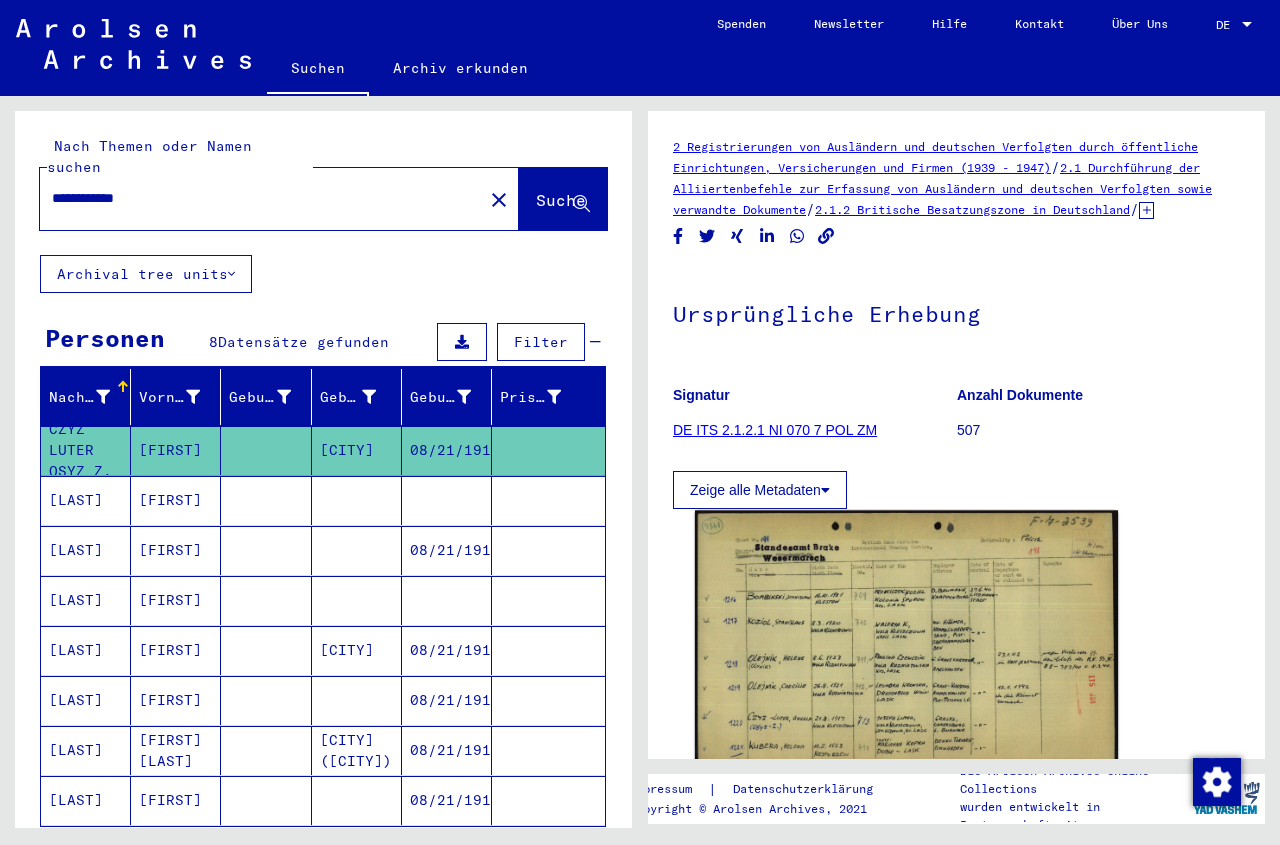 click 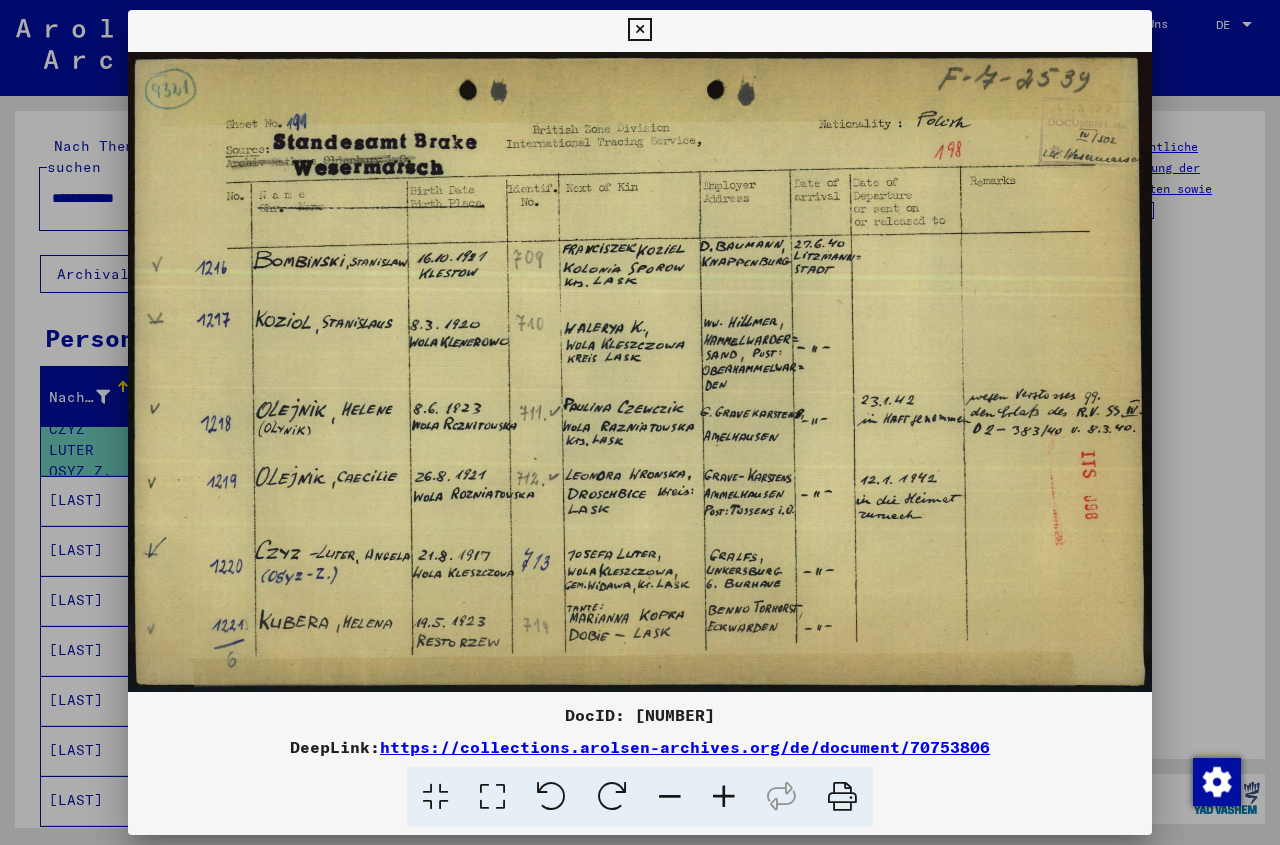 click at bounding box center [639, 30] 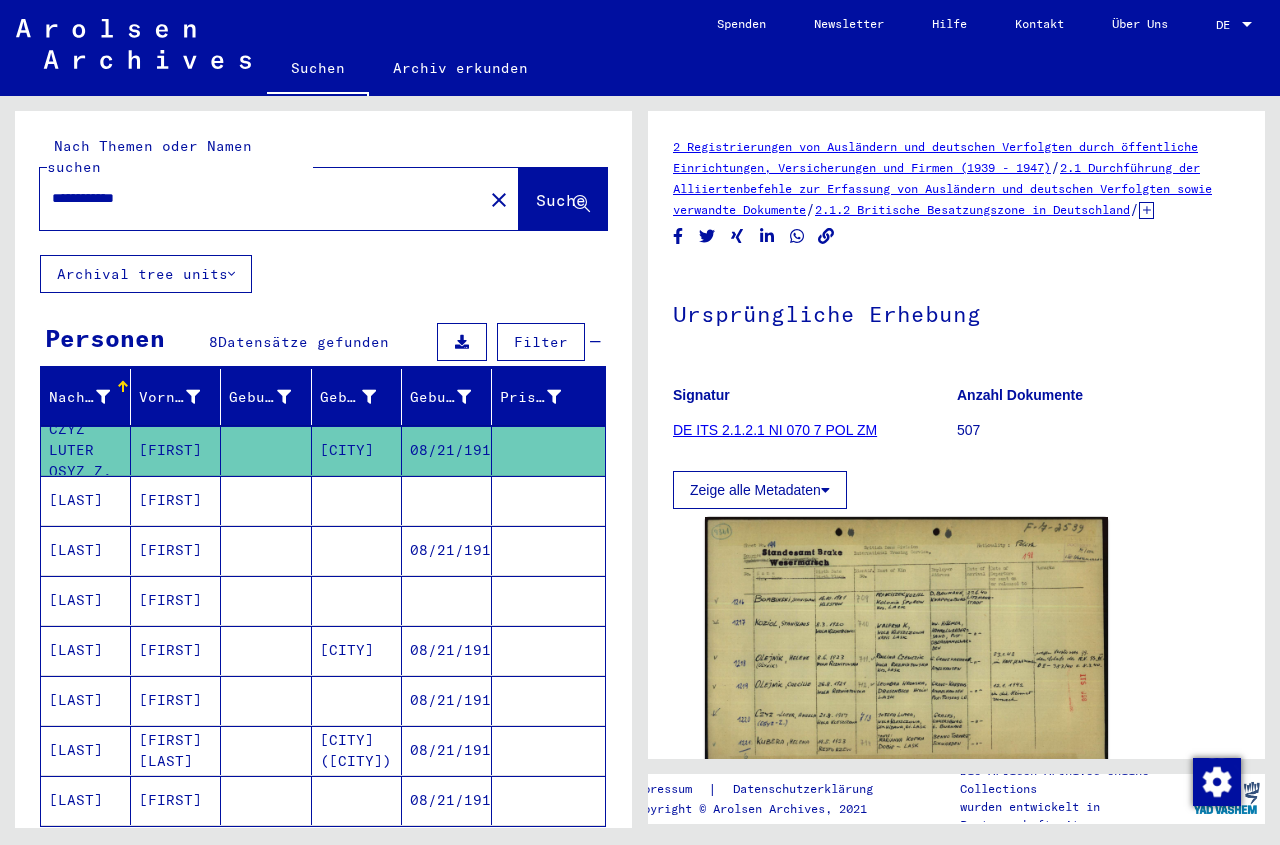 click at bounding box center (266, 550) 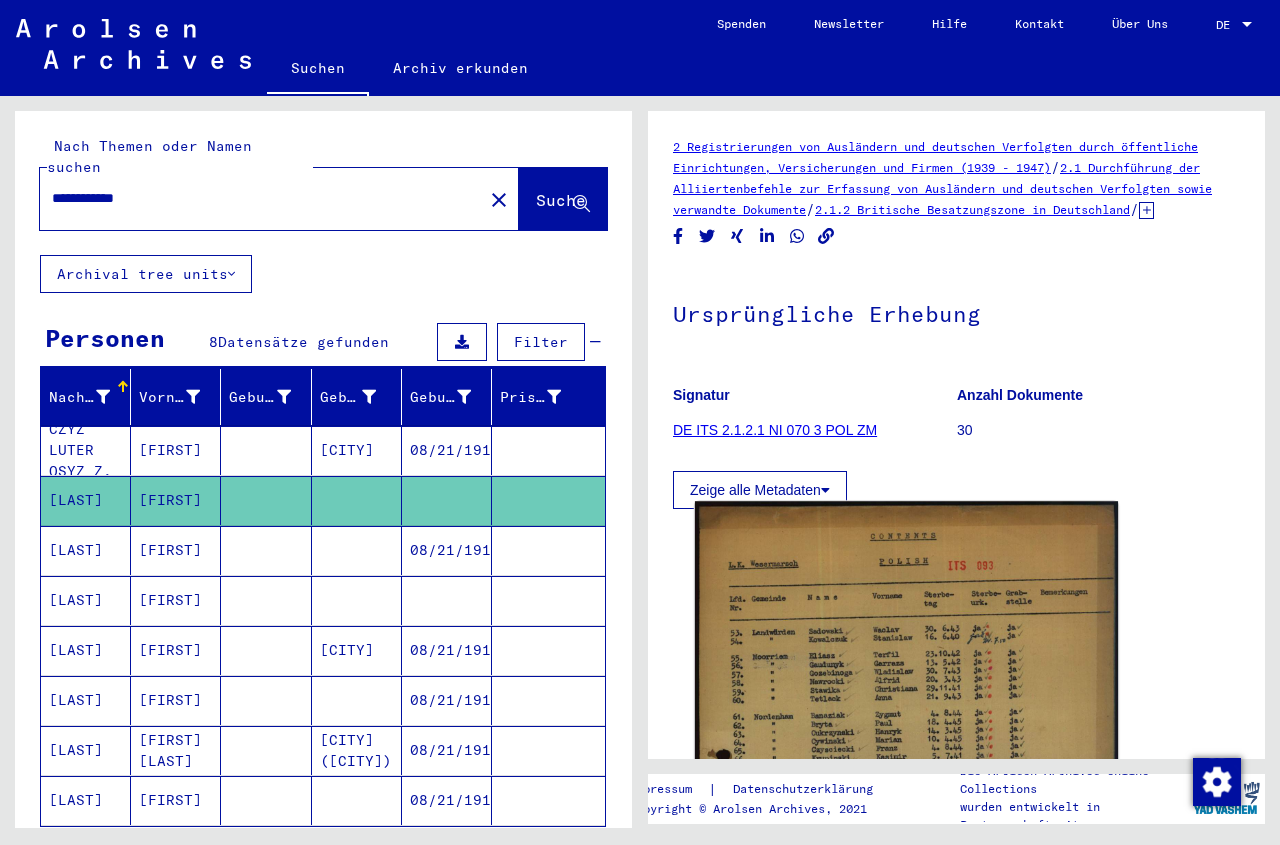 click 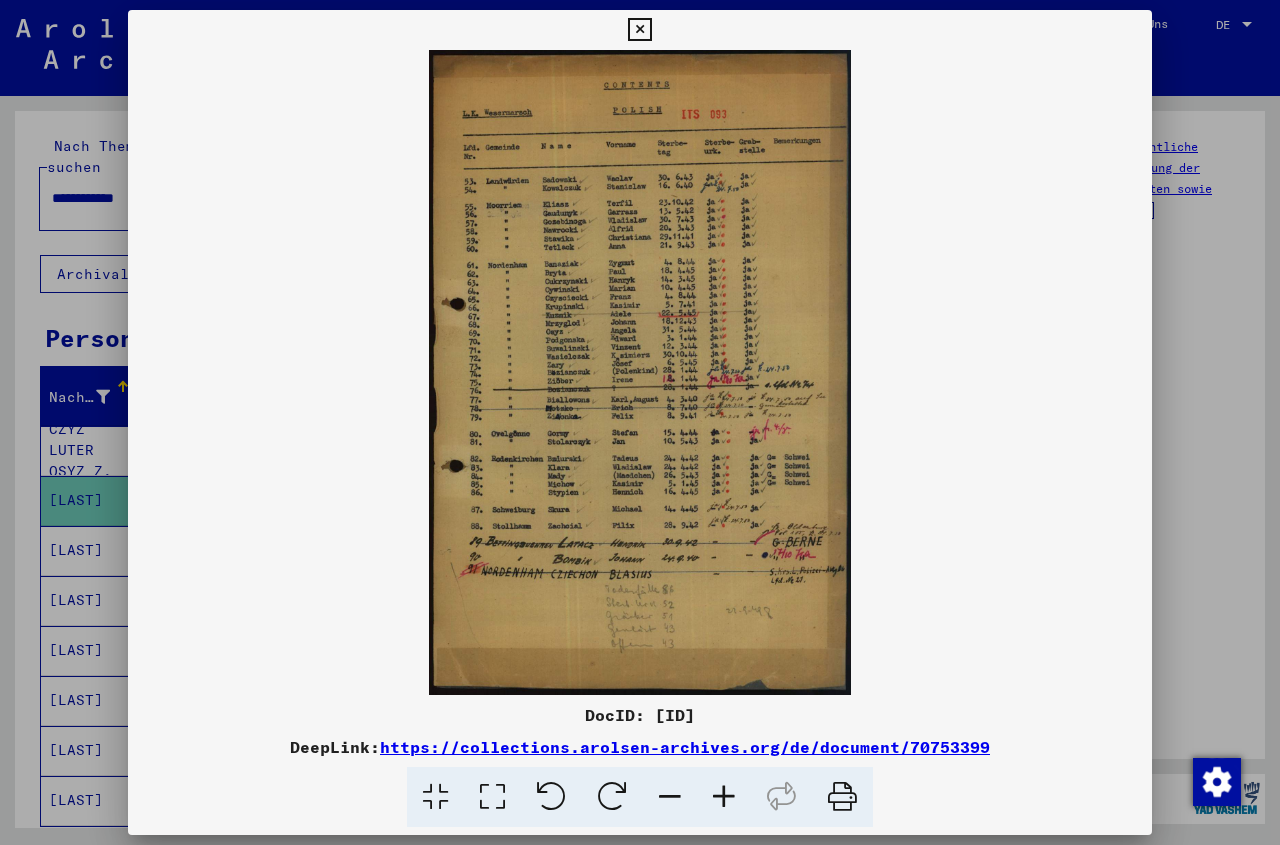 click at bounding box center [639, 30] 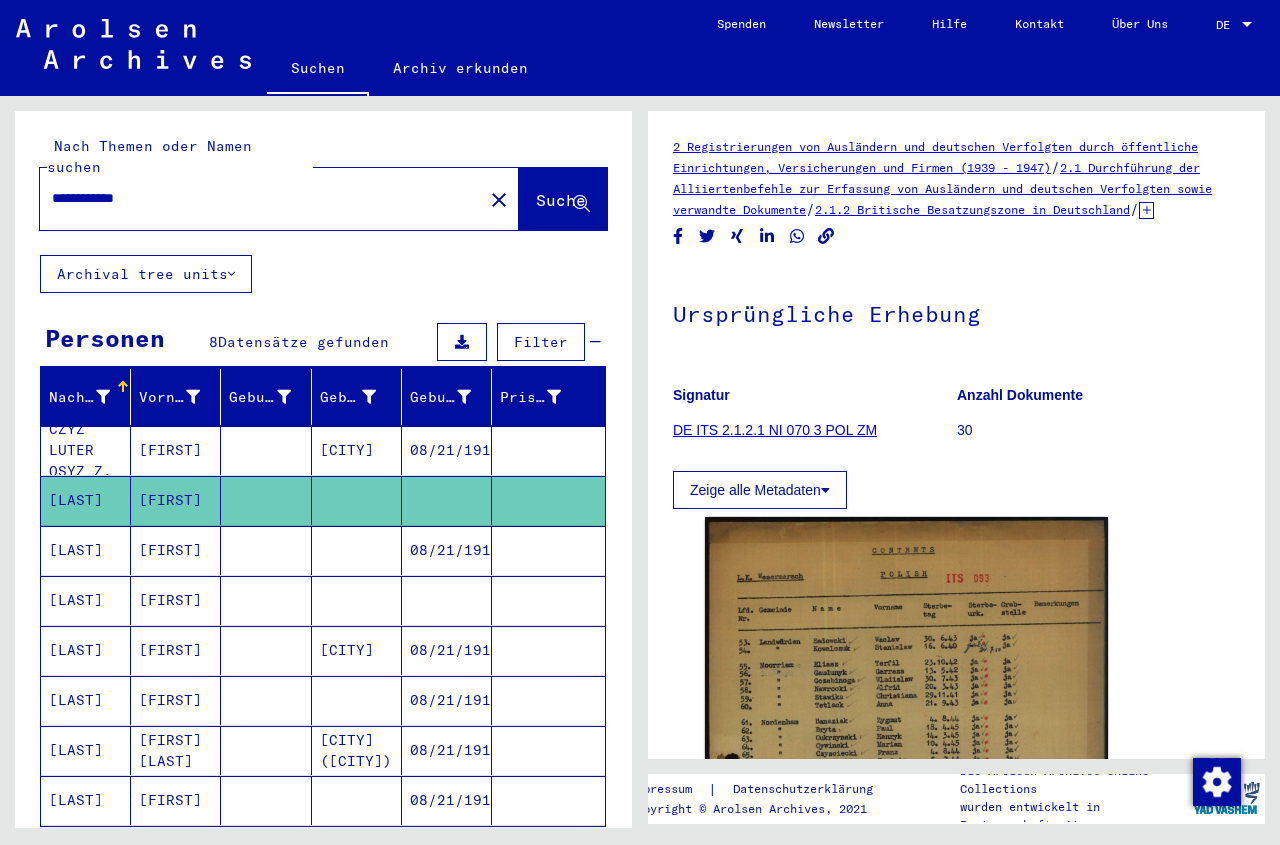 click on "08/21/1917" at bounding box center [447, 600] 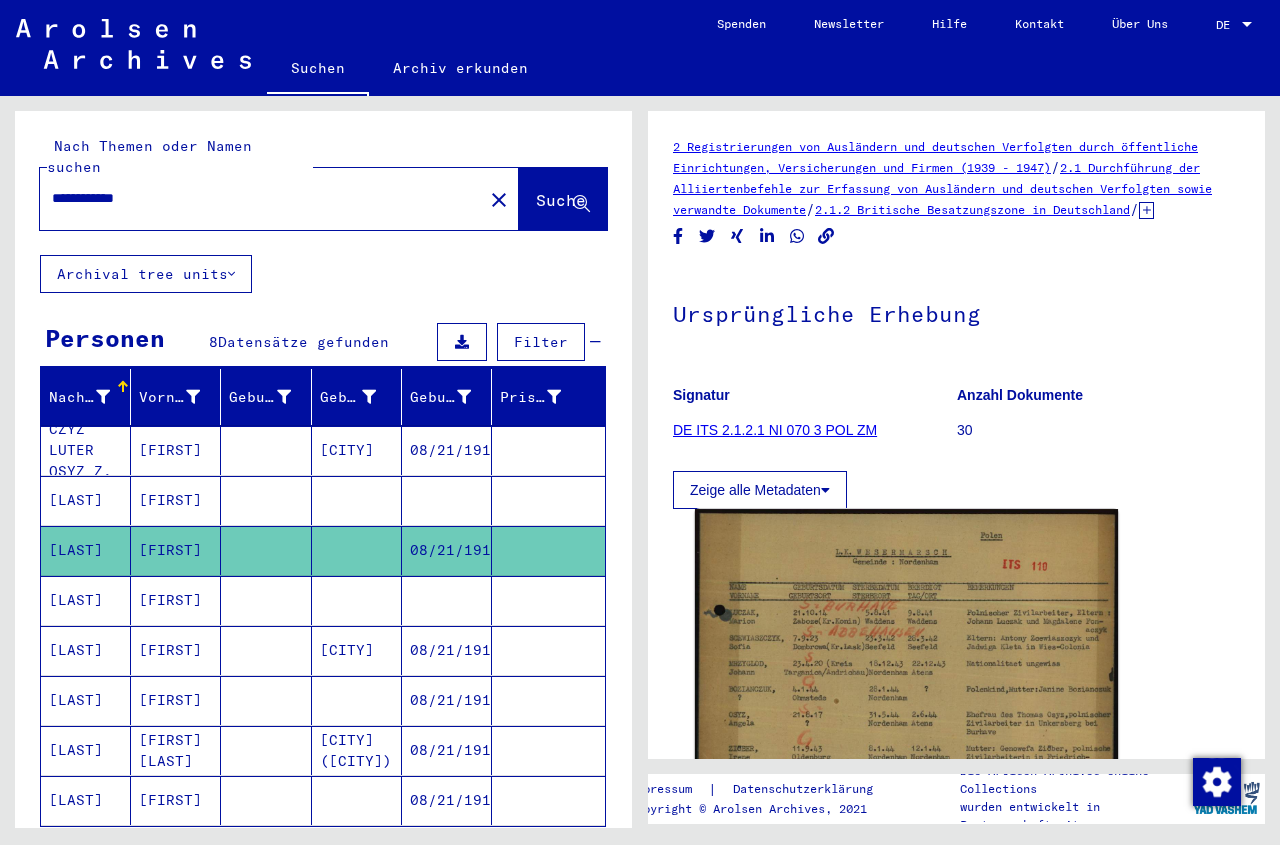 click 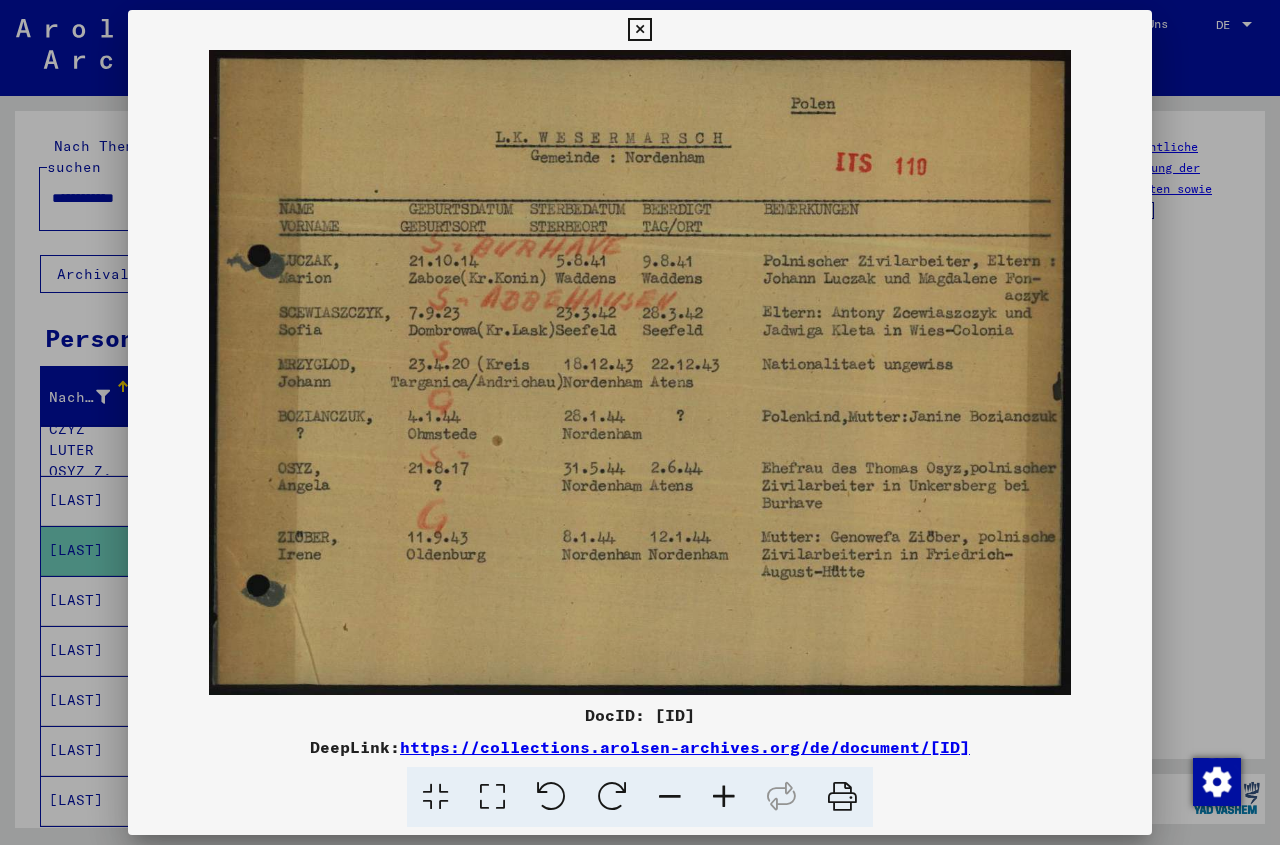 click at bounding box center (639, 30) 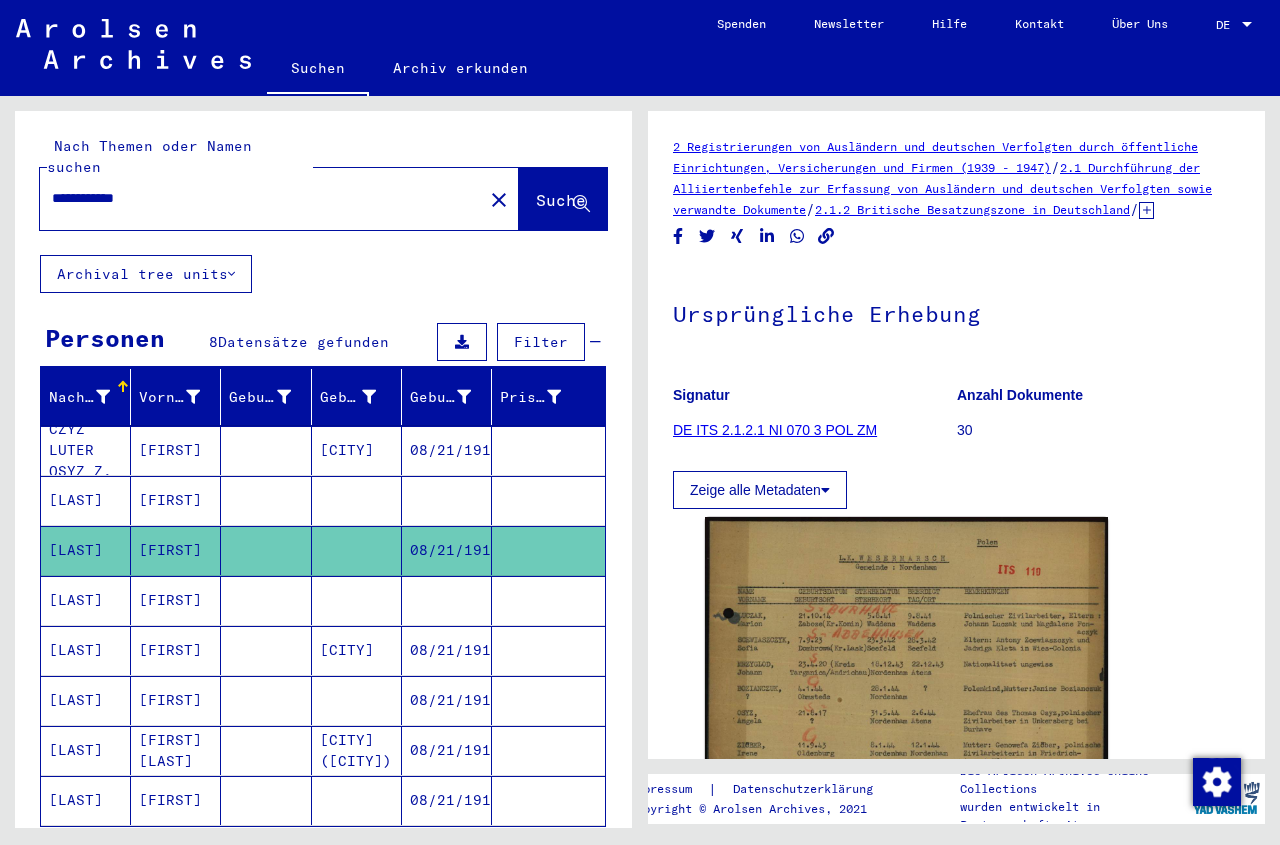click at bounding box center [357, 650] 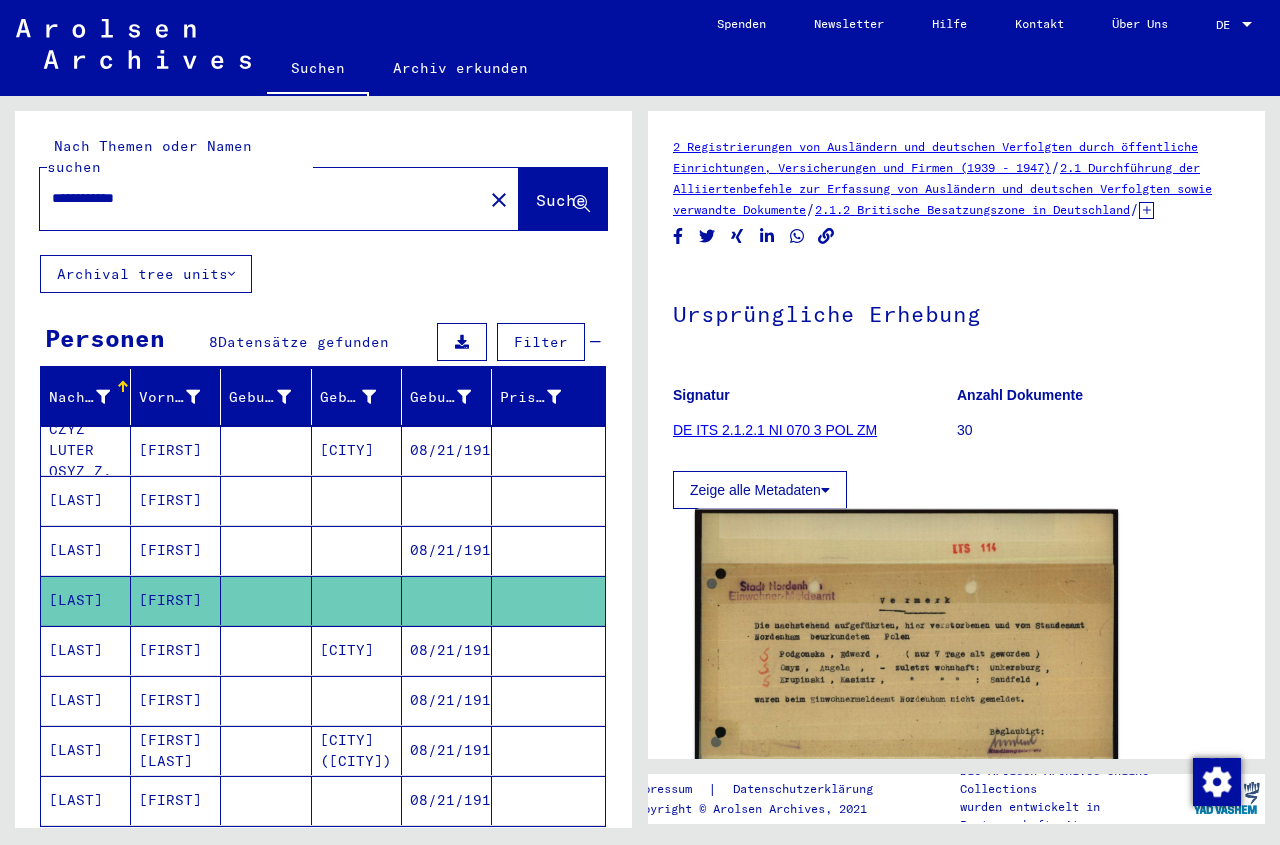 click 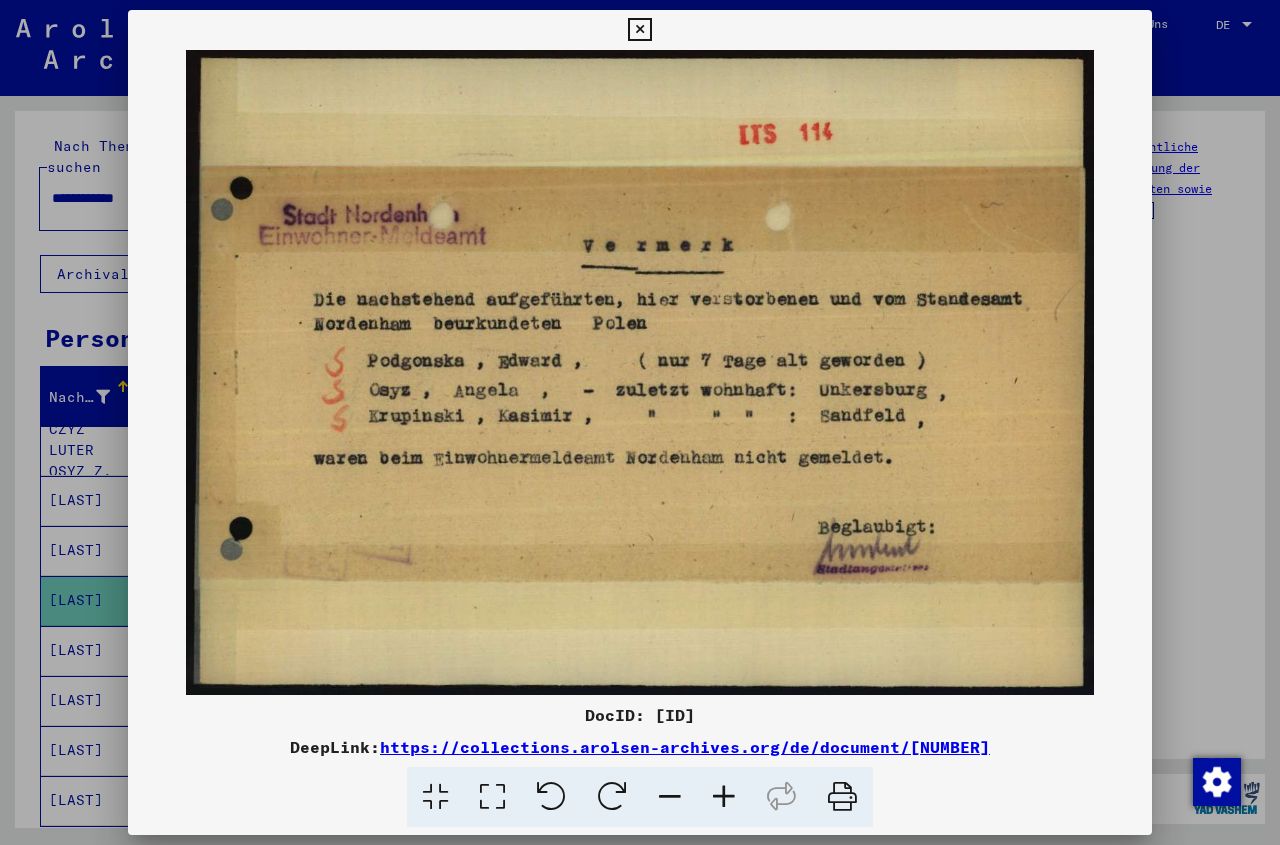 click at bounding box center [640, 372] 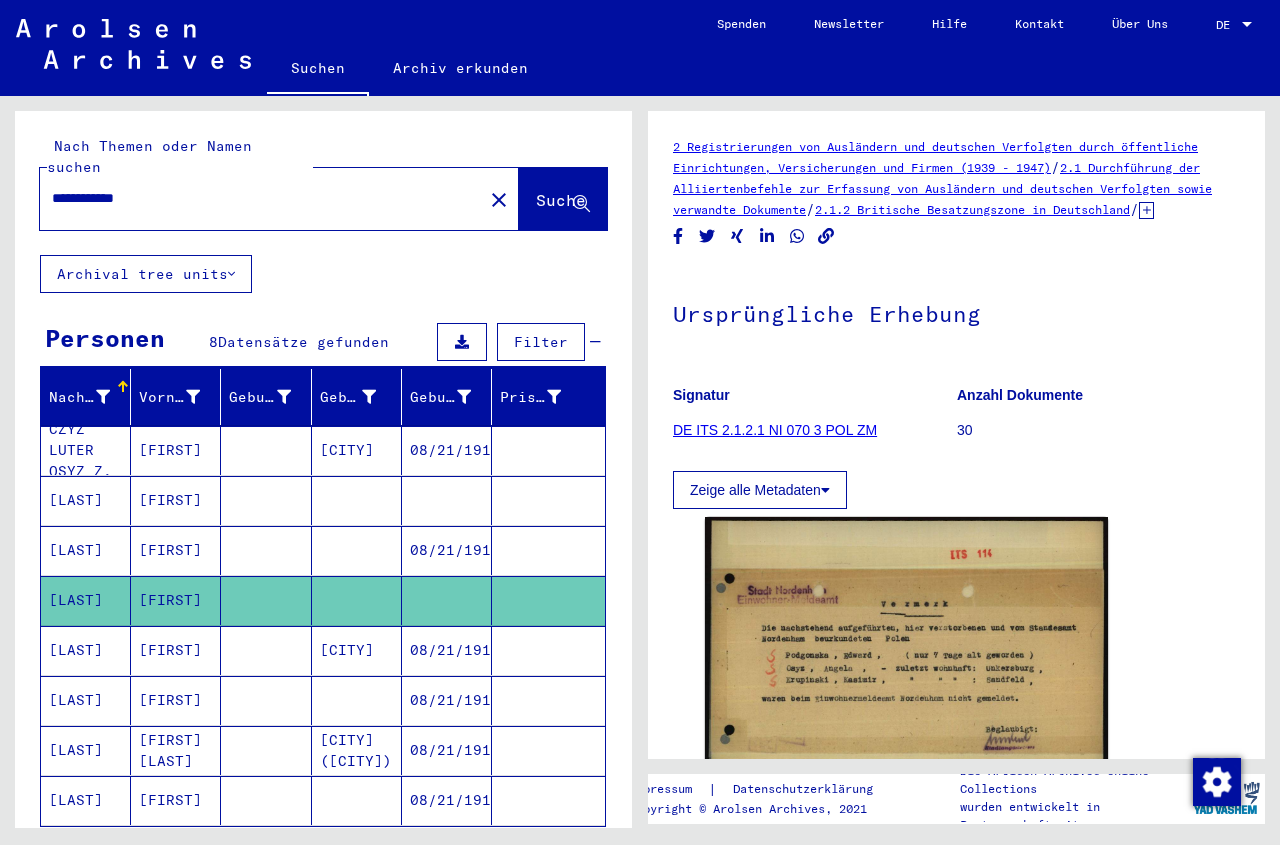 click on "08/21/1917" at bounding box center (447, 700) 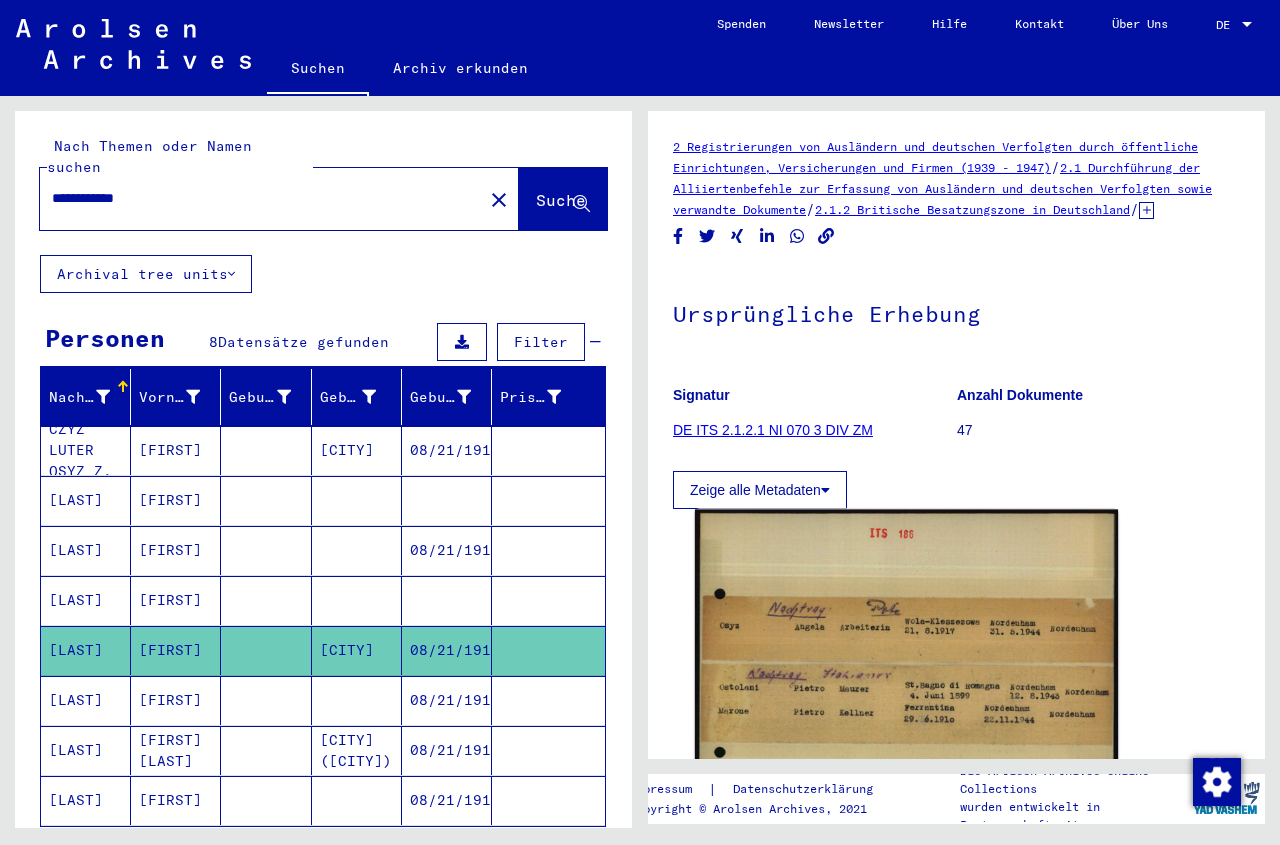 click 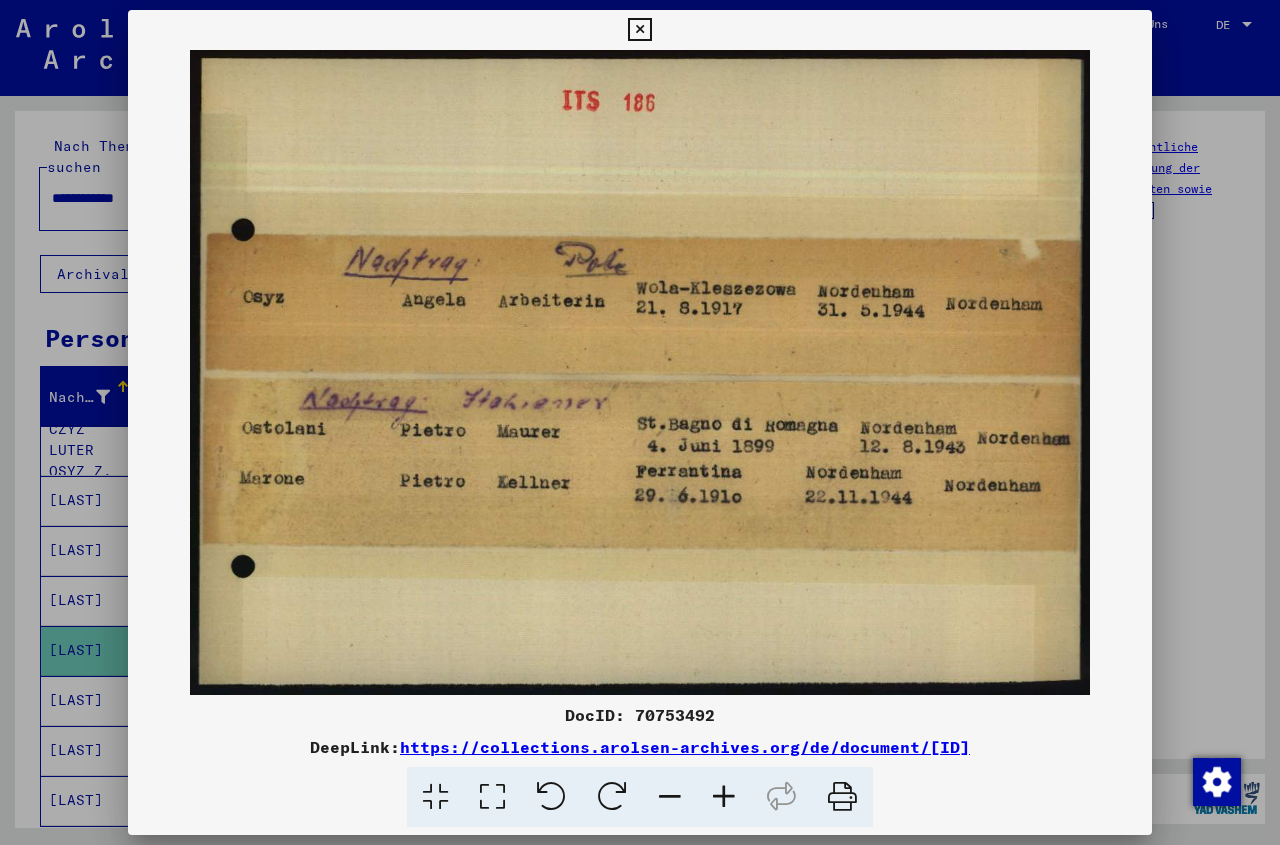 click at bounding box center [639, 30] 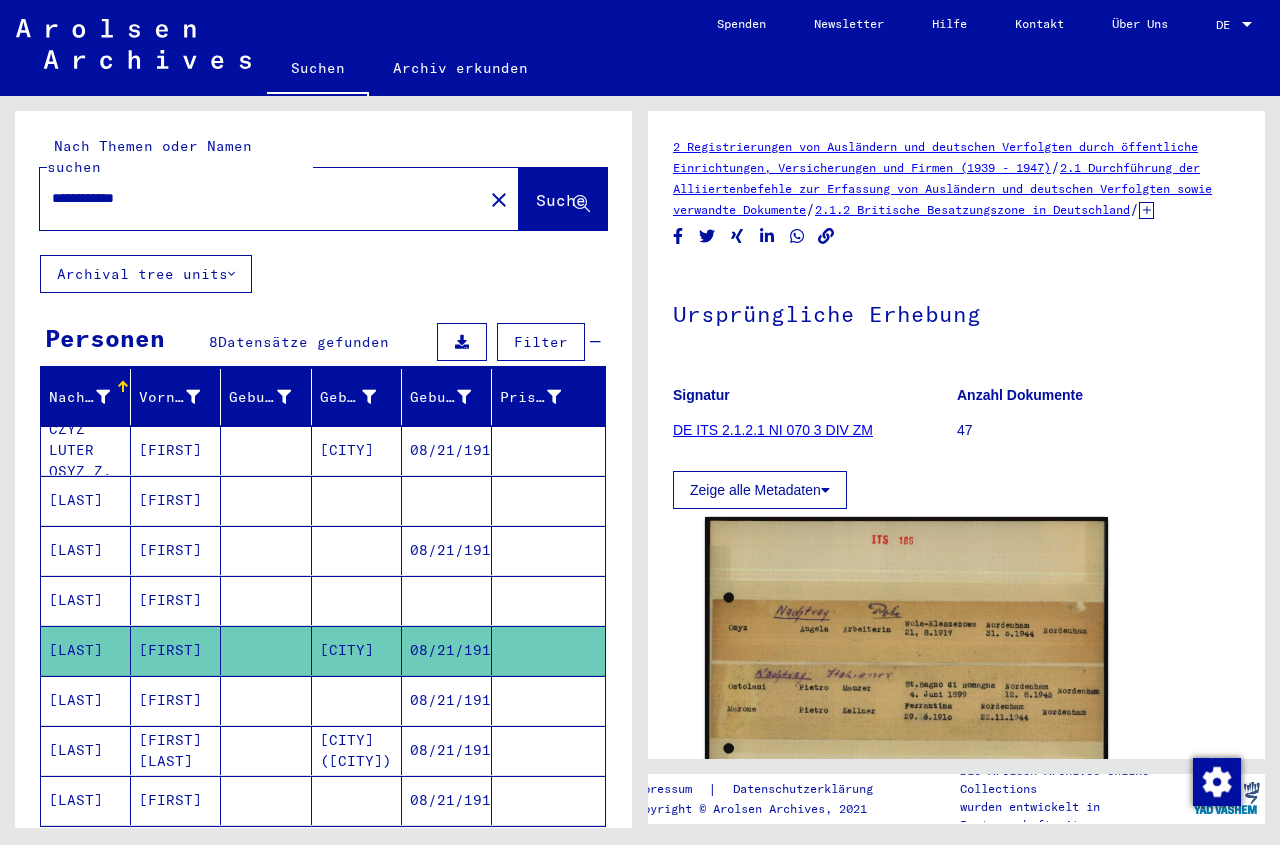 click at bounding box center (357, 750) 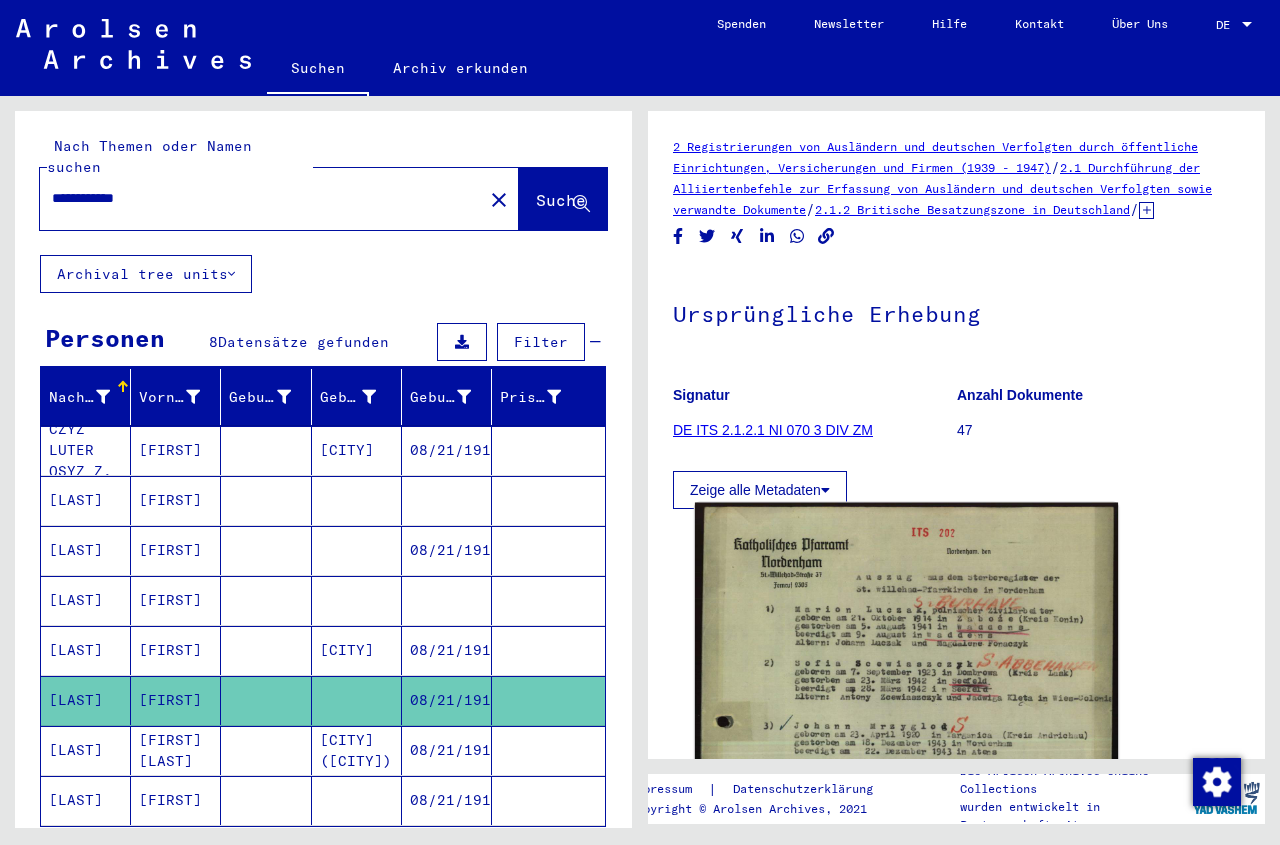 click 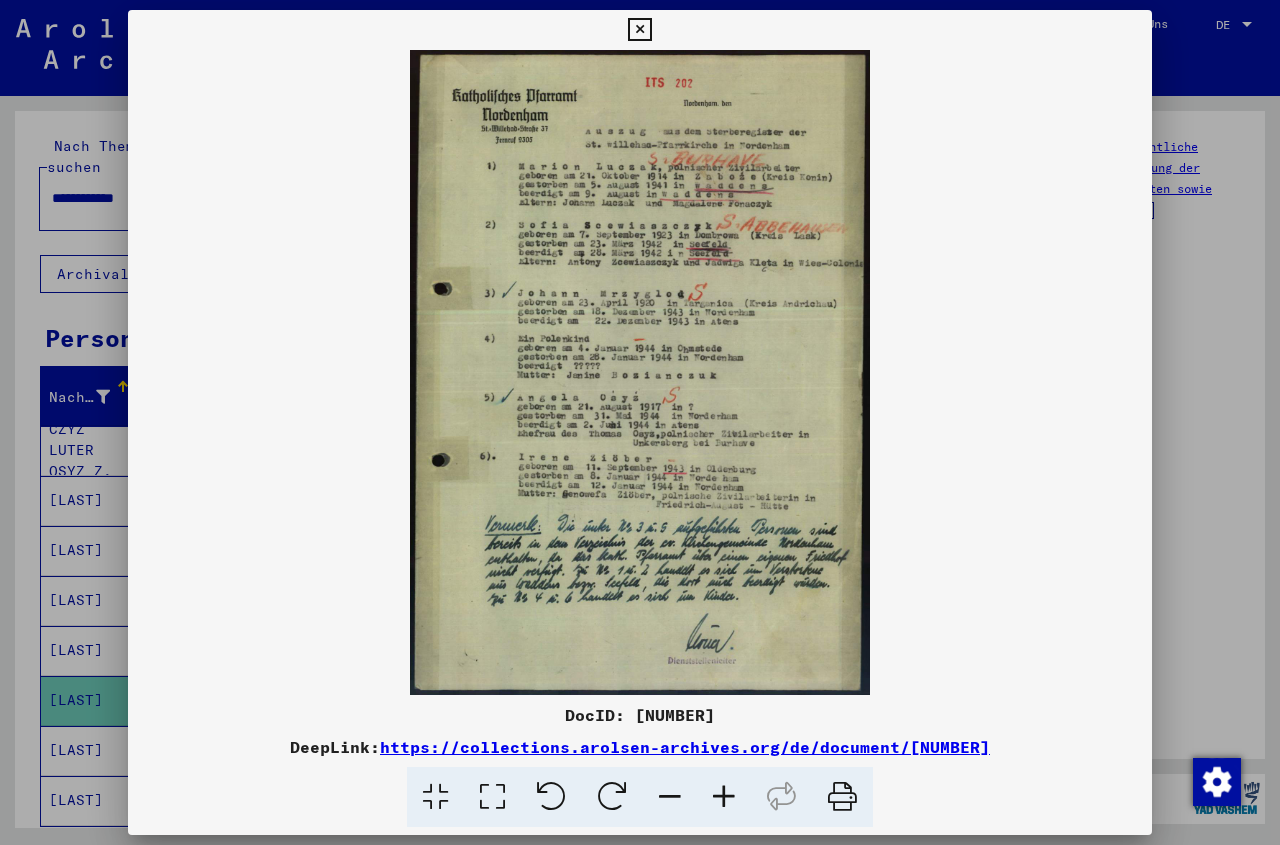 click at bounding box center [639, 30] 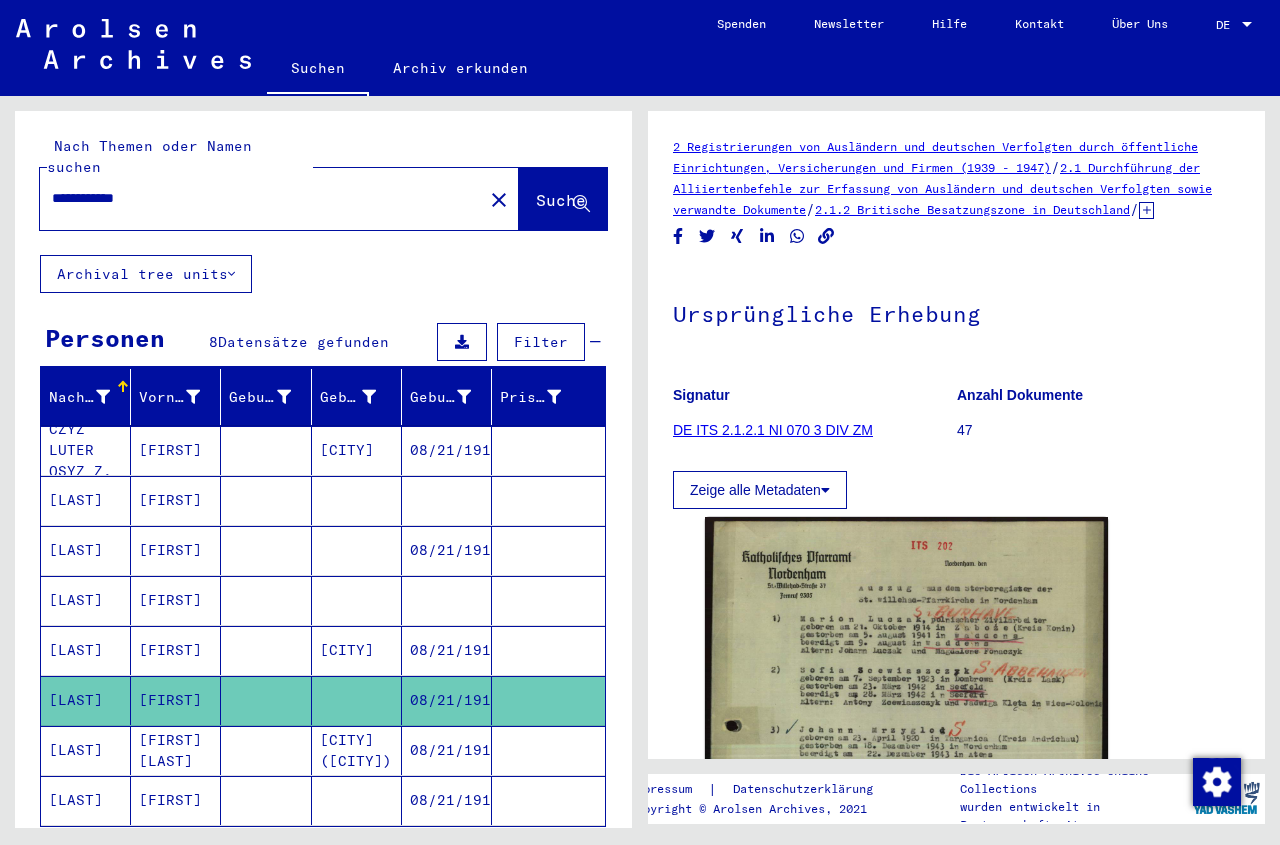 click at bounding box center (266, 800) 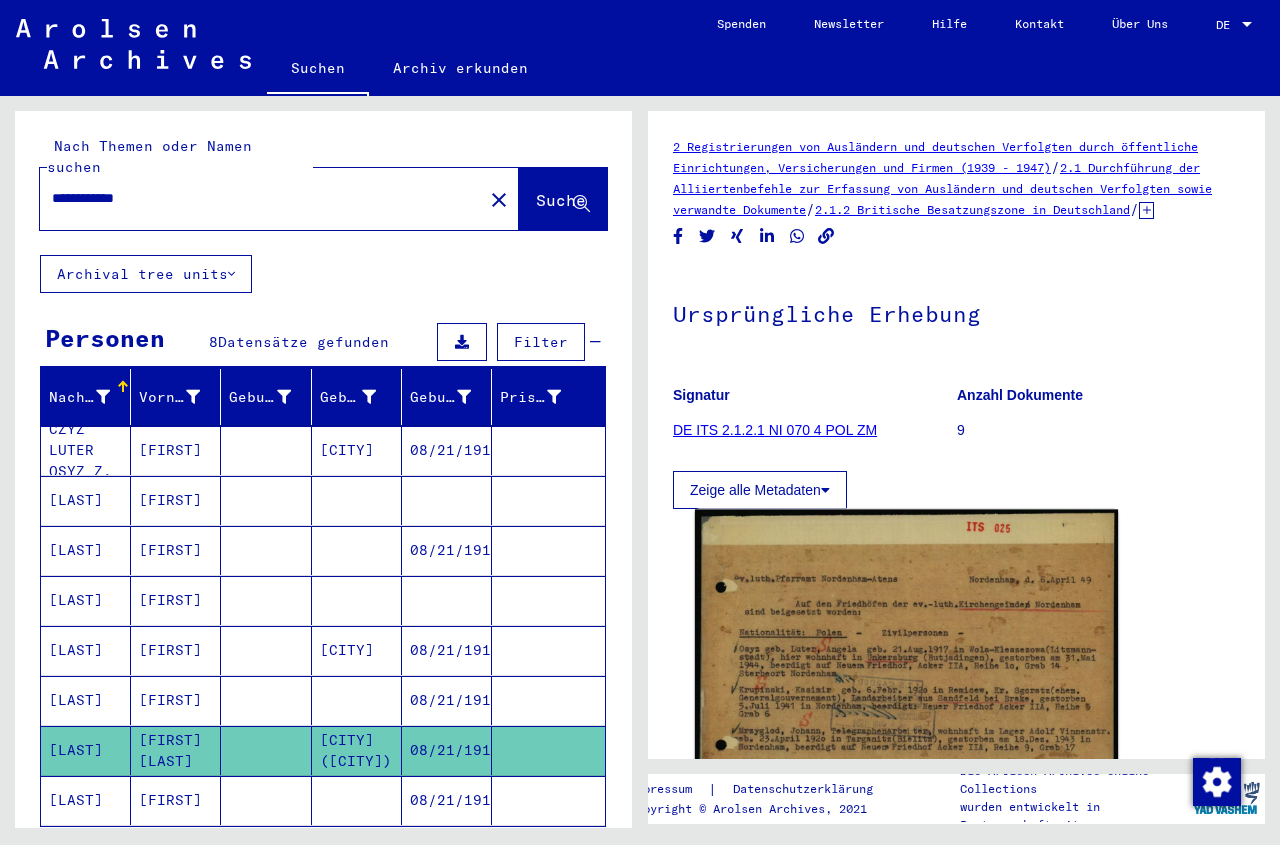 click 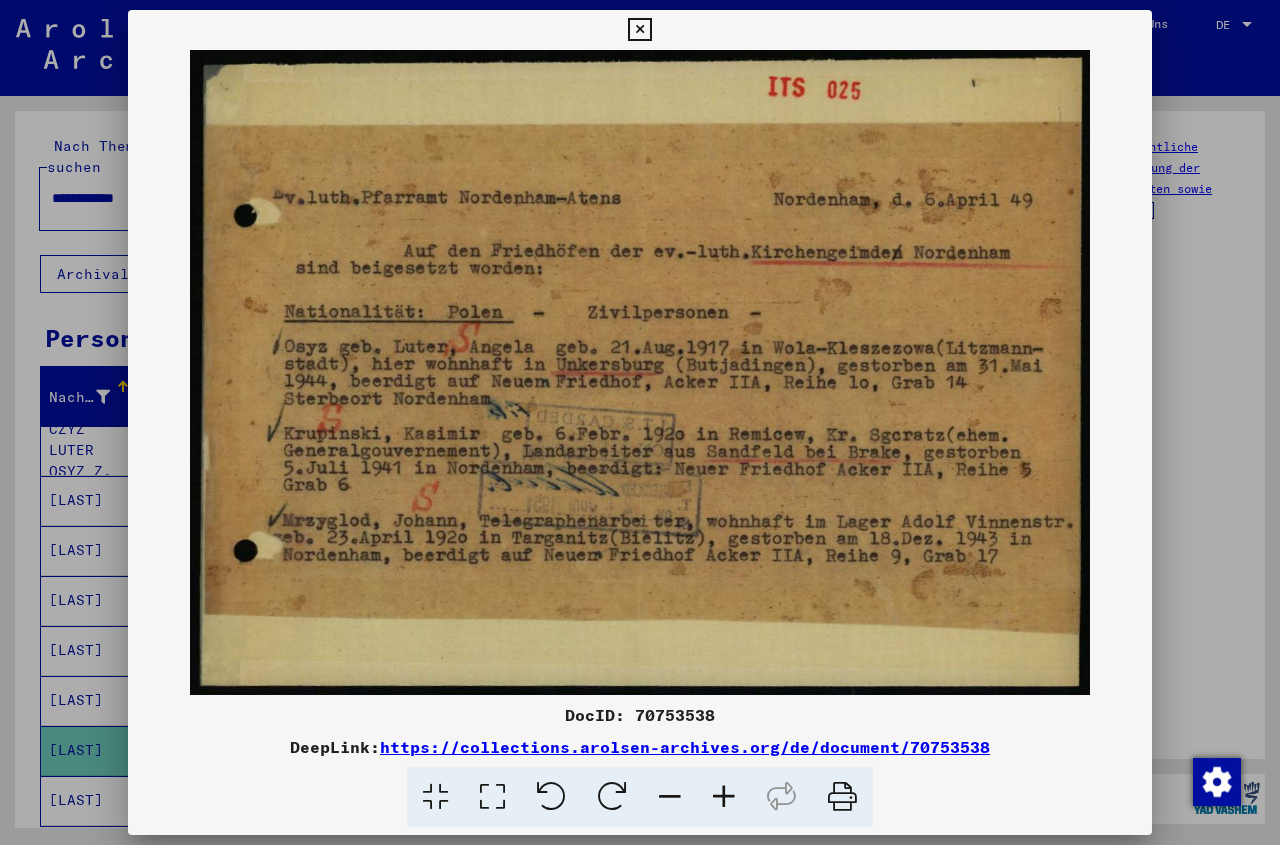 click at bounding box center (724, 797) 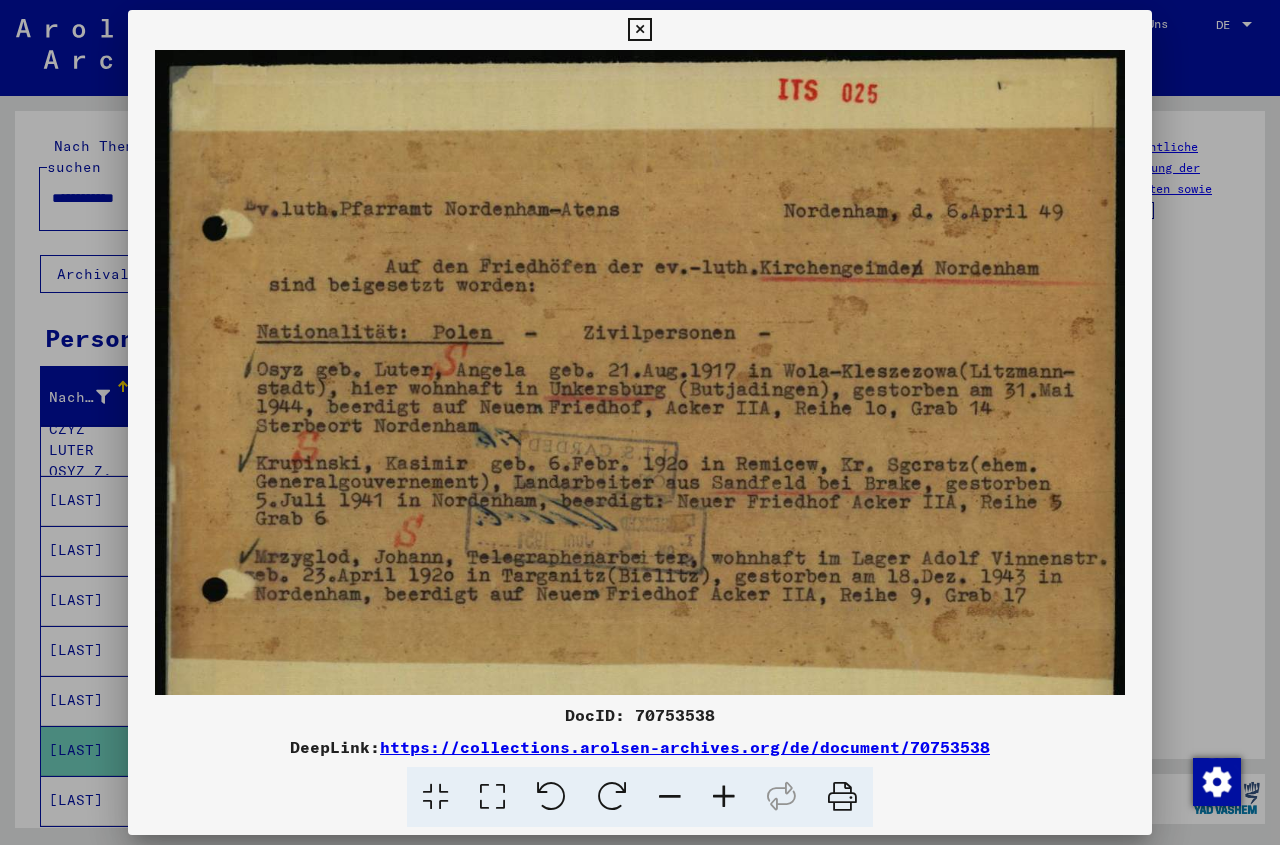 click at bounding box center [724, 797] 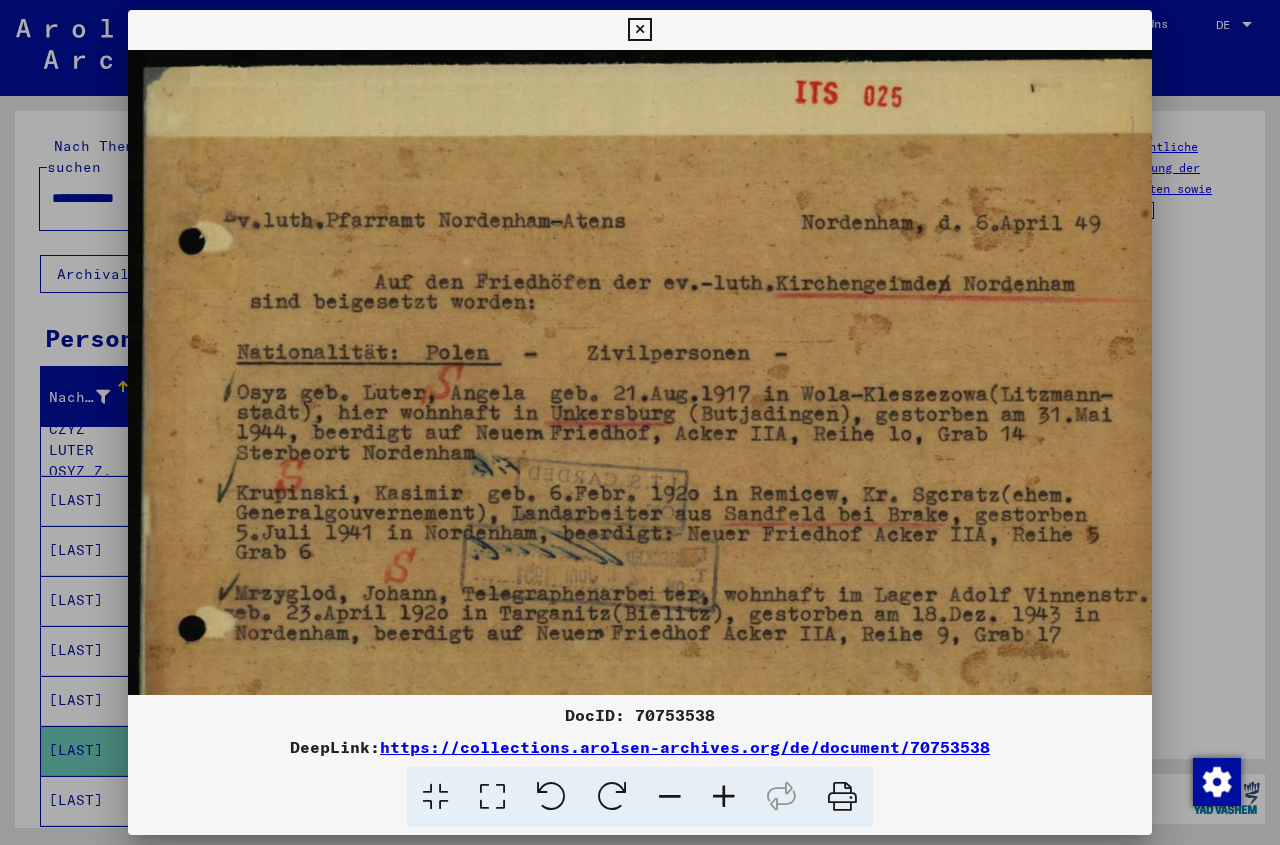 click at bounding box center (724, 797) 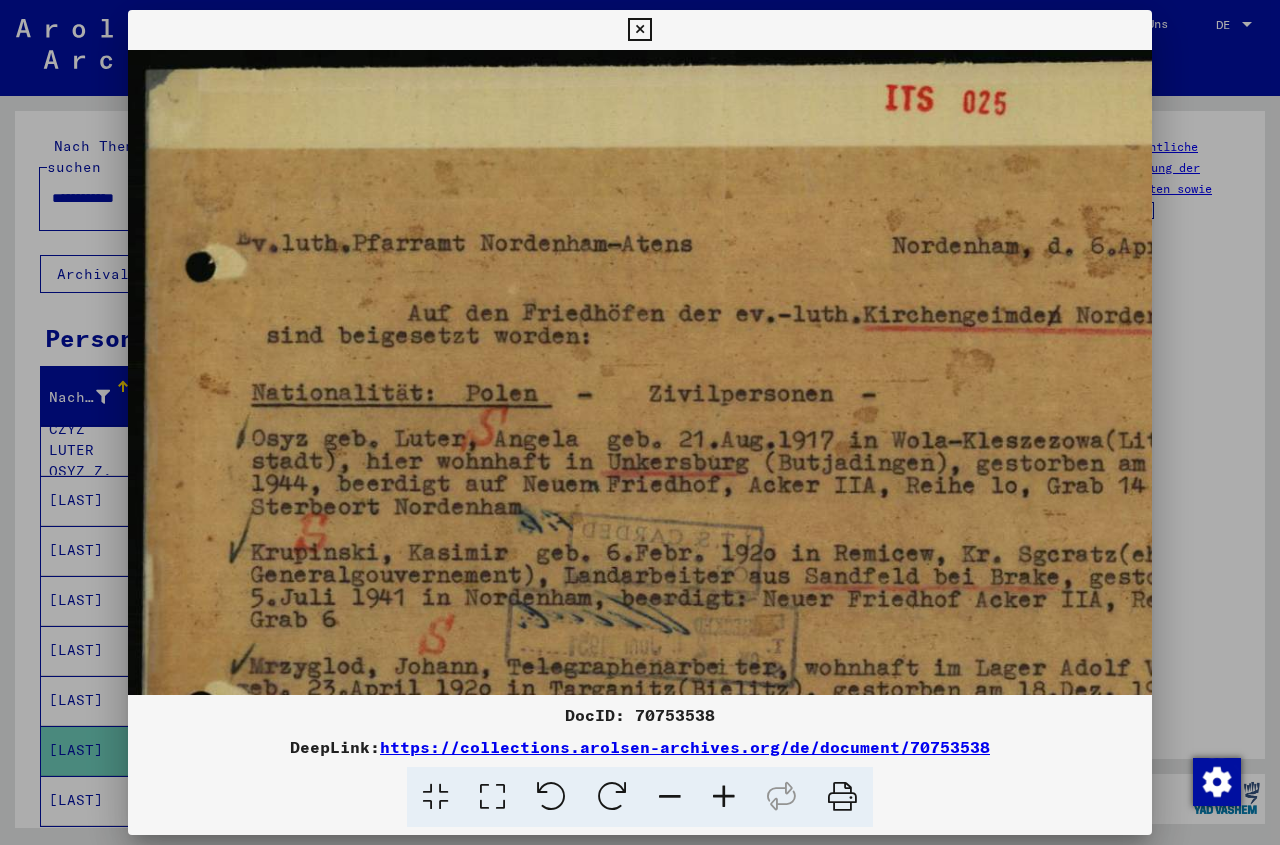 click at bounding box center [724, 797] 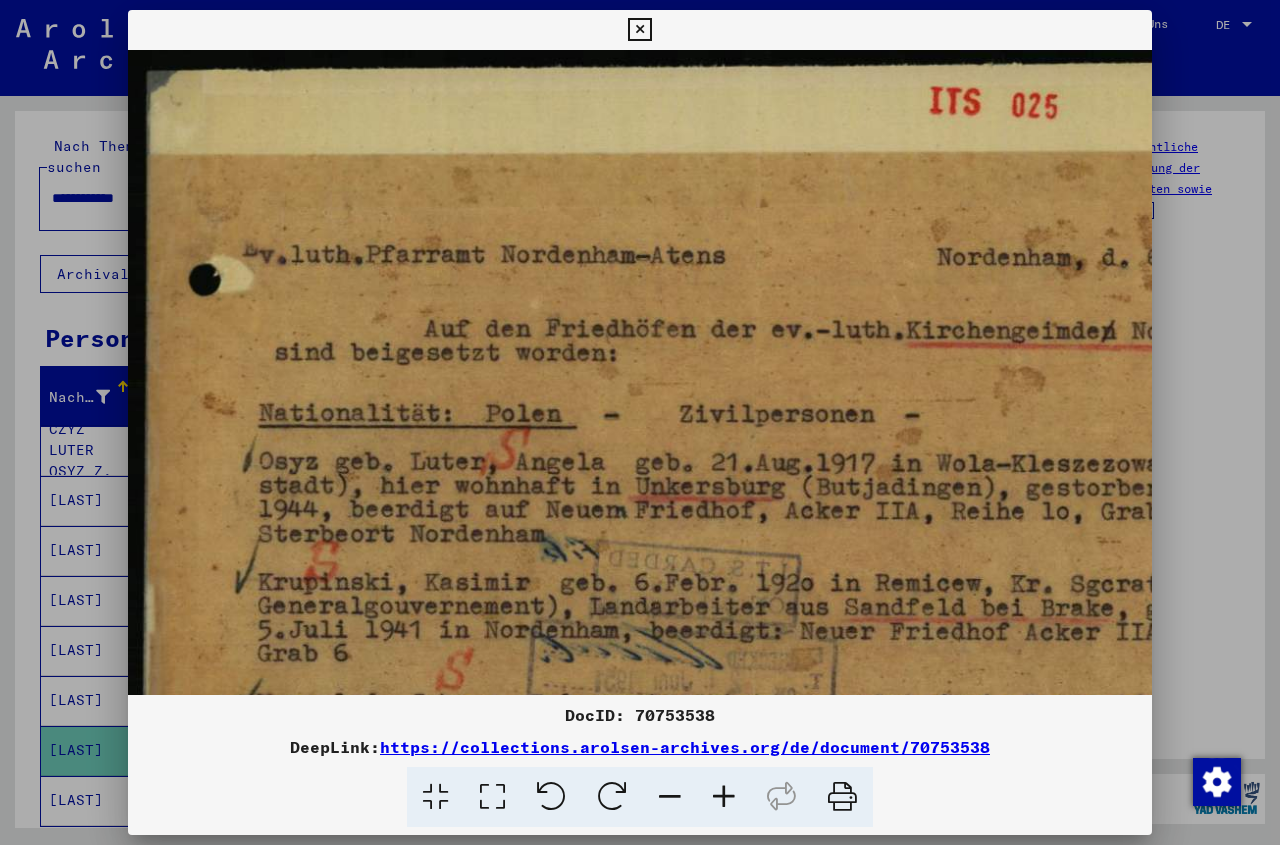 click at bounding box center [724, 797] 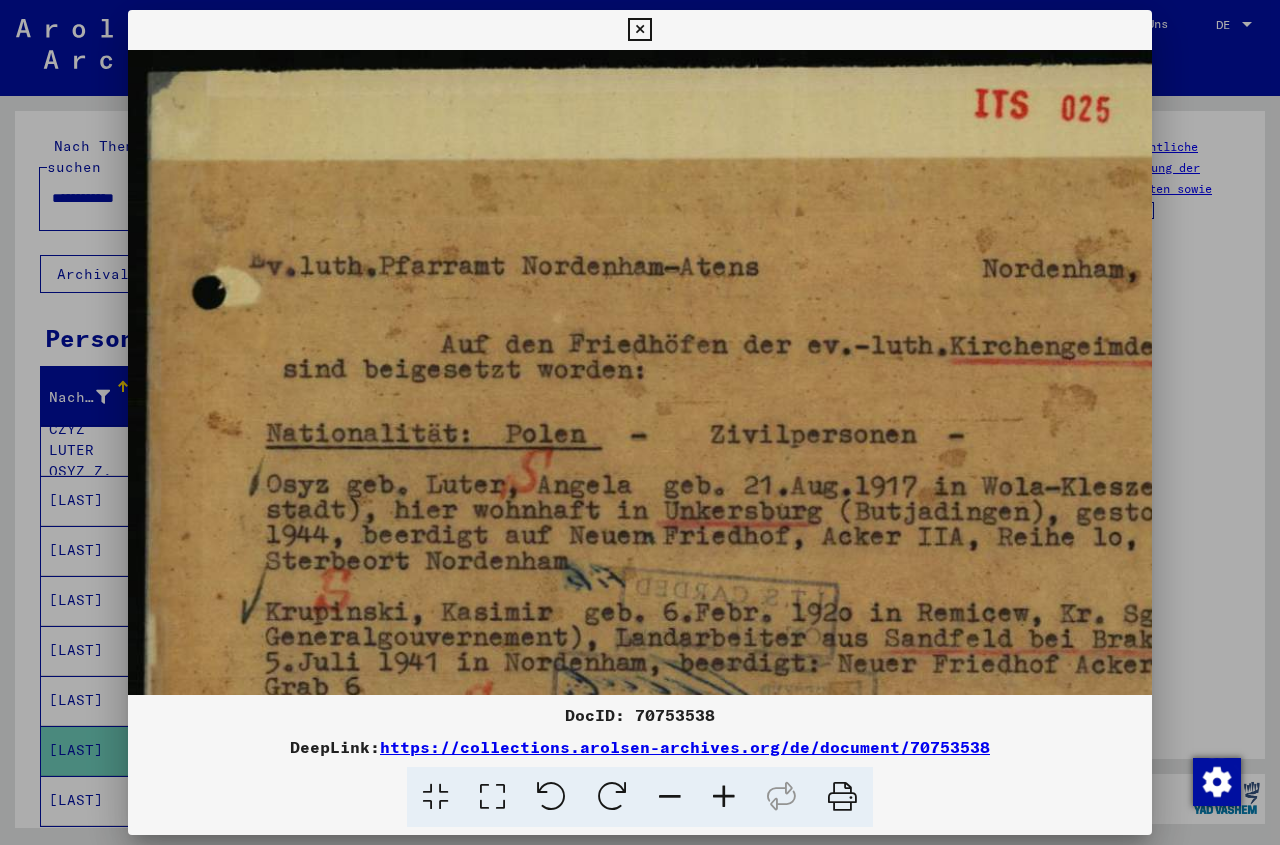 click at bounding box center (724, 797) 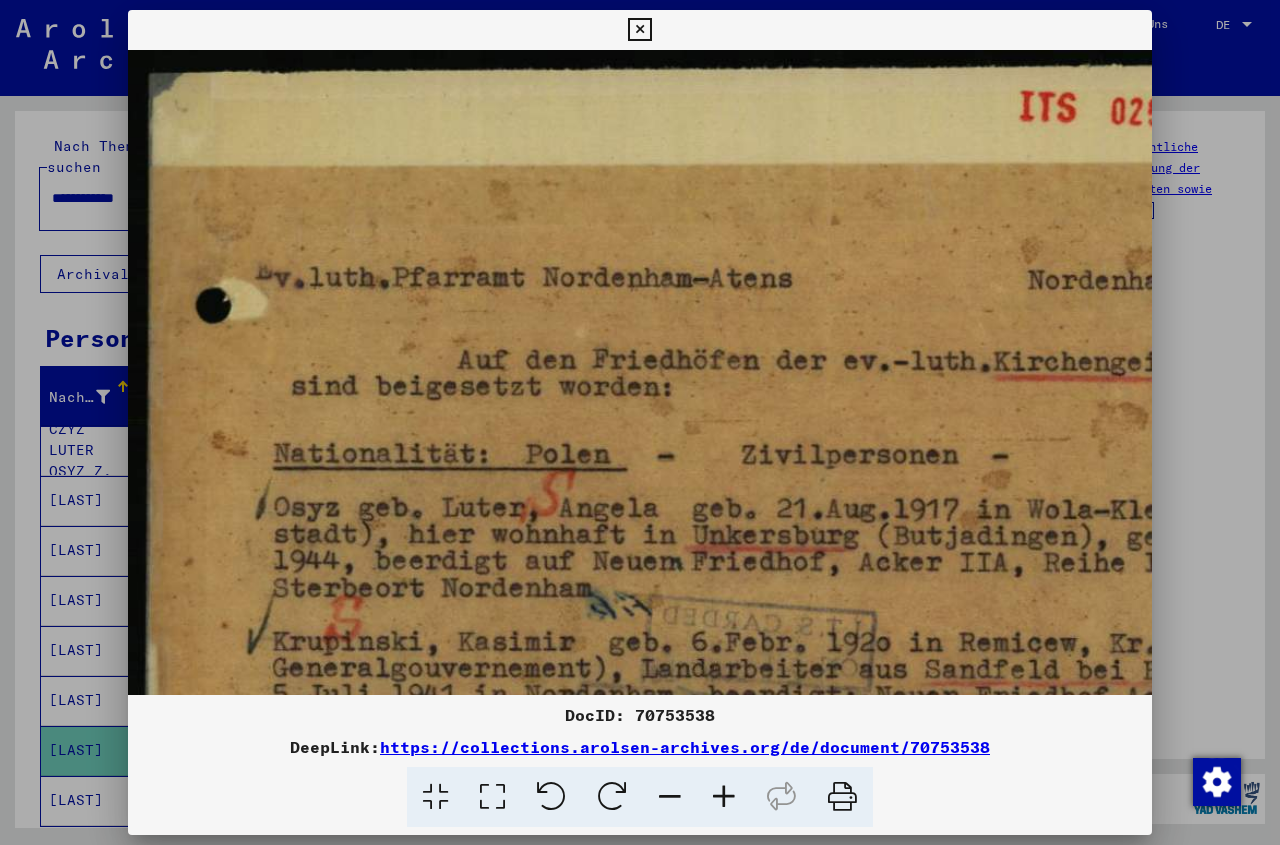 click at bounding box center (724, 797) 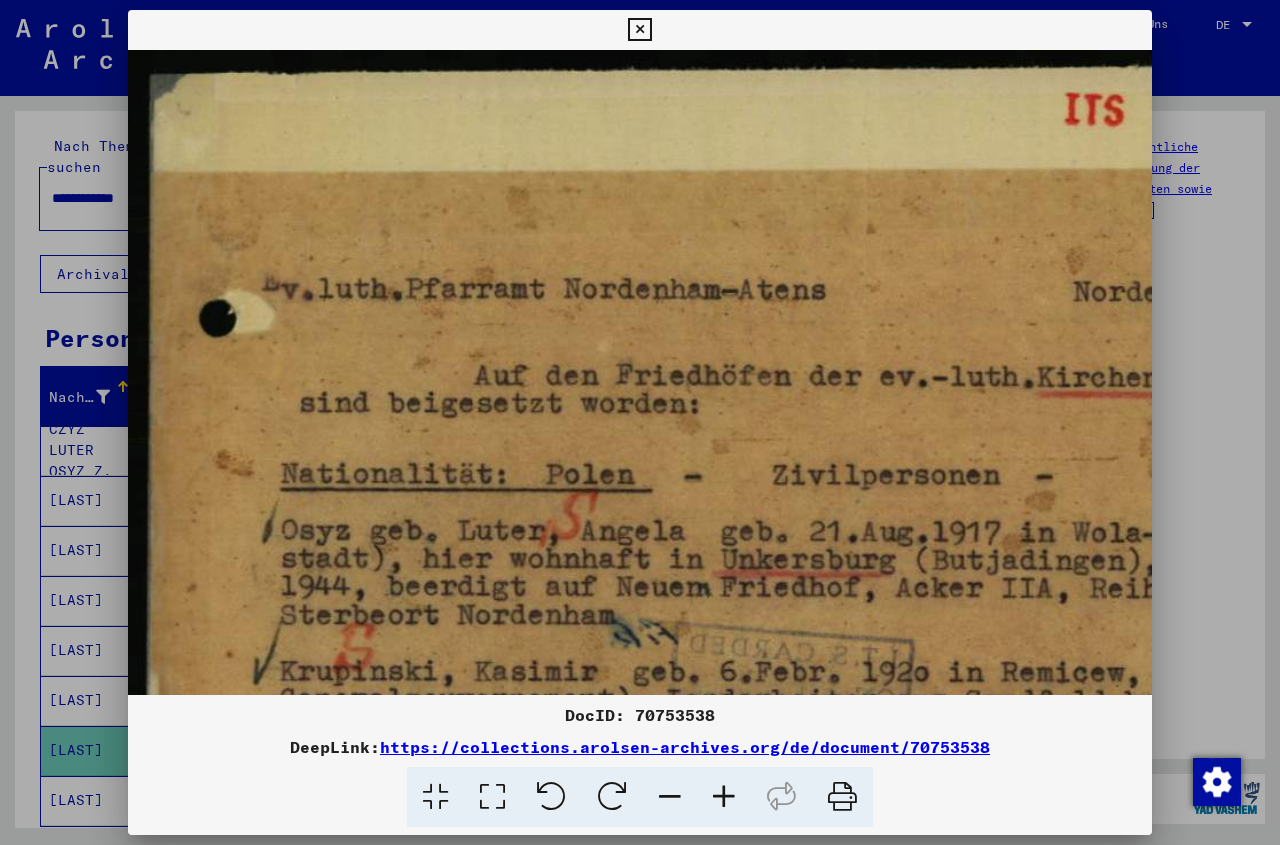 click at bounding box center (639, 30) 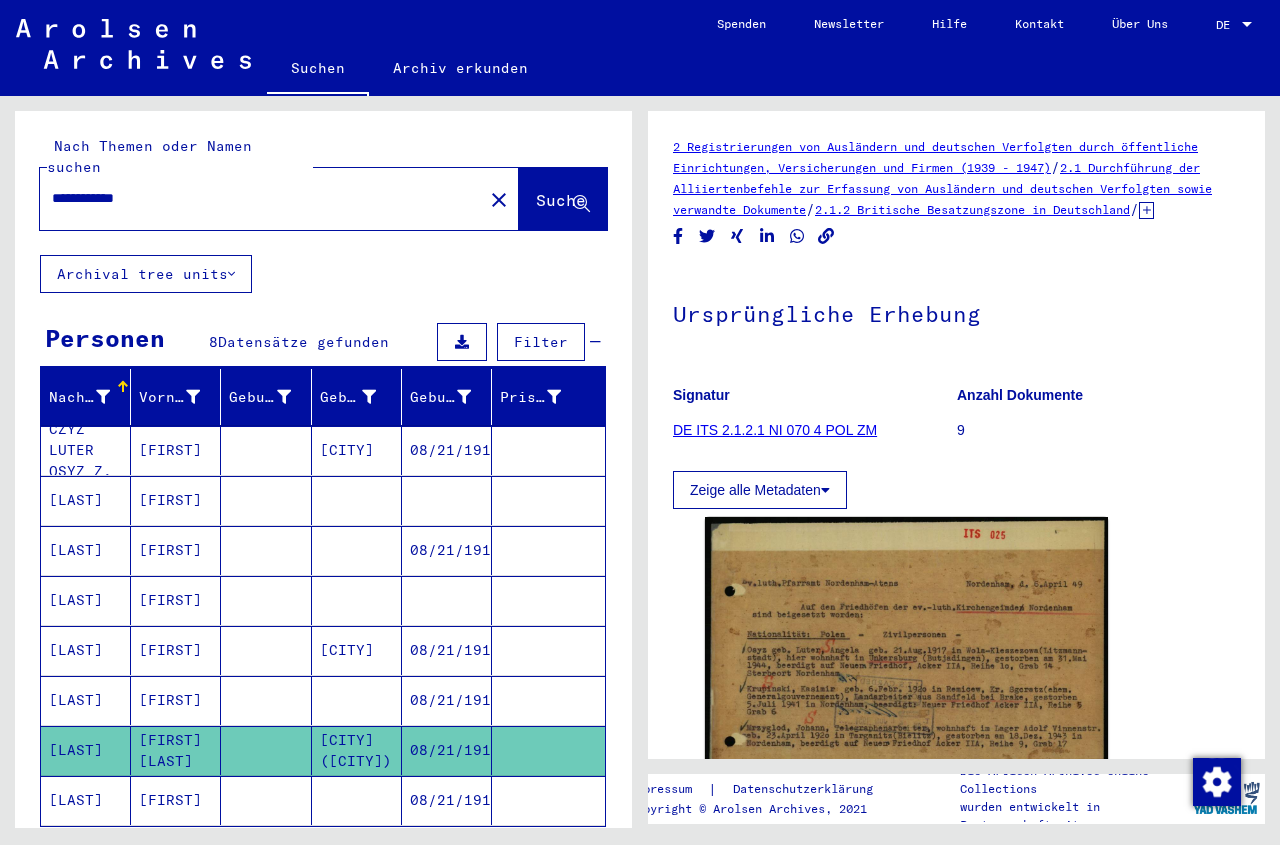 click on "08/21/1917" 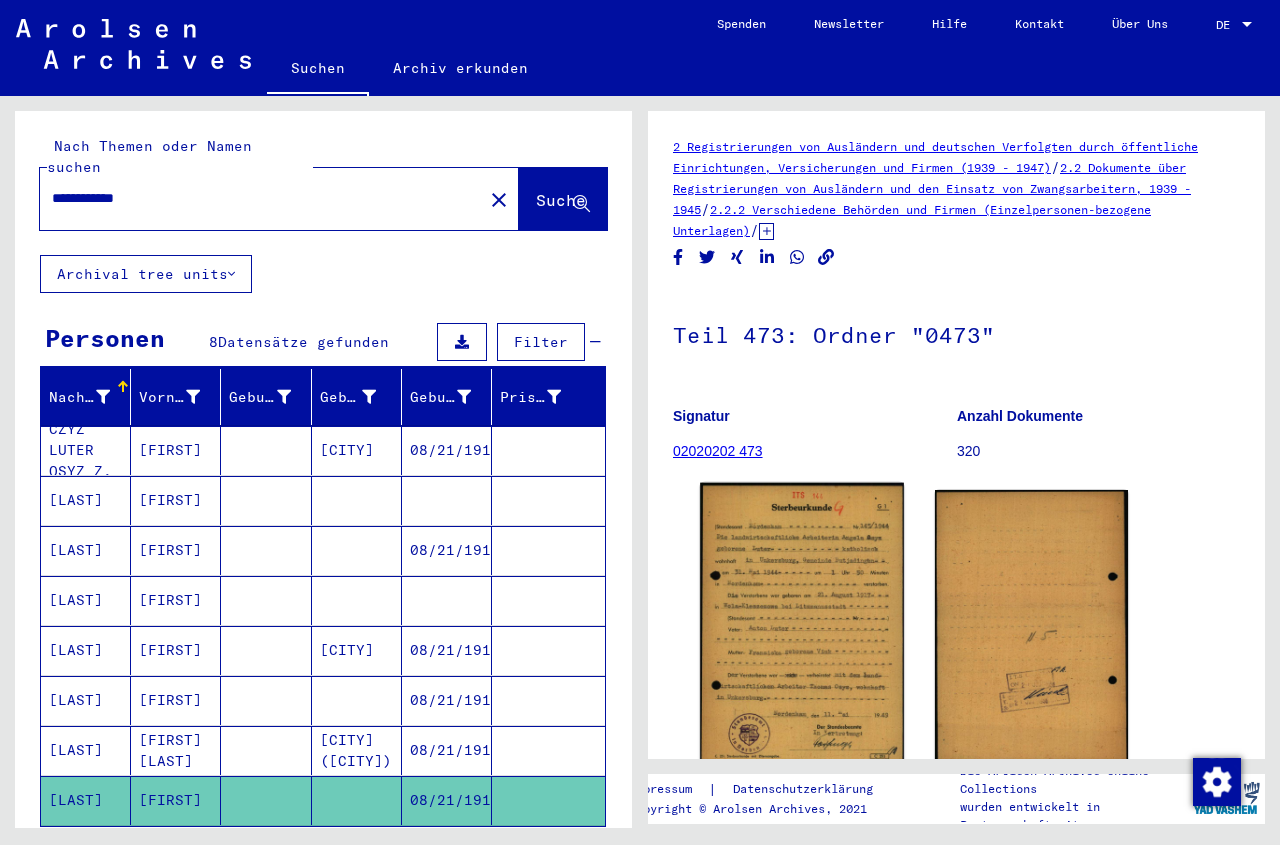 click 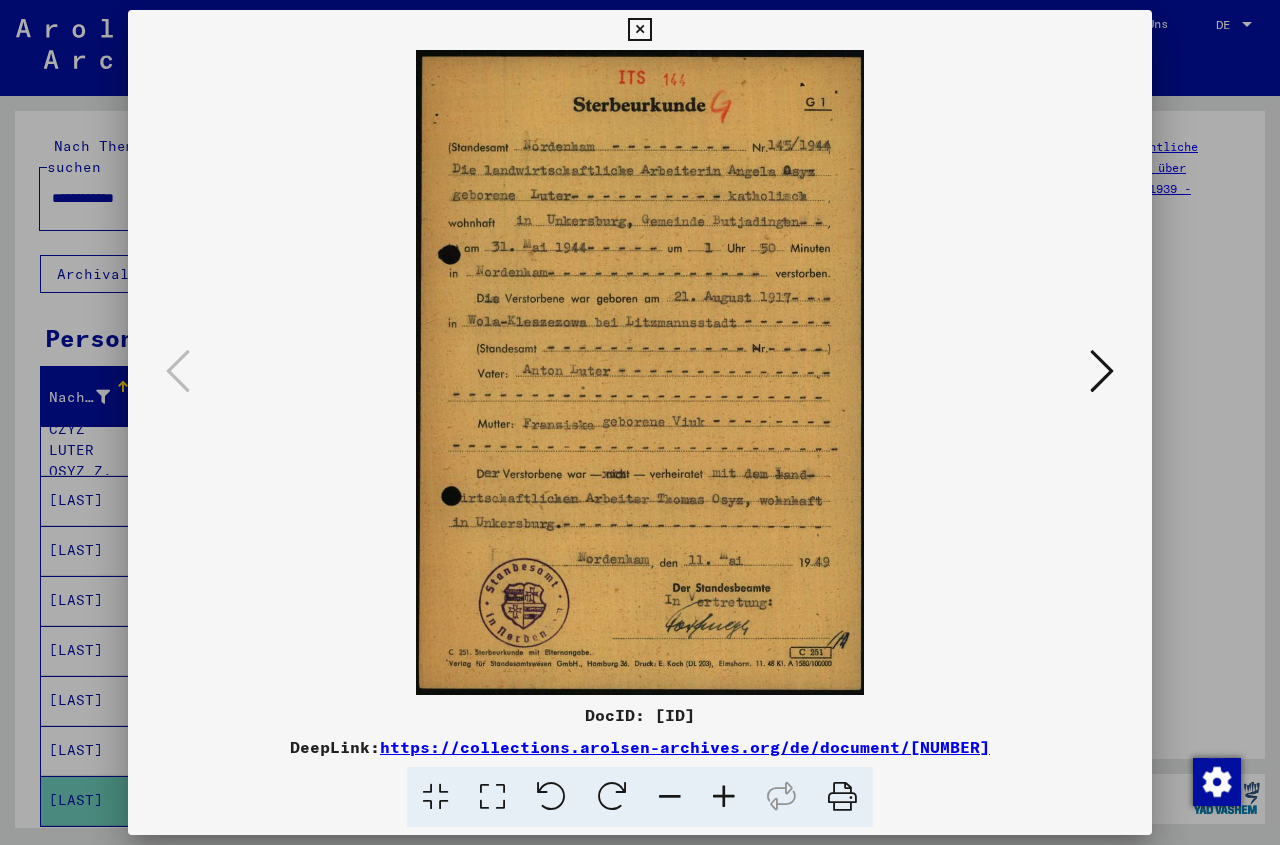 click at bounding box center (639, 30) 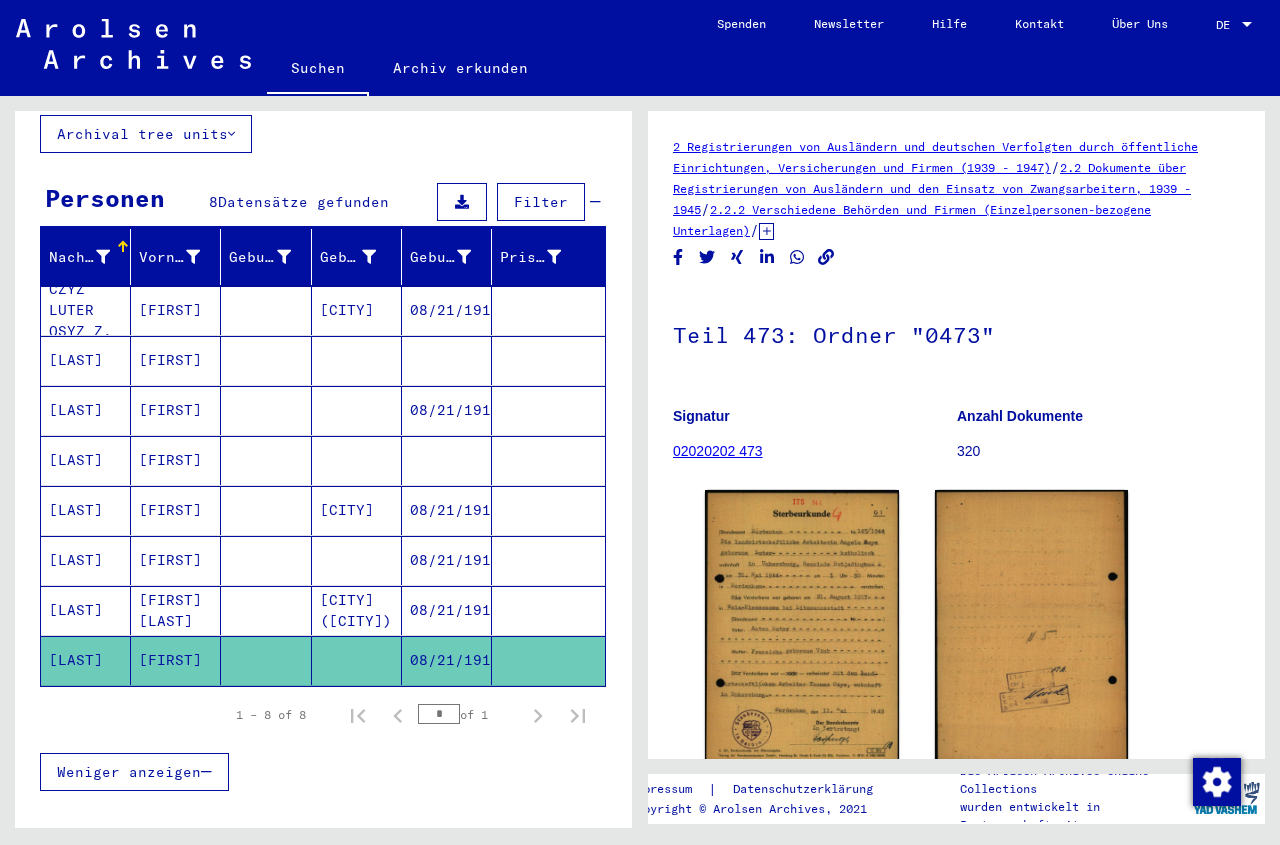 scroll, scrollTop: 153, scrollLeft: 0, axis: vertical 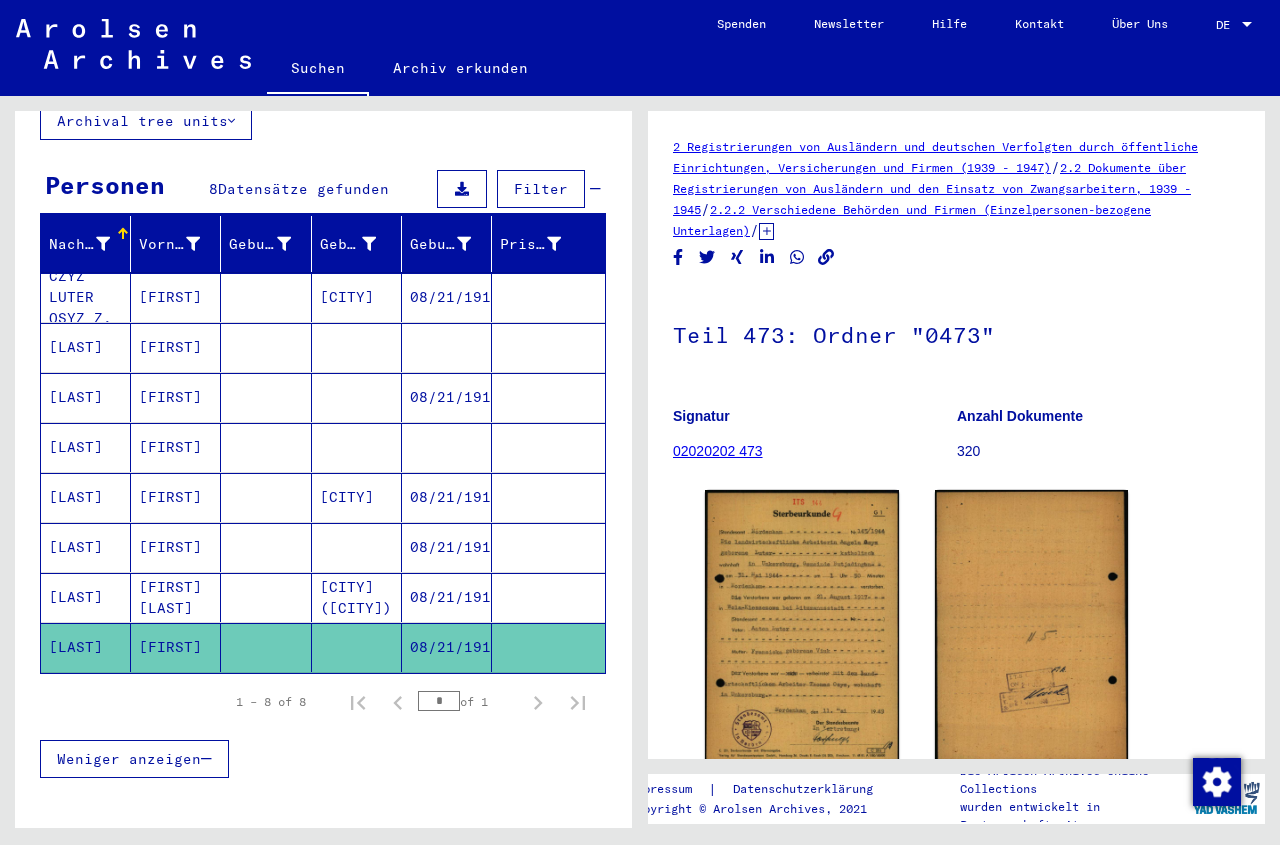 click at bounding box center (357, 397) 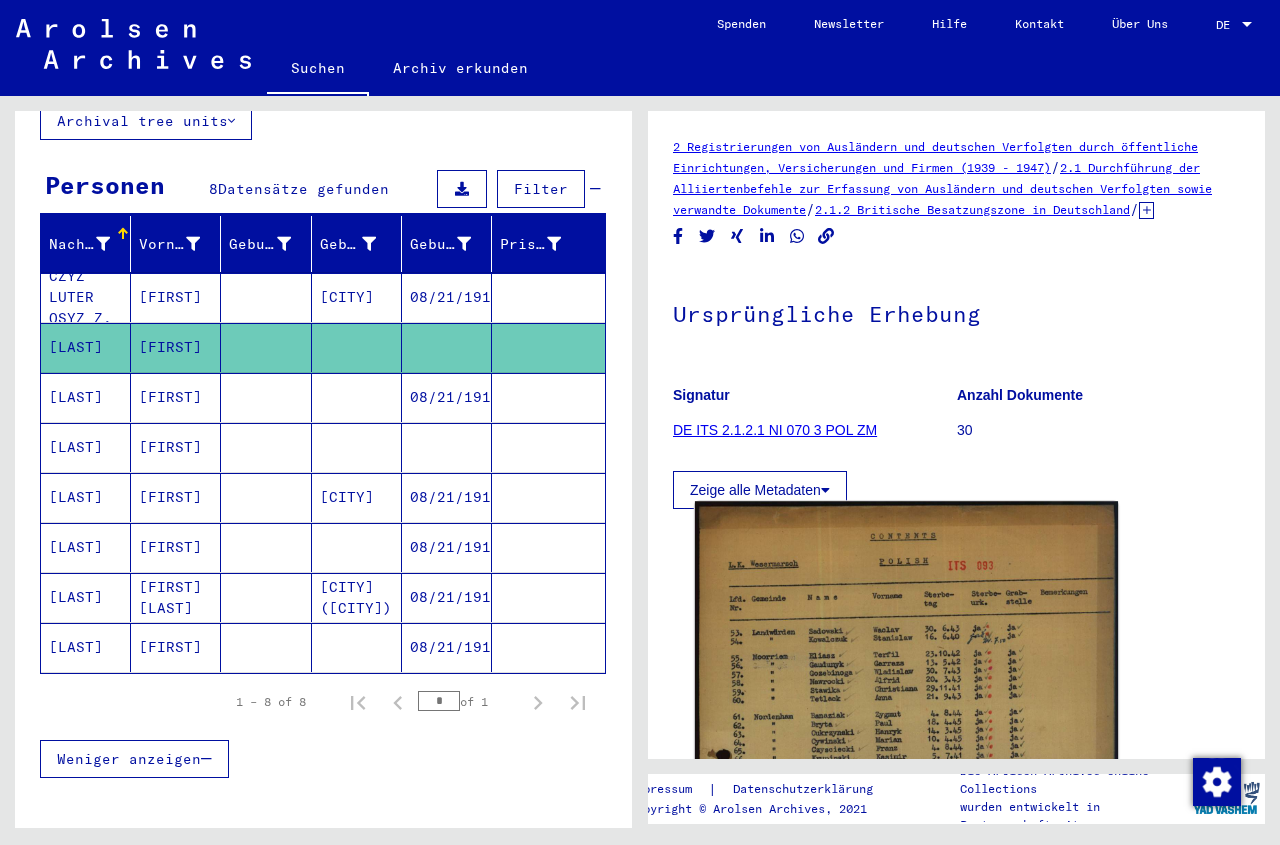 click 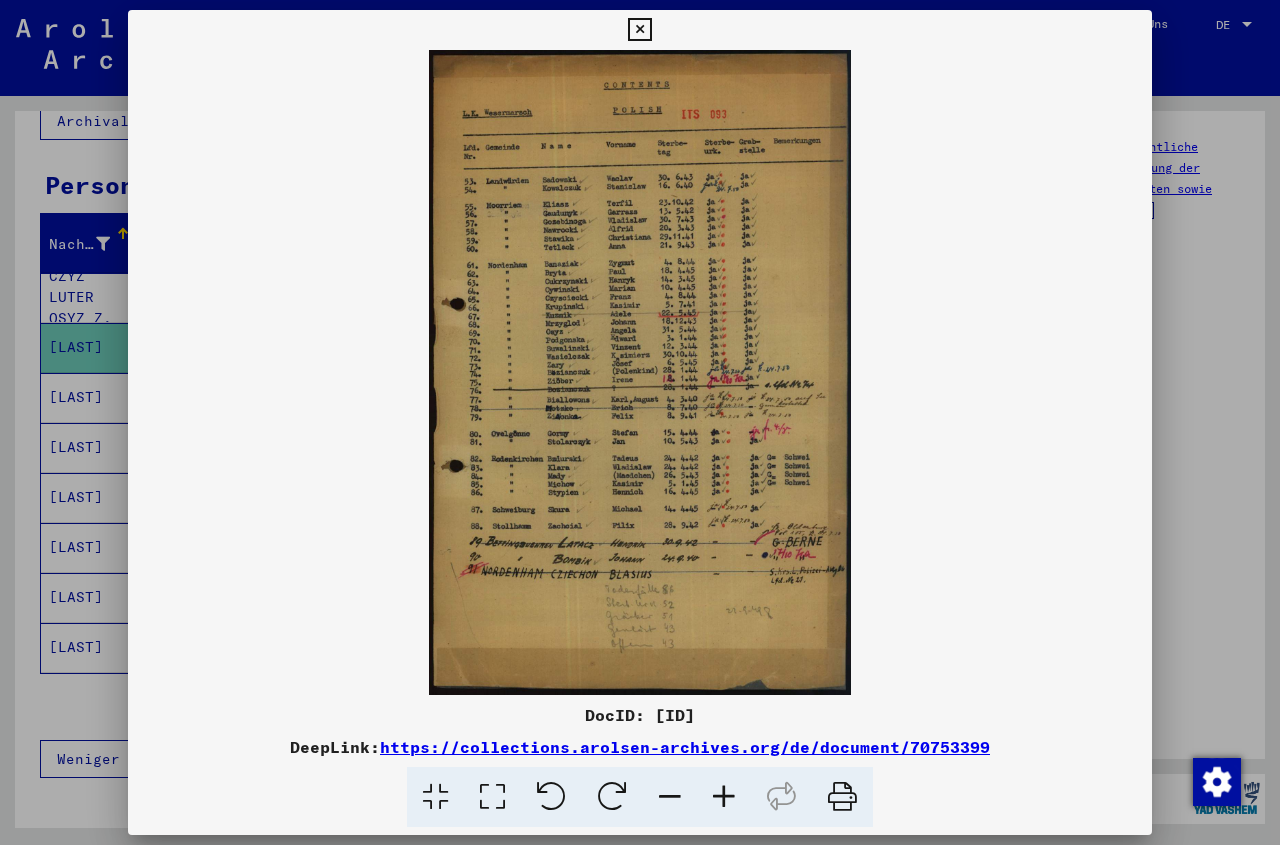 click at bounding box center [639, 30] 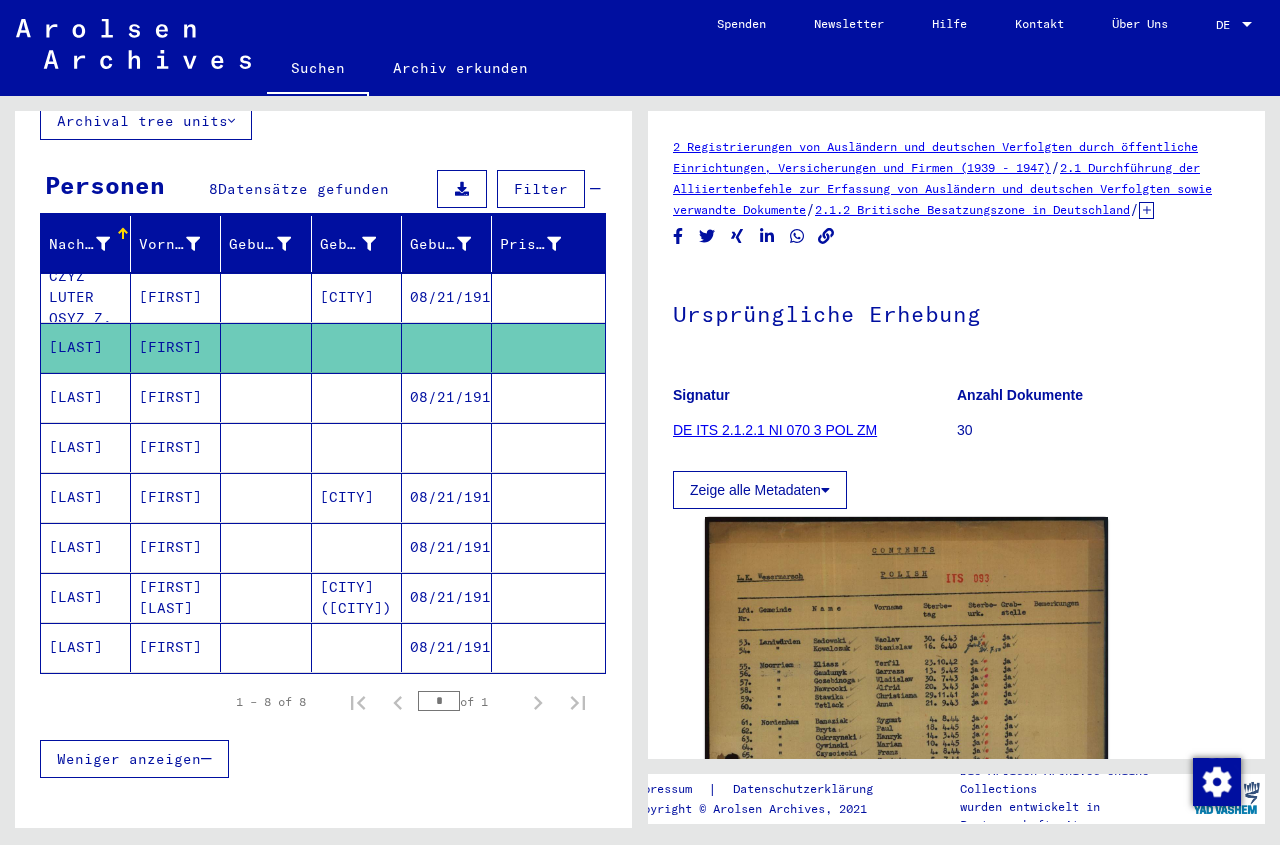 click on "08/21/1917" at bounding box center [447, 347] 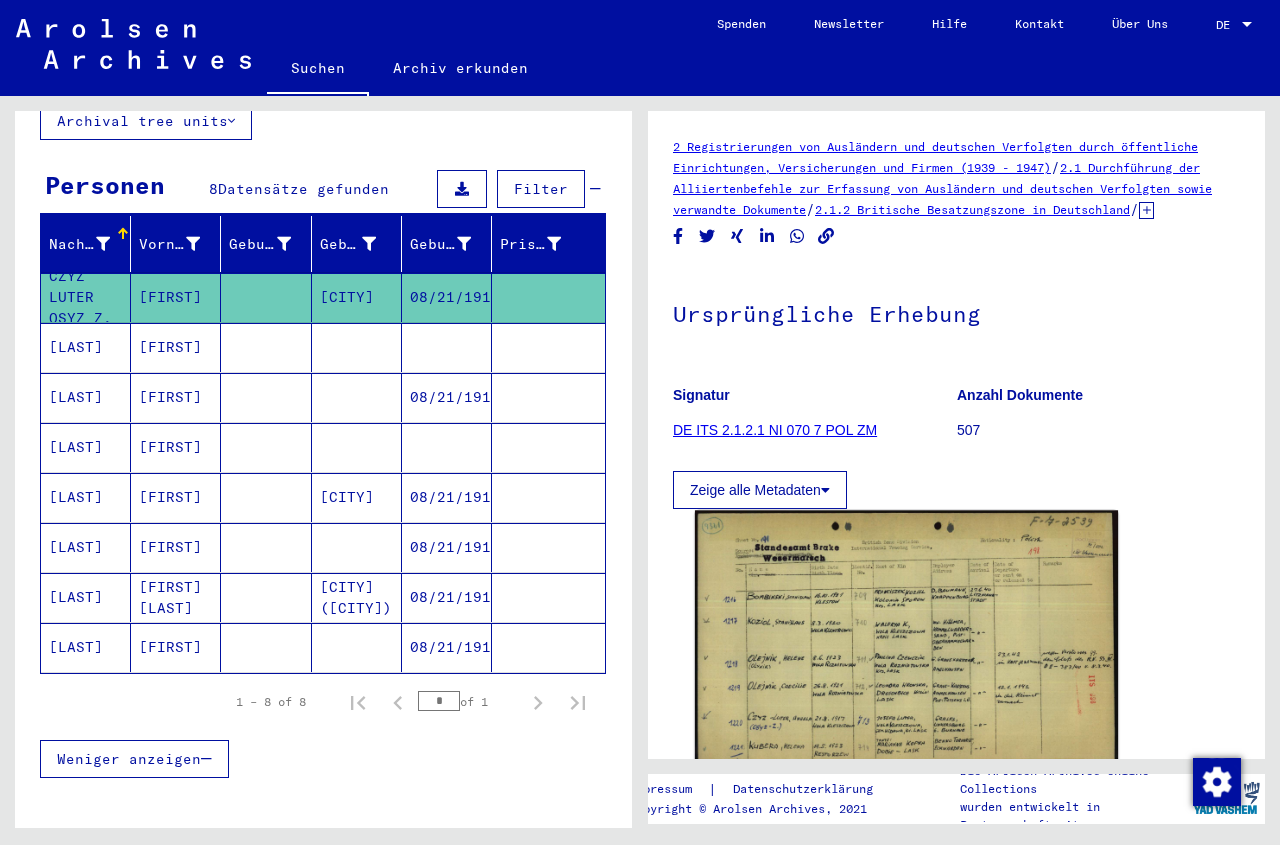 click 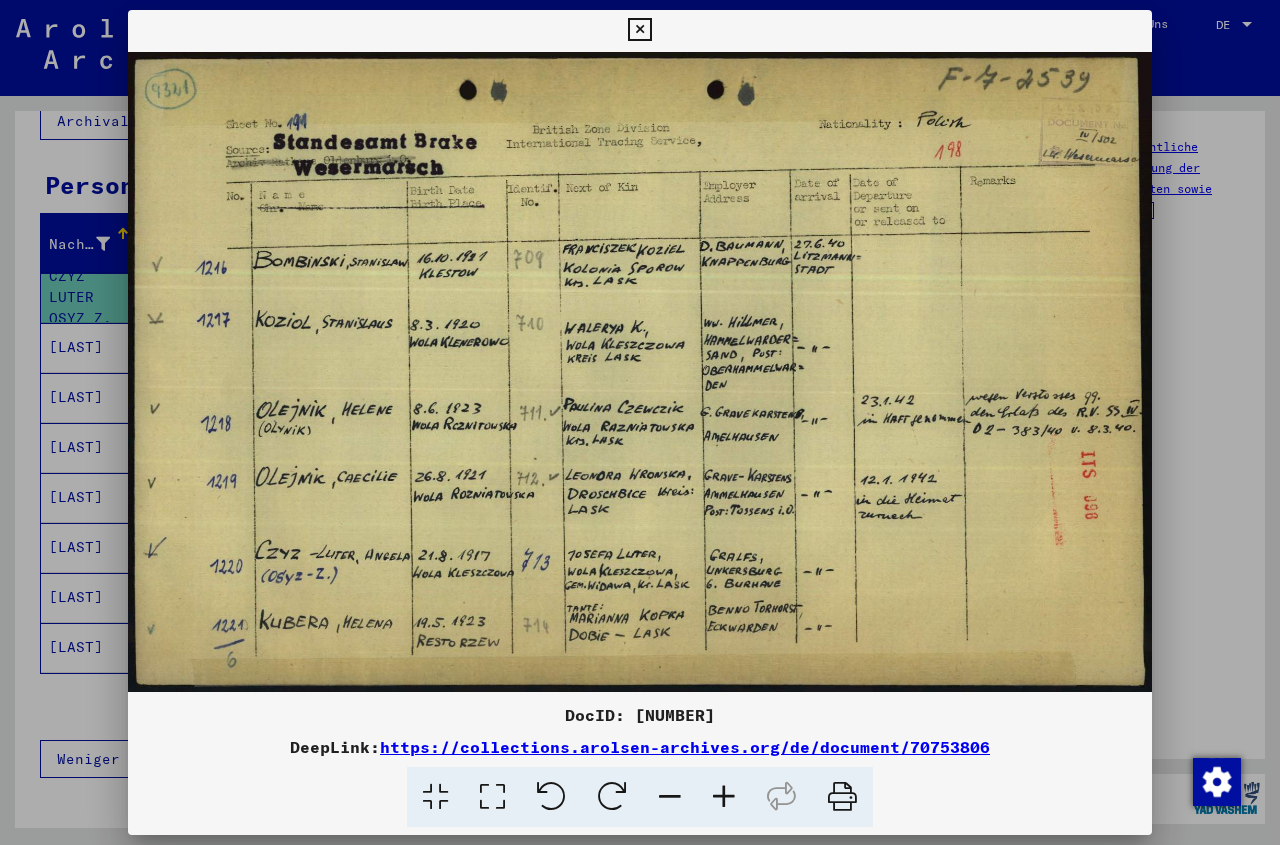 click at bounding box center (639, 30) 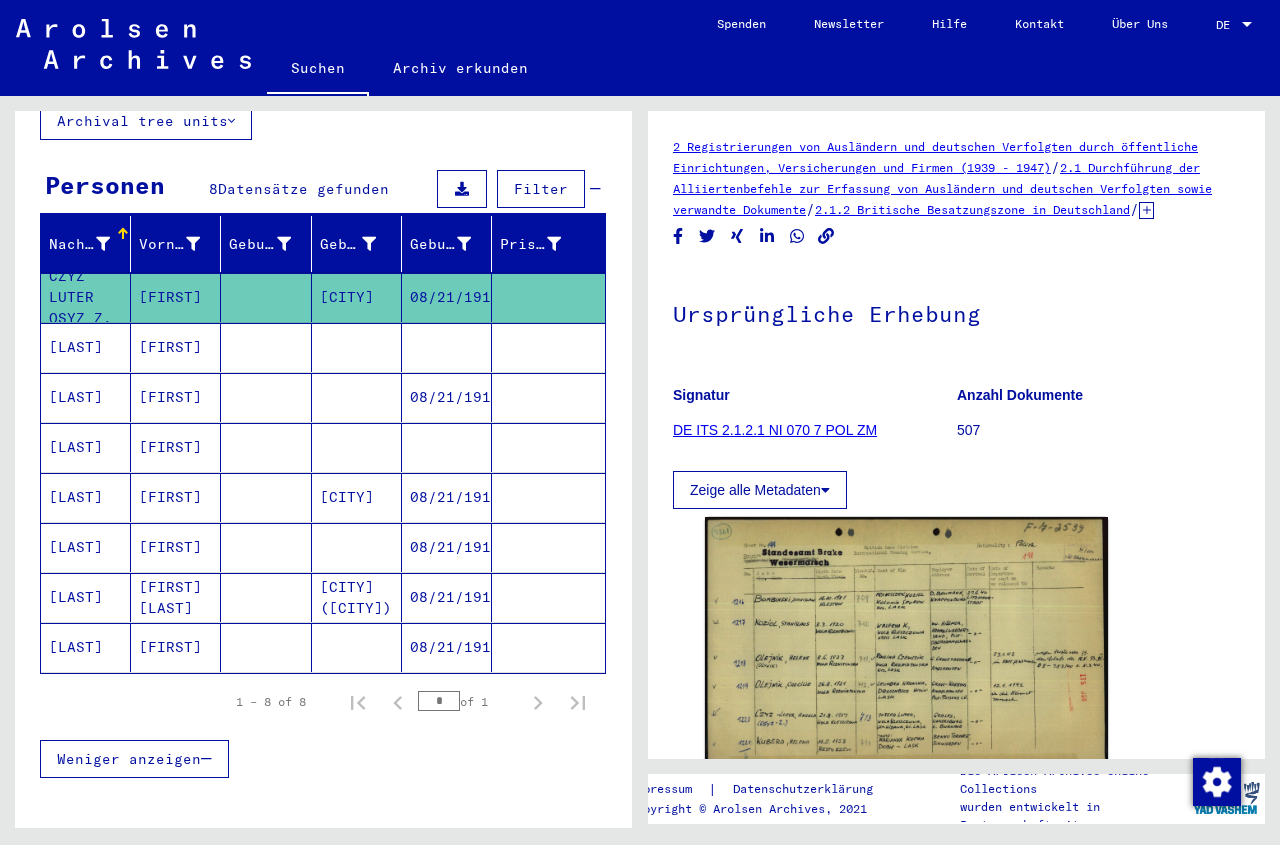 click at bounding box center [447, 497] 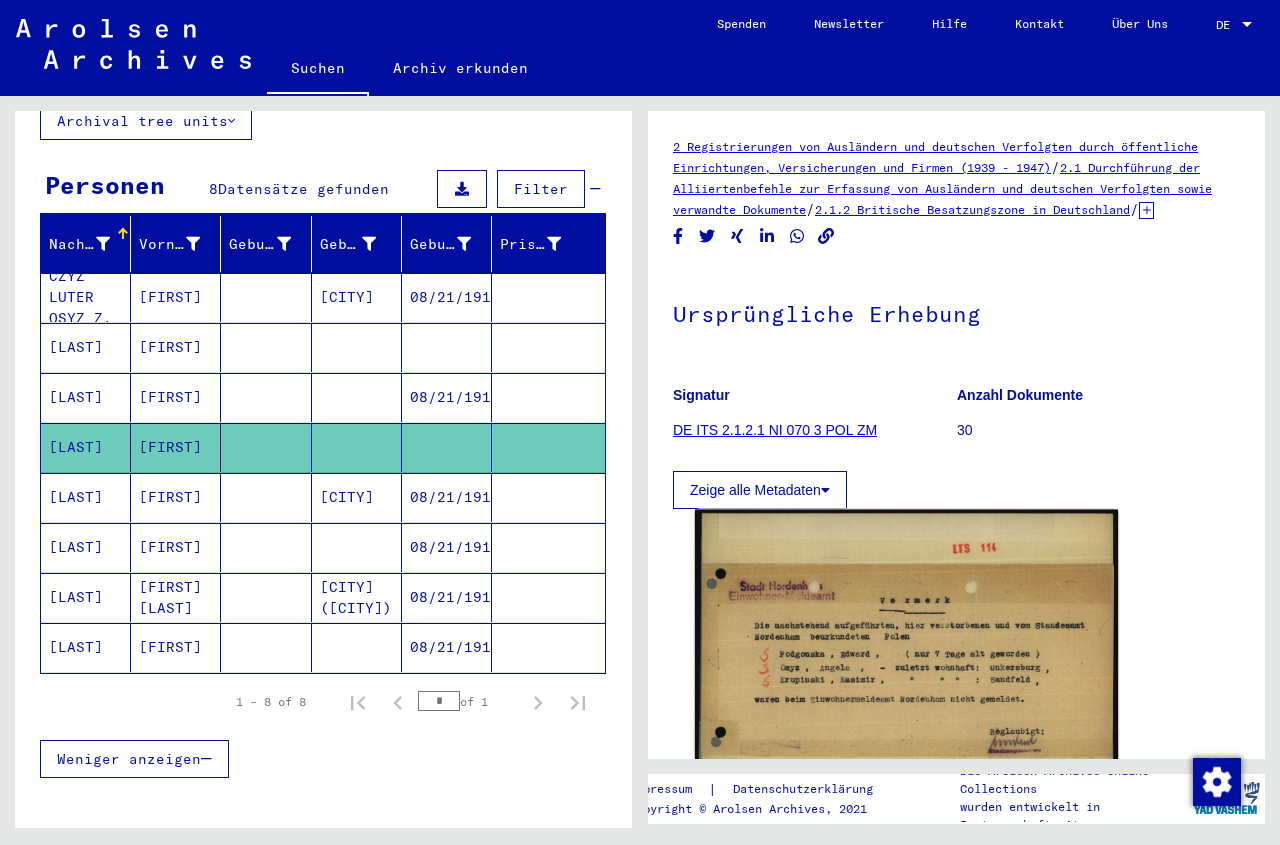 click 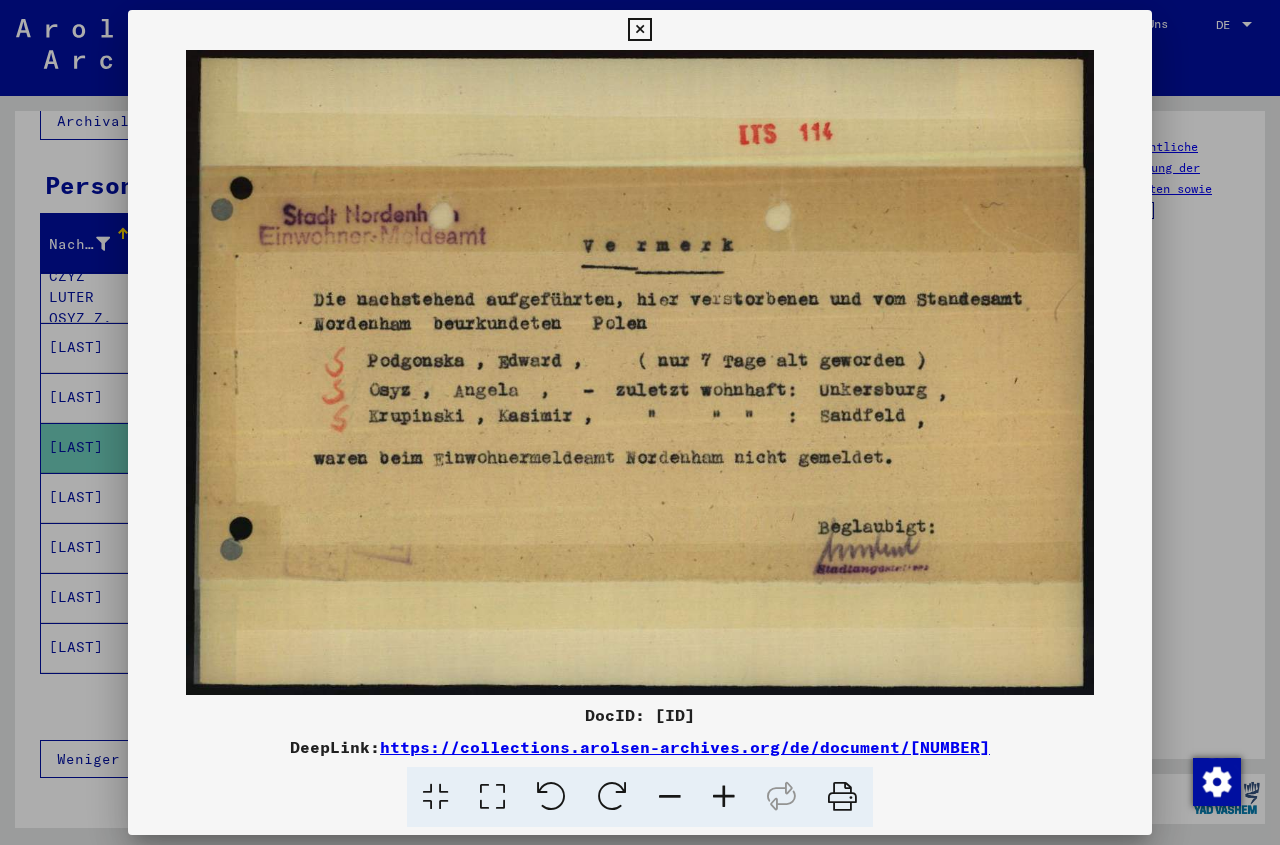 click at bounding box center [639, 30] 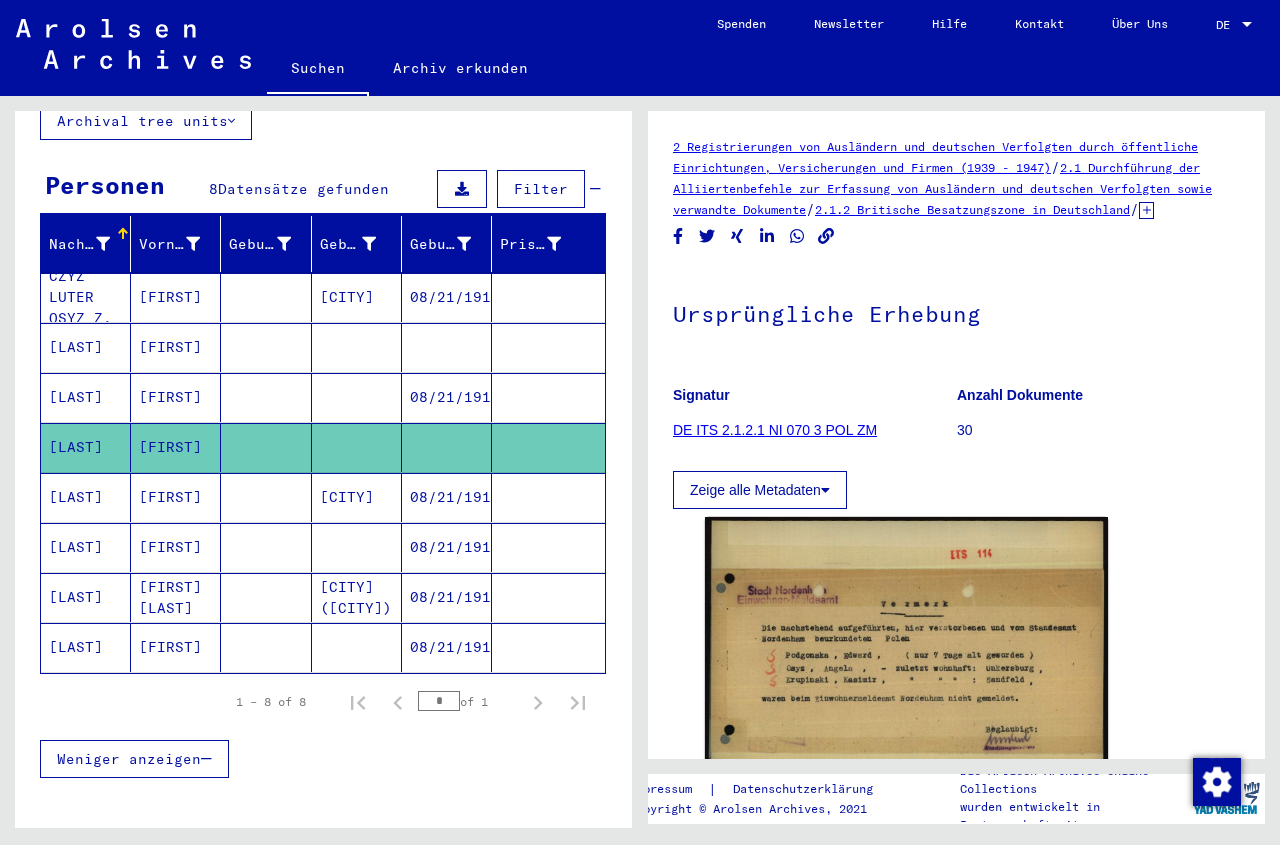click on "08/21/1917" at bounding box center (447, 547) 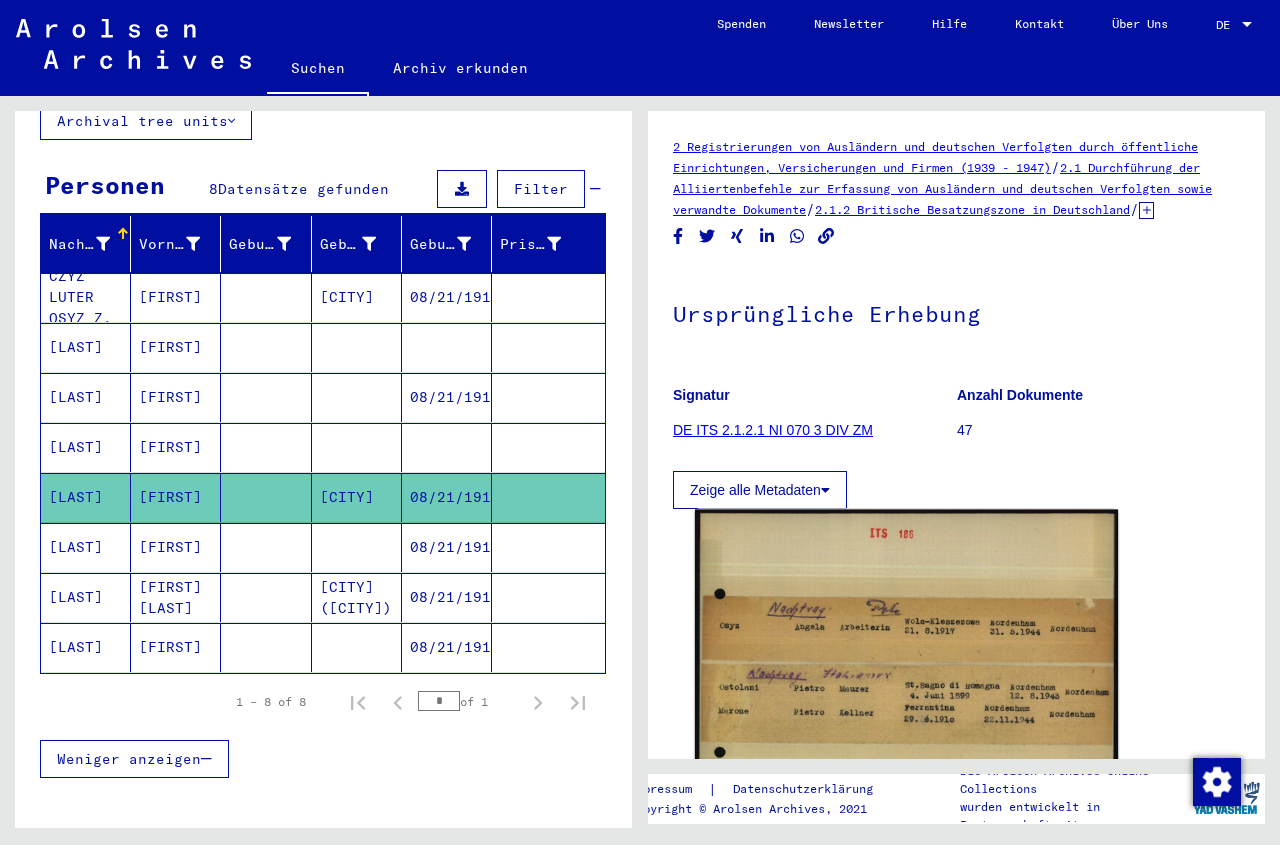 click 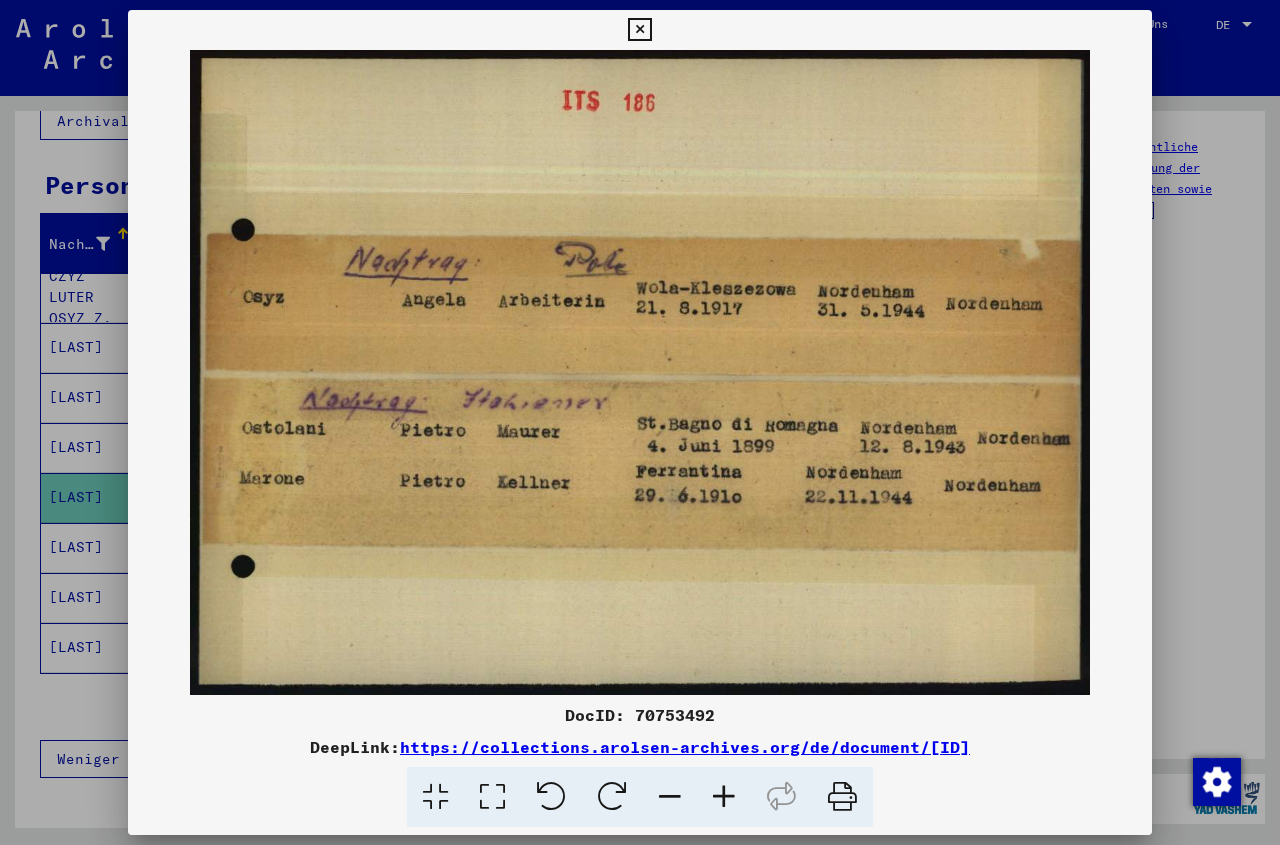 click at bounding box center [639, 30] 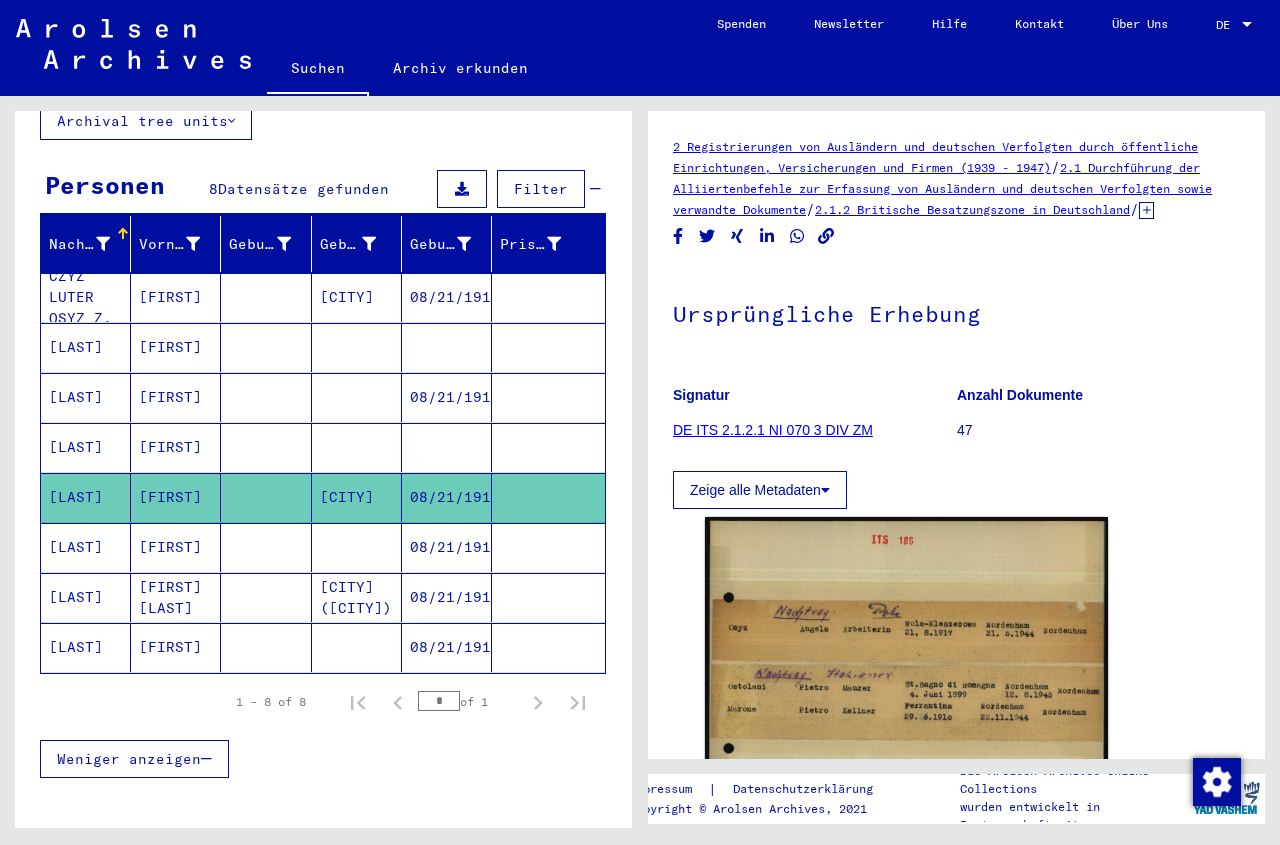 click on "08/21/1917" at bounding box center [447, 597] 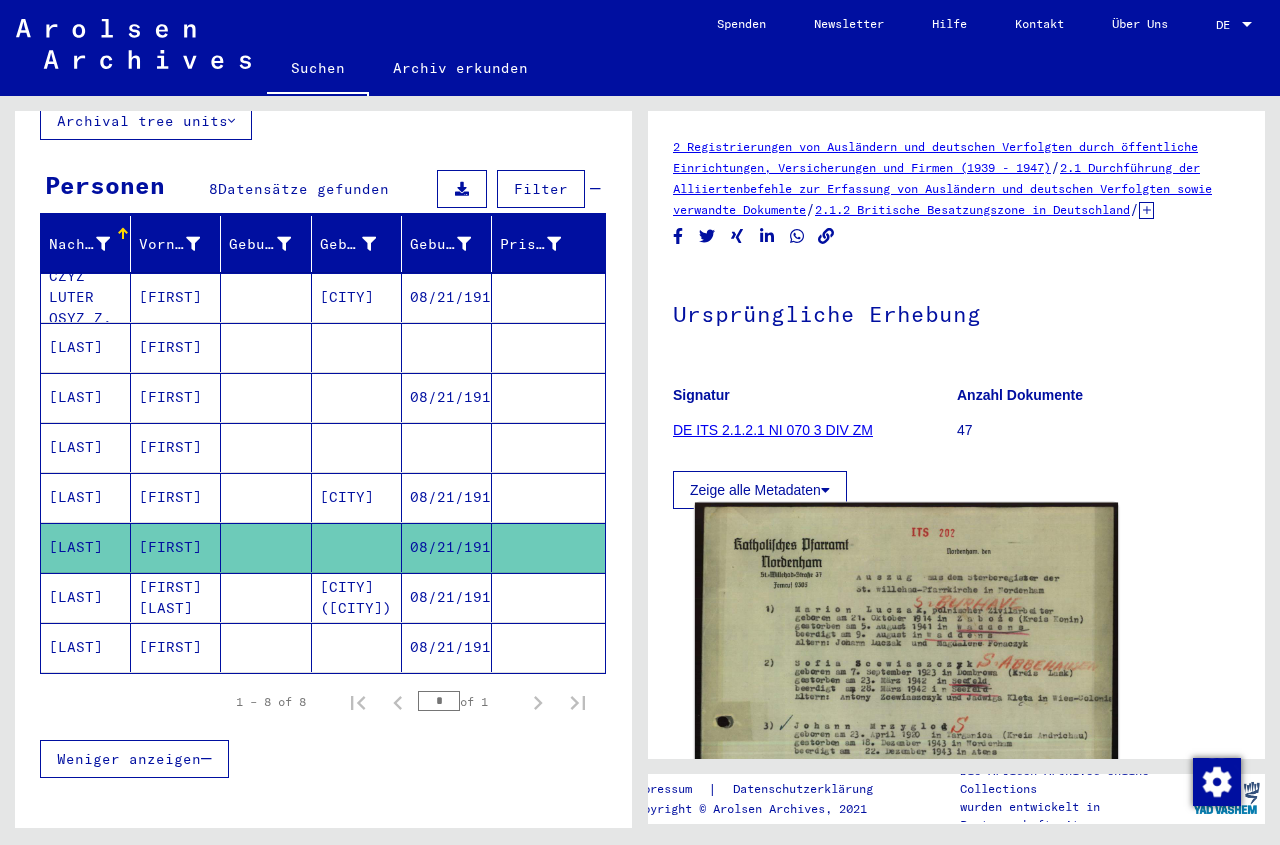 click 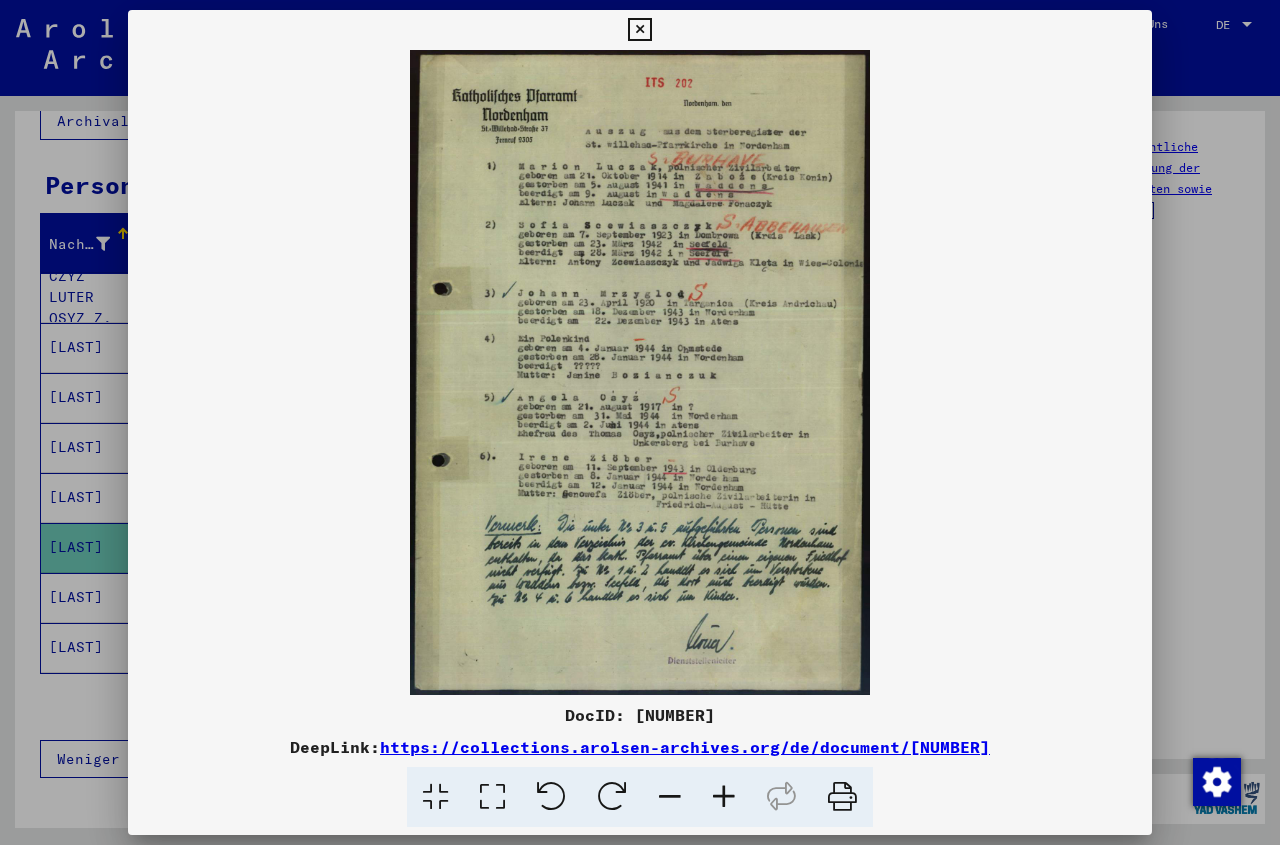 click at bounding box center (639, 30) 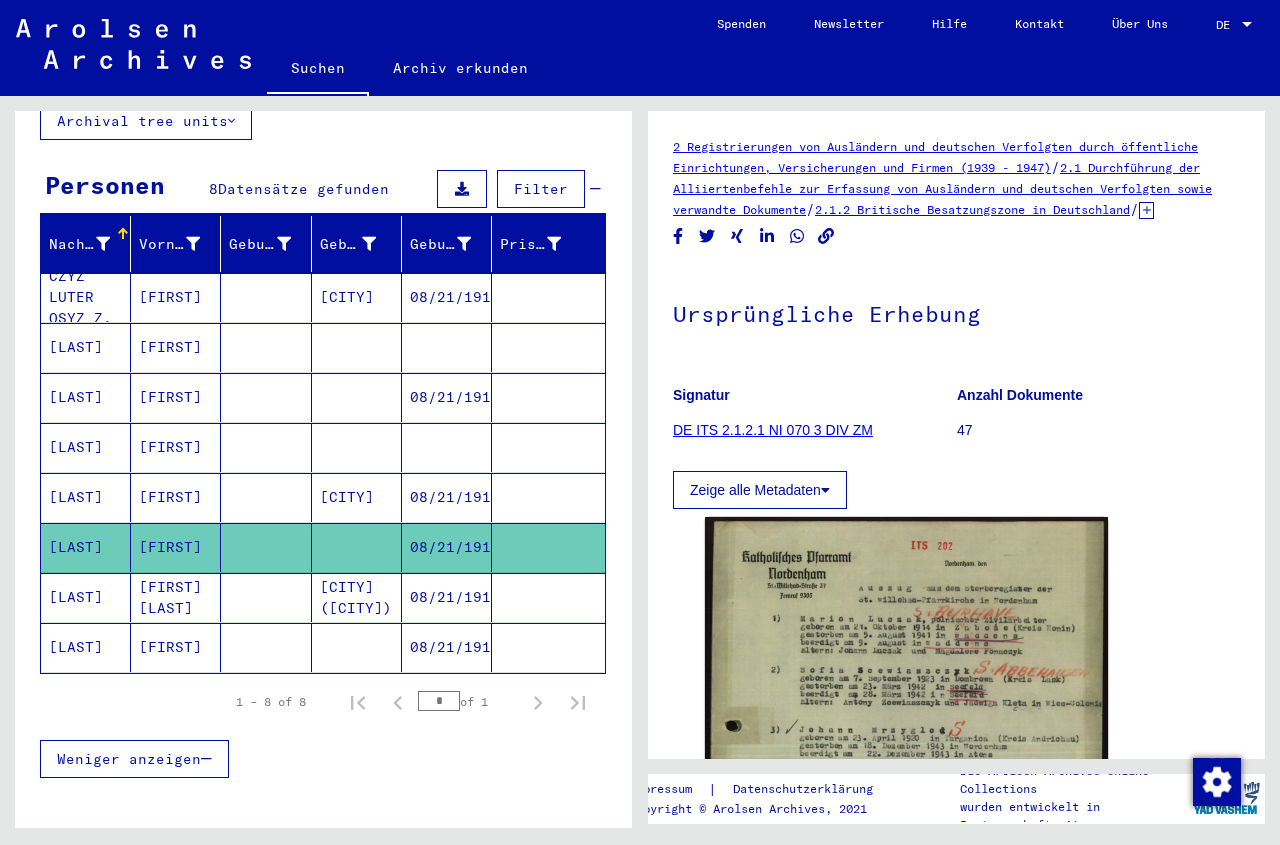 click at bounding box center (548, 647) 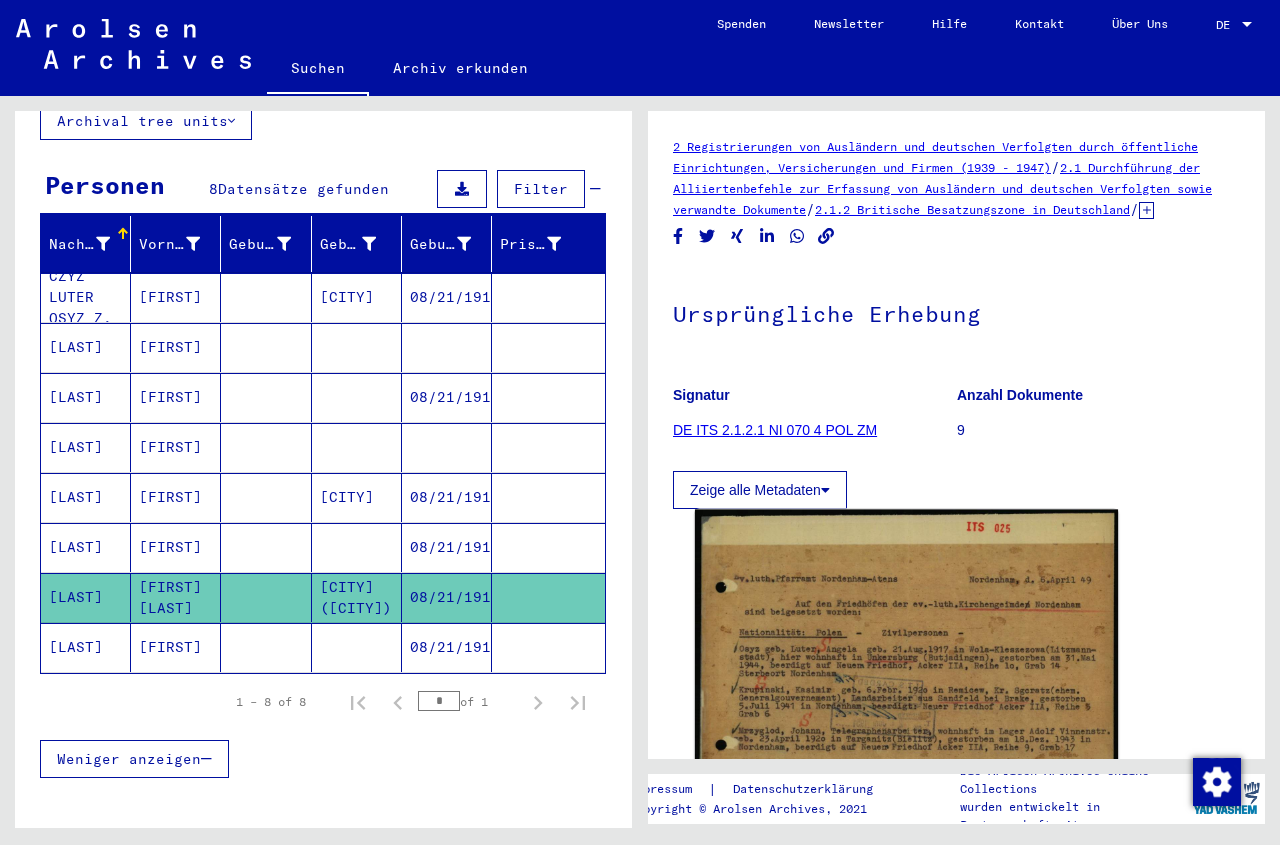 click 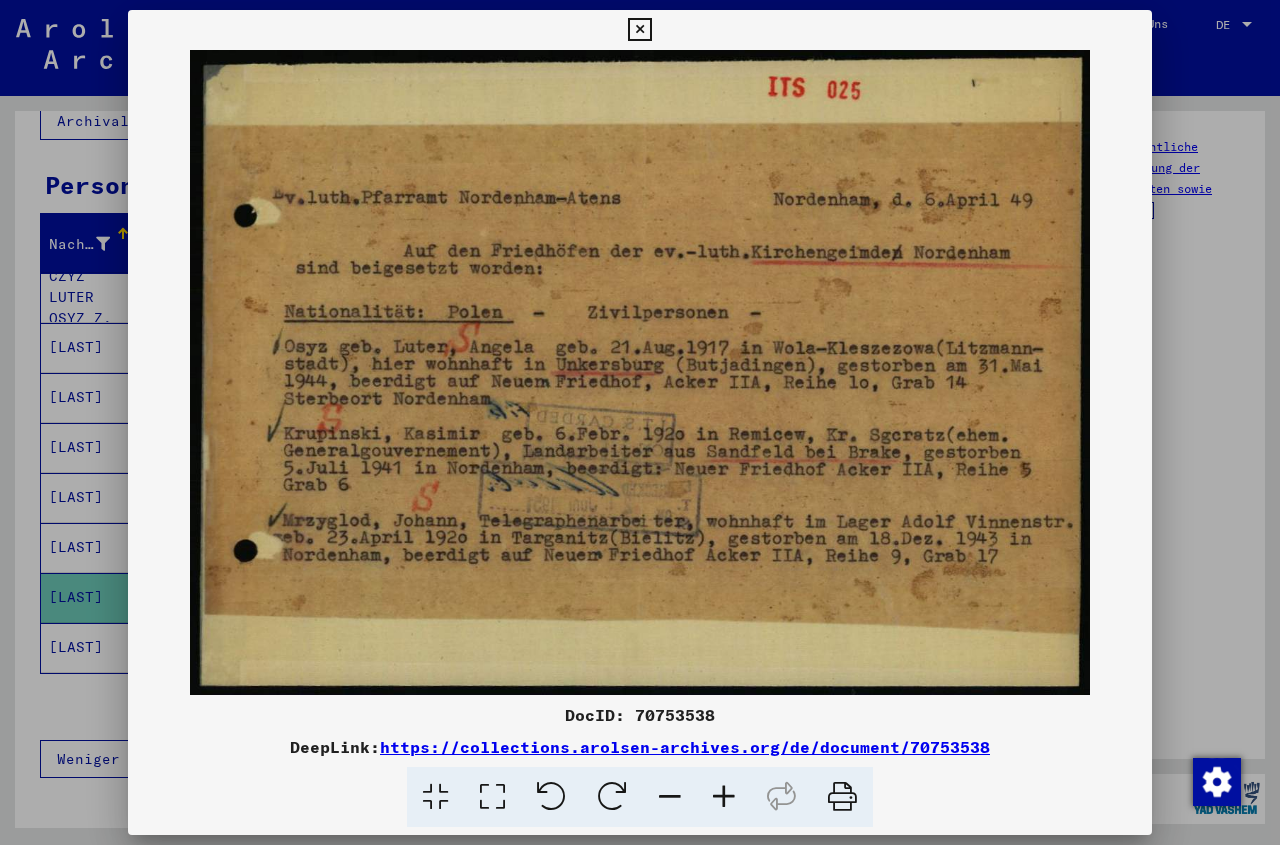 click at bounding box center [639, 30] 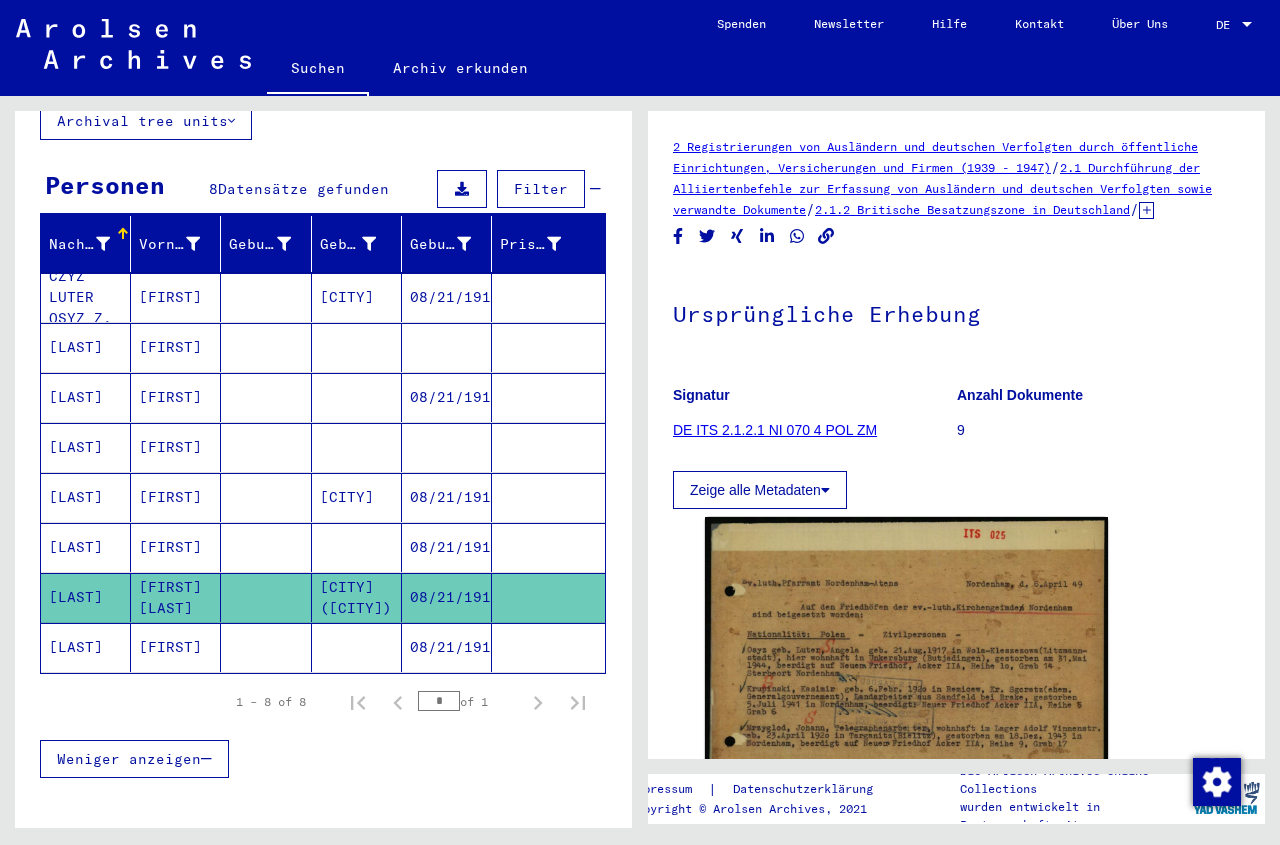 click 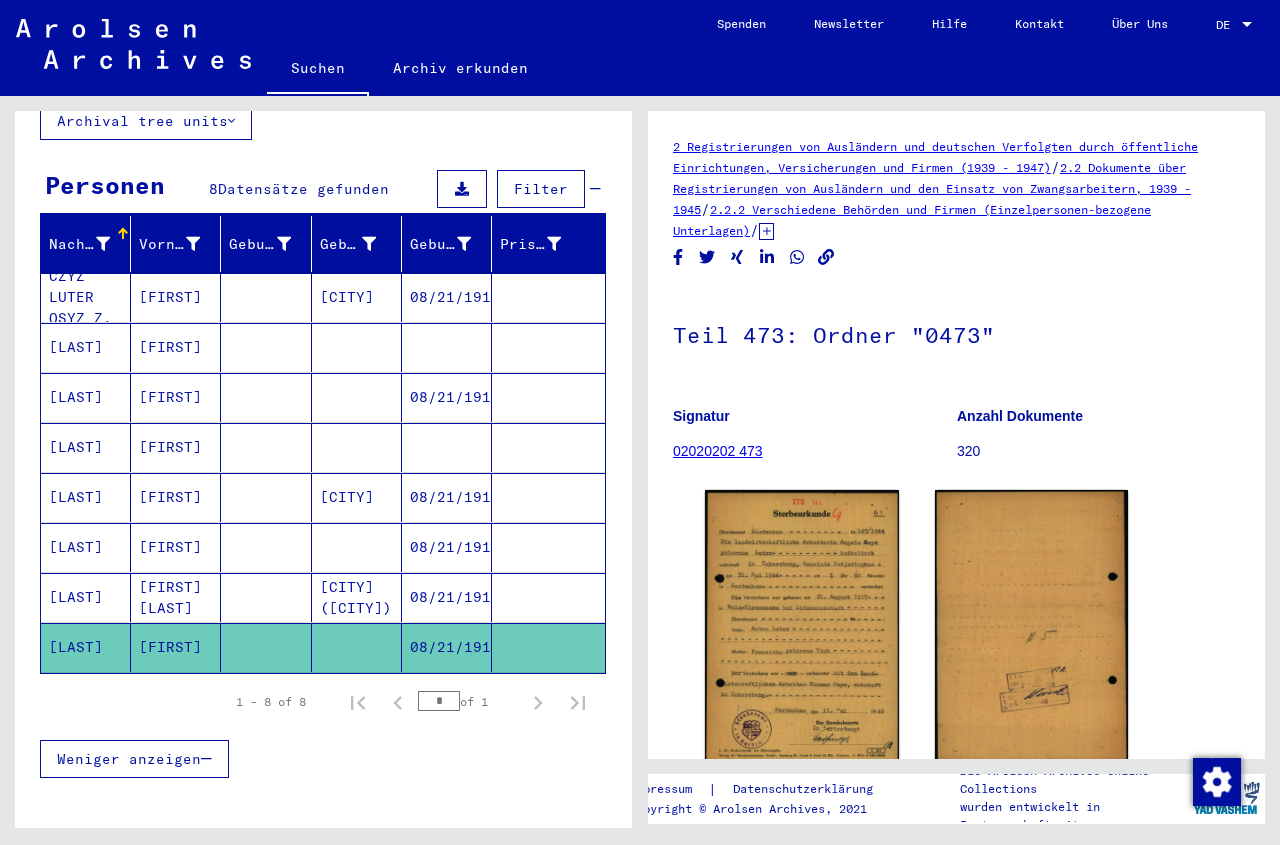 click on "[CITY]" at bounding box center [357, 347] 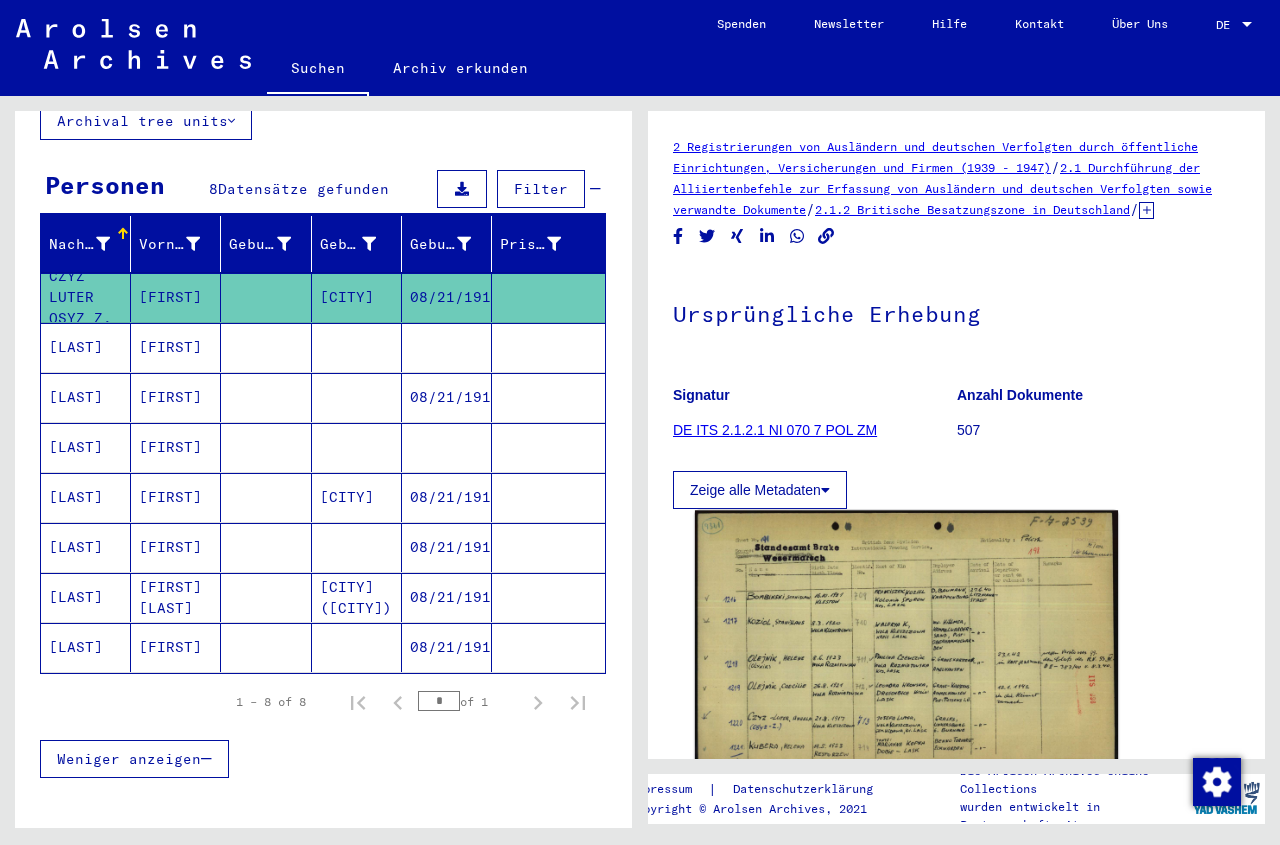 click 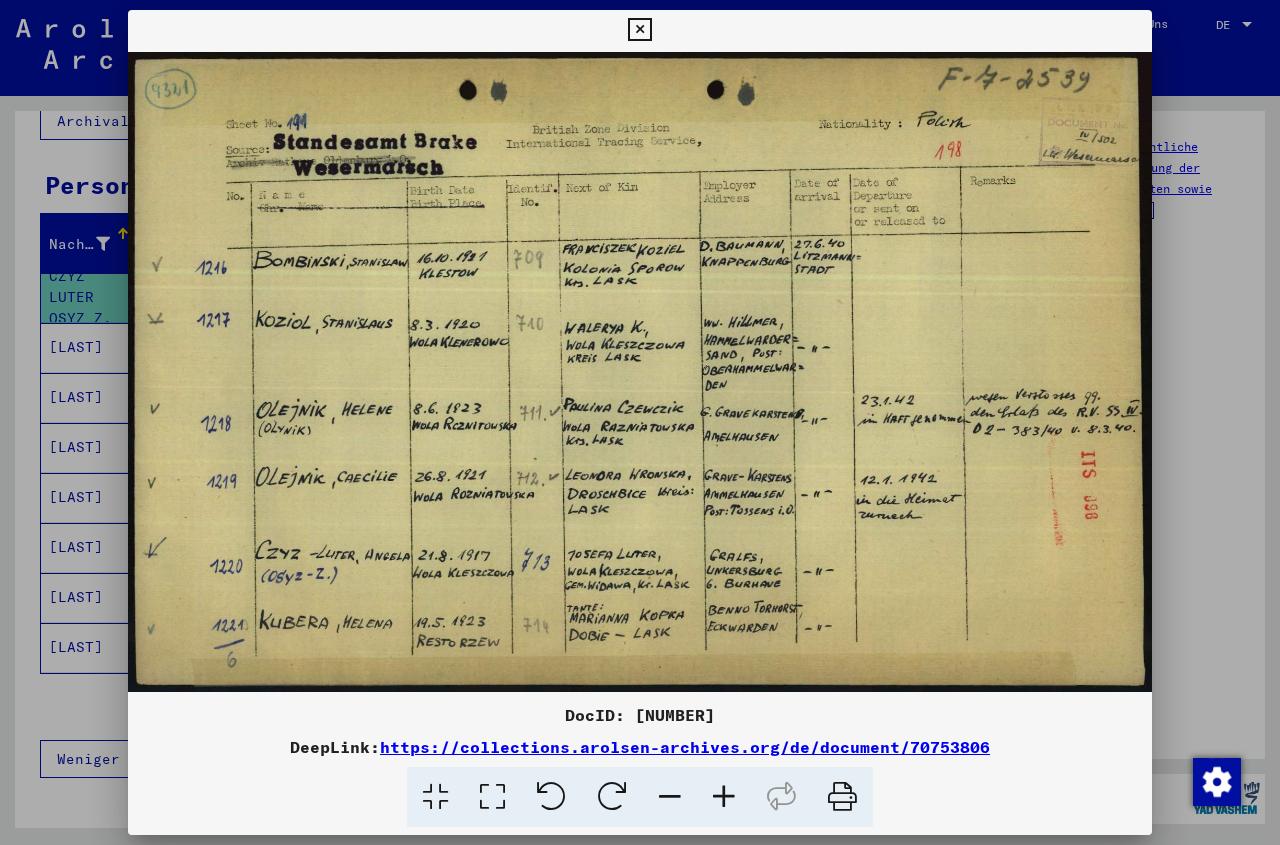 click at bounding box center [639, 30] 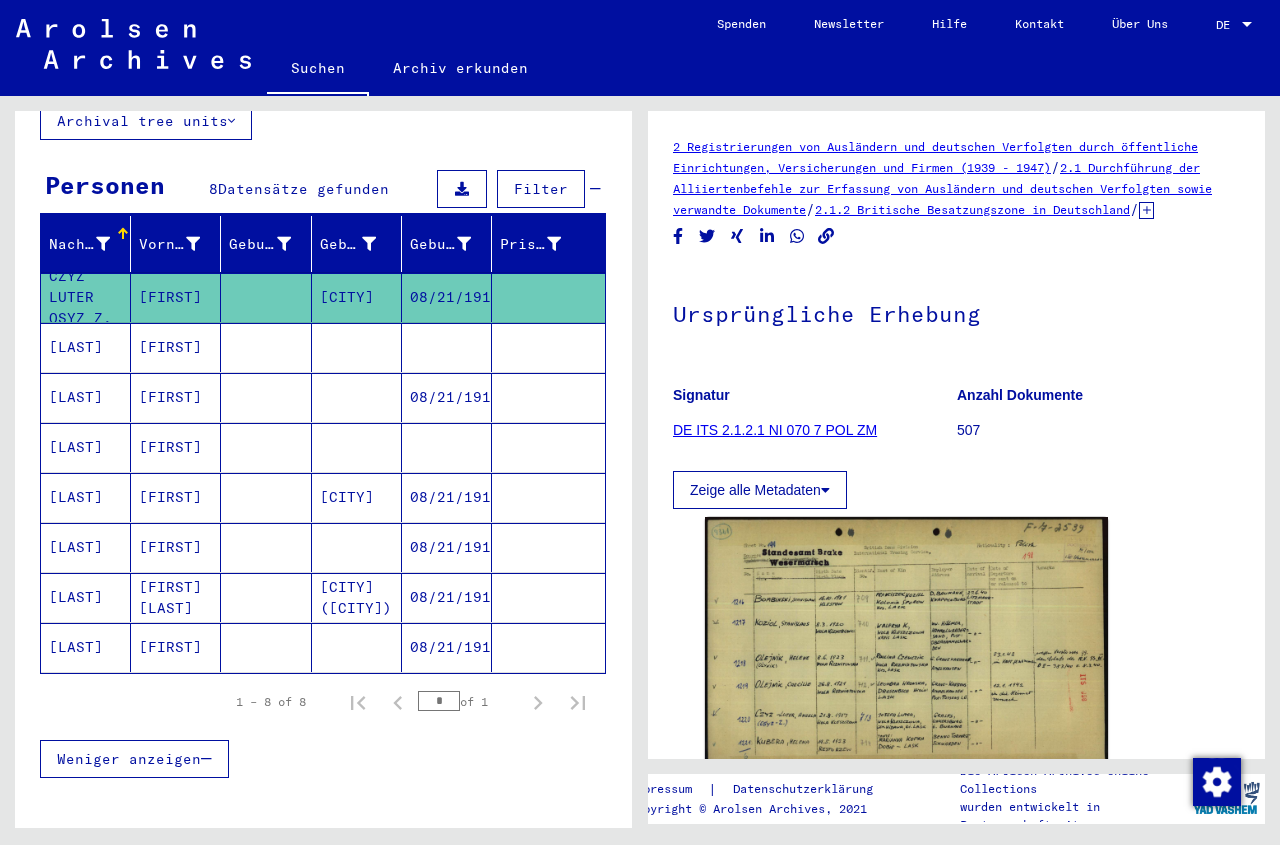 click at bounding box center [266, 447] 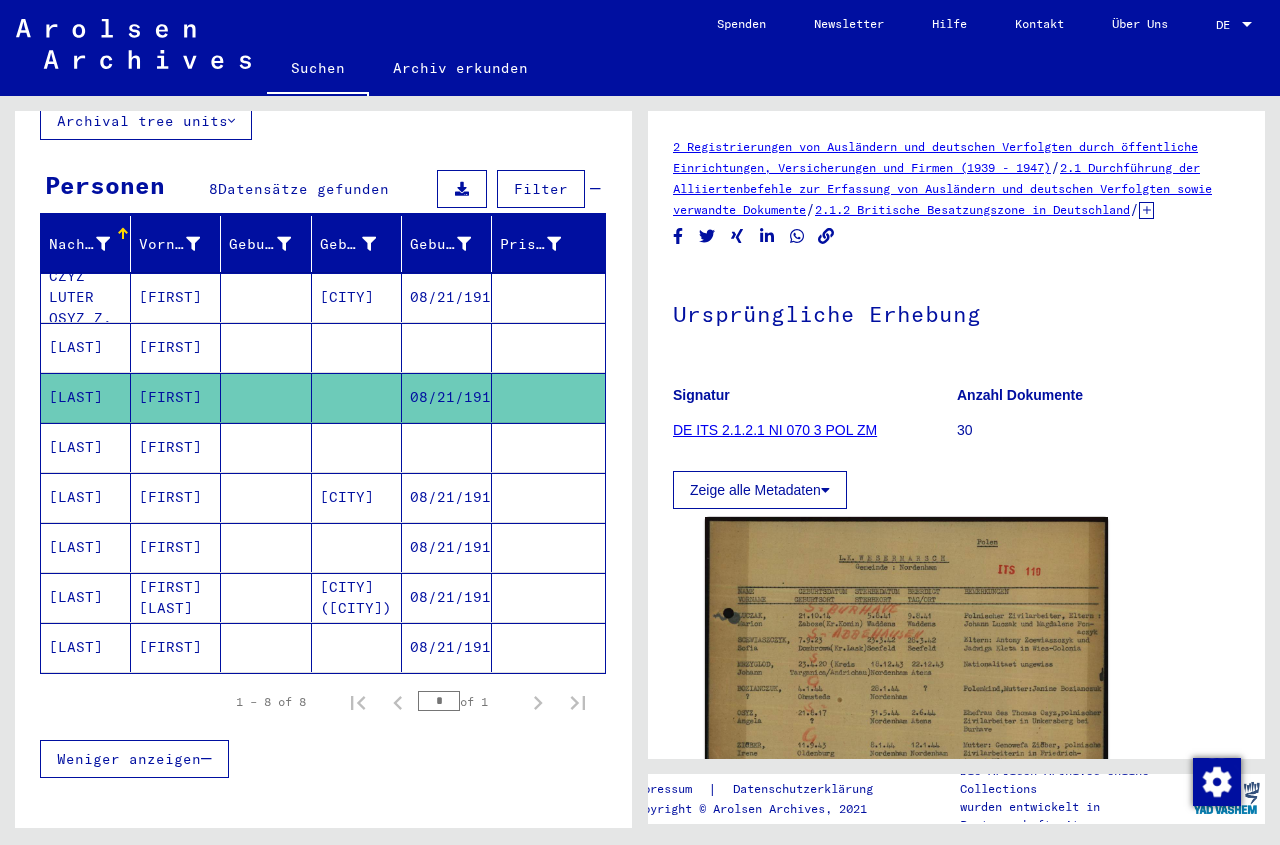 click at bounding box center (266, 397) 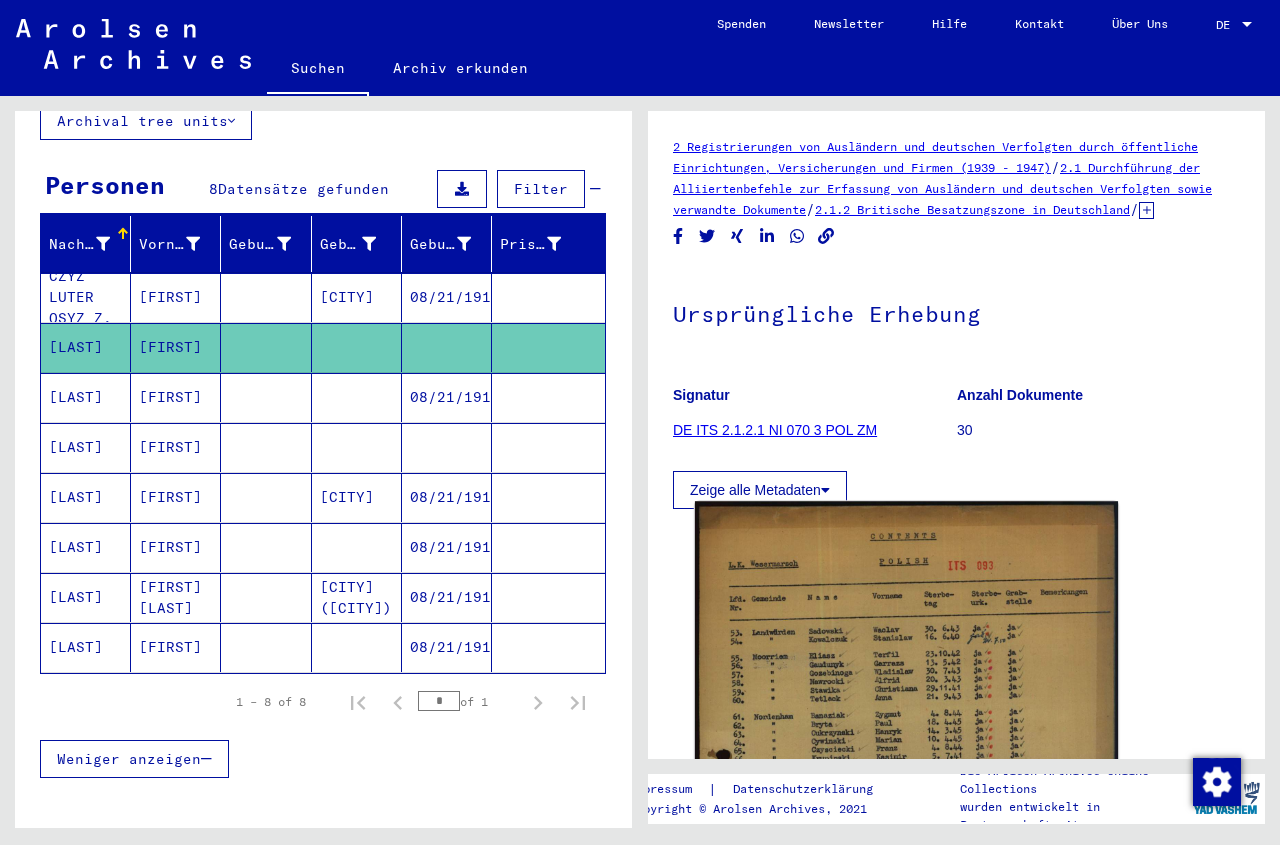 click 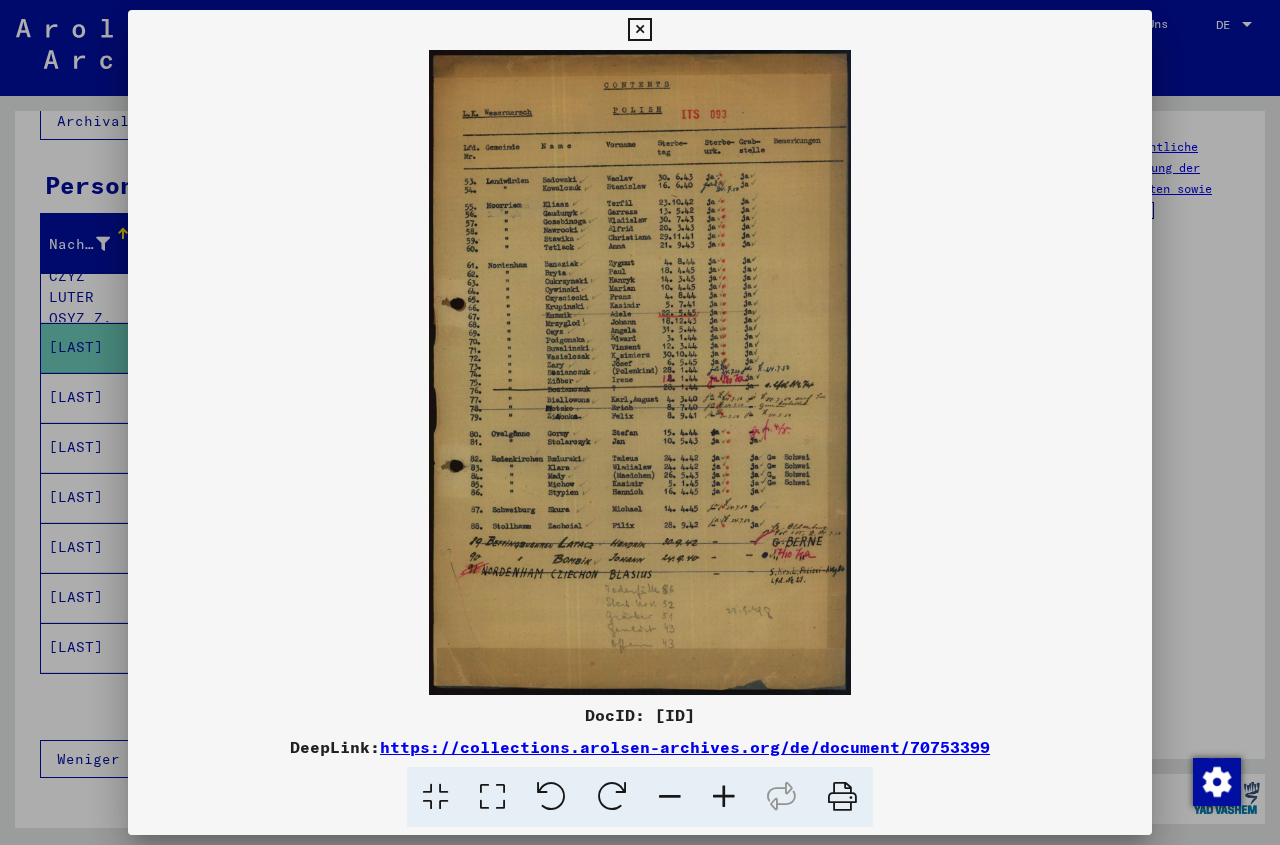 click at bounding box center (639, 30) 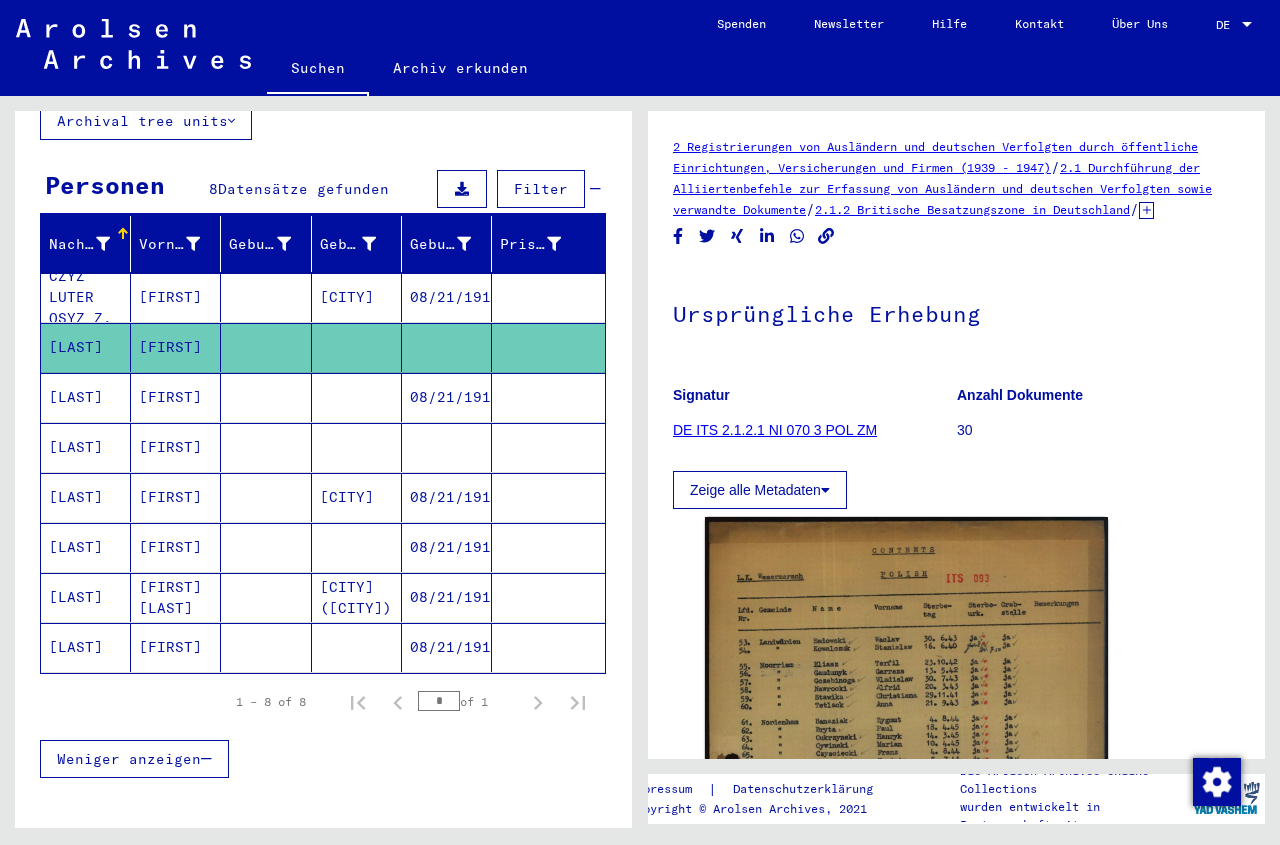 click on "08/21/1917" at bounding box center [447, 447] 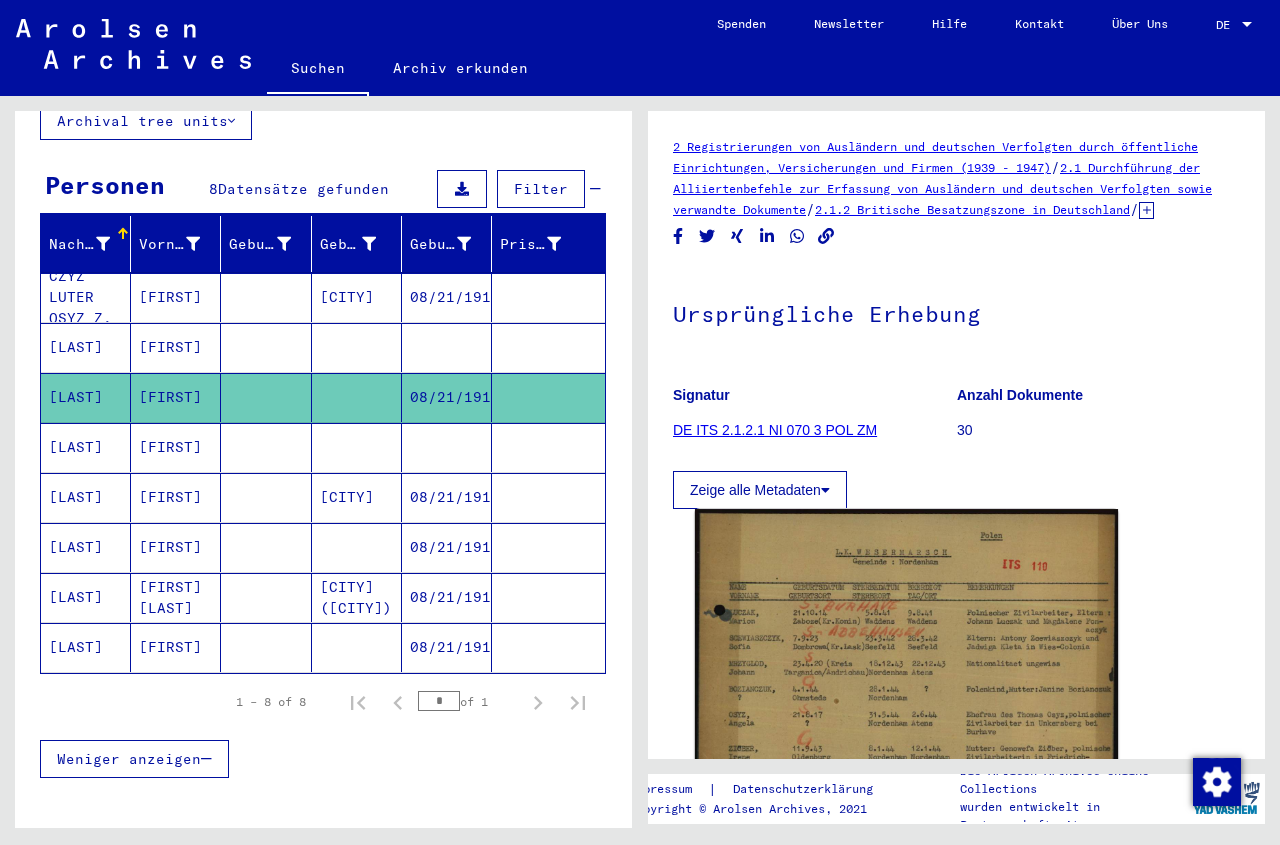 click 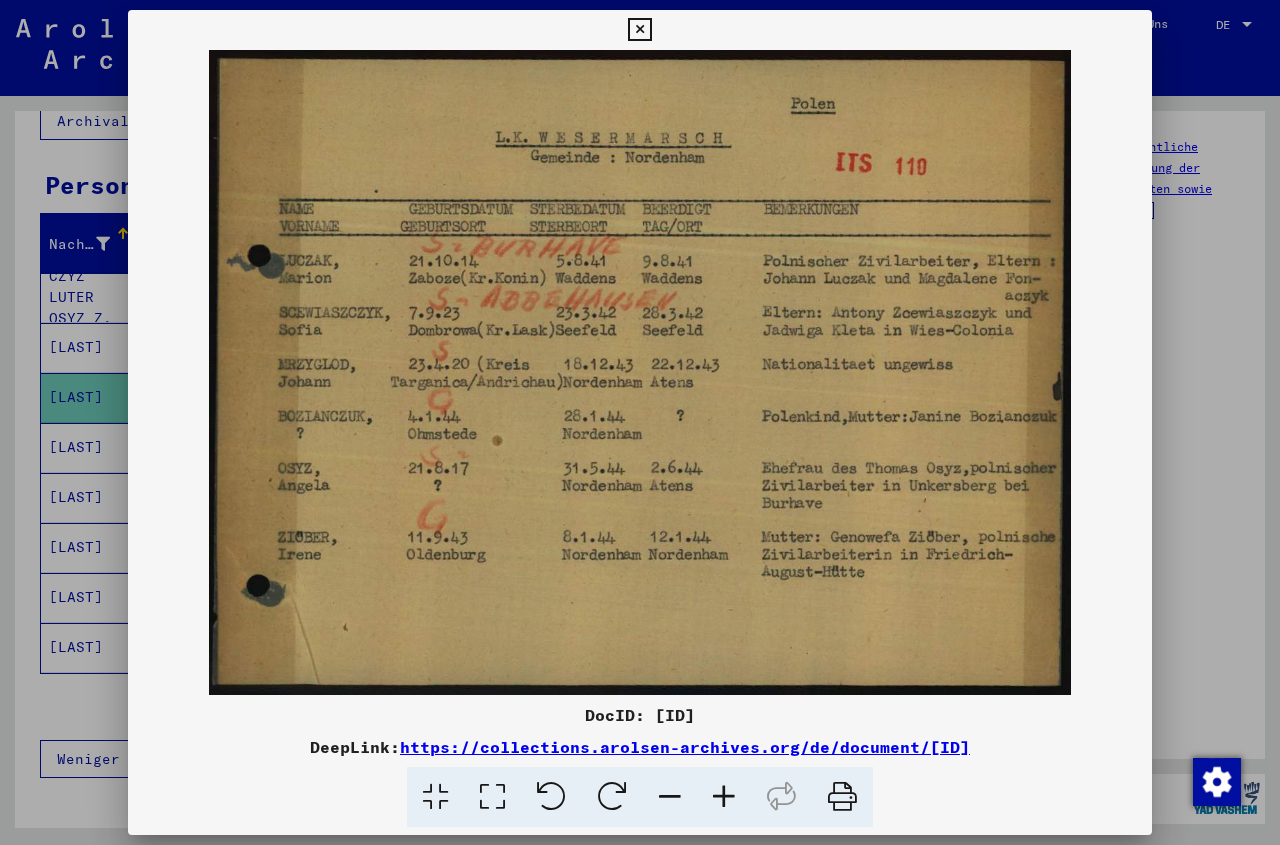 click at bounding box center (639, 30) 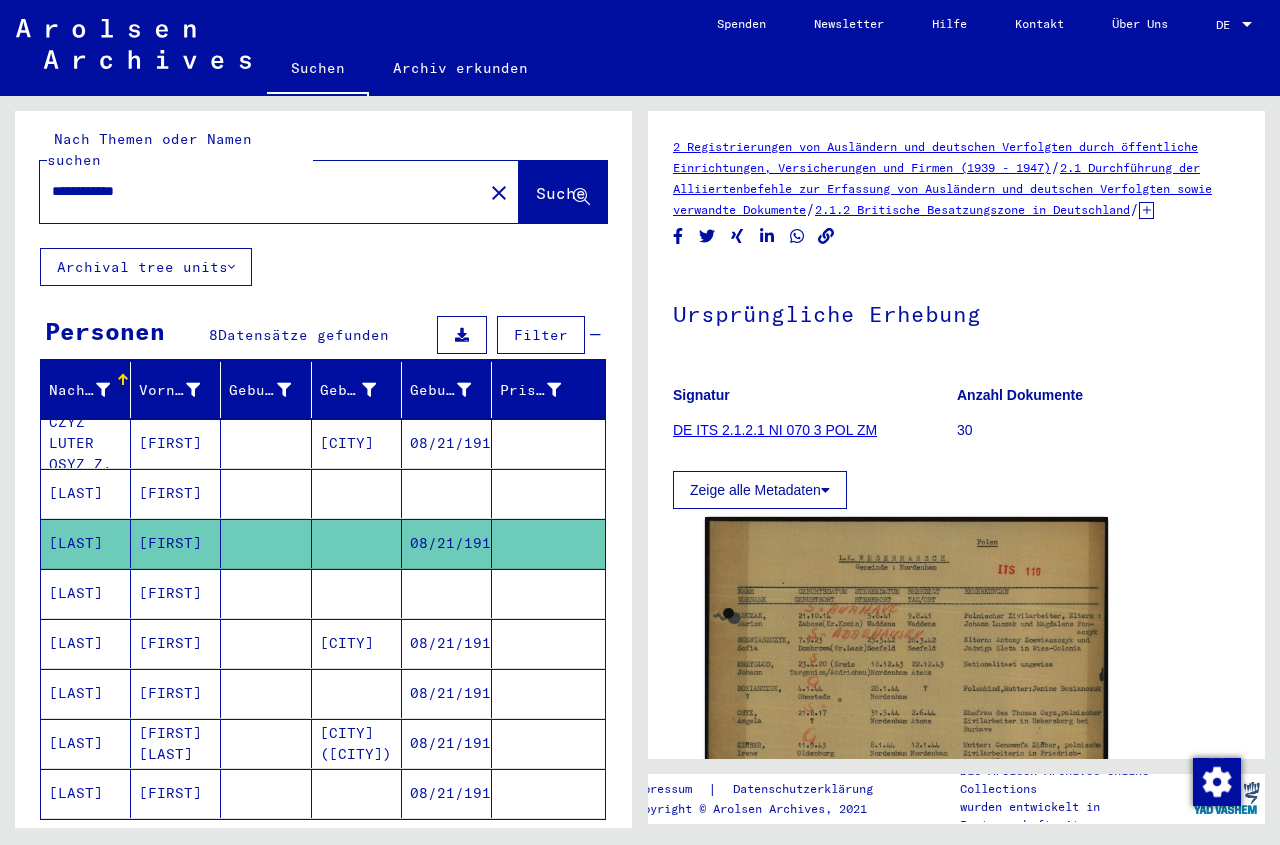 scroll, scrollTop: 0, scrollLeft: 0, axis: both 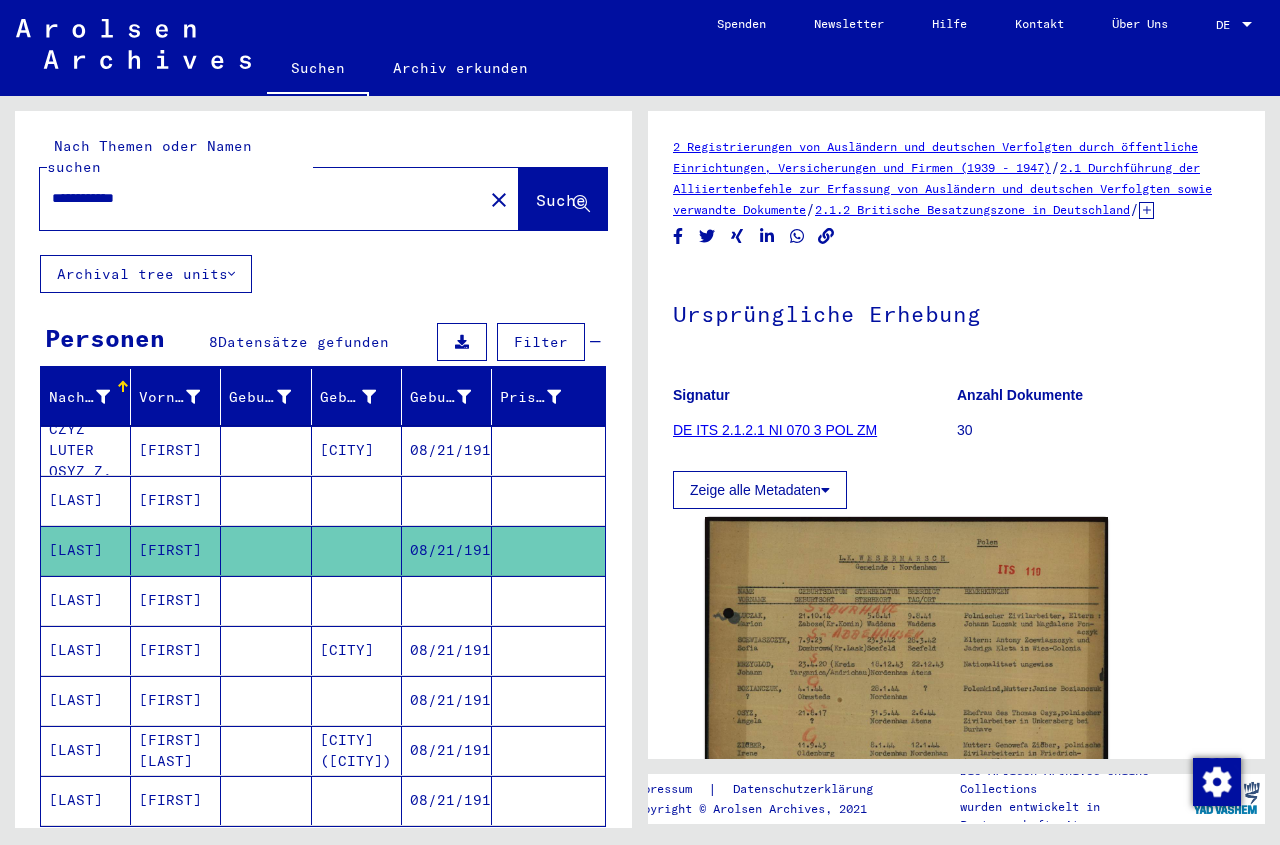 click on "**********" at bounding box center [261, 198] 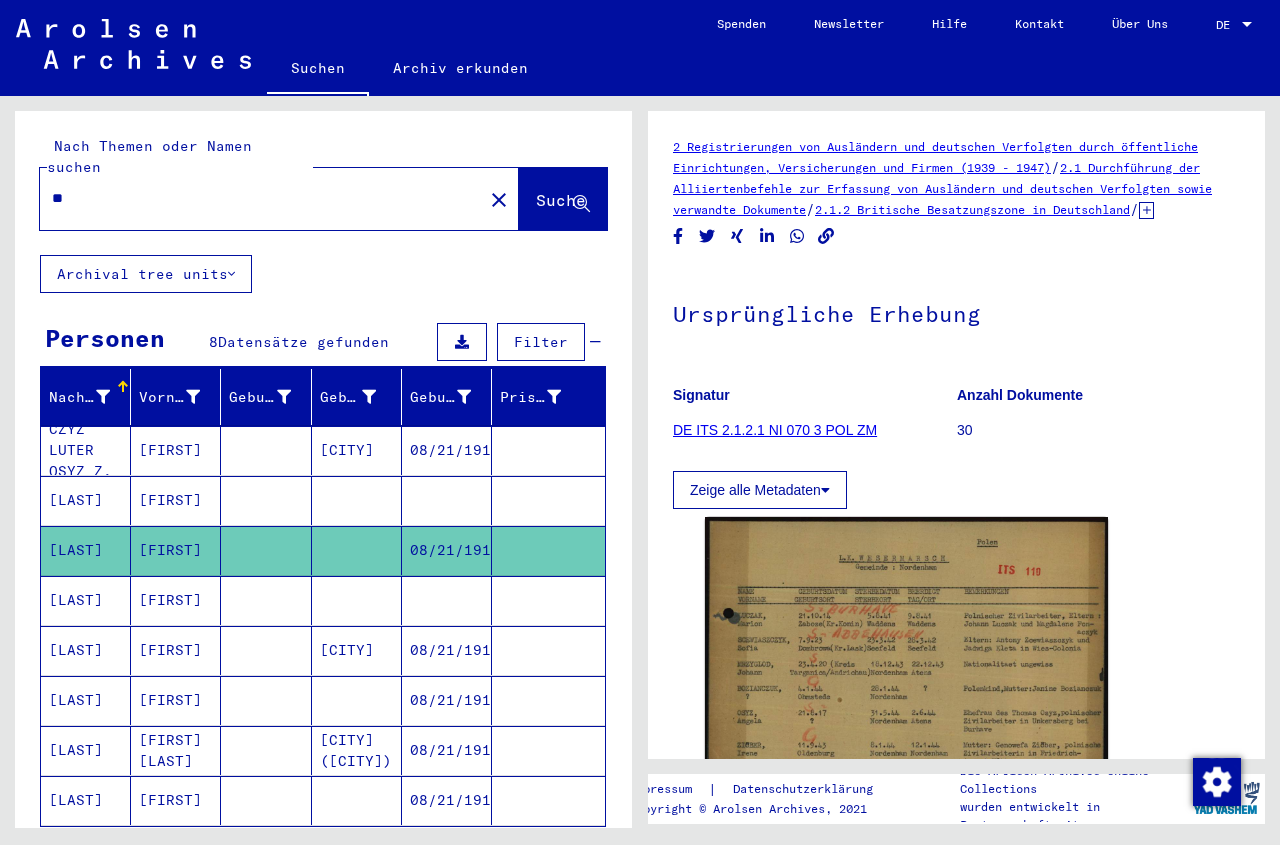 type on "*" 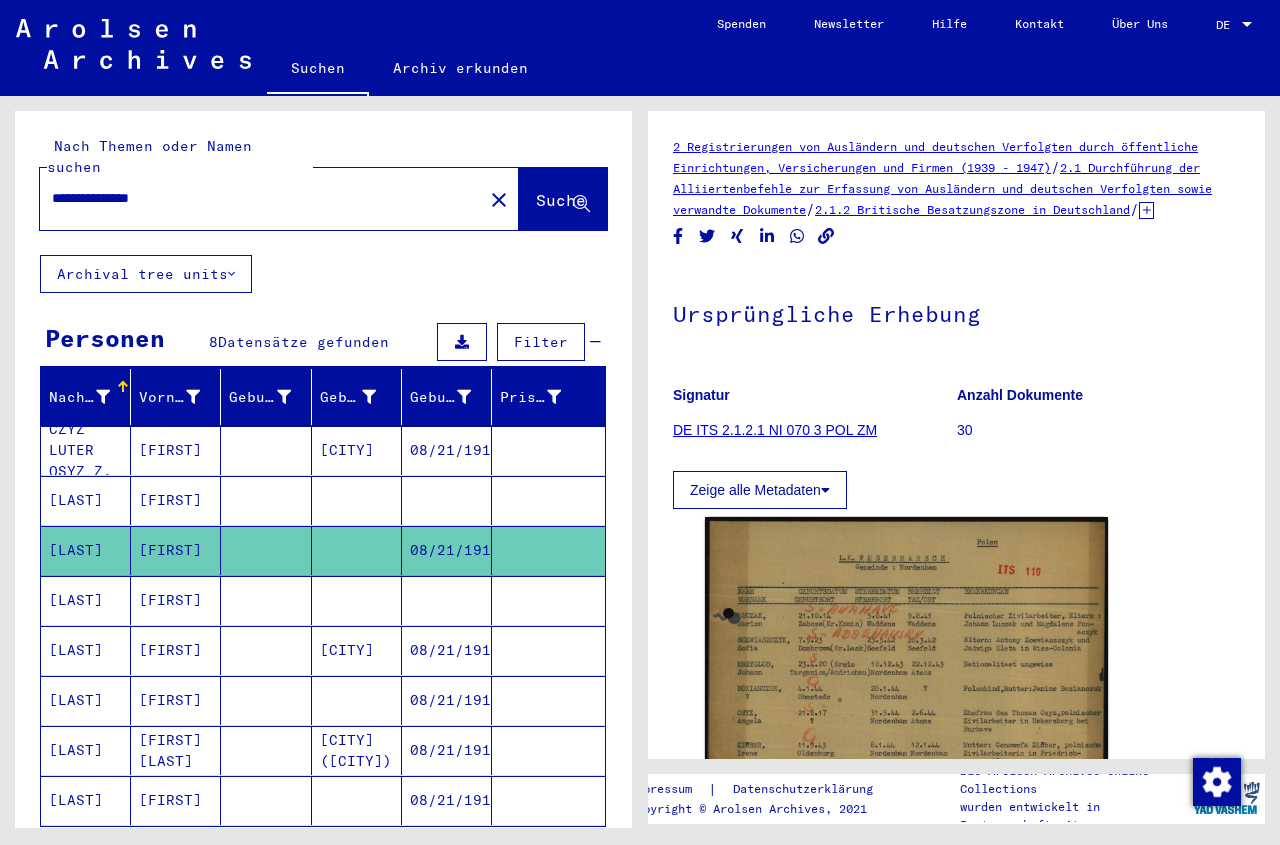 type on "**********" 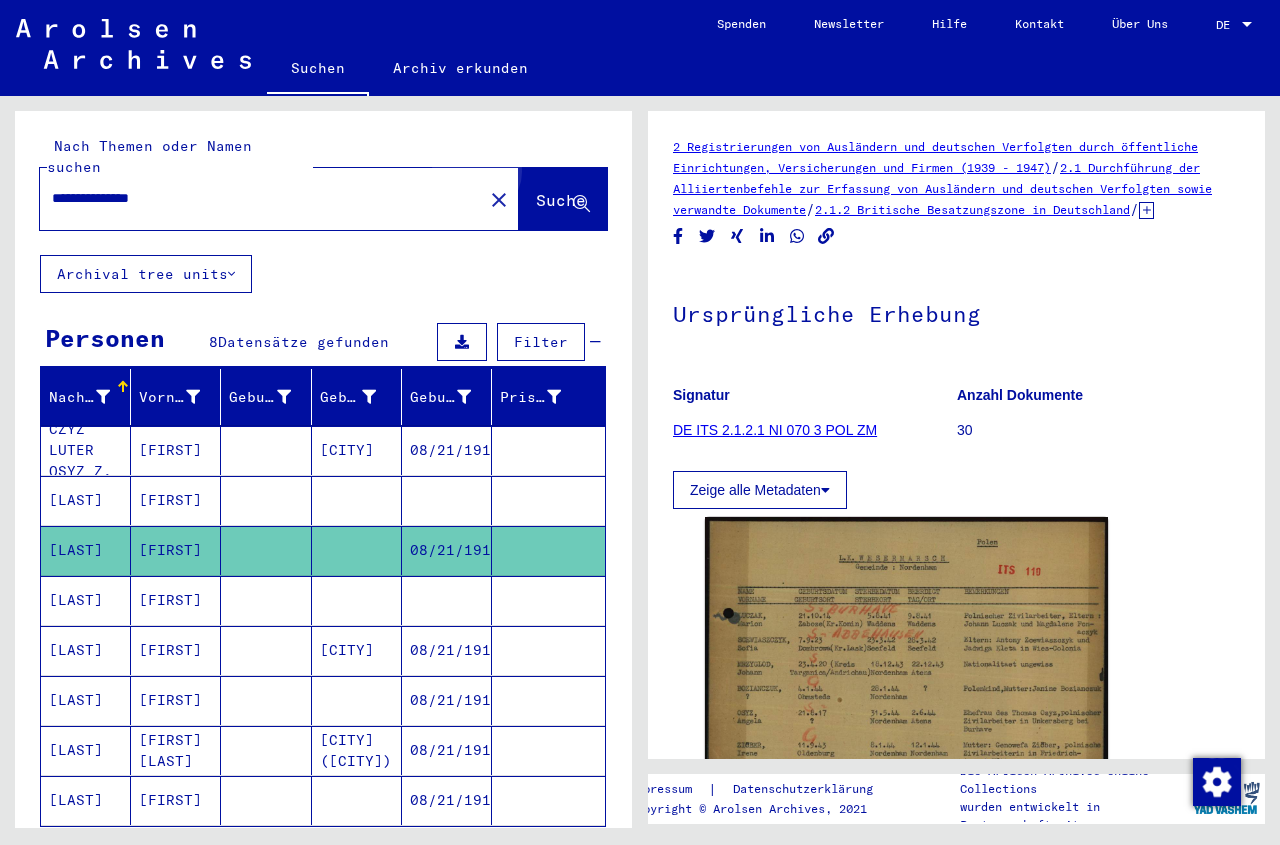 click on "Suche" 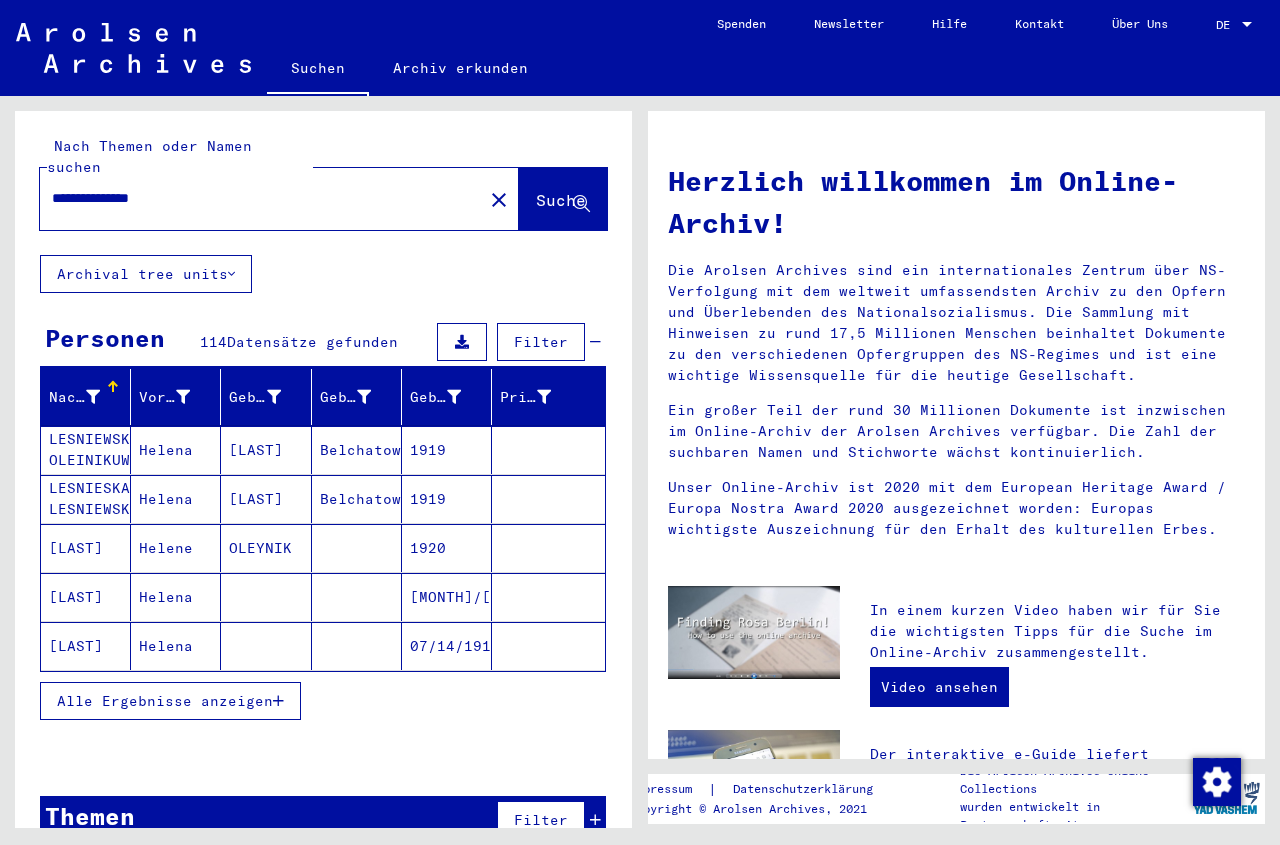 click on "Alle Ergebnisse anzeigen" at bounding box center (165, 701) 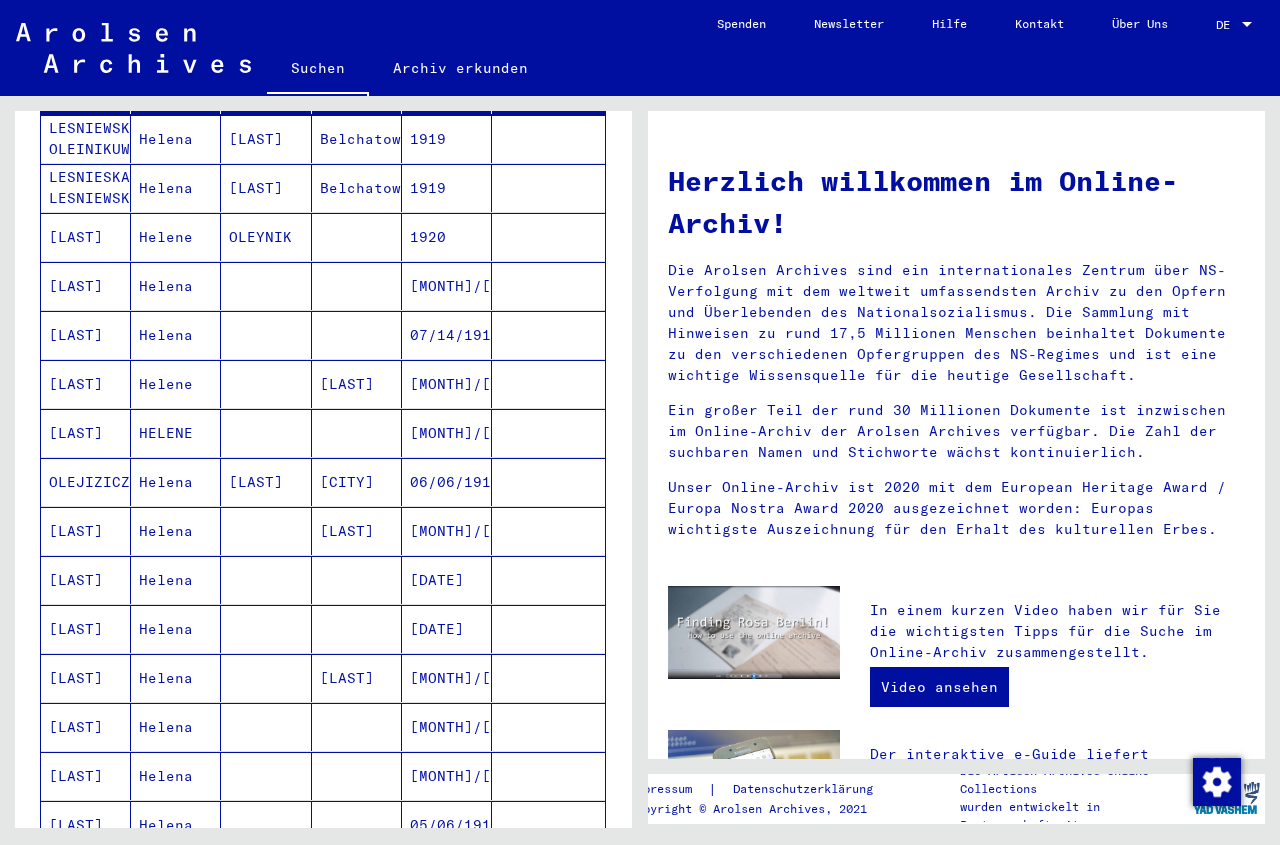 scroll, scrollTop: 348, scrollLeft: 0, axis: vertical 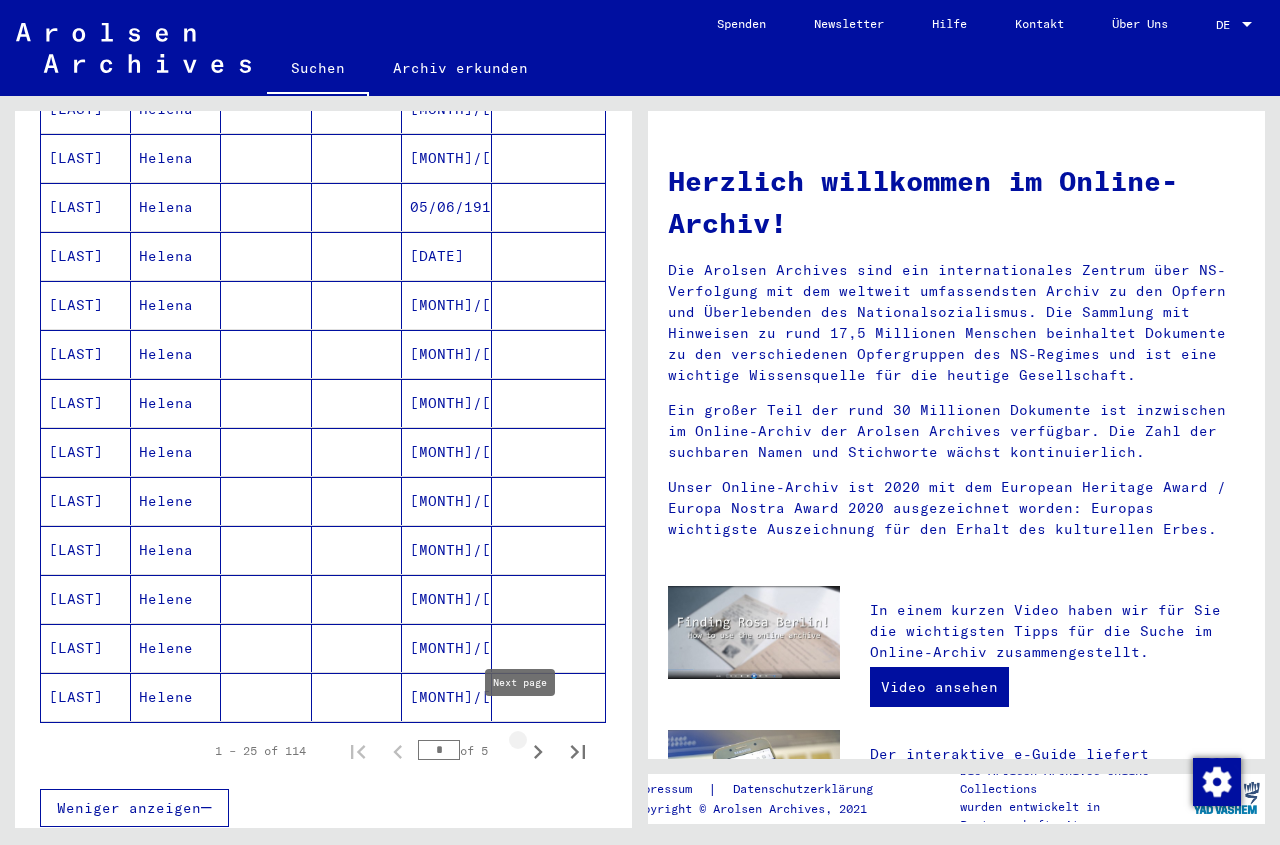 click 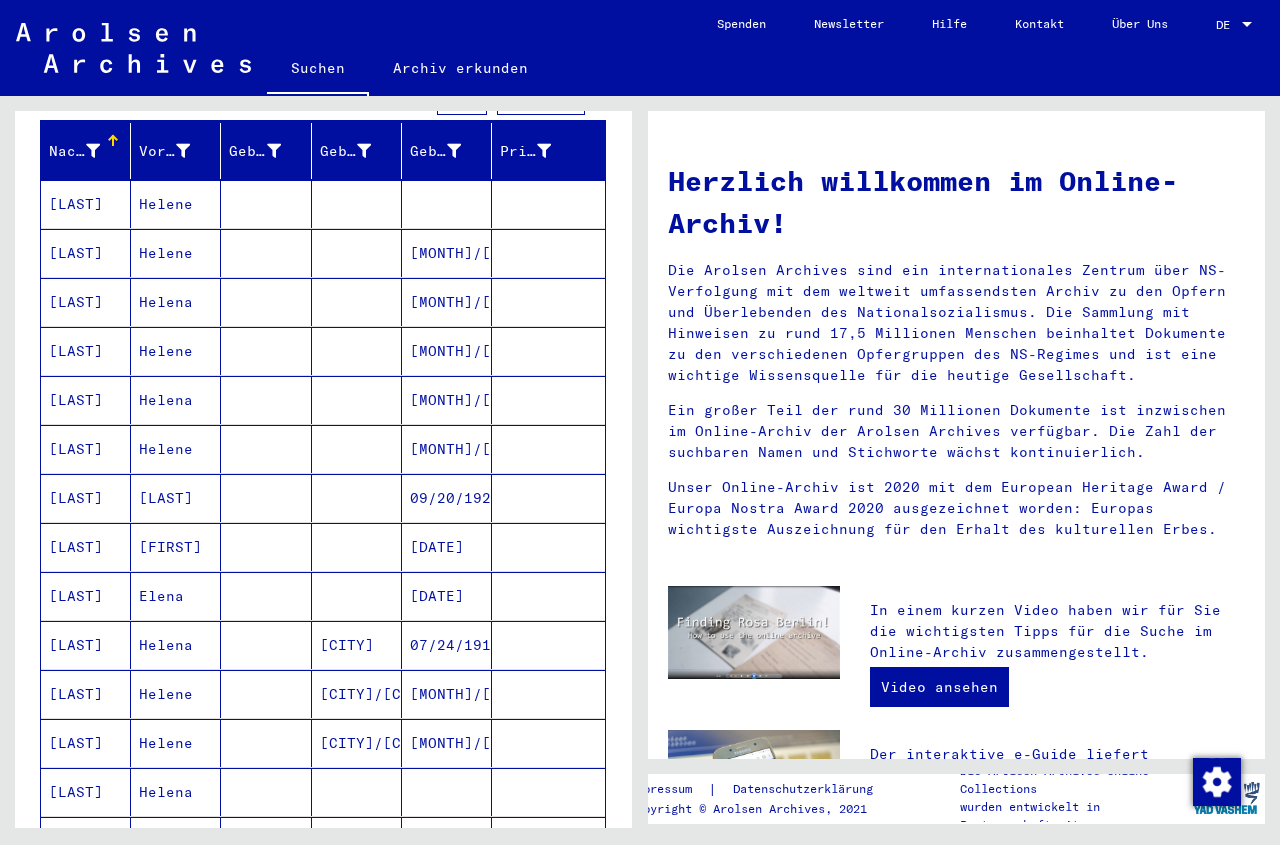 scroll, scrollTop: 243, scrollLeft: 0, axis: vertical 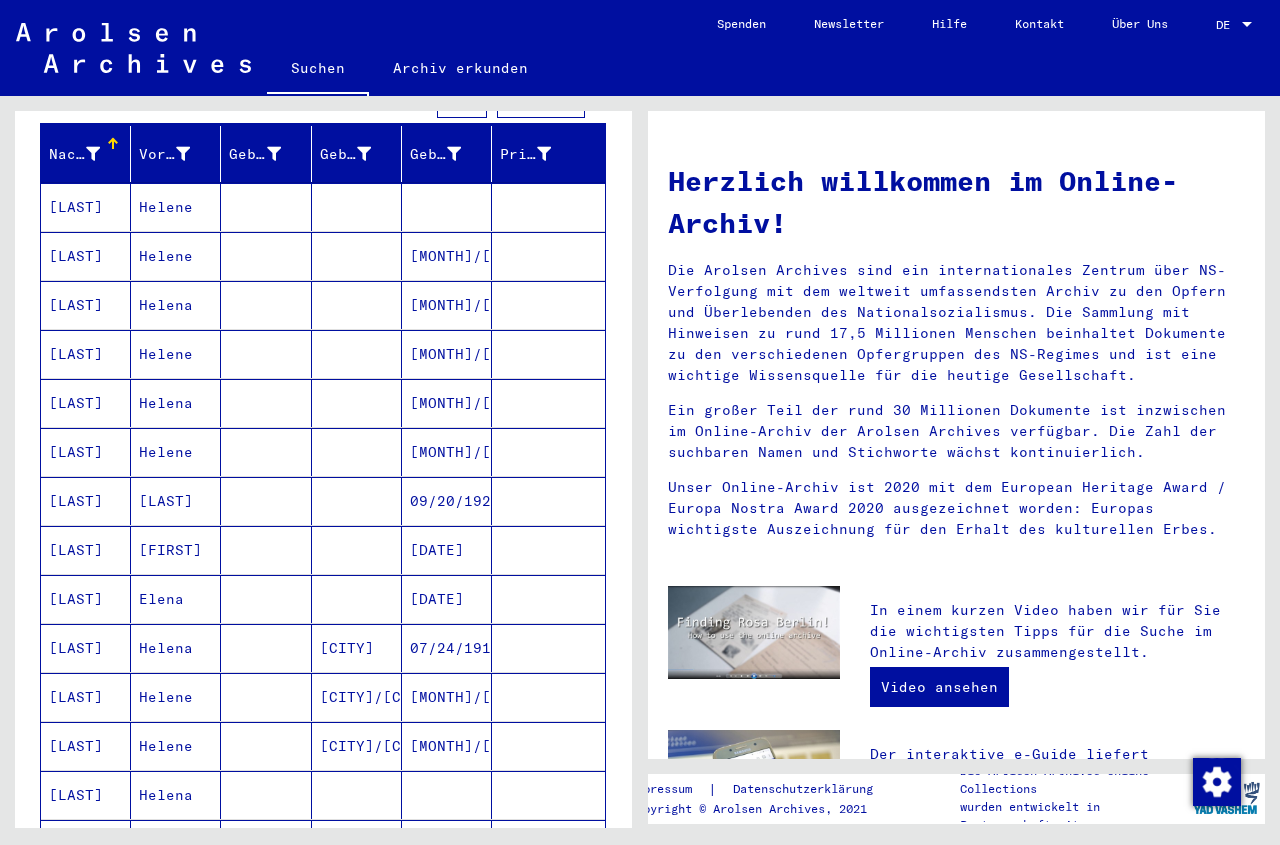 click at bounding box center [447, 256] 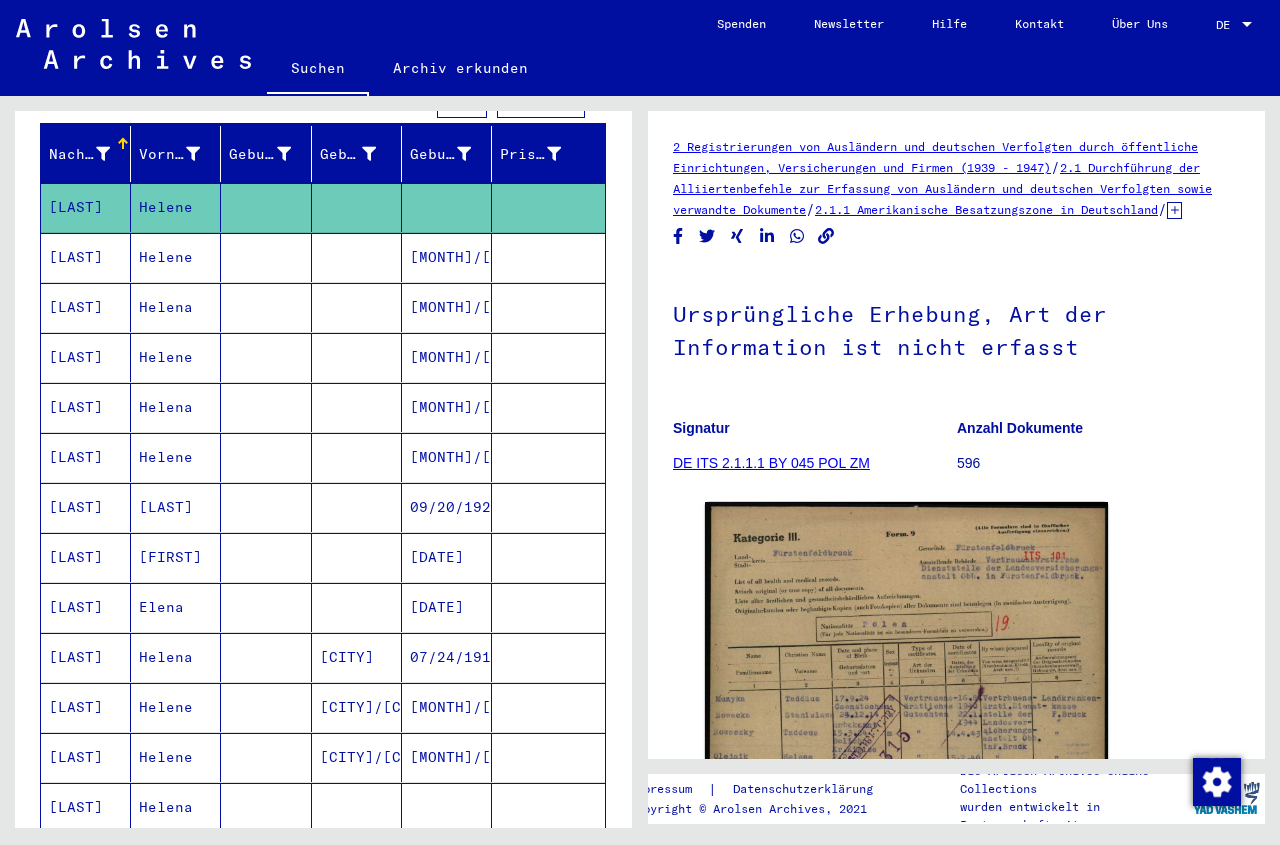 scroll, scrollTop: 244, scrollLeft: 0, axis: vertical 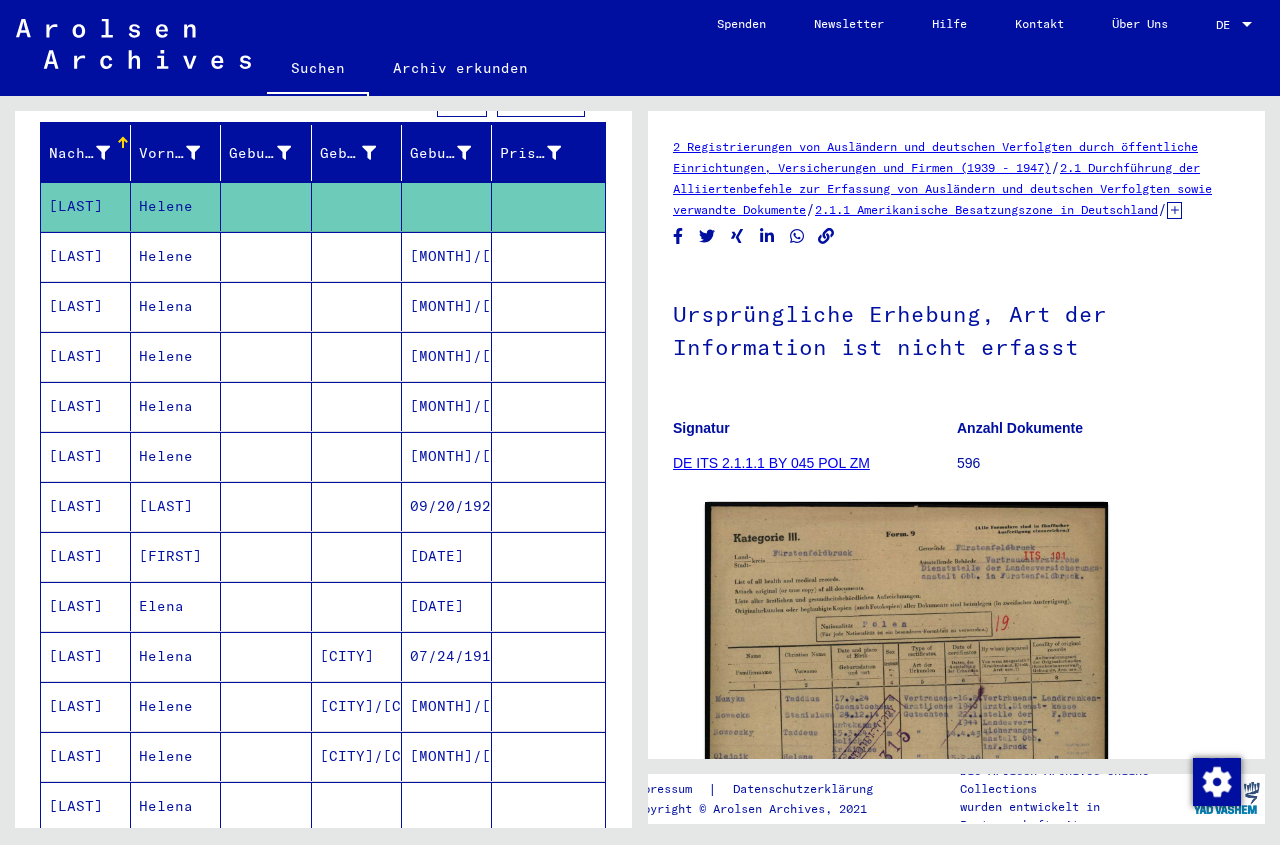 click on "[MONTH]/[DAY]/[YEAR]" at bounding box center [447, 406] 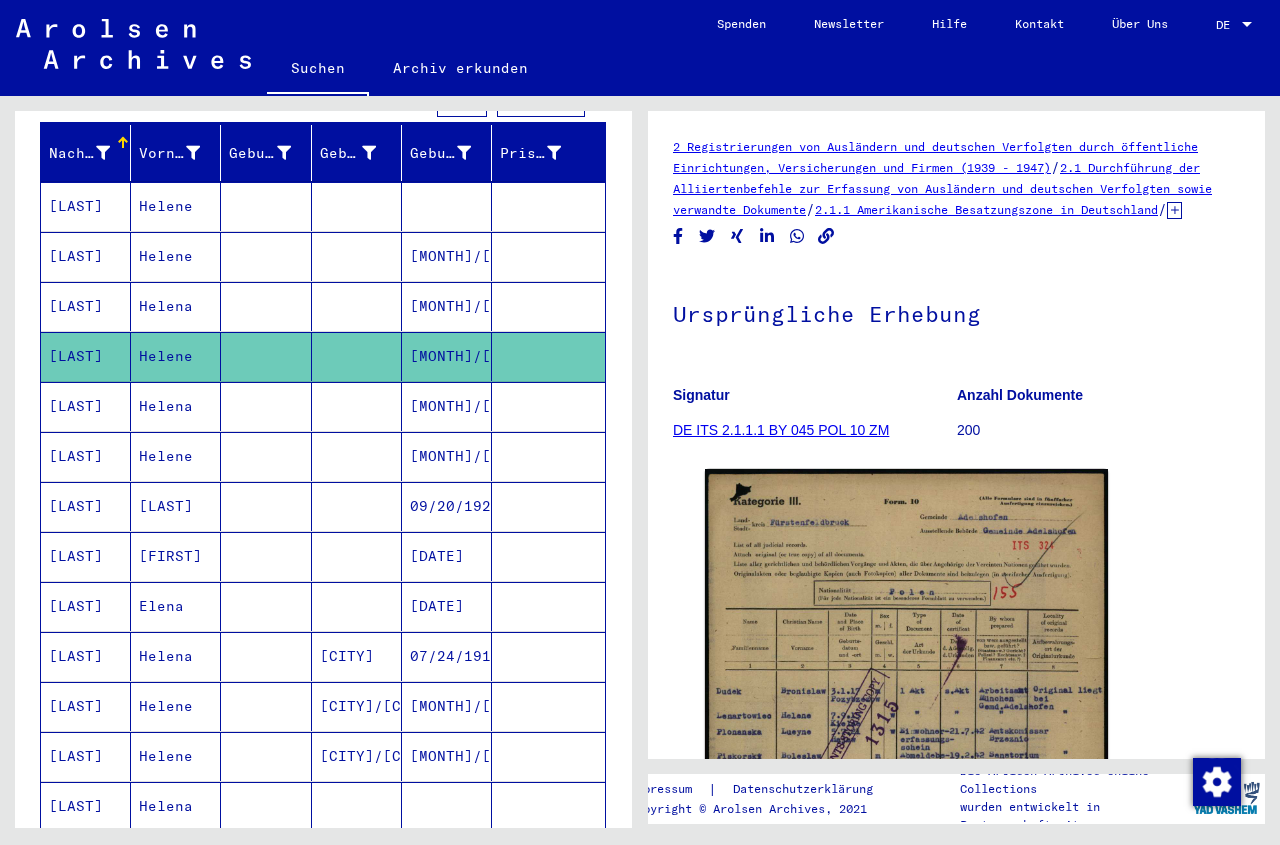 click on "[MONTH]/[DAY]/[YEAR]" at bounding box center [447, 306] 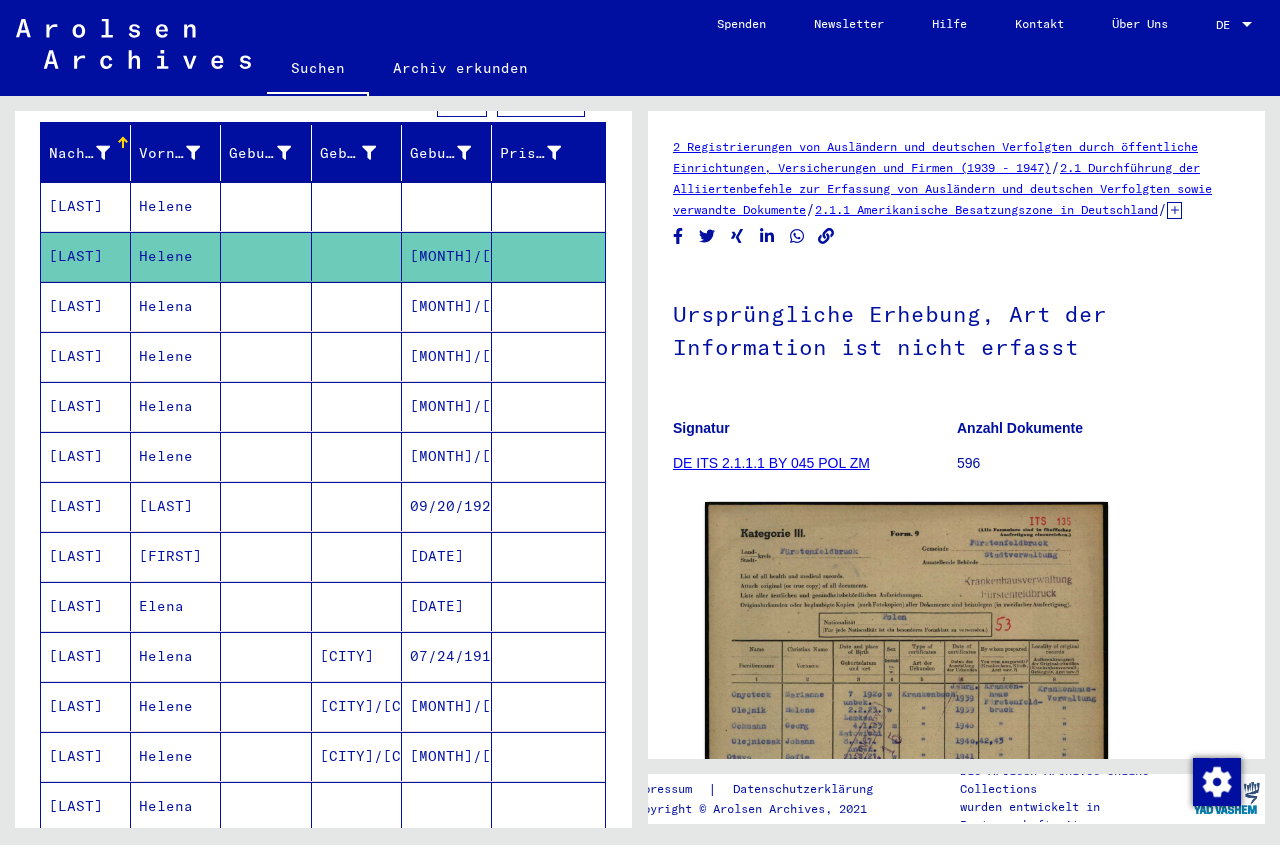 click on "[MONTH]/[DAY]/[YEAR]" at bounding box center [447, 456] 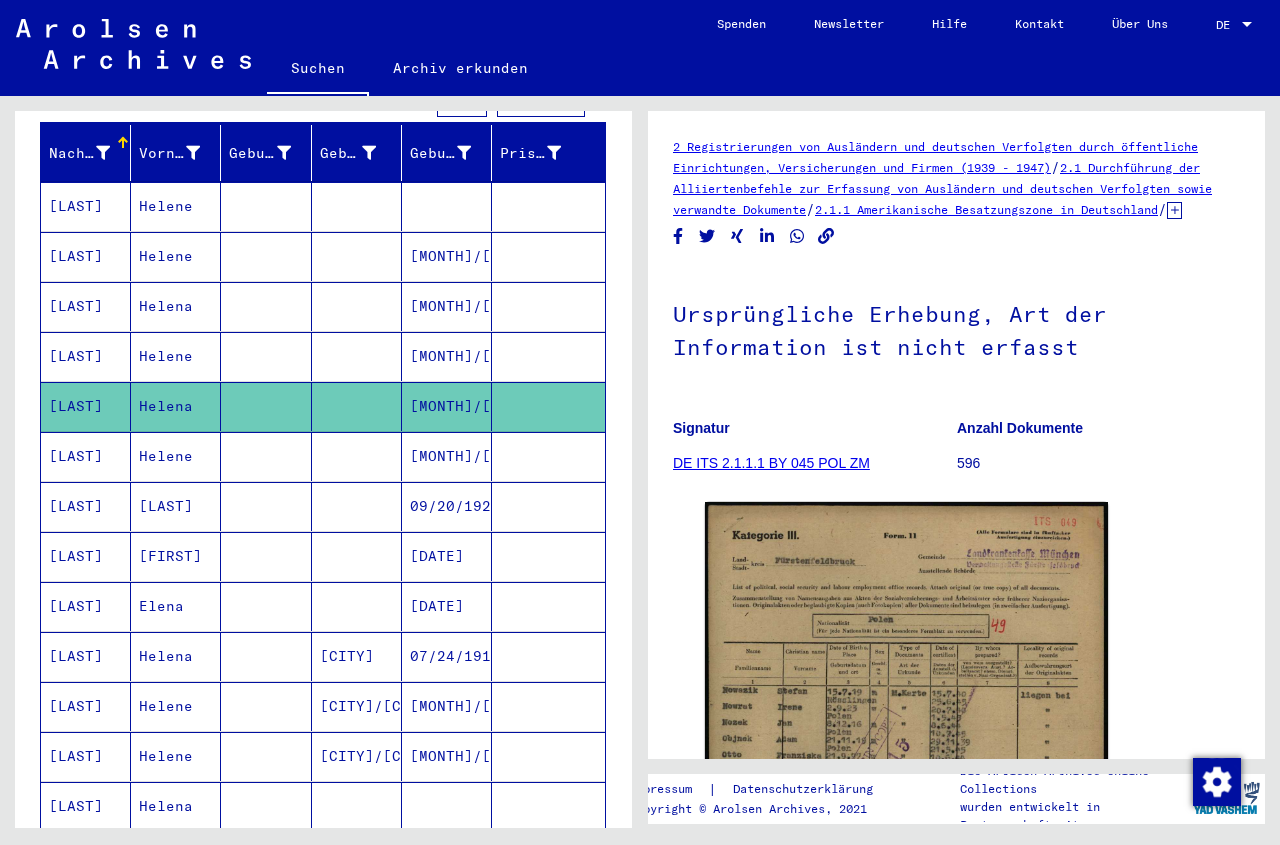 click on "[MONTH]/[DAY]/[YEAR]" at bounding box center [447, 506] 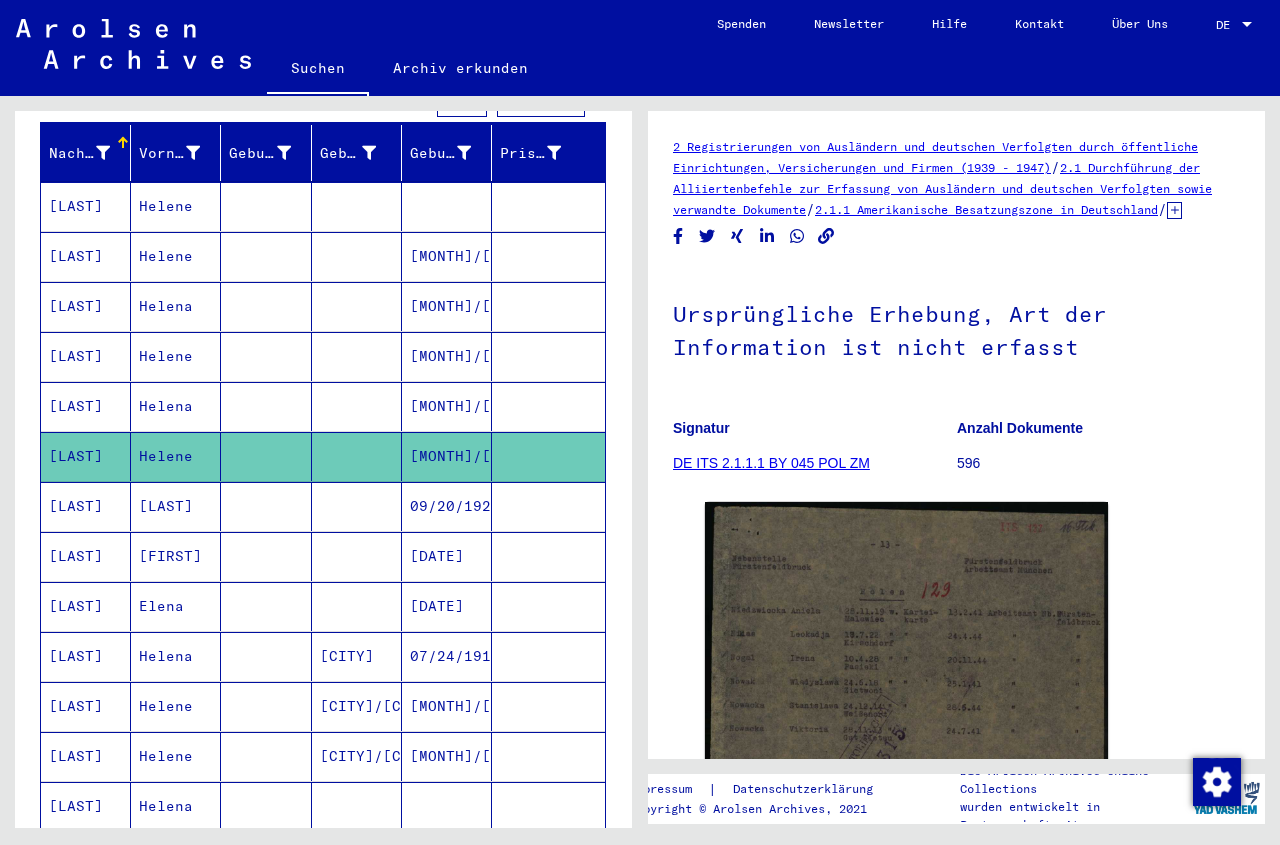 click on "09/20/1927" at bounding box center (447, 556) 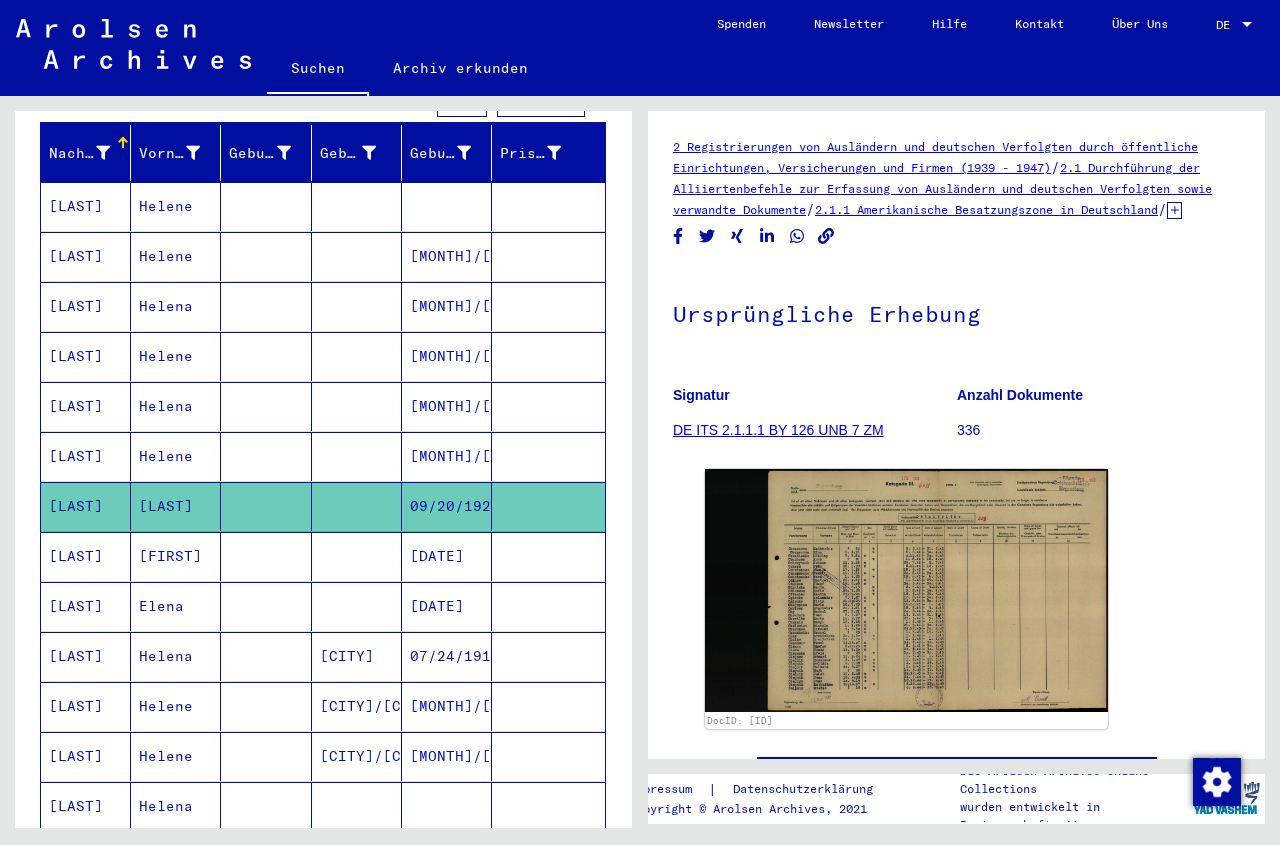 click on "[DATE]" at bounding box center [447, 606] 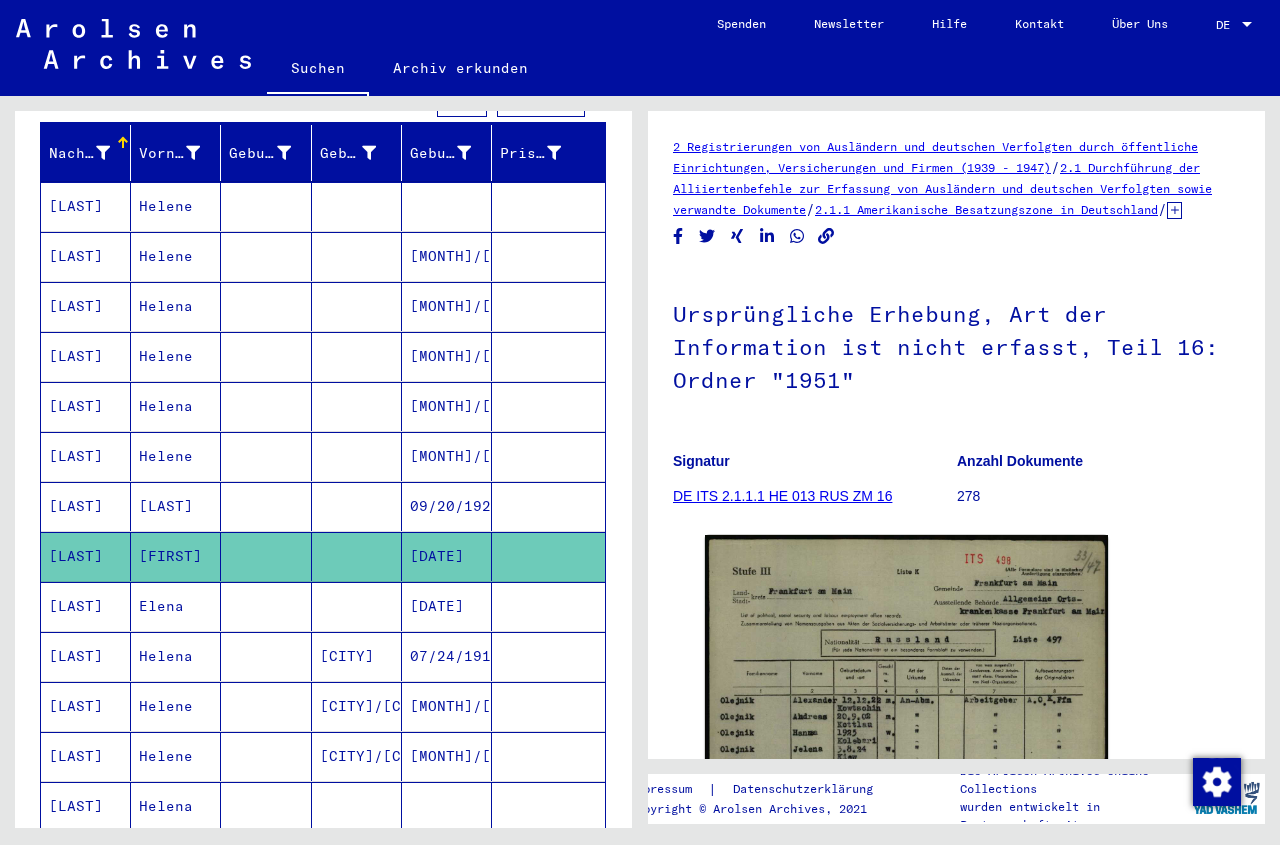 click on "07/24/1912" at bounding box center (447, 706) 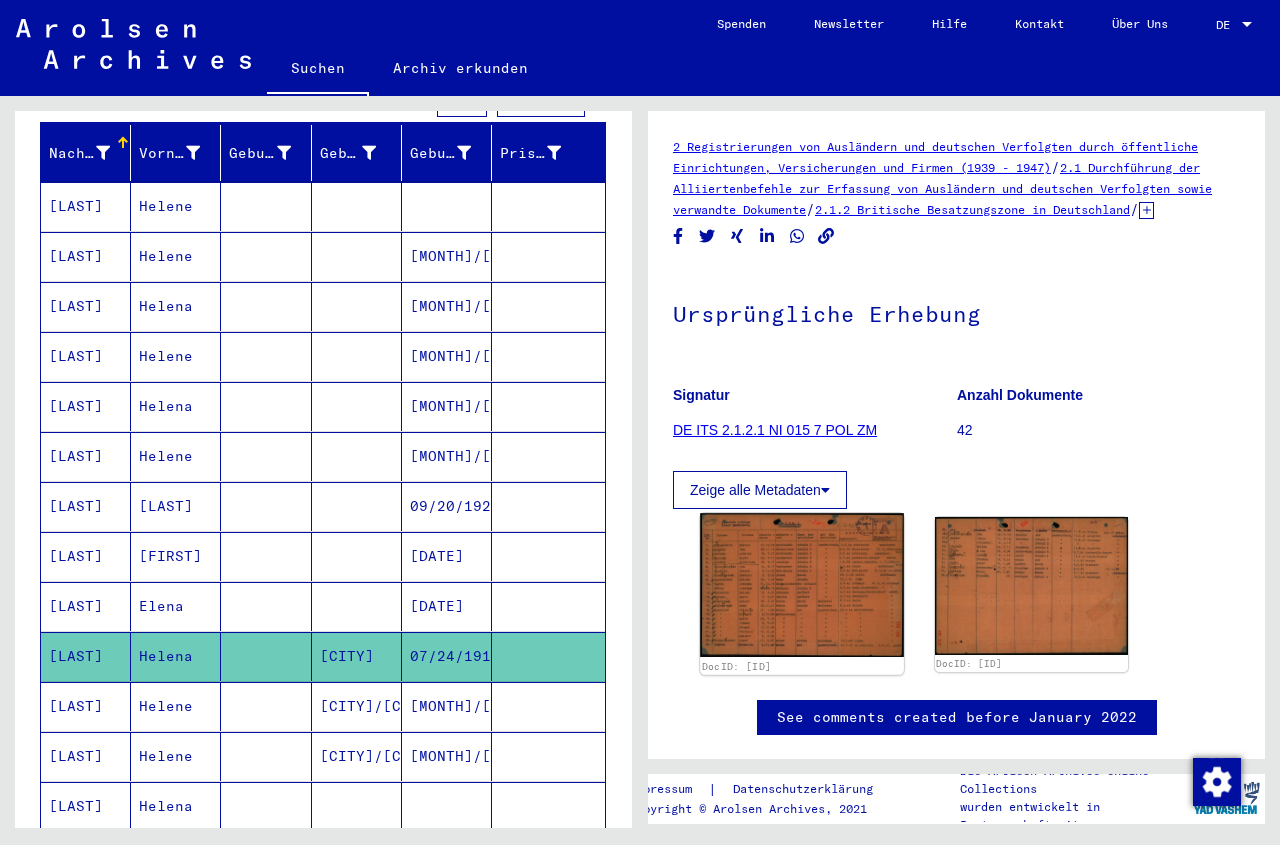 click 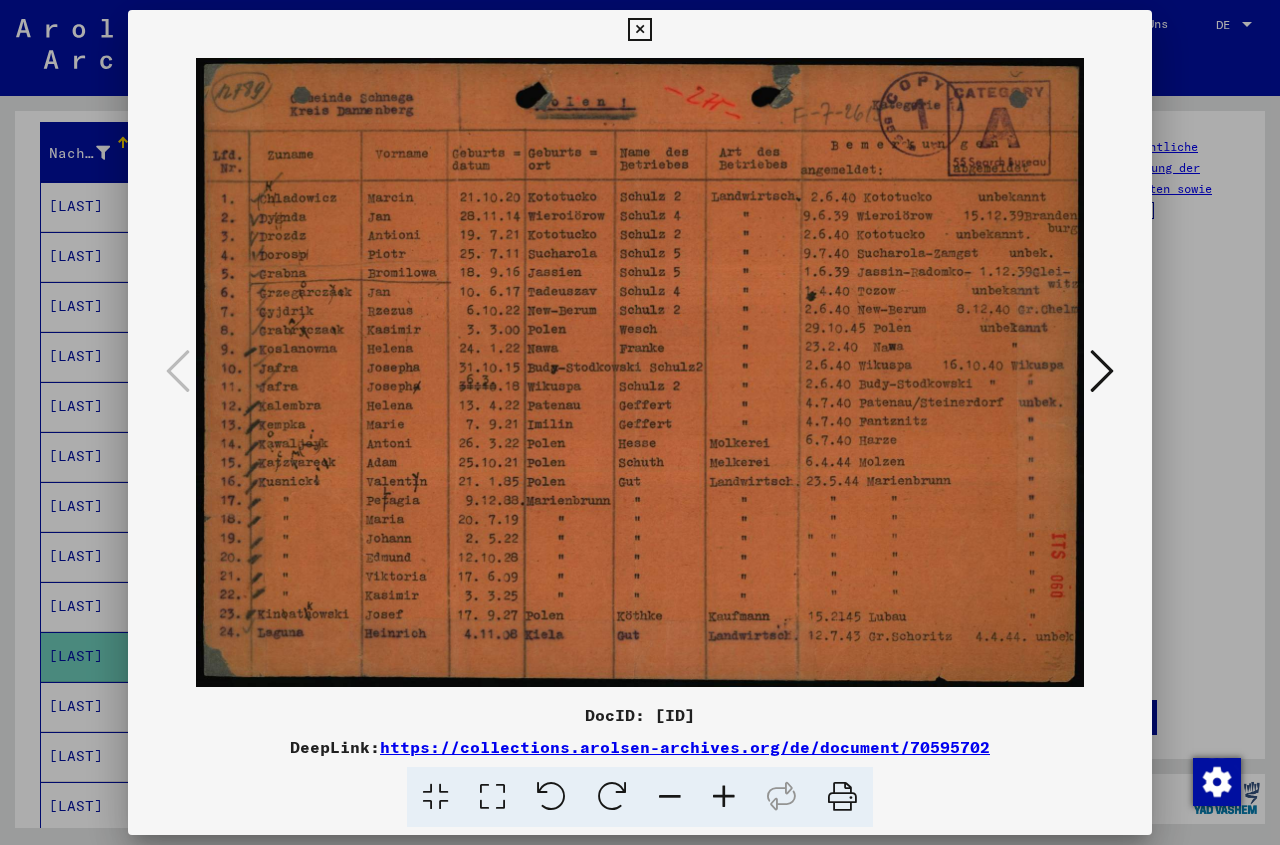 click at bounding box center [724, 797] 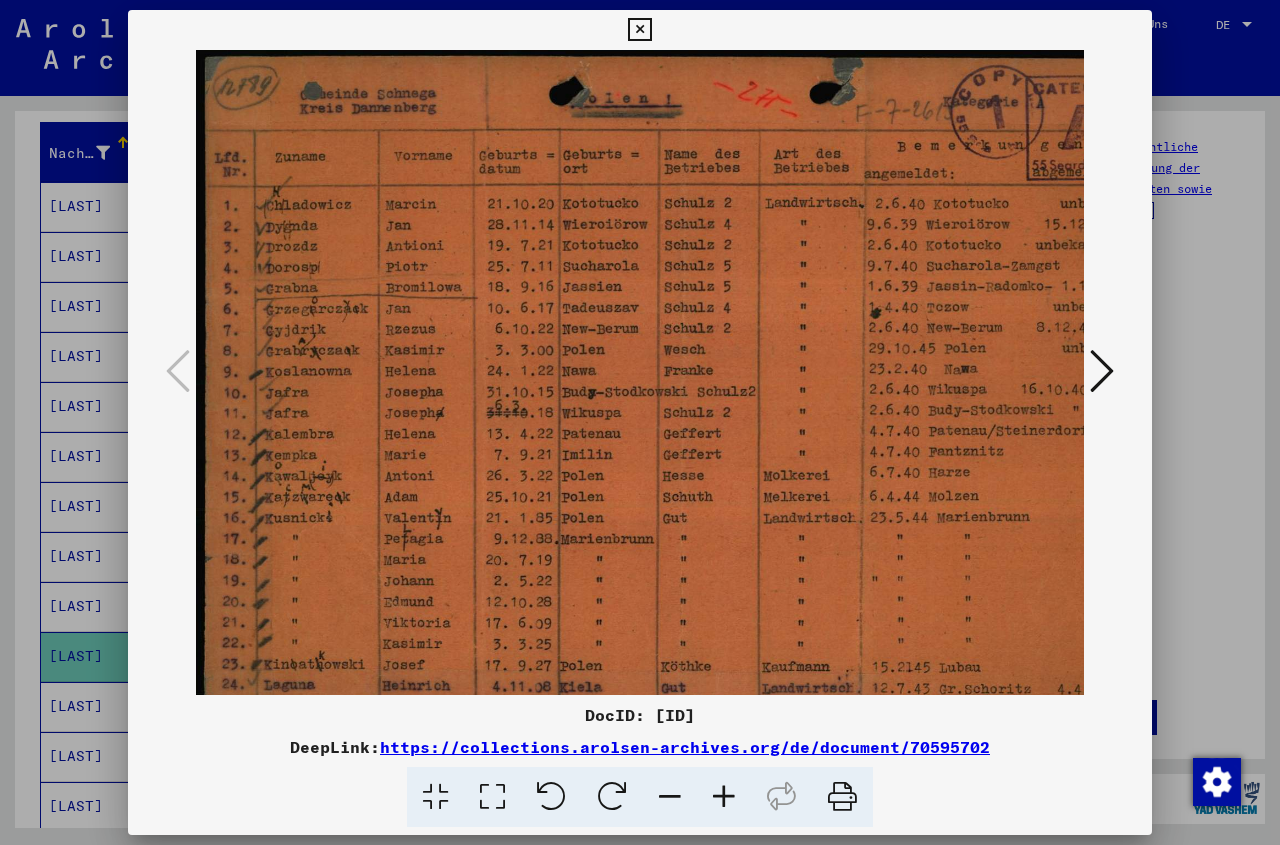 click at bounding box center [724, 797] 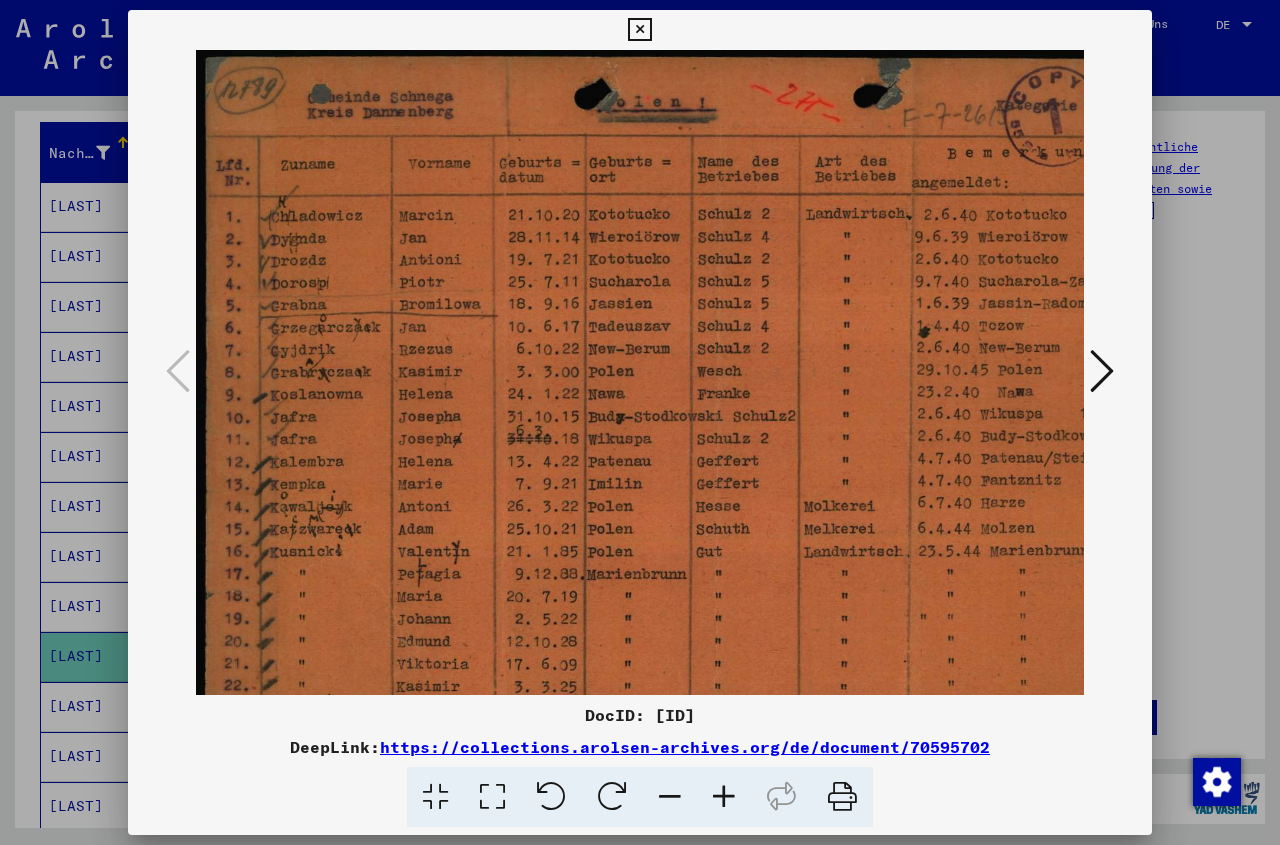 click at bounding box center (724, 797) 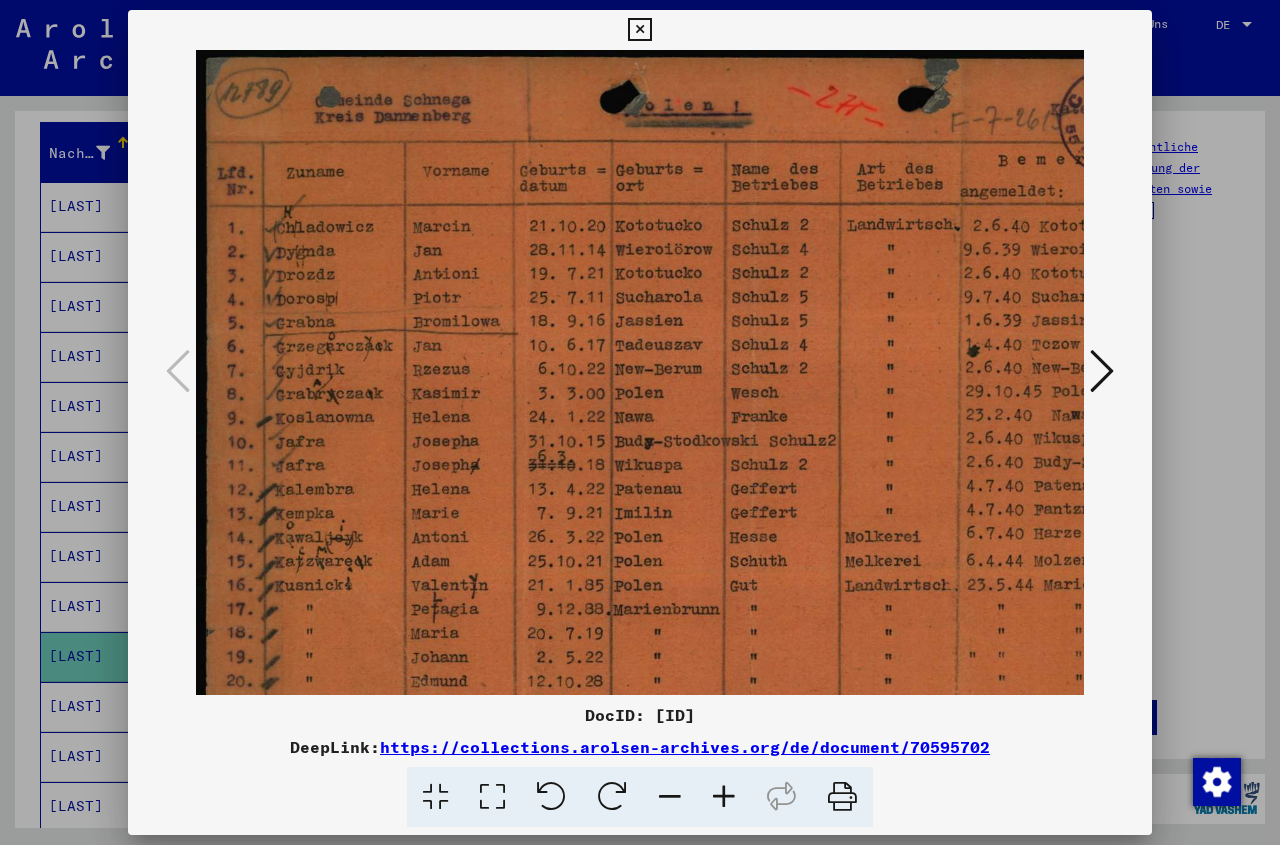 click at bounding box center (724, 797) 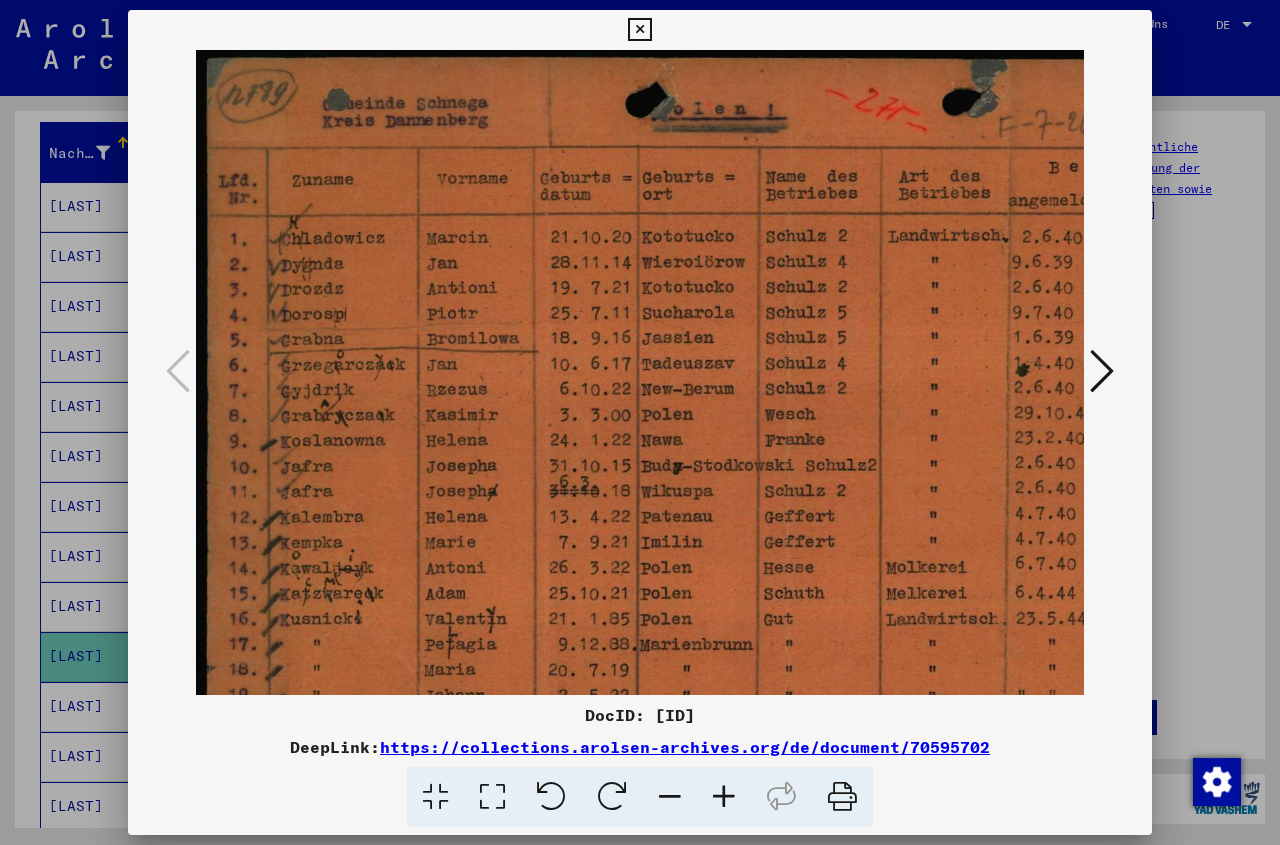 click at bounding box center [724, 797] 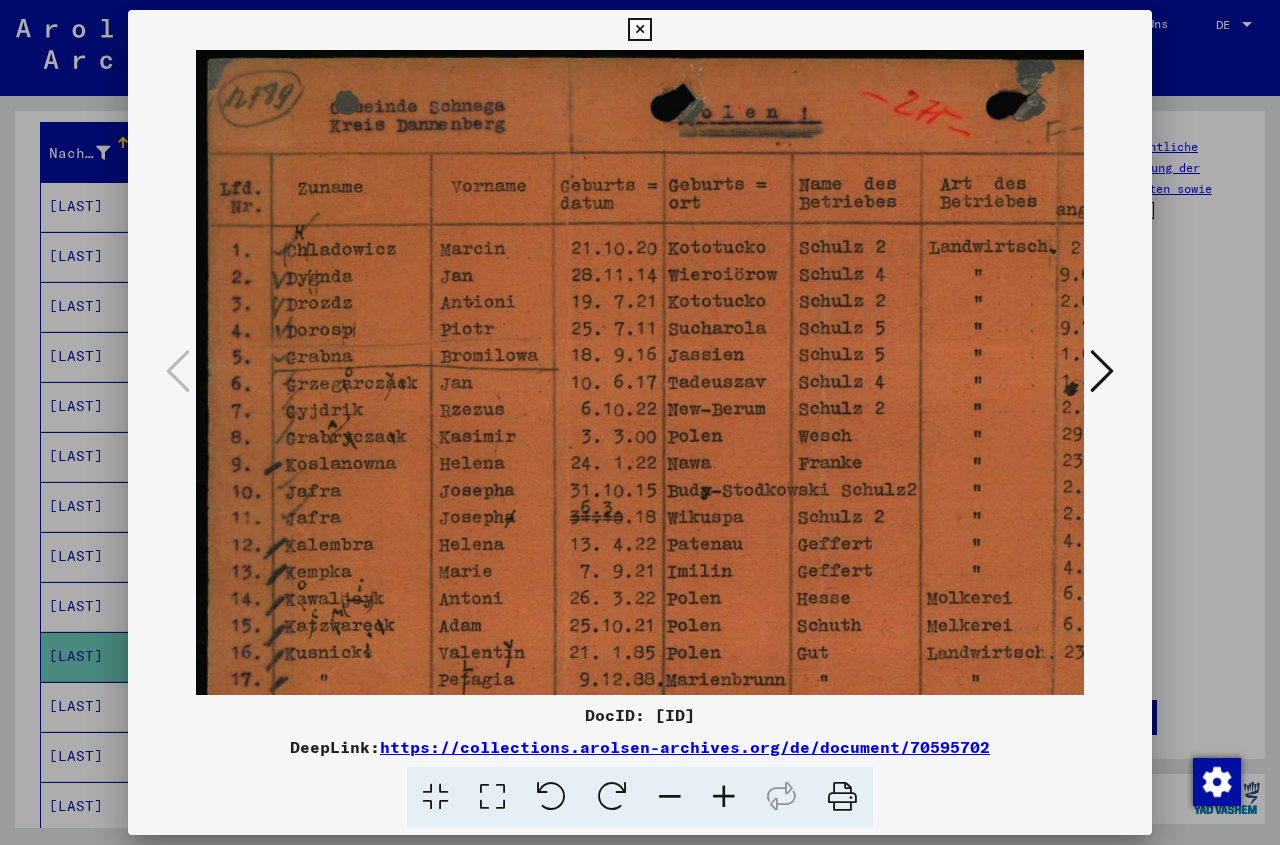 click at bounding box center (724, 797) 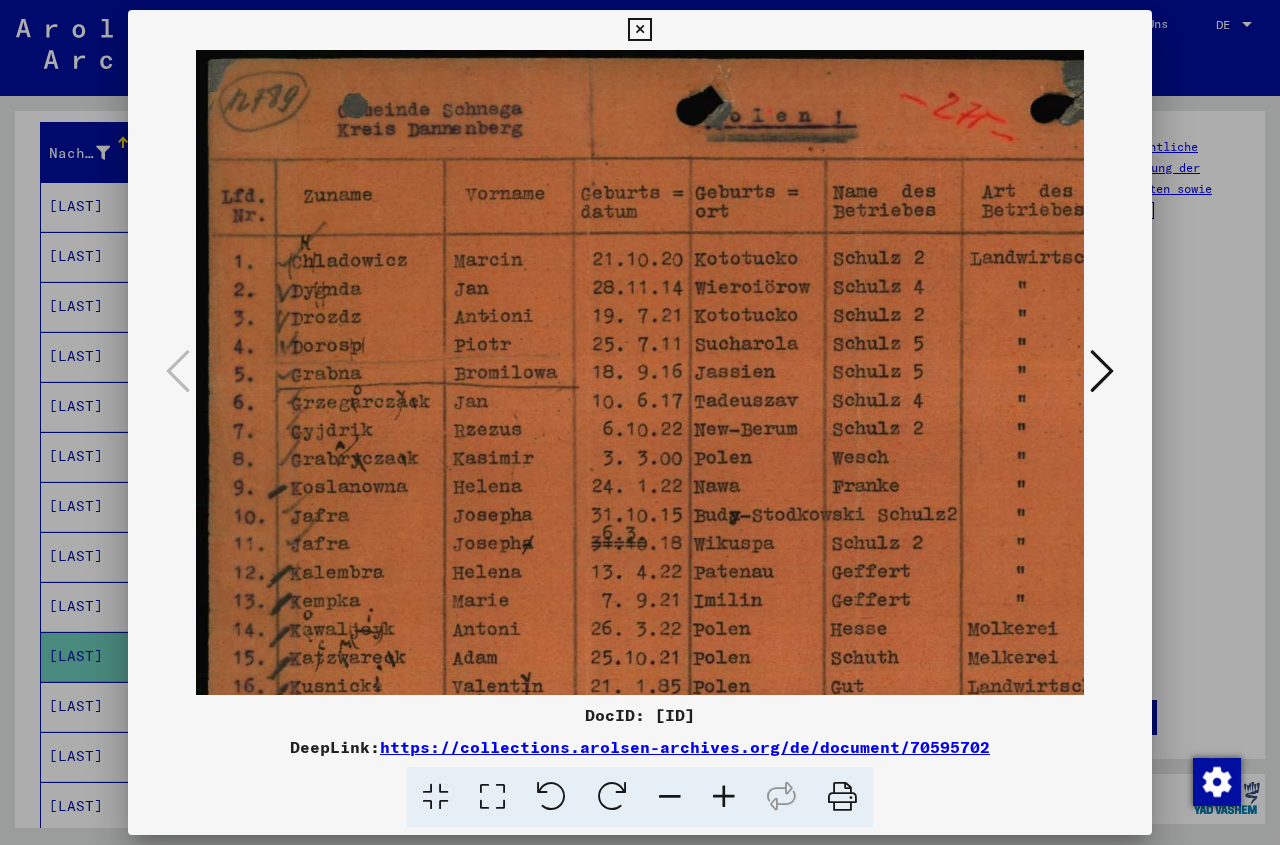 click at bounding box center (724, 797) 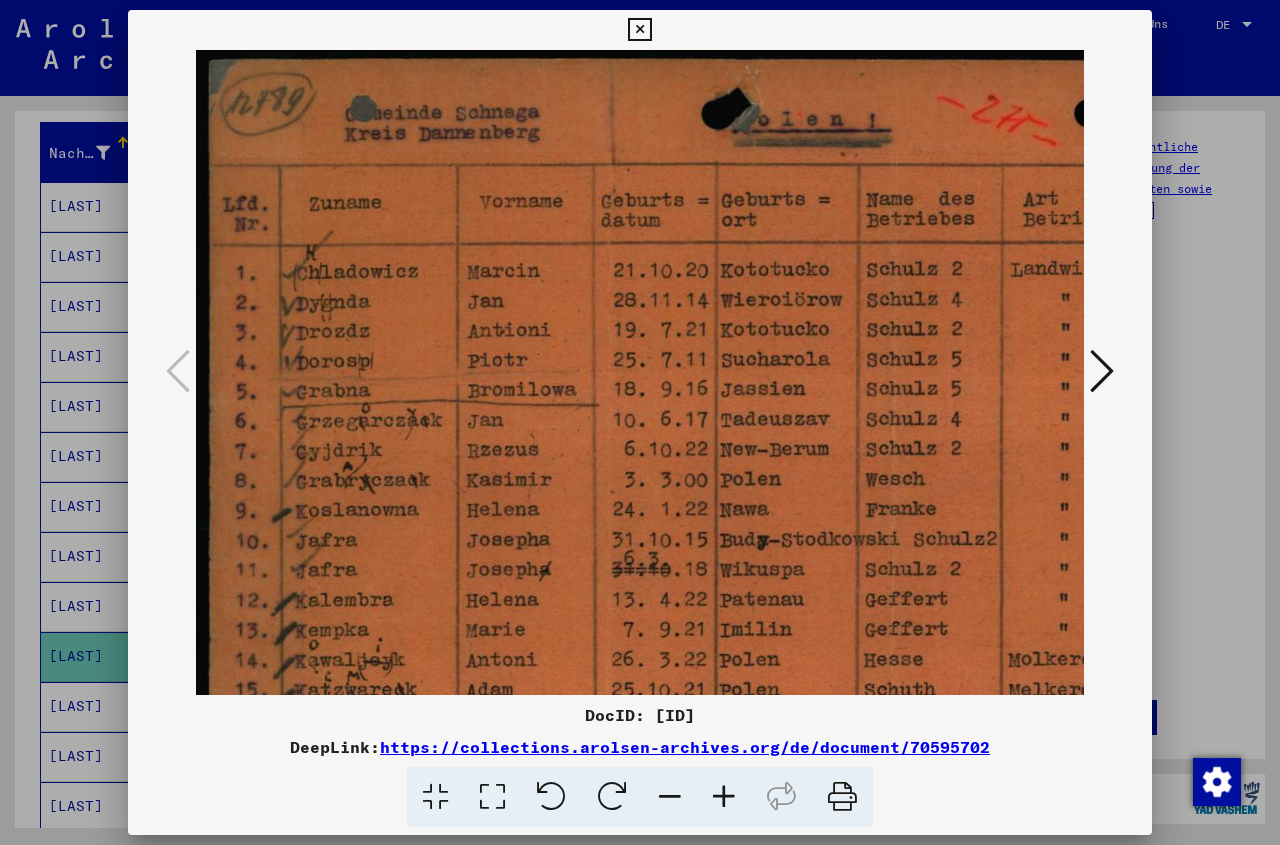 click at bounding box center (724, 797) 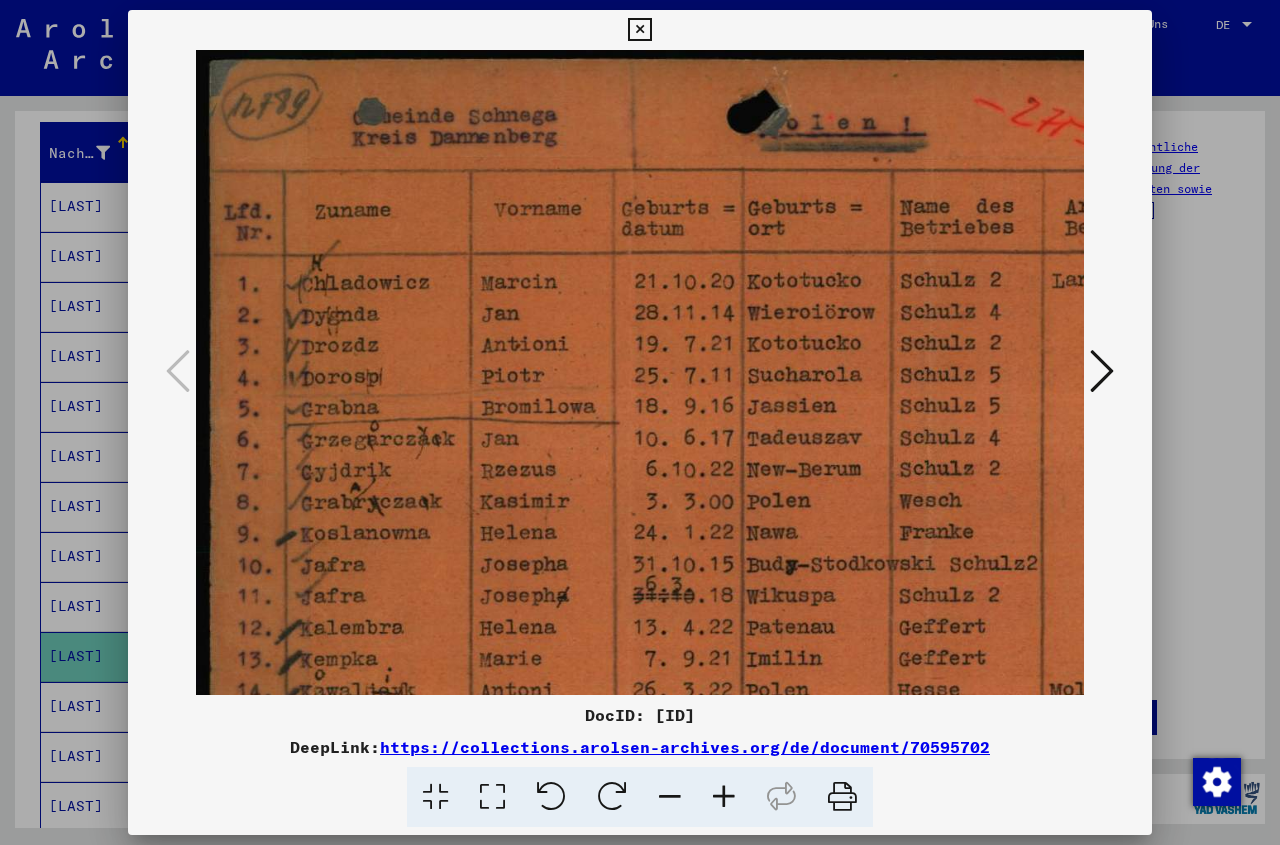 click at bounding box center [724, 797] 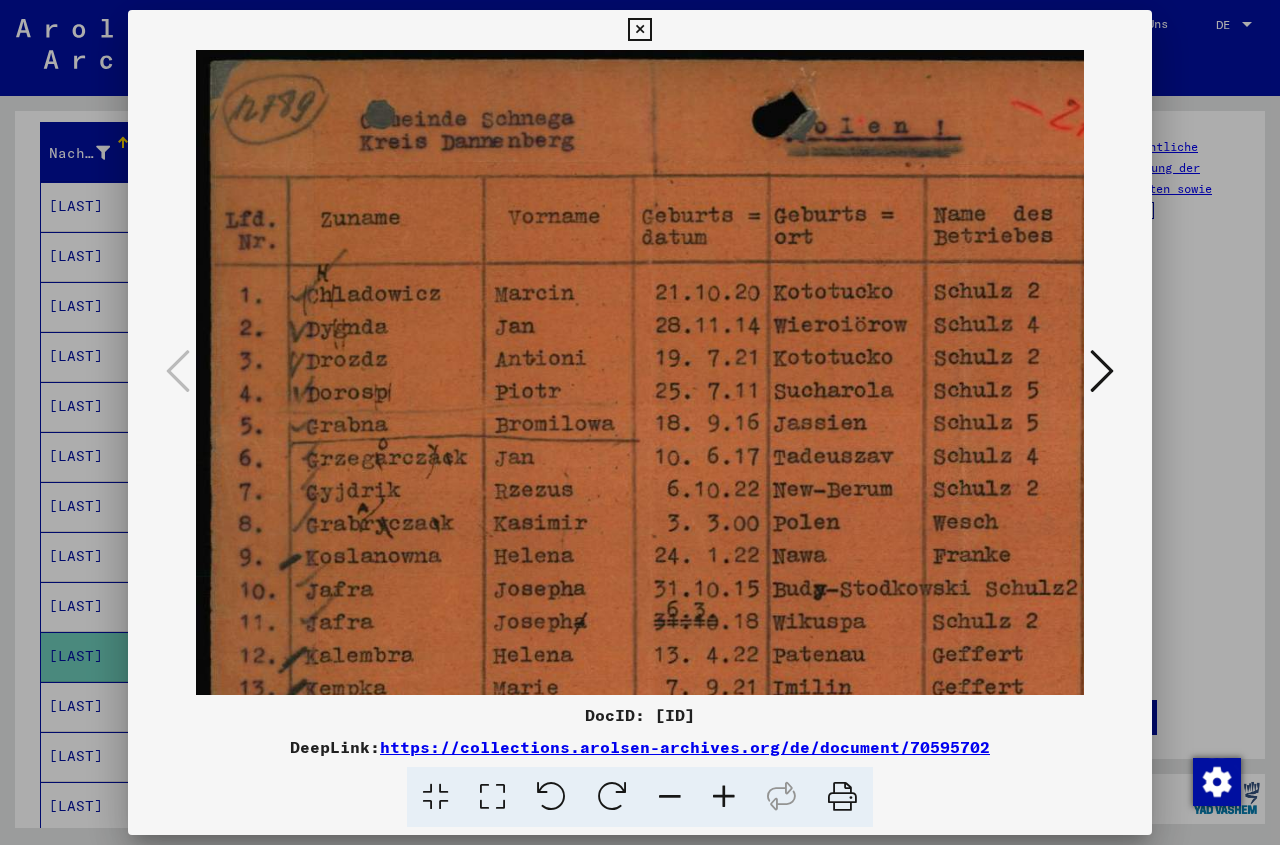 click at bounding box center [724, 797] 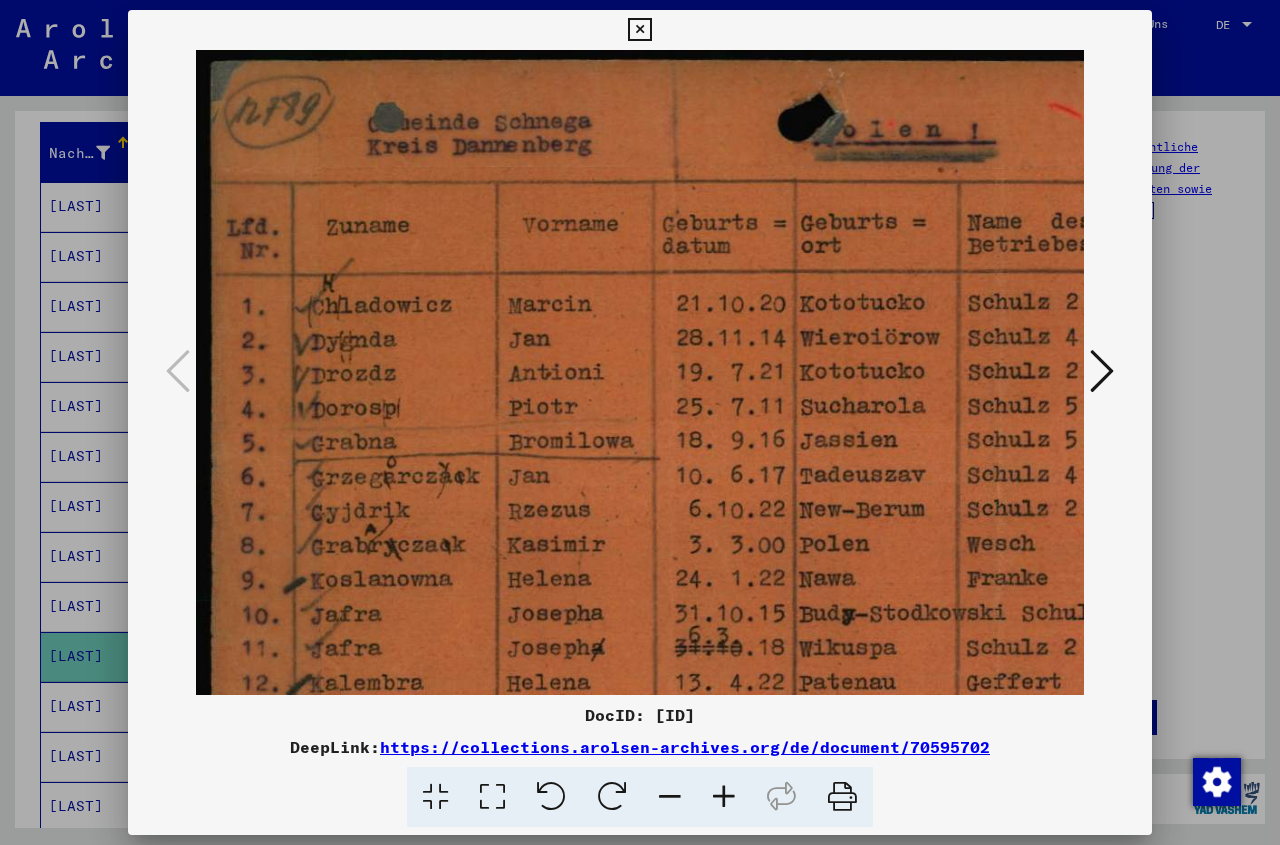 click at bounding box center [724, 797] 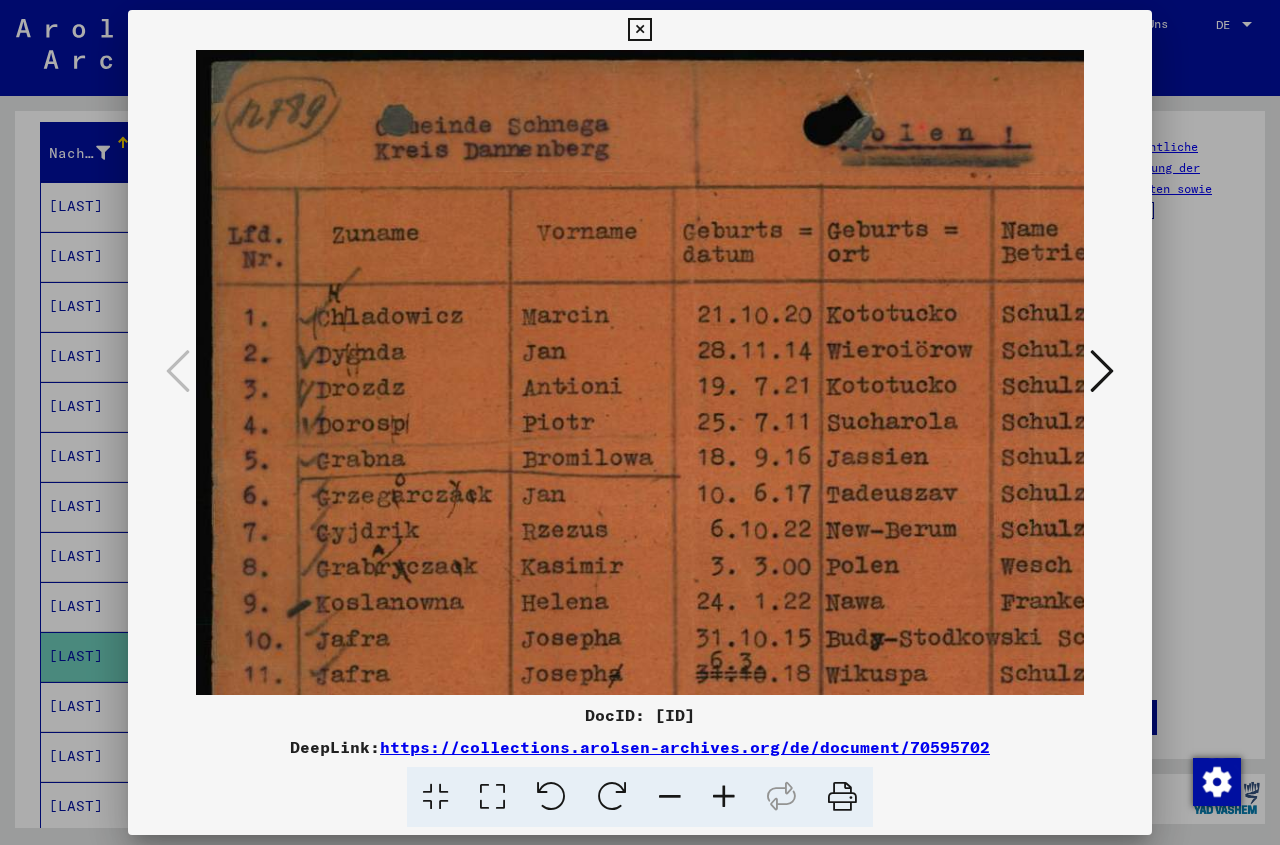 click at bounding box center (724, 797) 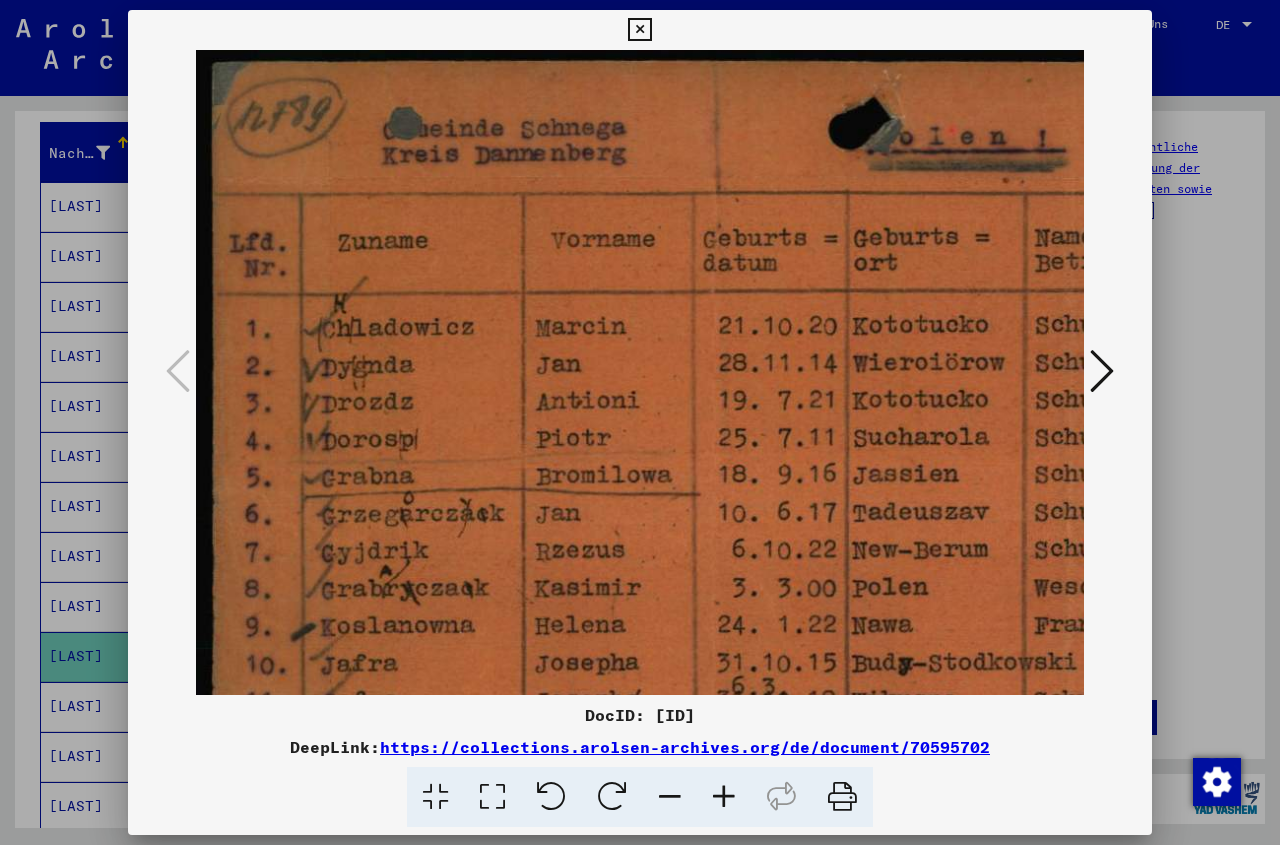 click at bounding box center [724, 797] 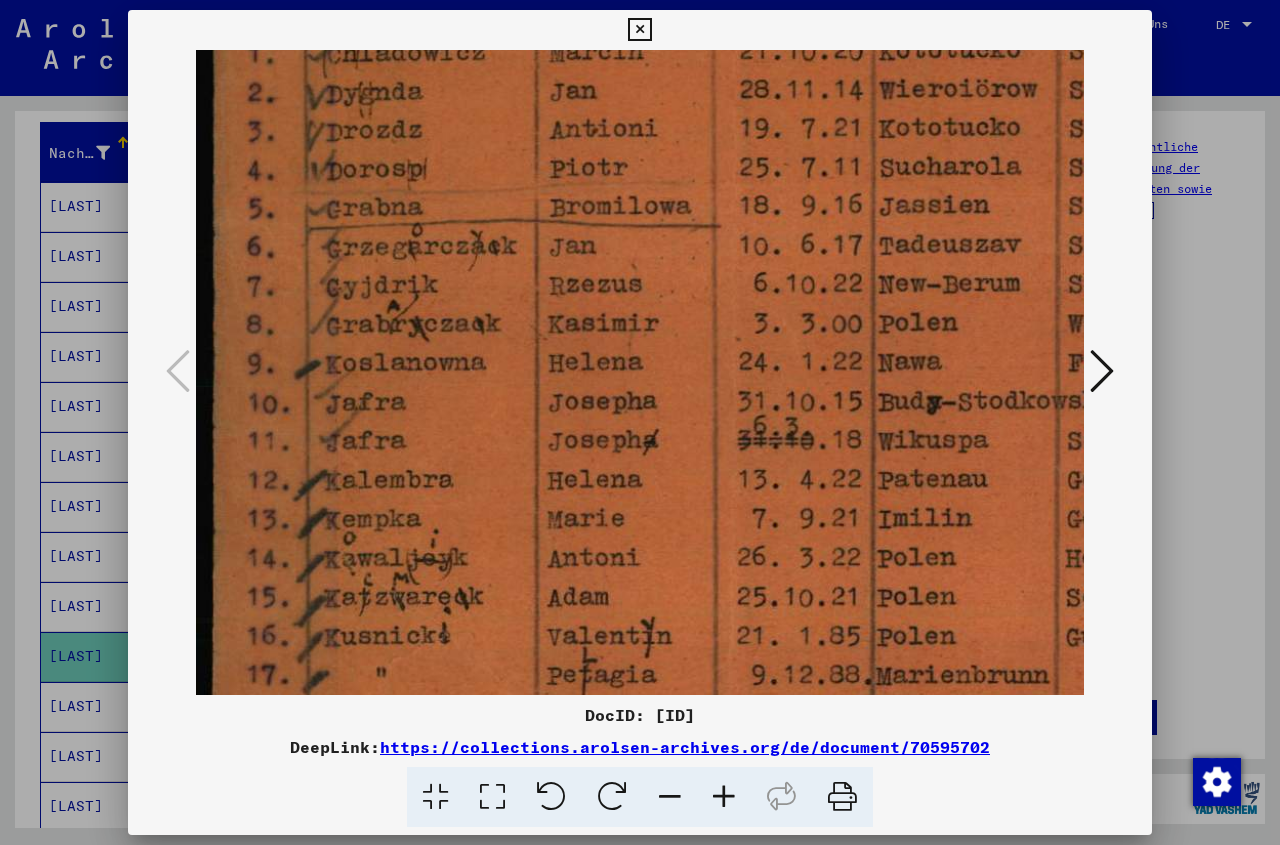 drag, startPoint x: 662, startPoint y: 642, endPoint x: 785, endPoint y: 356, distance: 311.3278 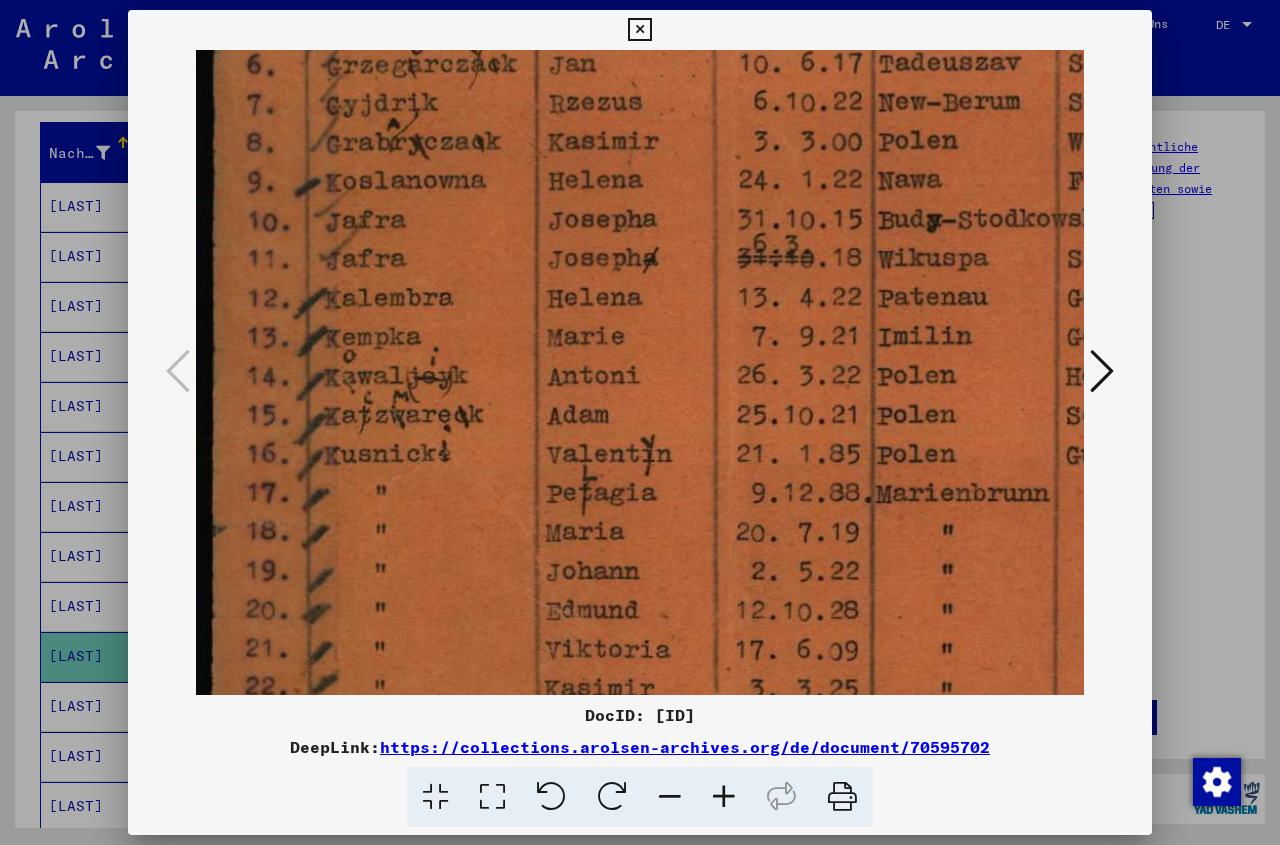 drag, startPoint x: 735, startPoint y: 553, endPoint x: 782, endPoint y: 371, distance: 187.97075 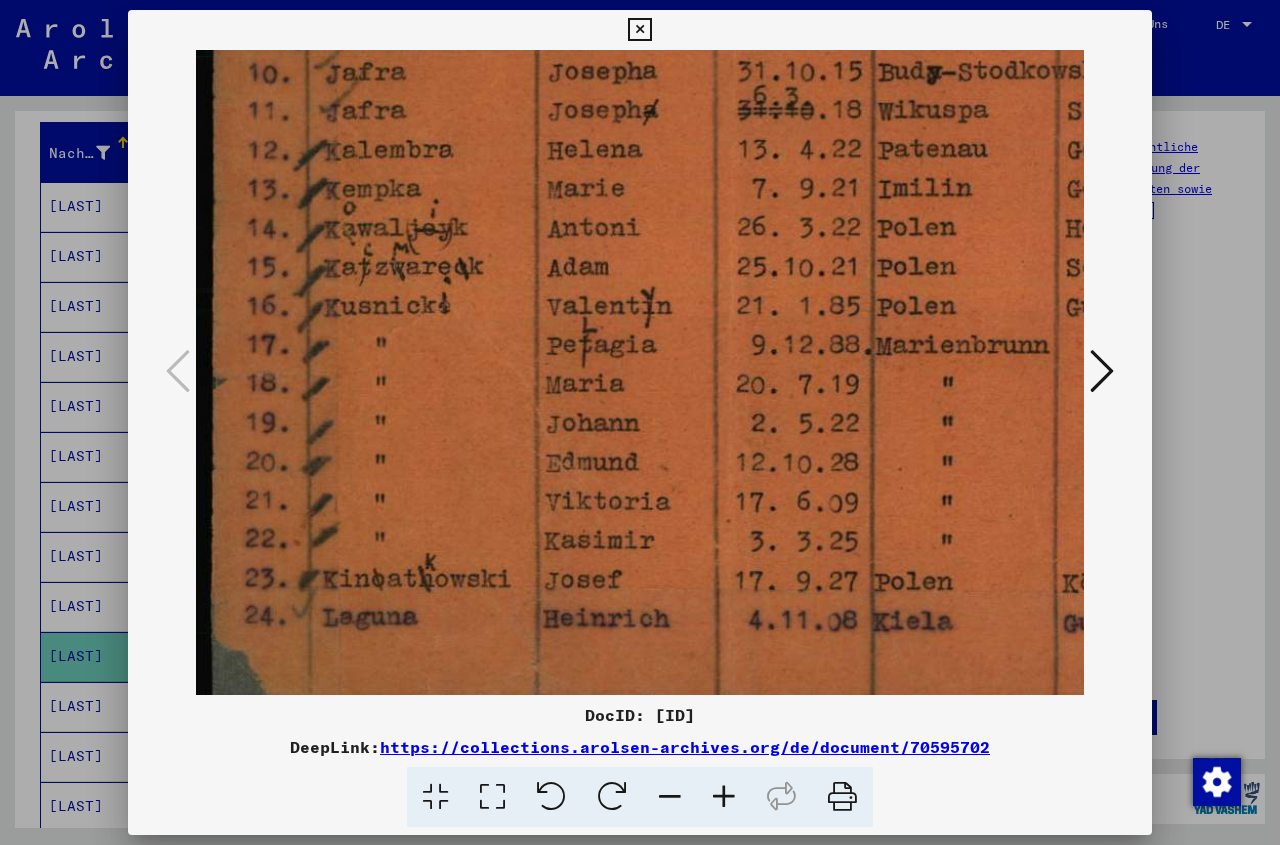 scroll, scrollTop: 650, scrollLeft: 0, axis: vertical 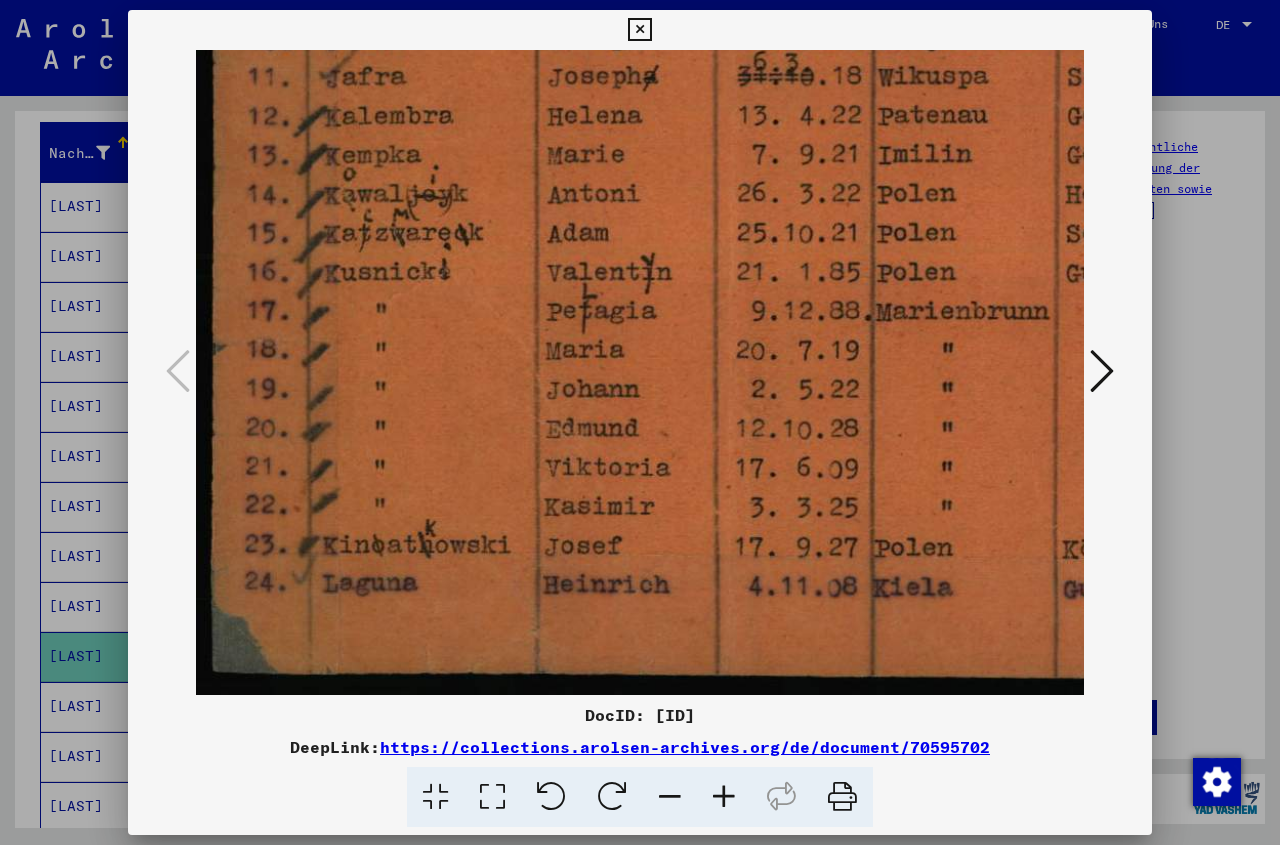 drag, startPoint x: 727, startPoint y: 557, endPoint x: 780, endPoint y: 312, distance: 250.66711 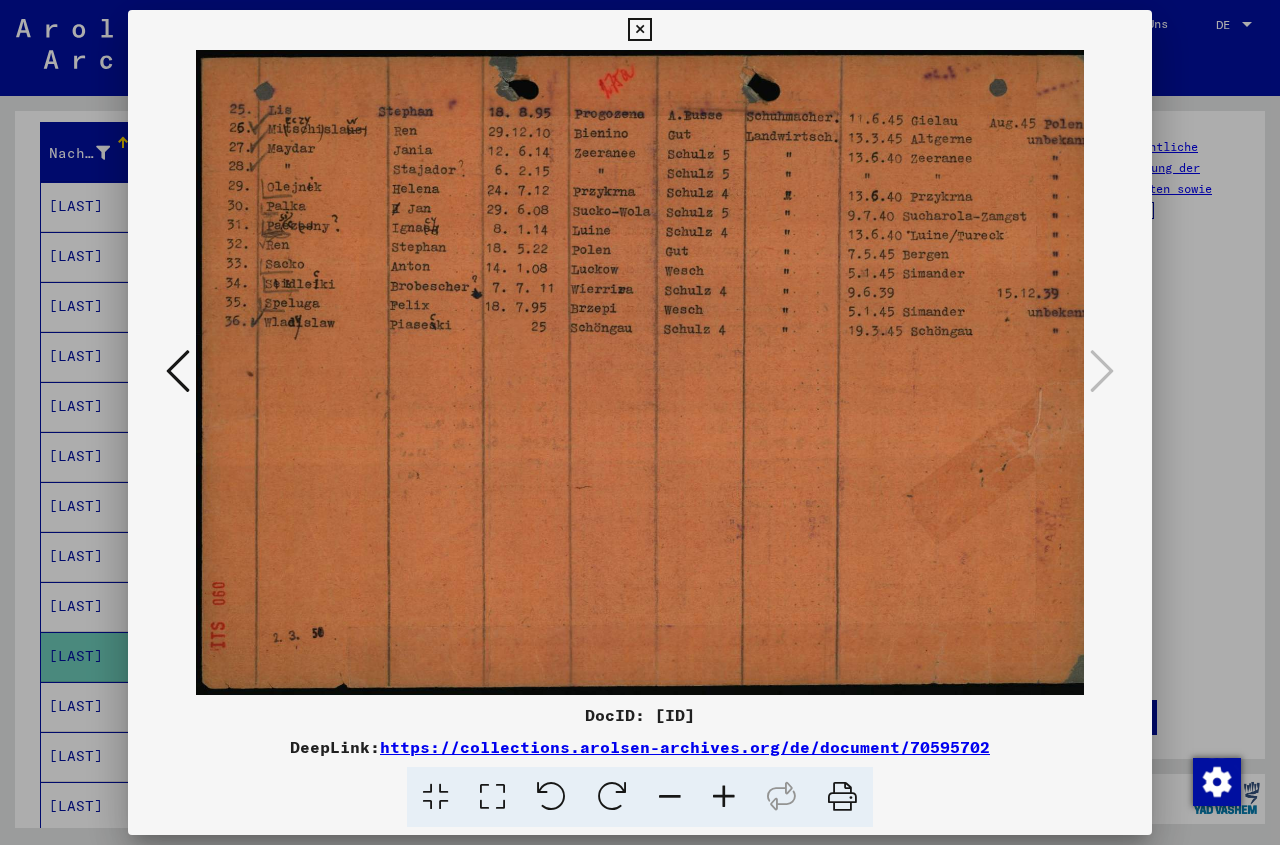 scroll, scrollTop: 0, scrollLeft: 10, axis: horizontal 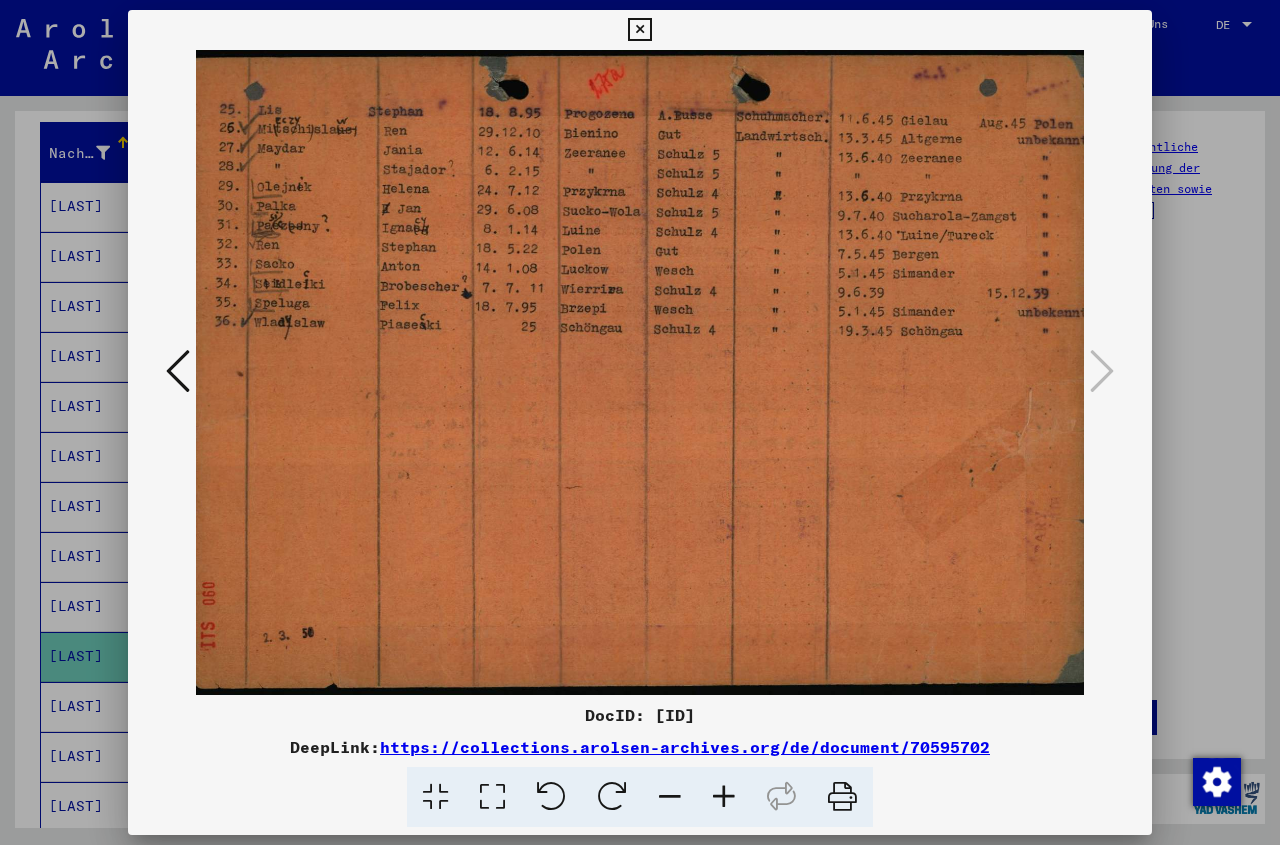 drag, startPoint x: 277, startPoint y: 327, endPoint x: 250, endPoint y: 437, distance: 113.265175 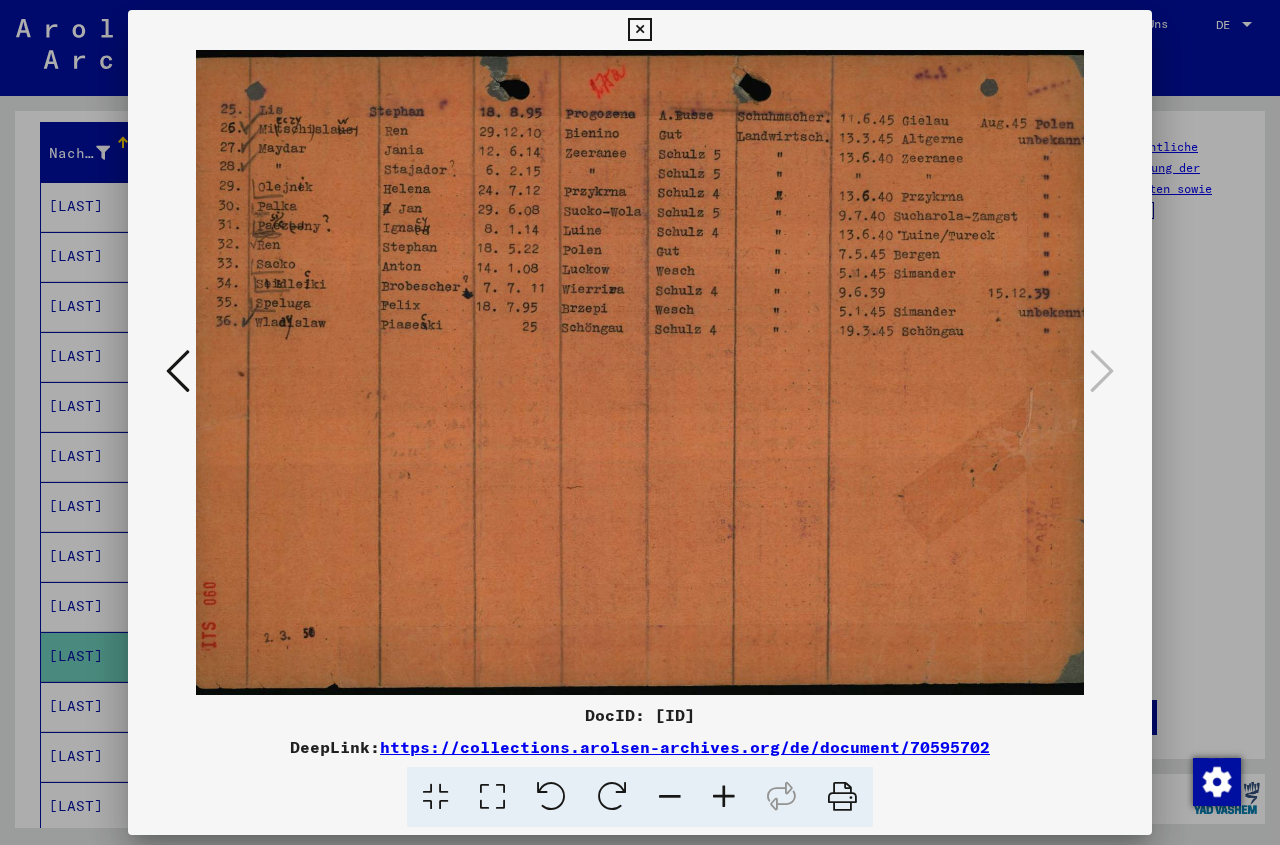 drag, startPoint x: 416, startPoint y: 280, endPoint x: 417, endPoint y: 358, distance: 78.00641 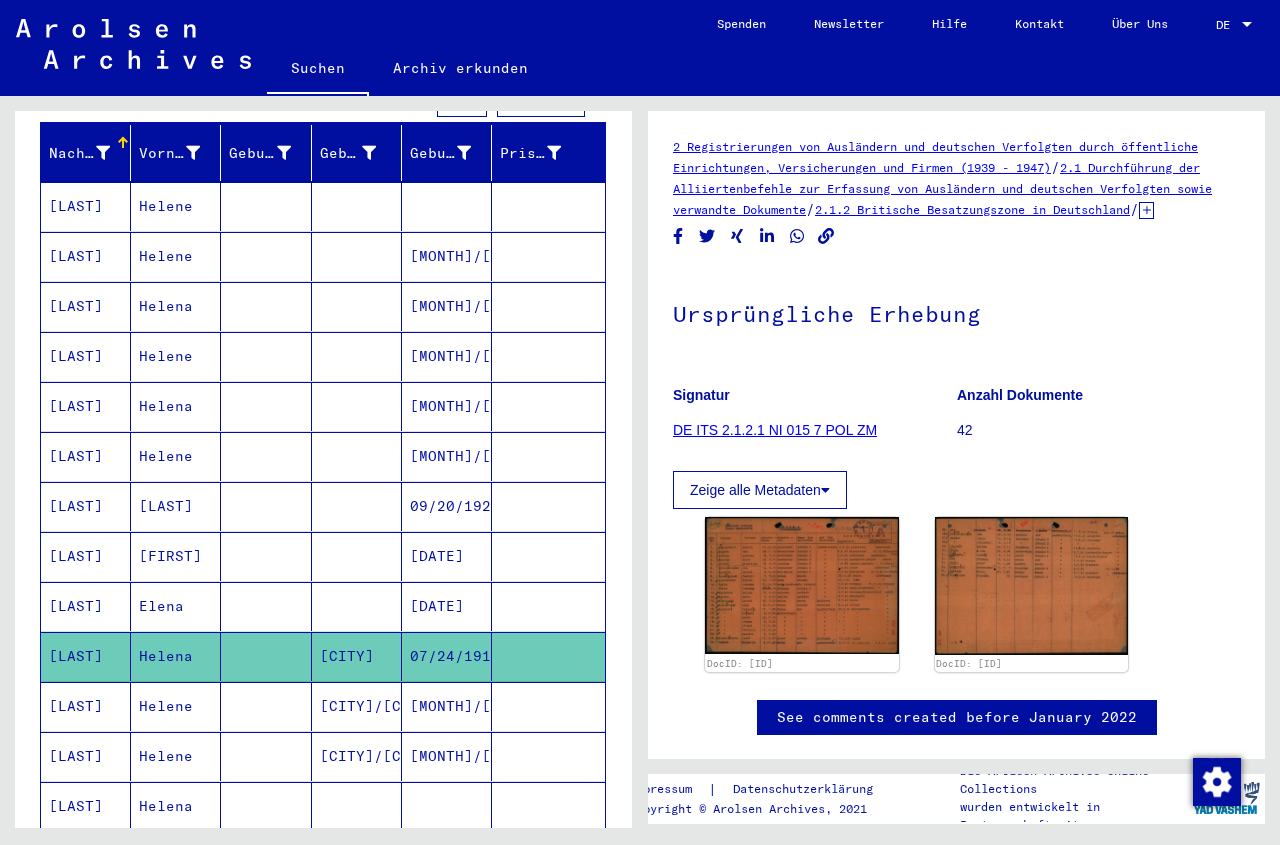 click at bounding box center (447, 856) 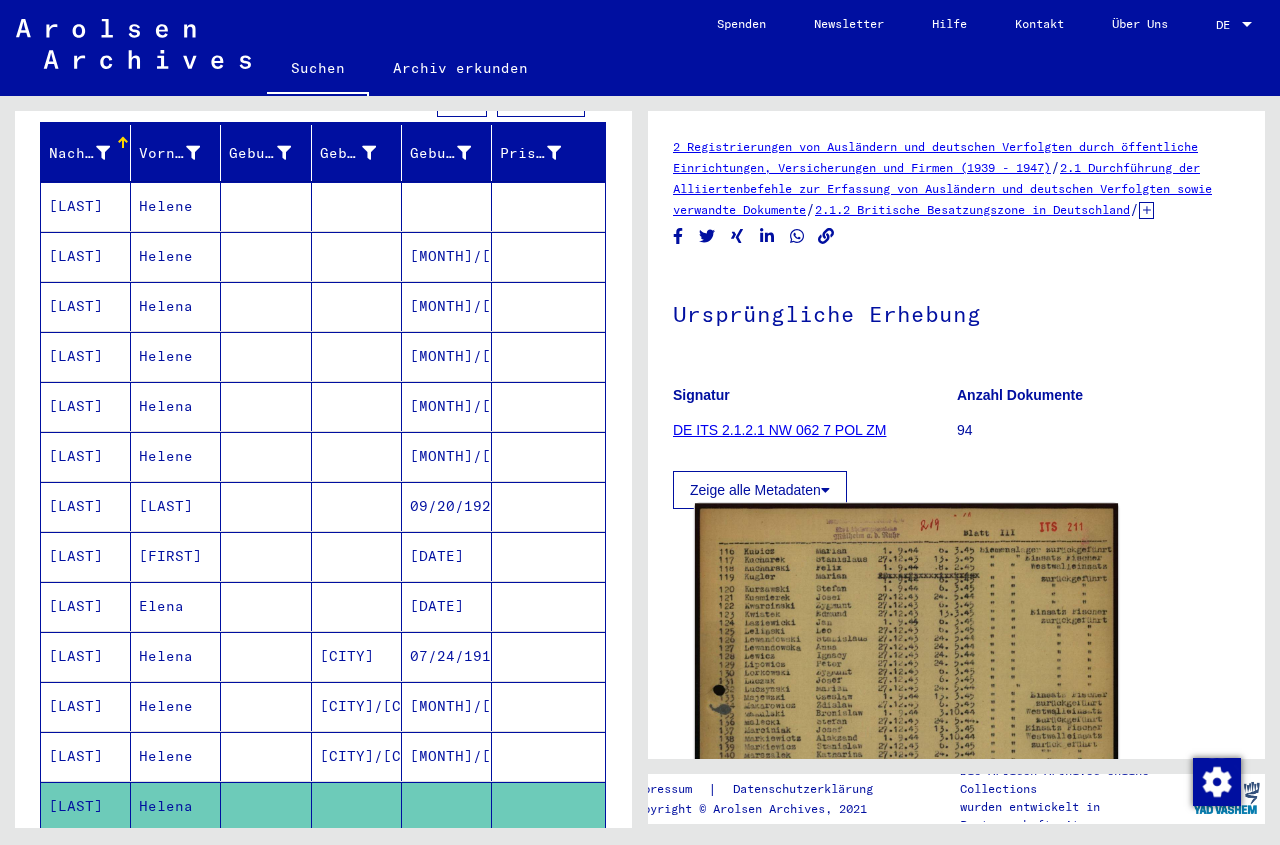 click 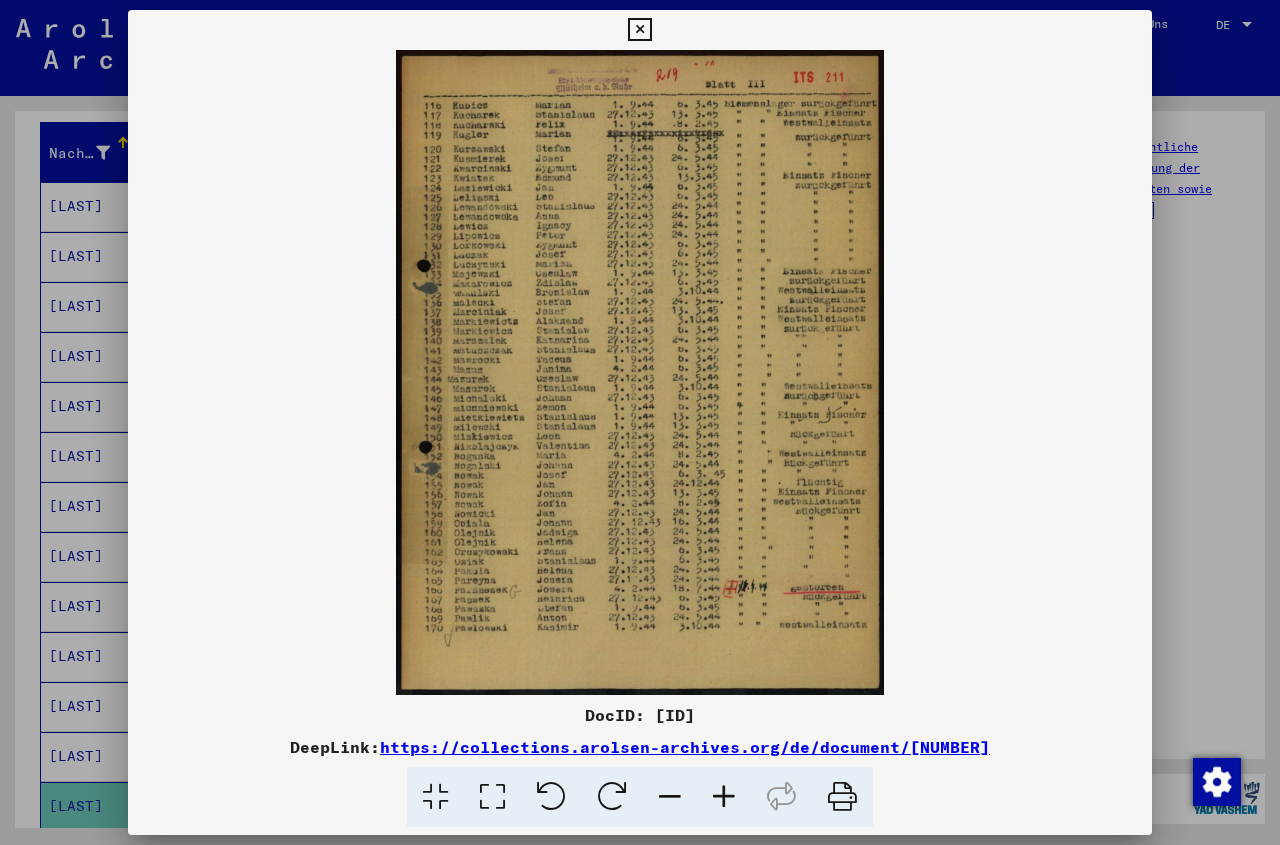 click at bounding box center [724, 797] 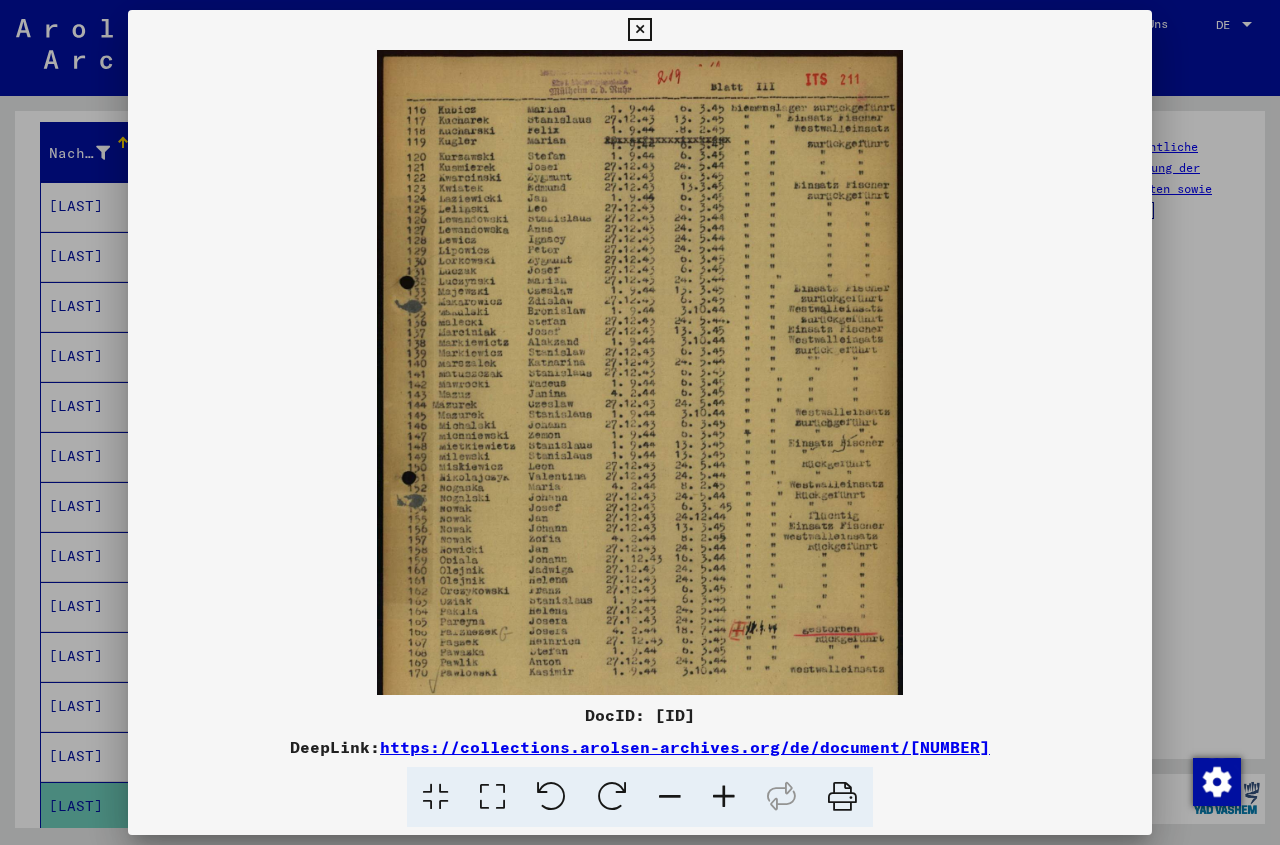 click at bounding box center [724, 797] 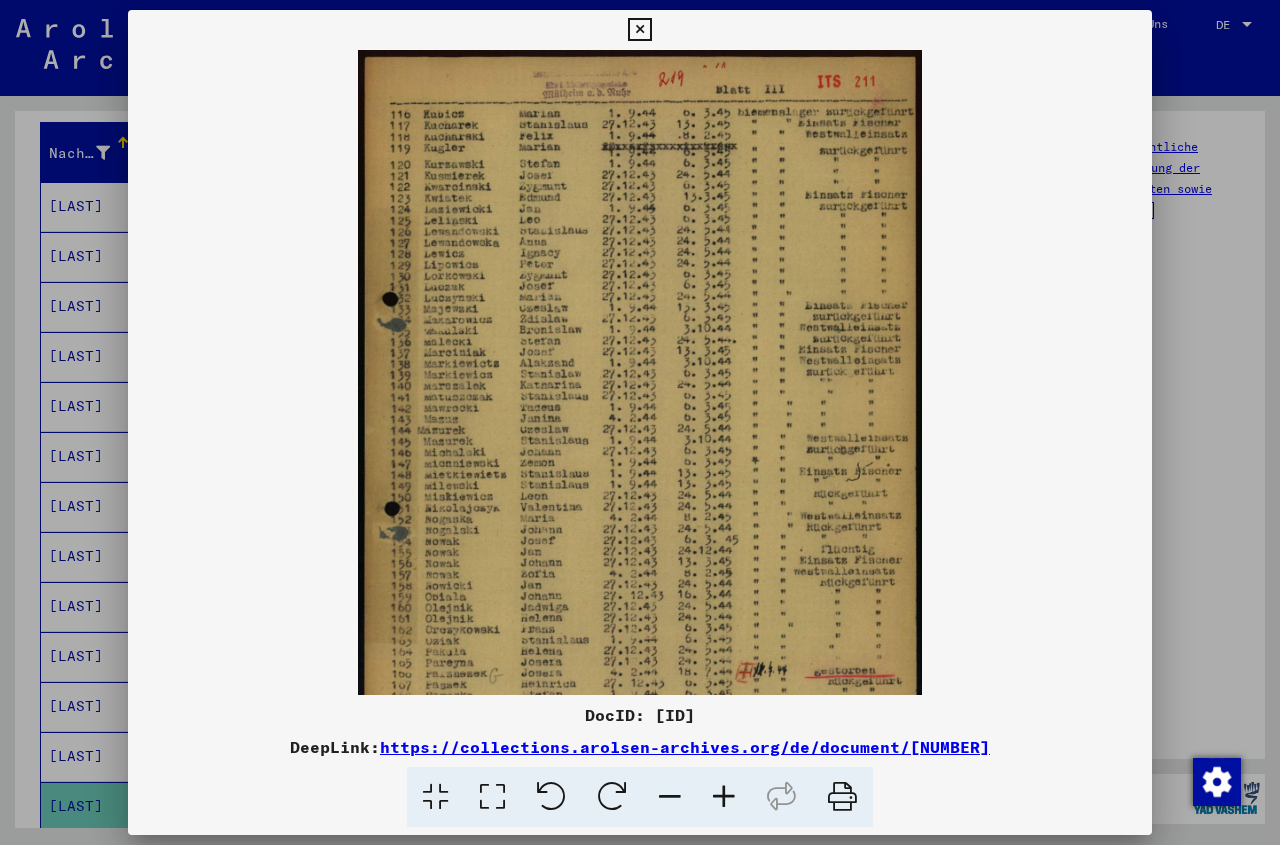 click at bounding box center [724, 797] 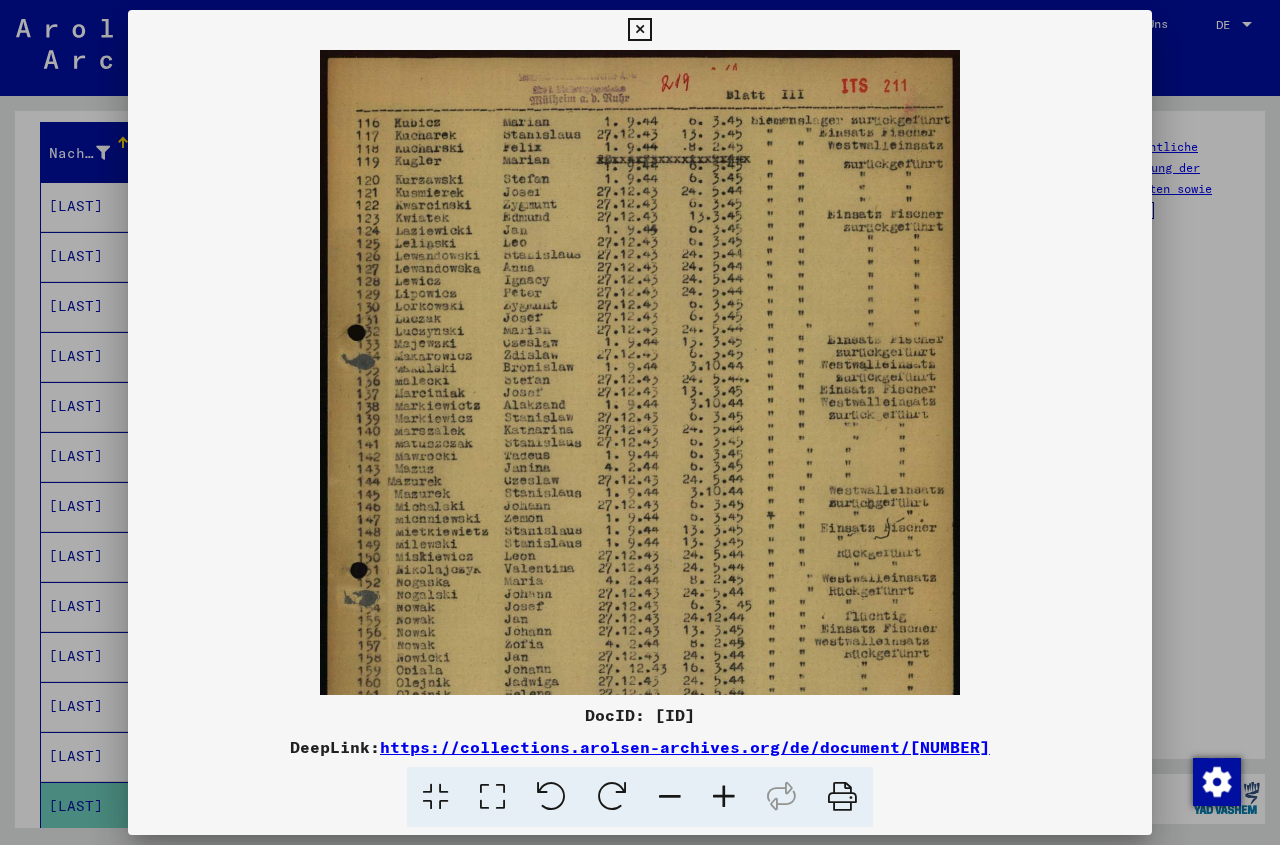 click at bounding box center (724, 797) 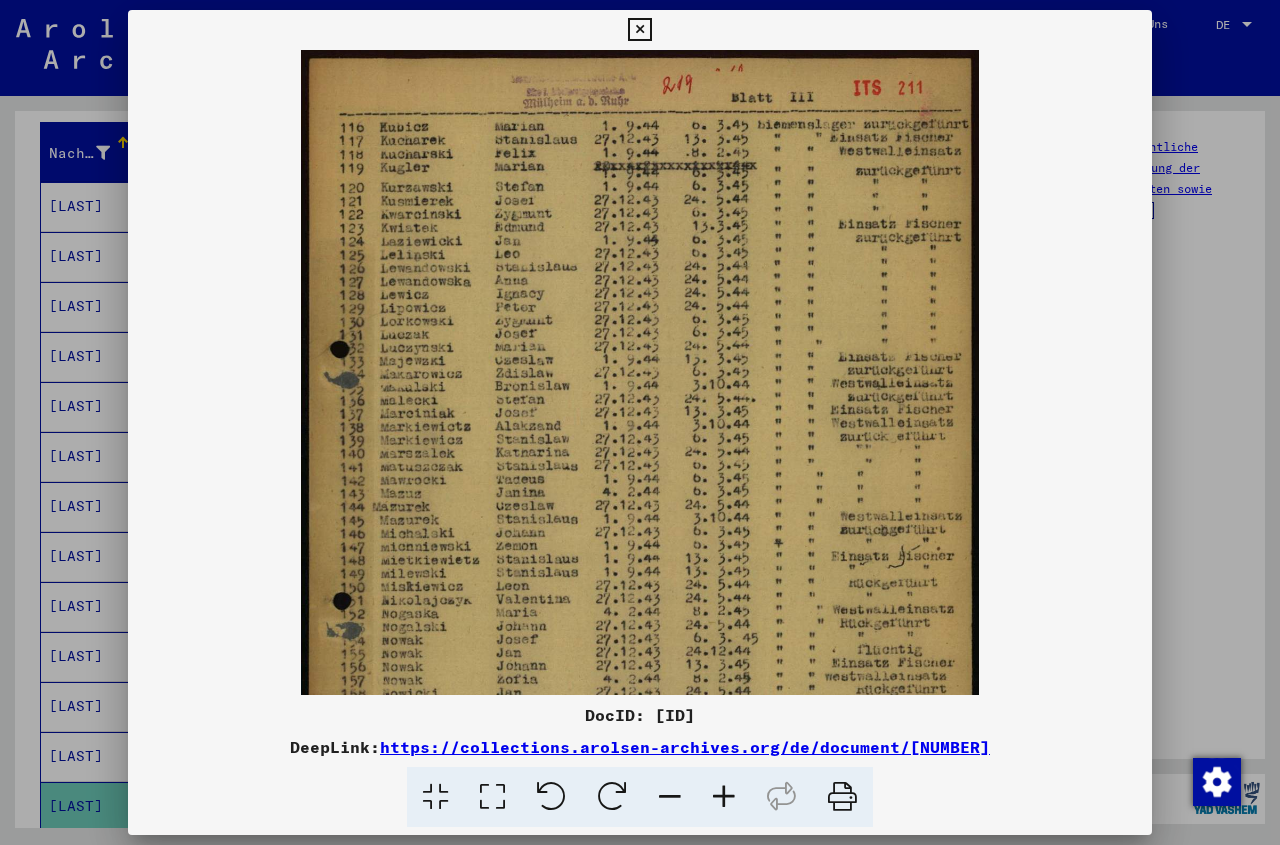 click at bounding box center (724, 797) 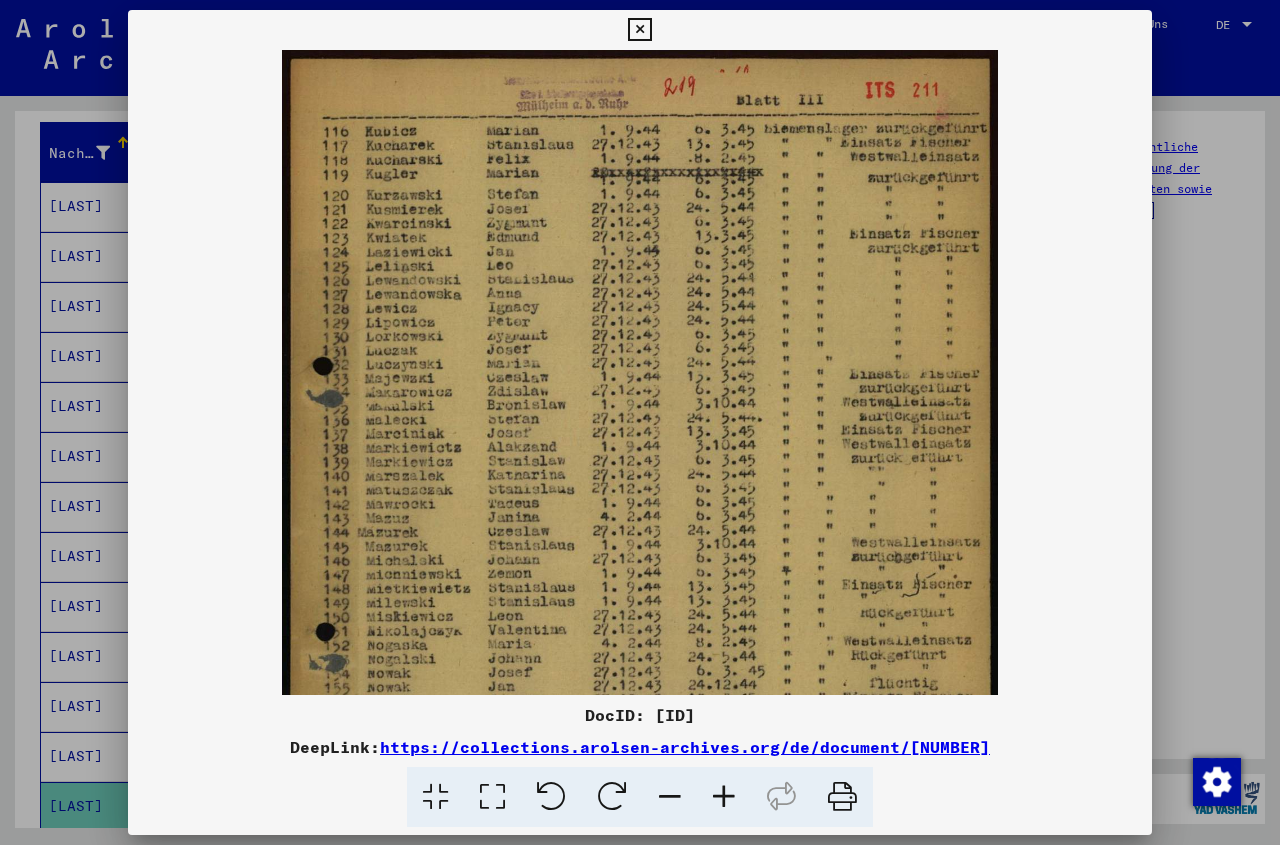 click at bounding box center (724, 797) 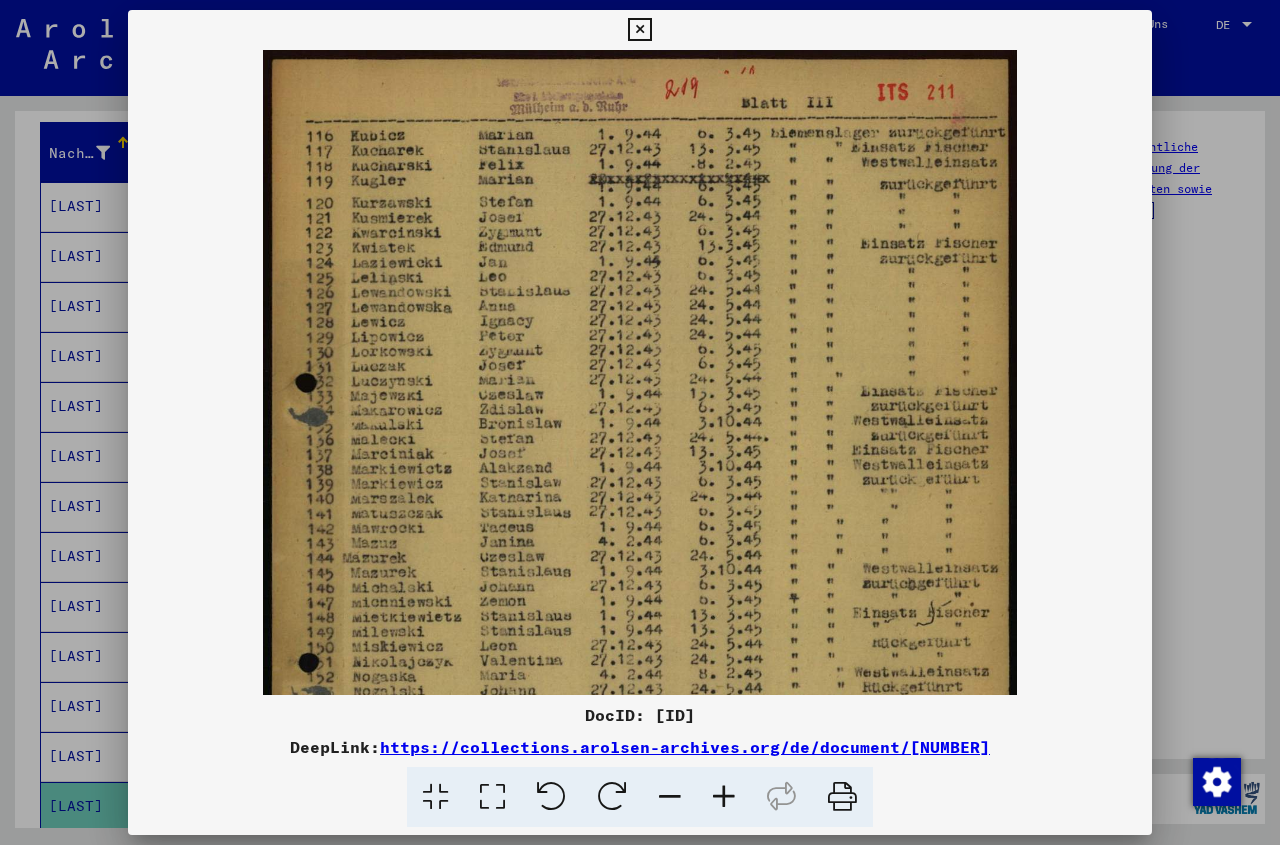 click at bounding box center [724, 797] 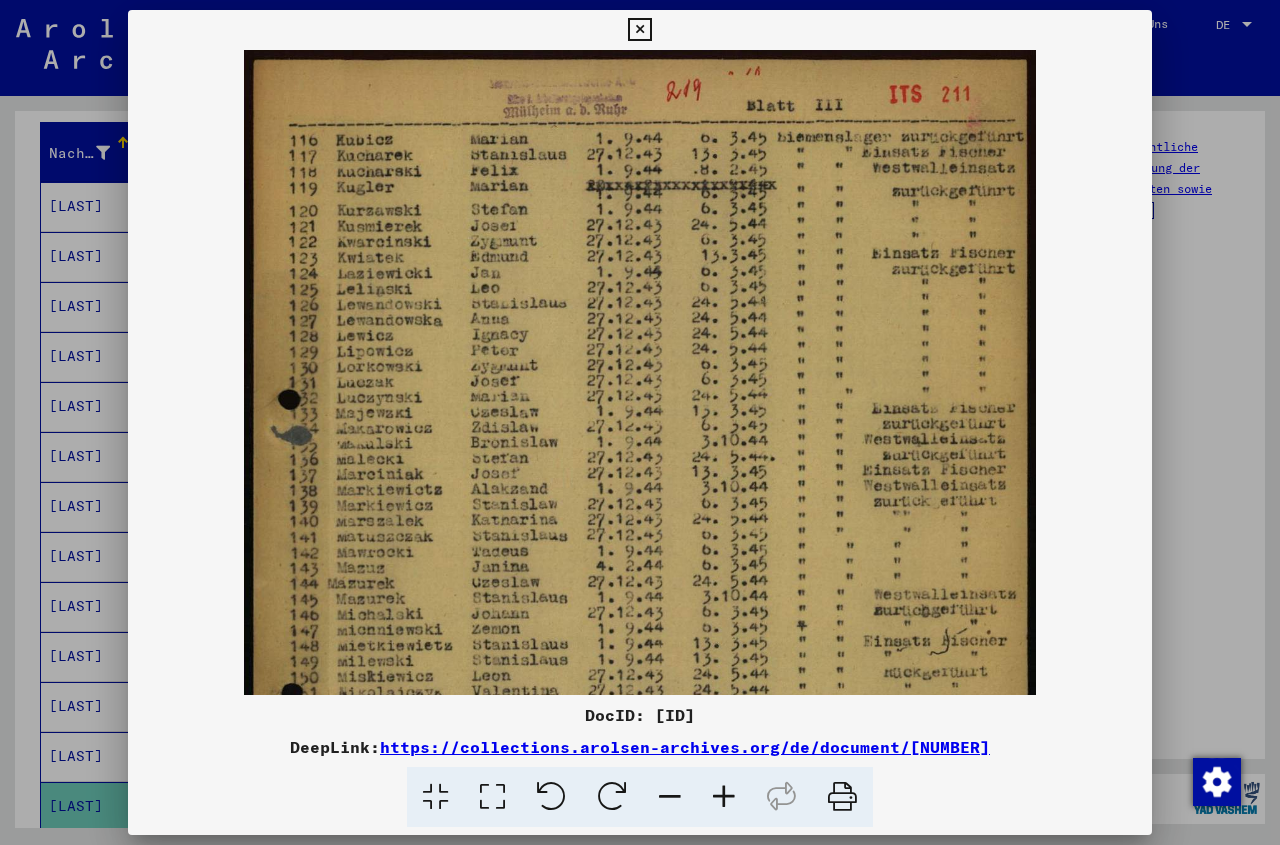 click at bounding box center (724, 797) 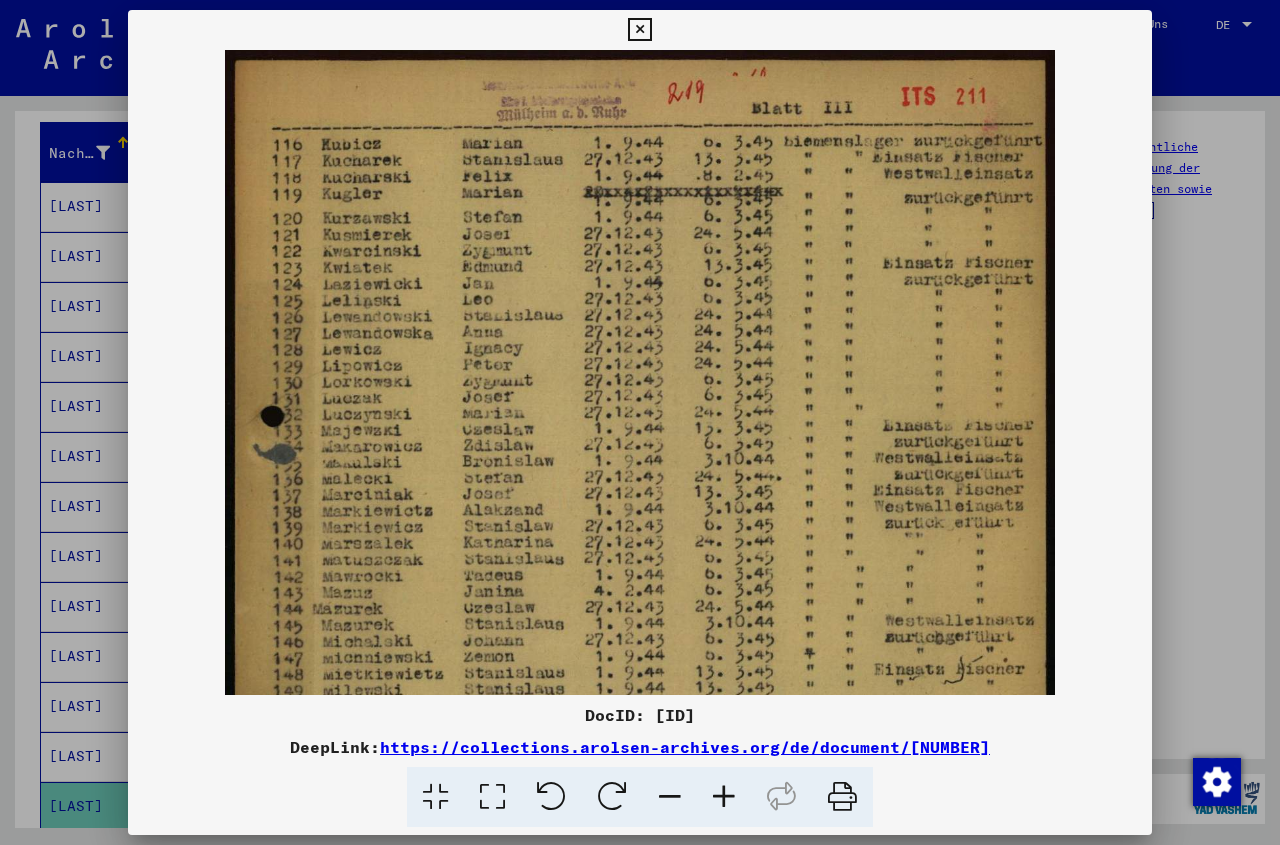 click at bounding box center [724, 797] 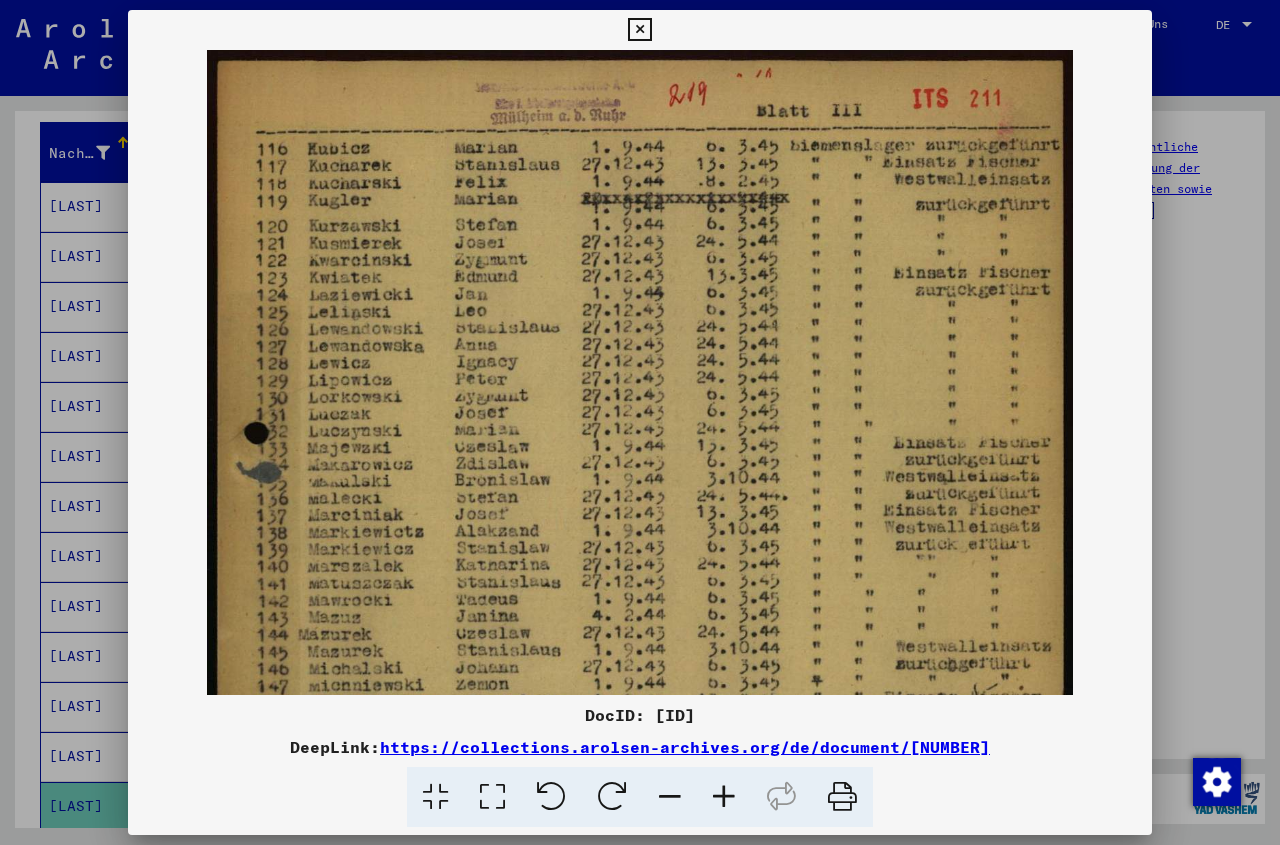 click at bounding box center (724, 797) 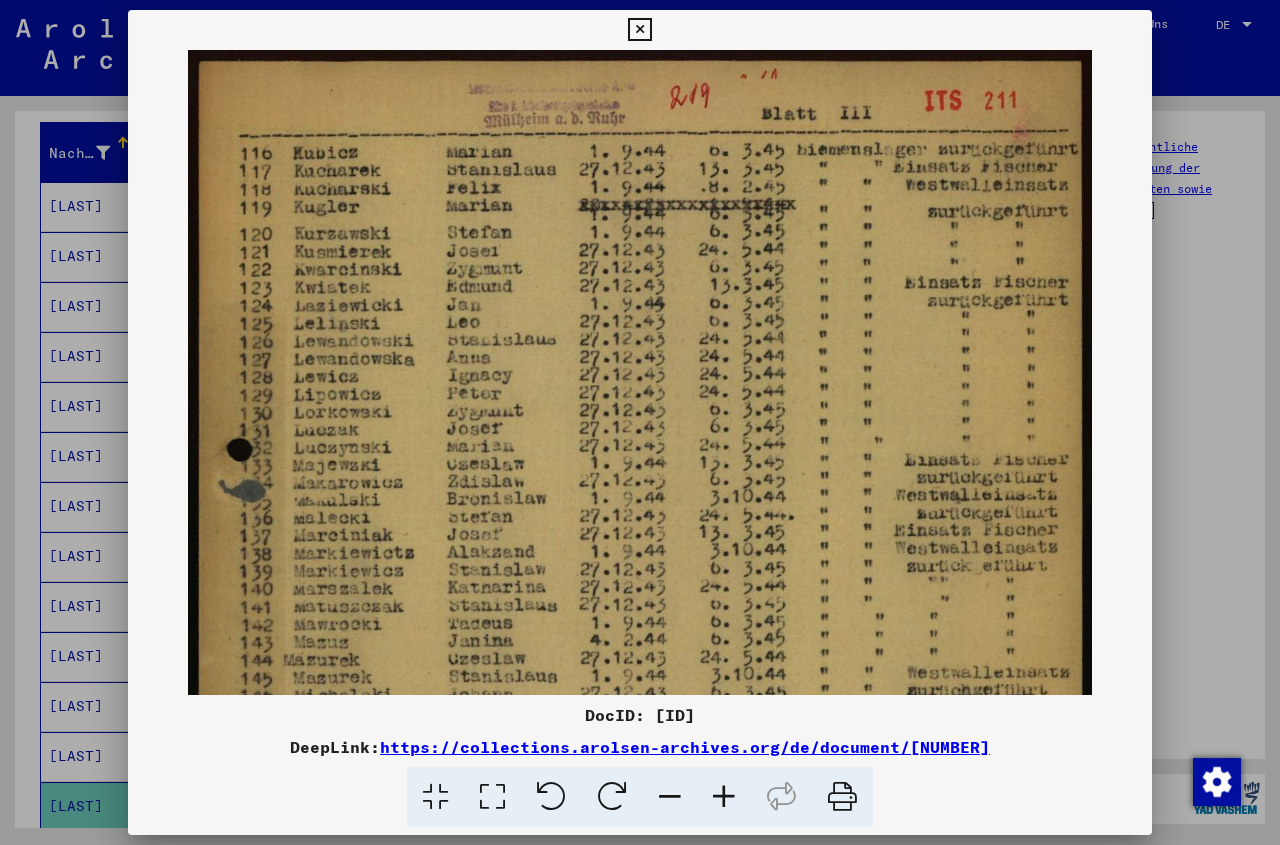 click at bounding box center [724, 797] 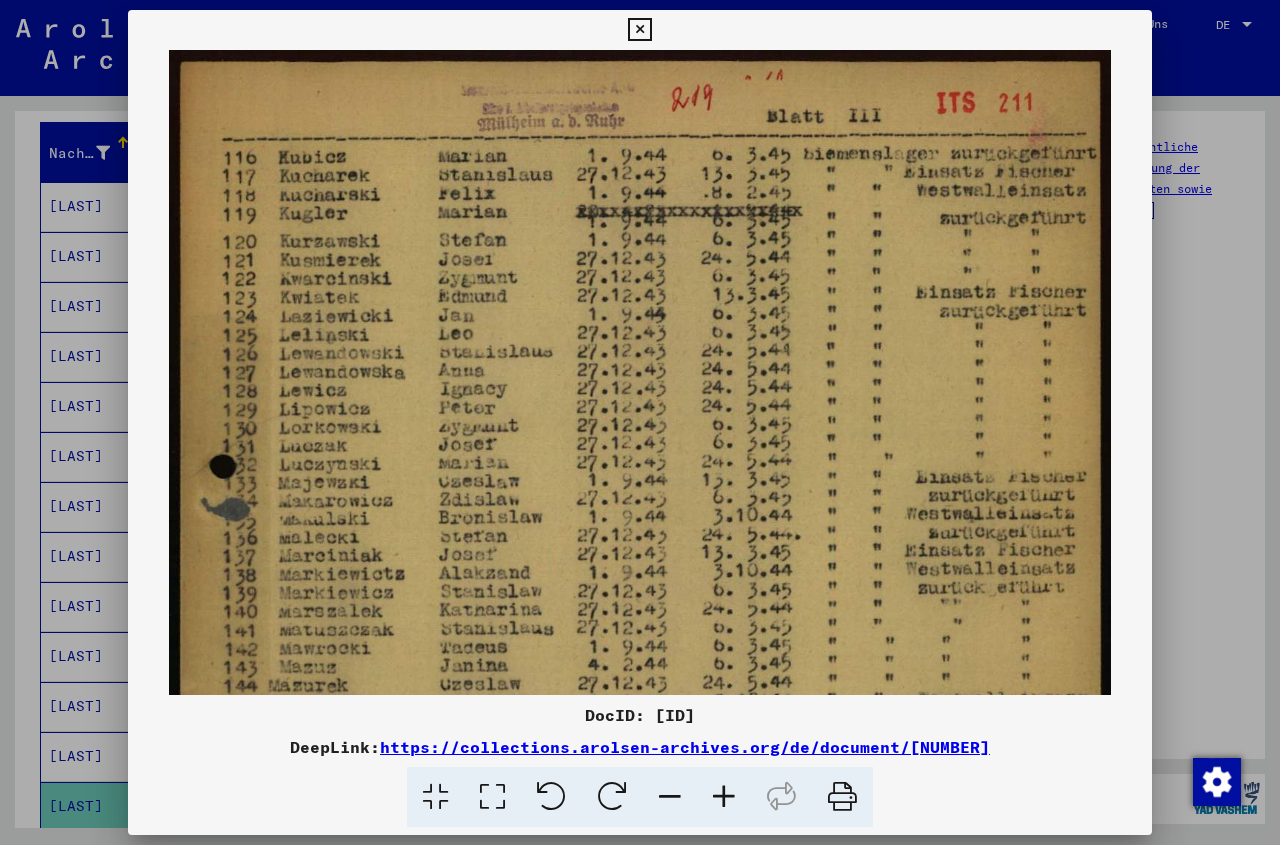 click at bounding box center [724, 797] 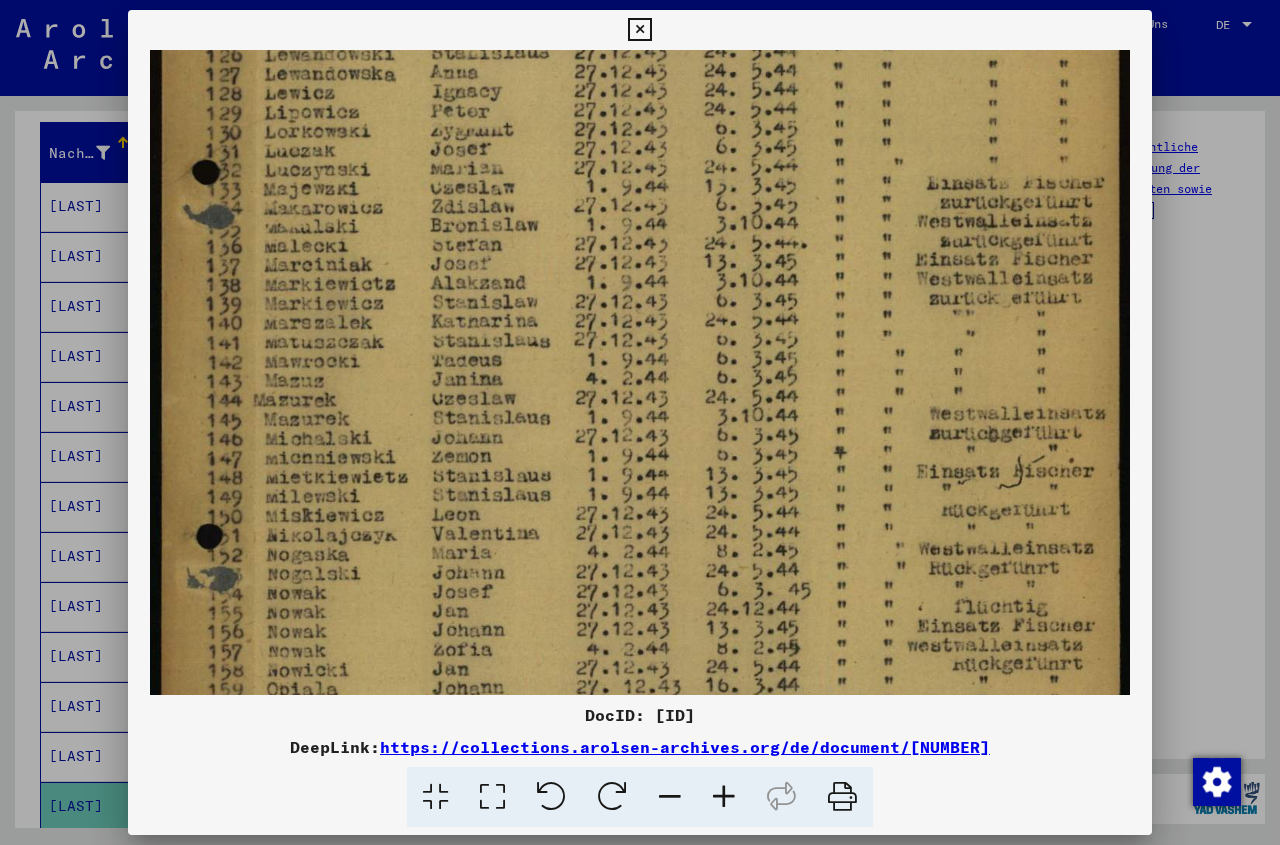drag, startPoint x: 486, startPoint y: 600, endPoint x: 513, endPoint y: 289, distance: 312.16983 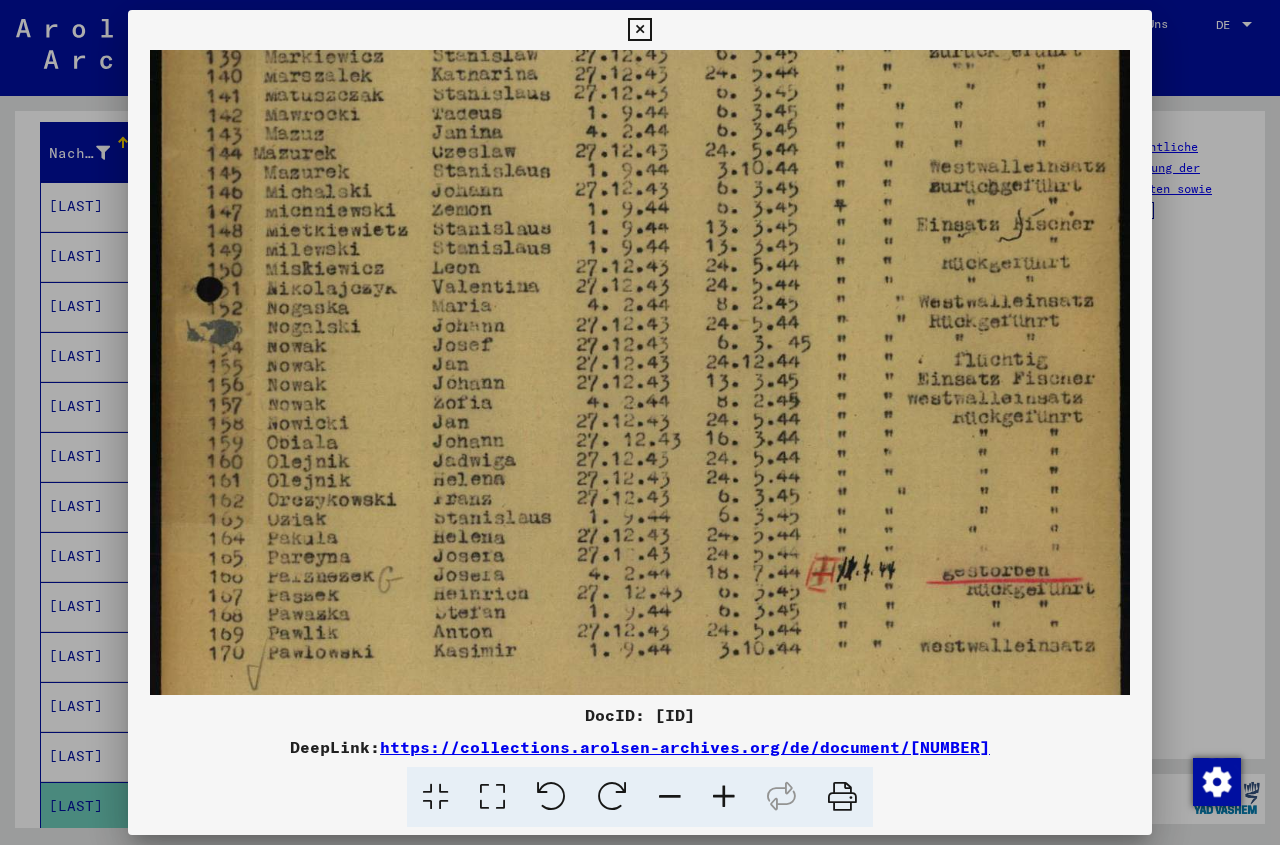 scroll, scrollTop: 570, scrollLeft: 0, axis: vertical 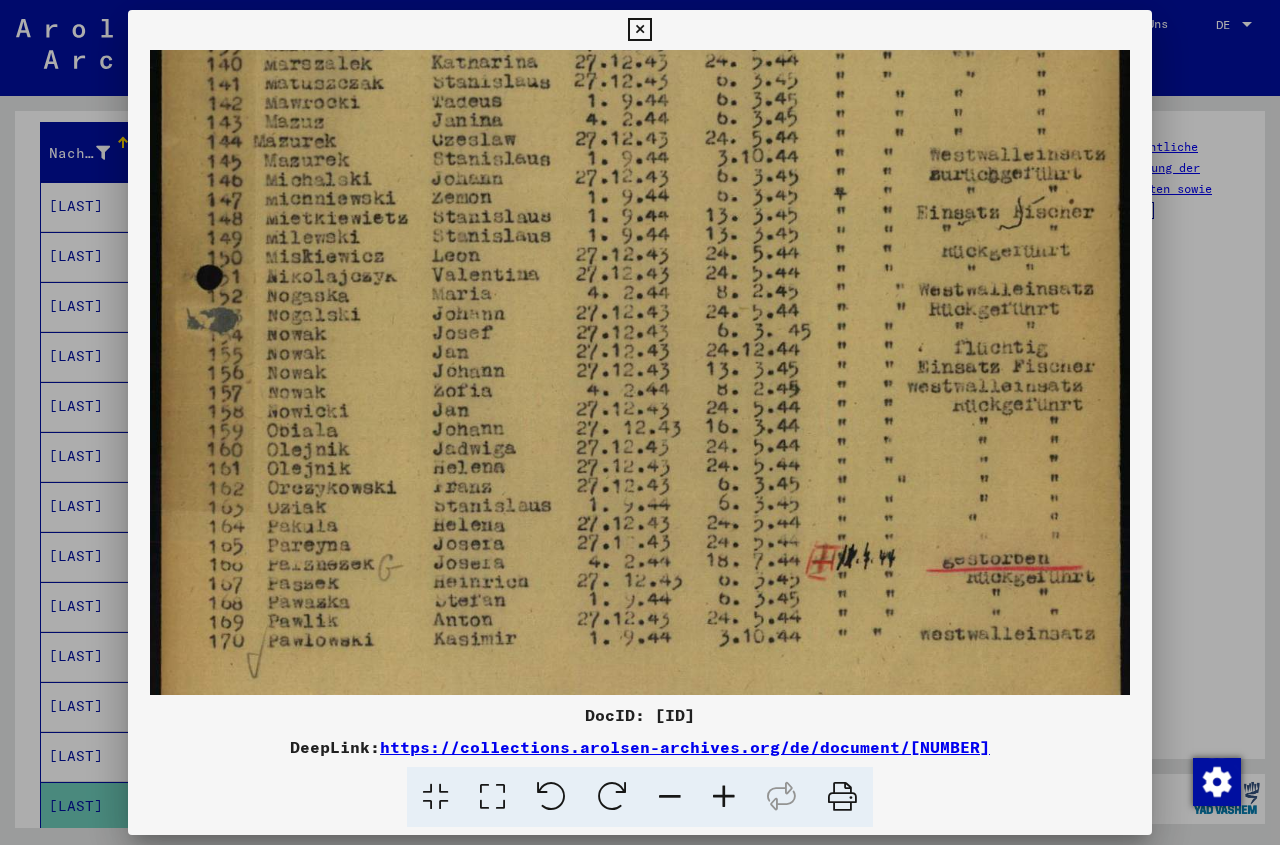 drag, startPoint x: 482, startPoint y: 573, endPoint x: 570, endPoint y: 320, distance: 267.8675 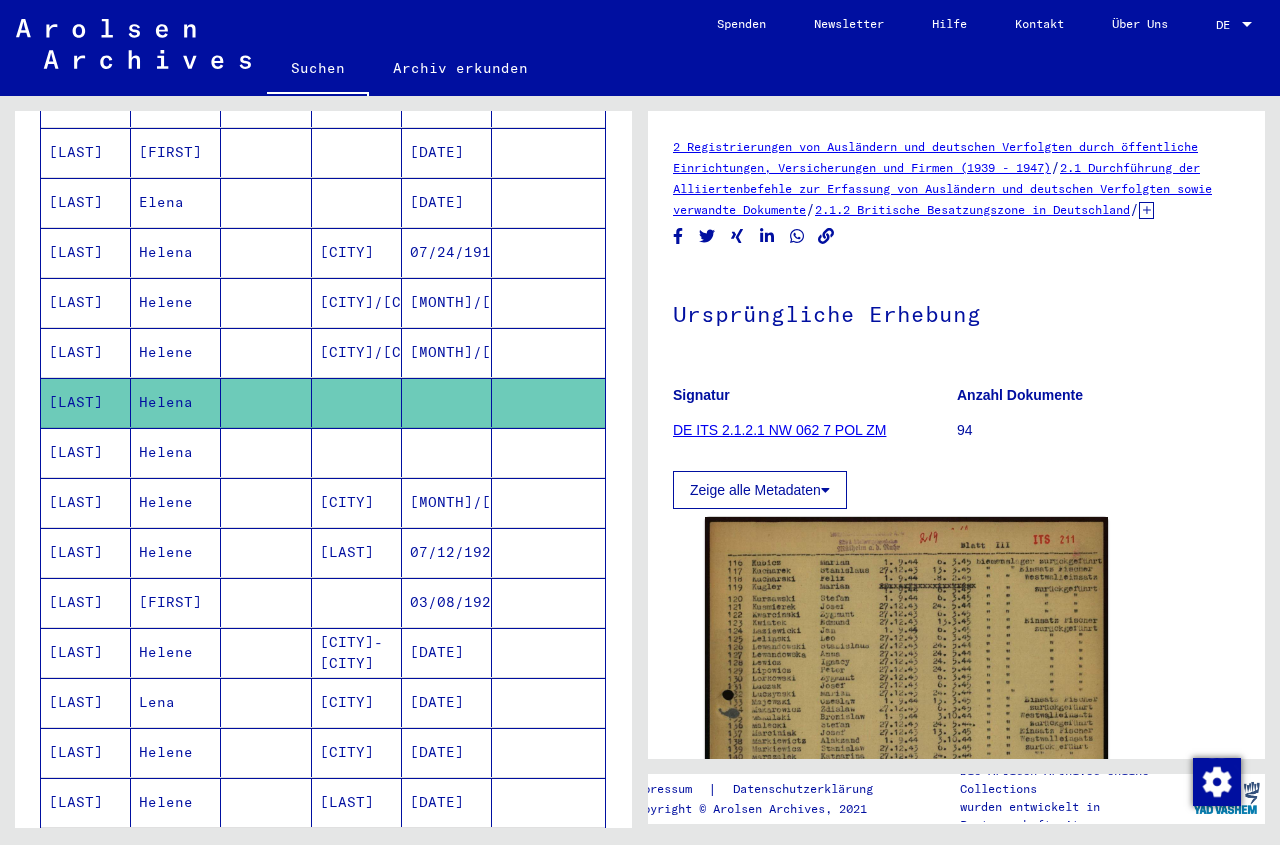 scroll, scrollTop: 663, scrollLeft: 0, axis: vertical 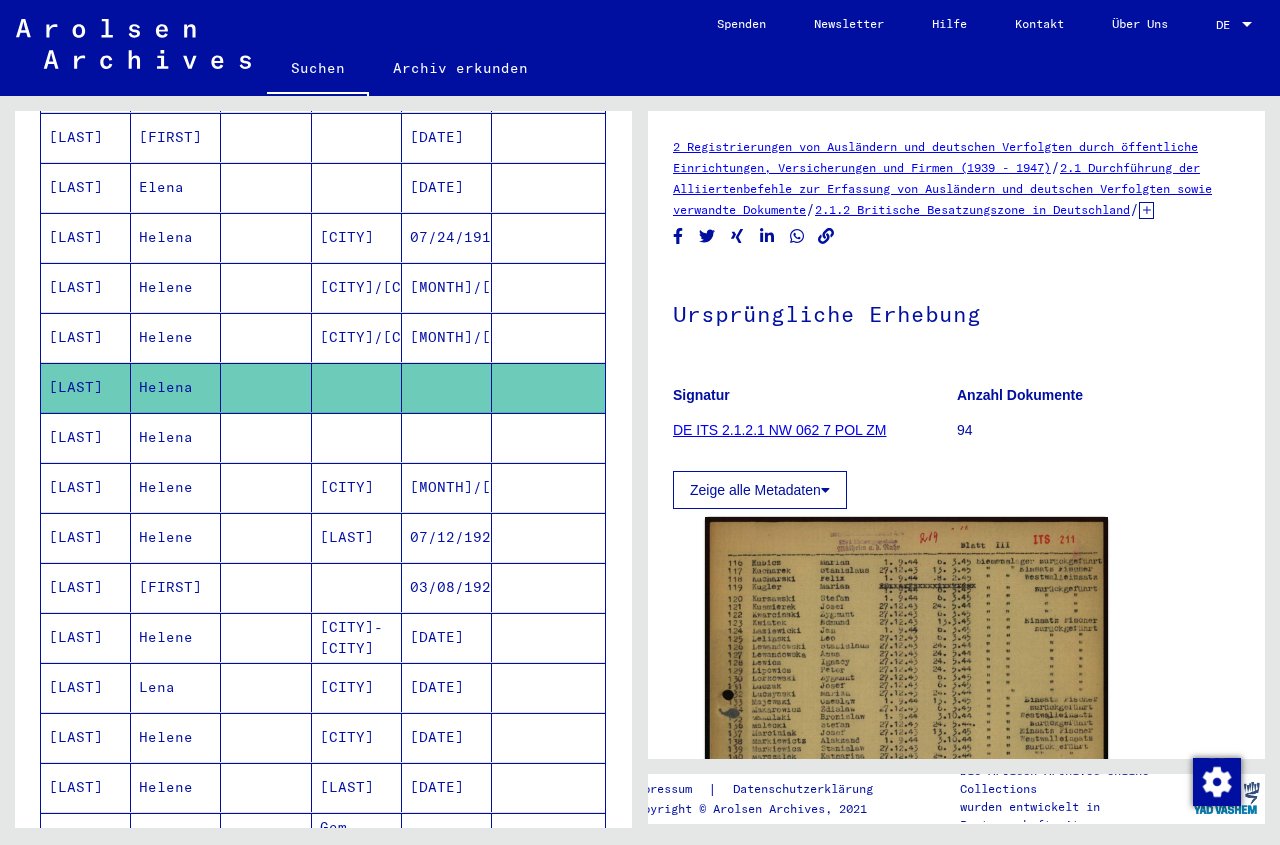 click at bounding box center (447, 487) 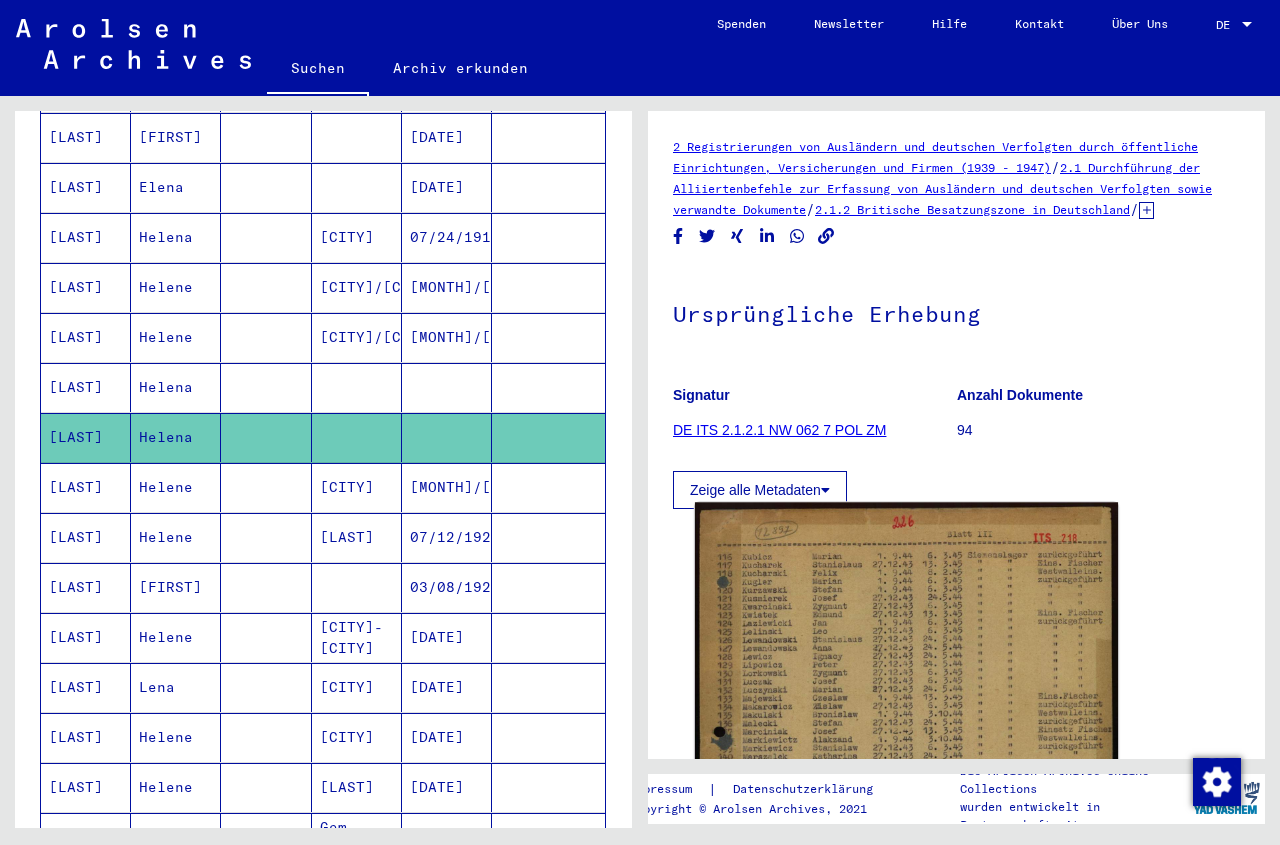 click 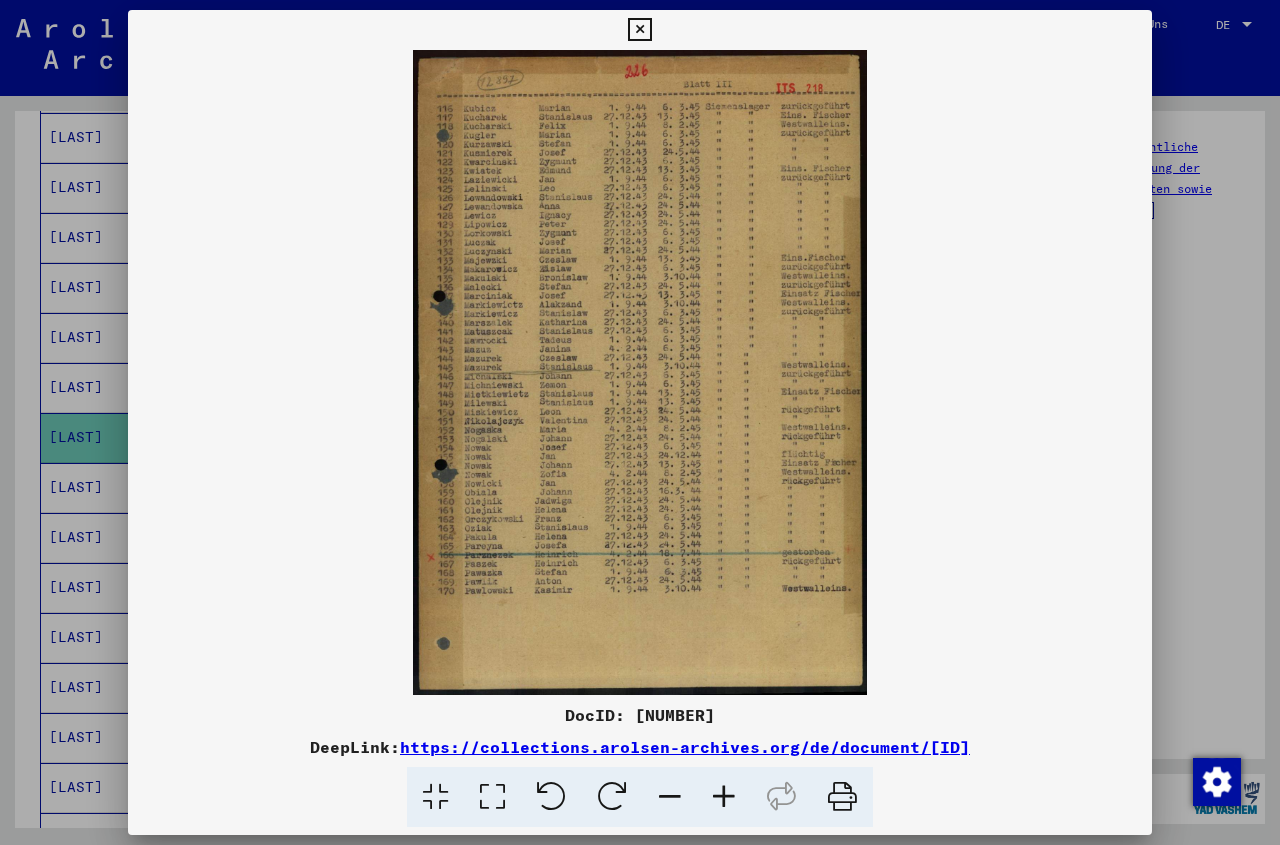 click at bounding box center [724, 797] 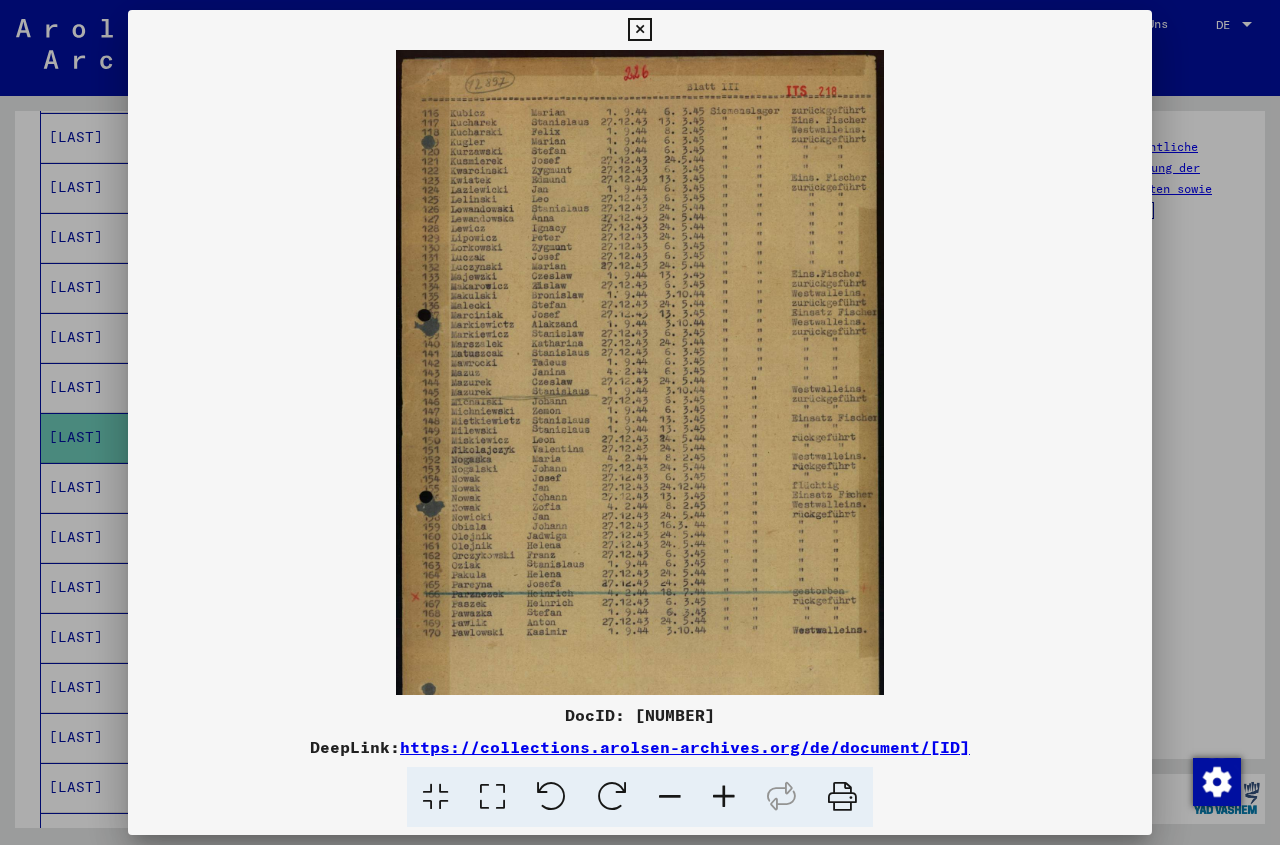 click at bounding box center (724, 797) 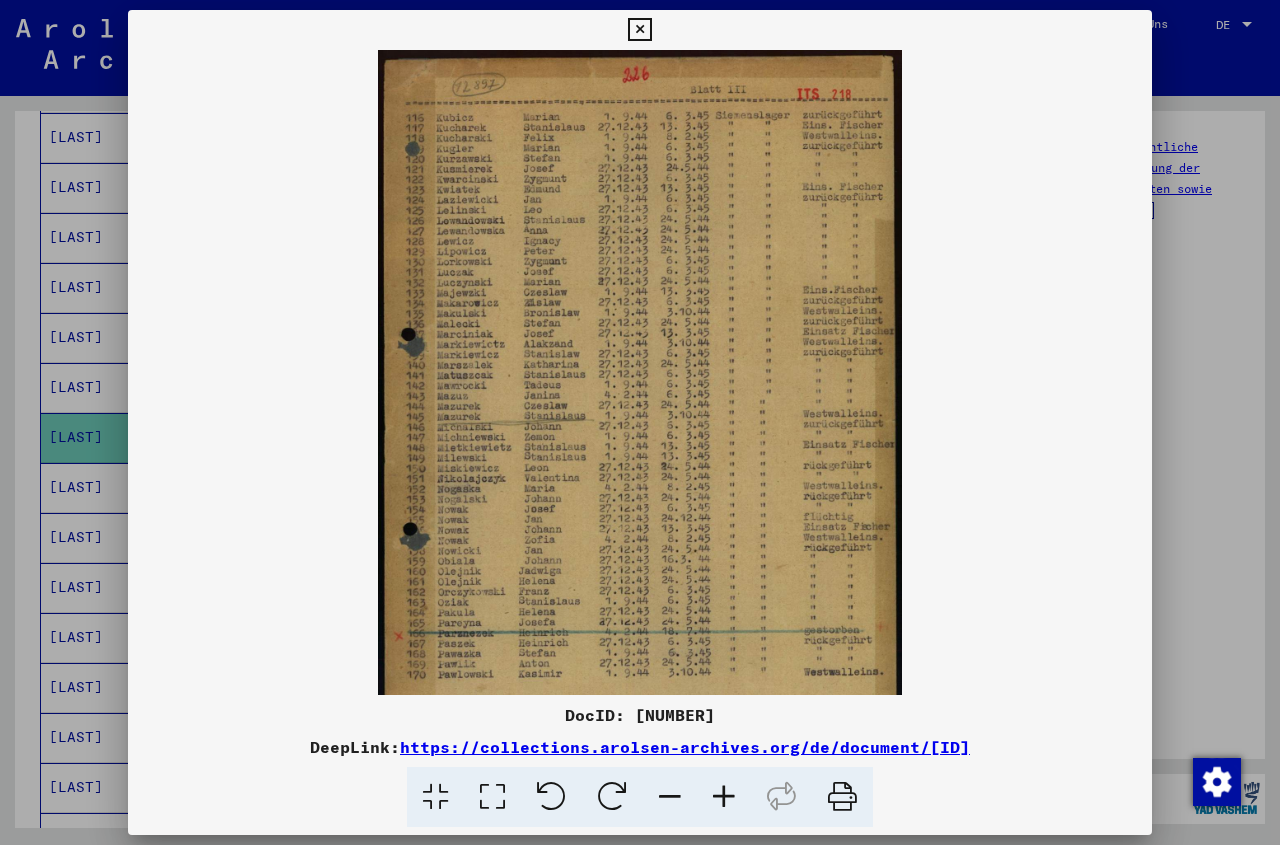 click at bounding box center [724, 797] 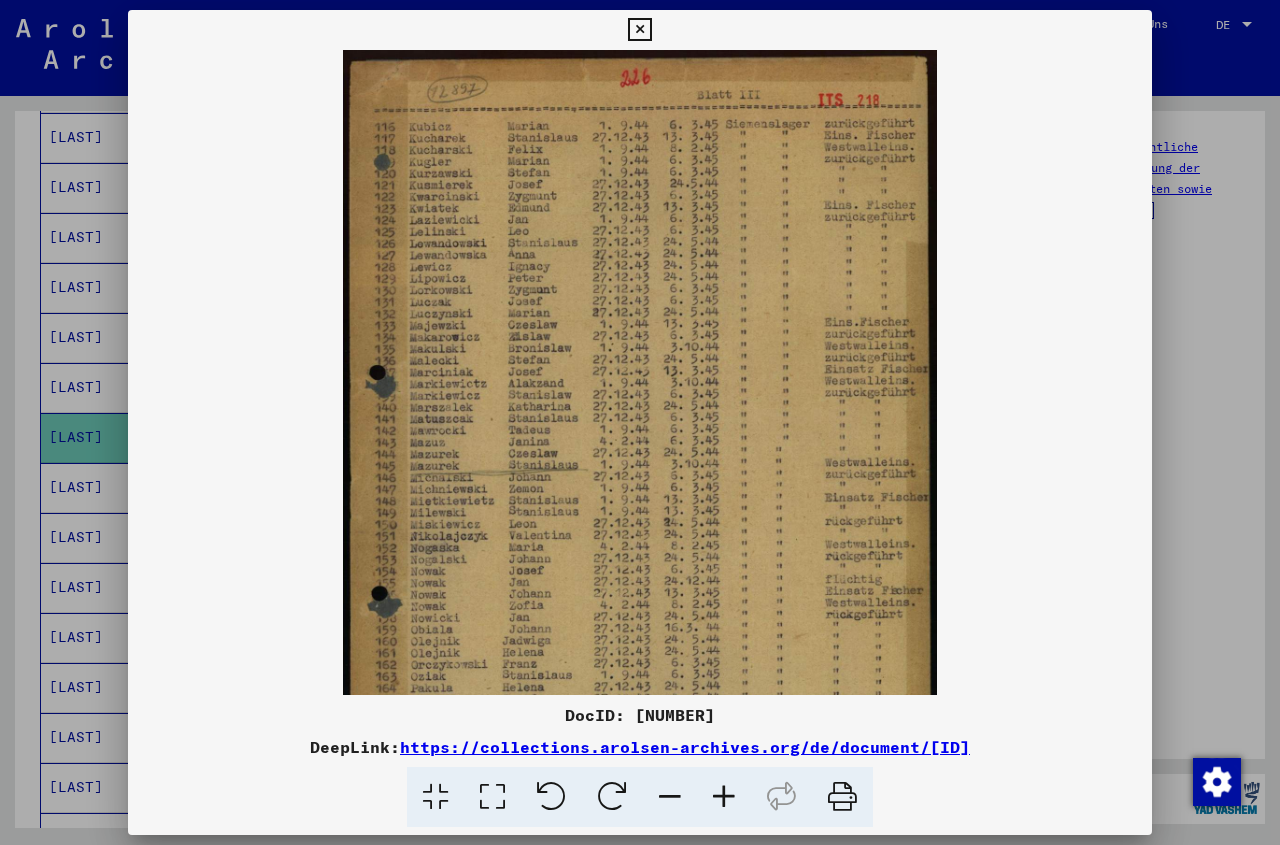 click at bounding box center [724, 797] 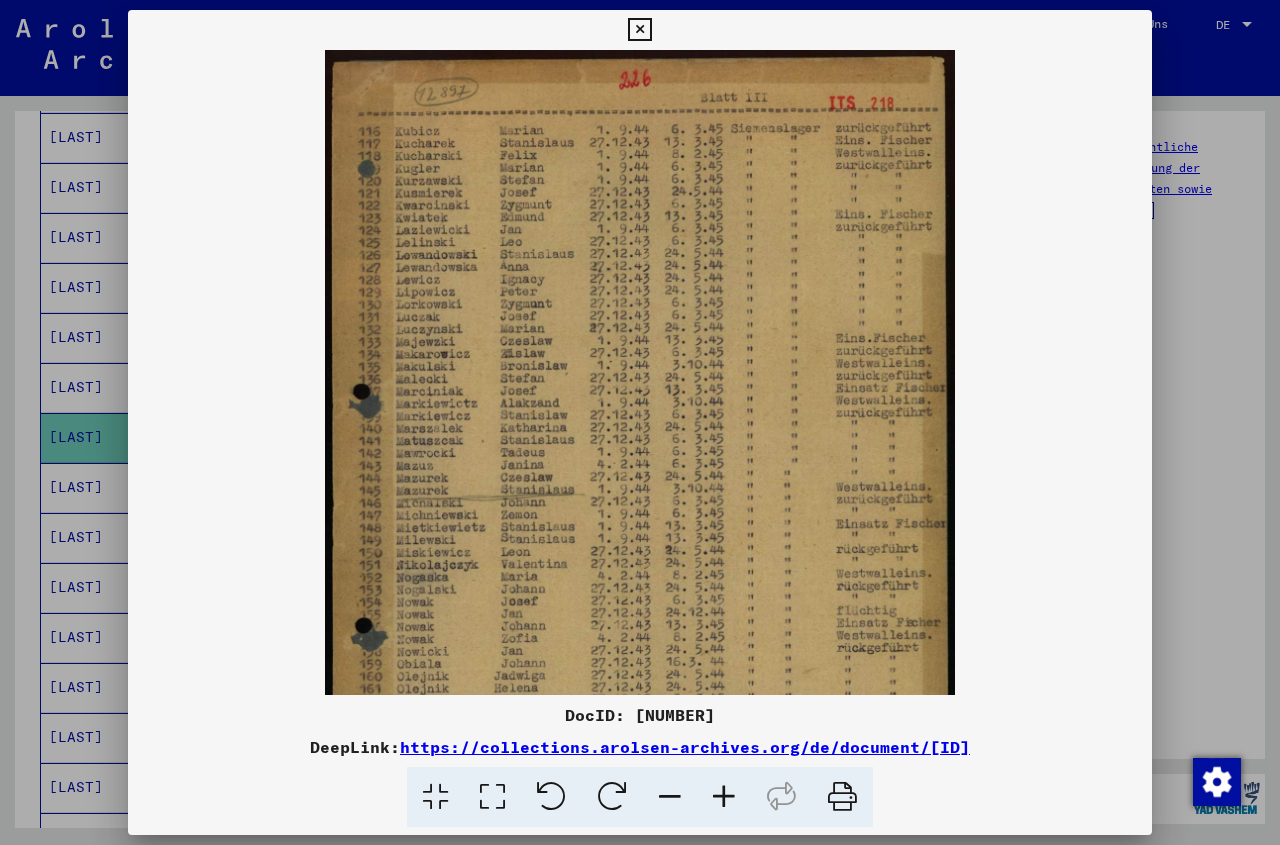 click at bounding box center [724, 797] 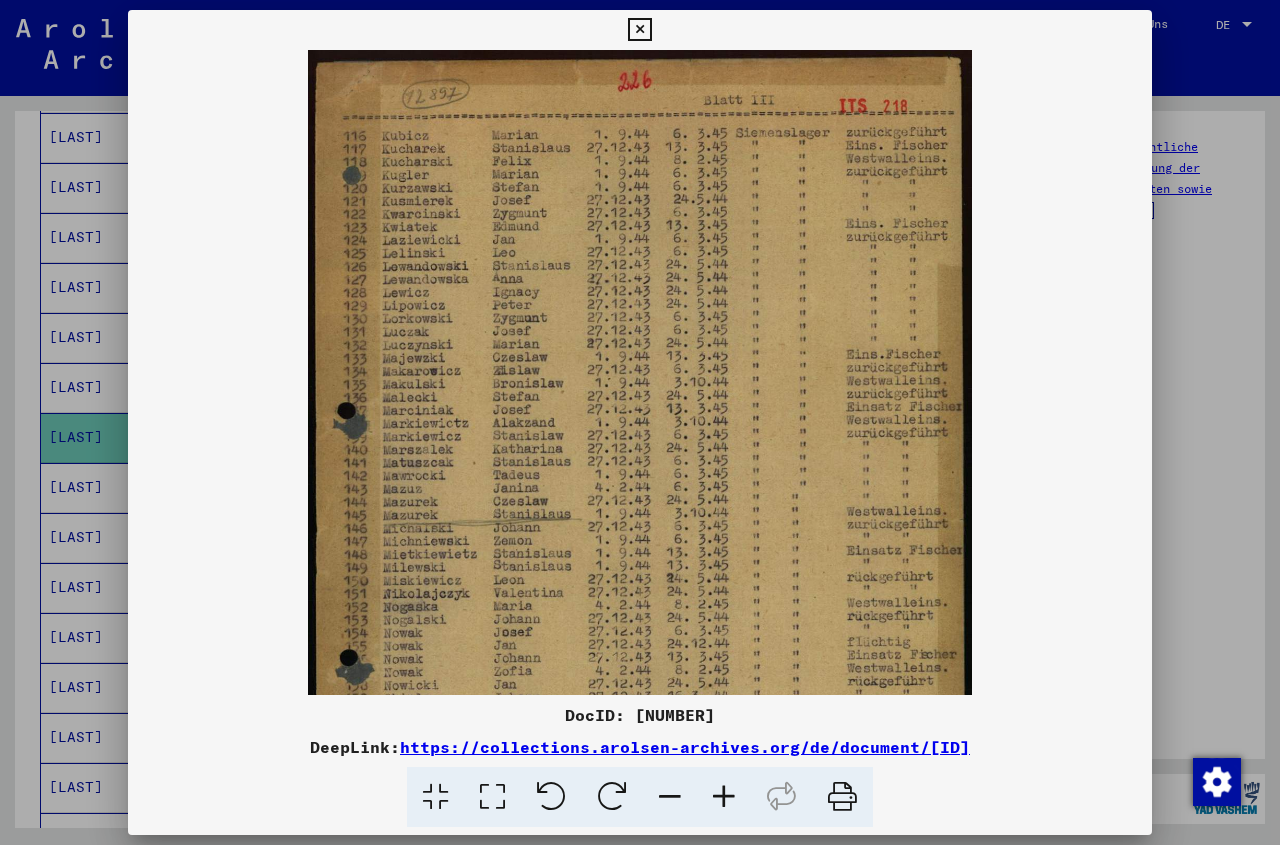 click at bounding box center (724, 797) 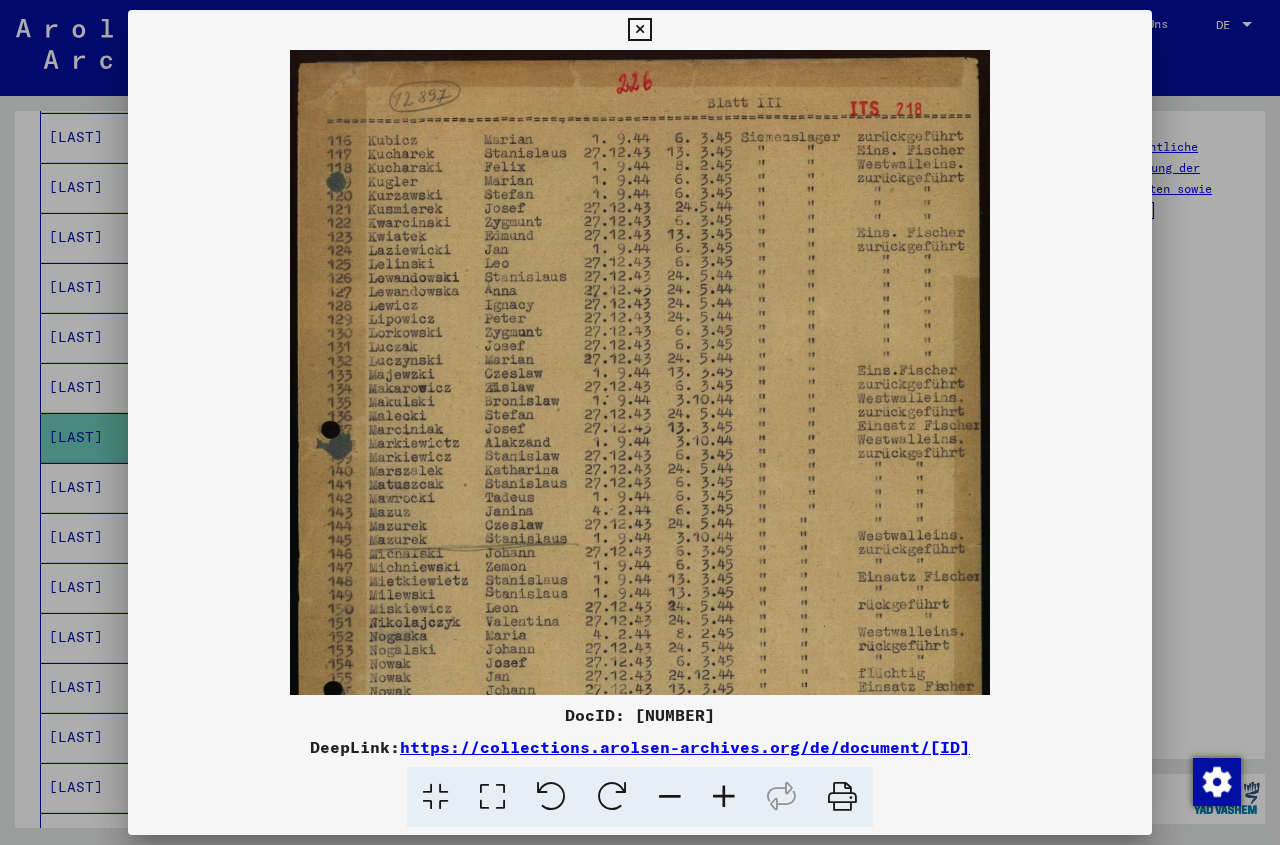 click at bounding box center (724, 797) 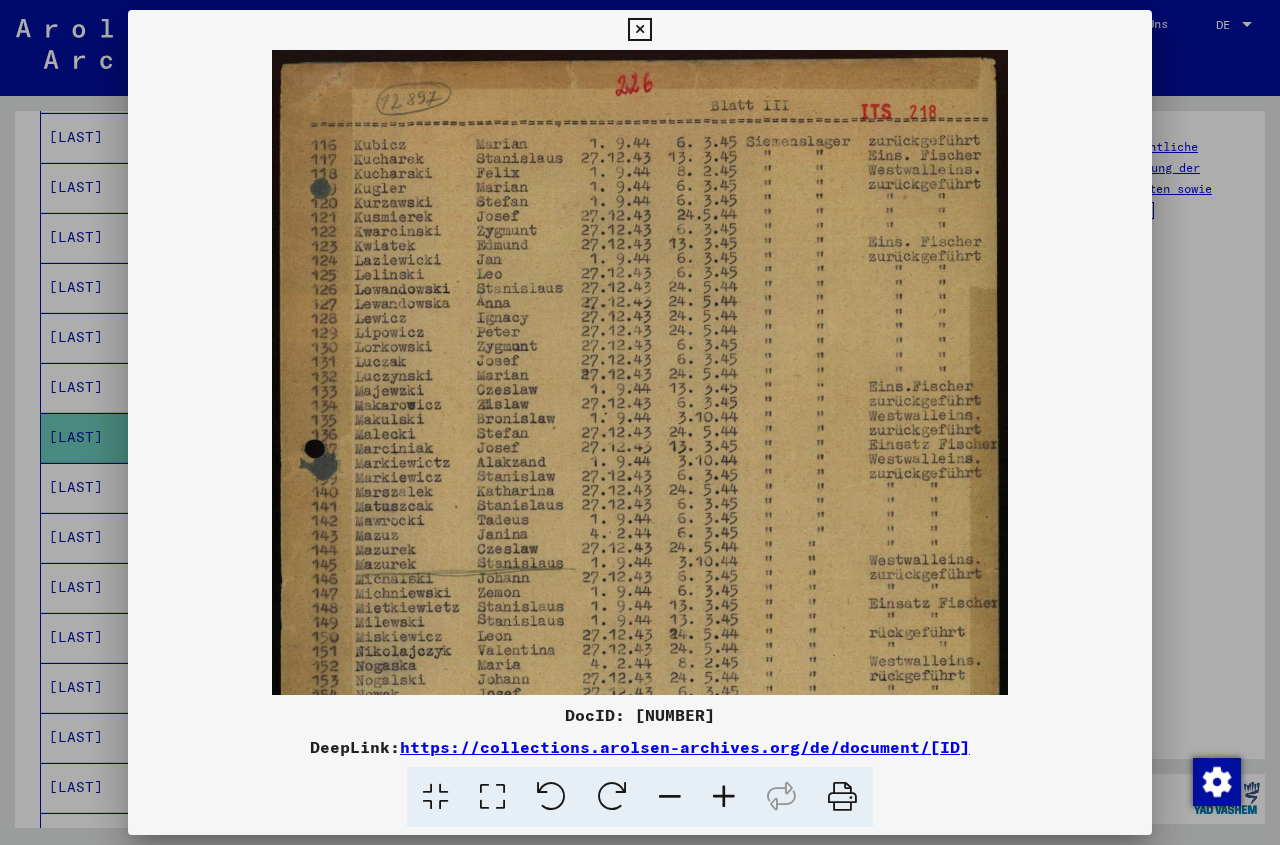 click at bounding box center [724, 797] 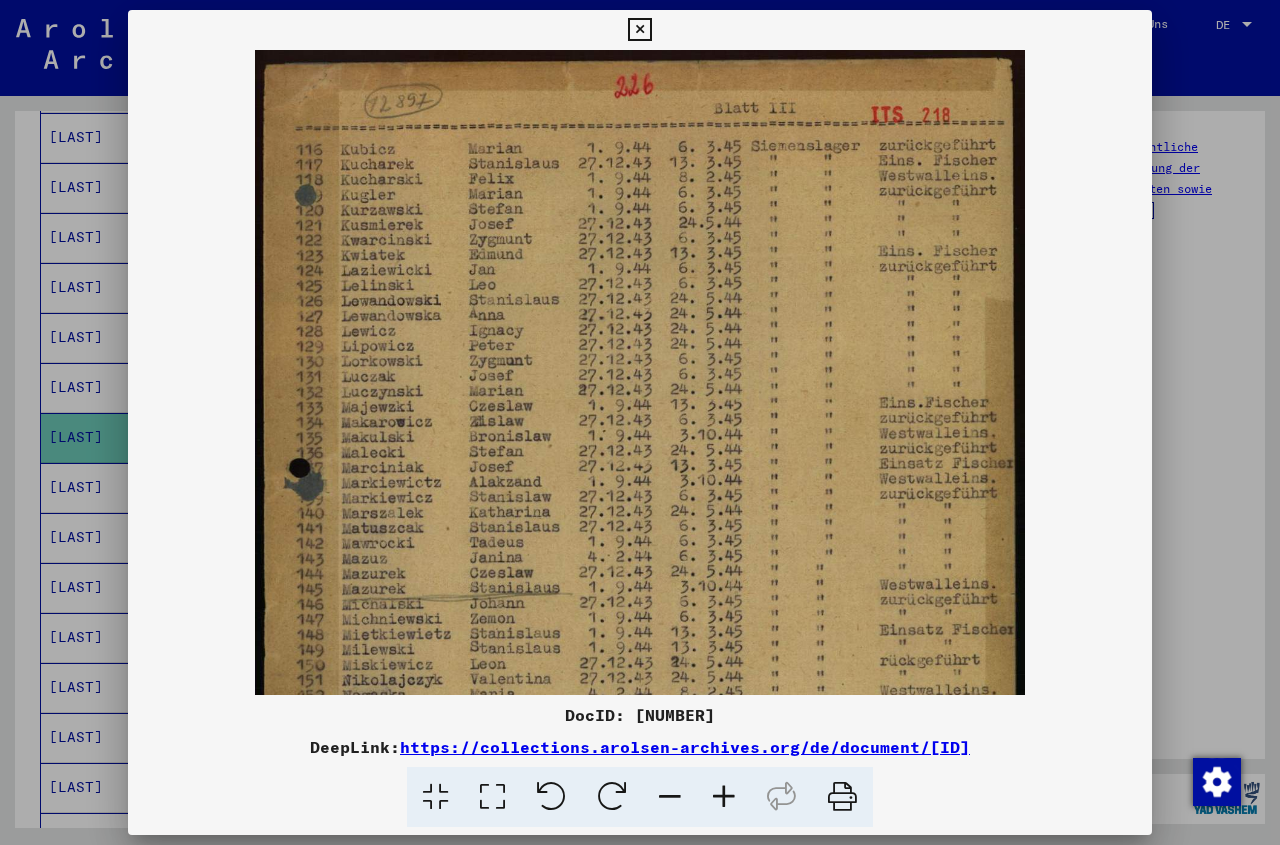 click at bounding box center [724, 797] 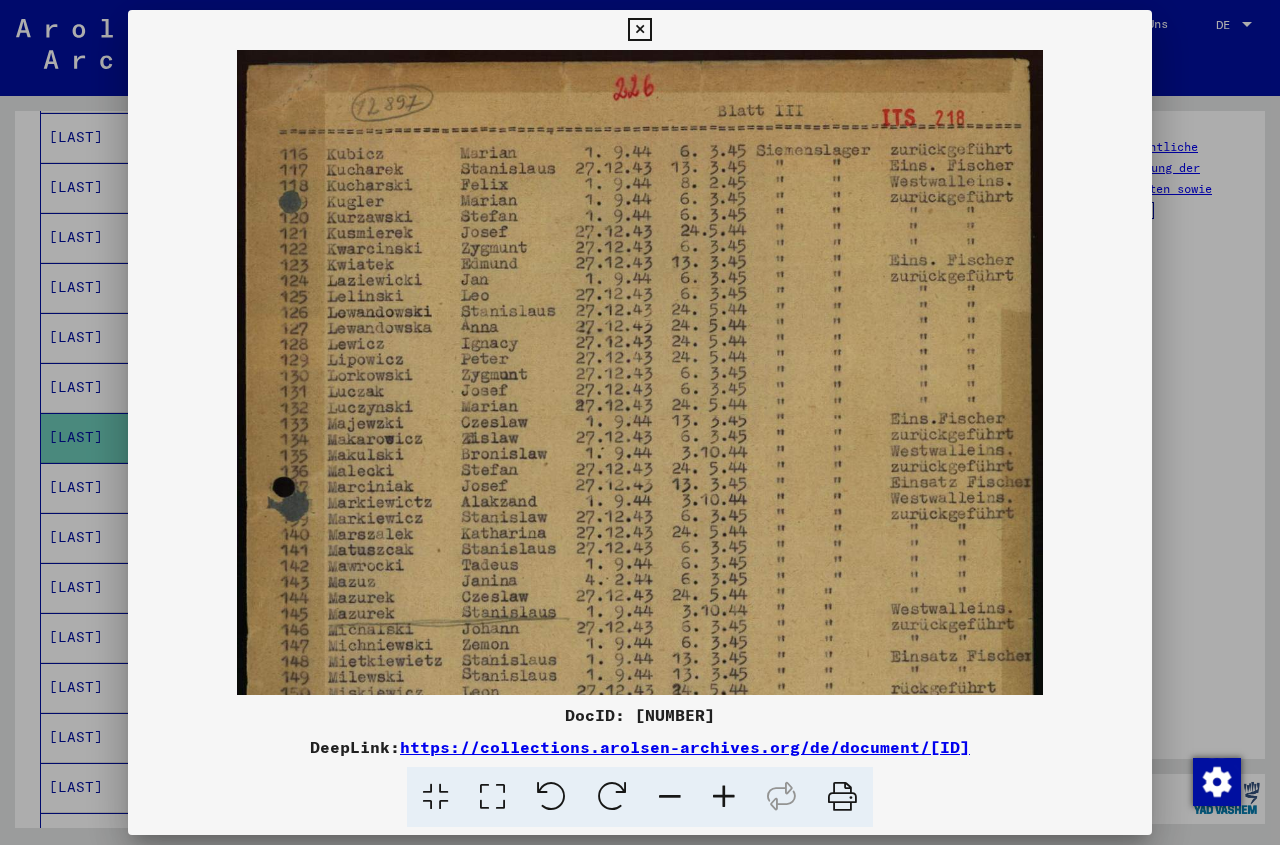 click at bounding box center (724, 797) 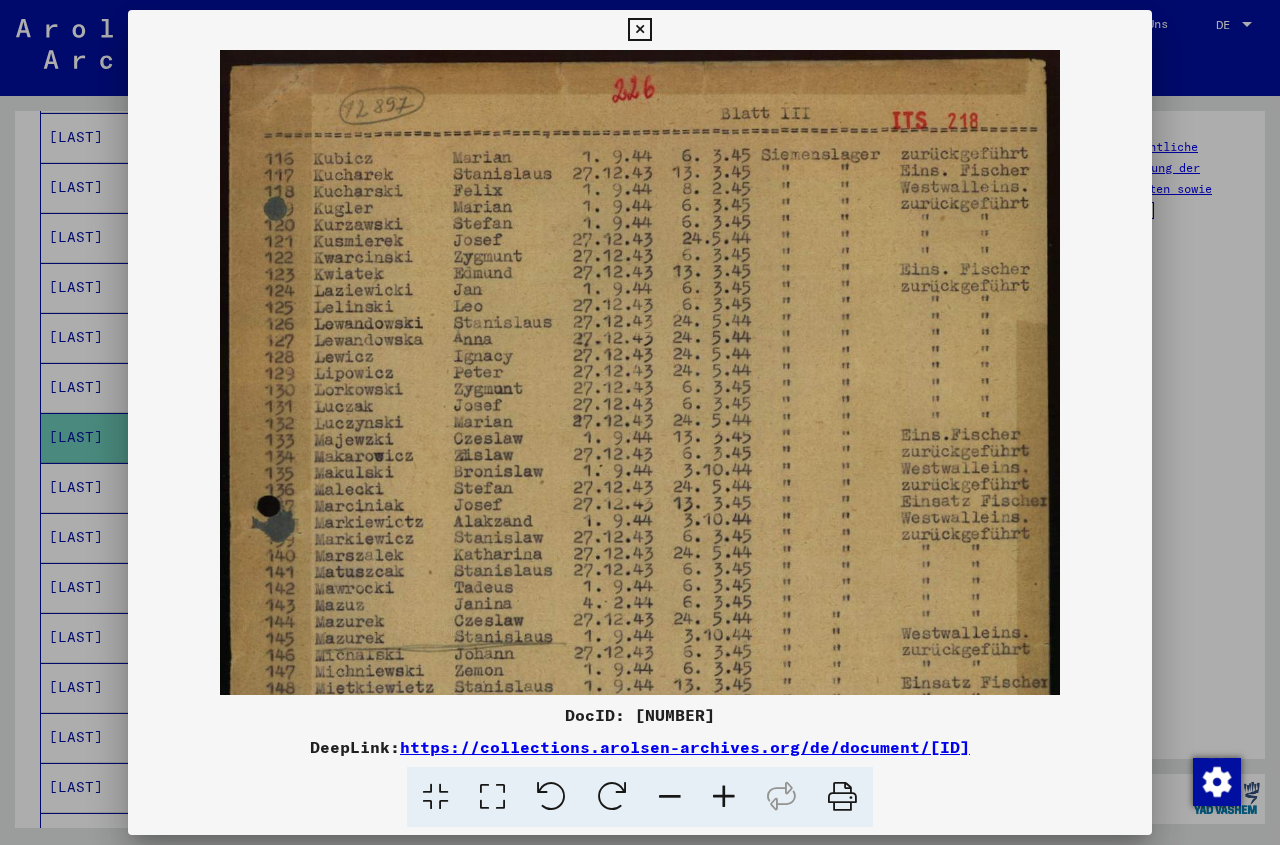 click at bounding box center [724, 797] 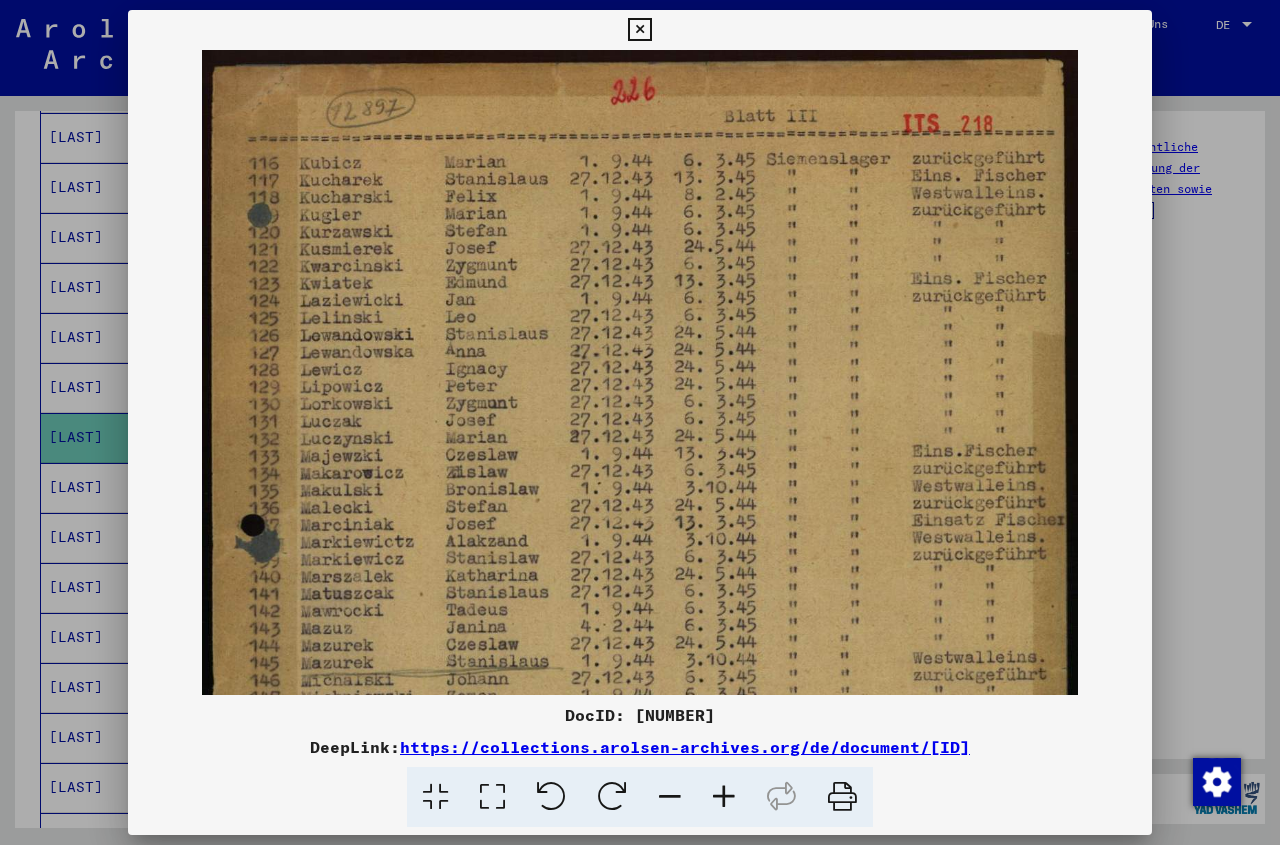 click at bounding box center [724, 797] 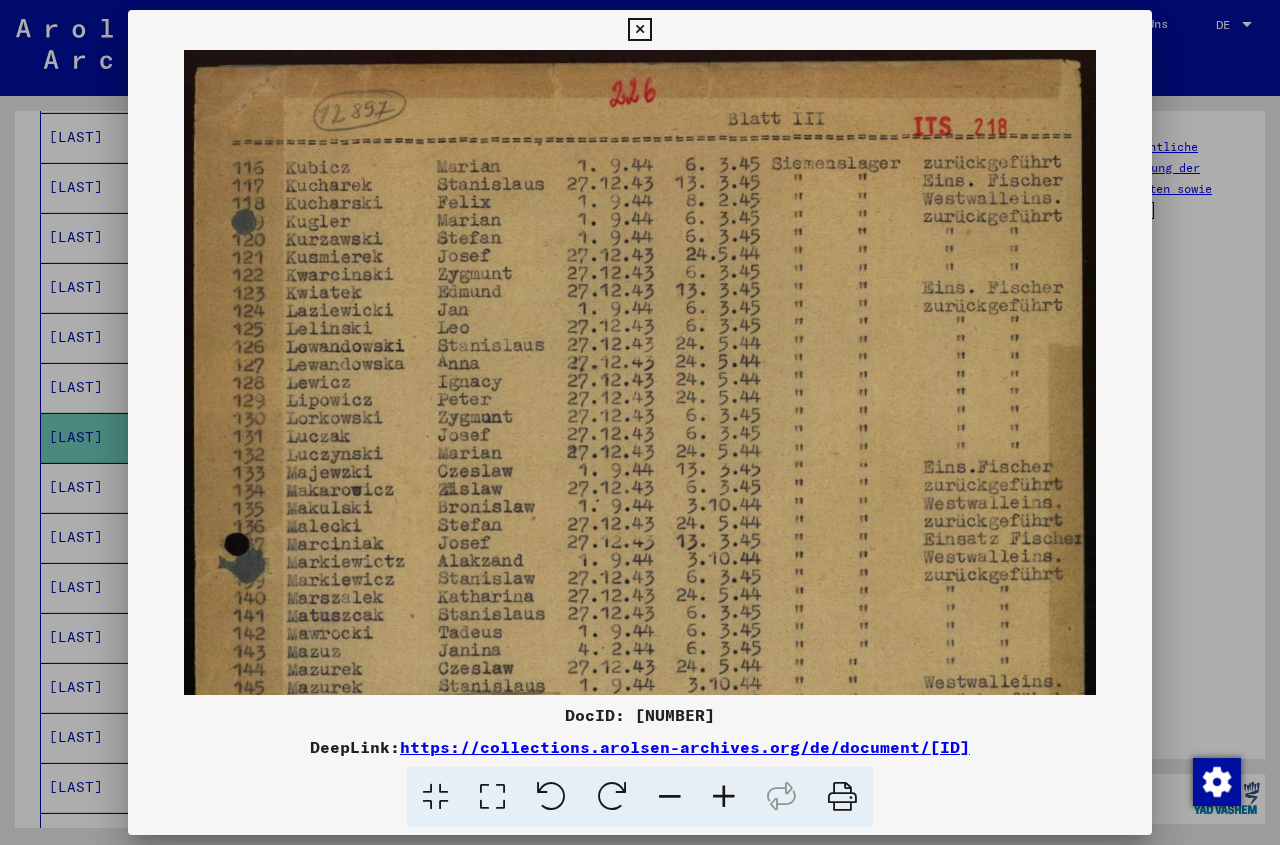 click at bounding box center (724, 797) 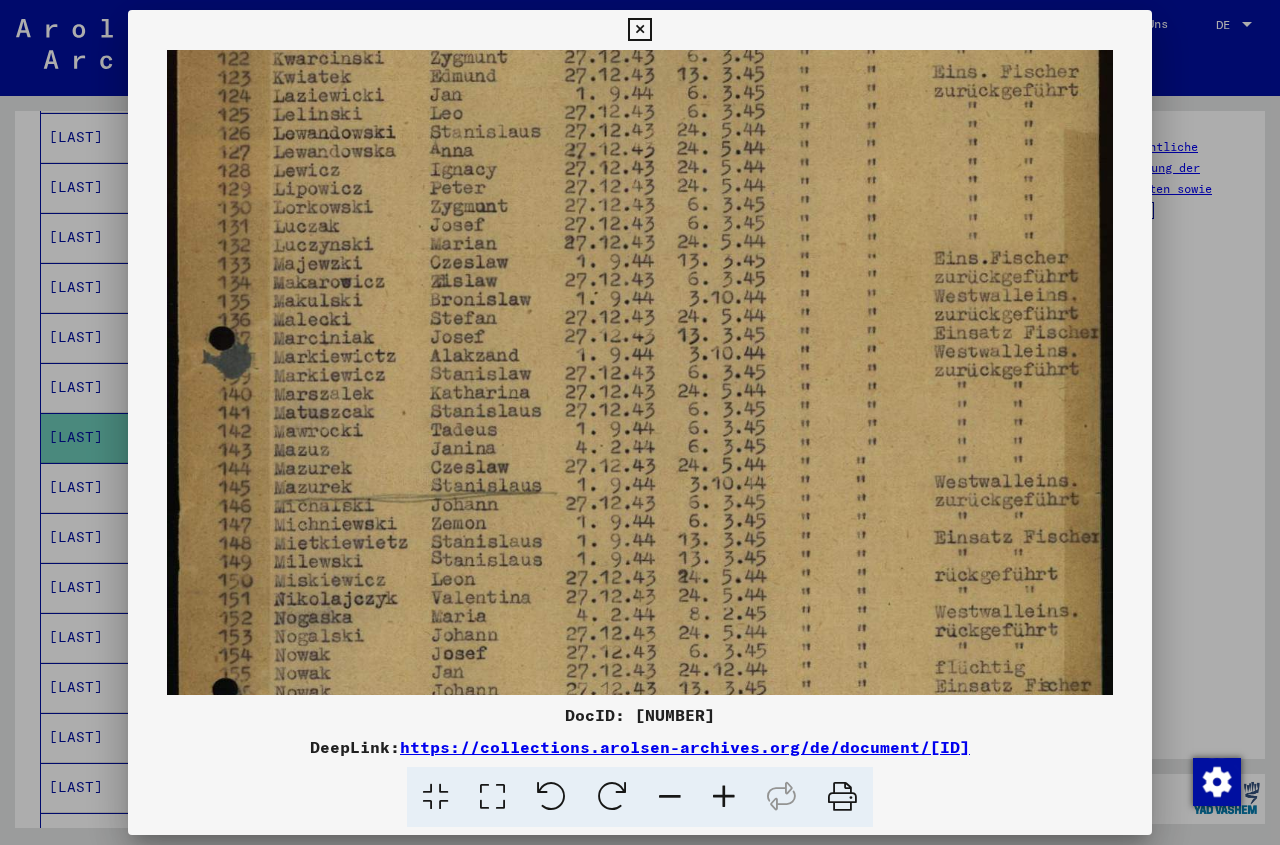 drag, startPoint x: 514, startPoint y: 574, endPoint x: 590, endPoint y: 349, distance: 237.48895 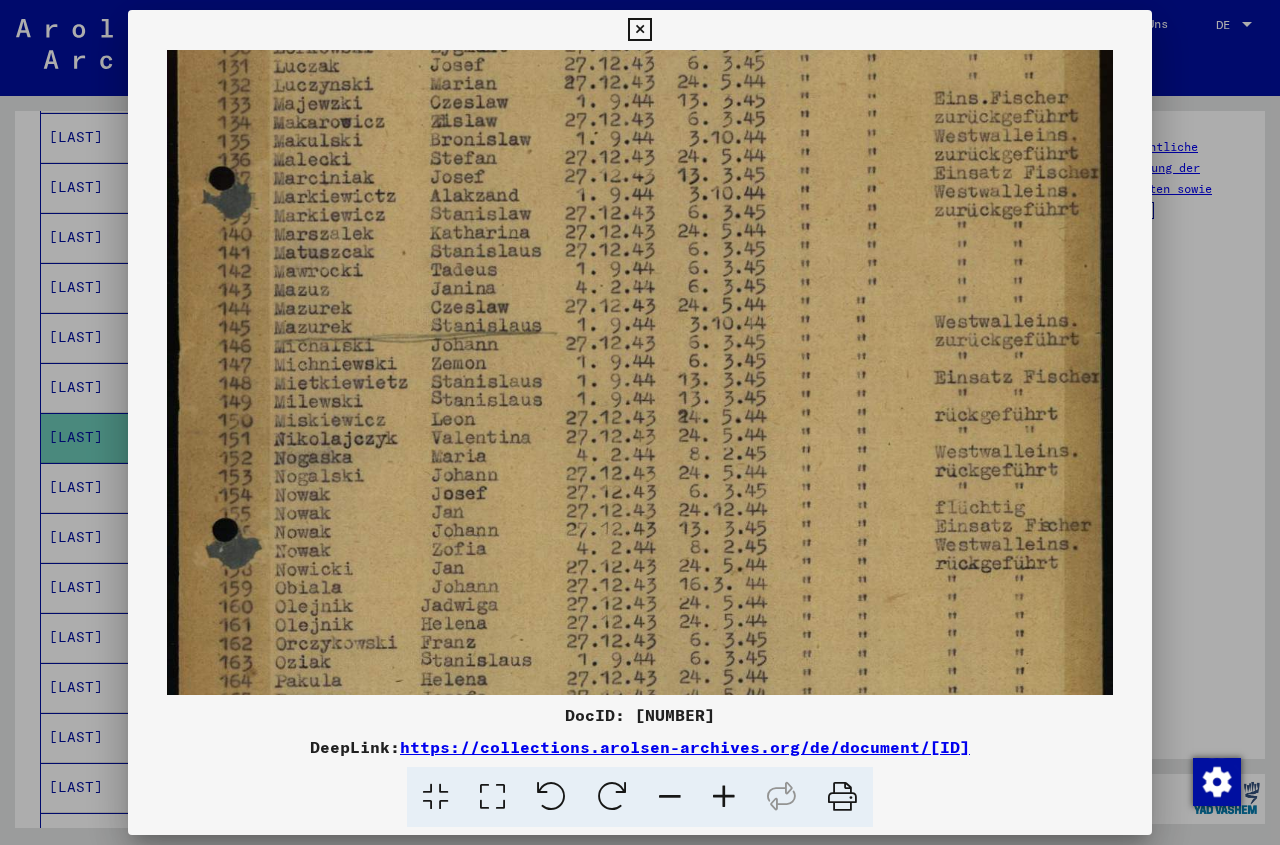 drag, startPoint x: 574, startPoint y: 551, endPoint x: 601, endPoint y: 395, distance: 158.31929 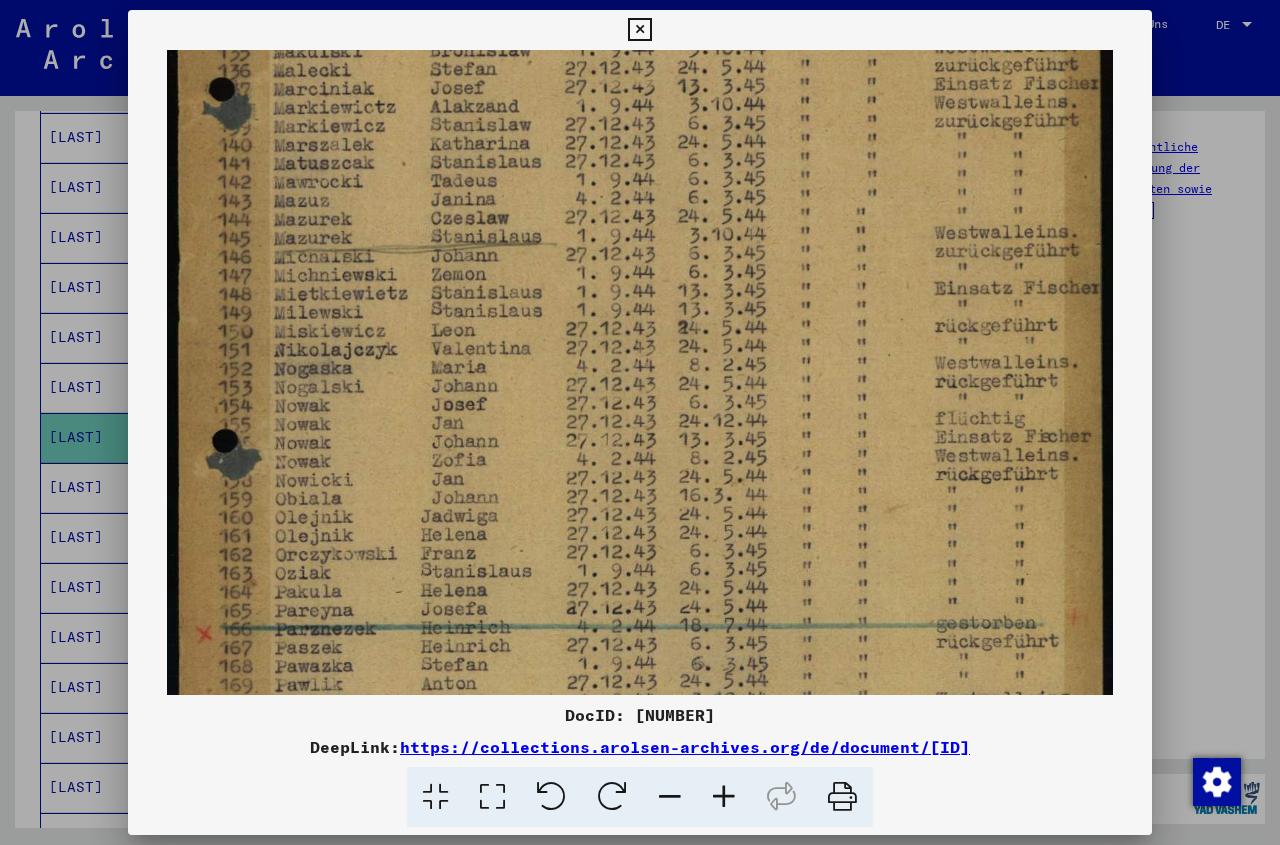 scroll, scrollTop: 569, scrollLeft: 0, axis: vertical 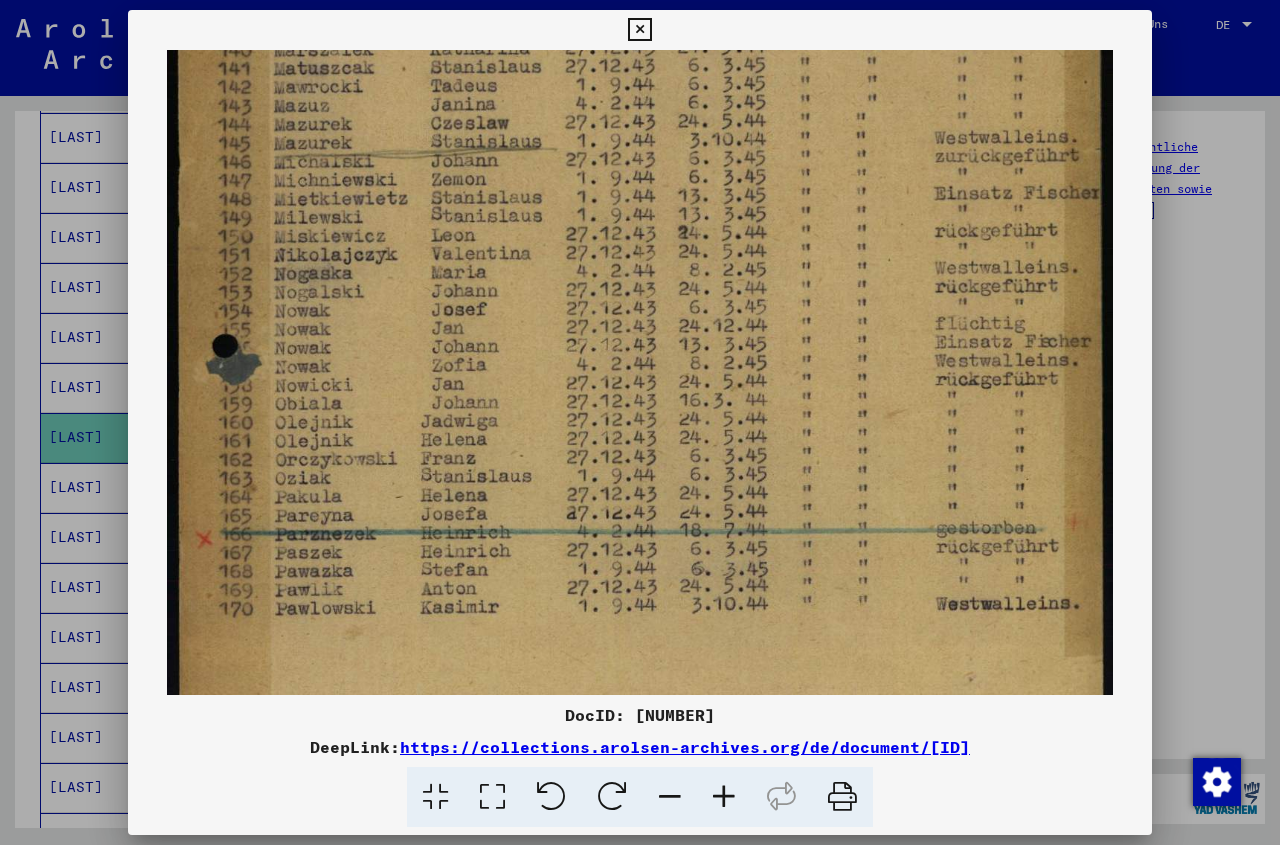 drag, startPoint x: 579, startPoint y: 570, endPoint x: 579, endPoint y: 386, distance: 184 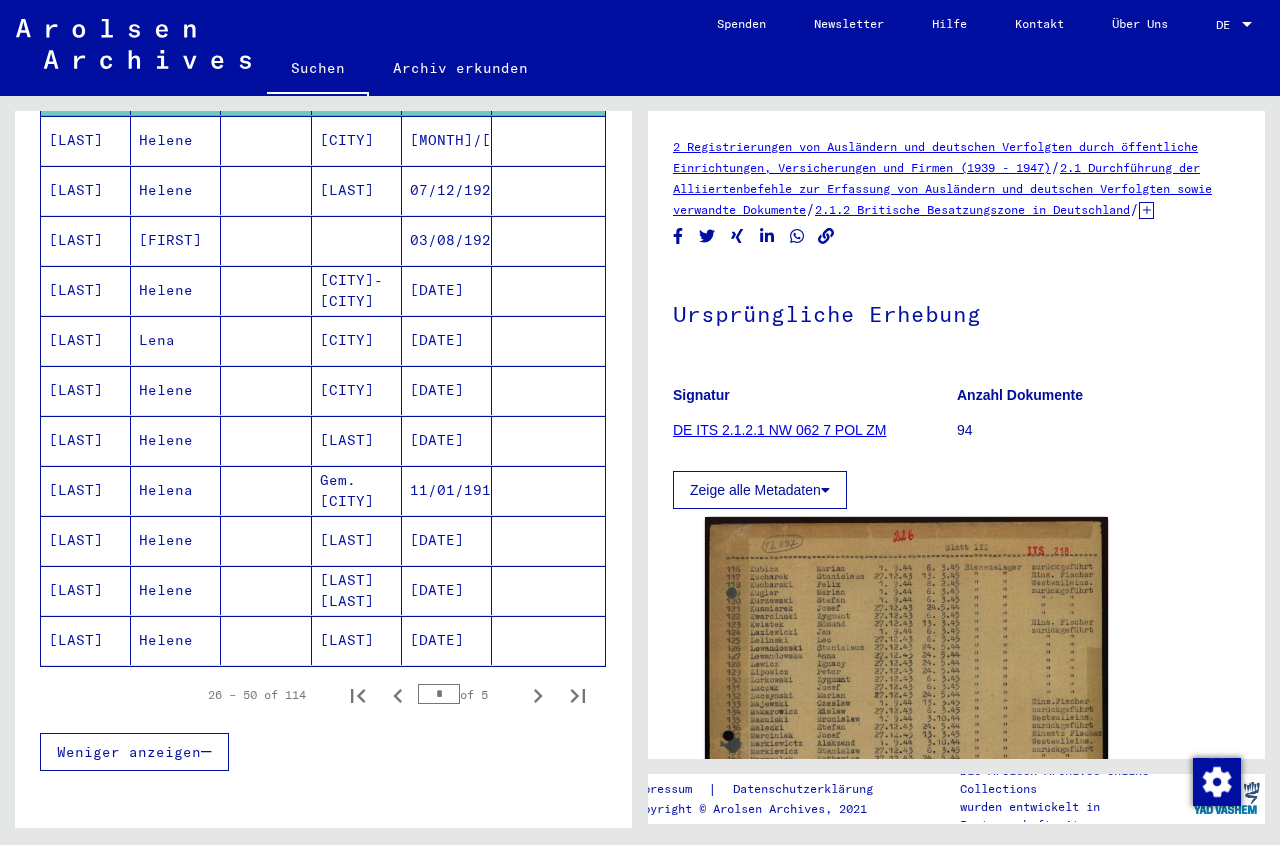 scroll, scrollTop: 1013, scrollLeft: 0, axis: vertical 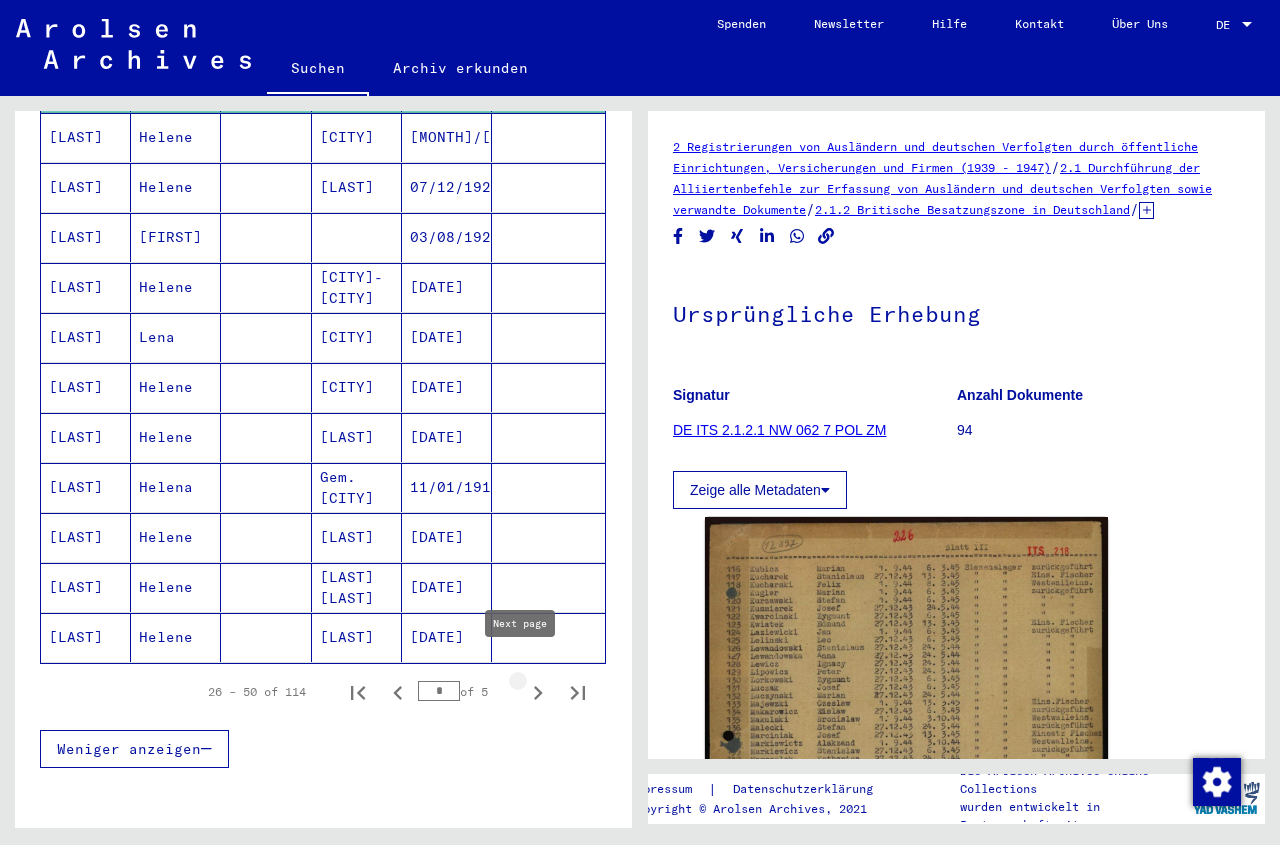 click 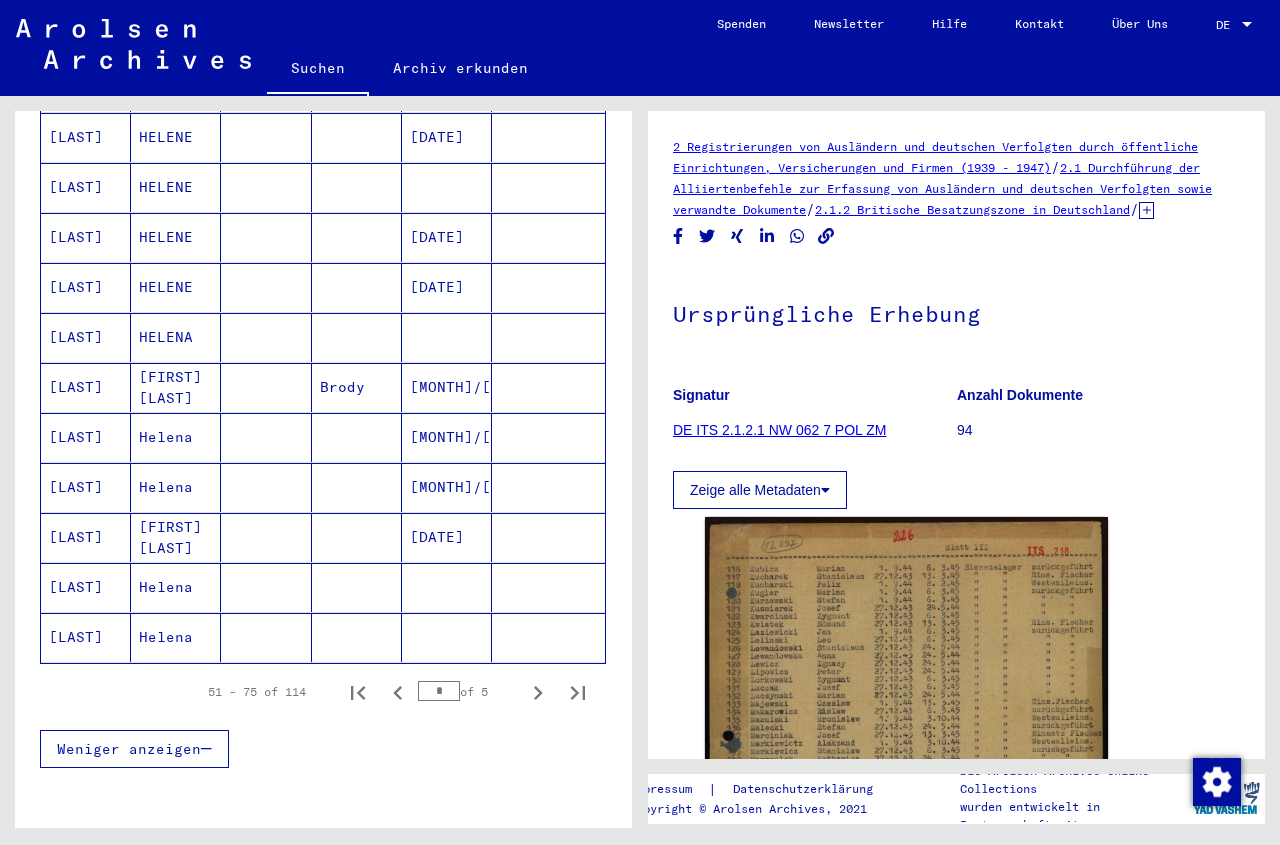 click 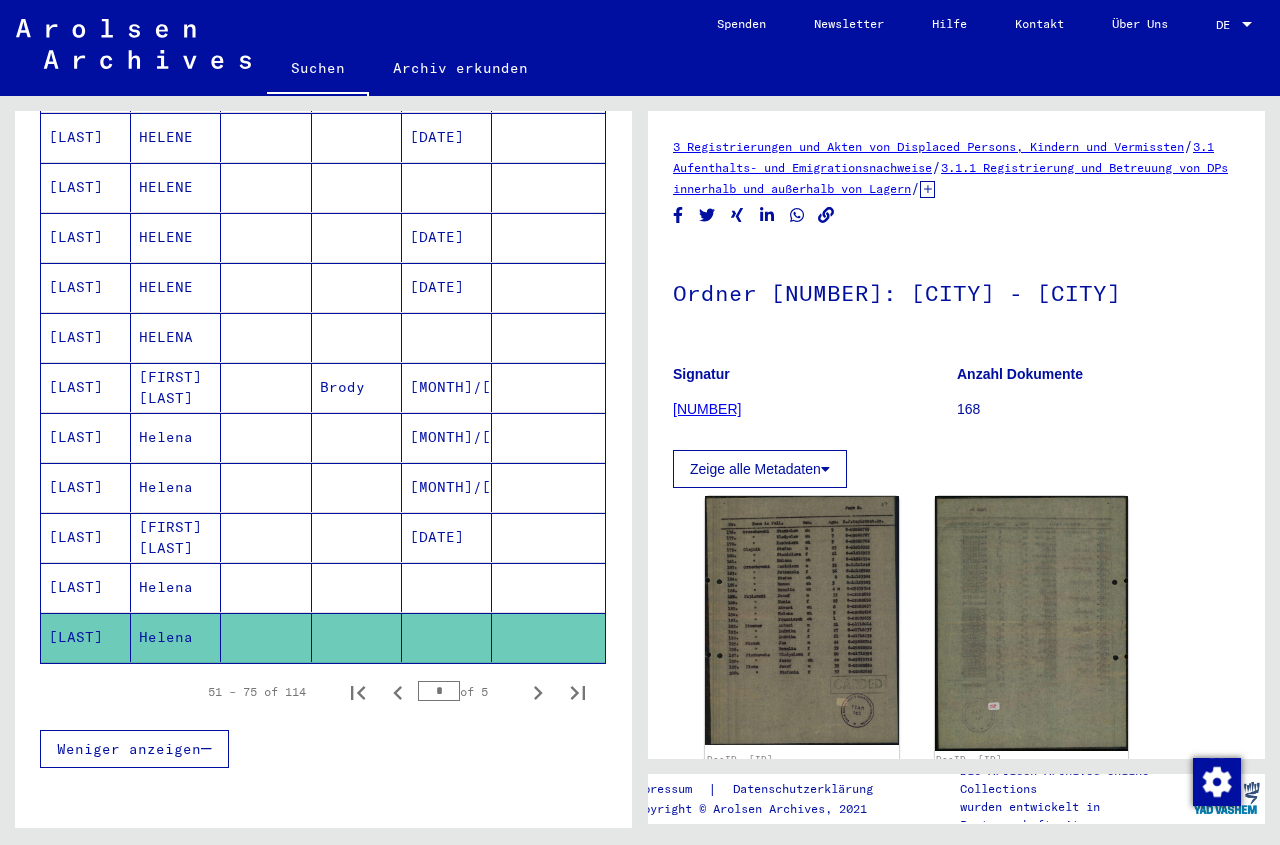 click at bounding box center [357, 637] 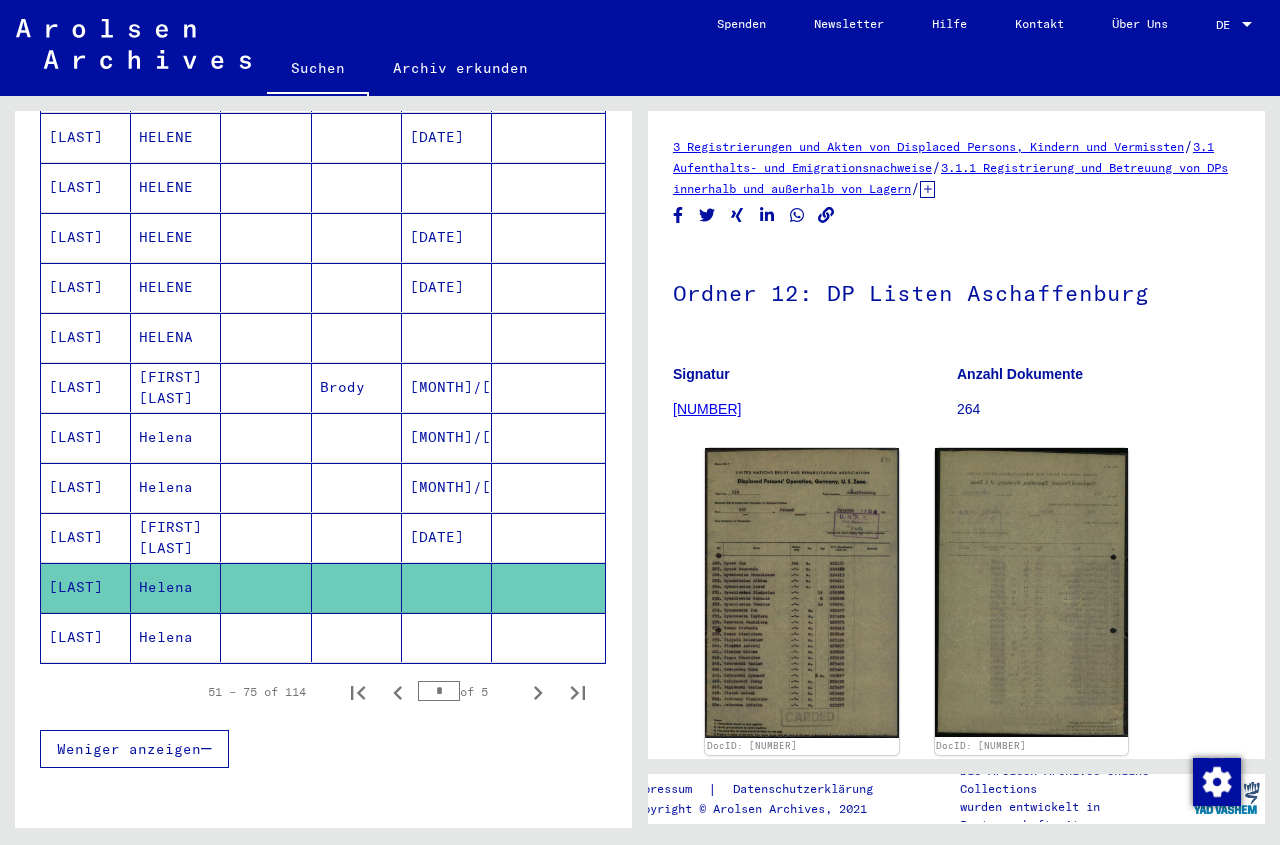 click at bounding box center (447, 387) 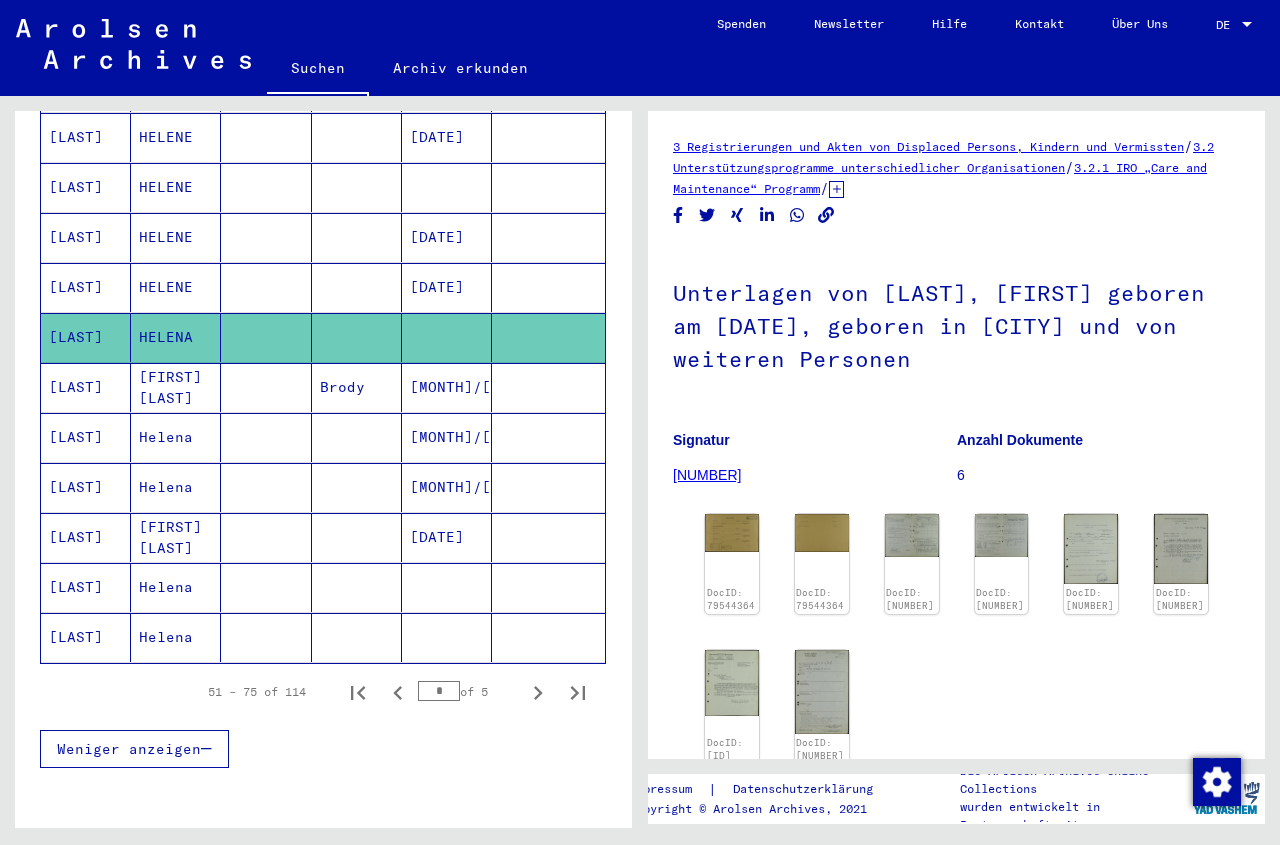 click at bounding box center [447, 237] 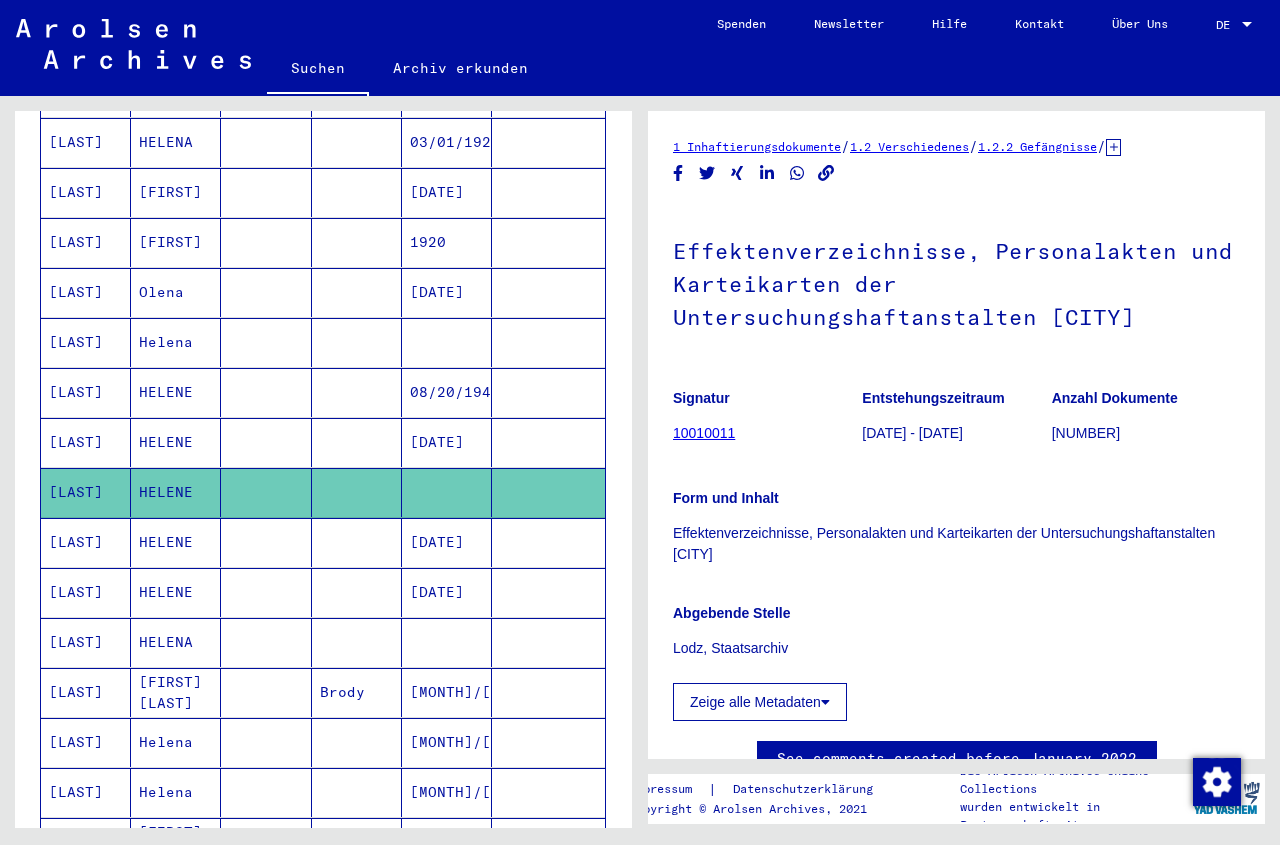 scroll, scrollTop: 689, scrollLeft: 0, axis: vertical 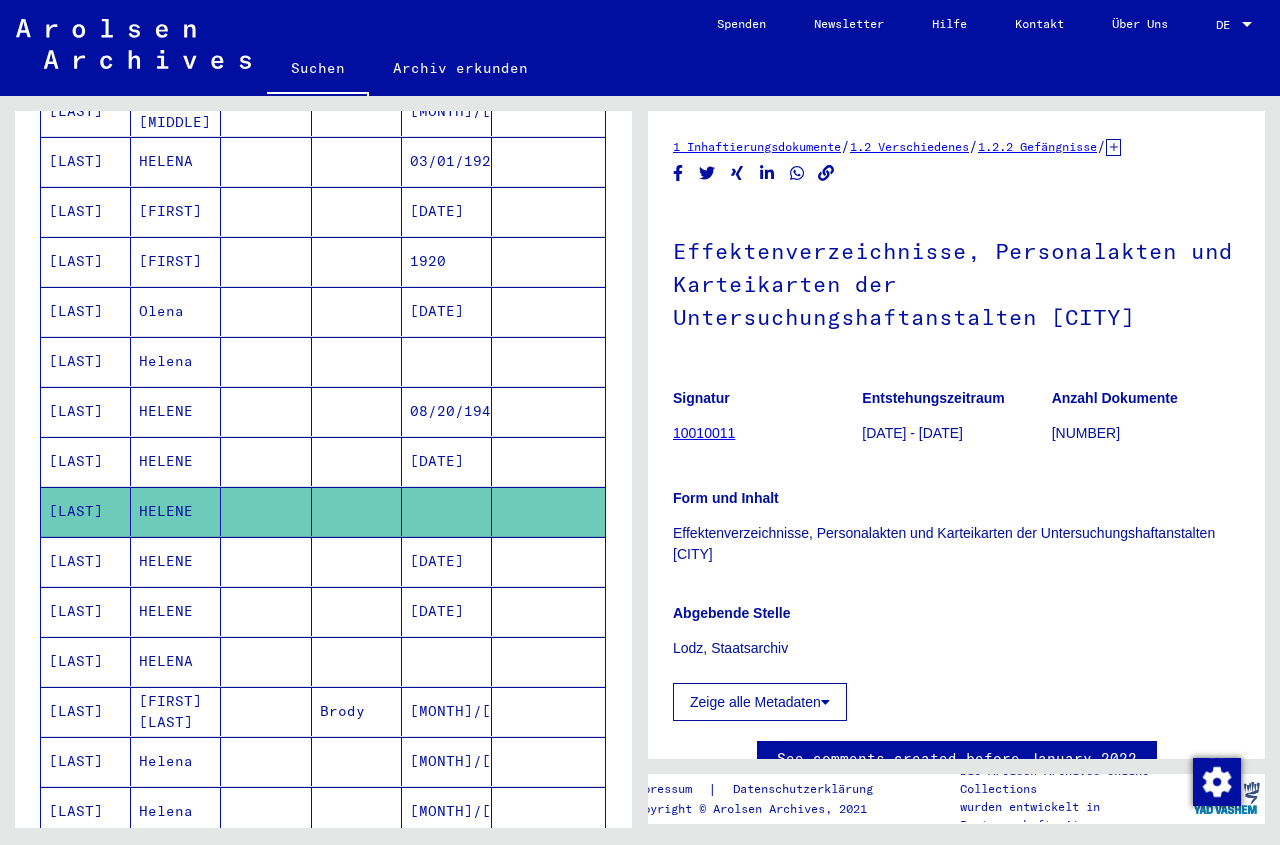 click at bounding box center (447, 411) 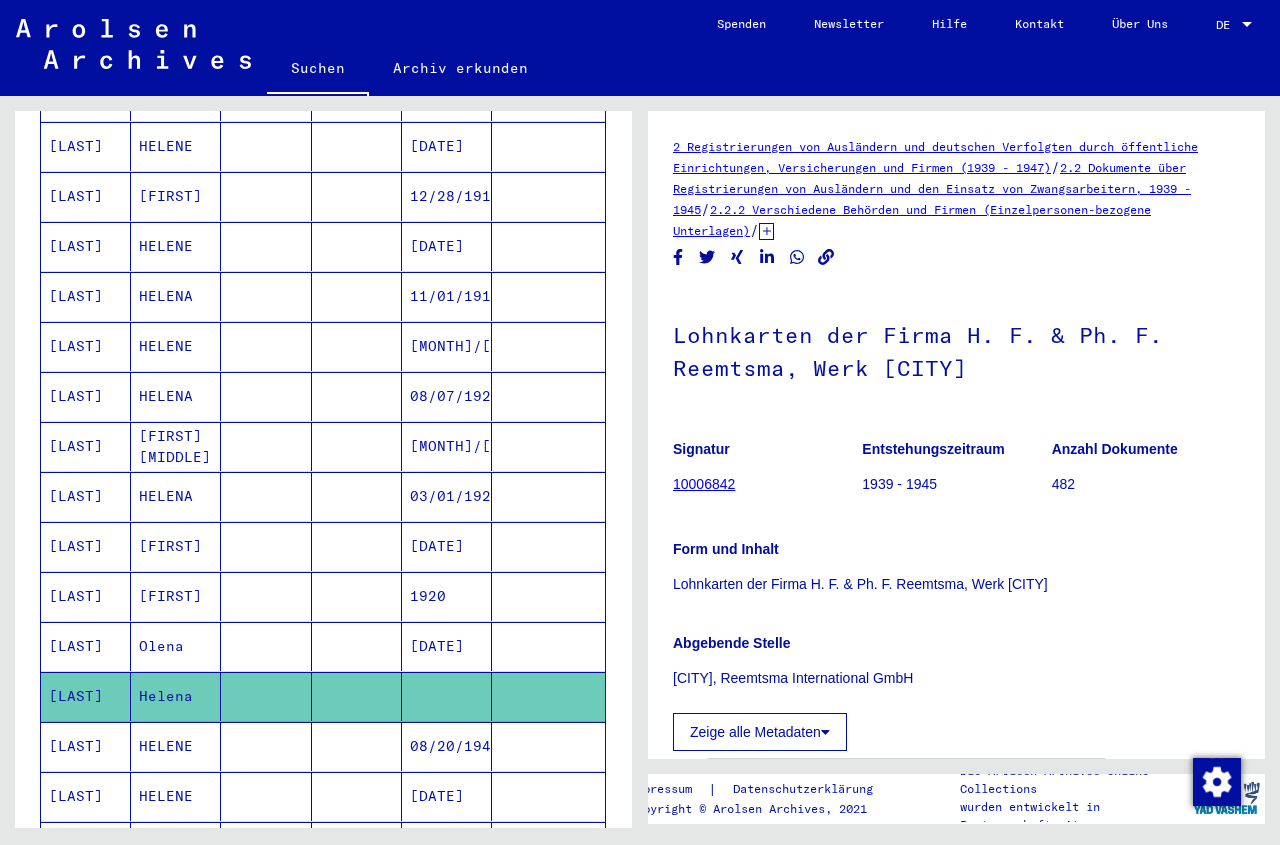 scroll, scrollTop: 347, scrollLeft: 0, axis: vertical 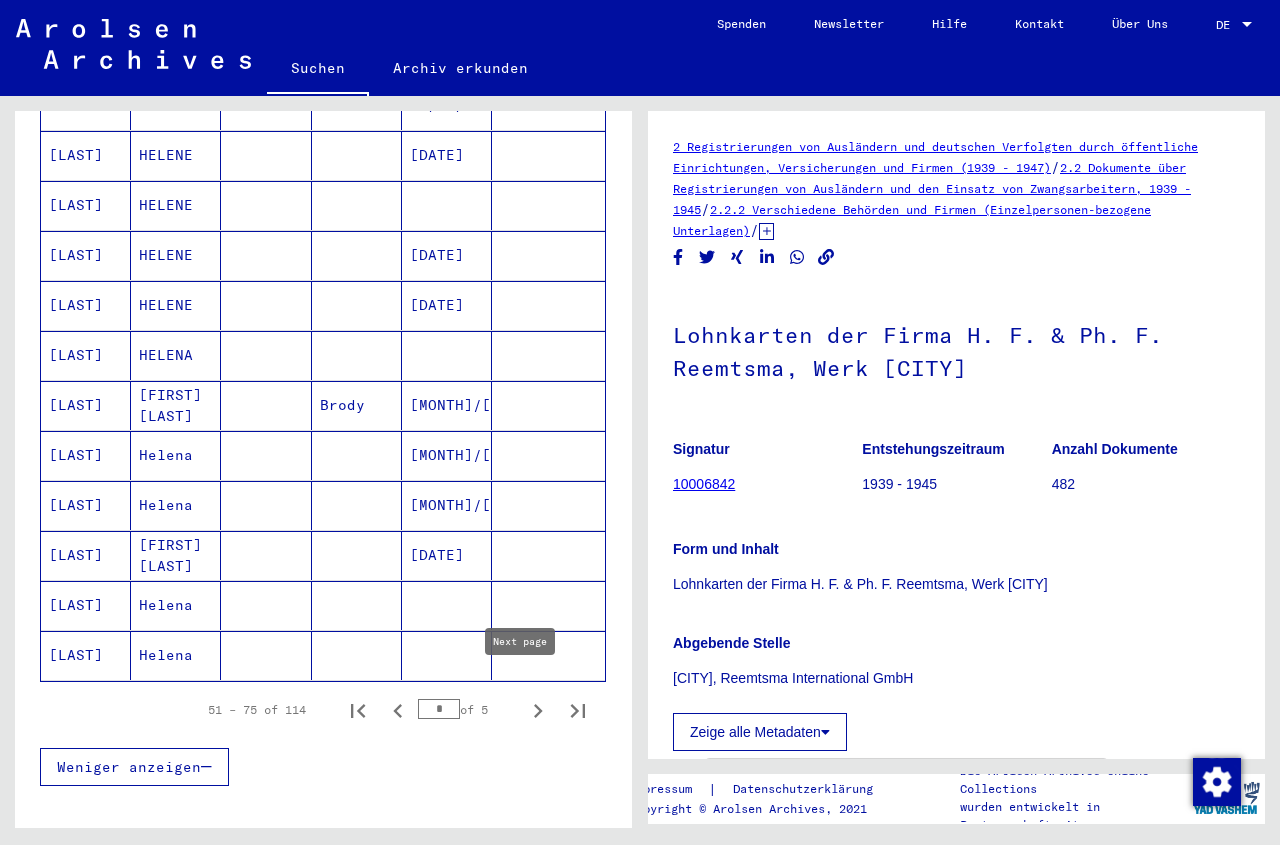 click 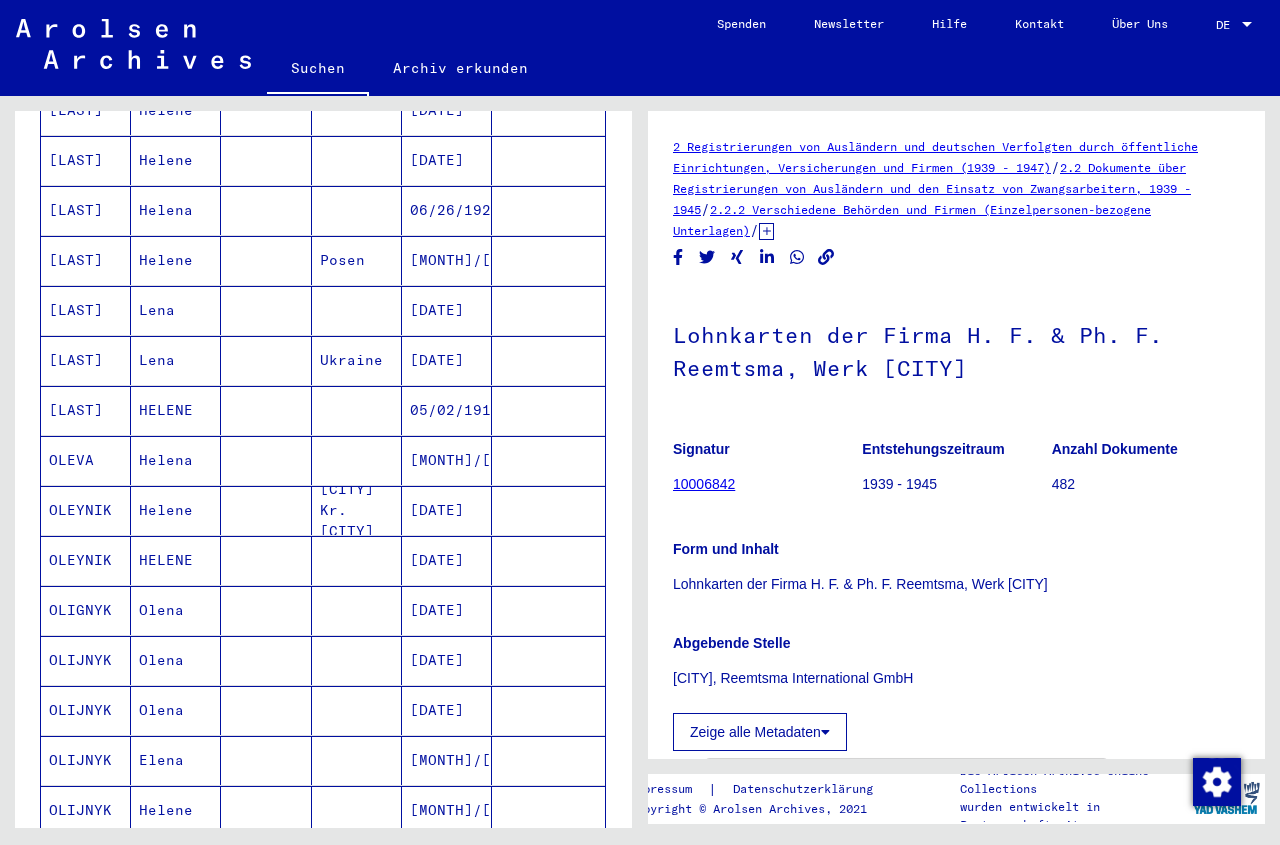 scroll, scrollTop: 607, scrollLeft: 0, axis: vertical 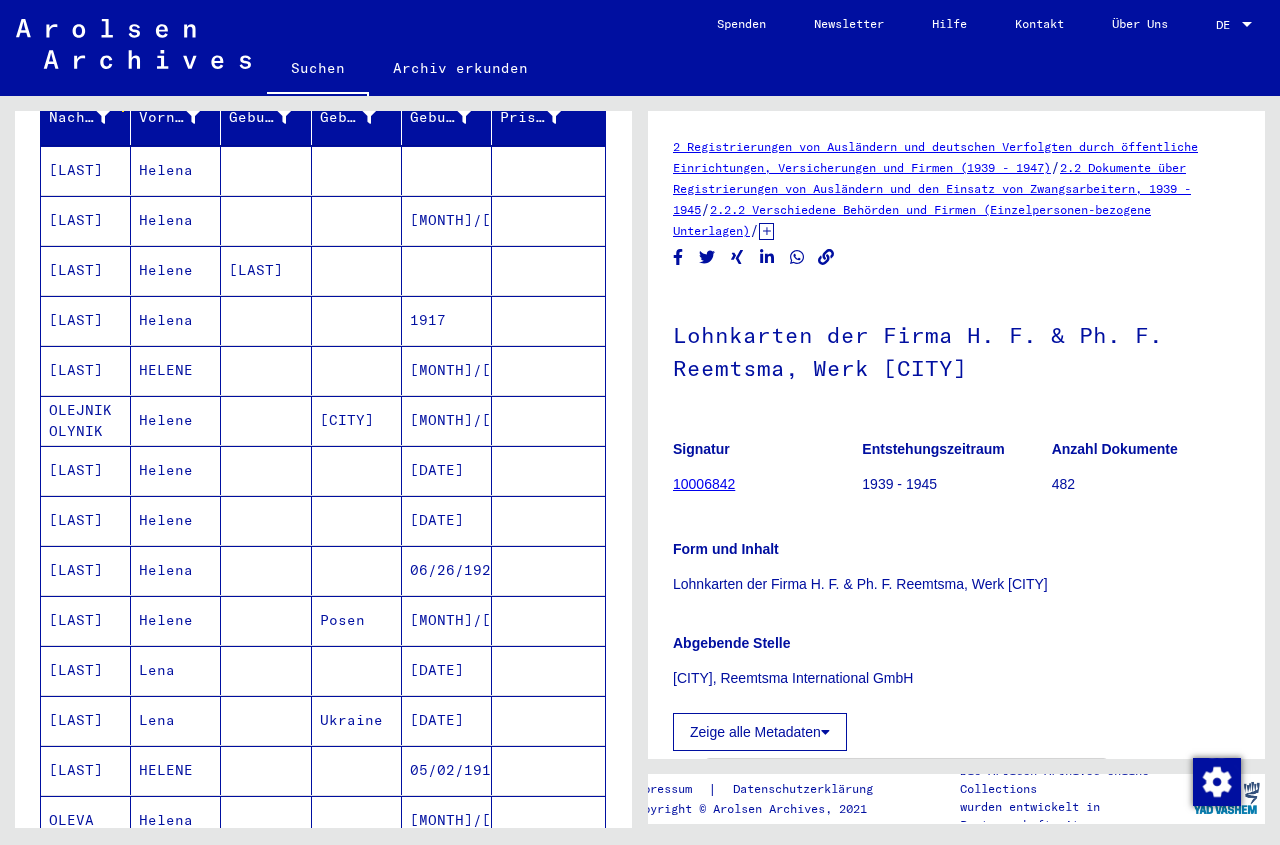 click on "[MONTH]/[DAY]/[YEAR]" at bounding box center [447, 470] 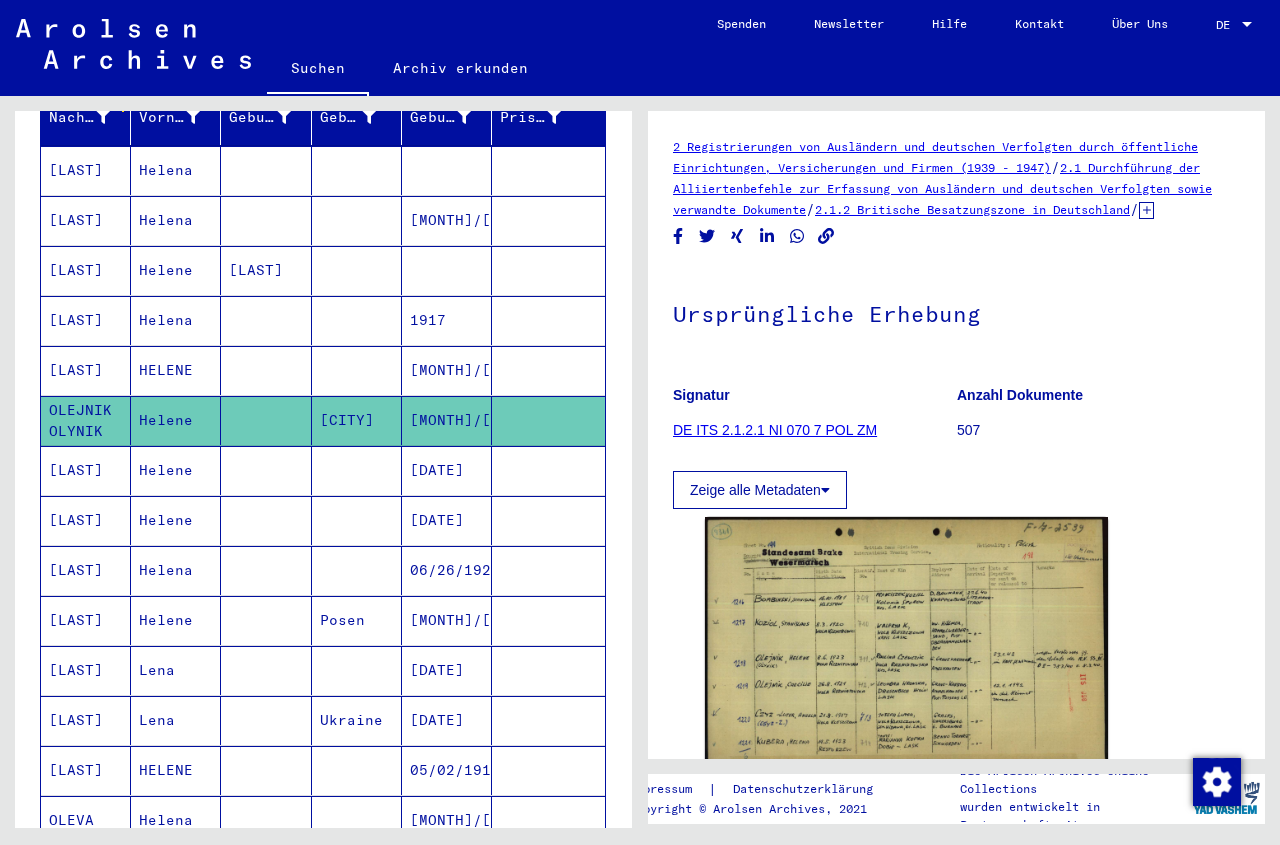 click at bounding box center (447, 320) 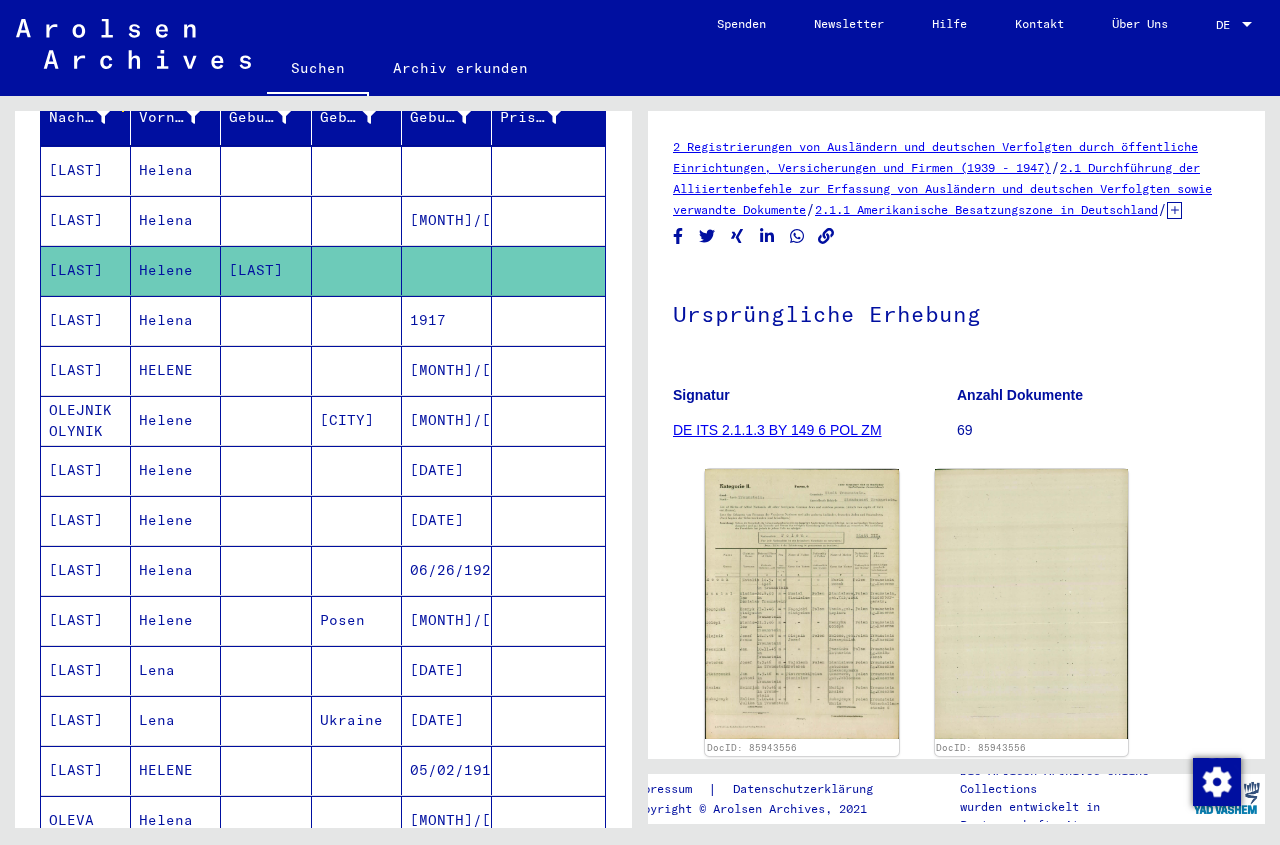 click on "[MONTH]/[DAY]/[YEAR]" at bounding box center (447, 270) 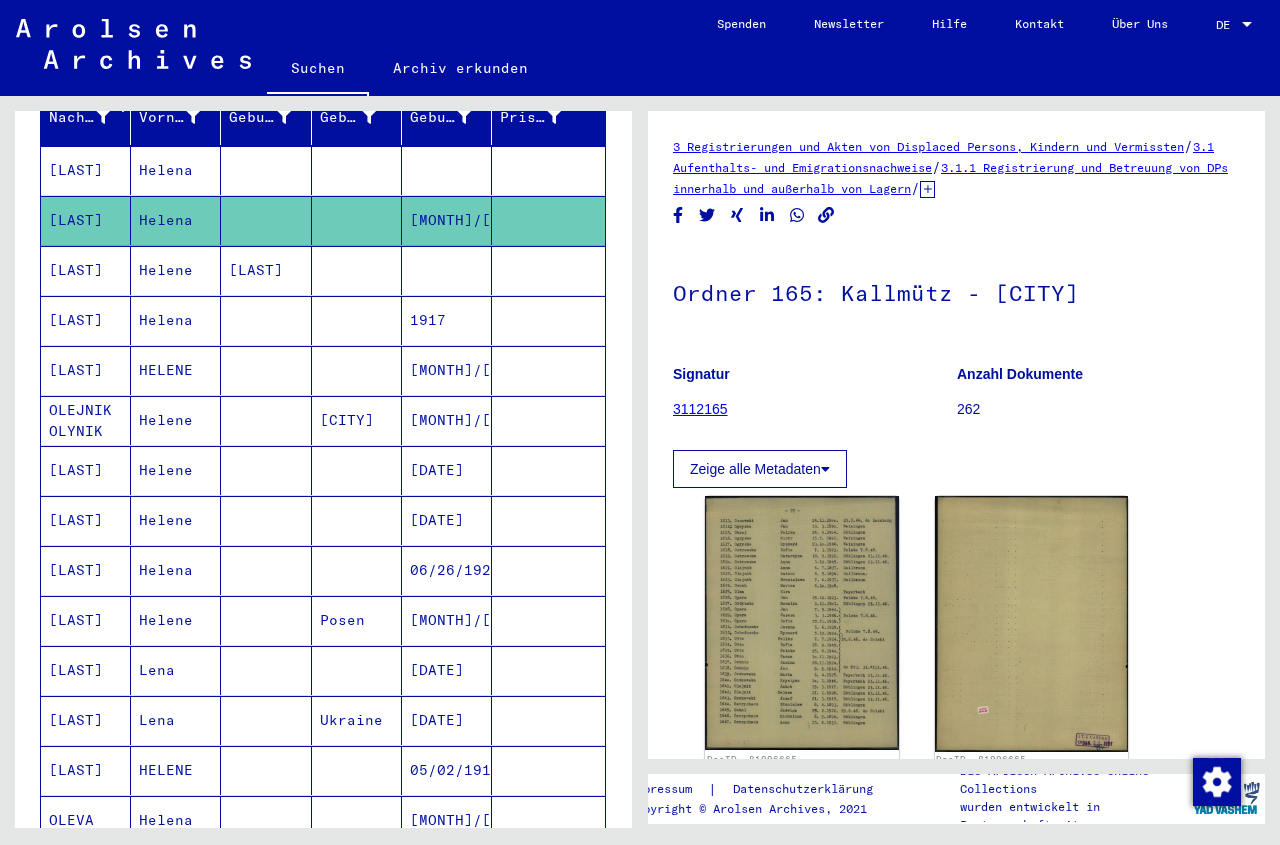 click at bounding box center [447, 220] 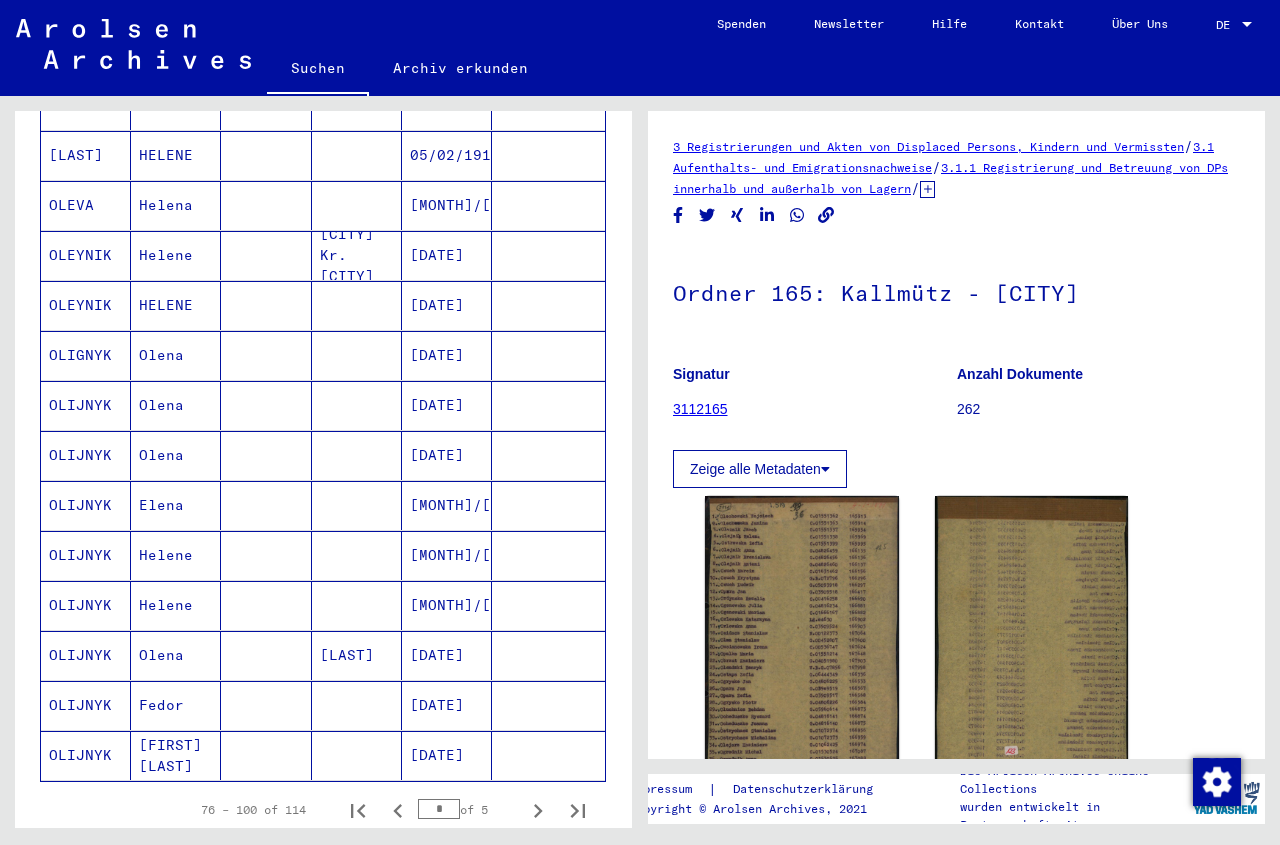 scroll, scrollTop: 1081, scrollLeft: 0, axis: vertical 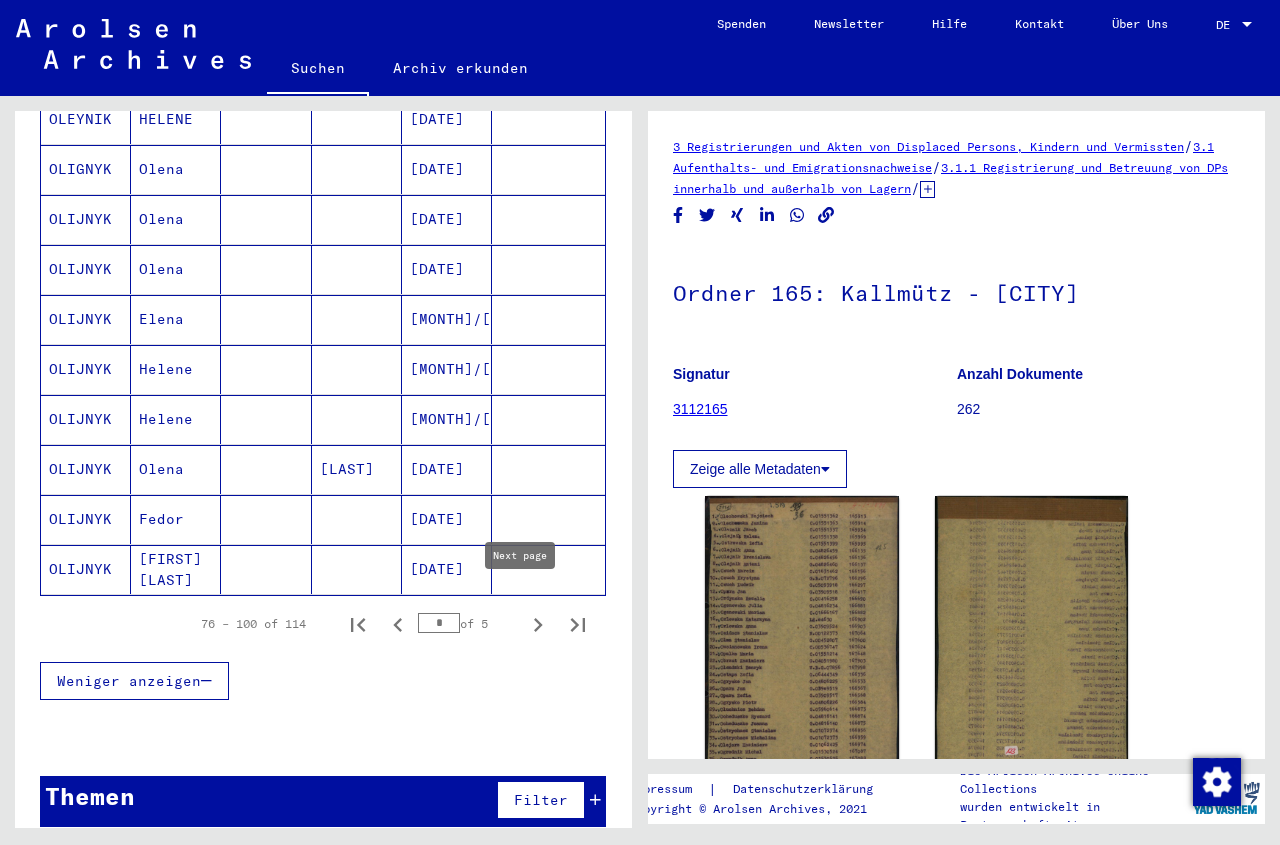 click 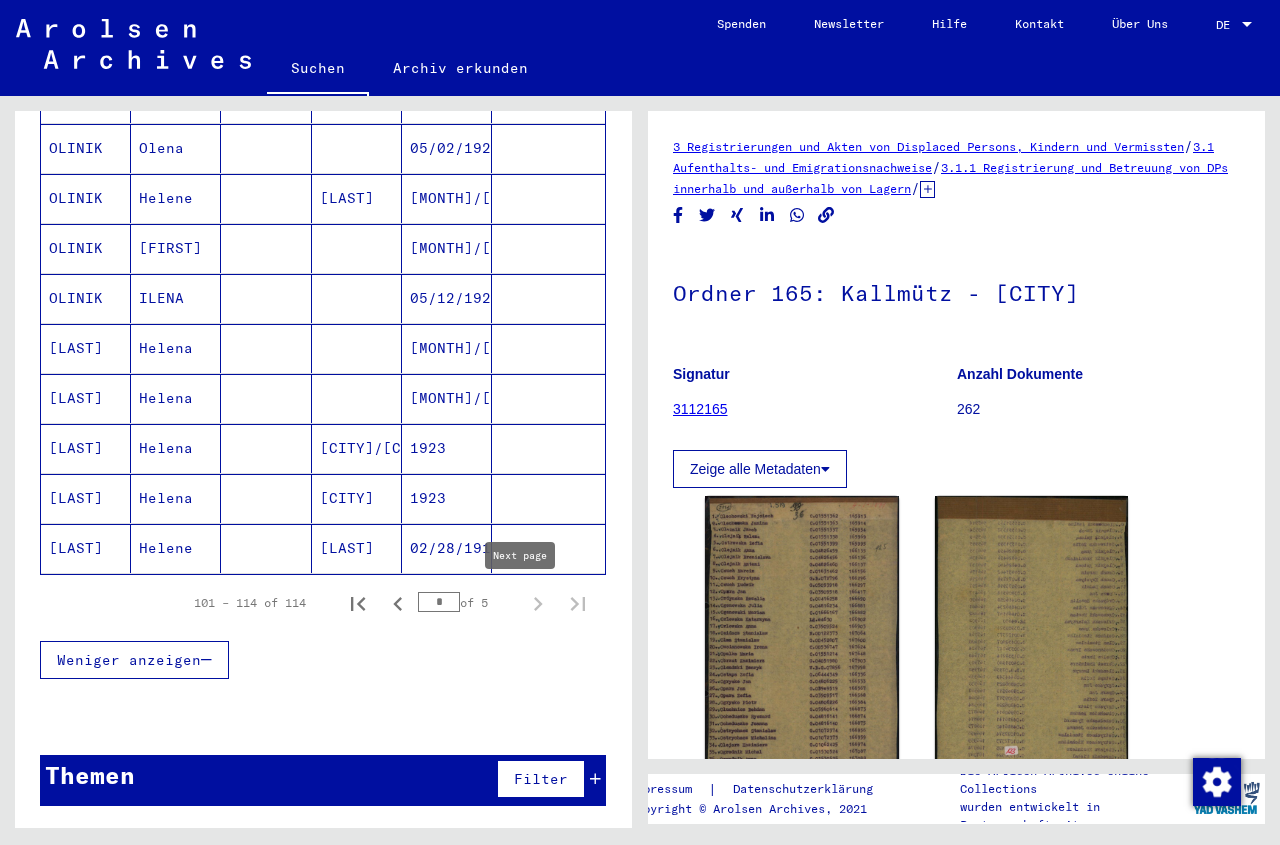 scroll, scrollTop: 531, scrollLeft: 0, axis: vertical 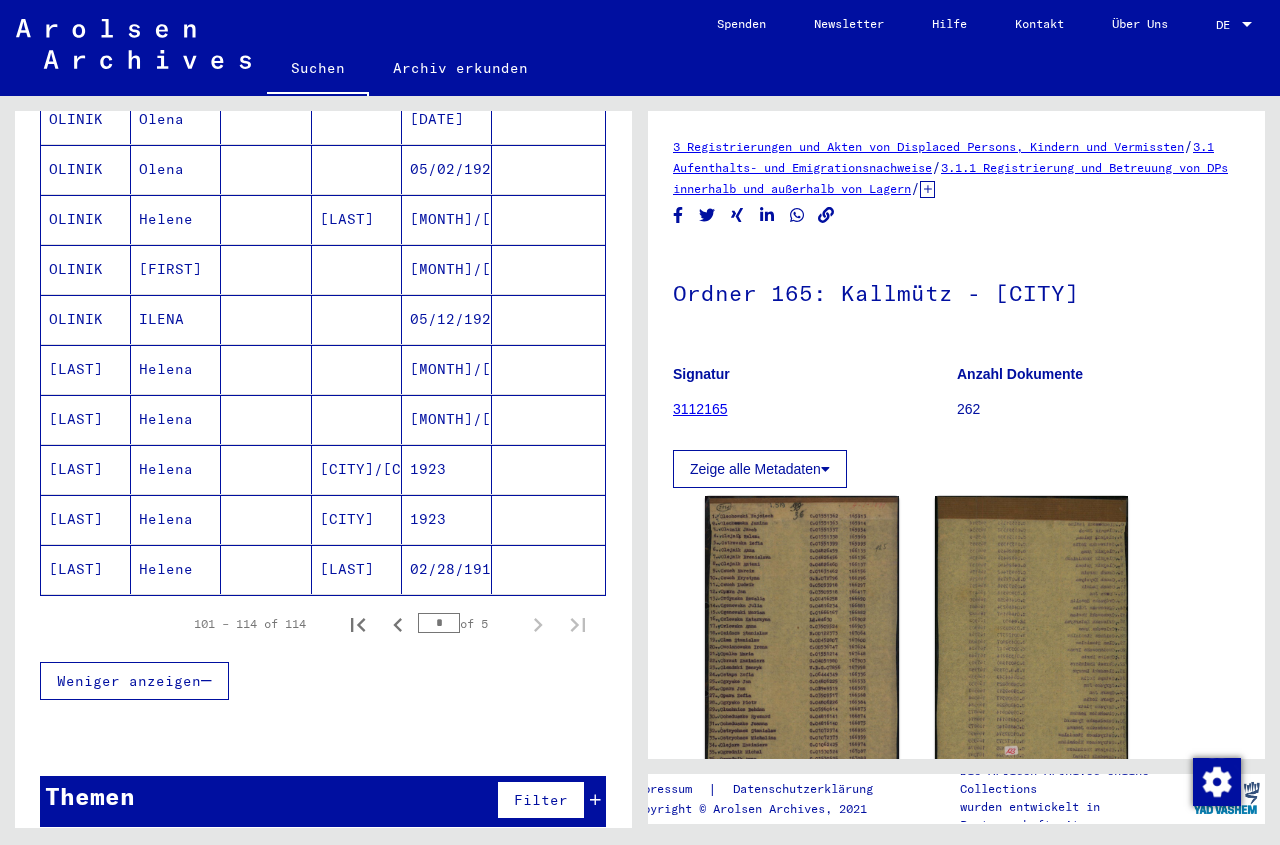 click on "1923" at bounding box center [447, 569] 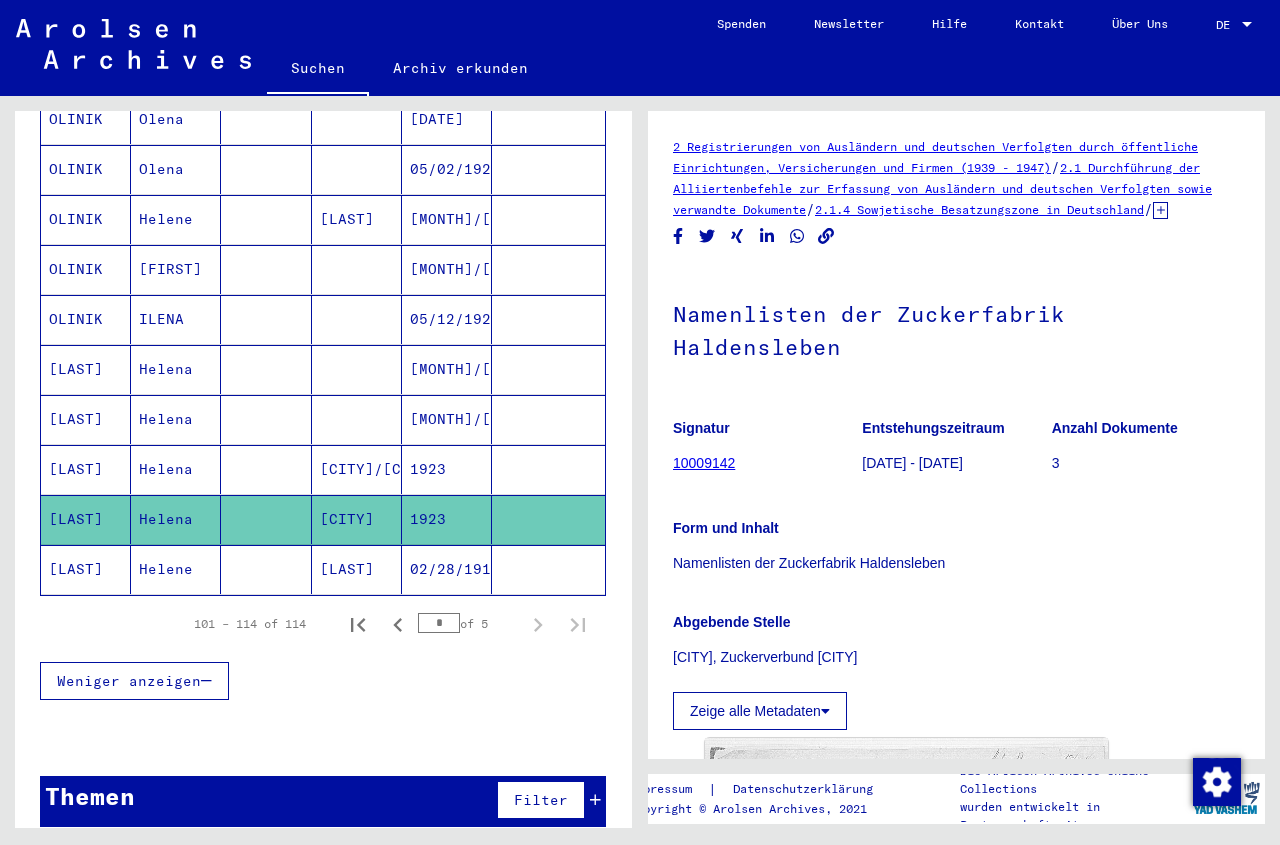 click on "1923" at bounding box center (447, 519) 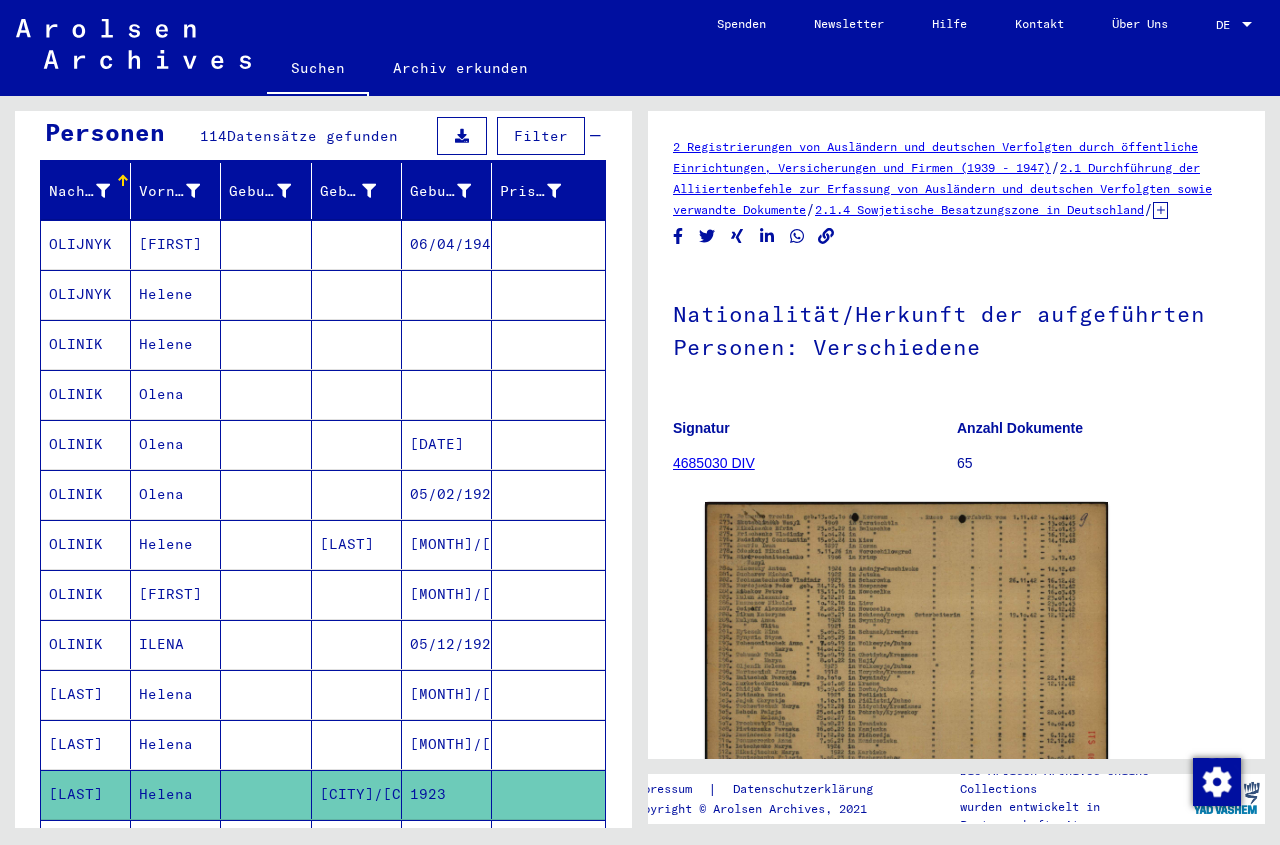 scroll, scrollTop: 202, scrollLeft: 0, axis: vertical 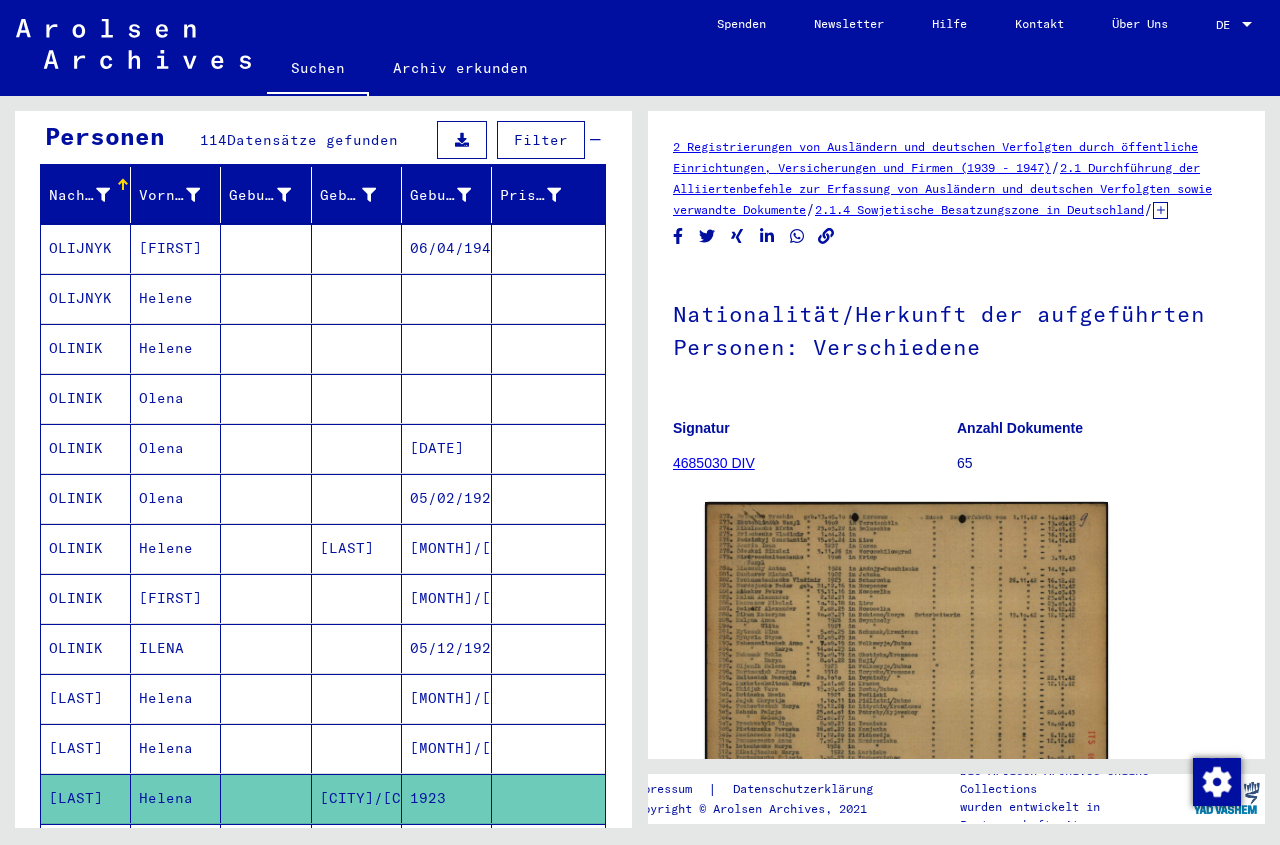 click at bounding box center [447, 448] 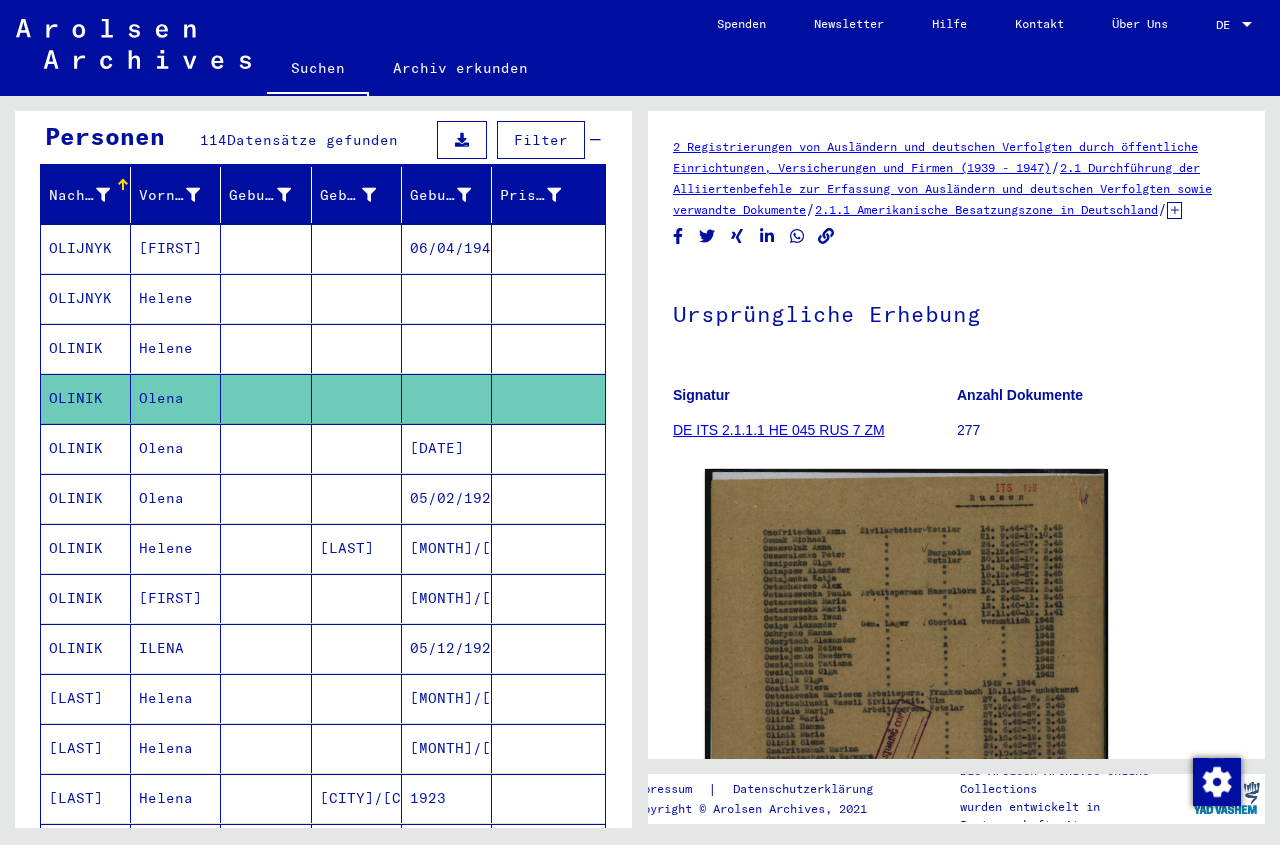 click at bounding box center [447, 398] 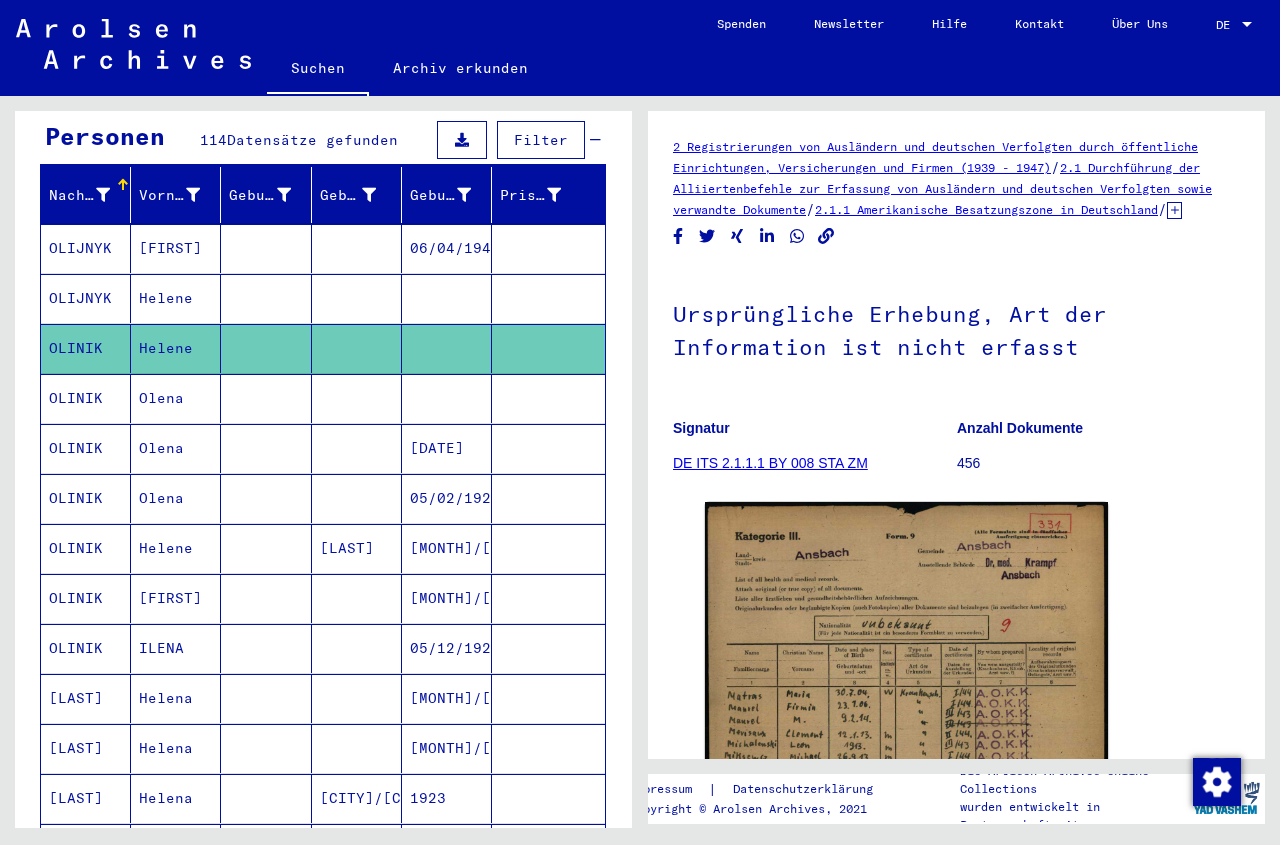 click at bounding box center (447, 348) 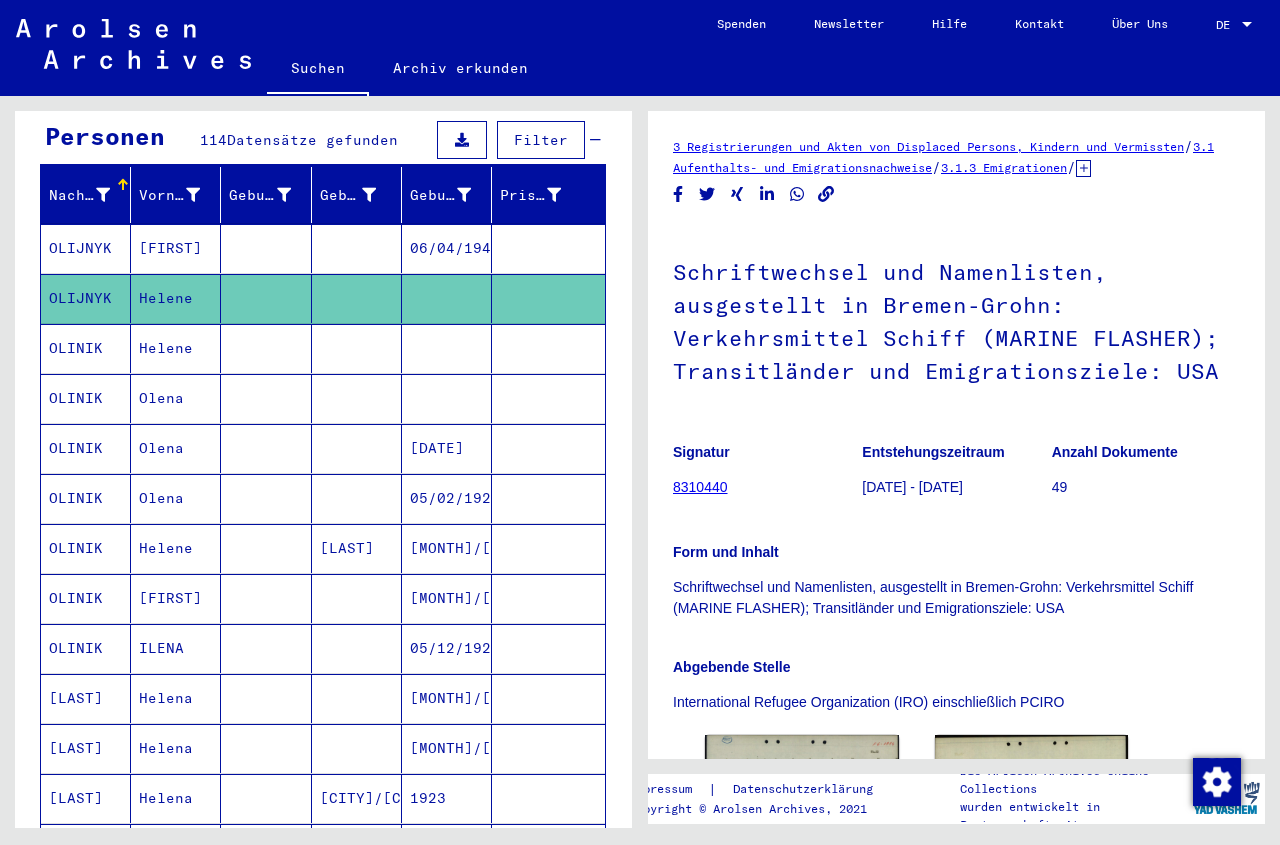 click at bounding box center (447, 398) 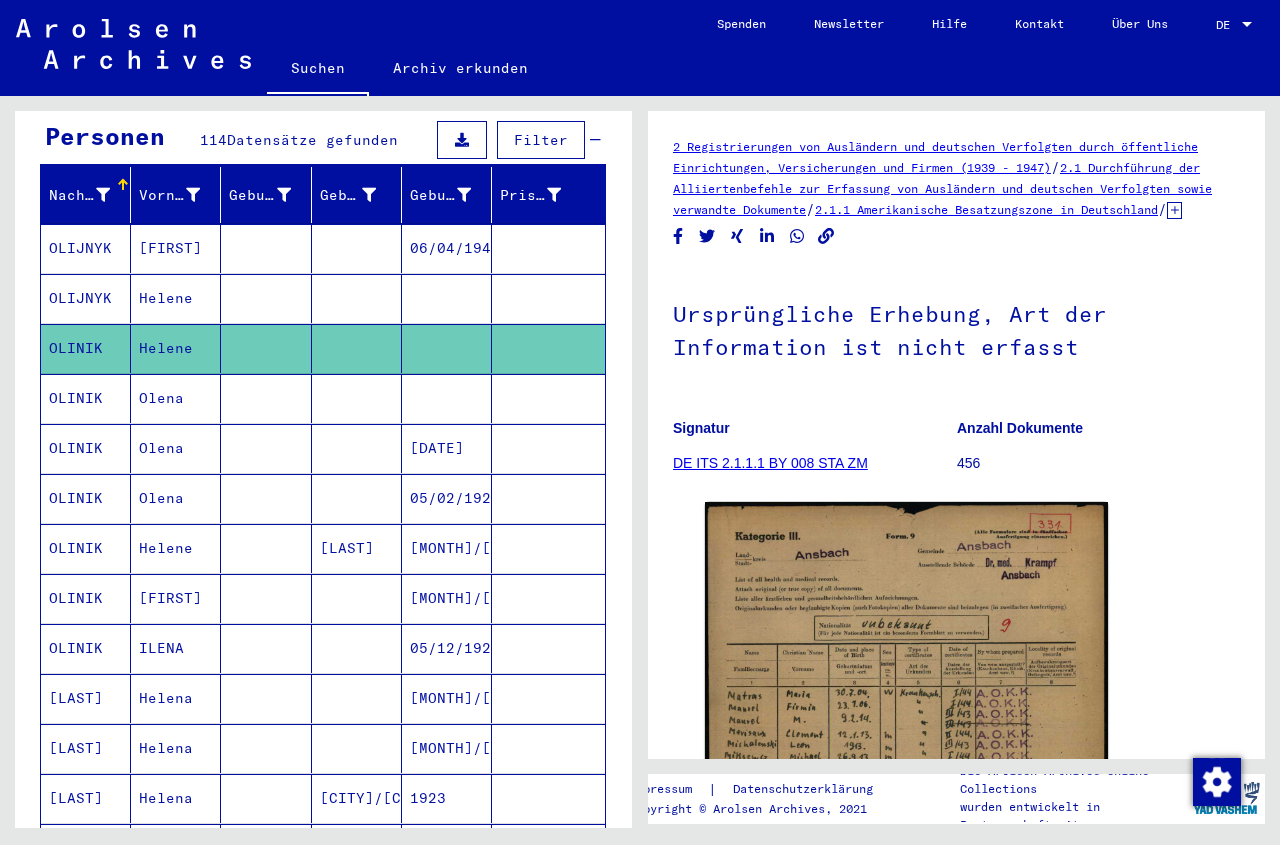 click at bounding box center (447, 348) 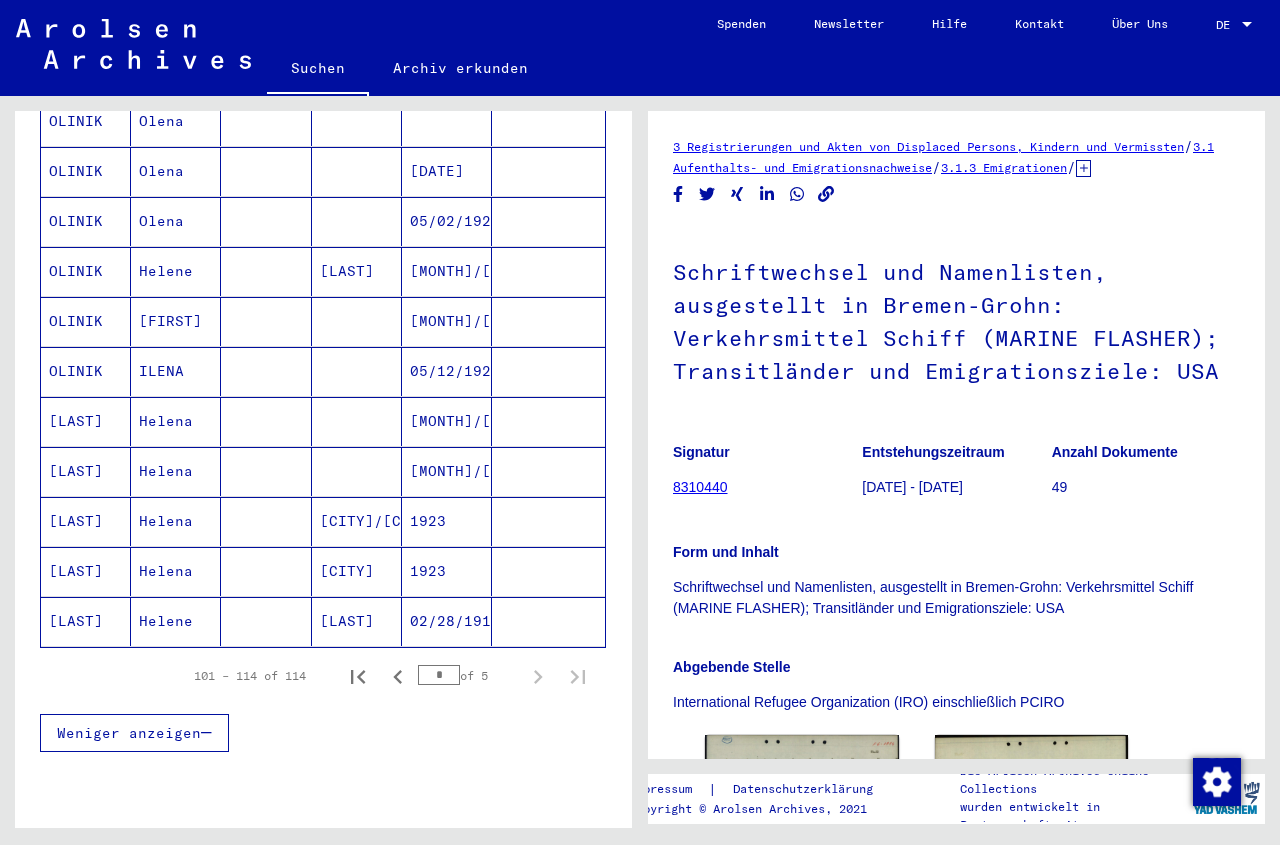scroll, scrollTop: 481, scrollLeft: 0, axis: vertical 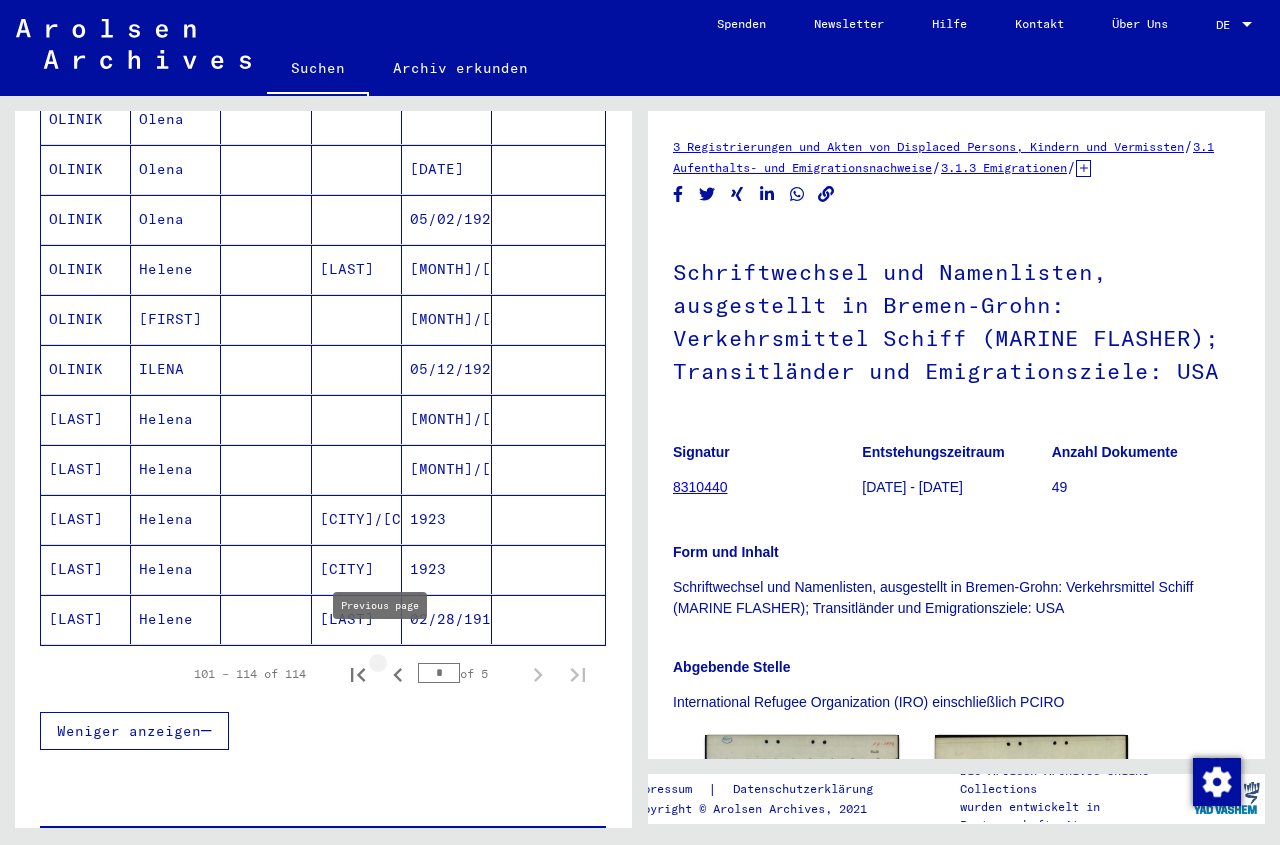 click 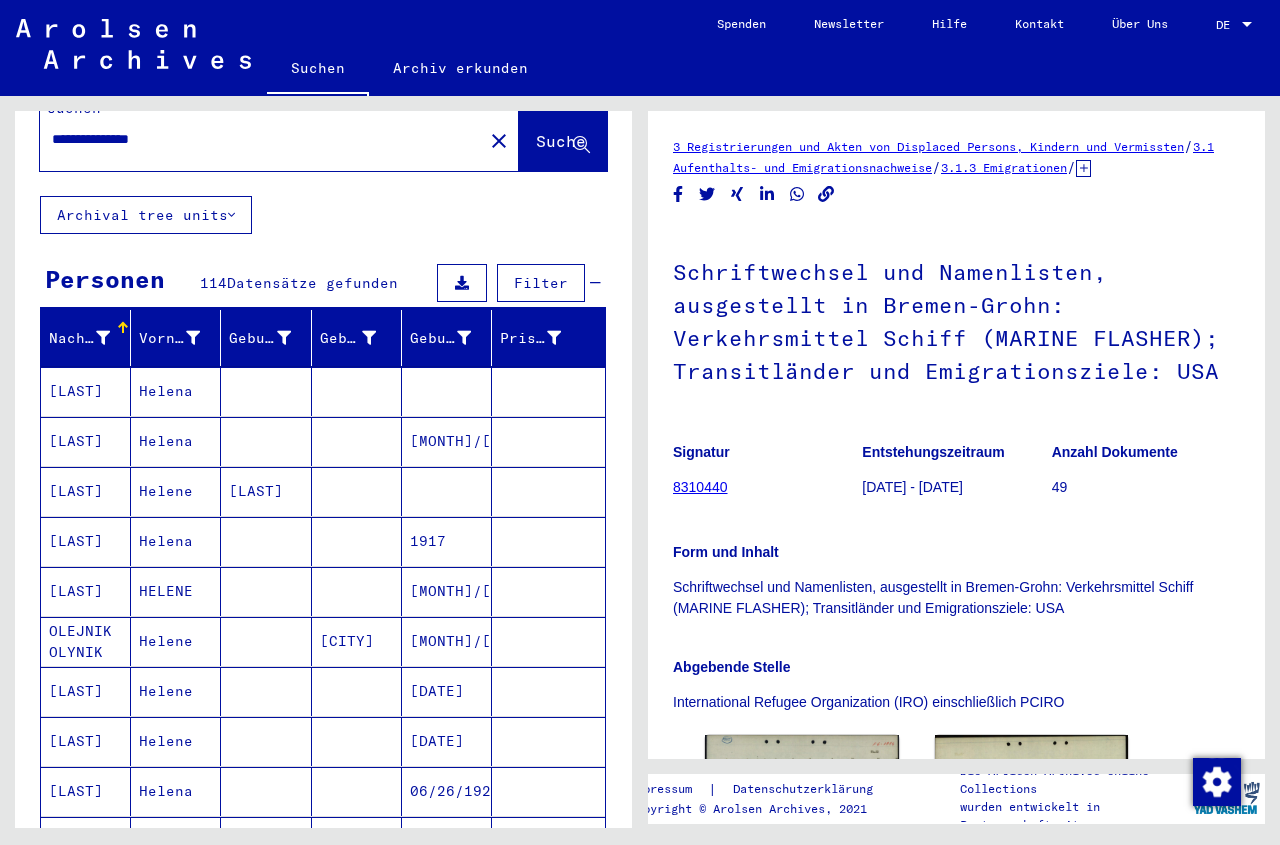scroll, scrollTop: 0, scrollLeft: 0, axis: both 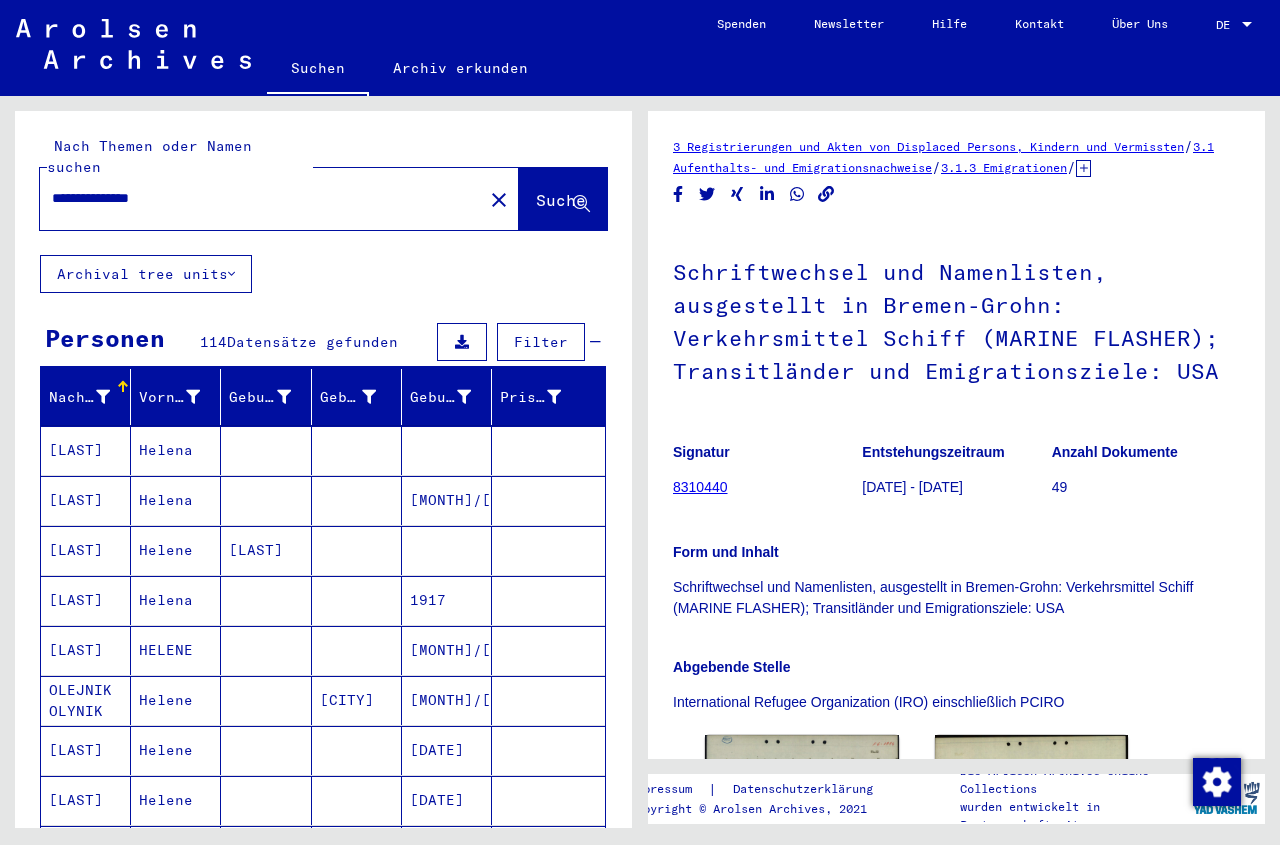 click on "**********" at bounding box center (261, 198) 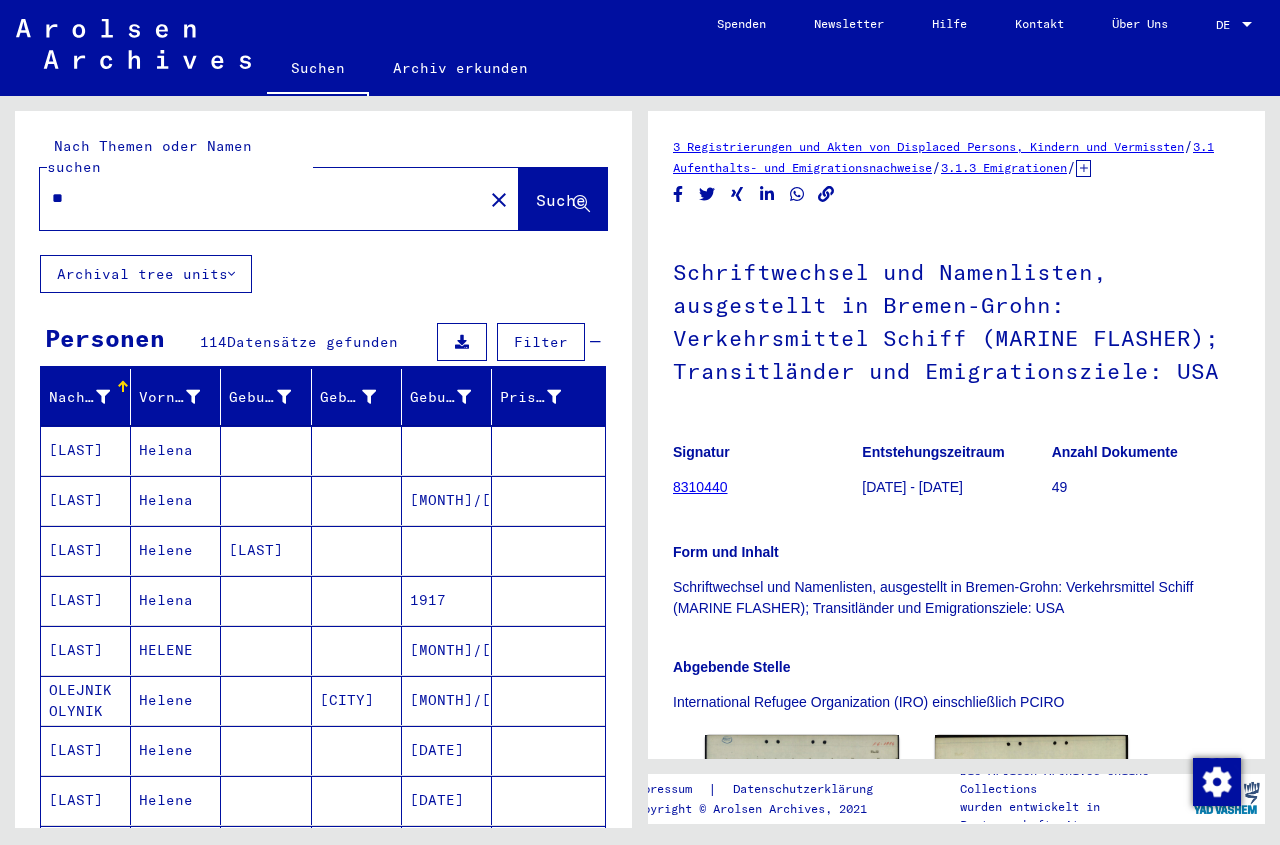 type on "*" 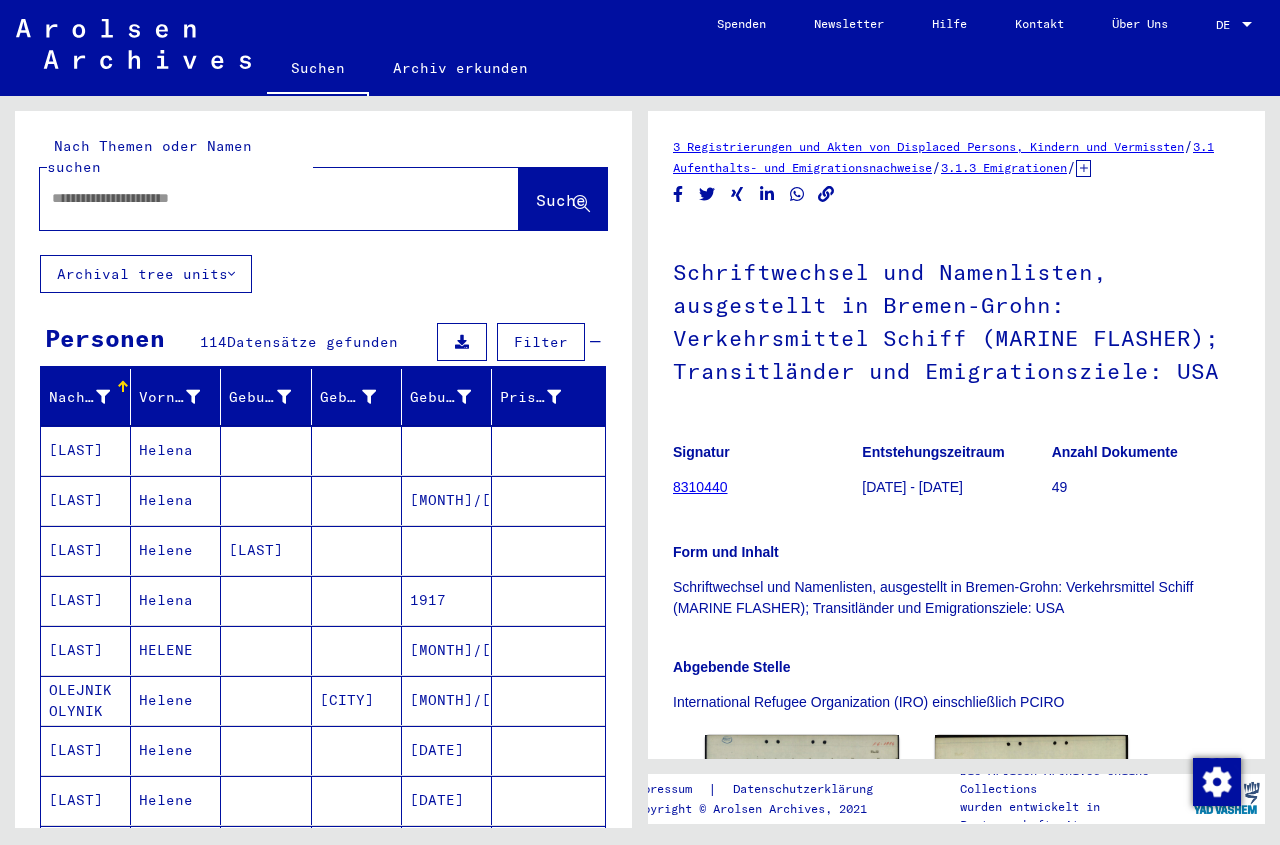 paste on "**********" 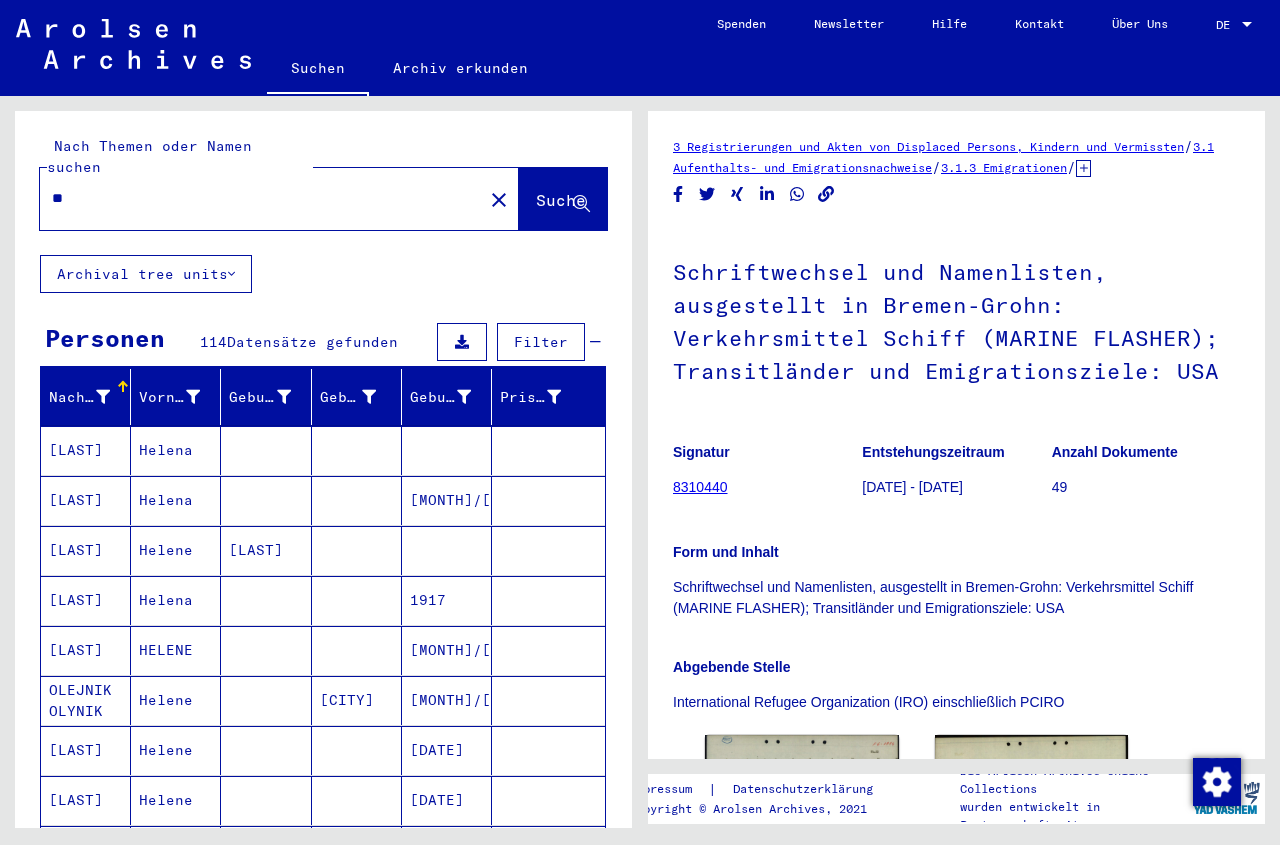 type on "*" 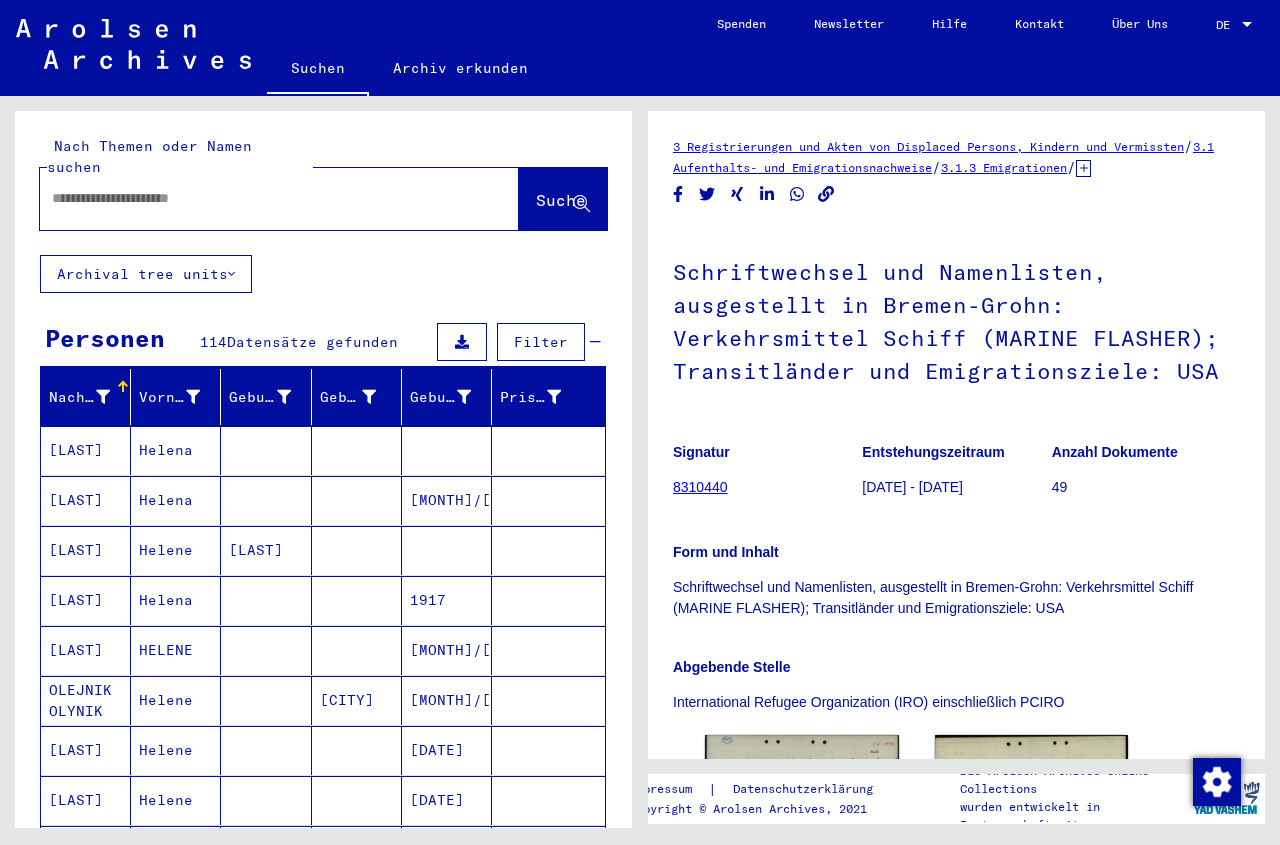 click at bounding box center (261, 198) 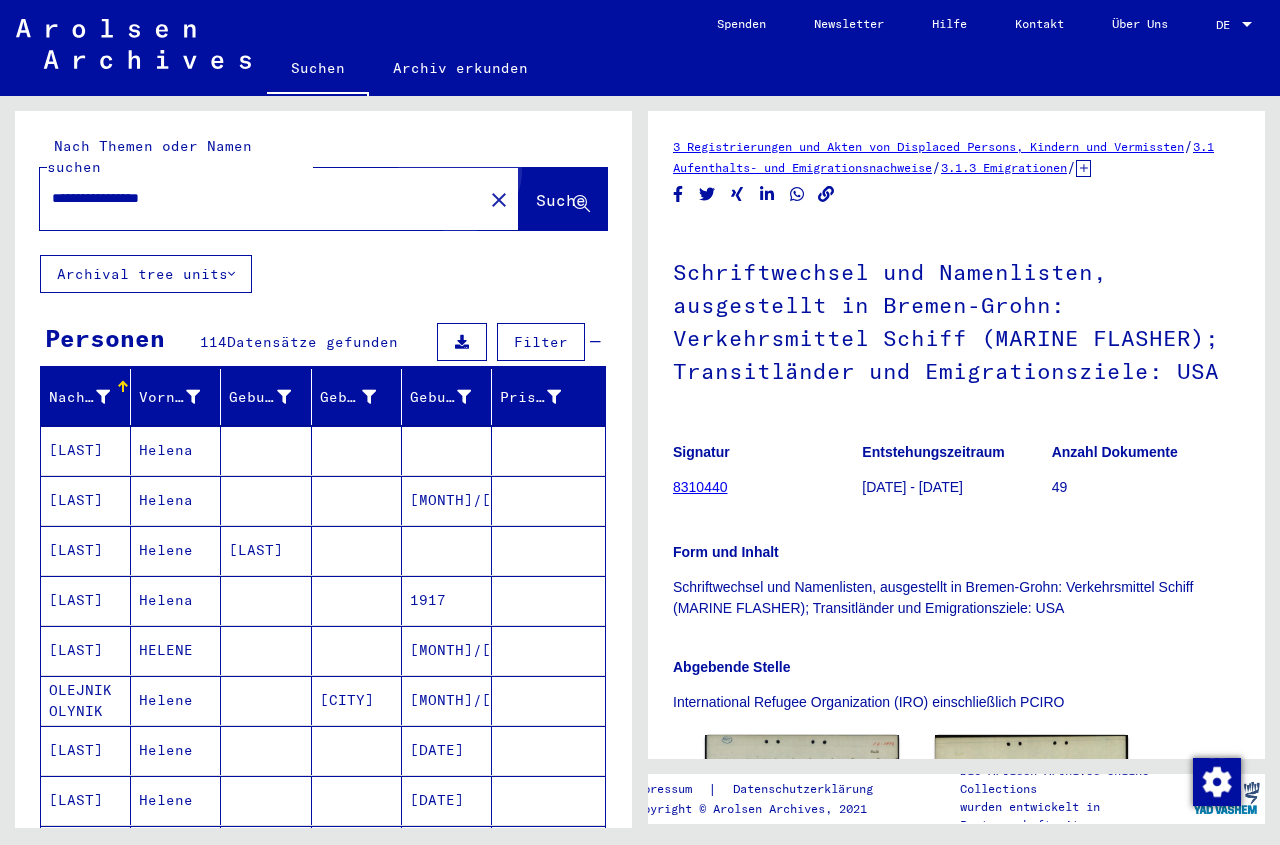 click on "Suche" 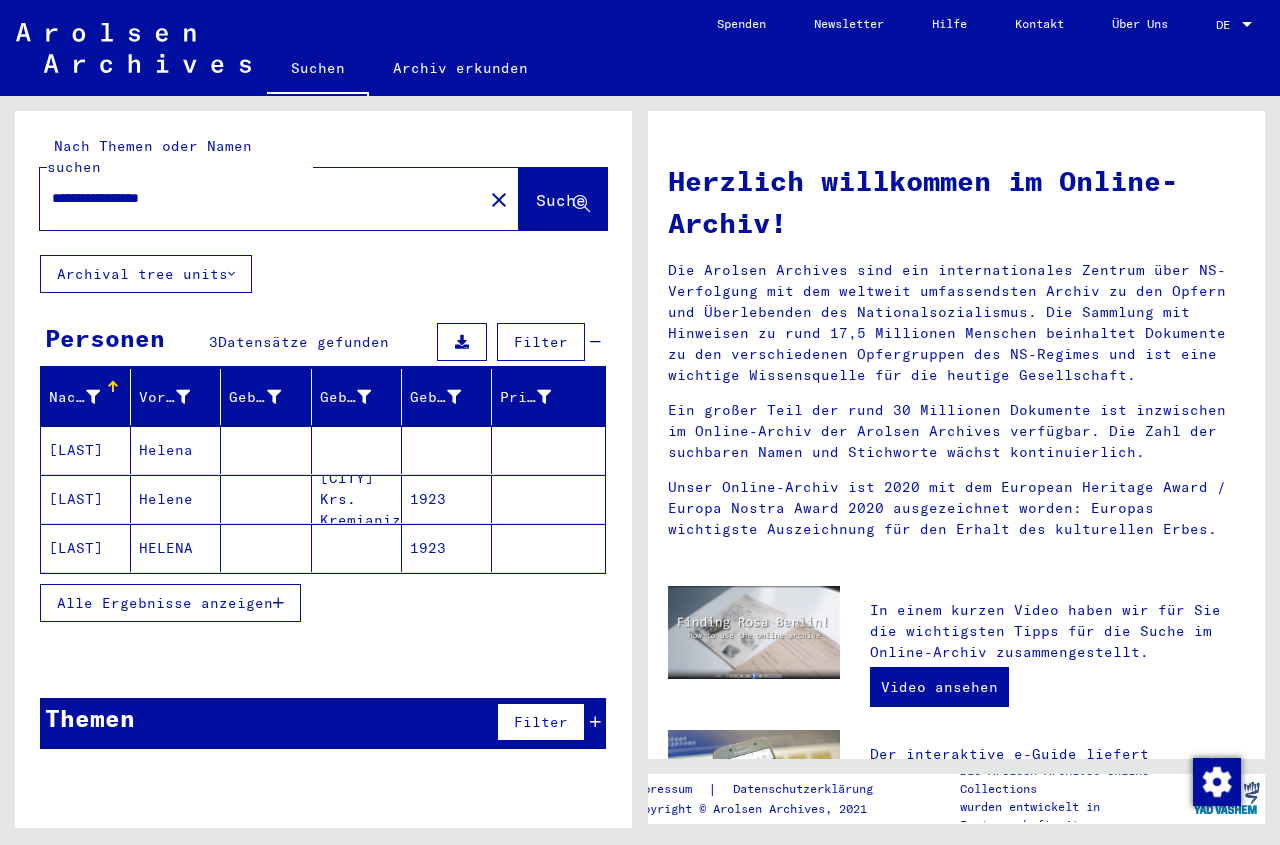 click at bounding box center [266, 499] 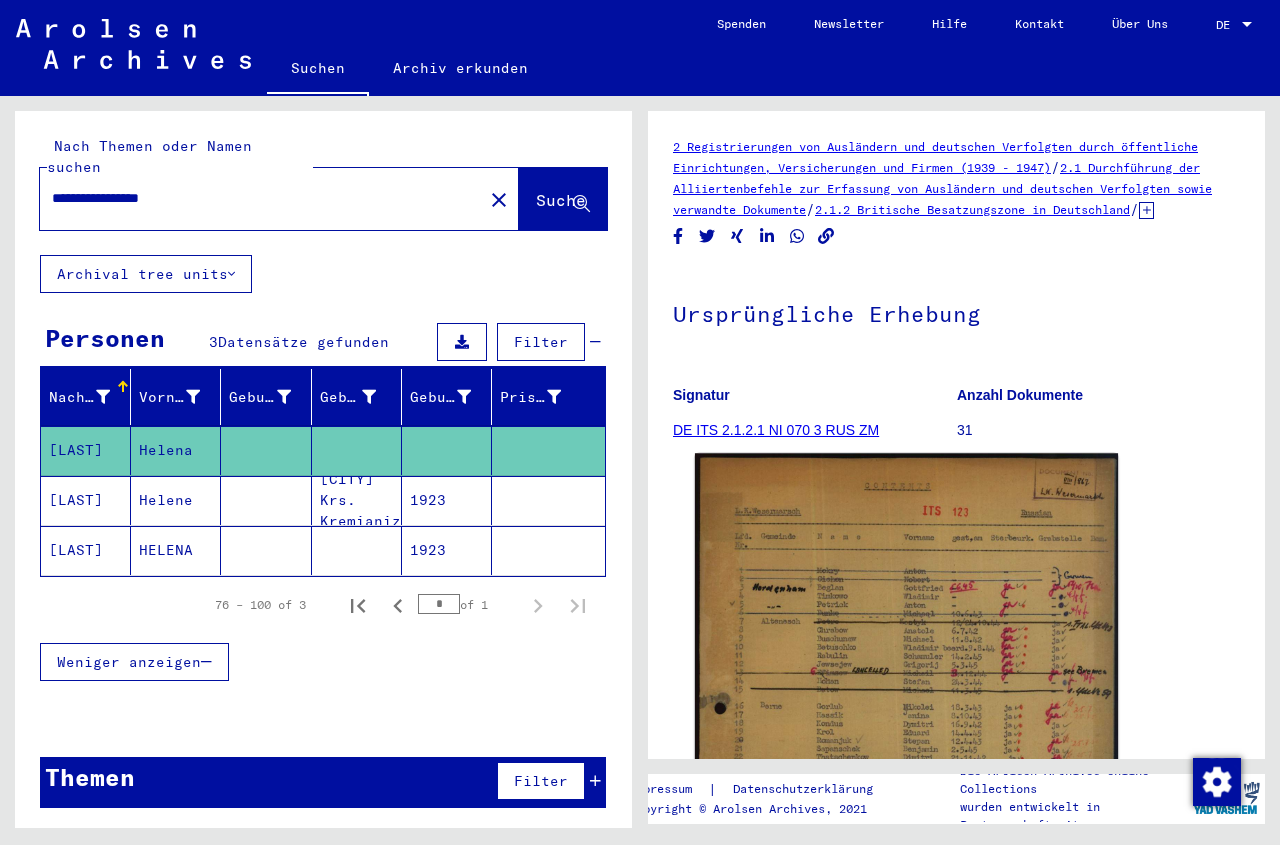 click 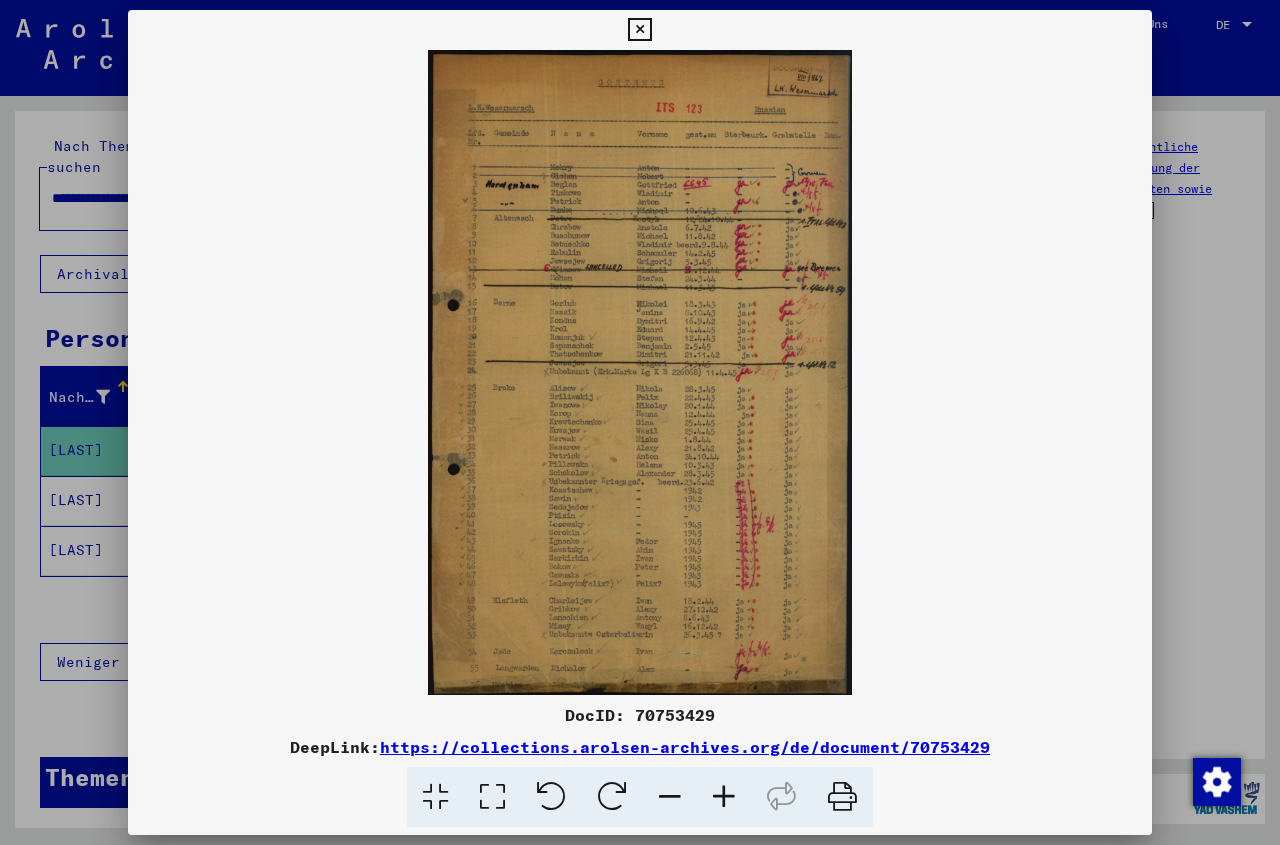 click at bounding box center [639, 30] 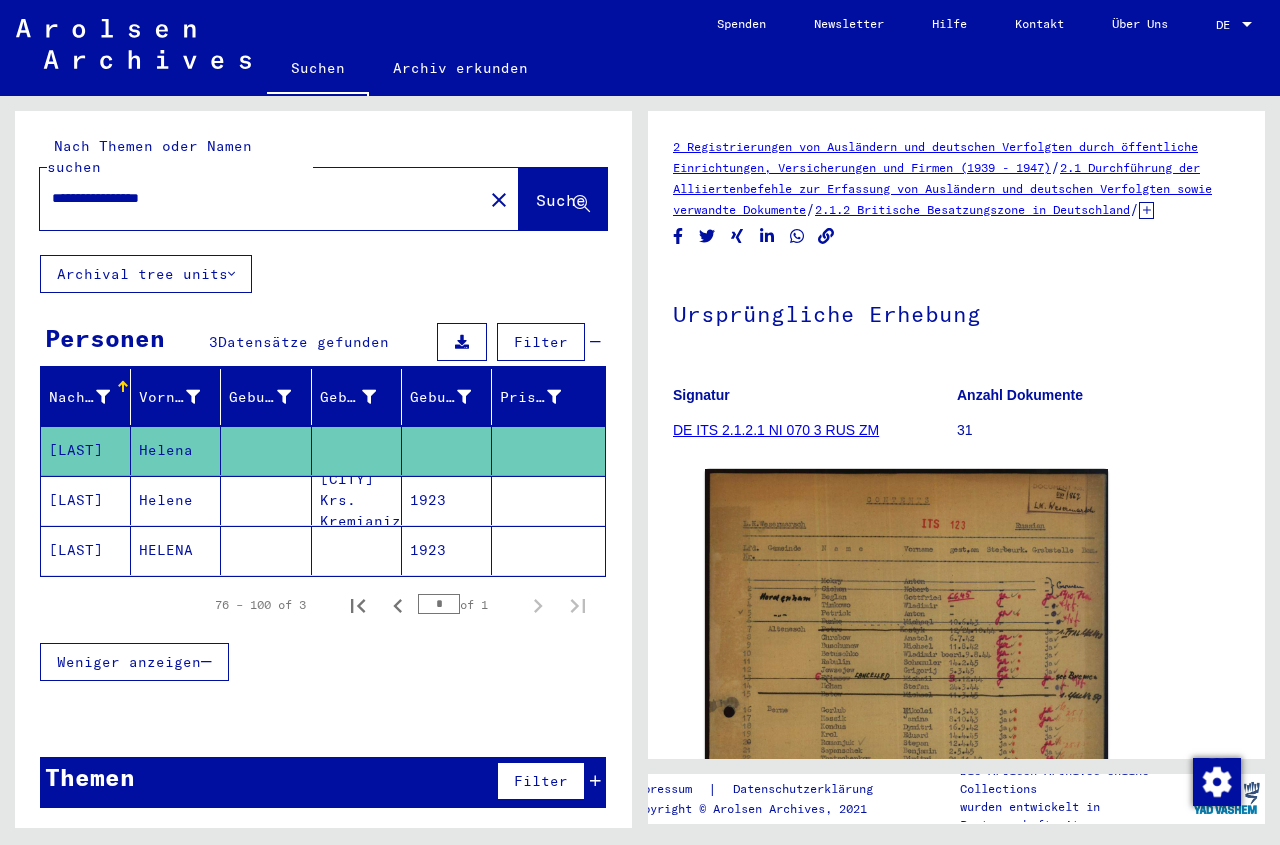 click on "[CITY] Krs. Kremianiz" at bounding box center (357, 550) 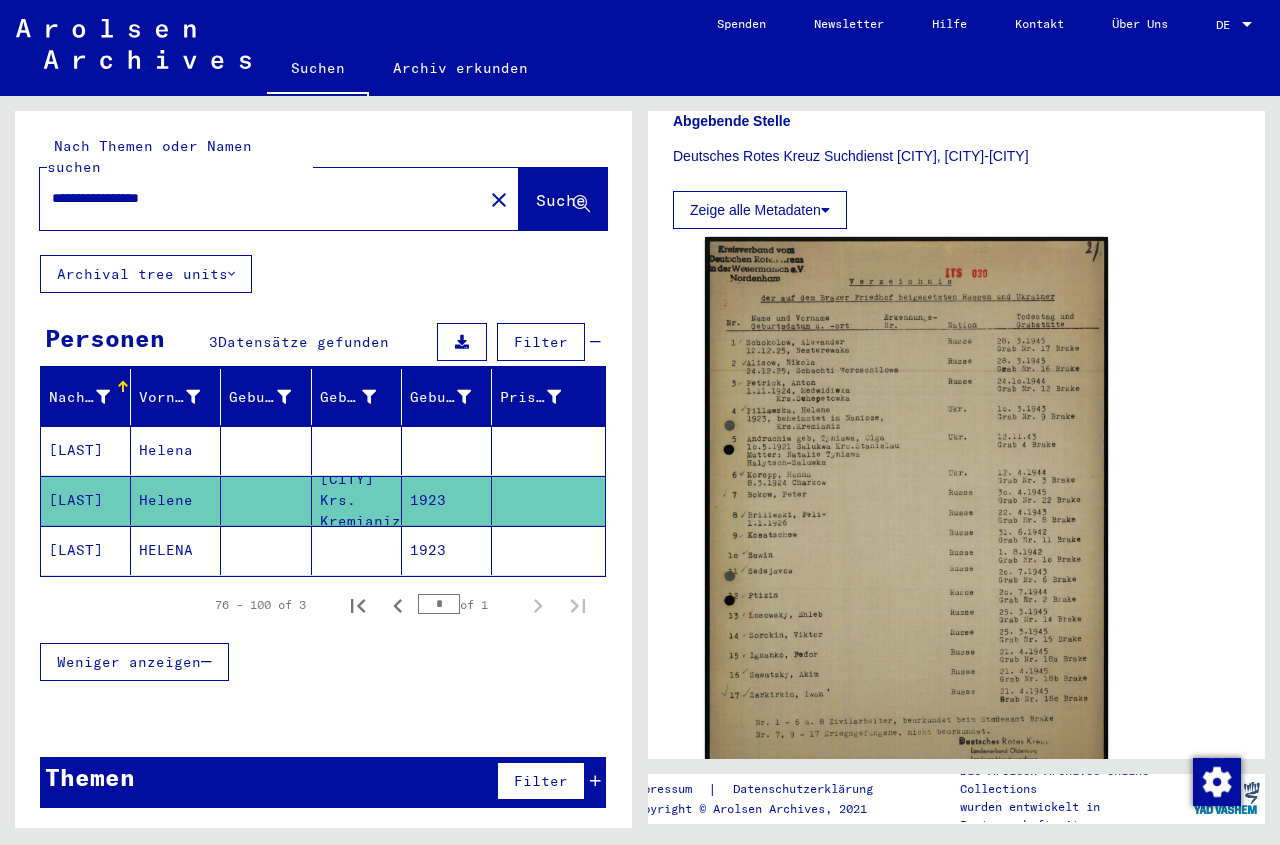 scroll, scrollTop: 720, scrollLeft: 0, axis: vertical 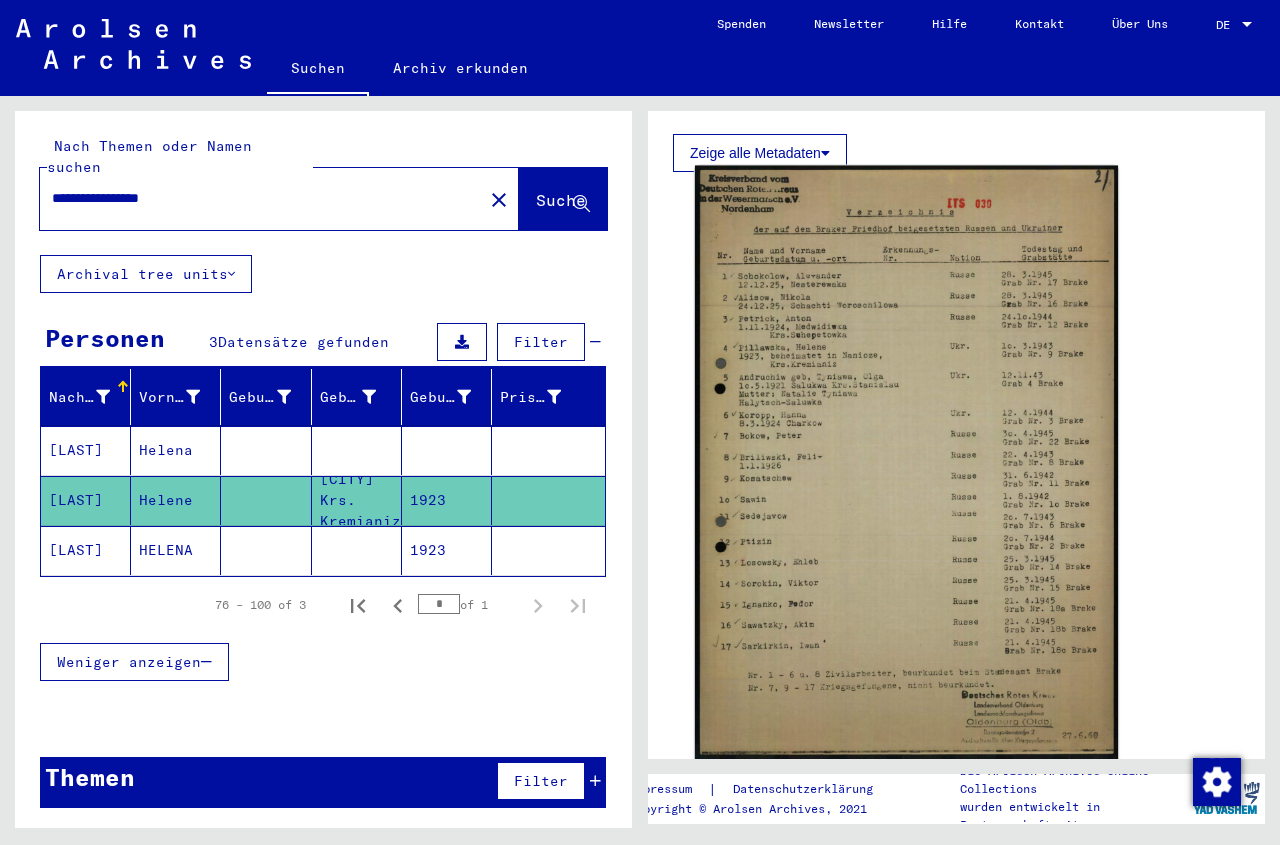click 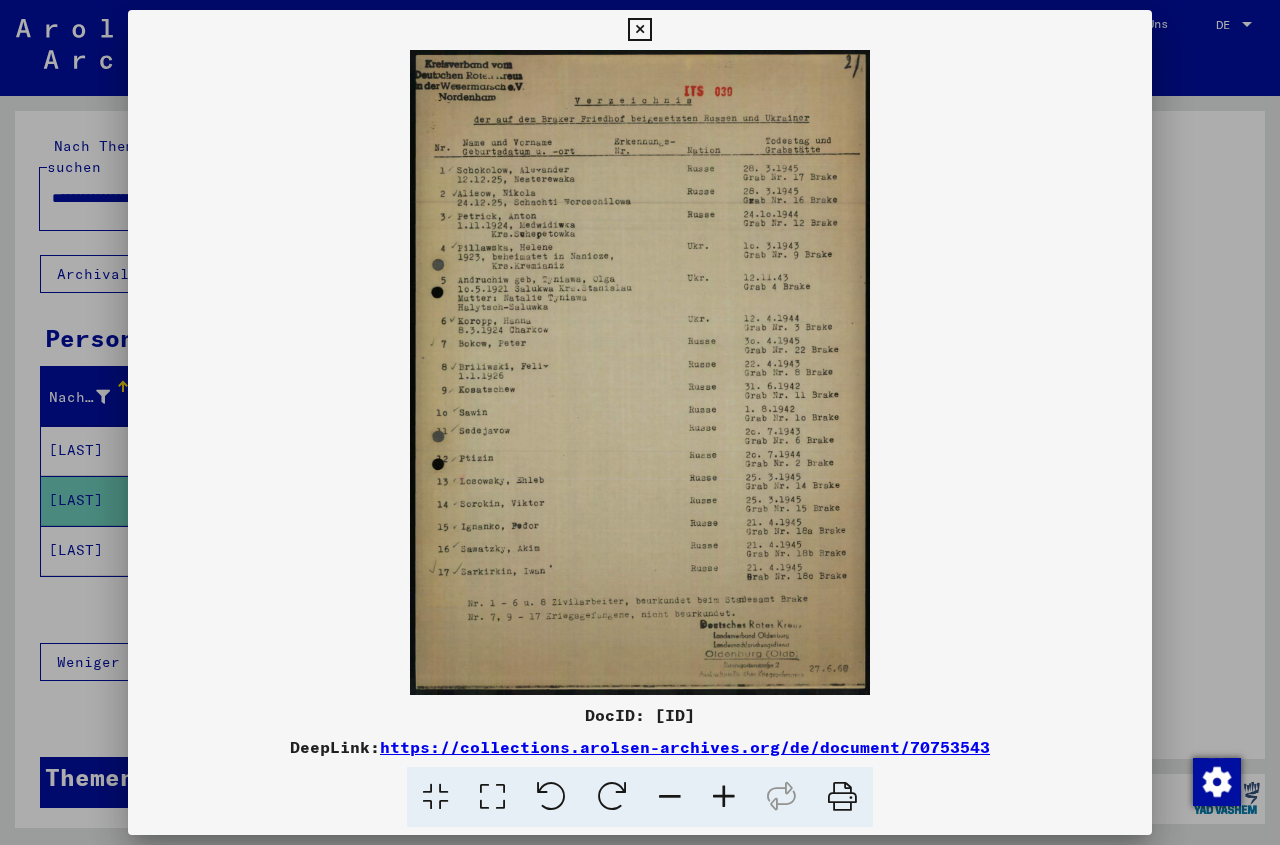 click at bounding box center [639, 30] 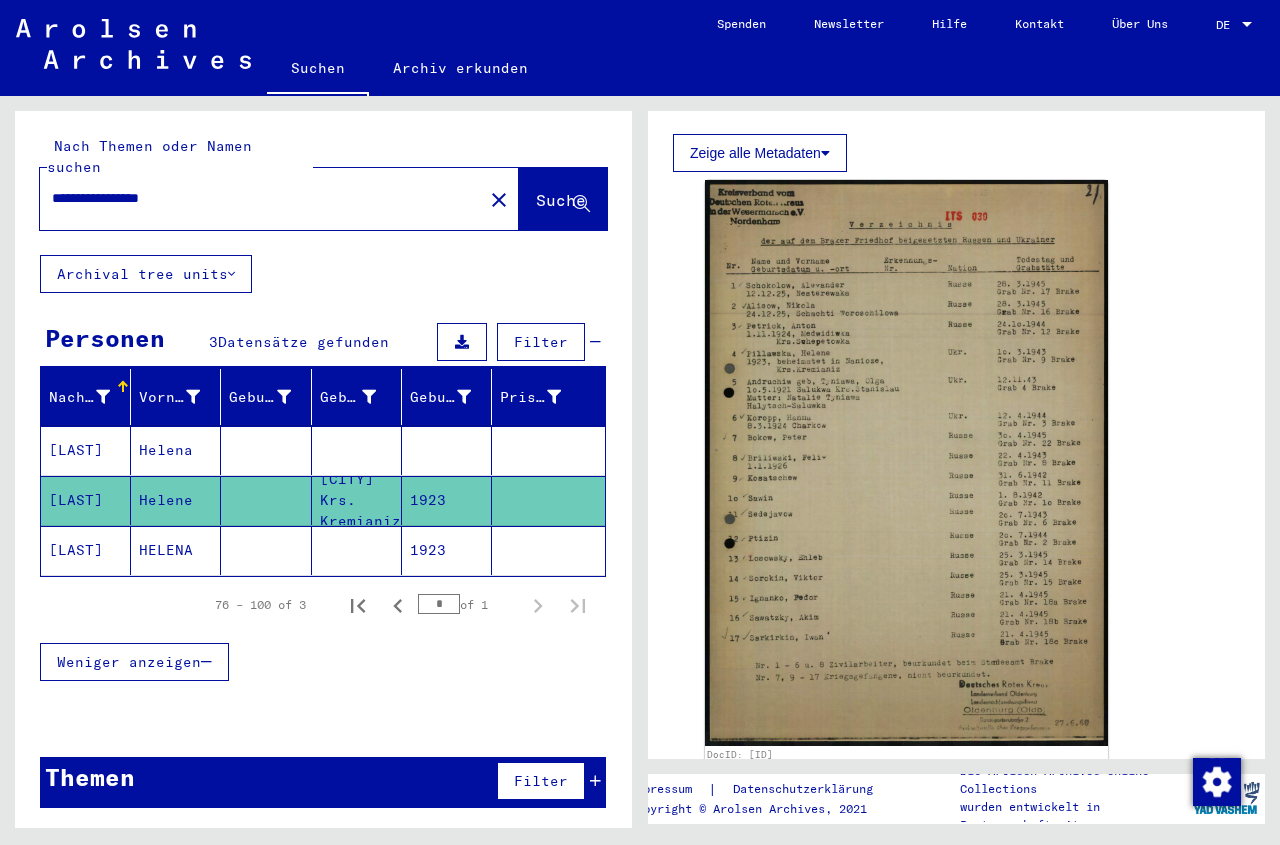 click 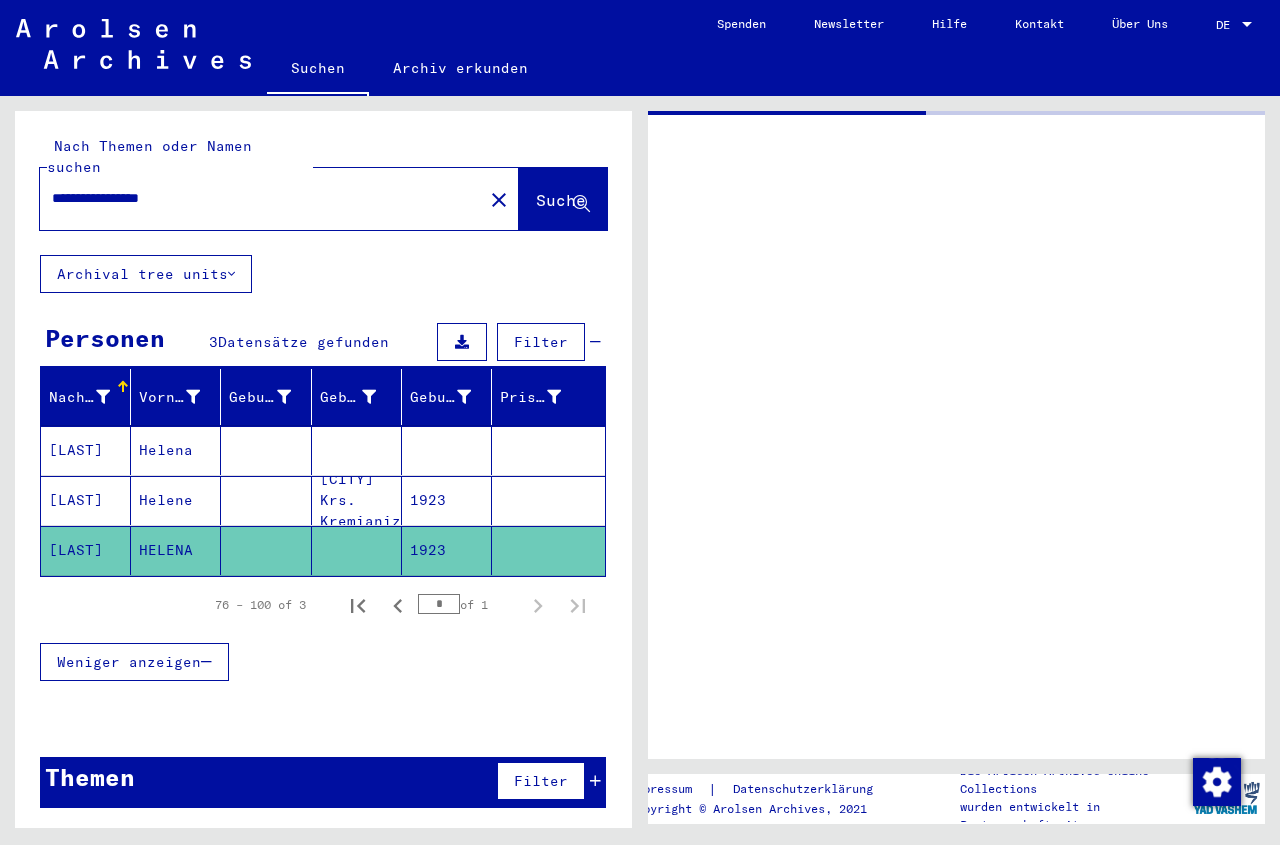 scroll, scrollTop: 0, scrollLeft: 0, axis: both 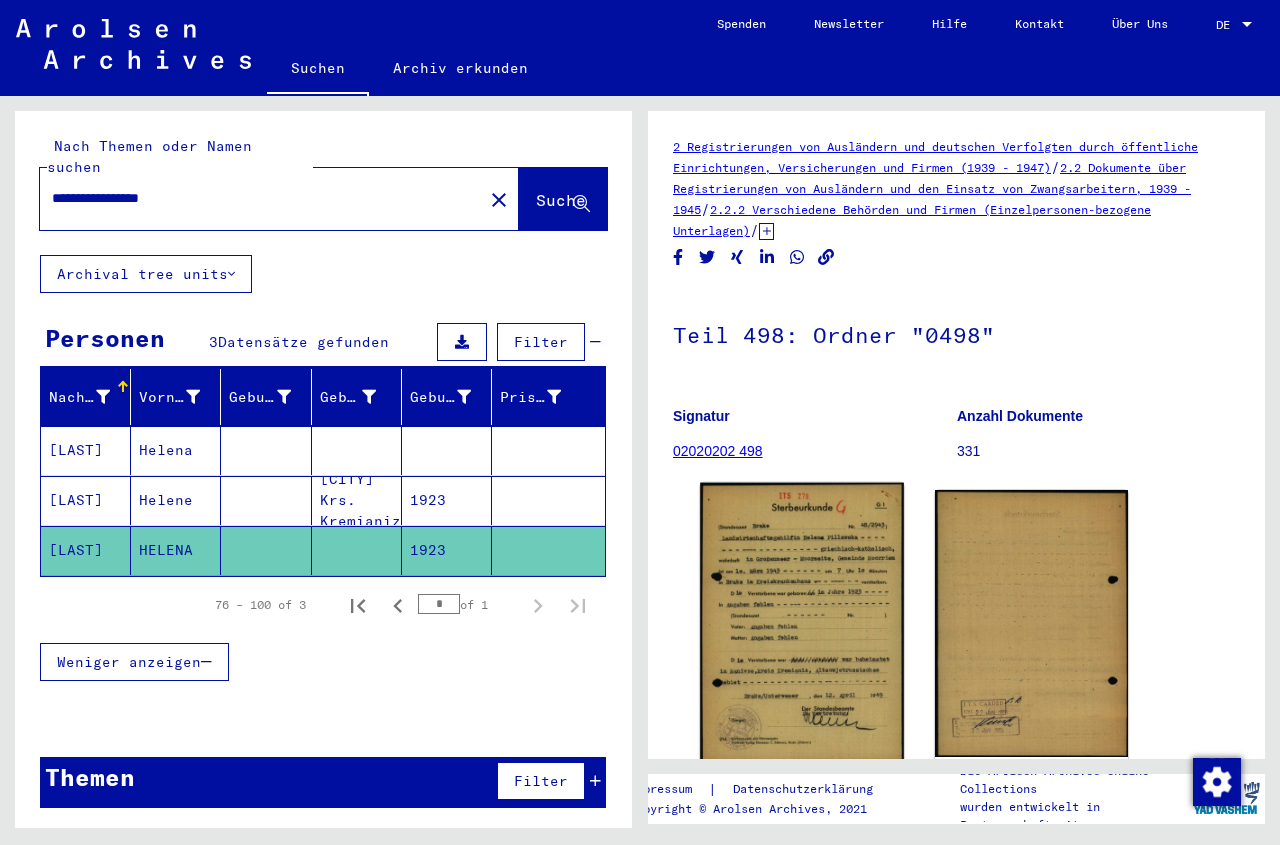 click 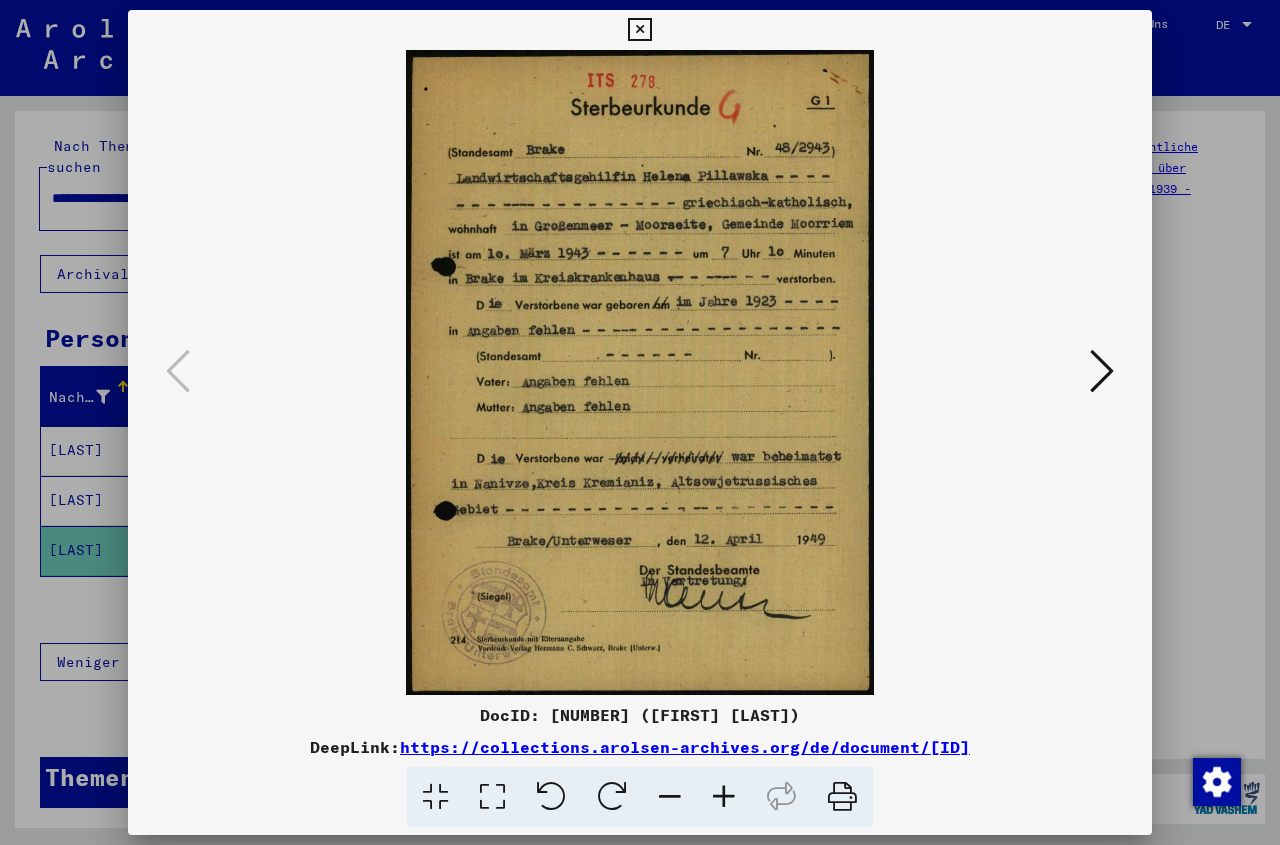 click at bounding box center [639, 30] 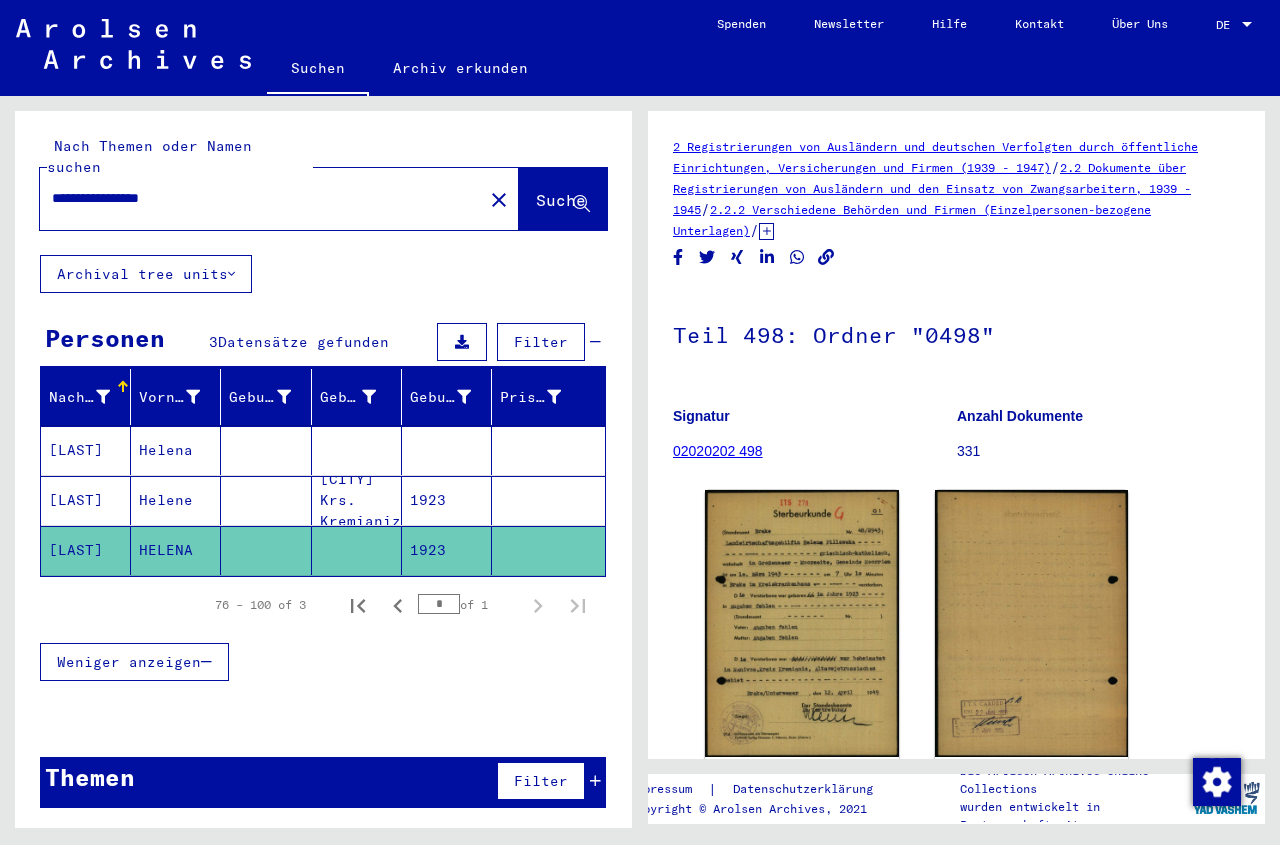 click on "**********" at bounding box center (261, 198) 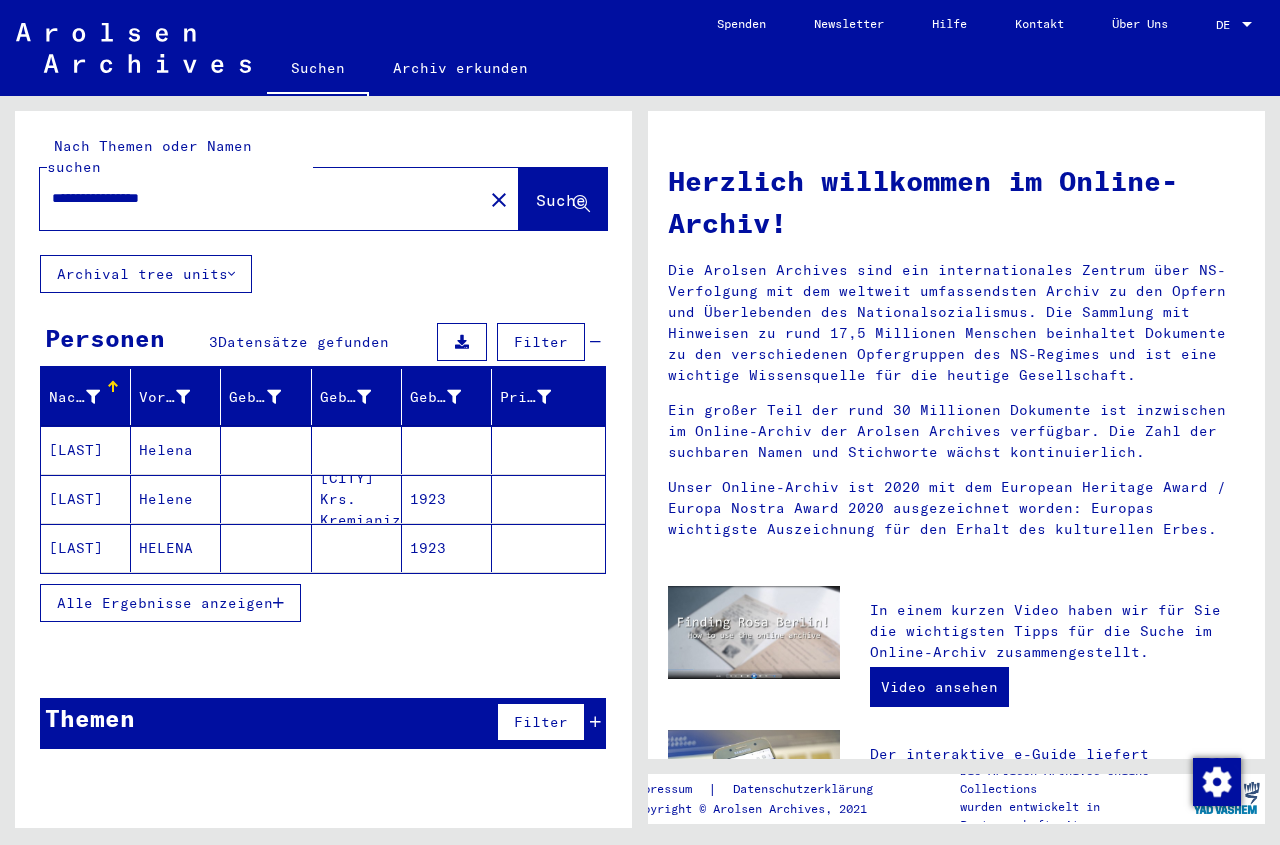 click at bounding box center [266, 499] 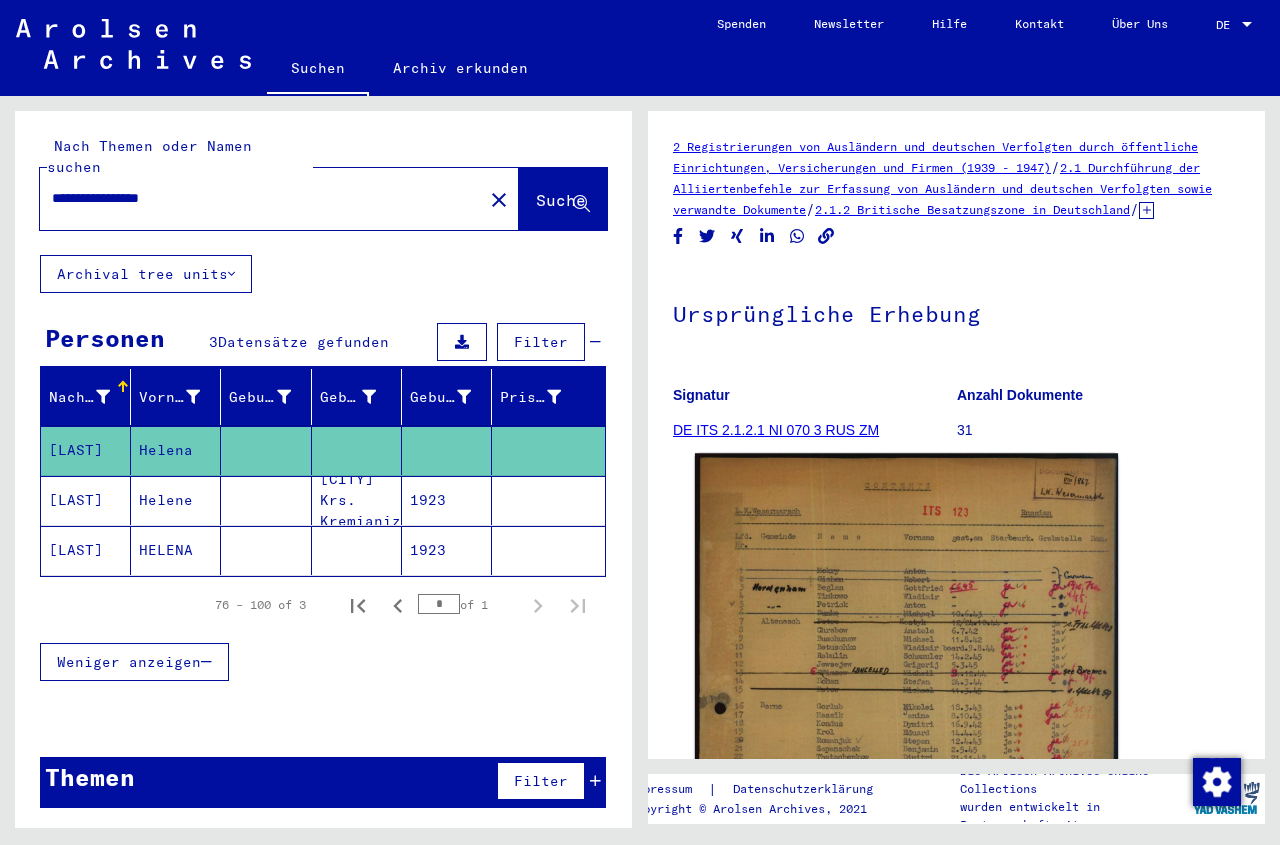 click 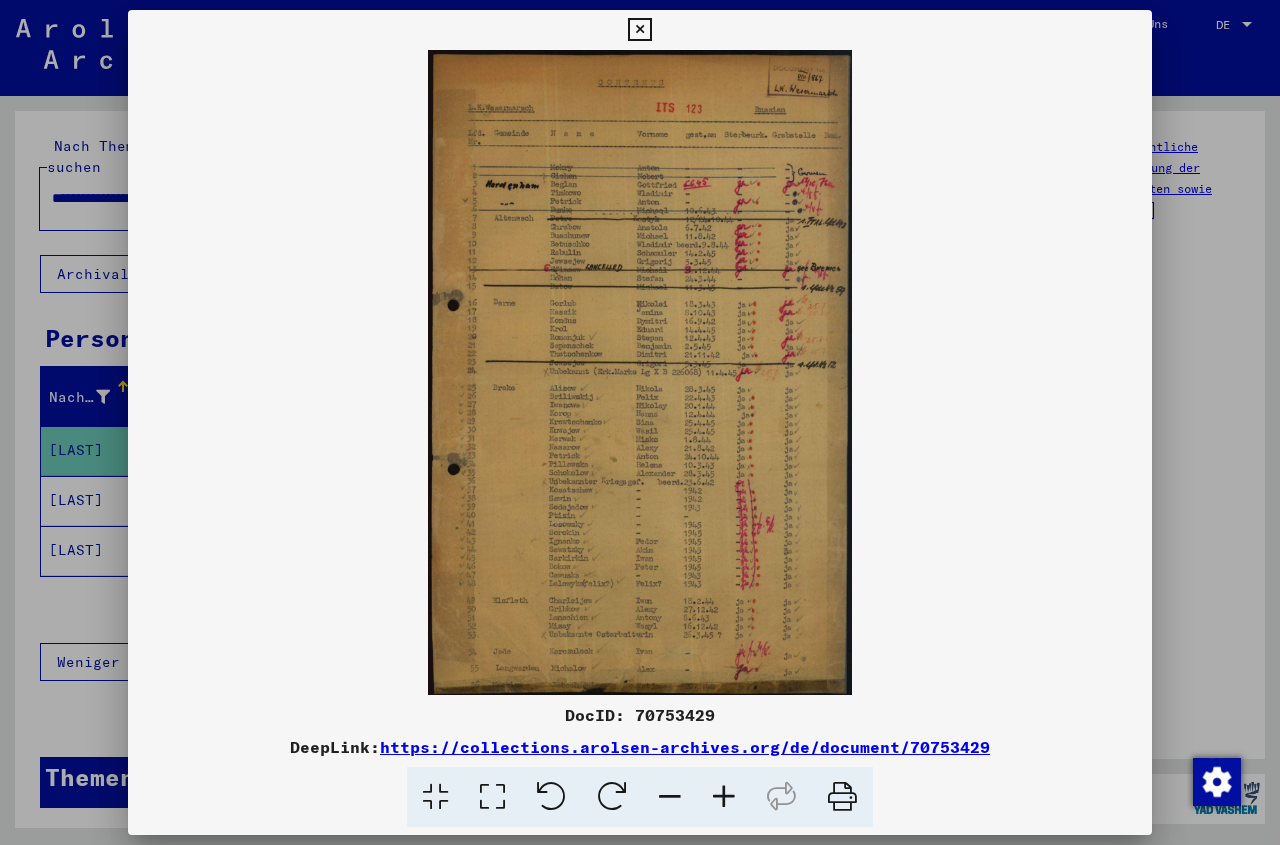 click at bounding box center [639, 30] 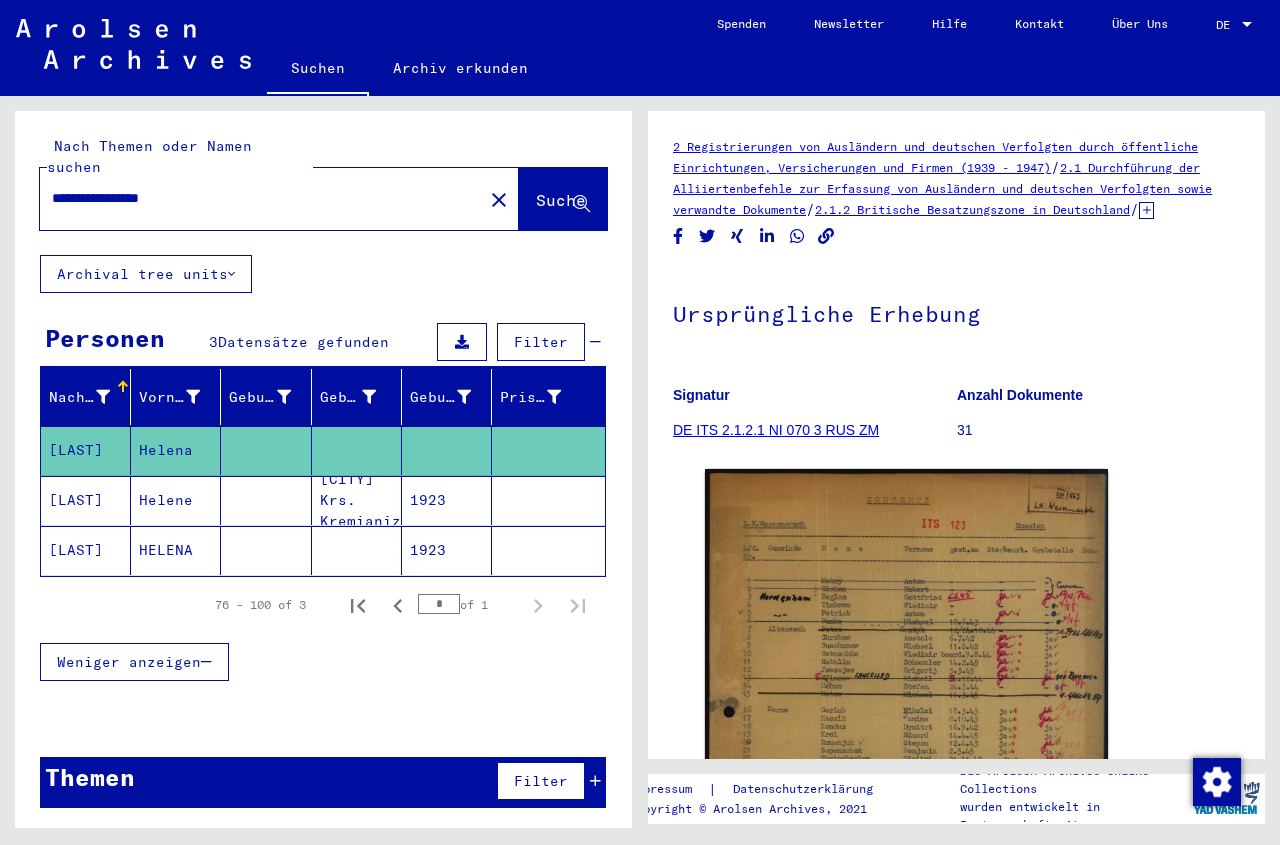 click on "1923" at bounding box center (447, 550) 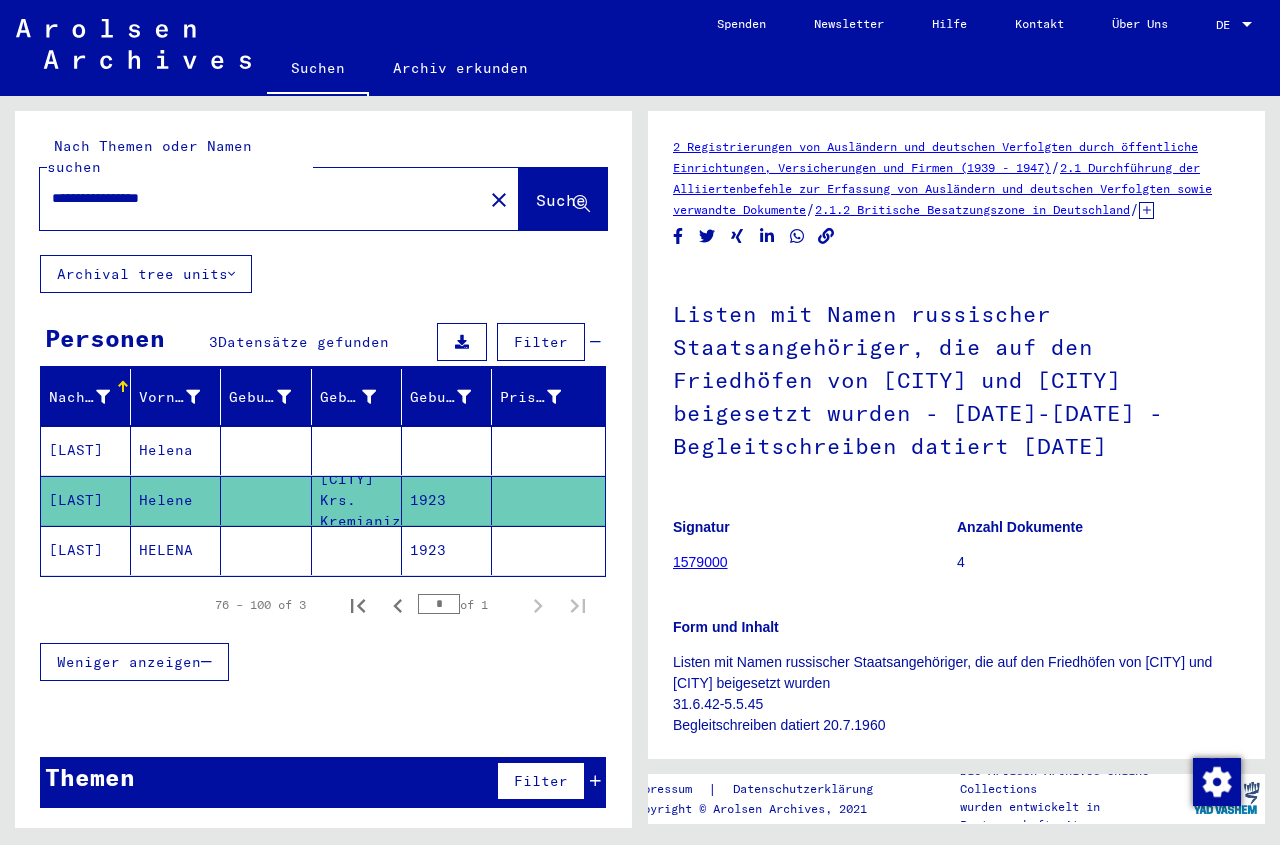 click 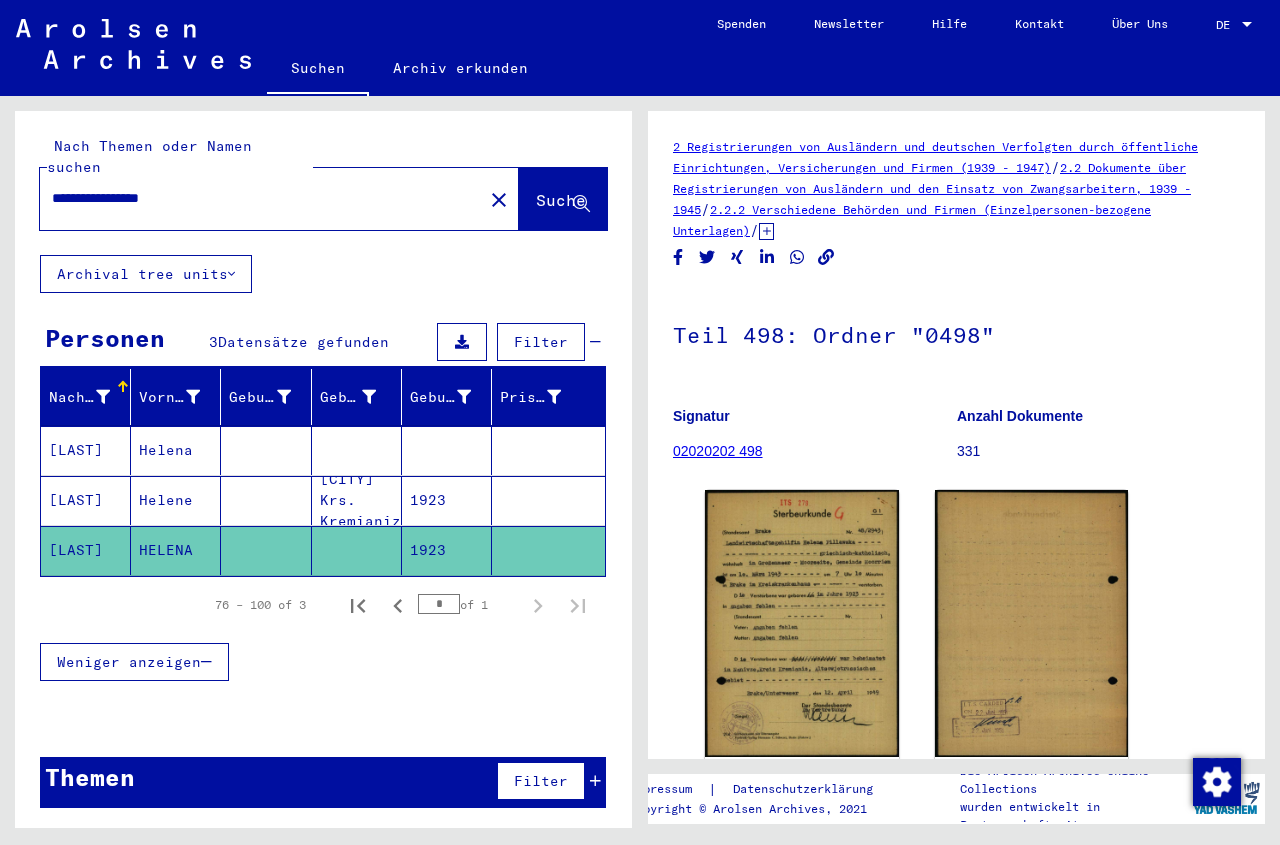 click on "**********" at bounding box center [261, 198] 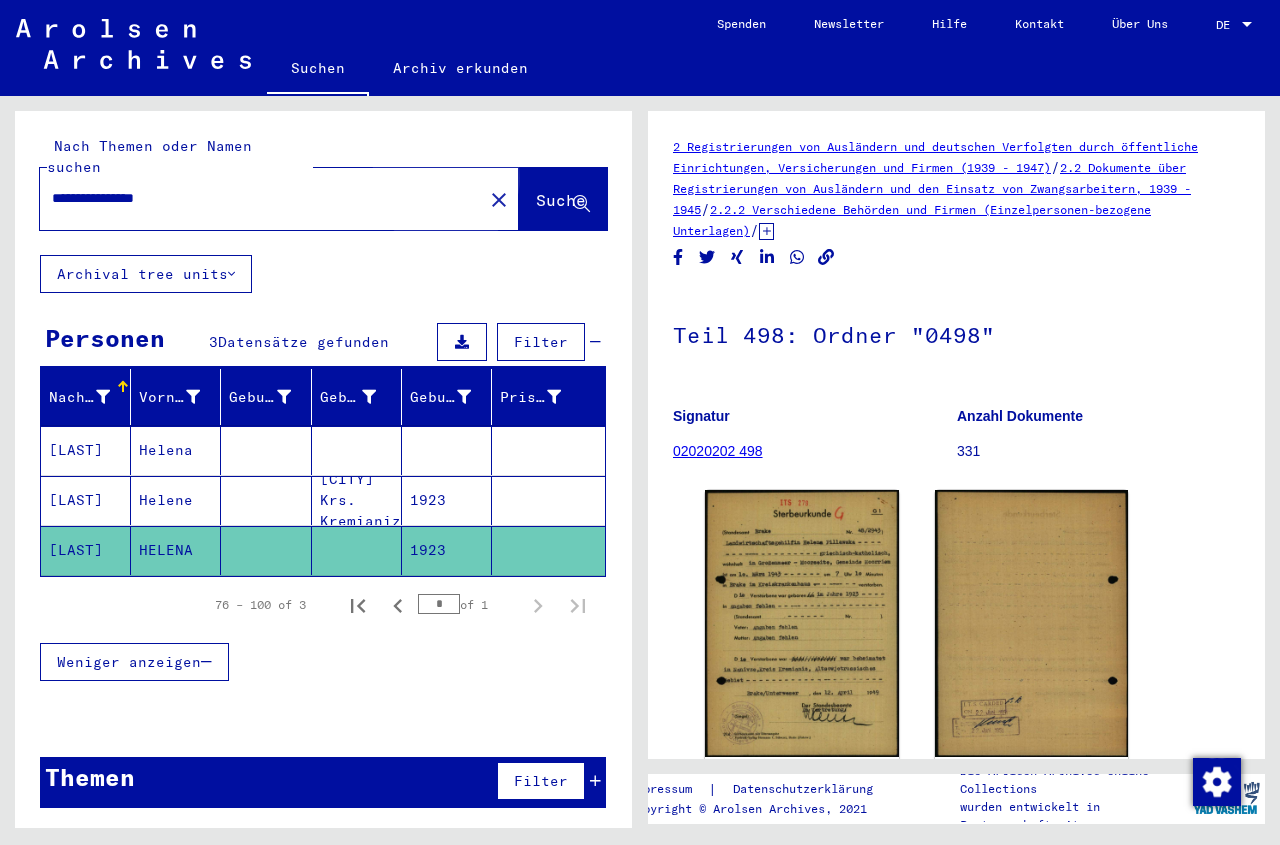 drag, startPoint x: 517, startPoint y: 181, endPoint x: 502, endPoint y: 174, distance: 16.552946 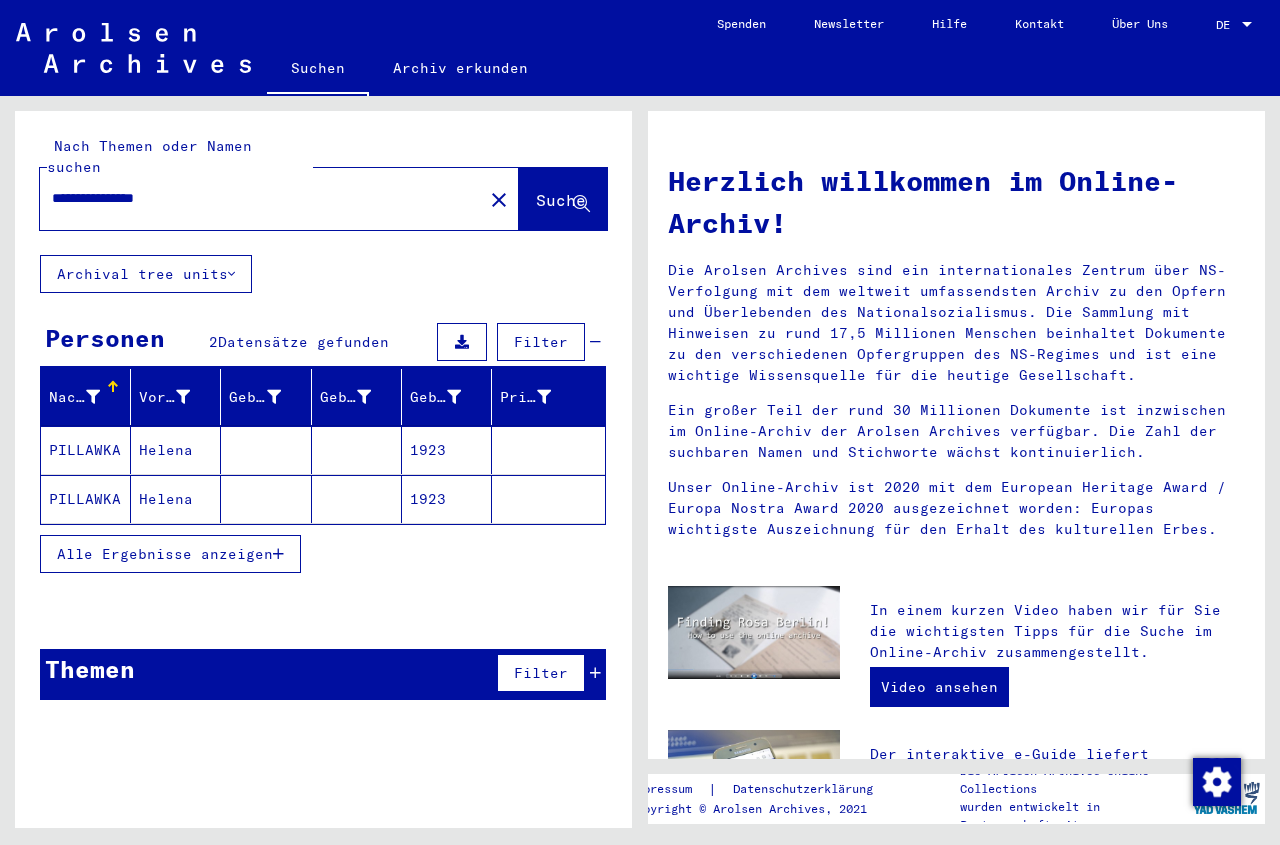 click at bounding box center (357, 499) 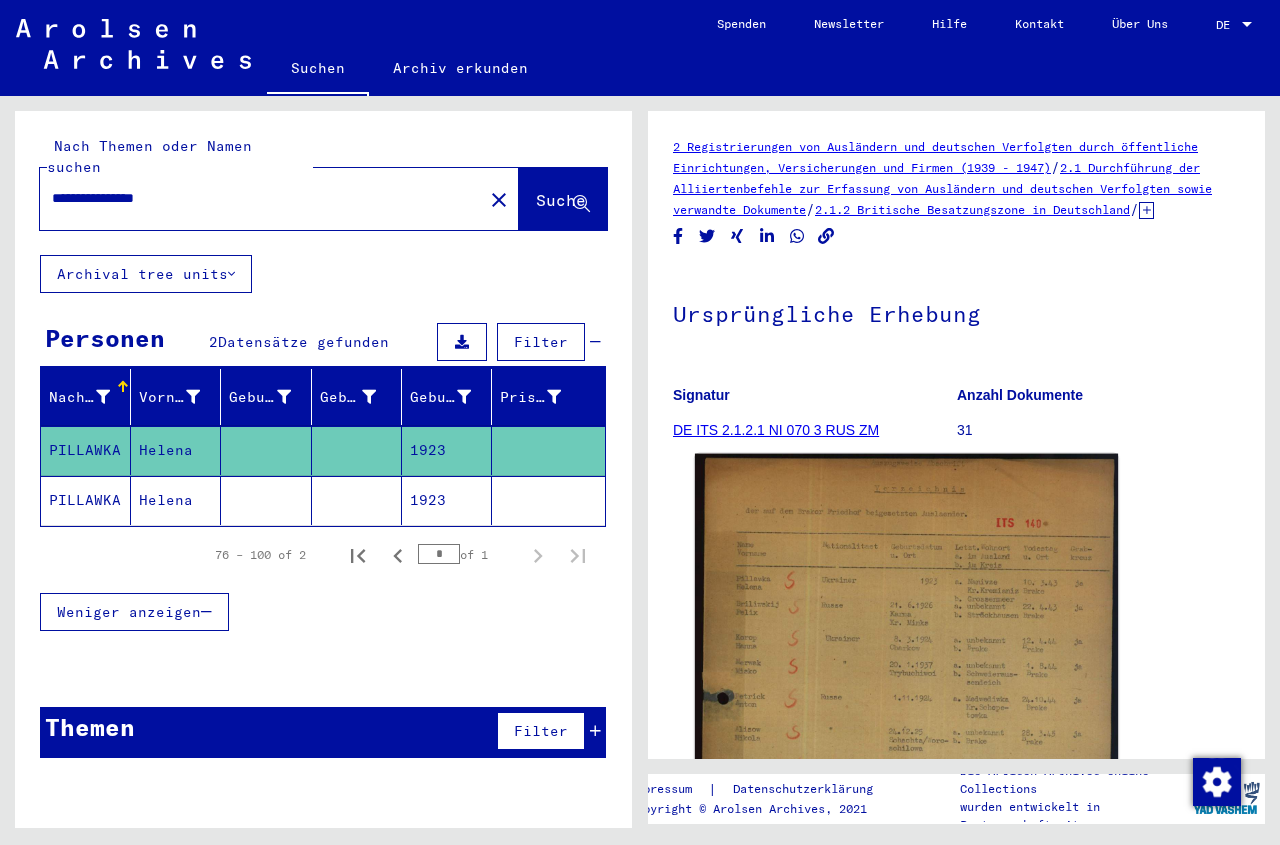 click 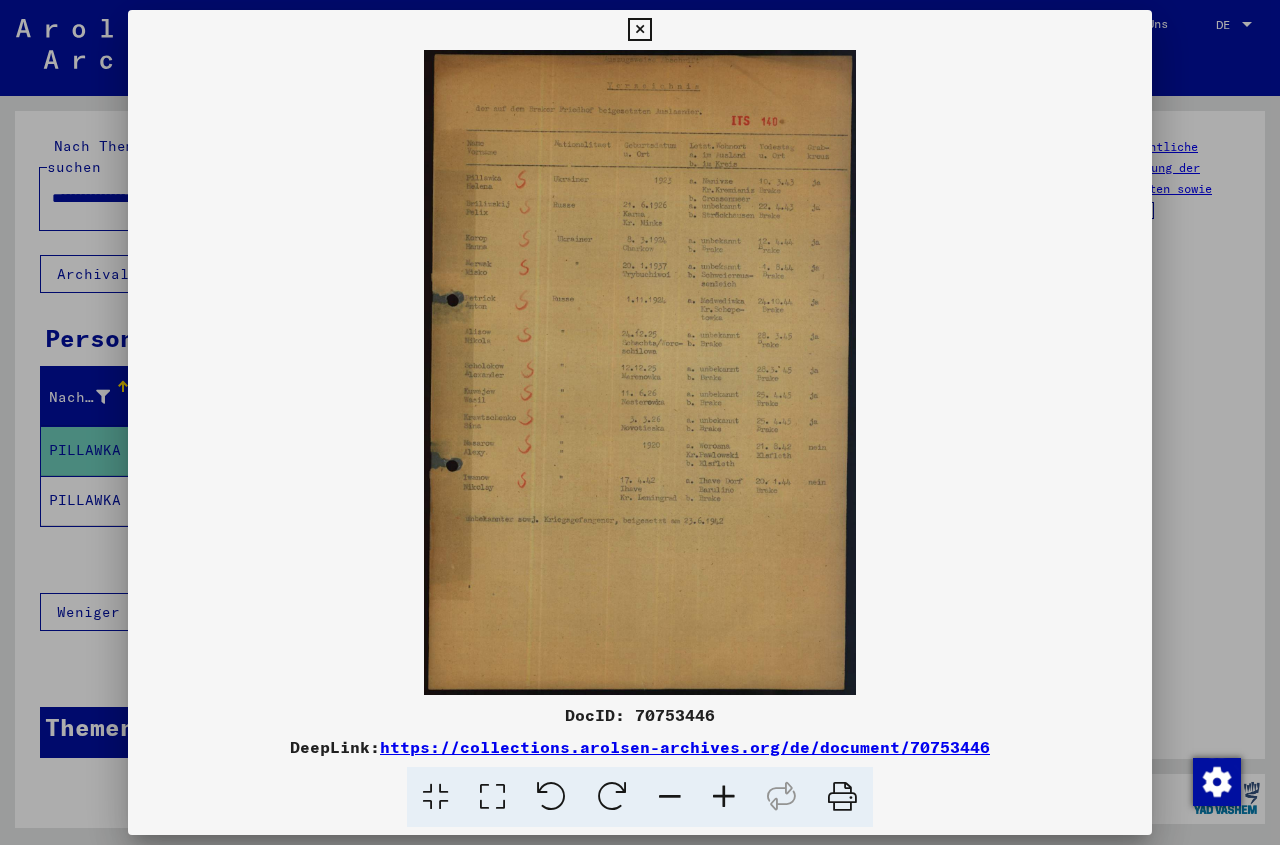 click at bounding box center [639, 30] 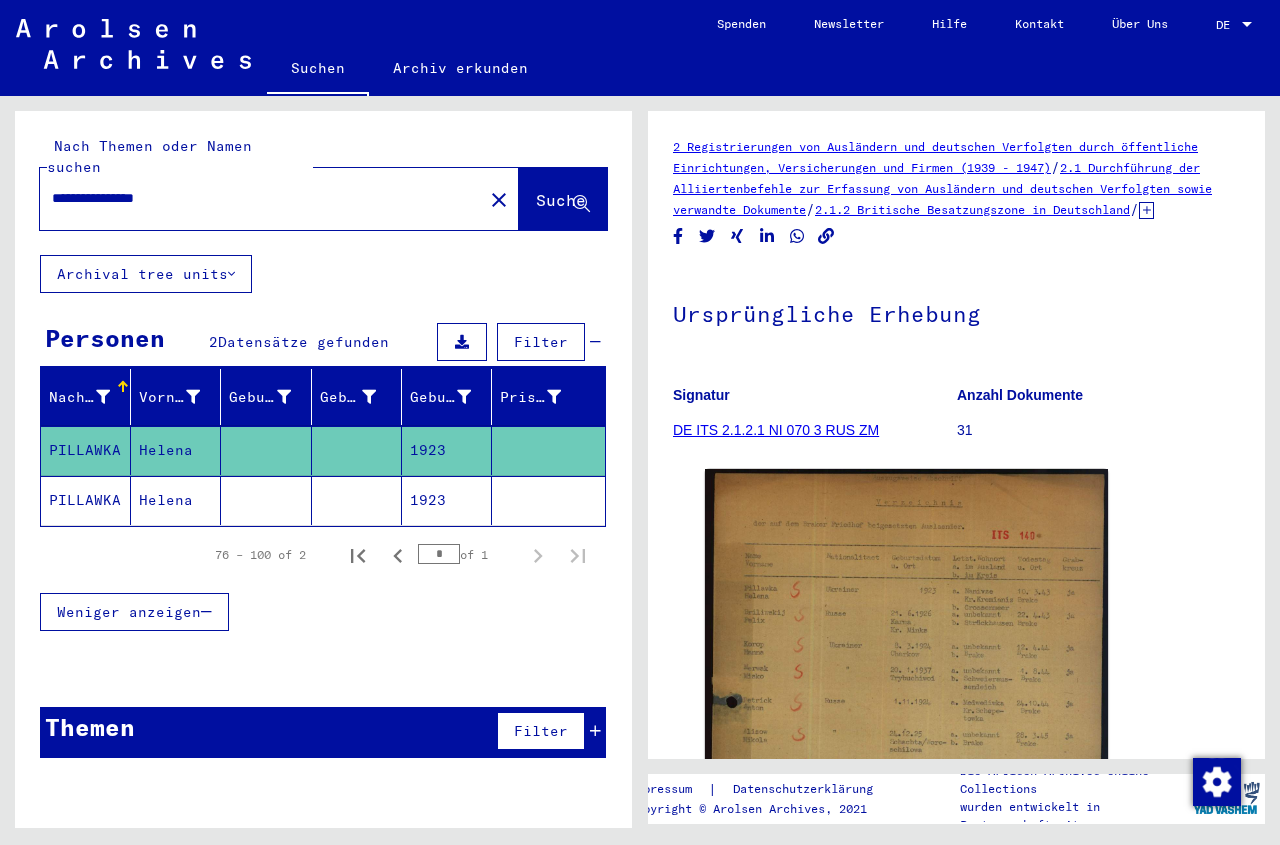 click on "1923" 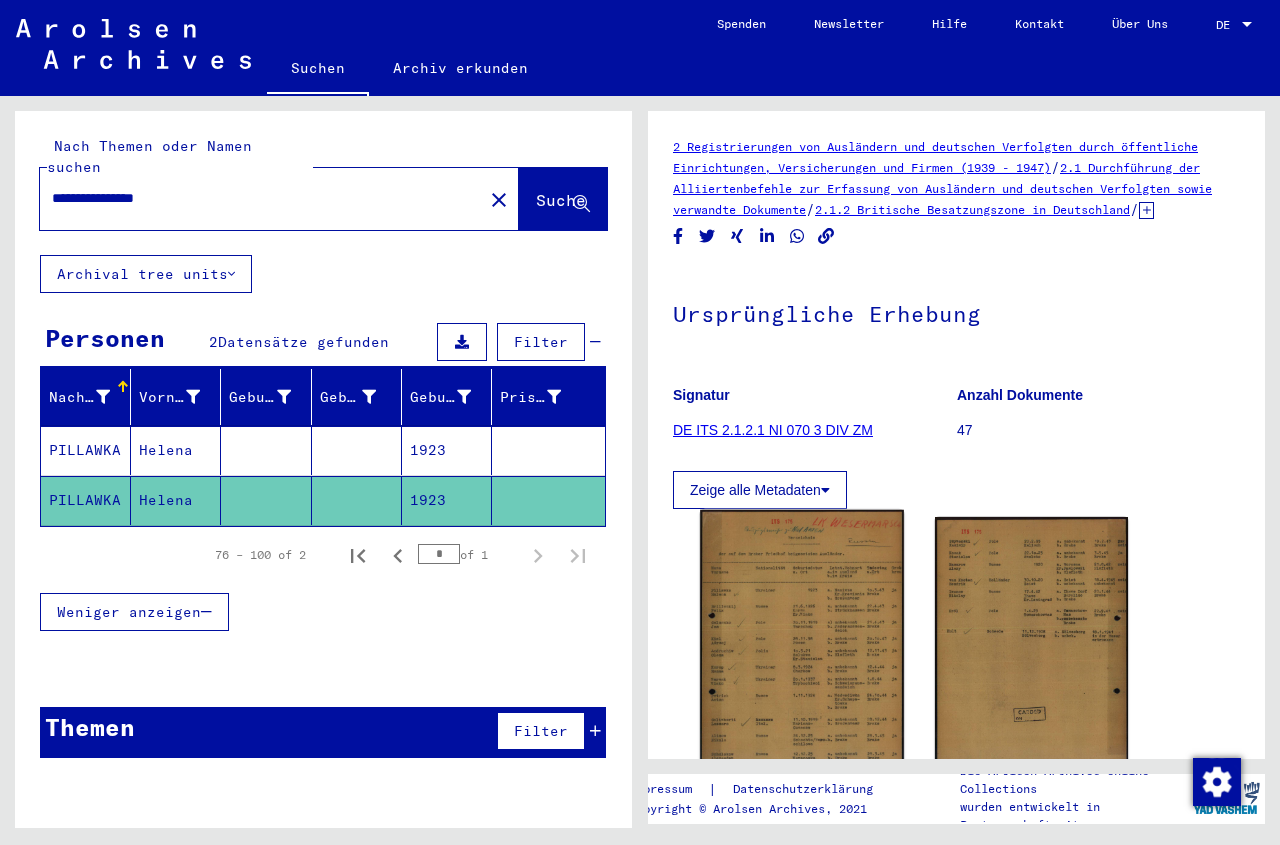 click 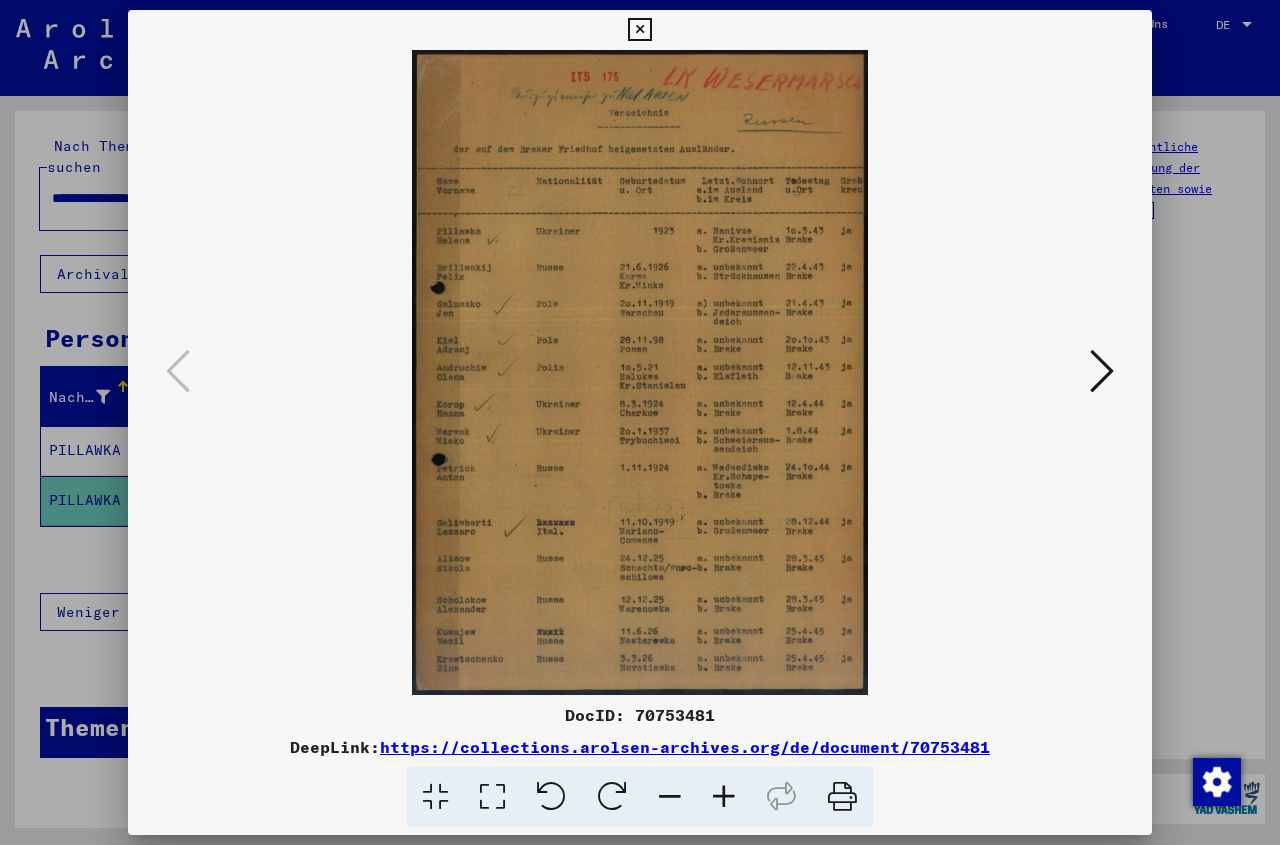 click at bounding box center [639, 30] 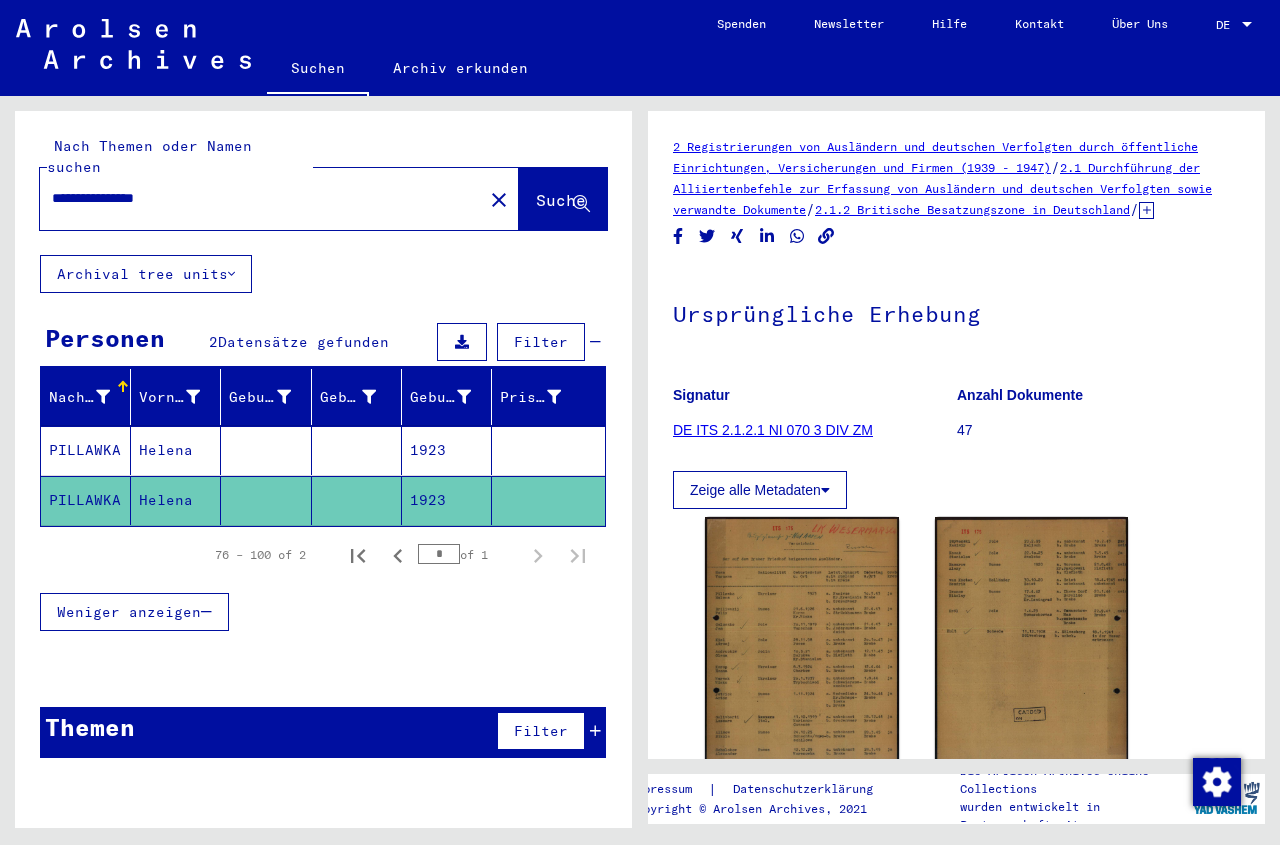 click on "**********" at bounding box center (261, 198) 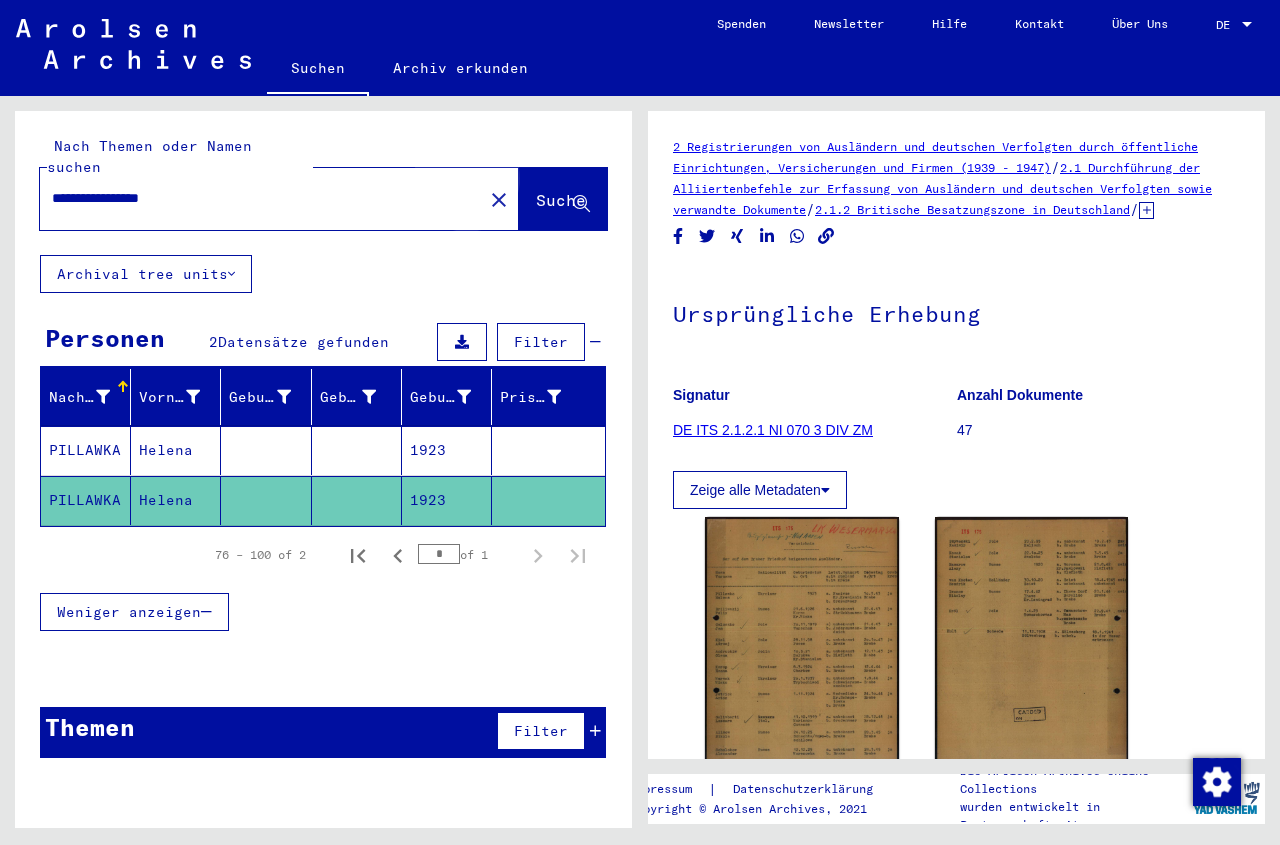 click on "Suche" 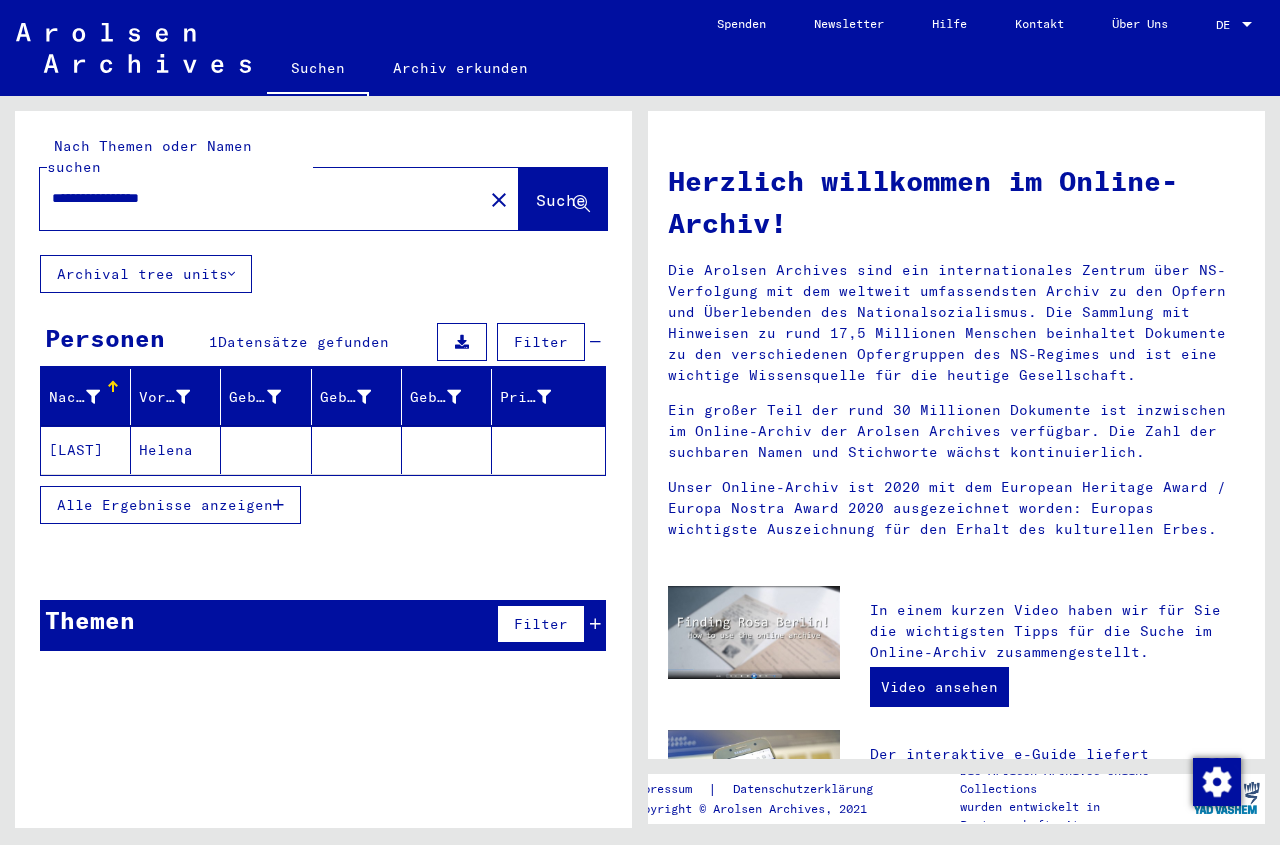click 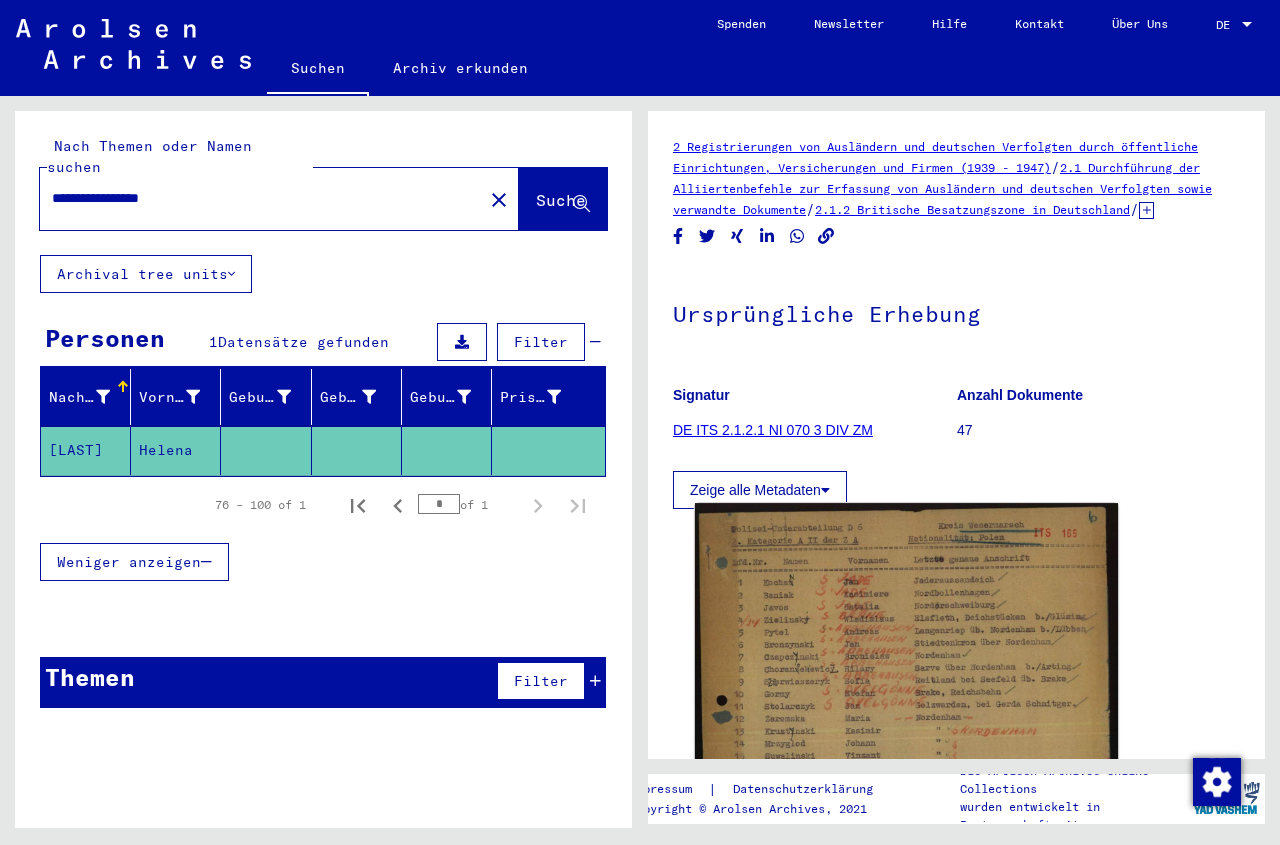 click 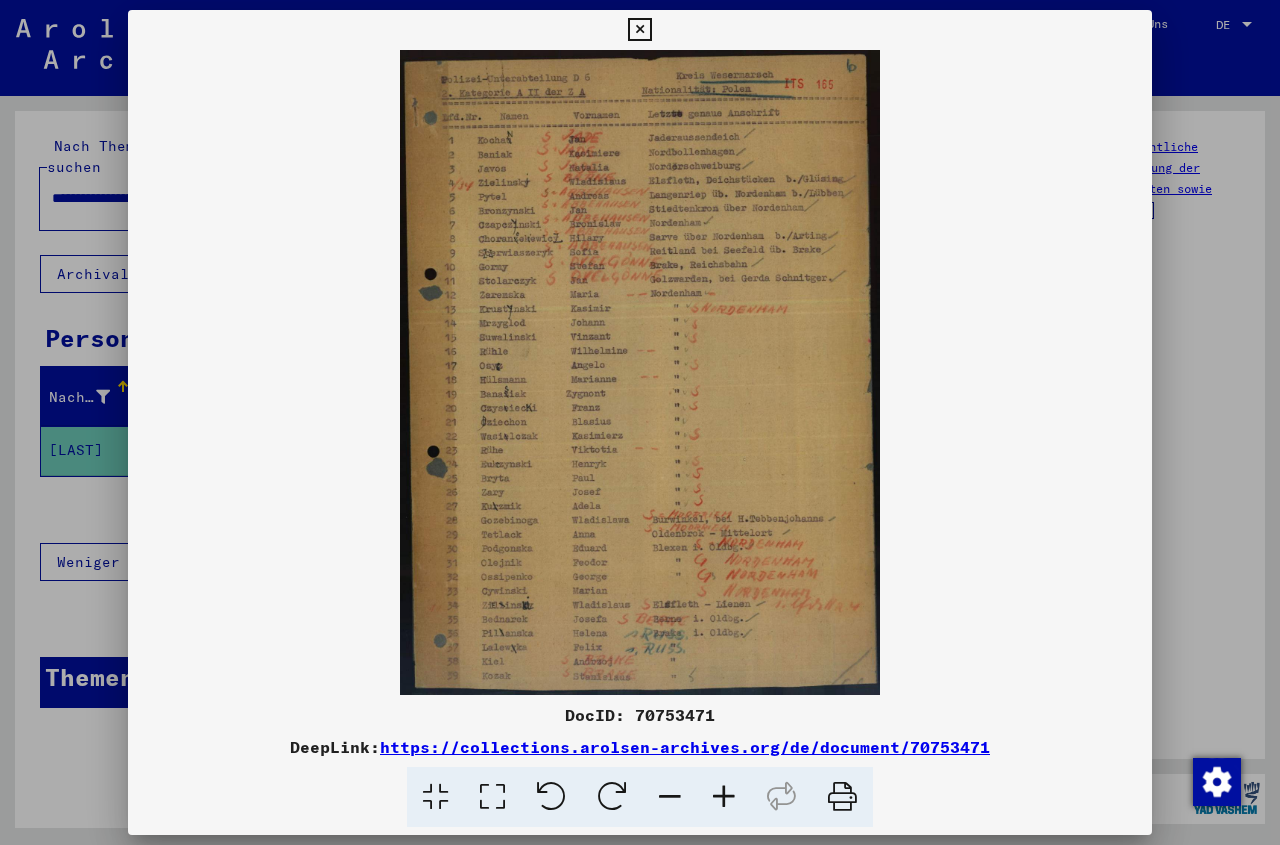 click at bounding box center [724, 797] 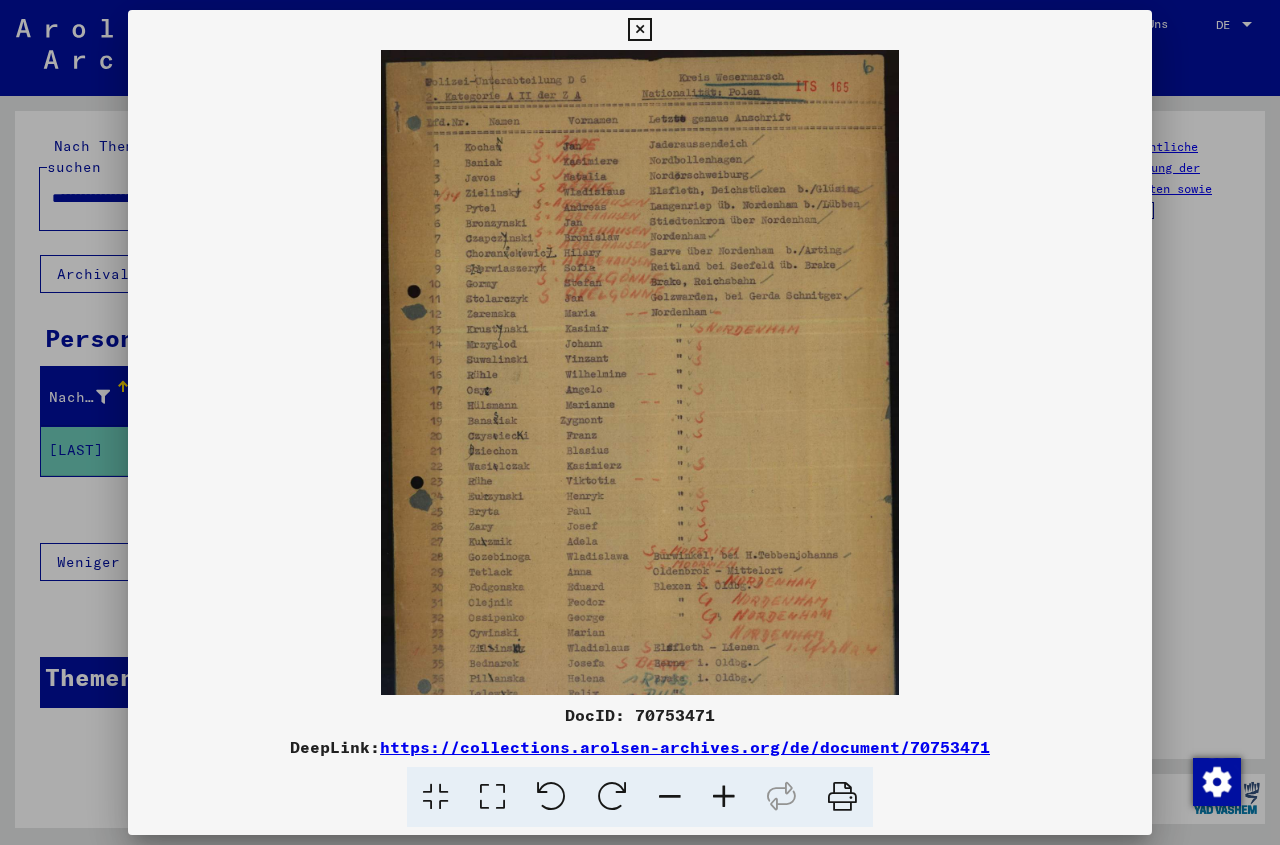 click at bounding box center (724, 797) 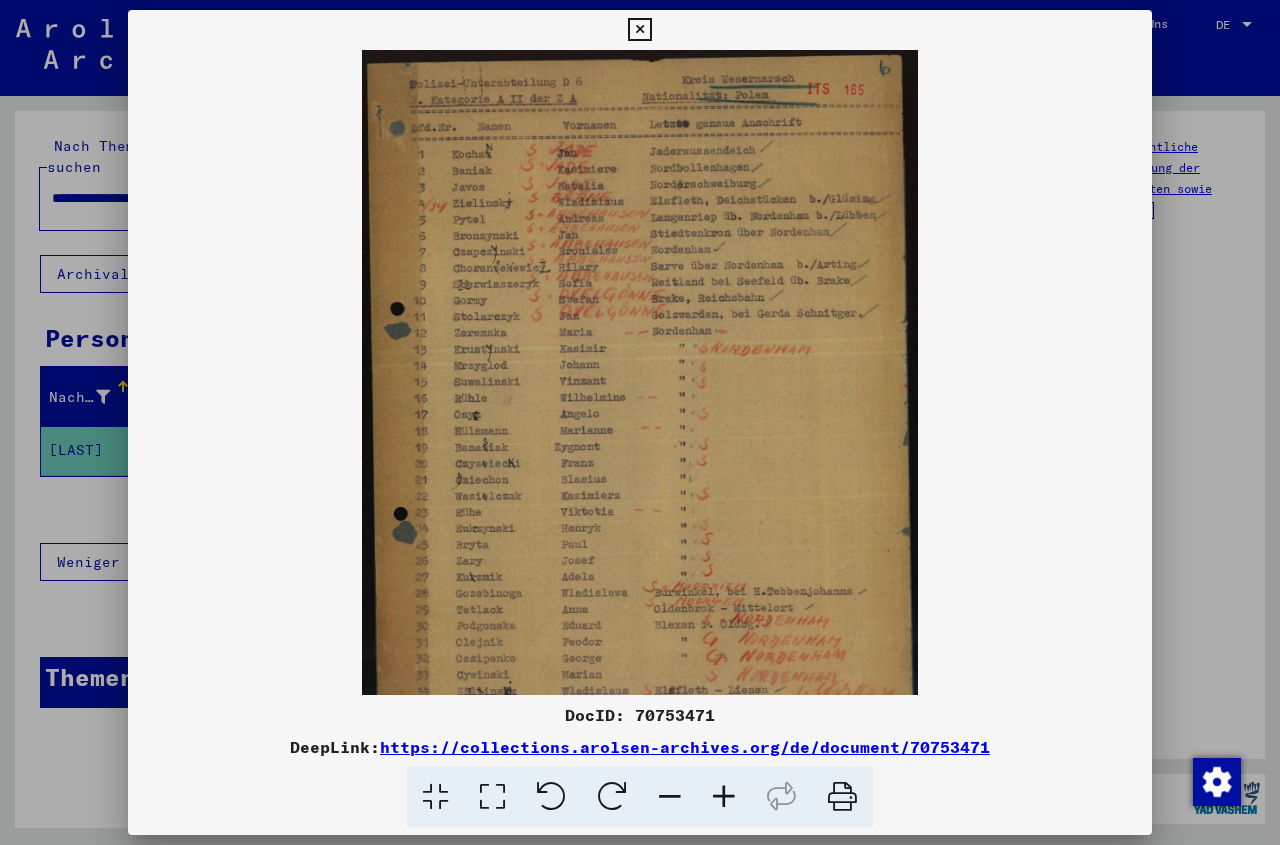 click at bounding box center [724, 797] 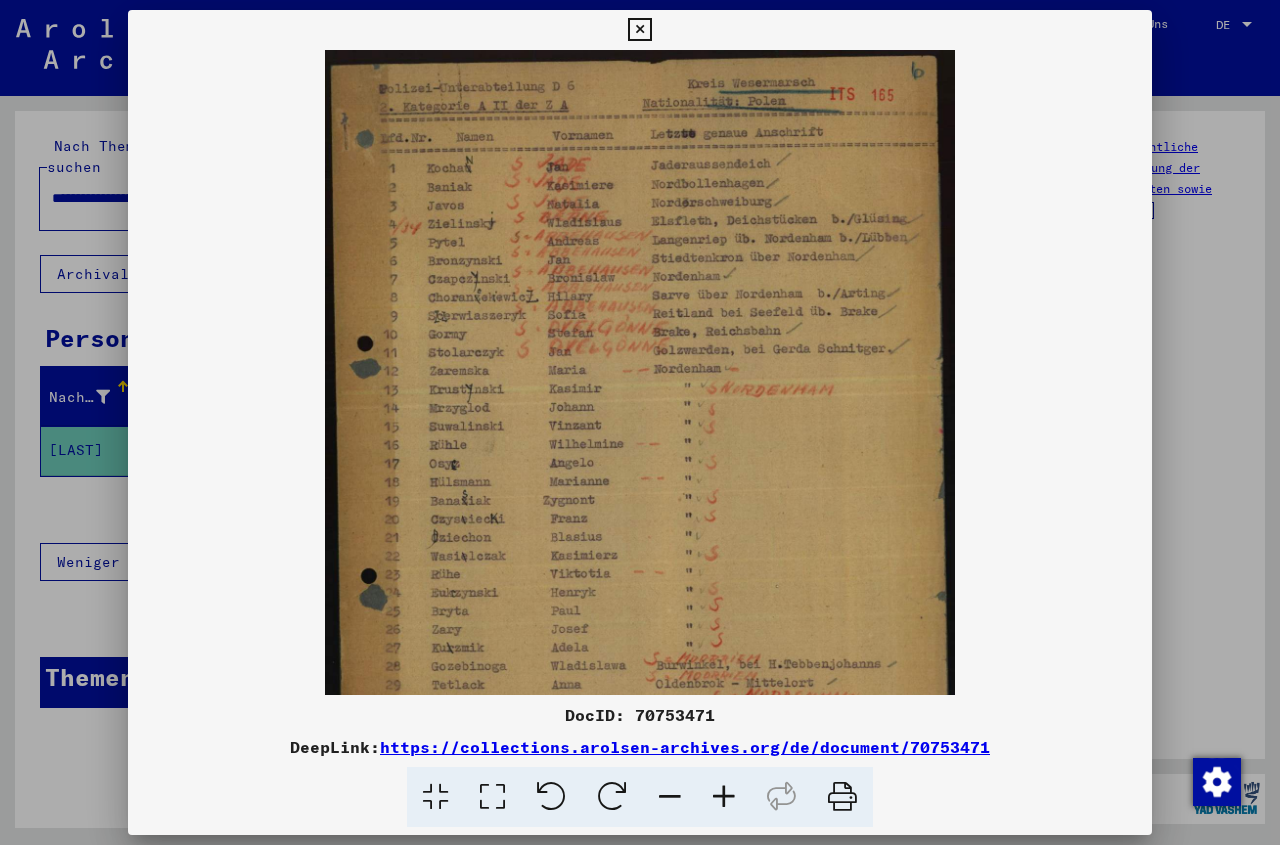 click at bounding box center [724, 797] 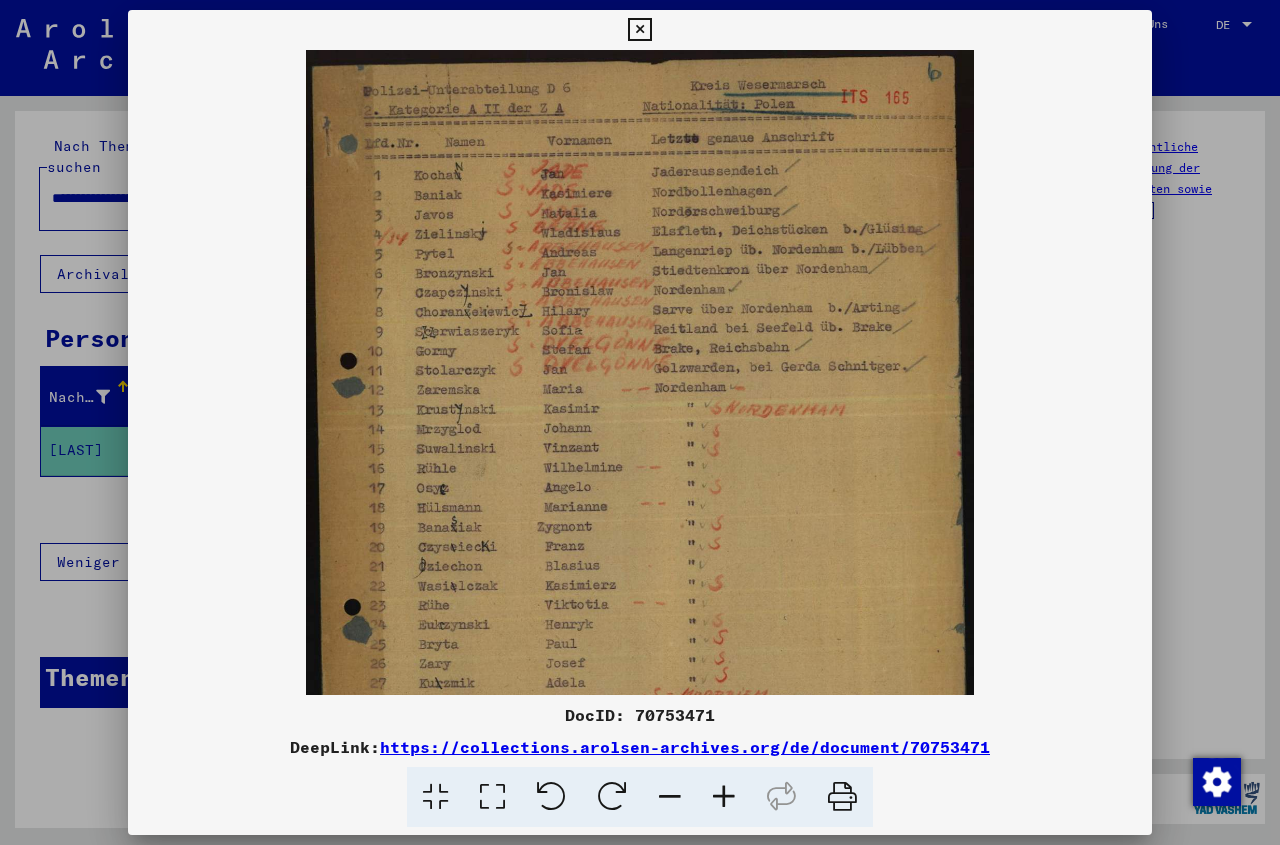 click at bounding box center (724, 797) 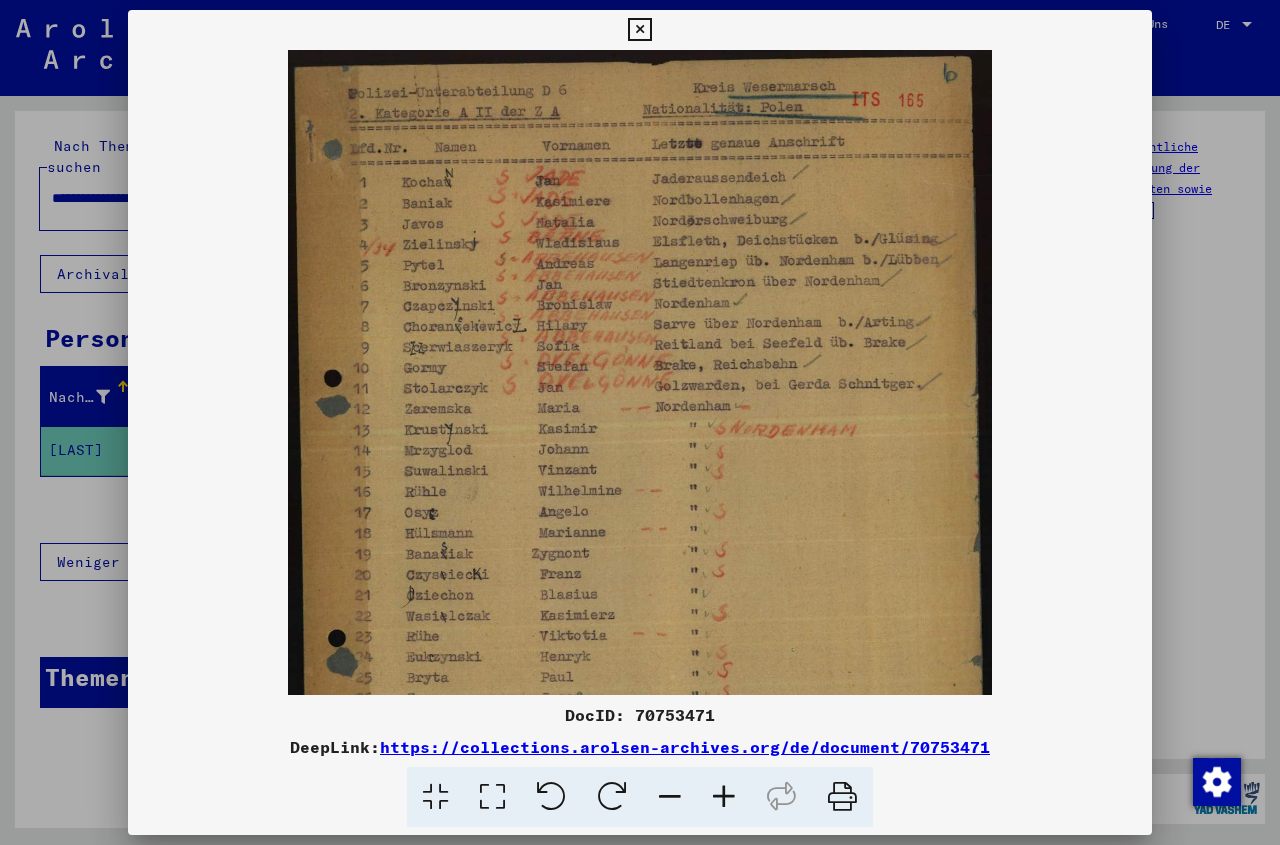 click at bounding box center [724, 797] 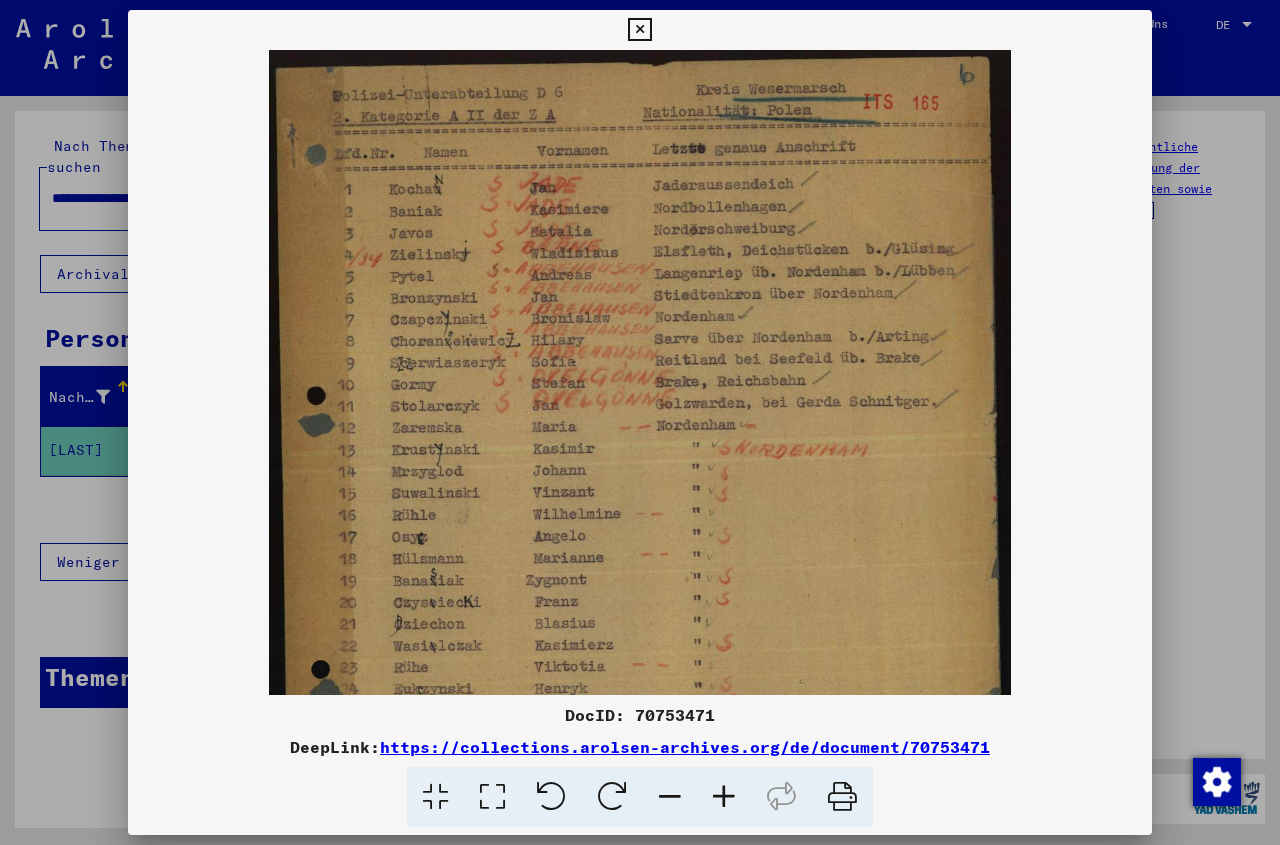 click at bounding box center [724, 797] 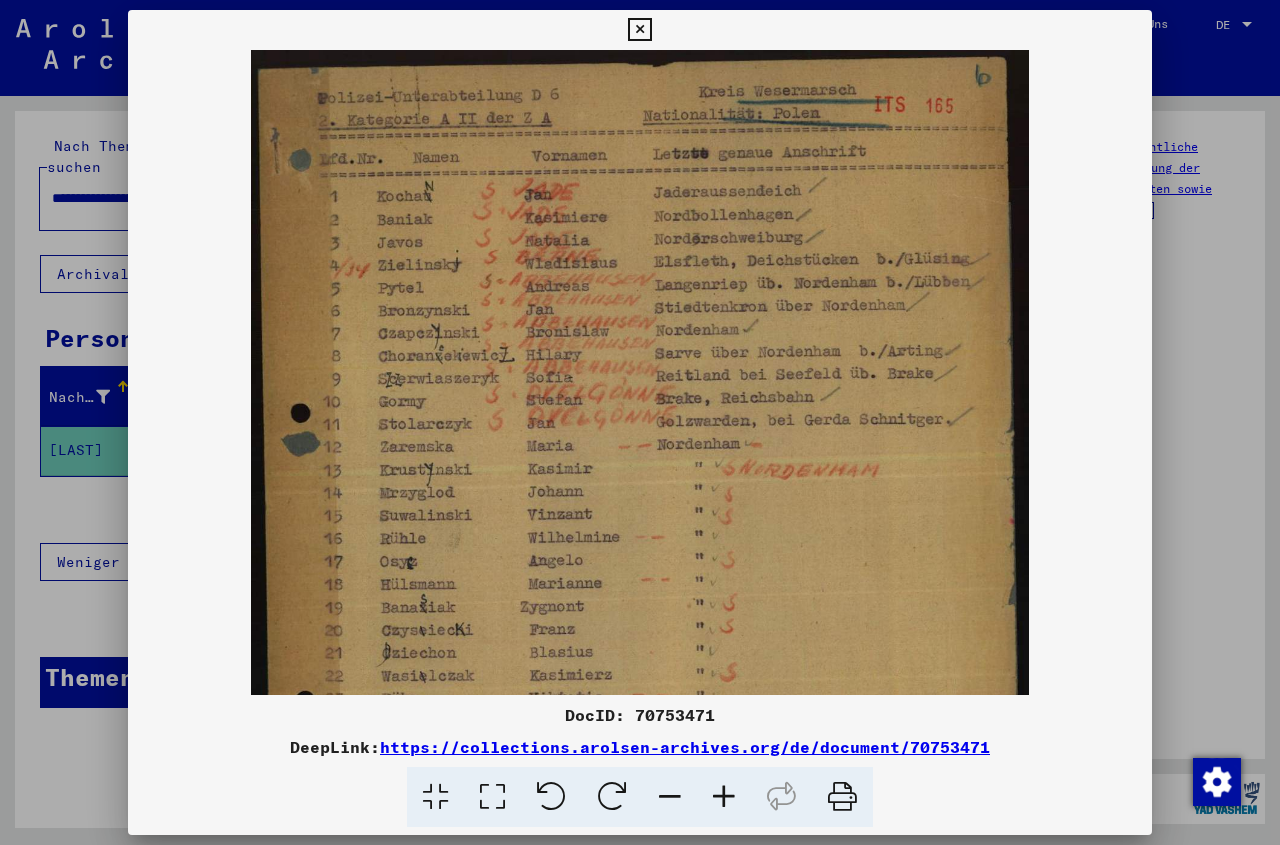 click at bounding box center (724, 797) 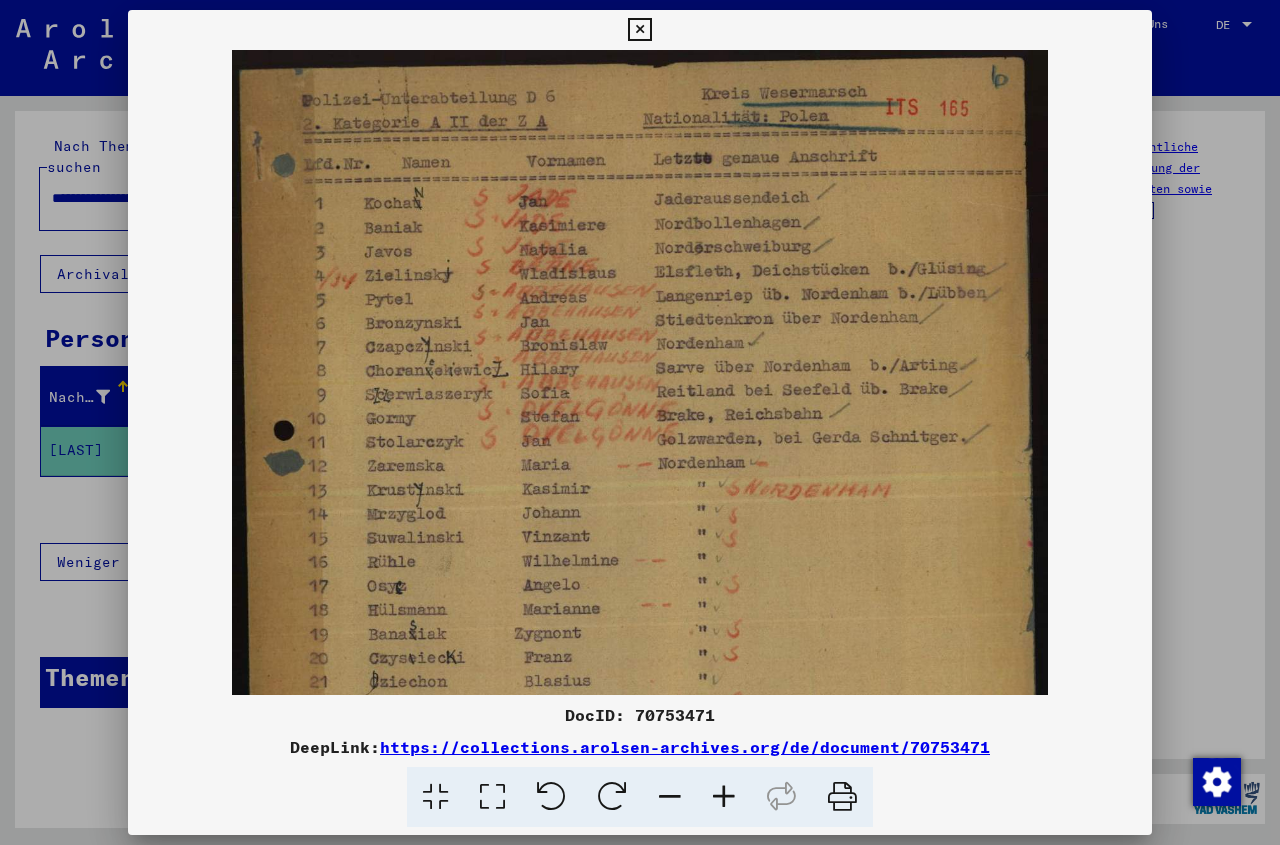 click at bounding box center (724, 797) 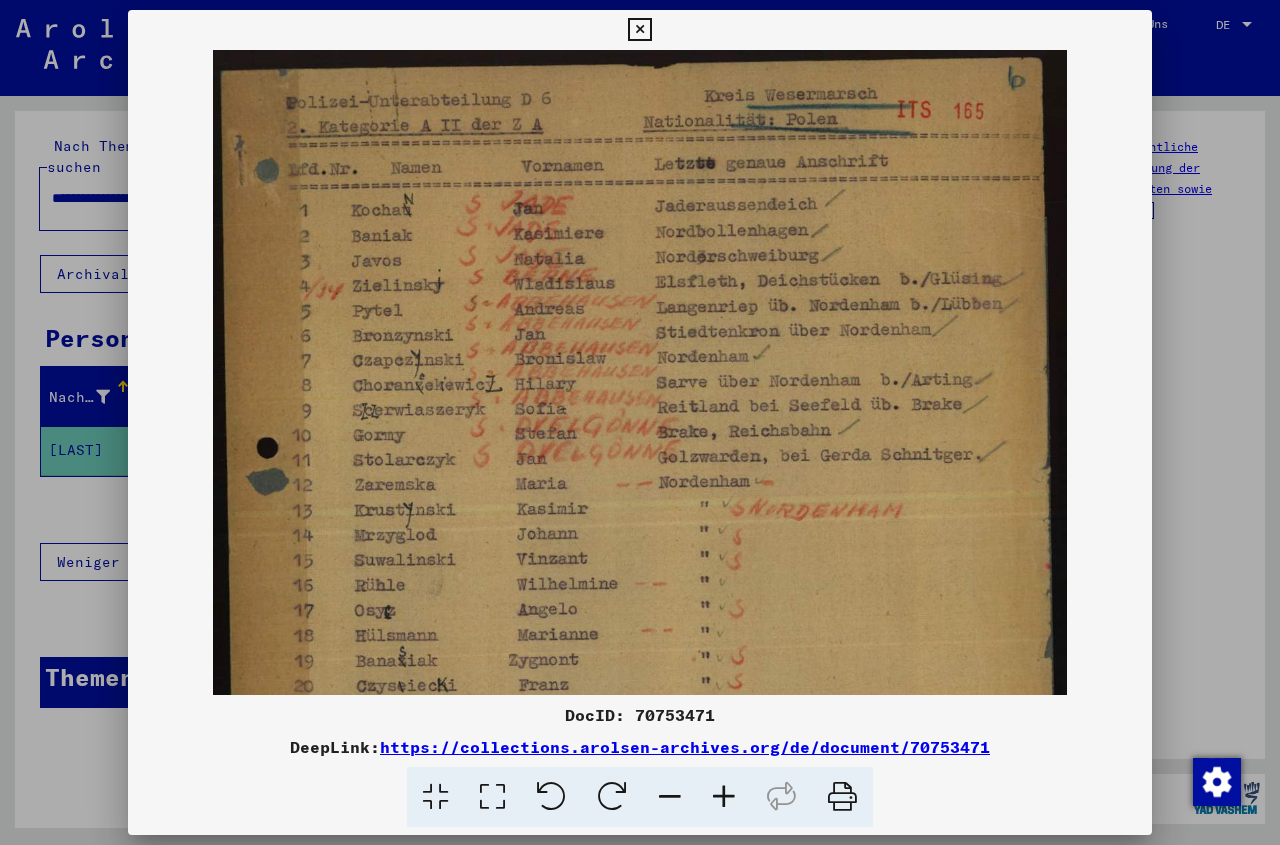 click at bounding box center [724, 797] 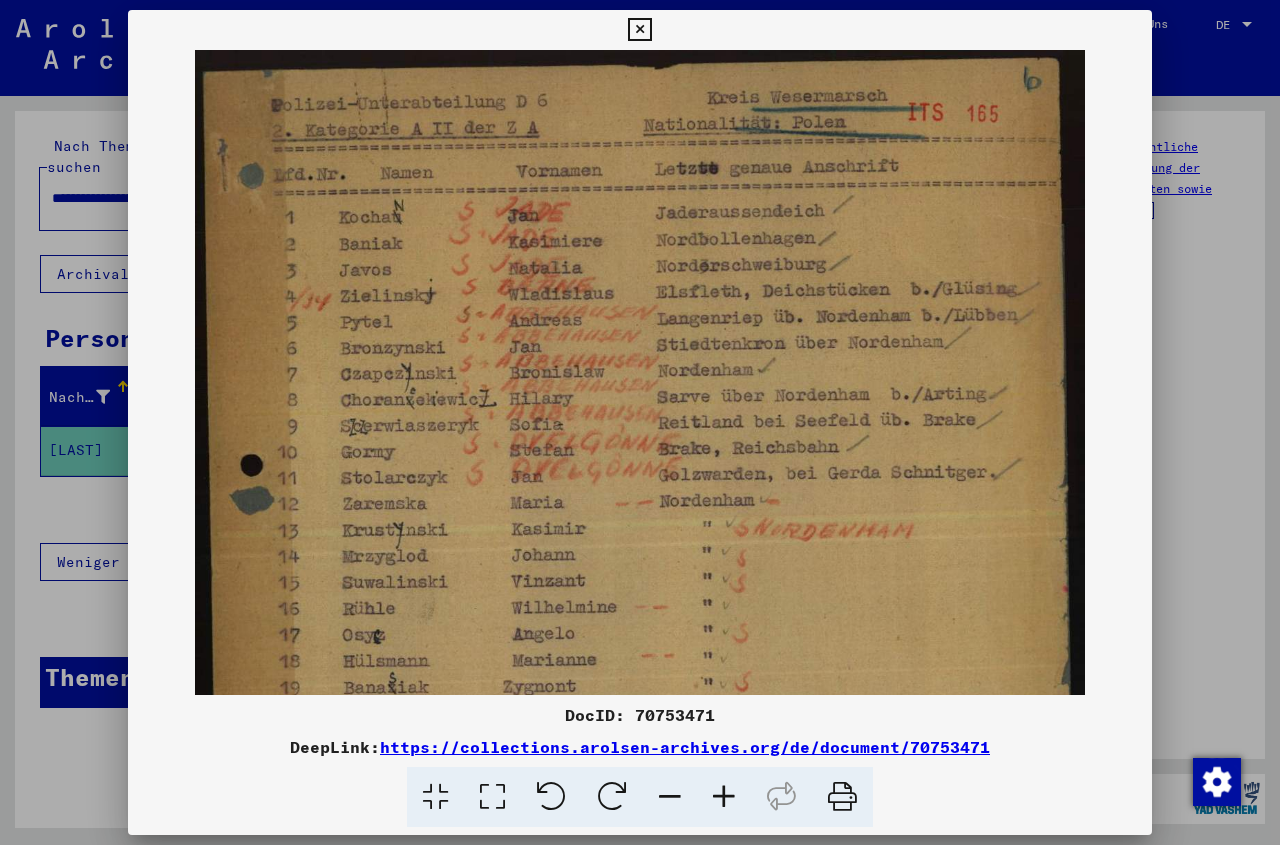 click at bounding box center (724, 797) 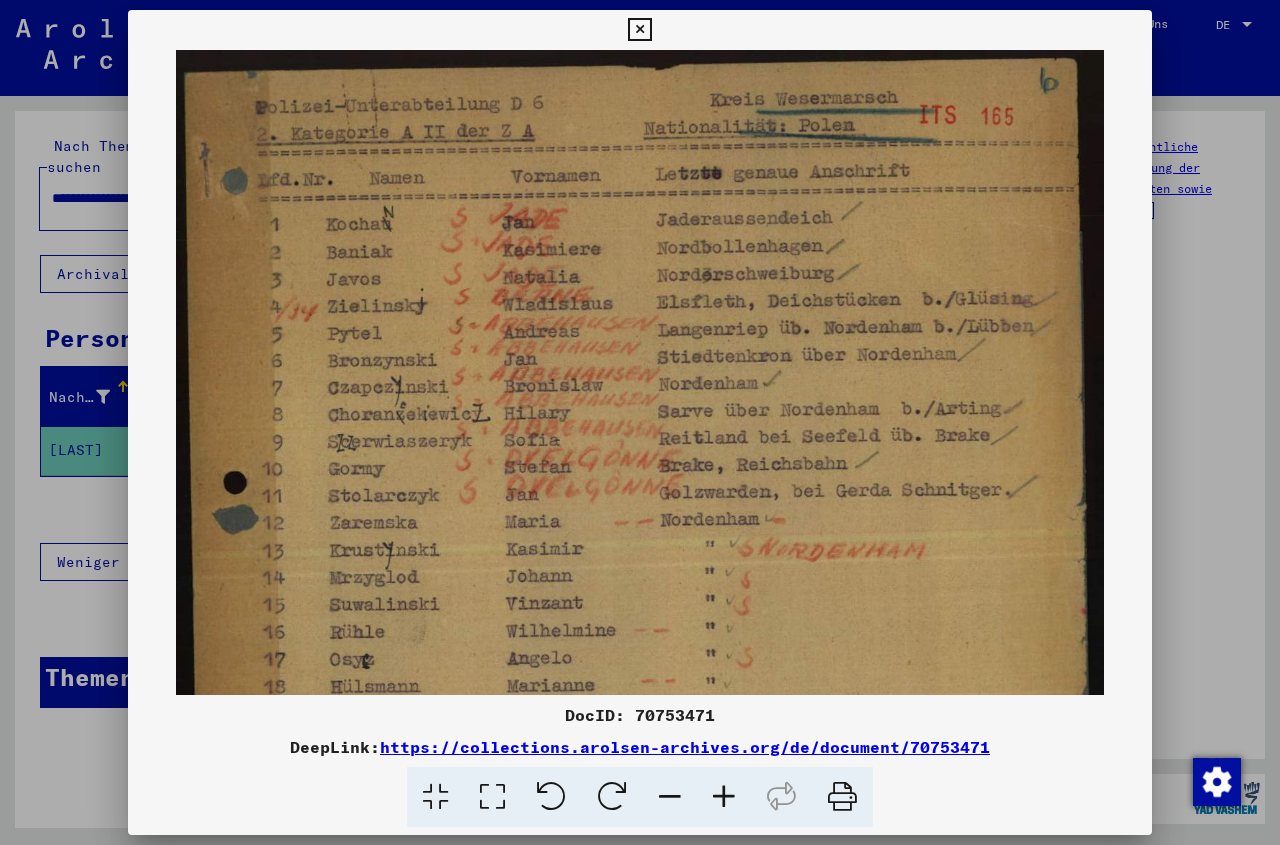 click at bounding box center (724, 797) 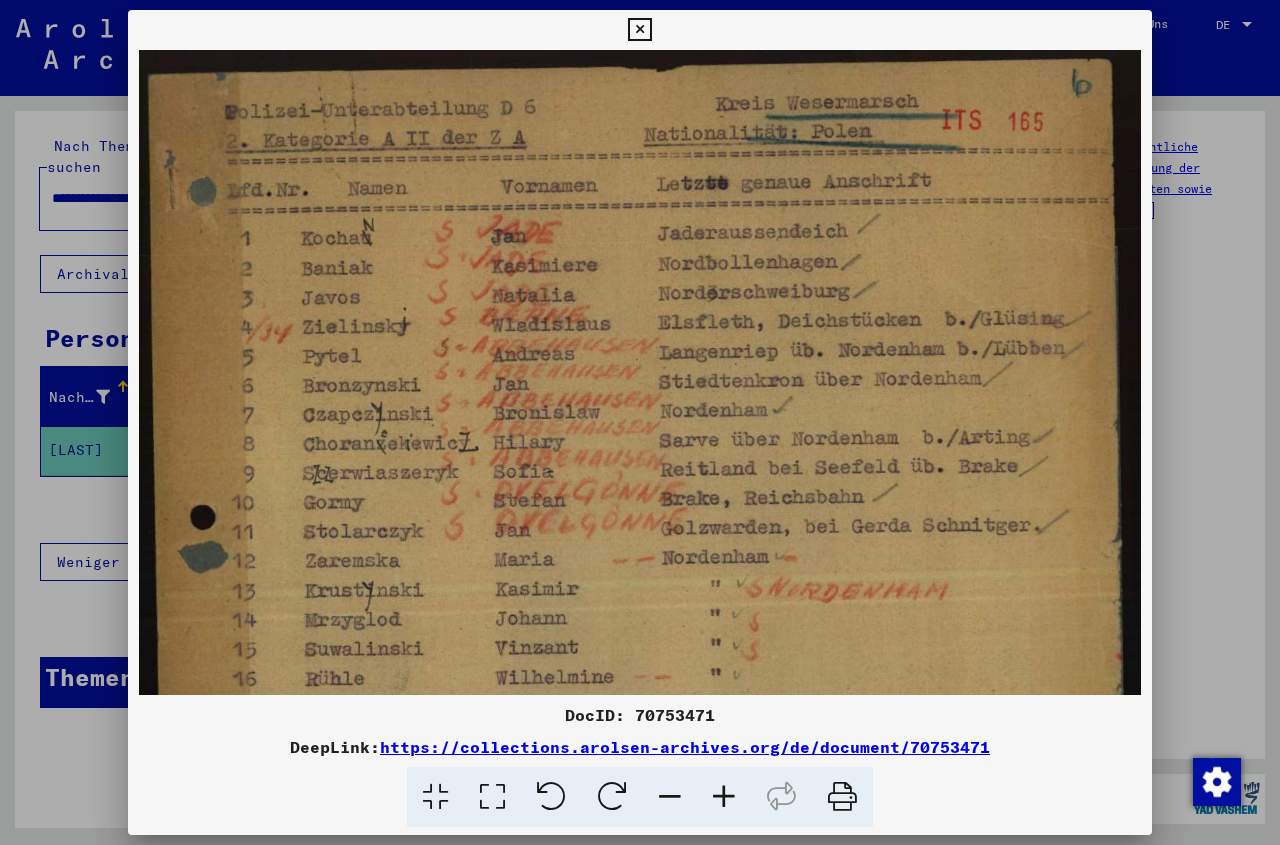 click at bounding box center (724, 797) 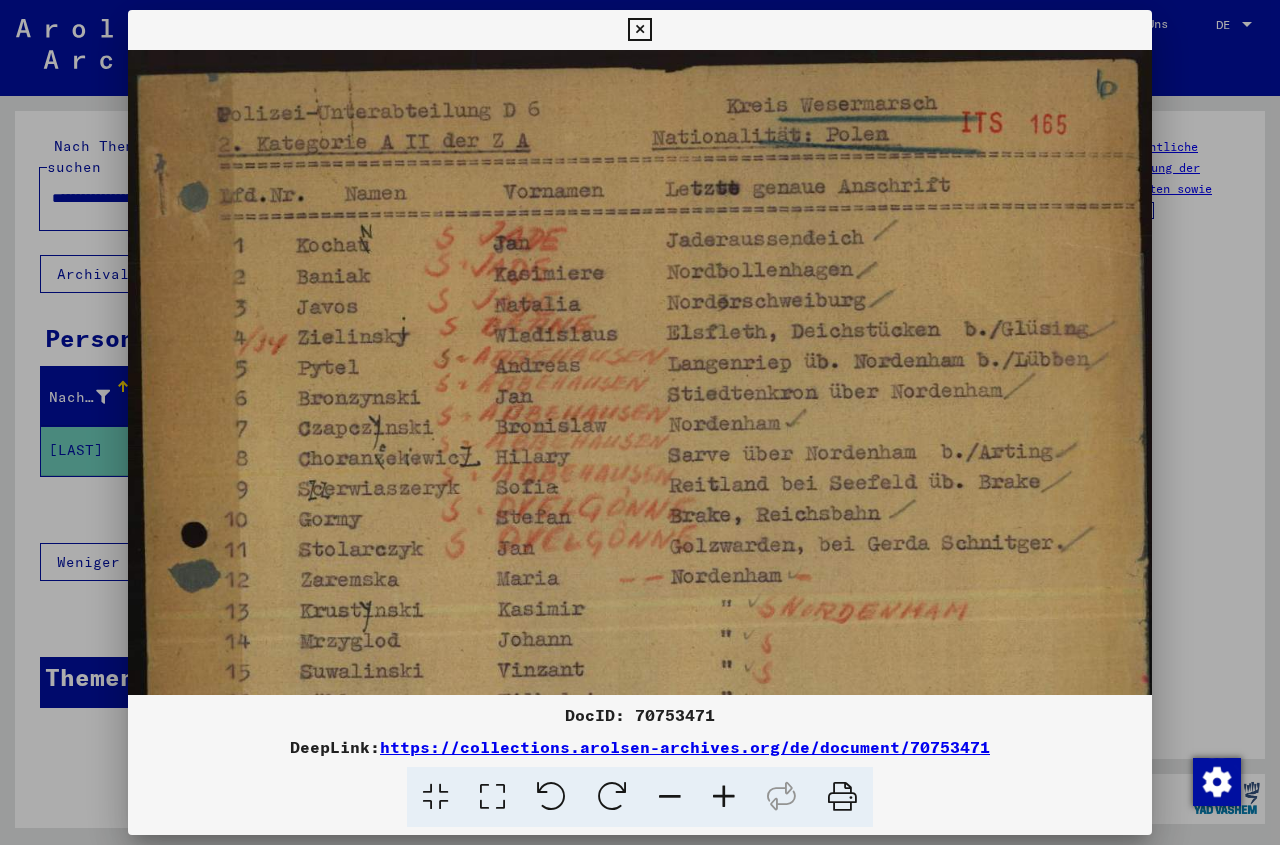 click at bounding box center [724, 797] 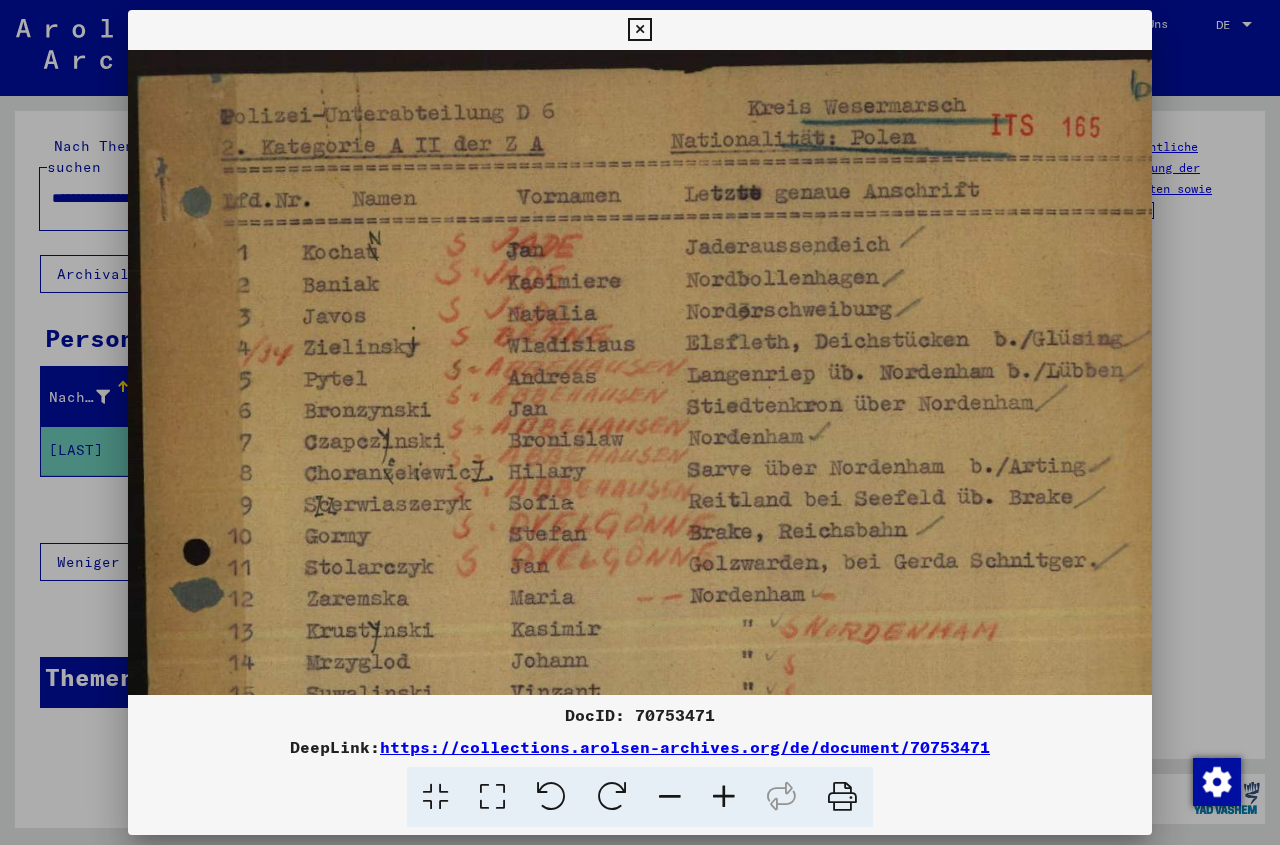 click at bounding box center [724, 797] 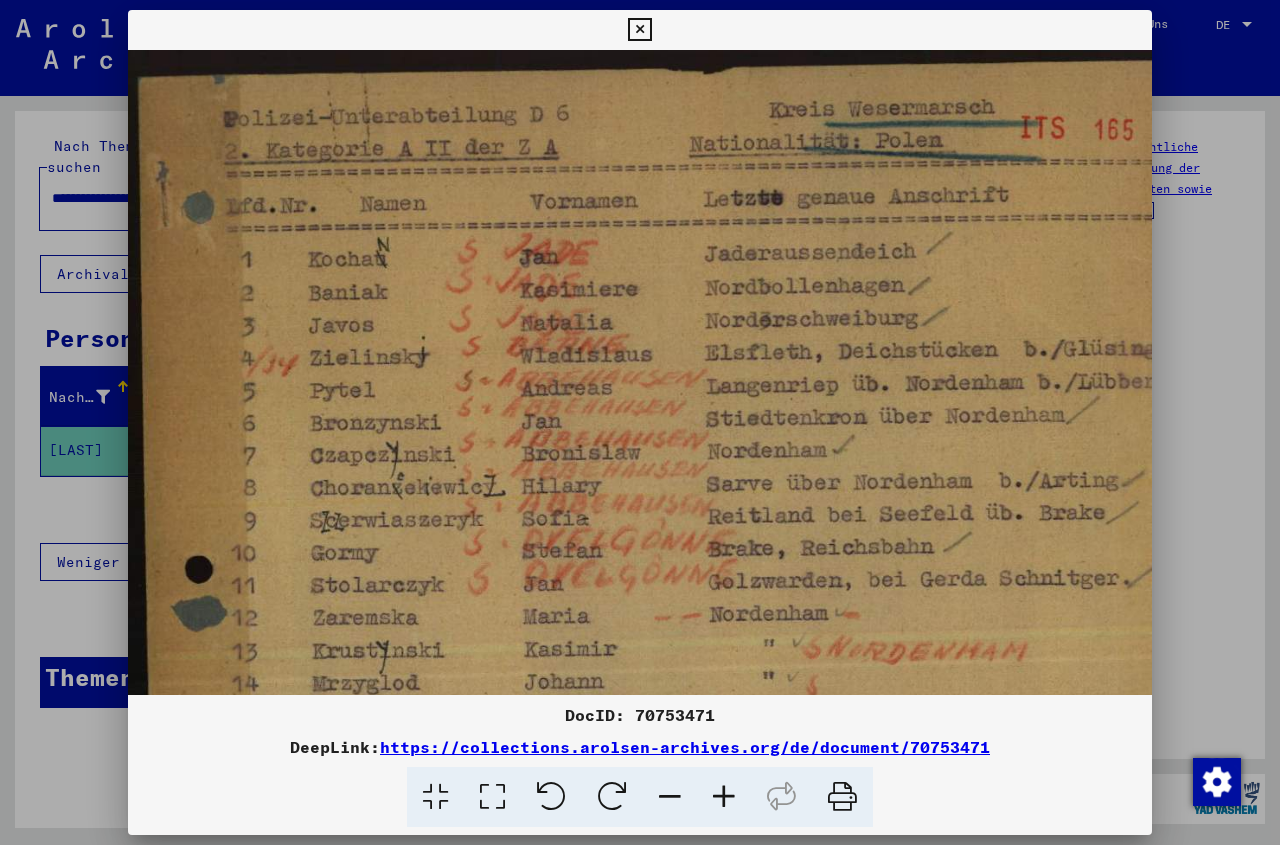 click at bounding box center [724, 797] 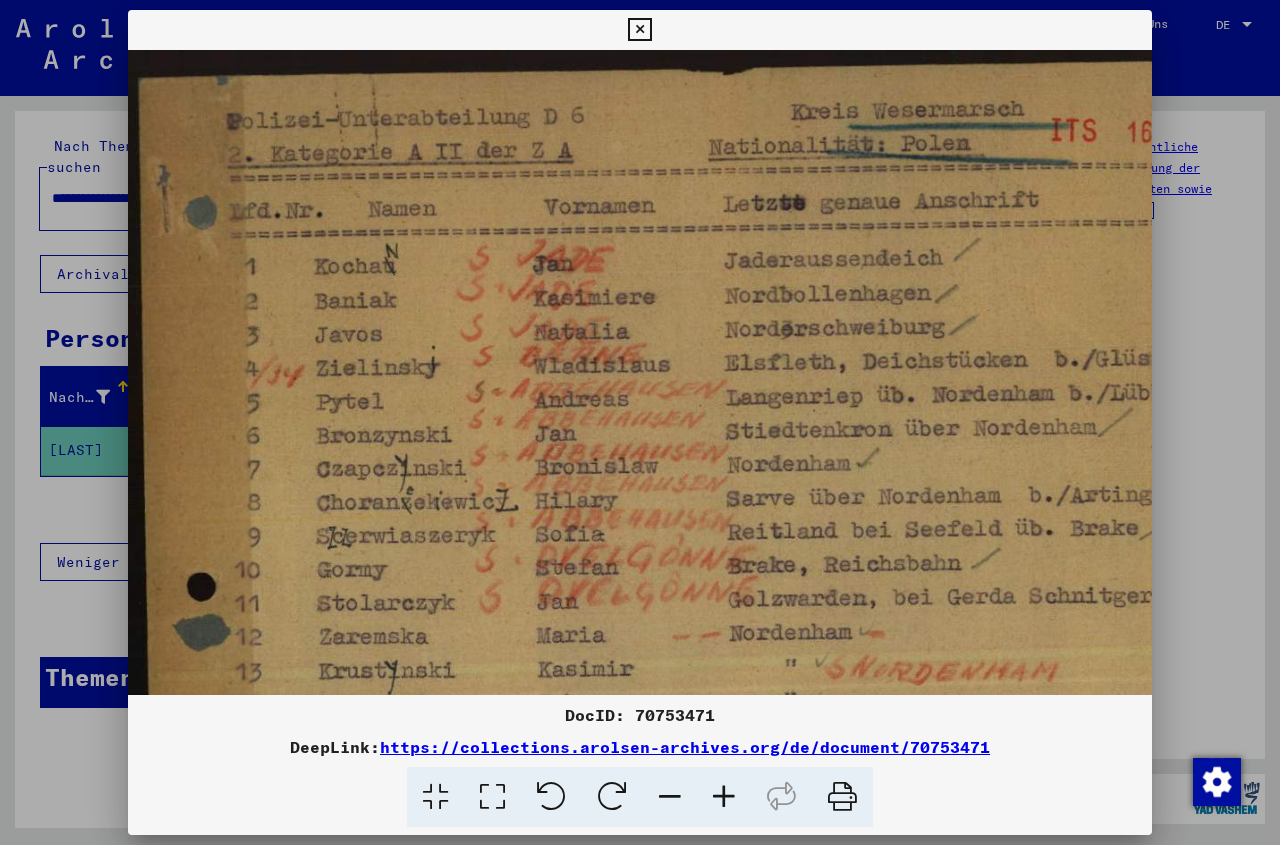 click at bounding box center (724, 797) 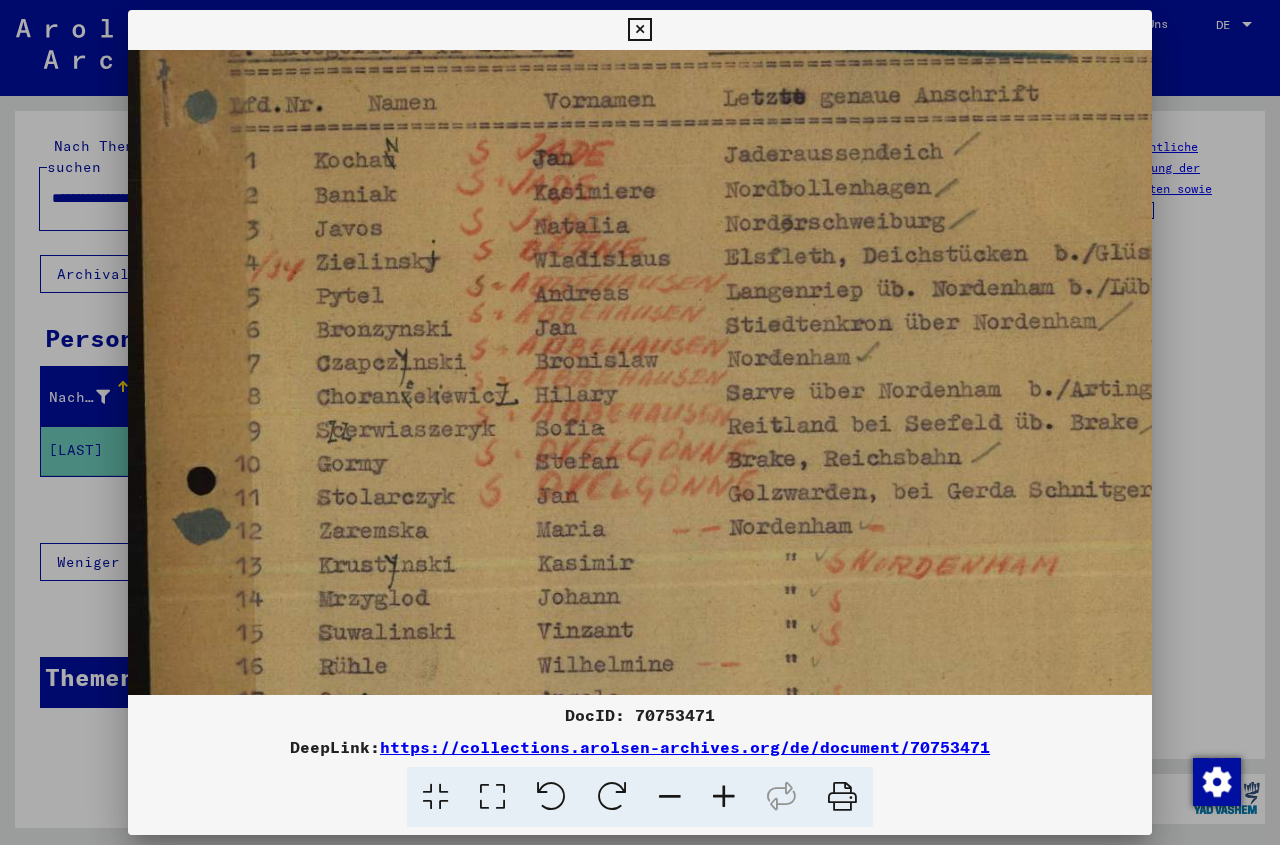 drag, startPoint x: 640, startPoint y: 567, endPoint x: 657, endPoint y: 461, distance: 107.35455 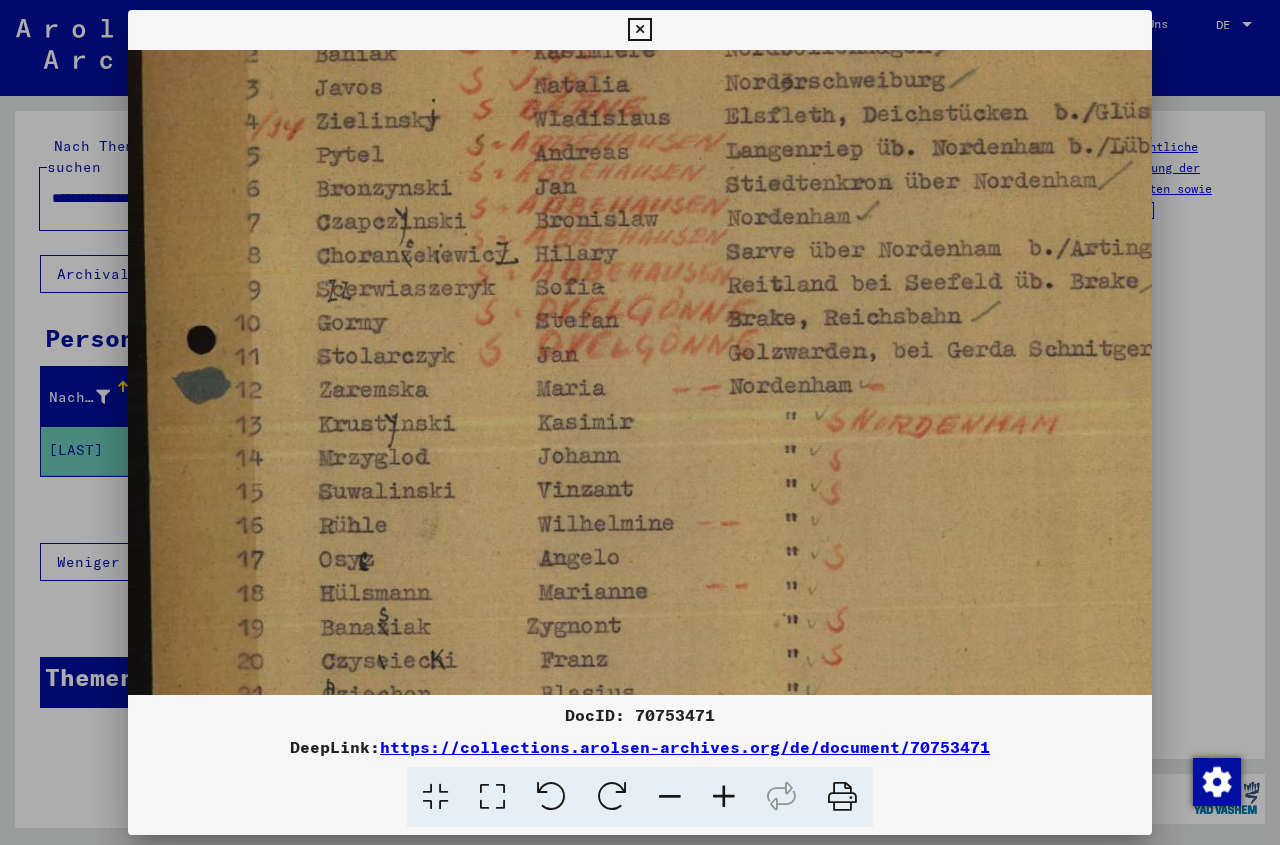 drag, startPoint x: 675, startPoint y: 580, endPoint x: 709, endPoint y: 439, distance: 145.04137 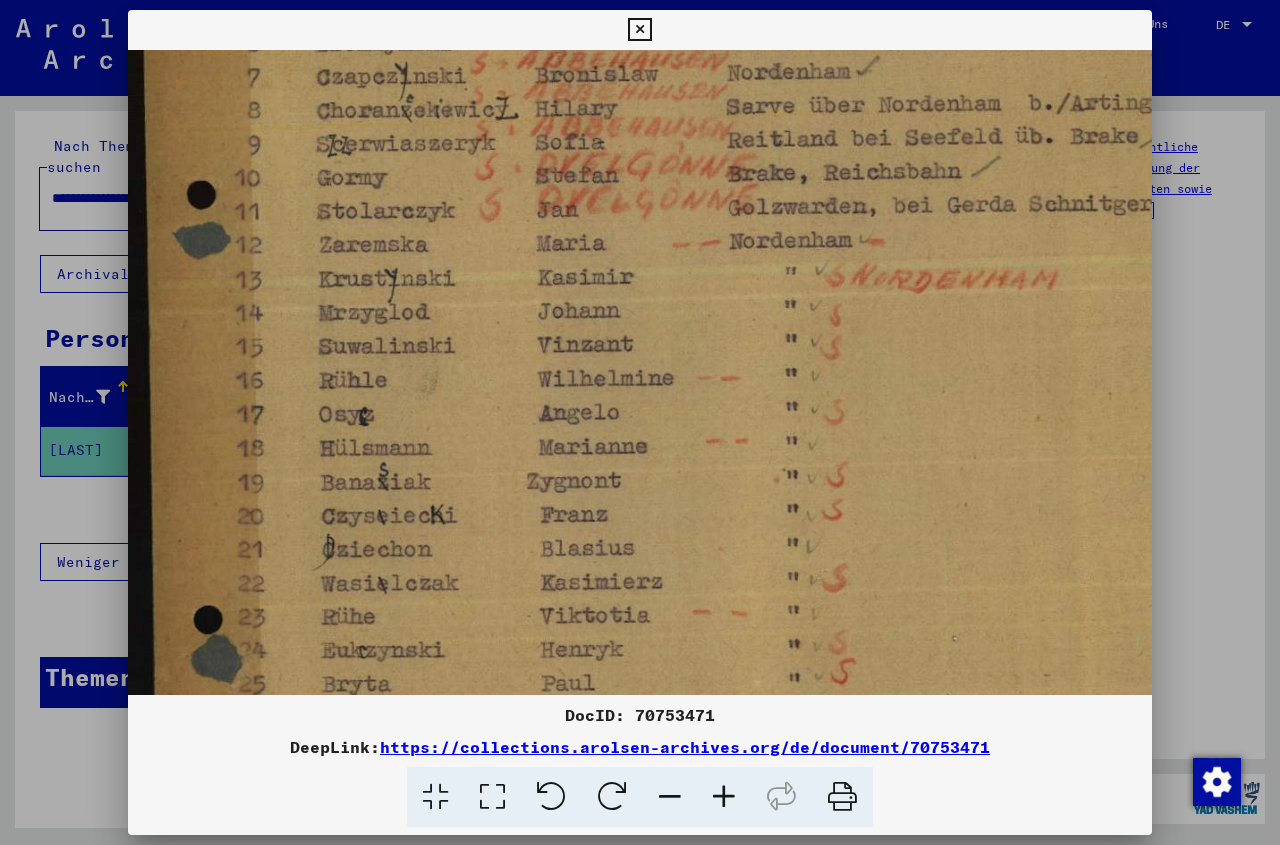 scroll, scrollTop: 395, scrollLeft: 1, axis: both 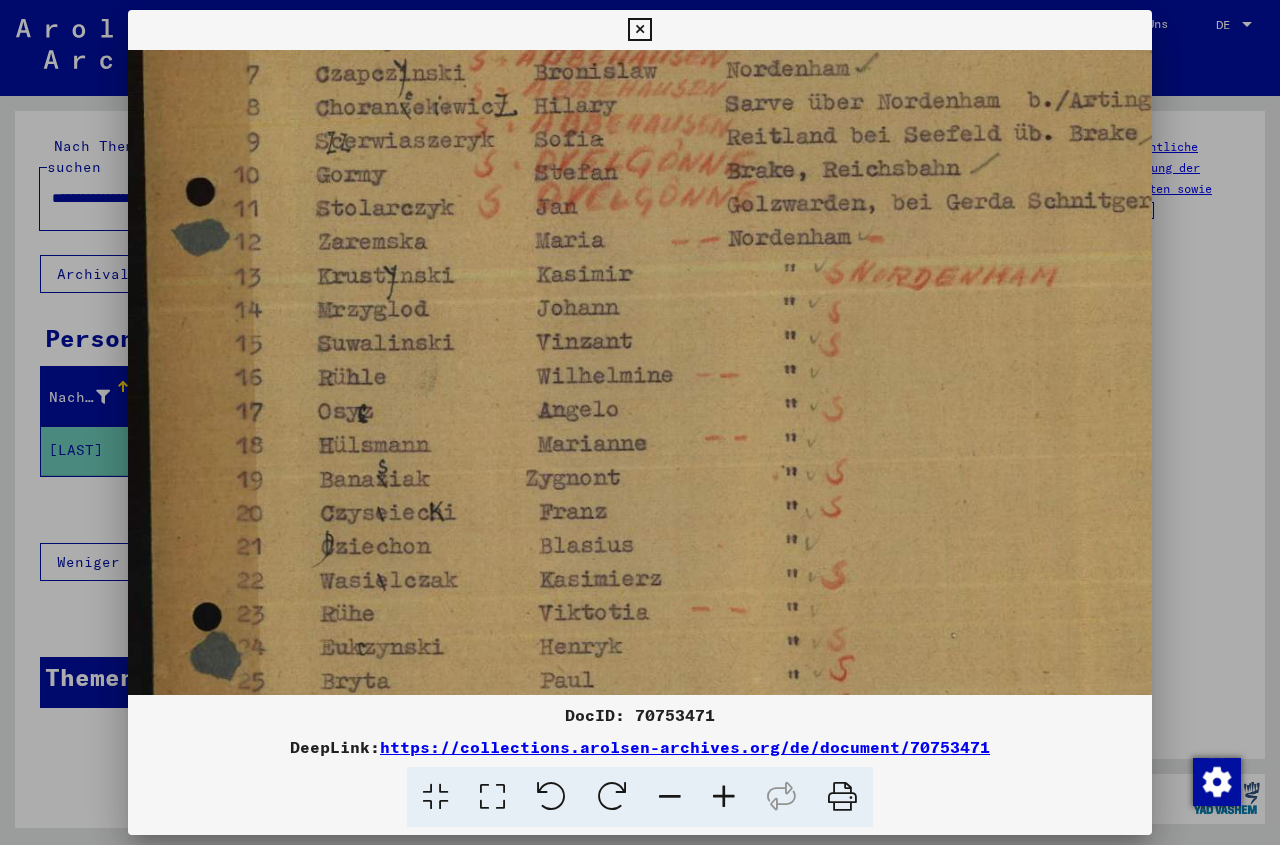 drag, startPoint x: 682, startPoint y: 575, endPoint x: 711, endPoint y: 438, distance: 140.0357 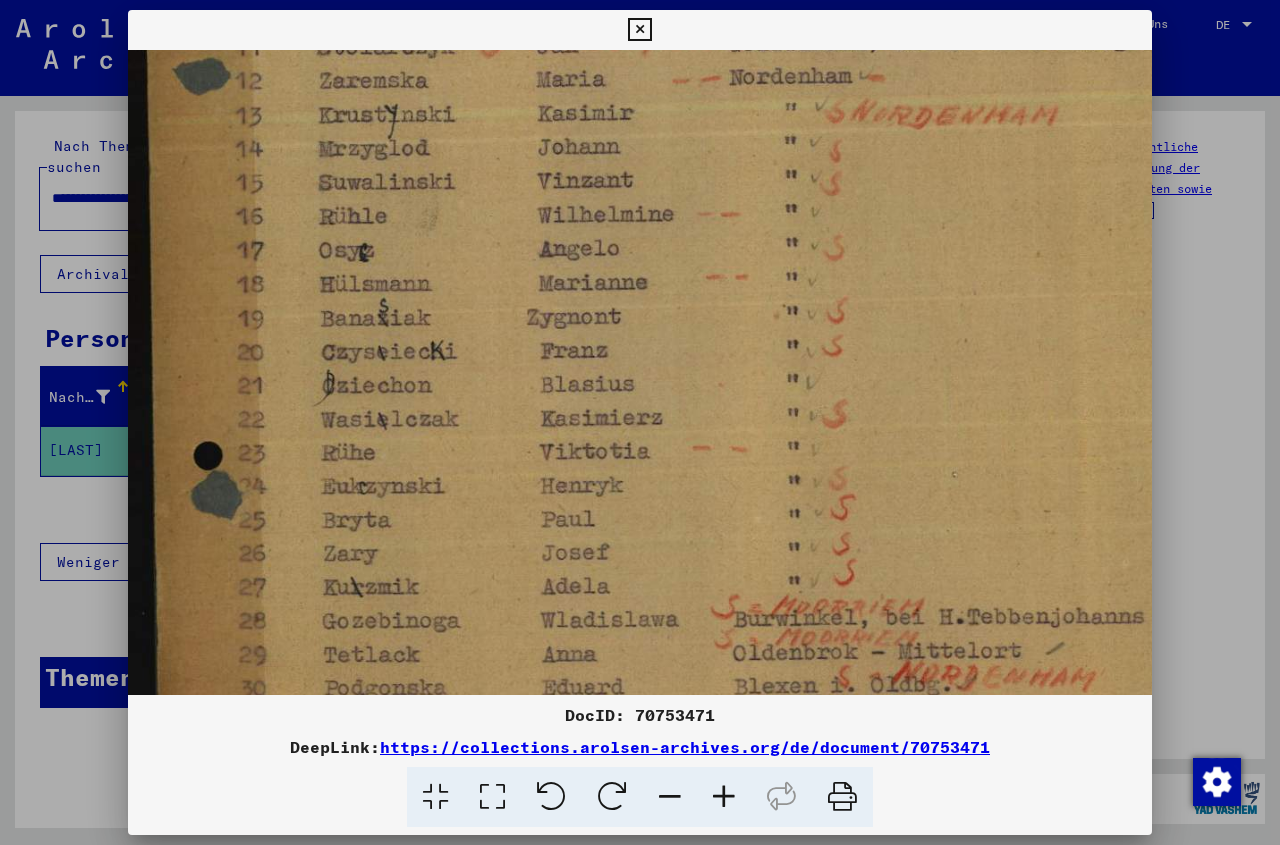 drag, startPoint x: 690, startPoint y: 581, endPoint x: 729, endPoint y: 419, distance: 166.62833 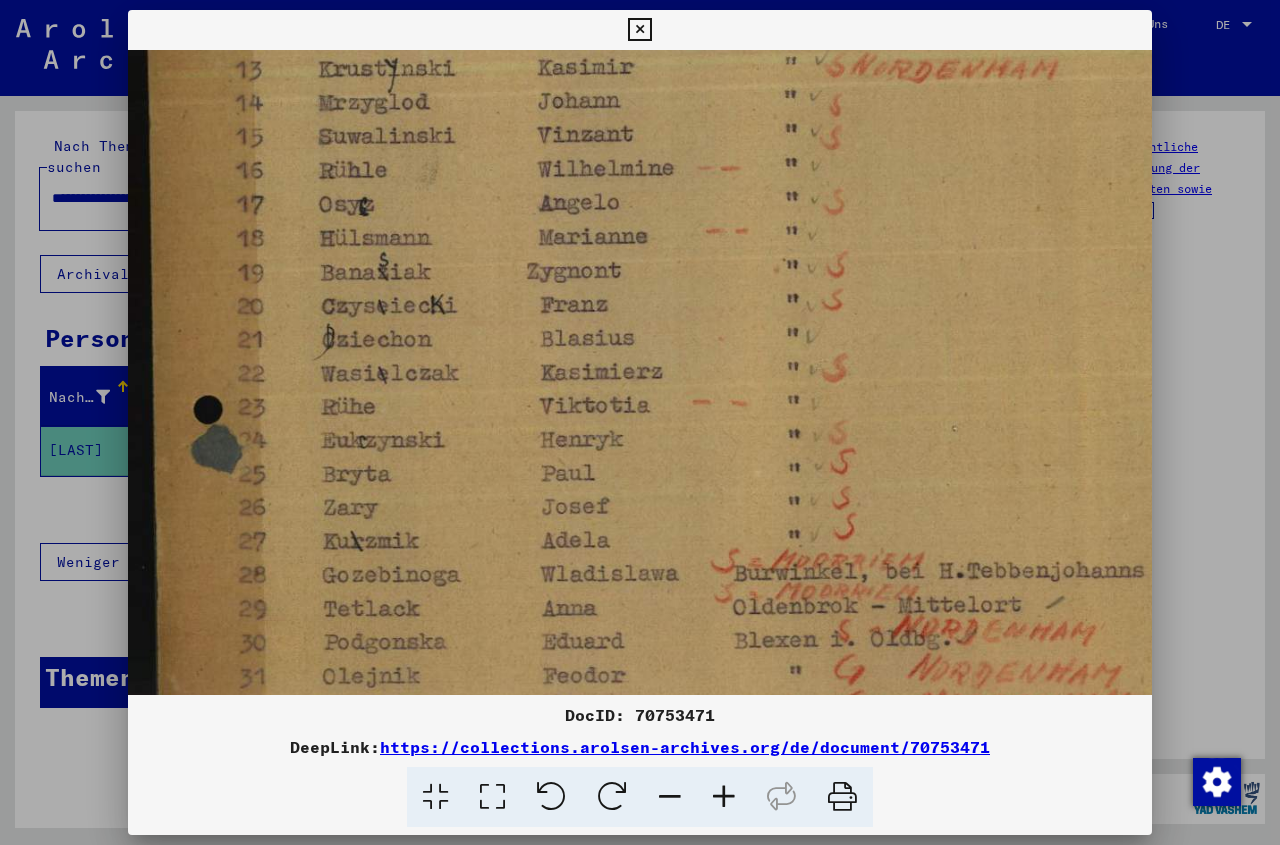 scroll, scrollTop: 656, scrollLeft: 0, axis: vertical 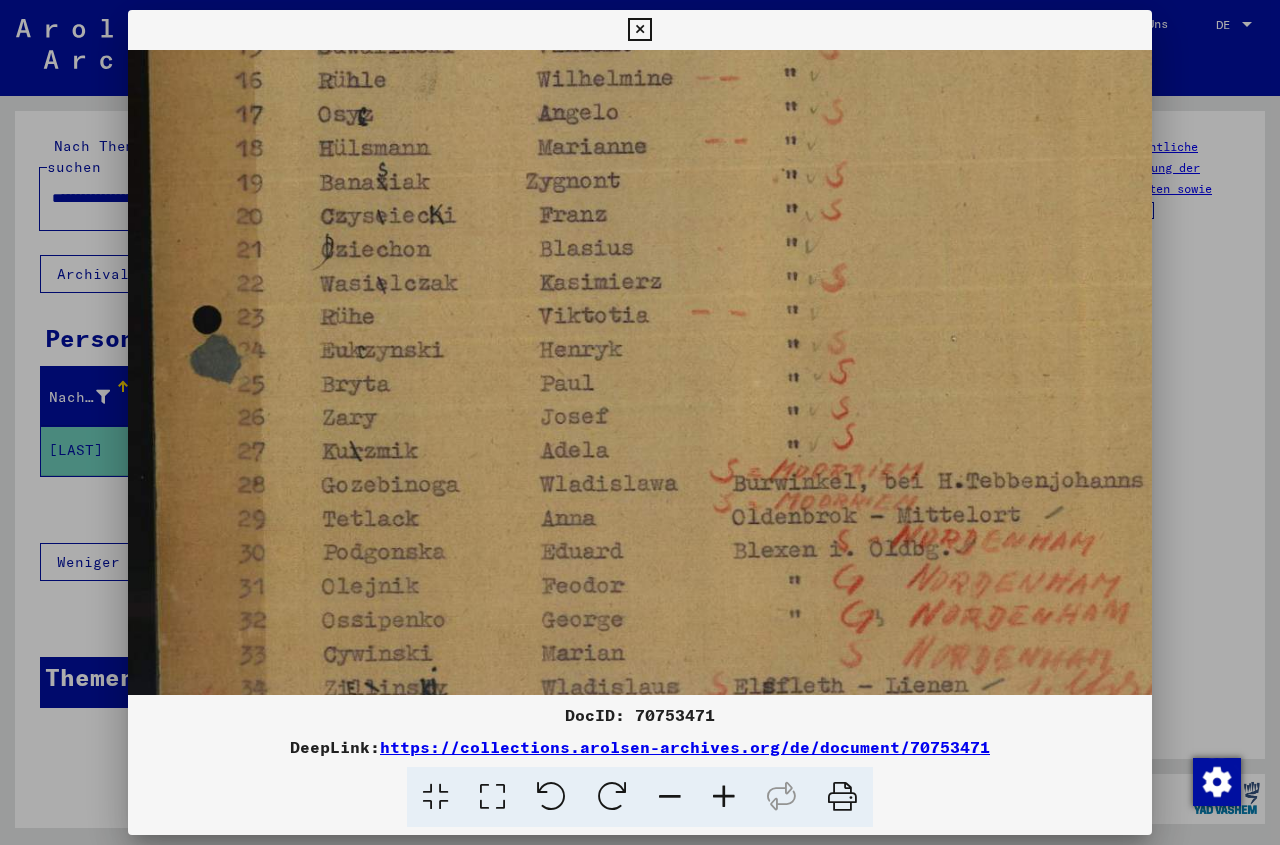 drag, startPoint x: 706, startPoint y: 594, endPoint x: 722, endPoint y: 461, distance: 133.95895 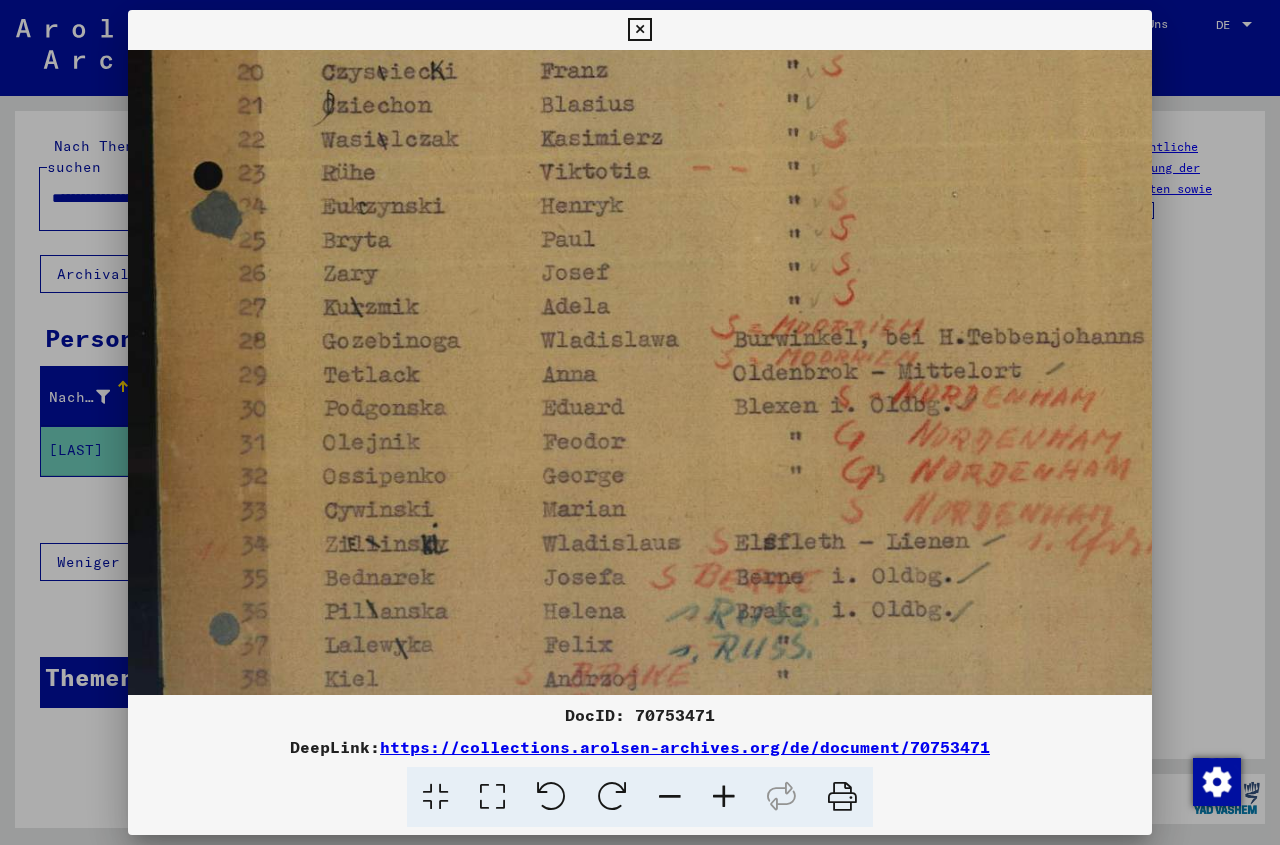 scroll, scrollTop: 844, scrollLeft: 0, axis: vertical 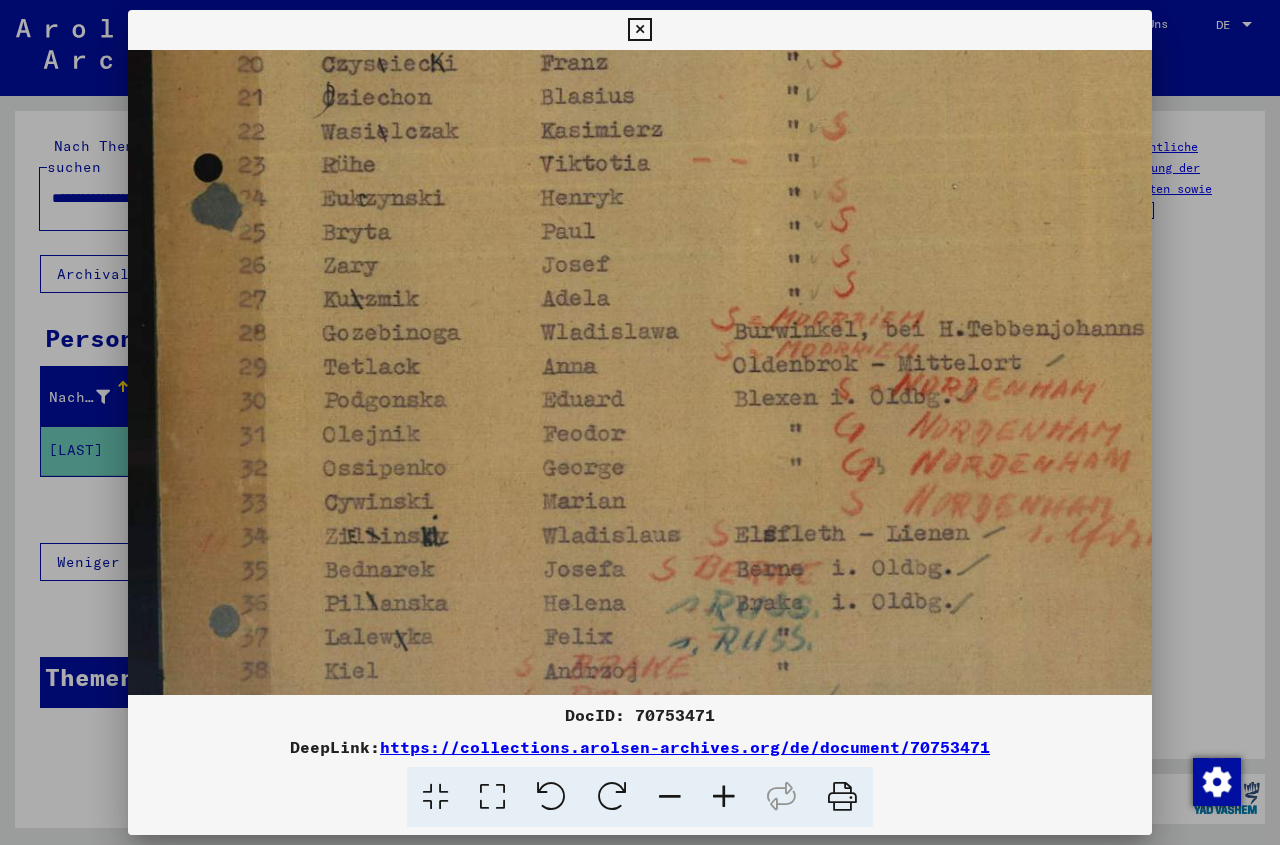 drag, startPoint x: 713, startPoint y: 619, endPoint x: 736, endPoint y: 467, distance: 153.73029 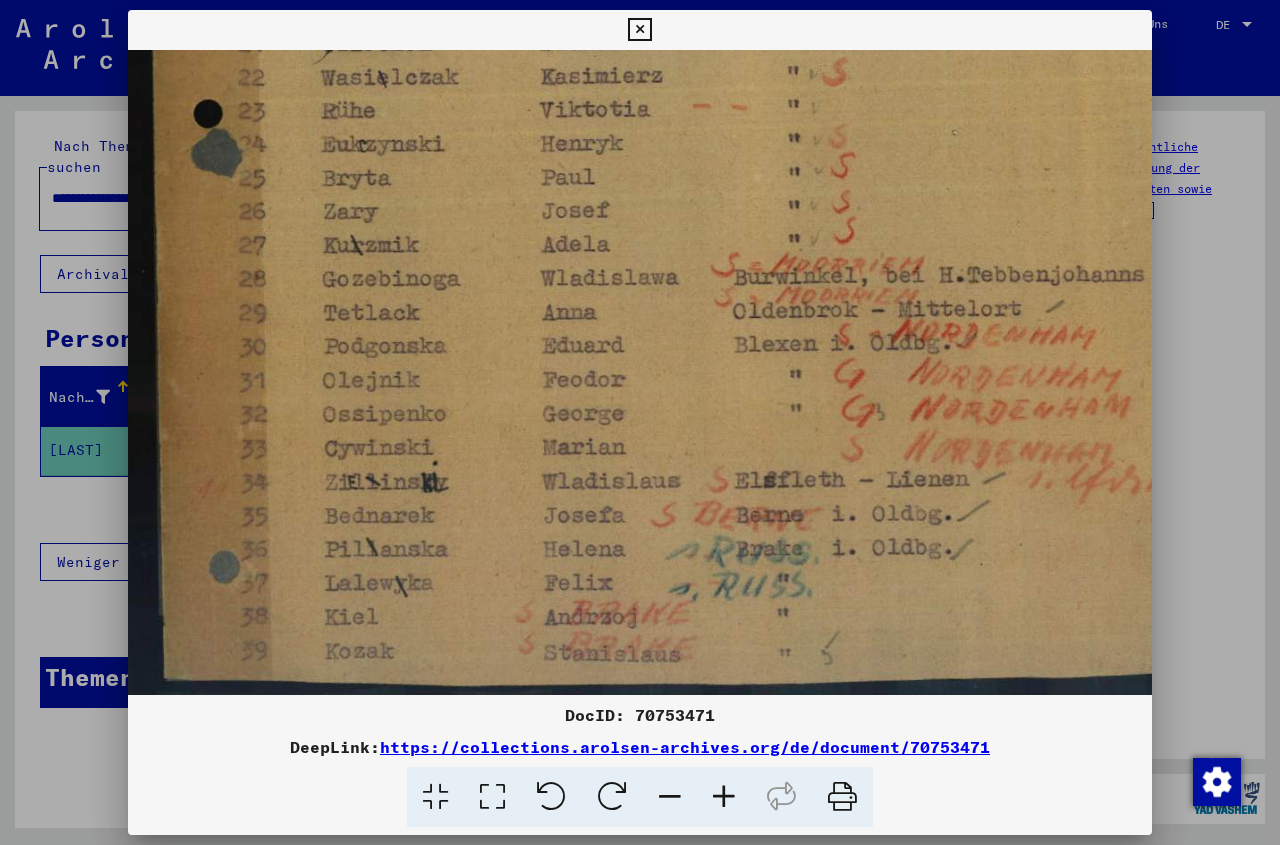scroll, scrollTop: 900, scrollLeft: 0, axis: vertical 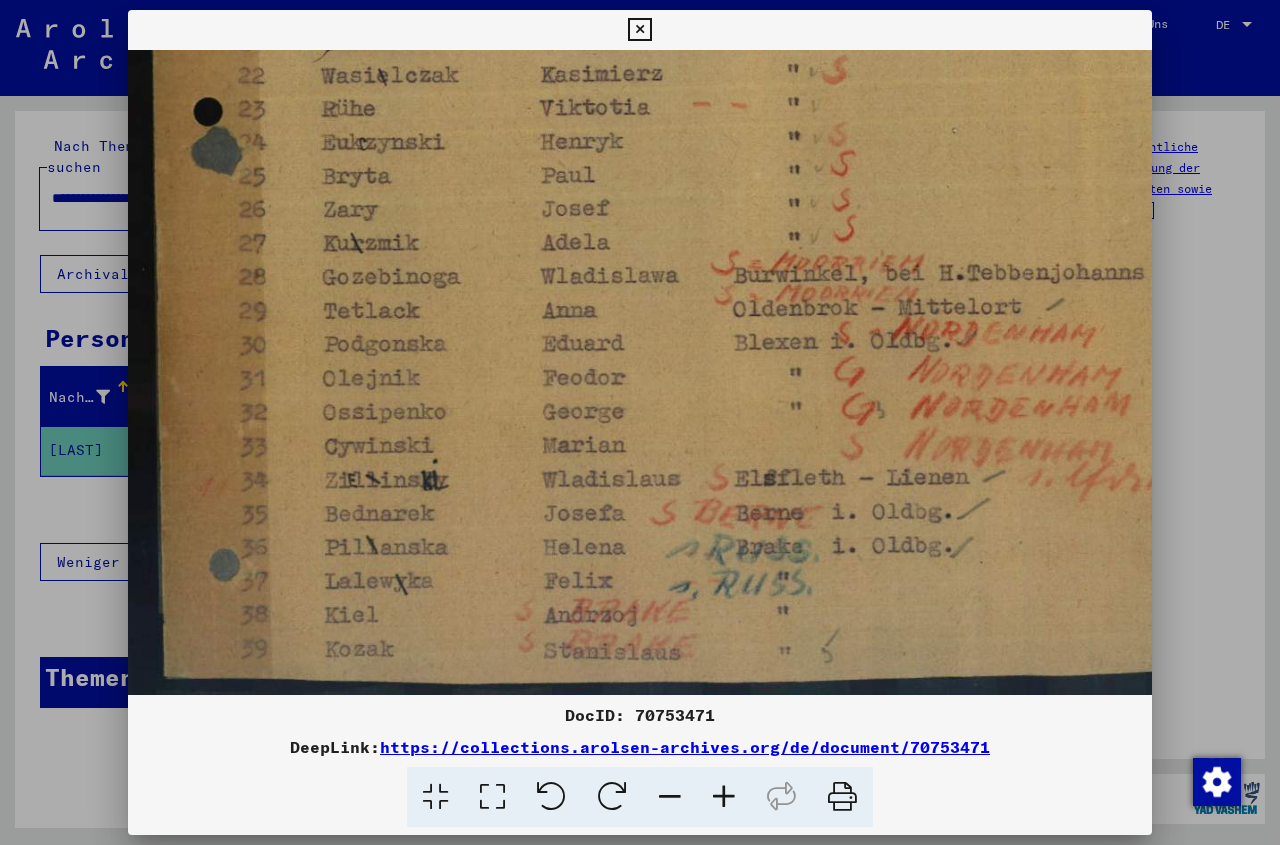 drag, startPoint x: 709, startPoint y: 584, endPoint x: 730, endPoint y: 493, distance: 93.39165 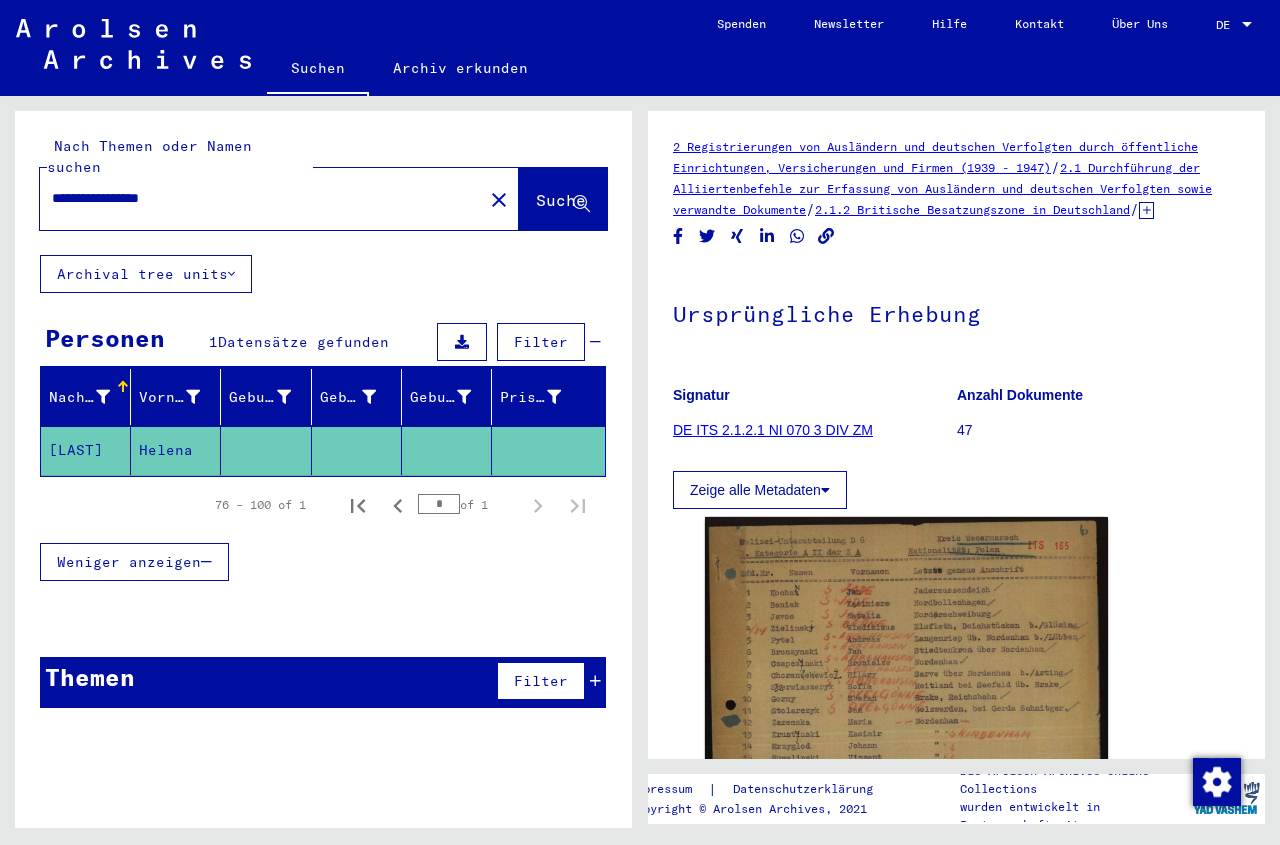 click on "**********" at bounding box center [261, 198] 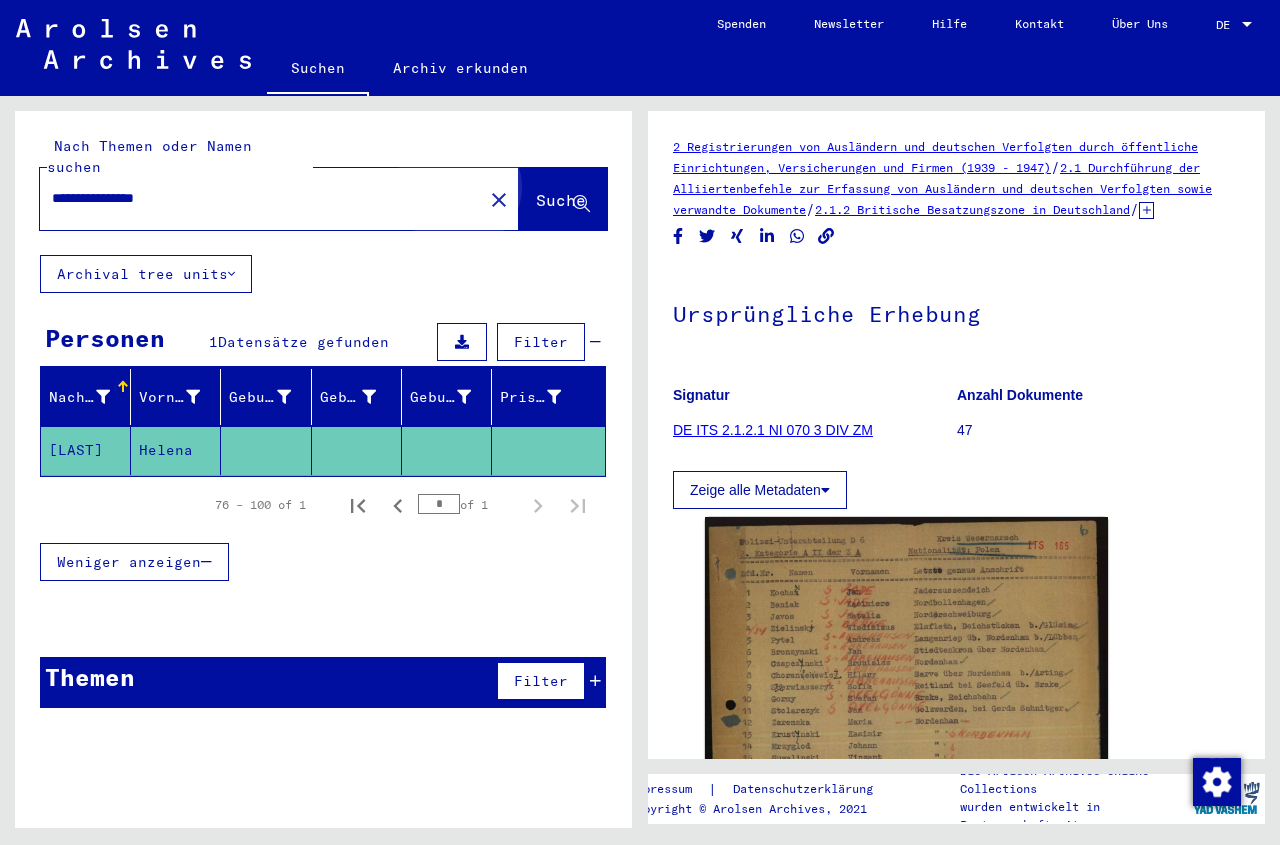 click on "Suche" 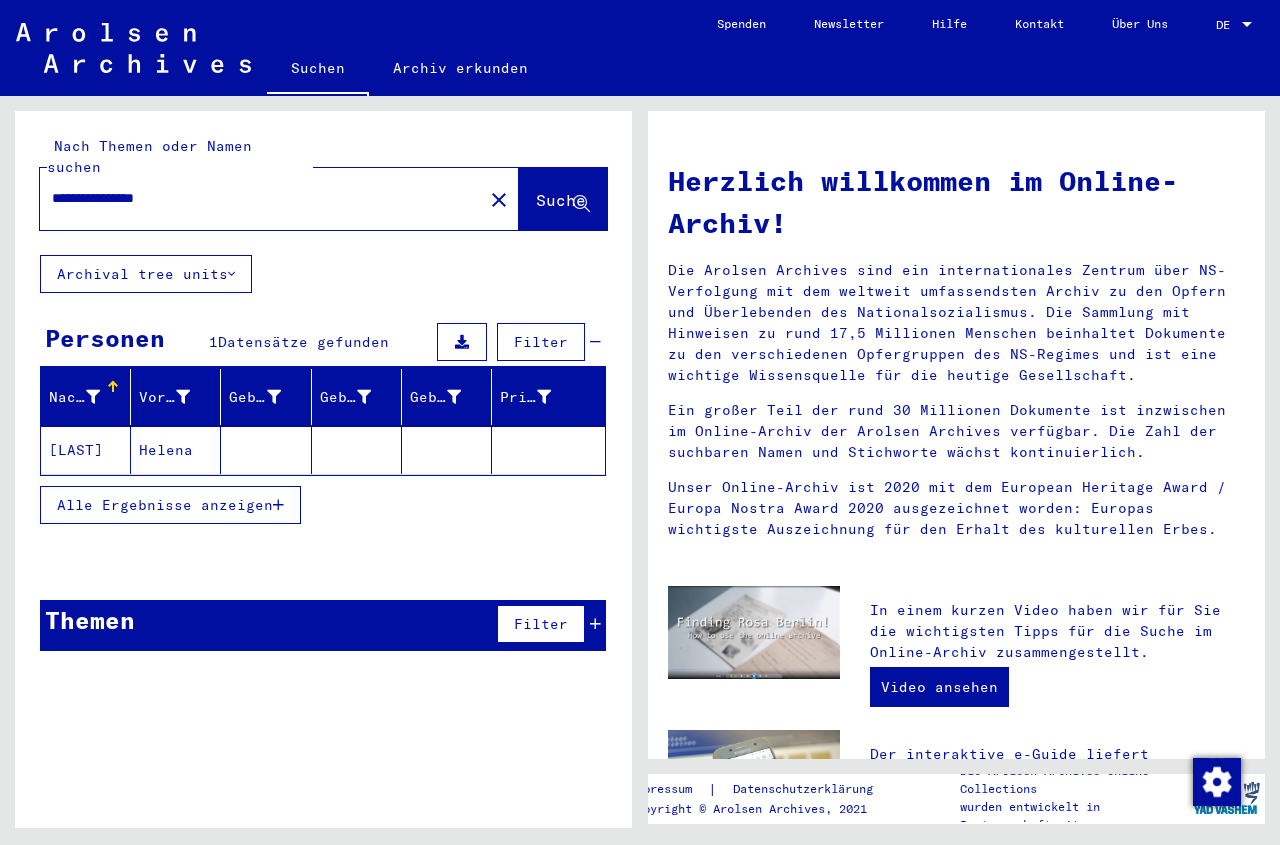 click 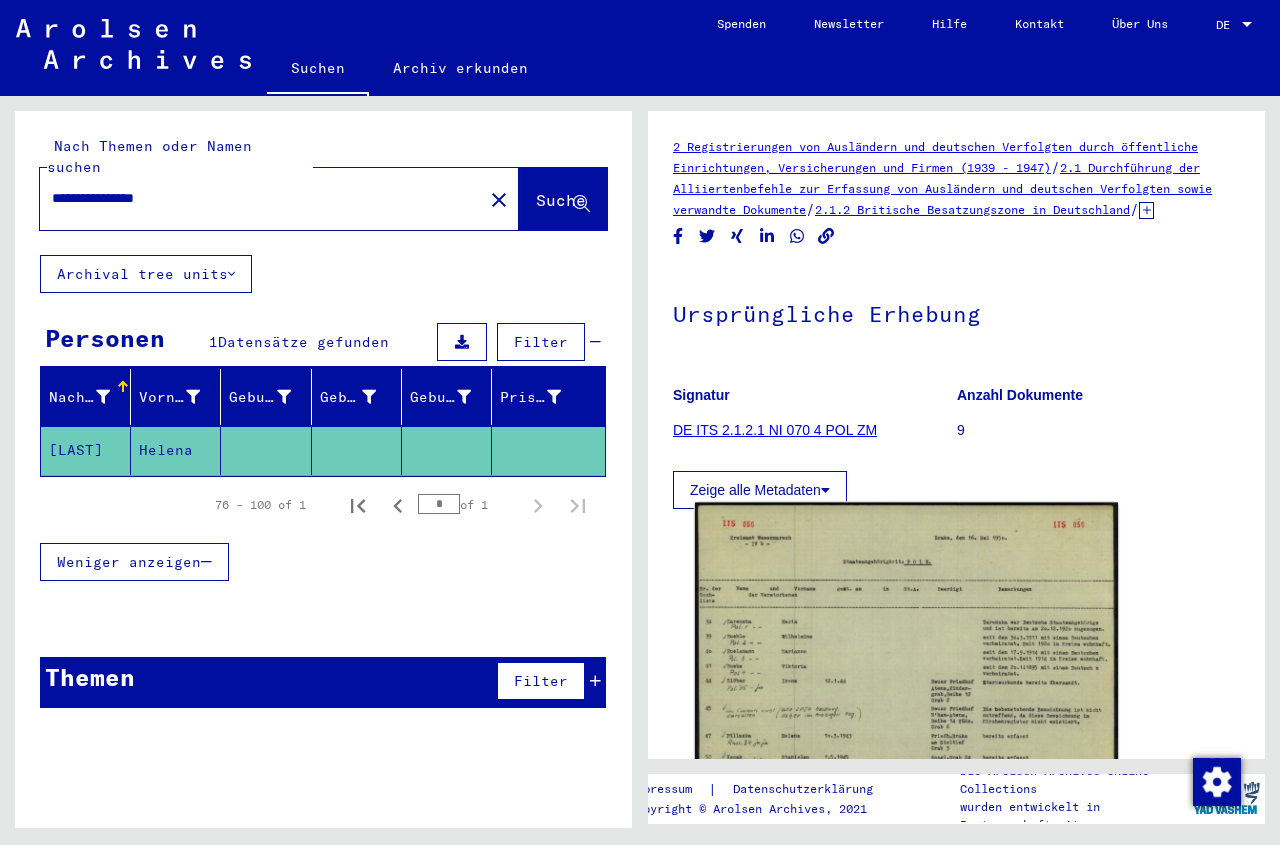 click 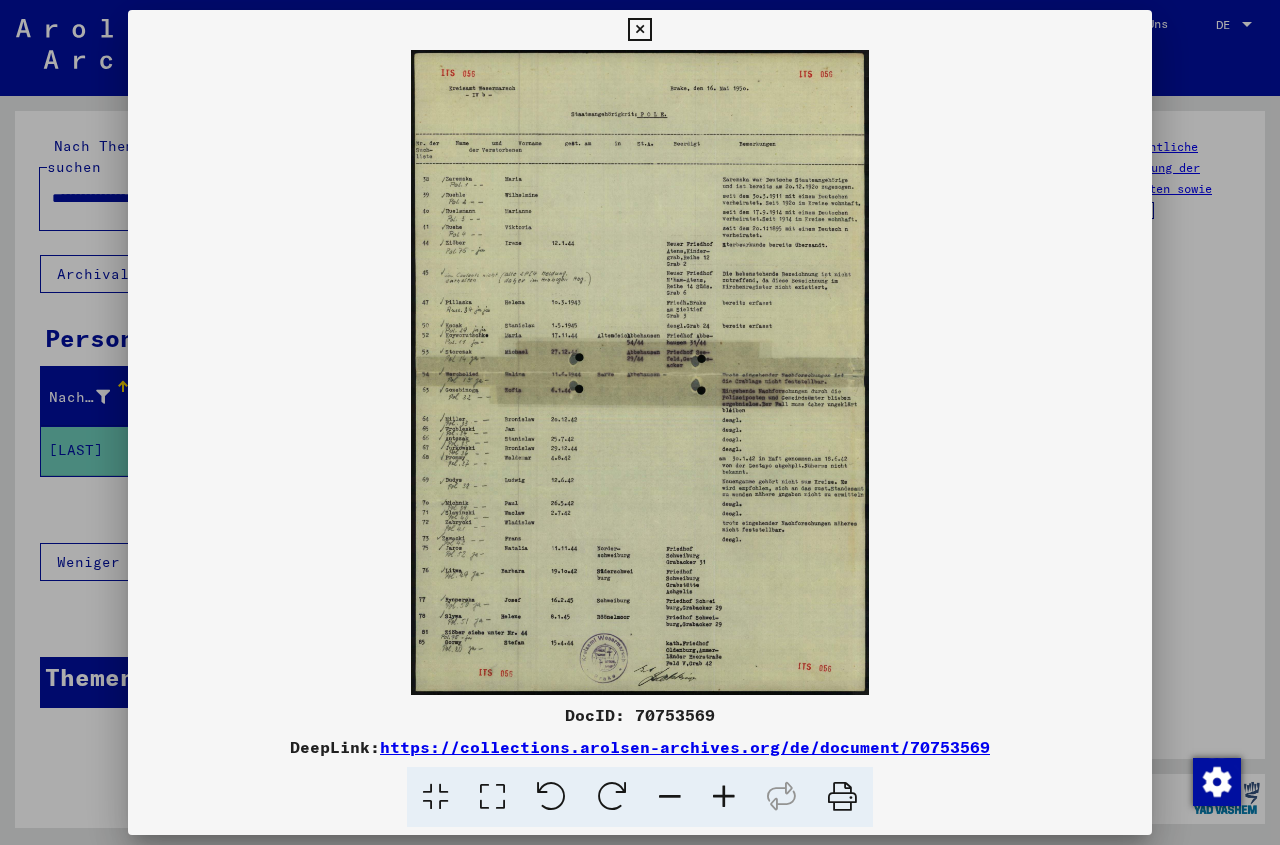 click at bounding box center (639, 30) 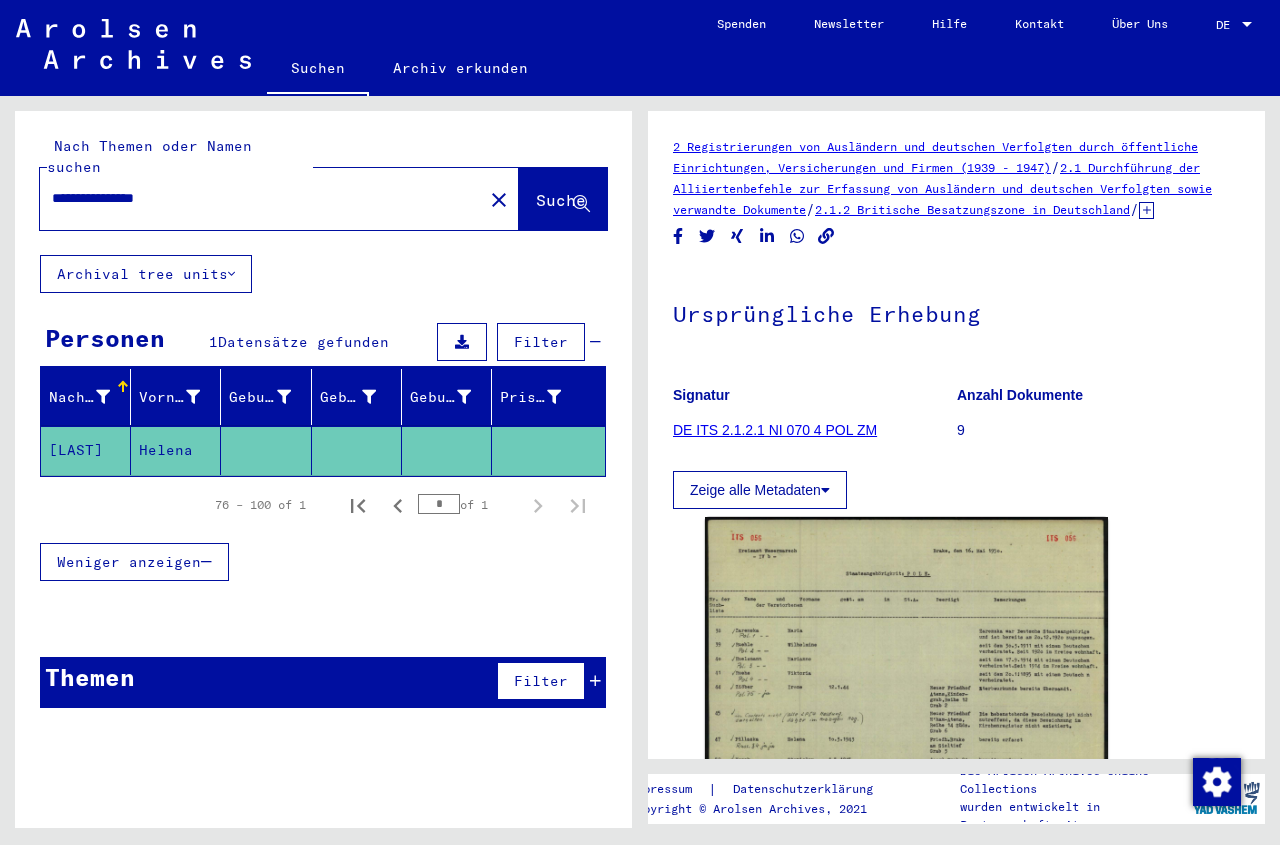 click on "**********" at bounding box center (261, 198) 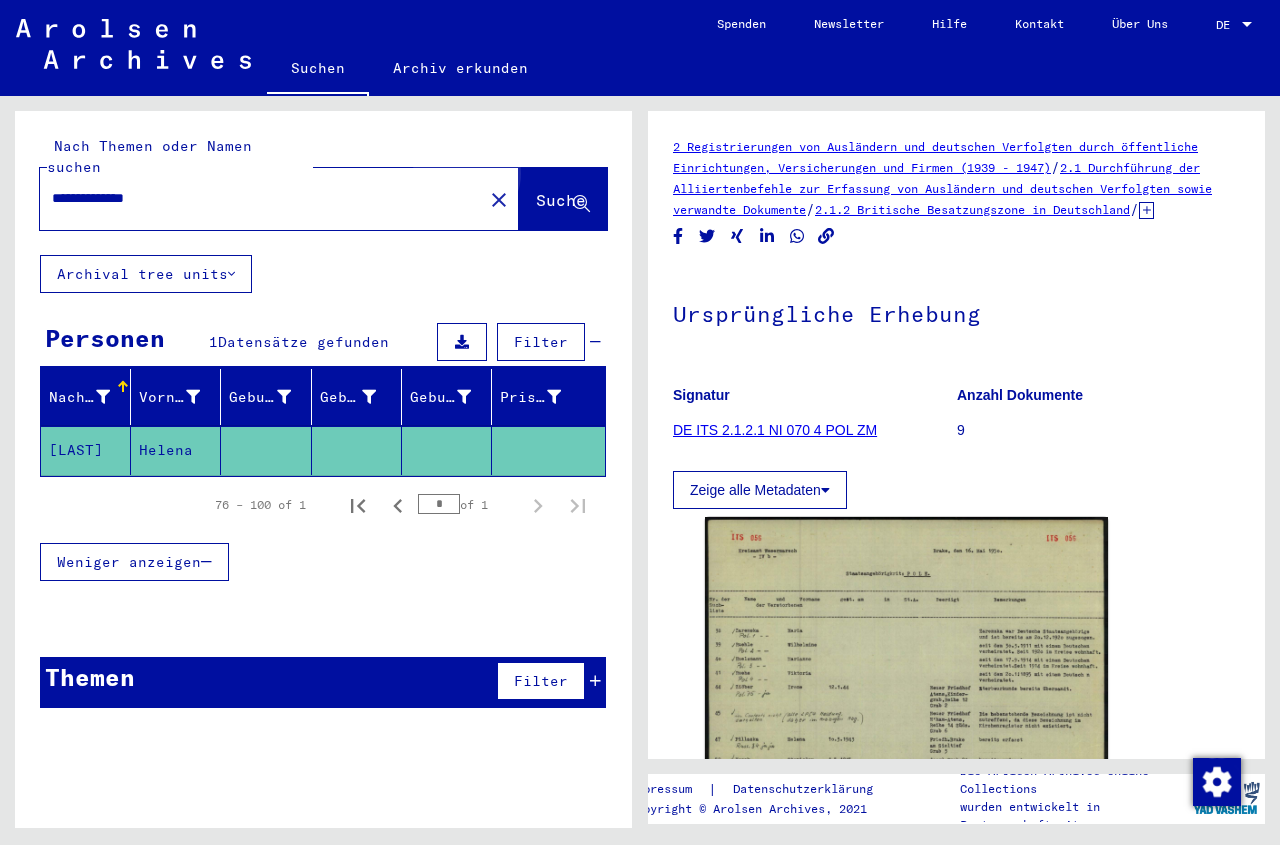 click on "Suche" 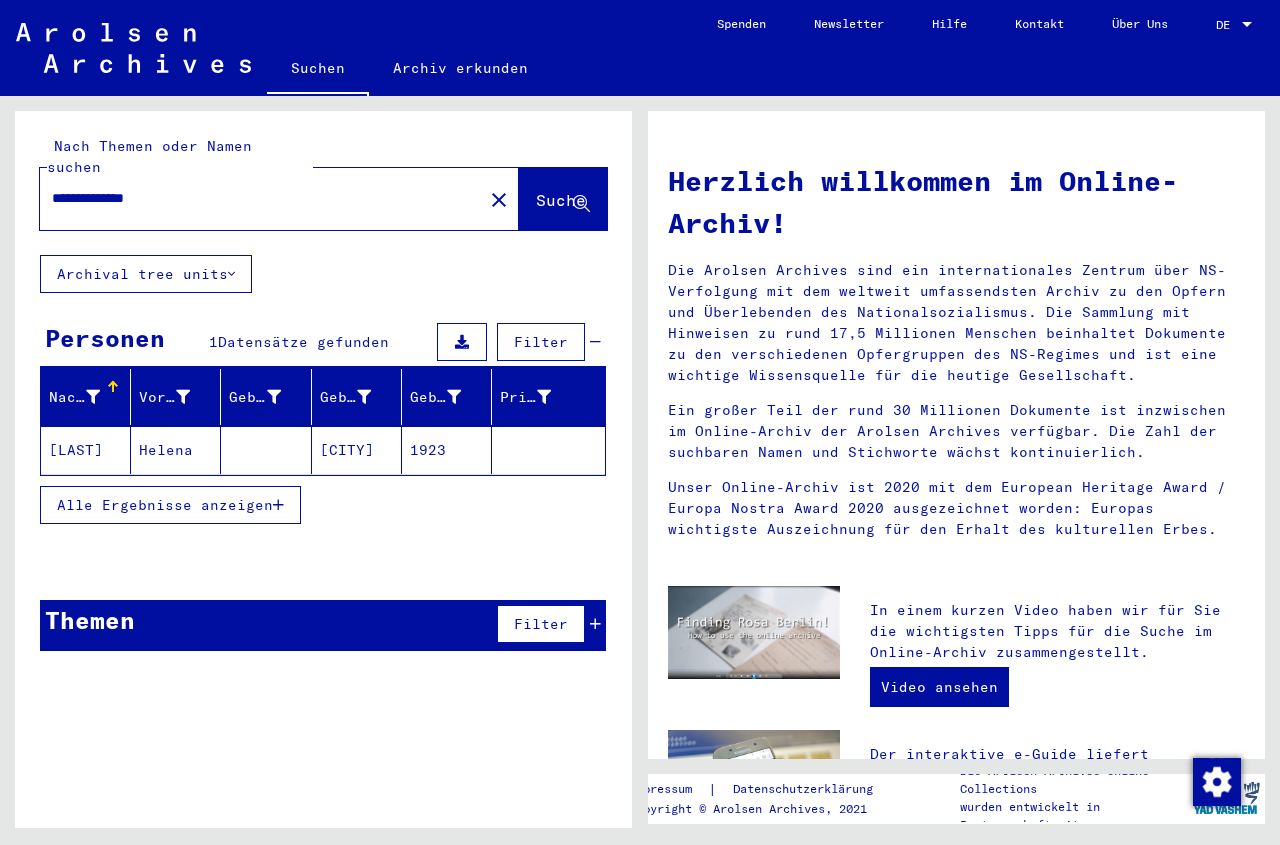 click on "[CITY]" 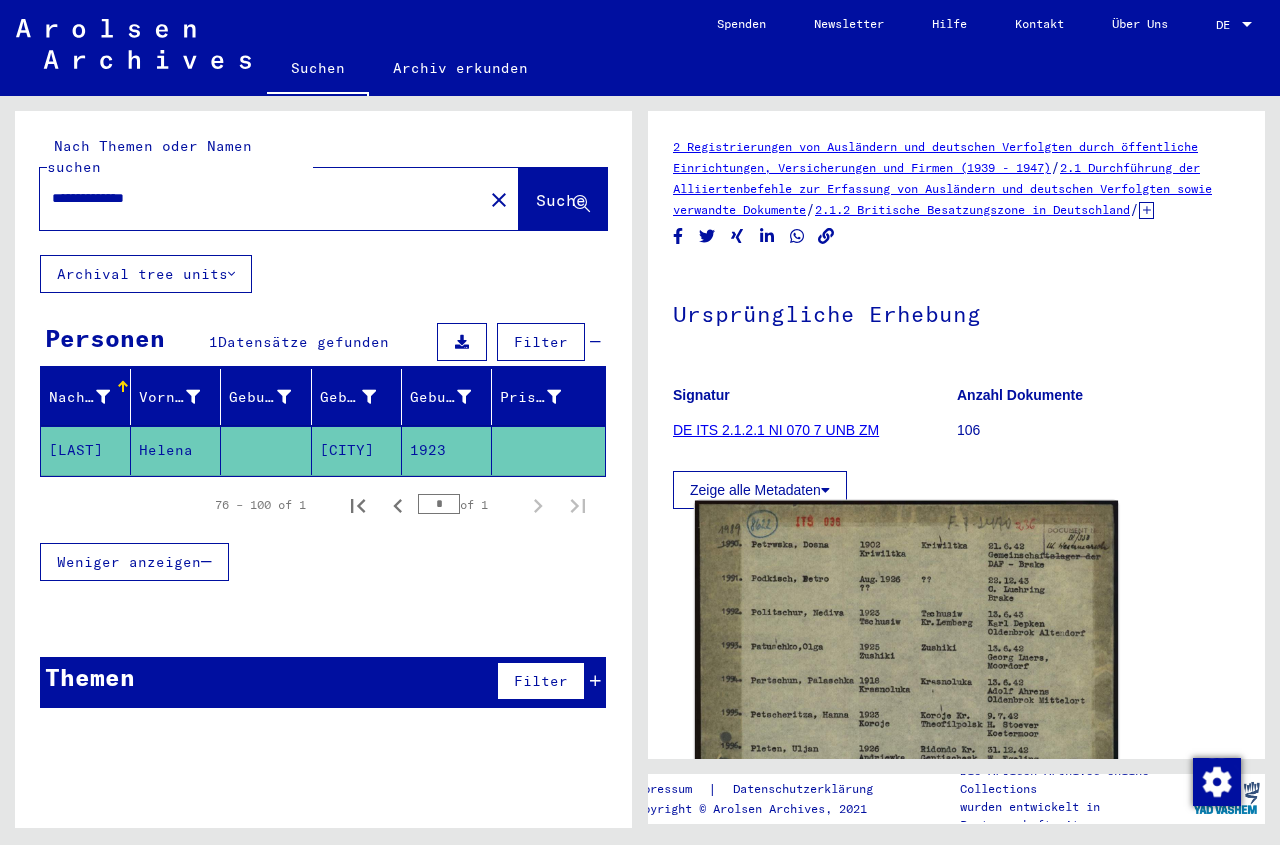 click 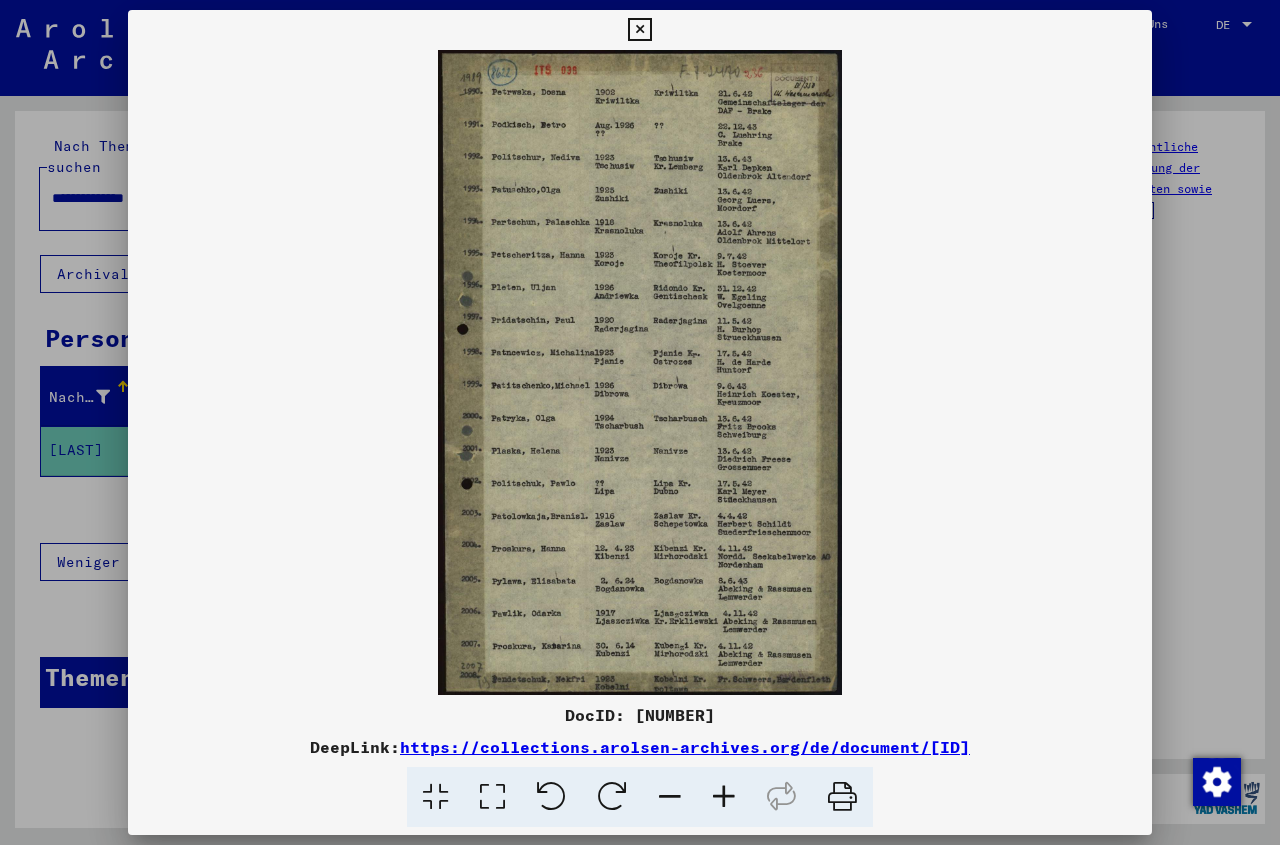 click at bounding box center (639, 30) 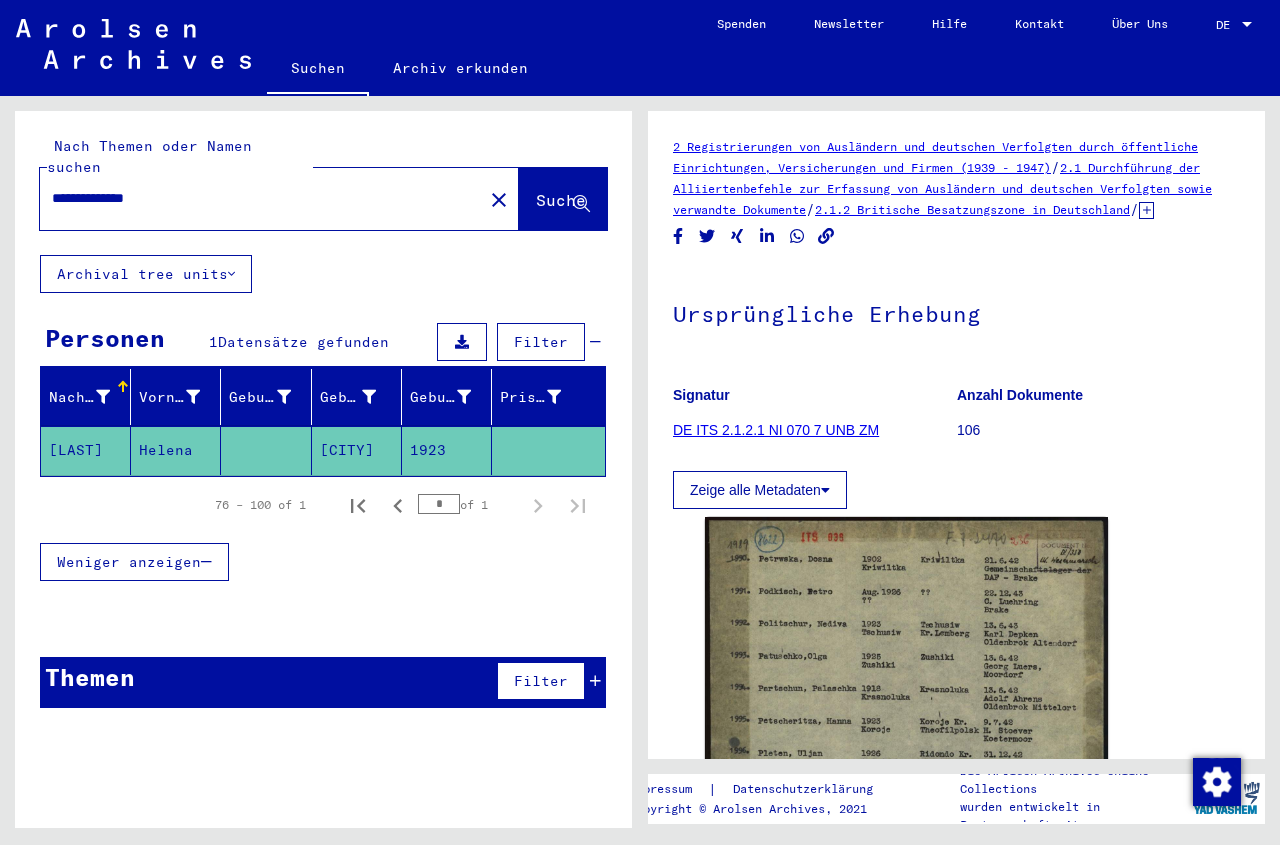 click on "**********" at bounding box center [261, 198] 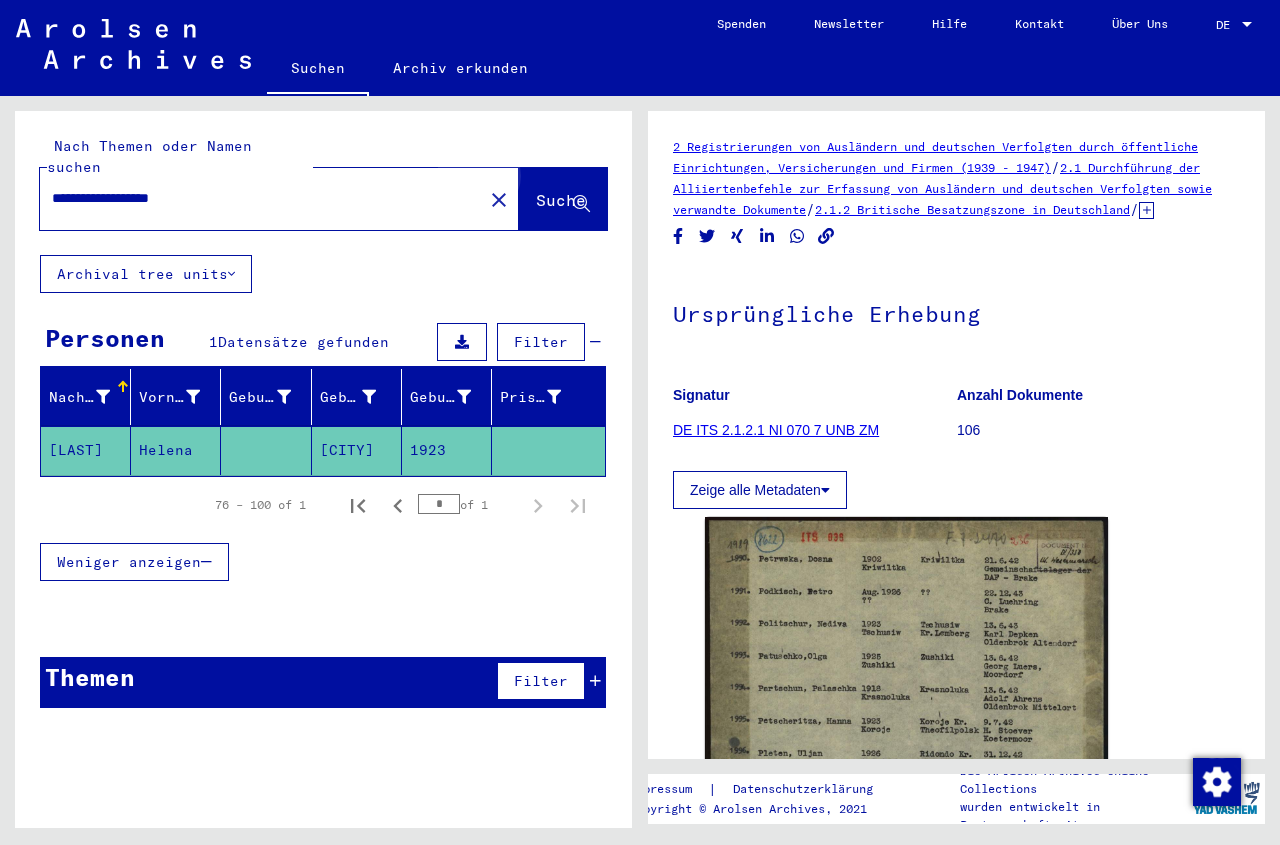 click on "Suche" 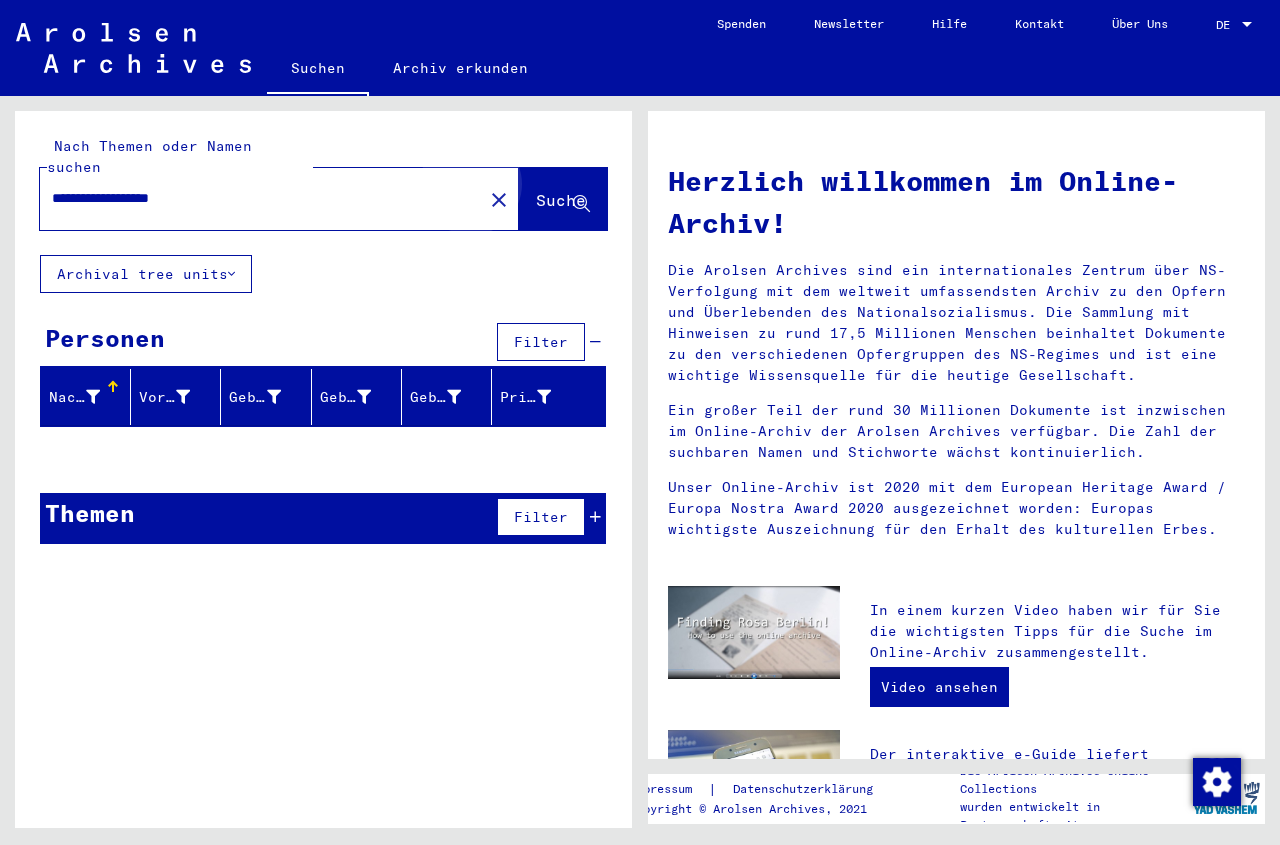 click on "Suche" 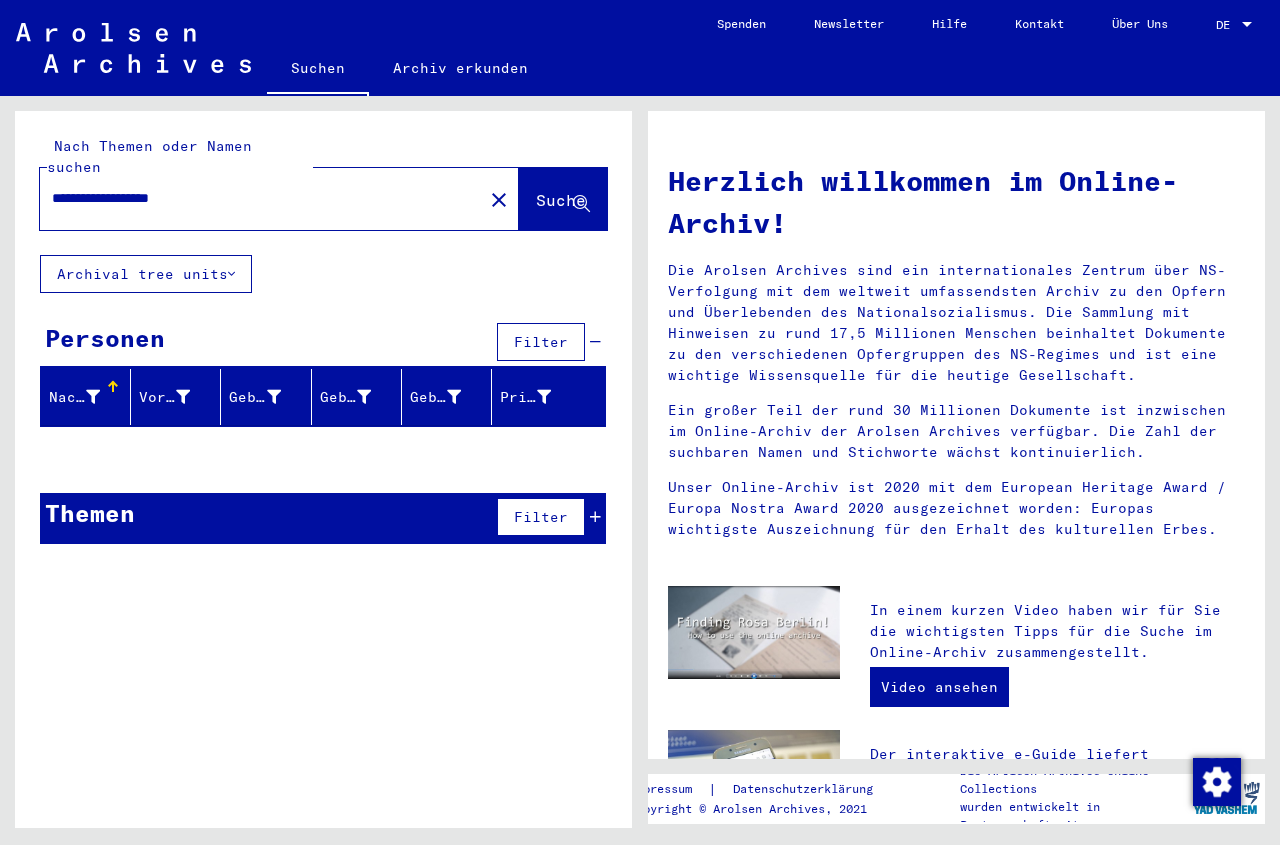 click on "**********" at bounding box center [255, 198] 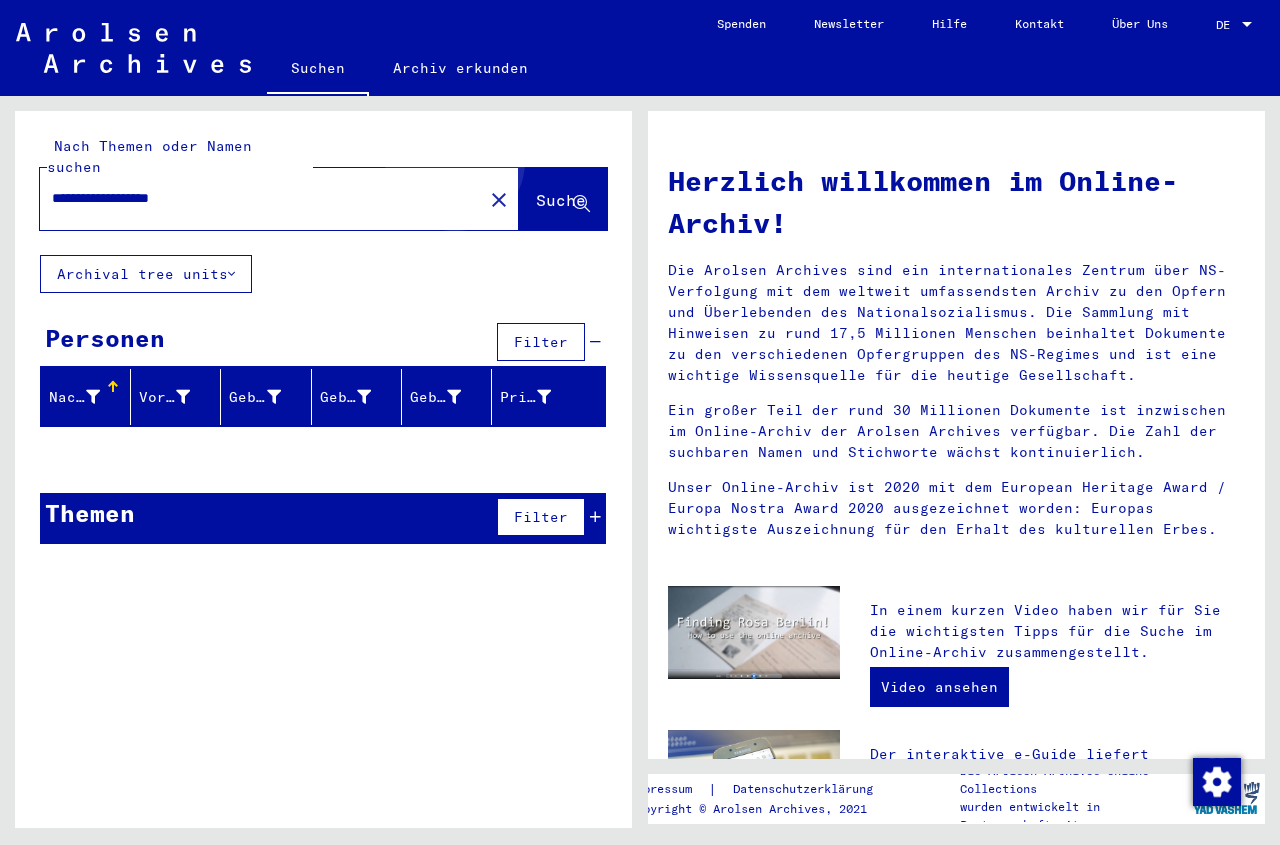 click on "Suche" 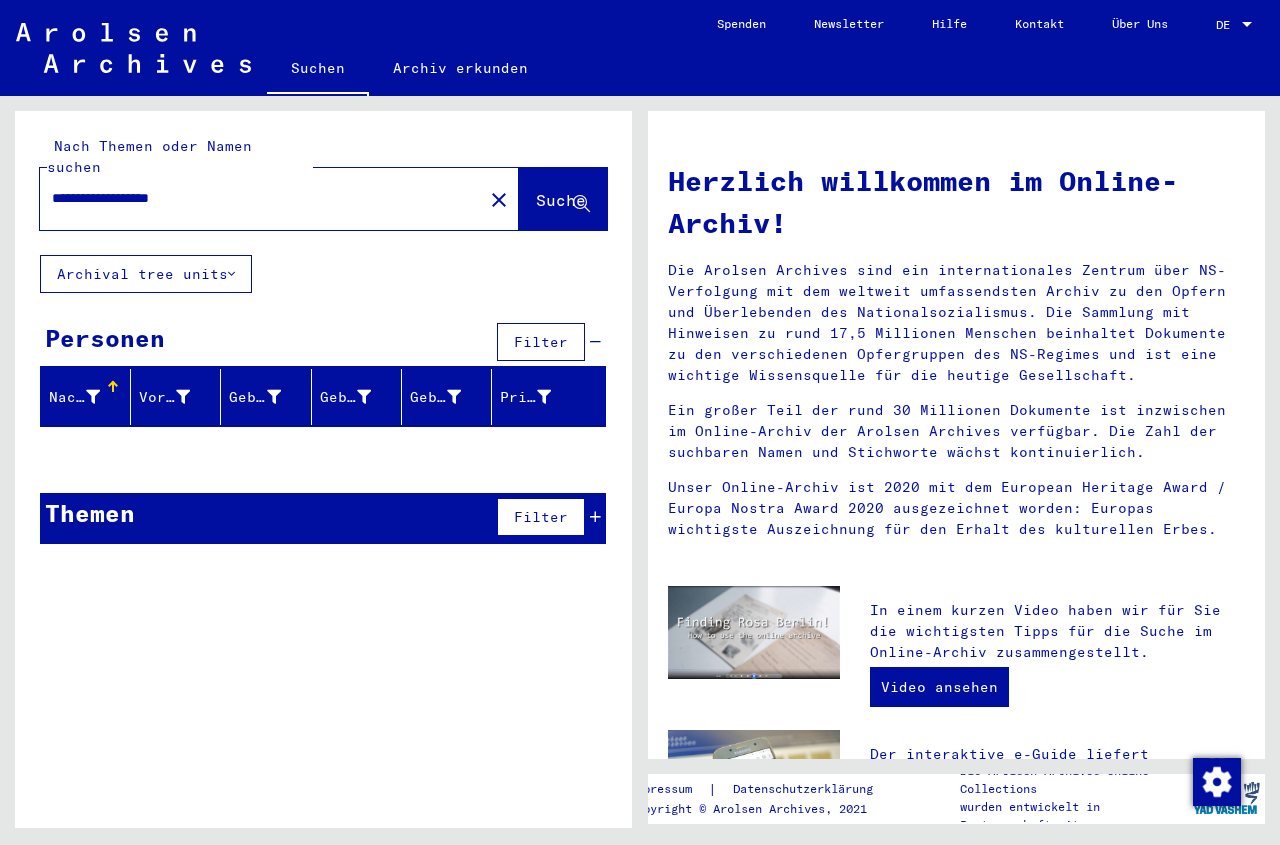 click on "**********" 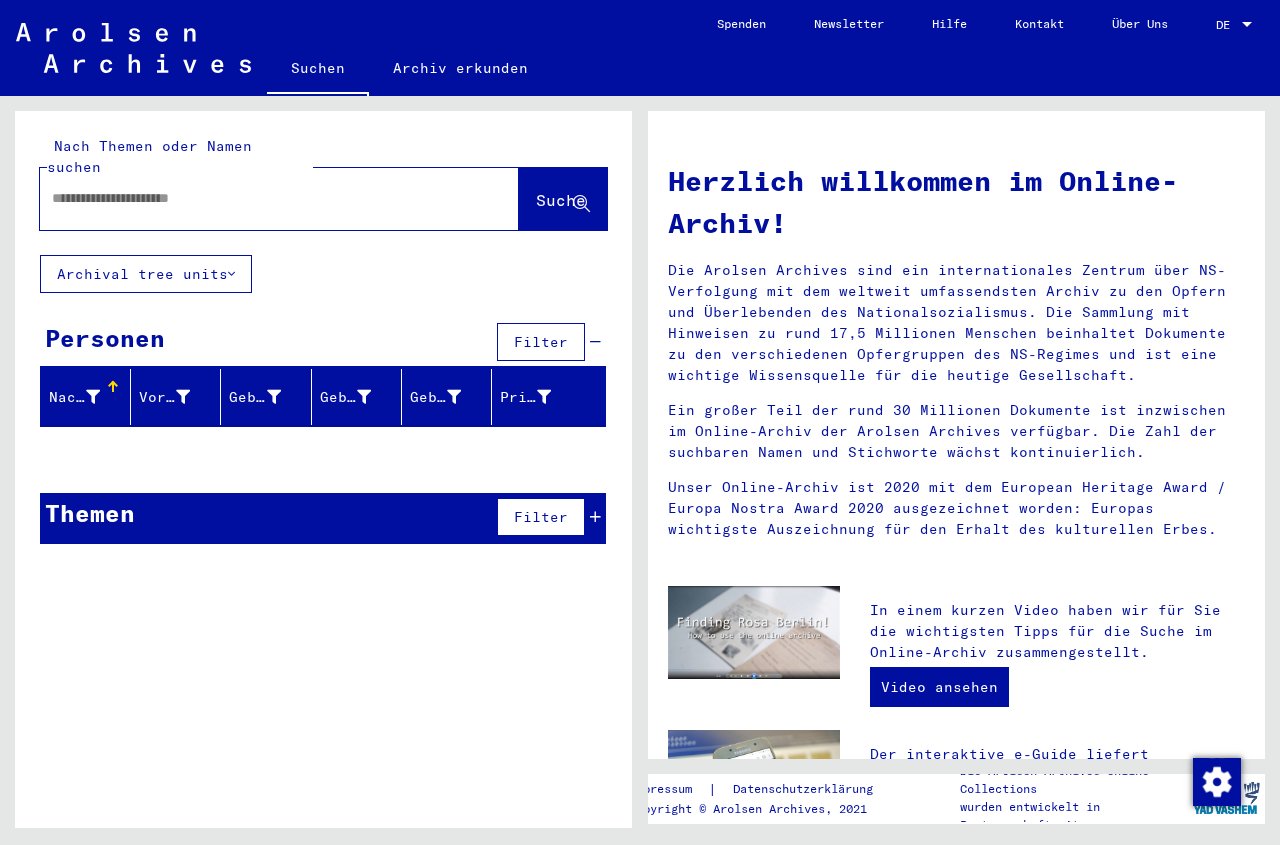 paste on "**********" 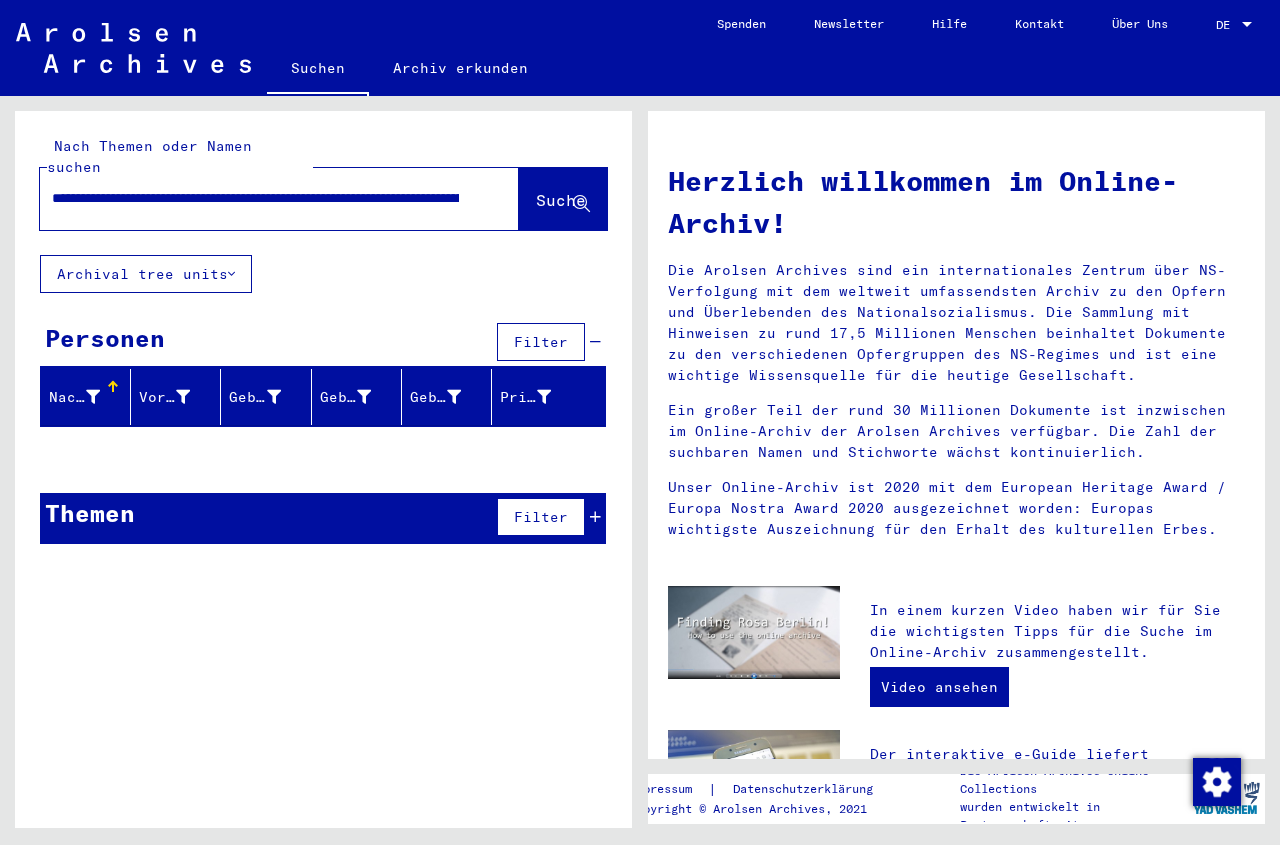 scroll, scrollTop: 0, scrollLeft: 456, axis: horizontal 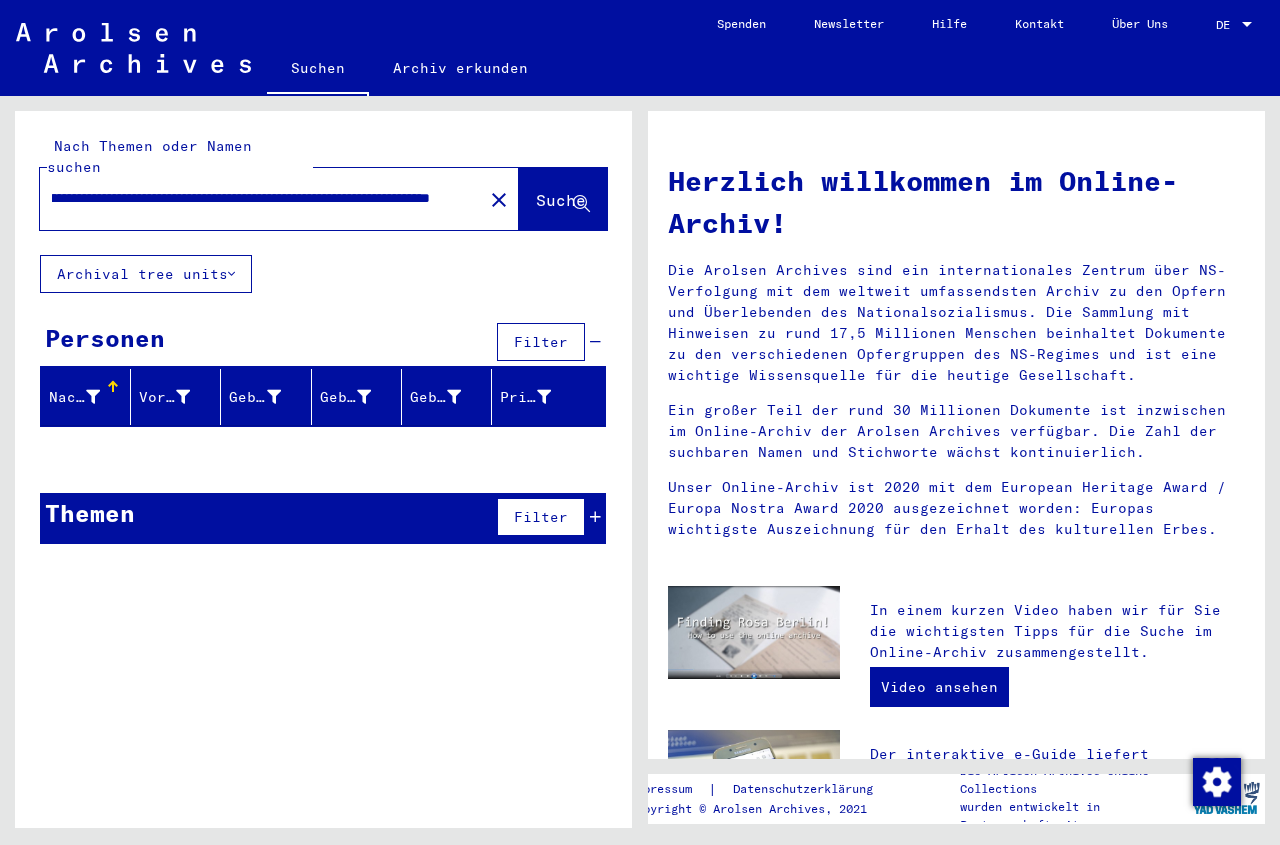 drag, startPoint x: 54, startPoint y: 183, endPoint x: 455, endPoint y: 183, distance: 401 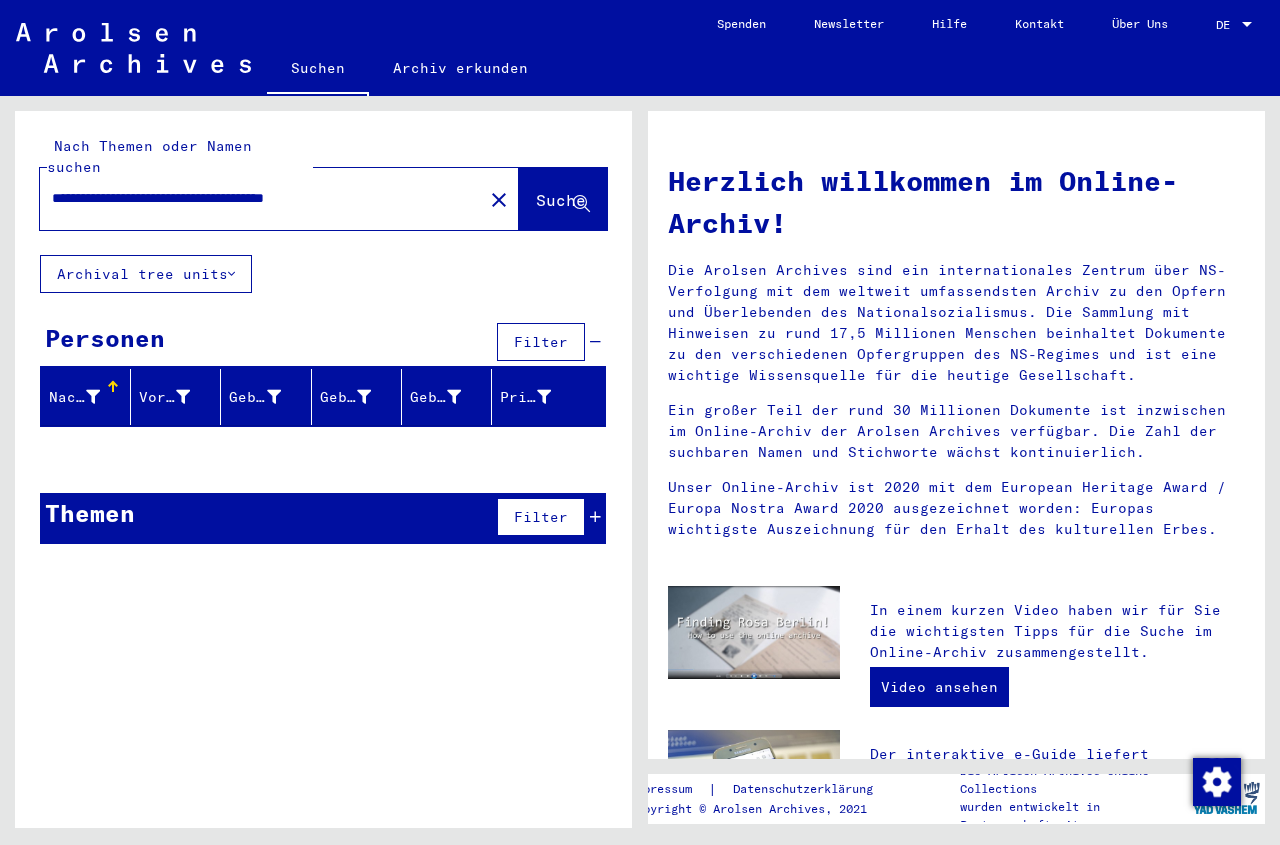 scroll, scrollTop: 0, scrollLeft: 0, axis: both 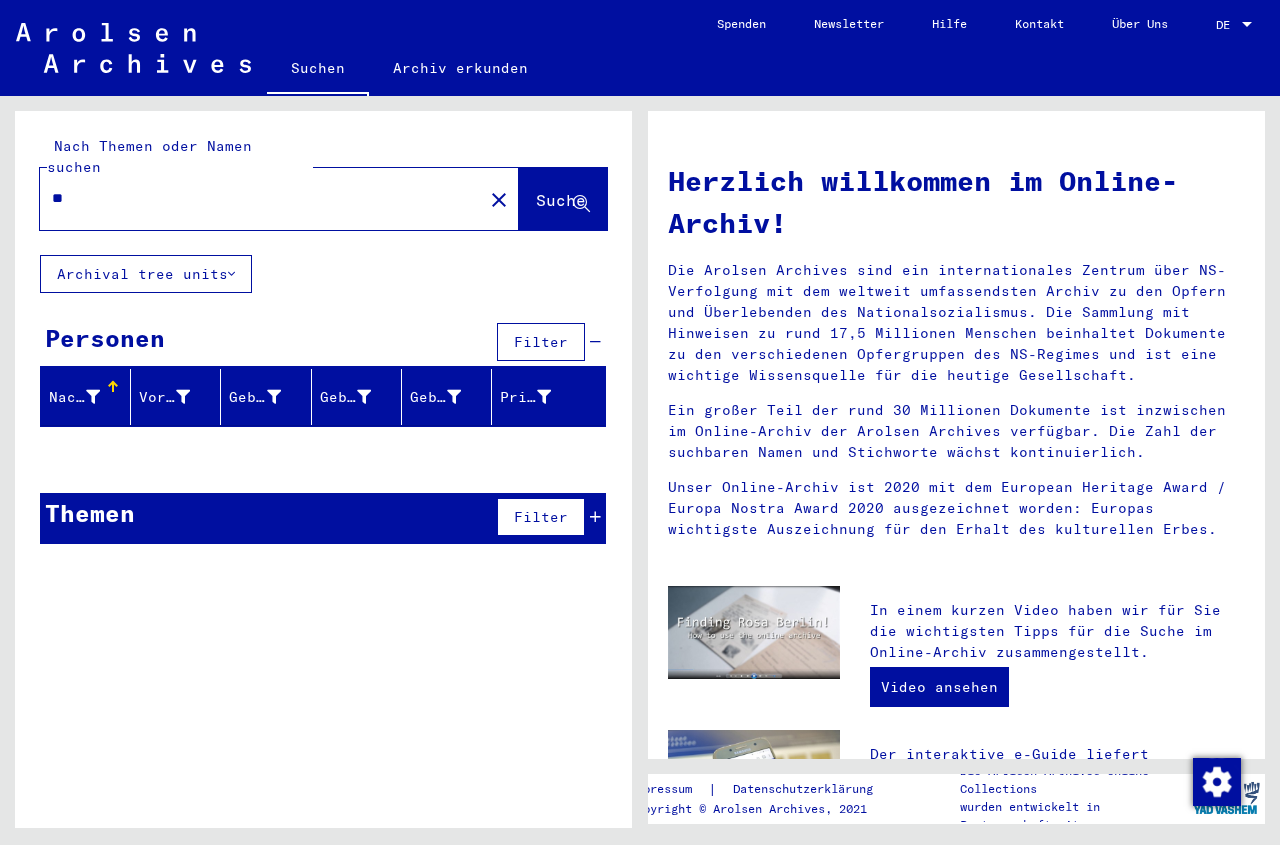 type on "*" 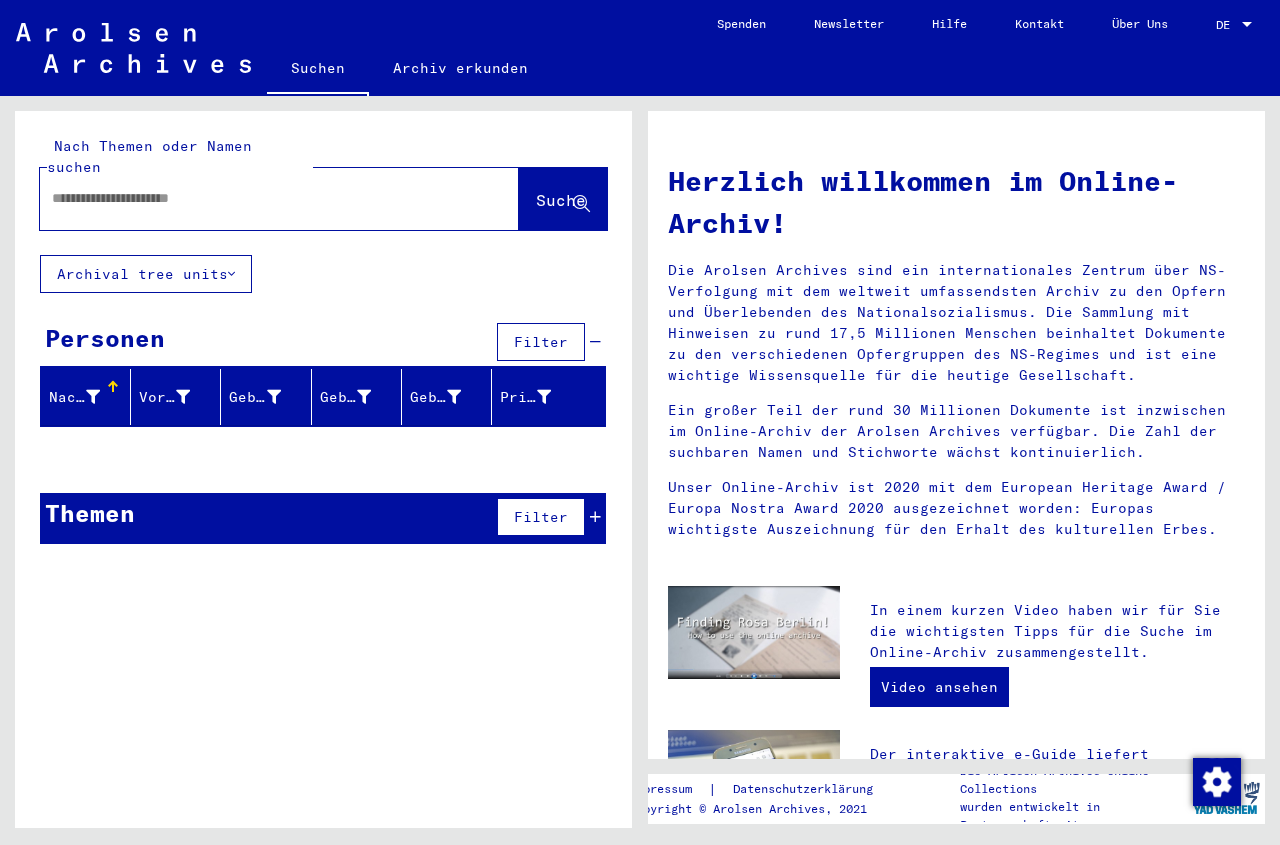 paste on "**********" 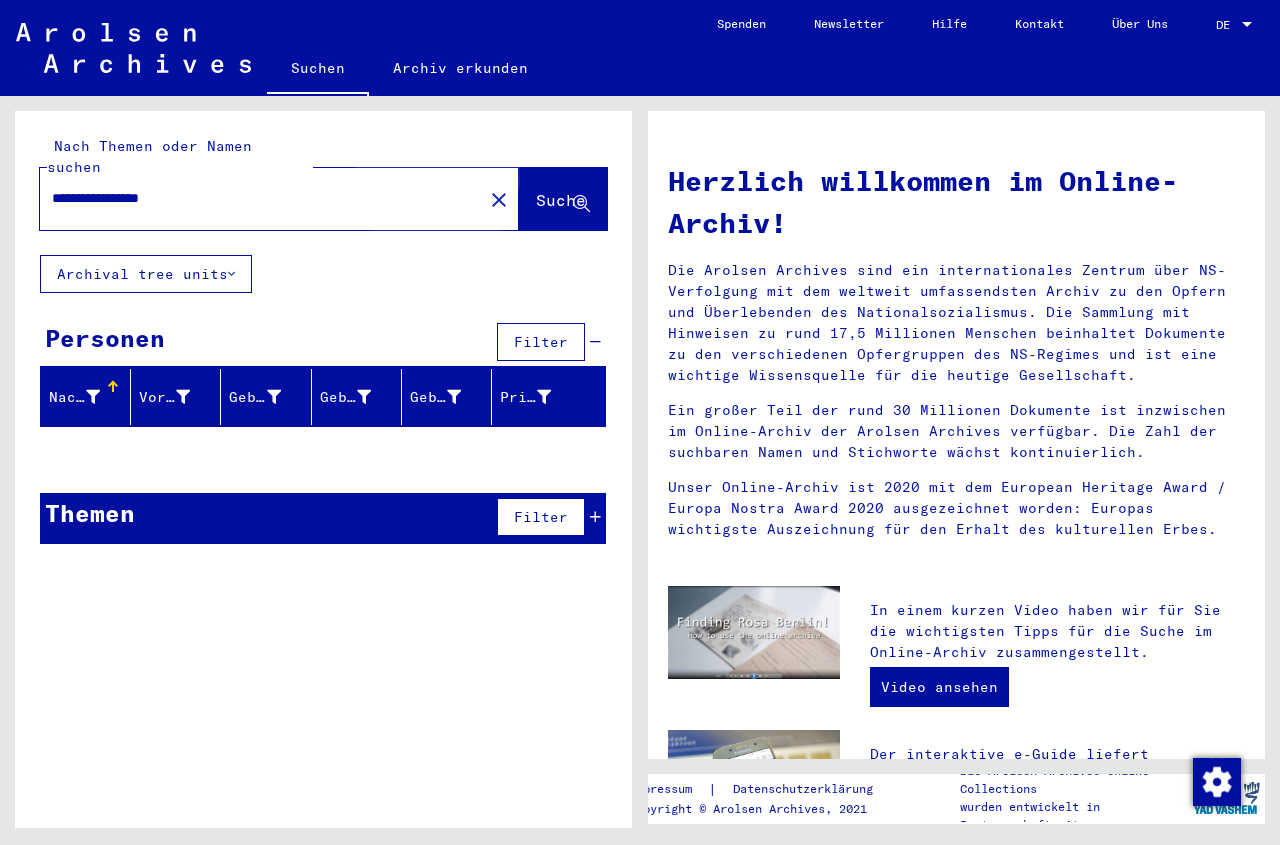 click on "Suche" 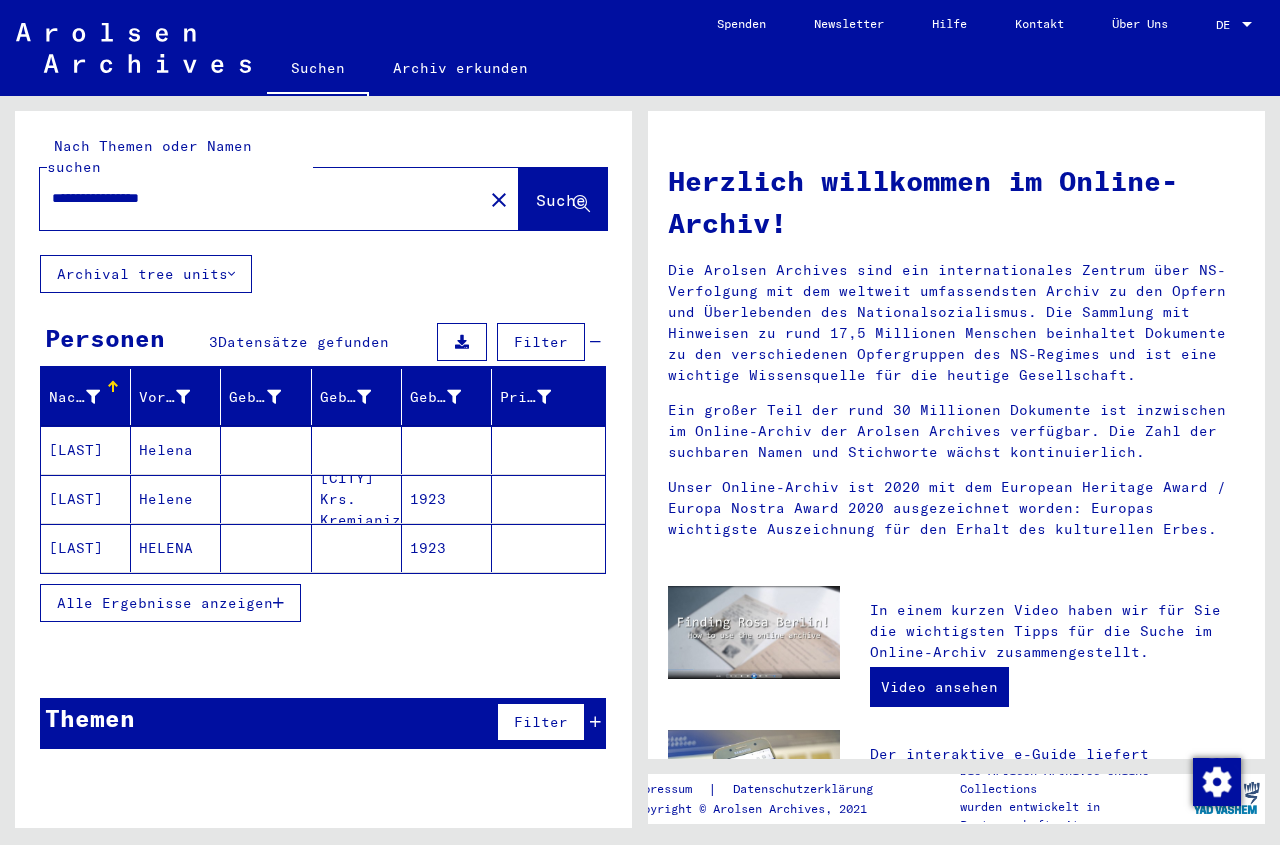click on "1923" 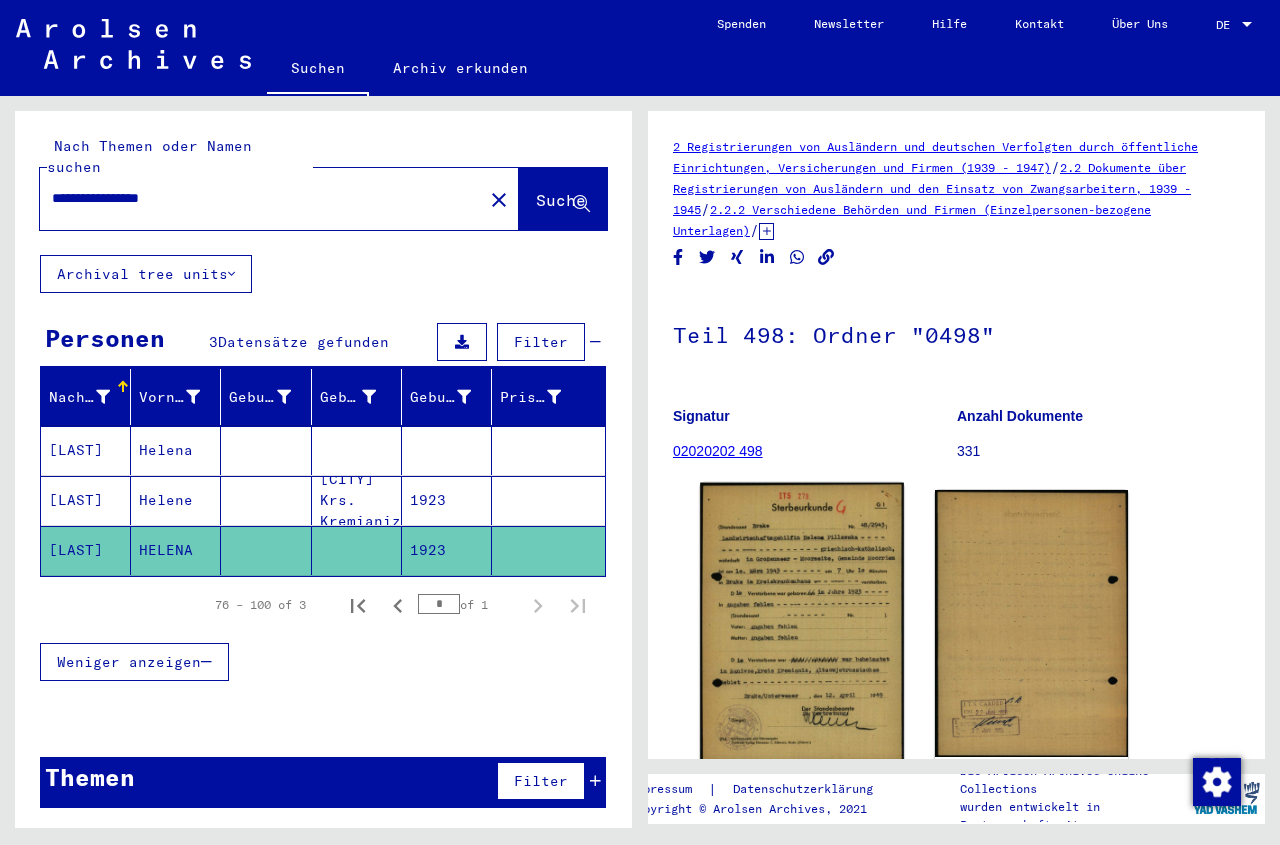 click 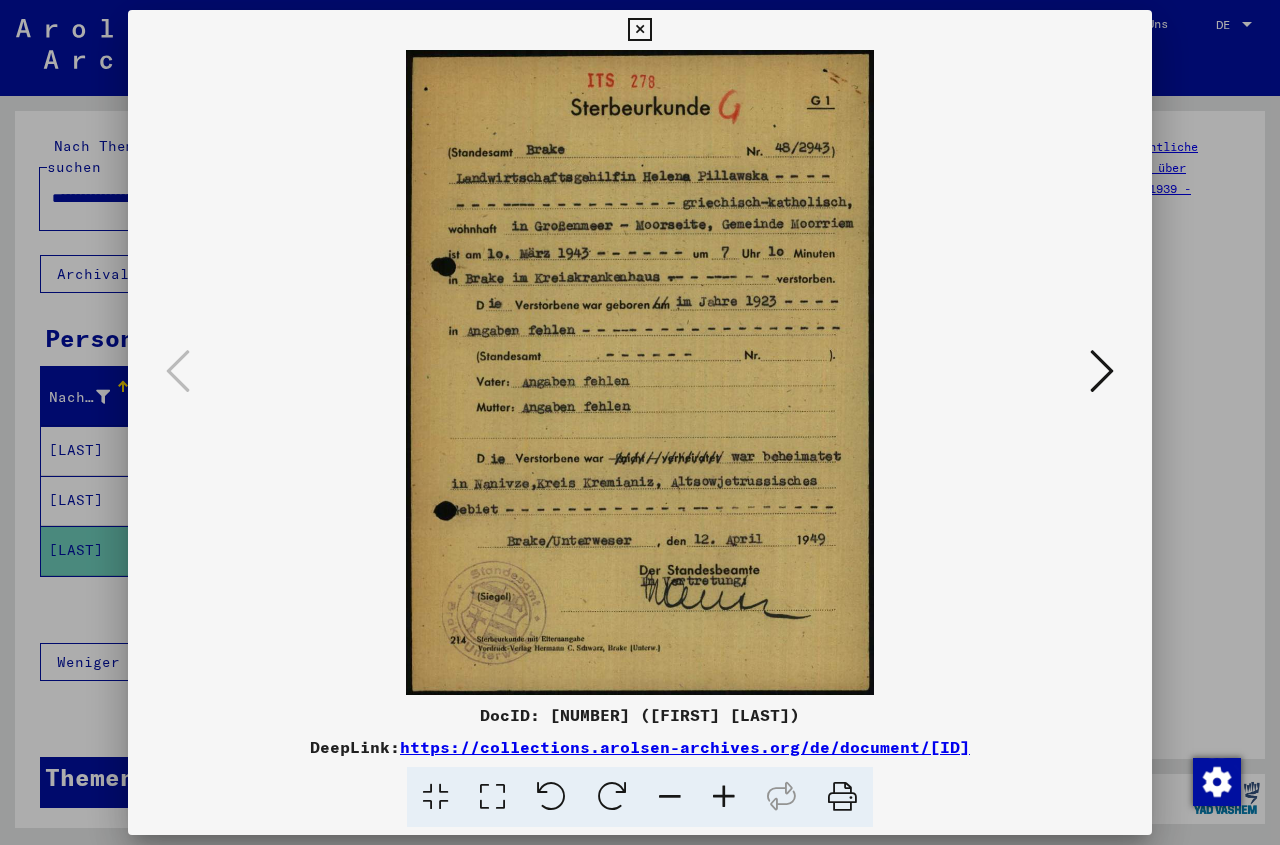 click at bounding box center [639, 30] 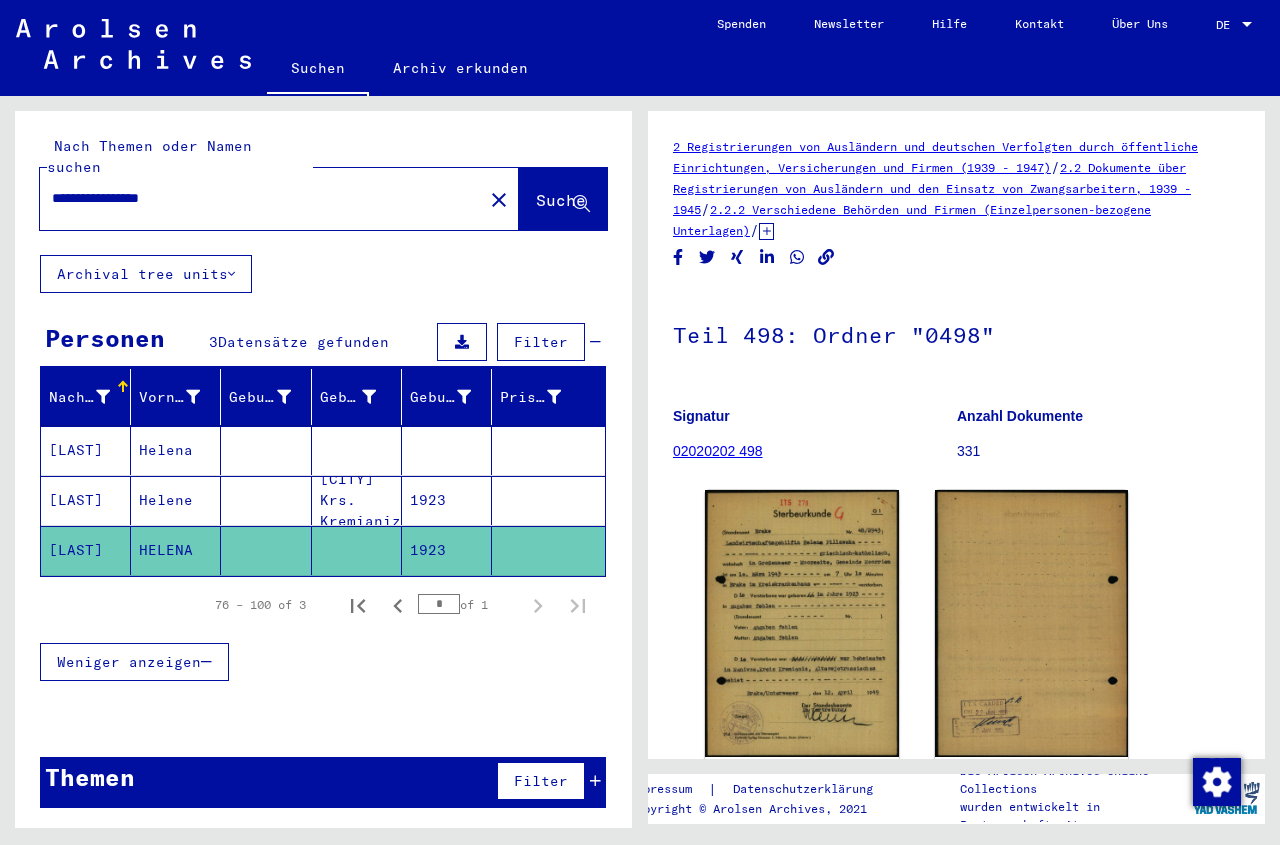 click on "**********" at bounding box center (247, 198) 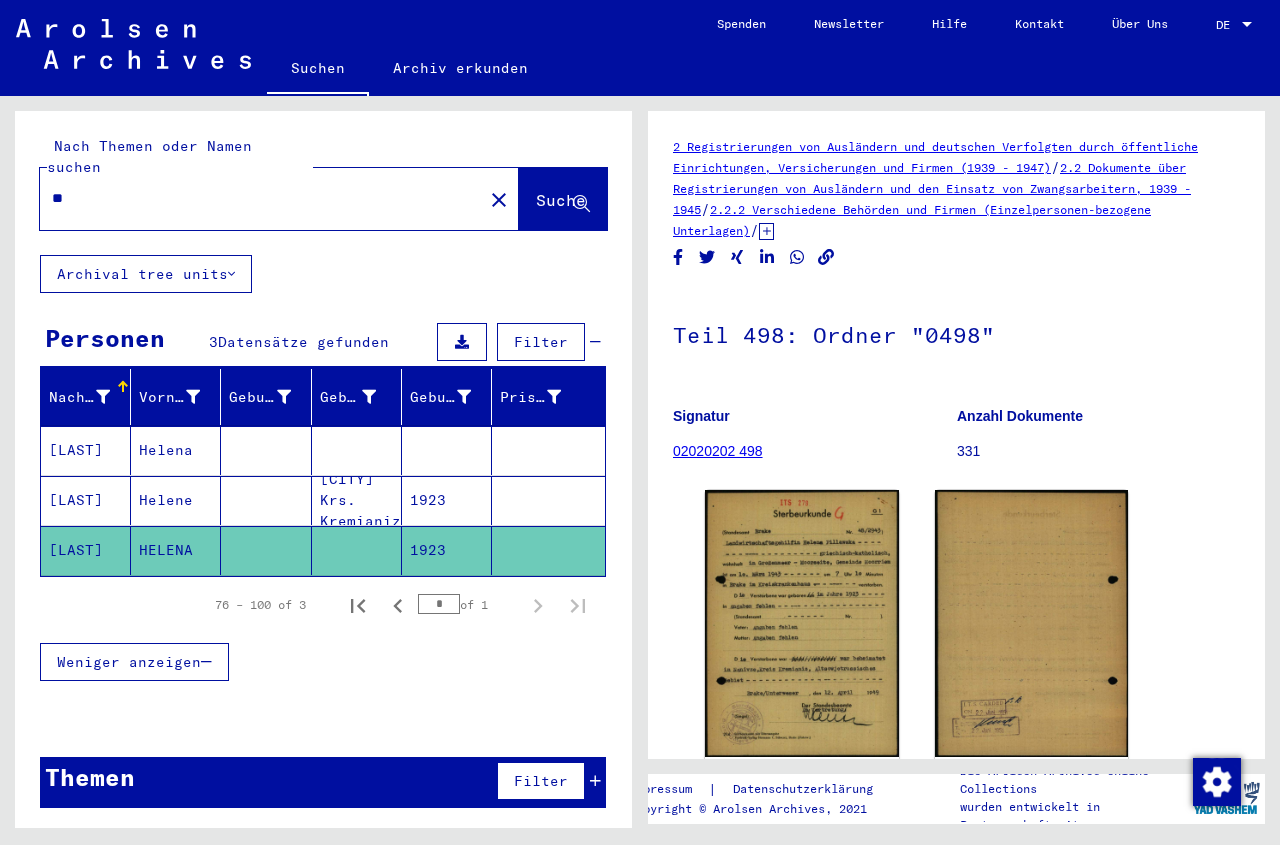 type on "*" 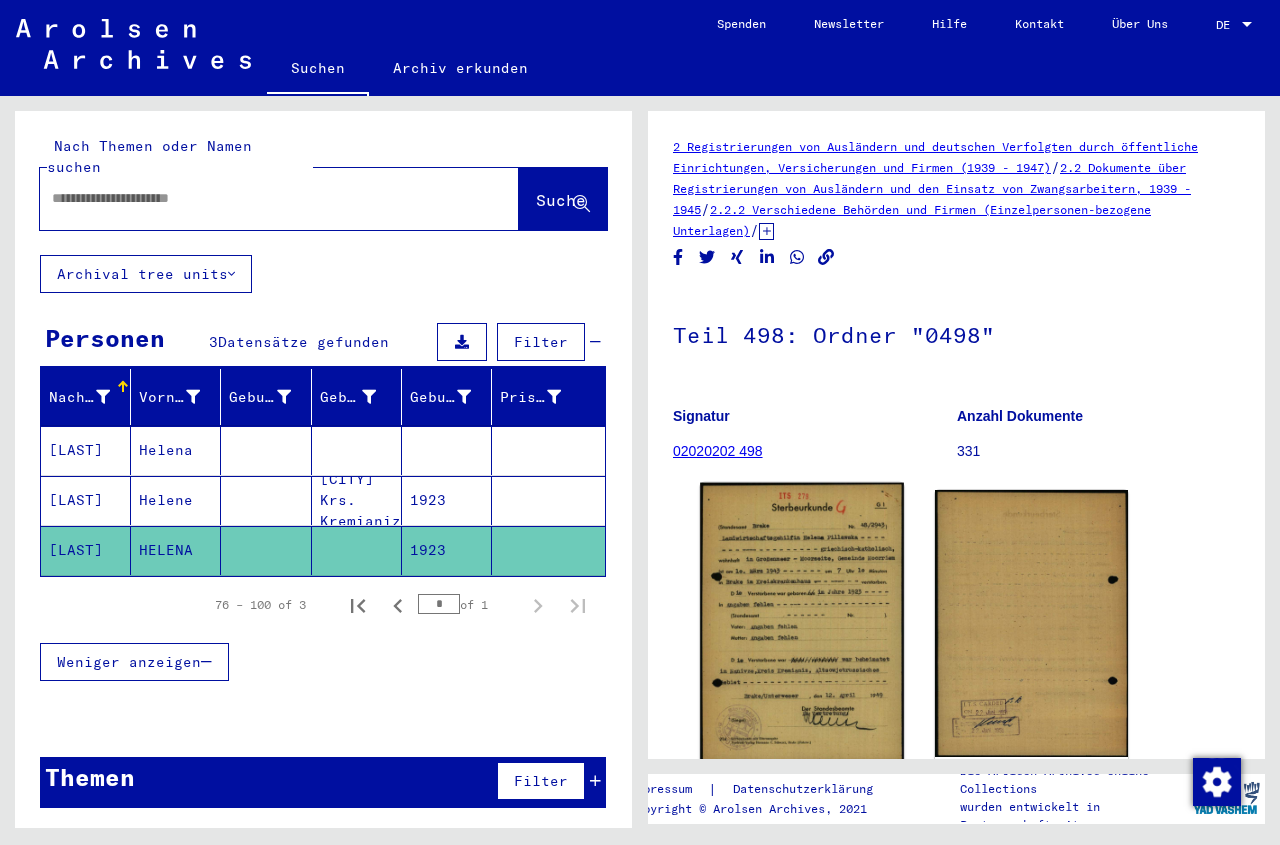 click 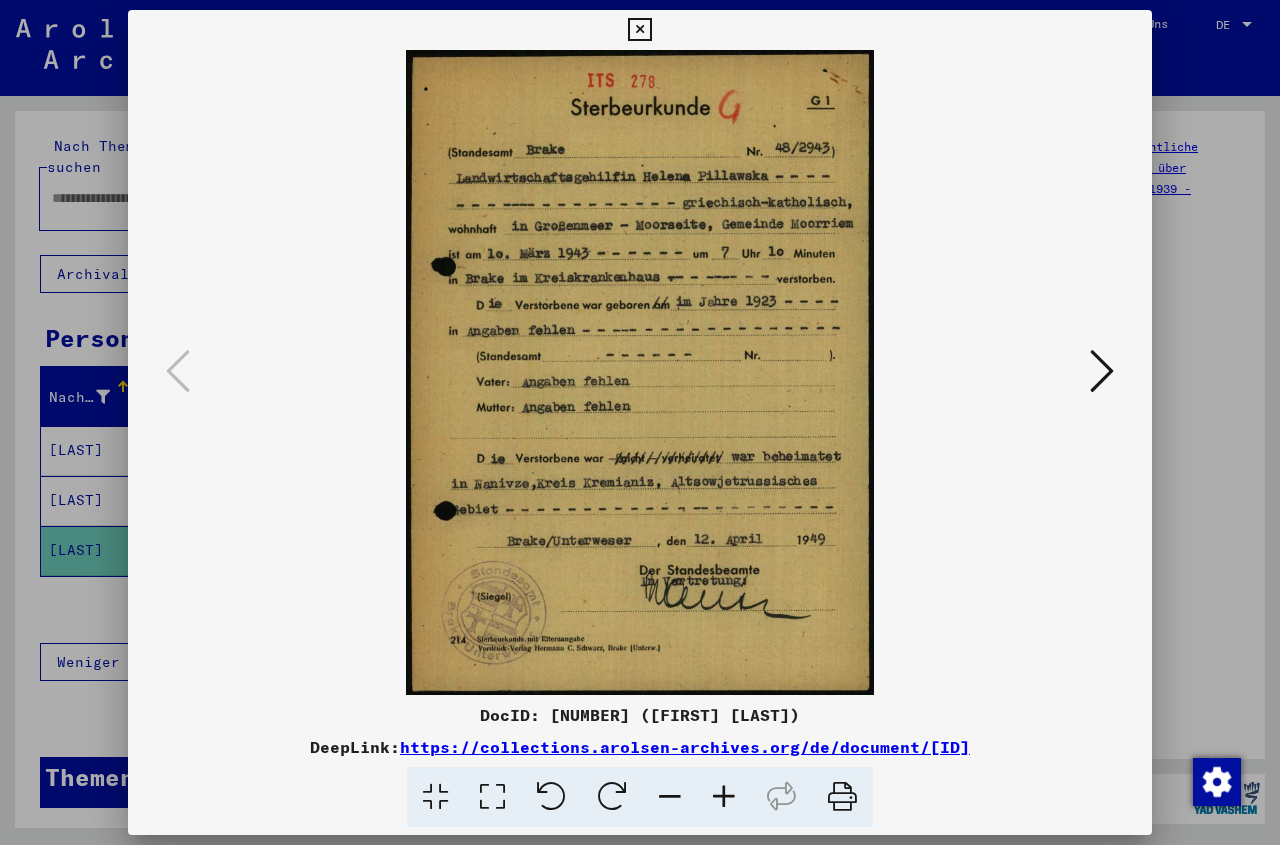 click at bounding box center (639, 30) 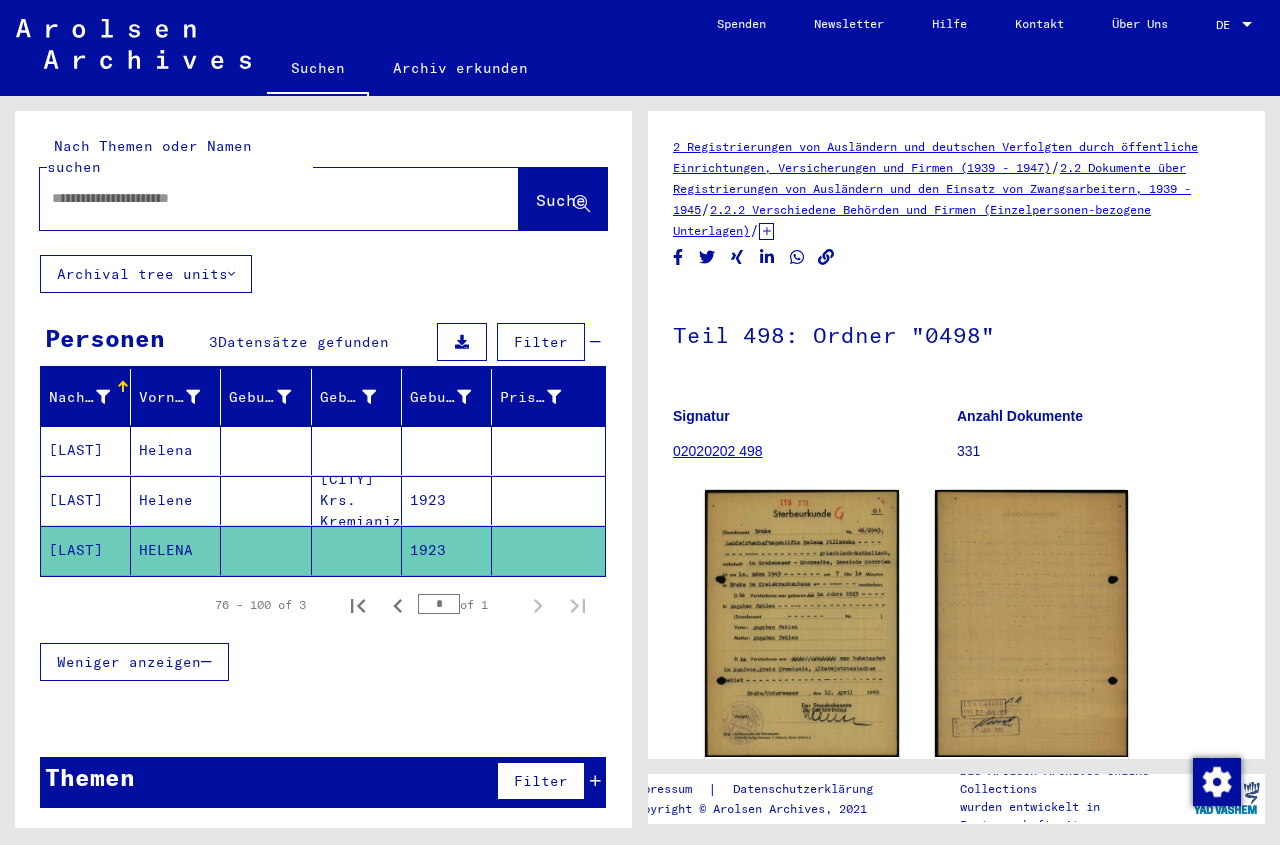 click 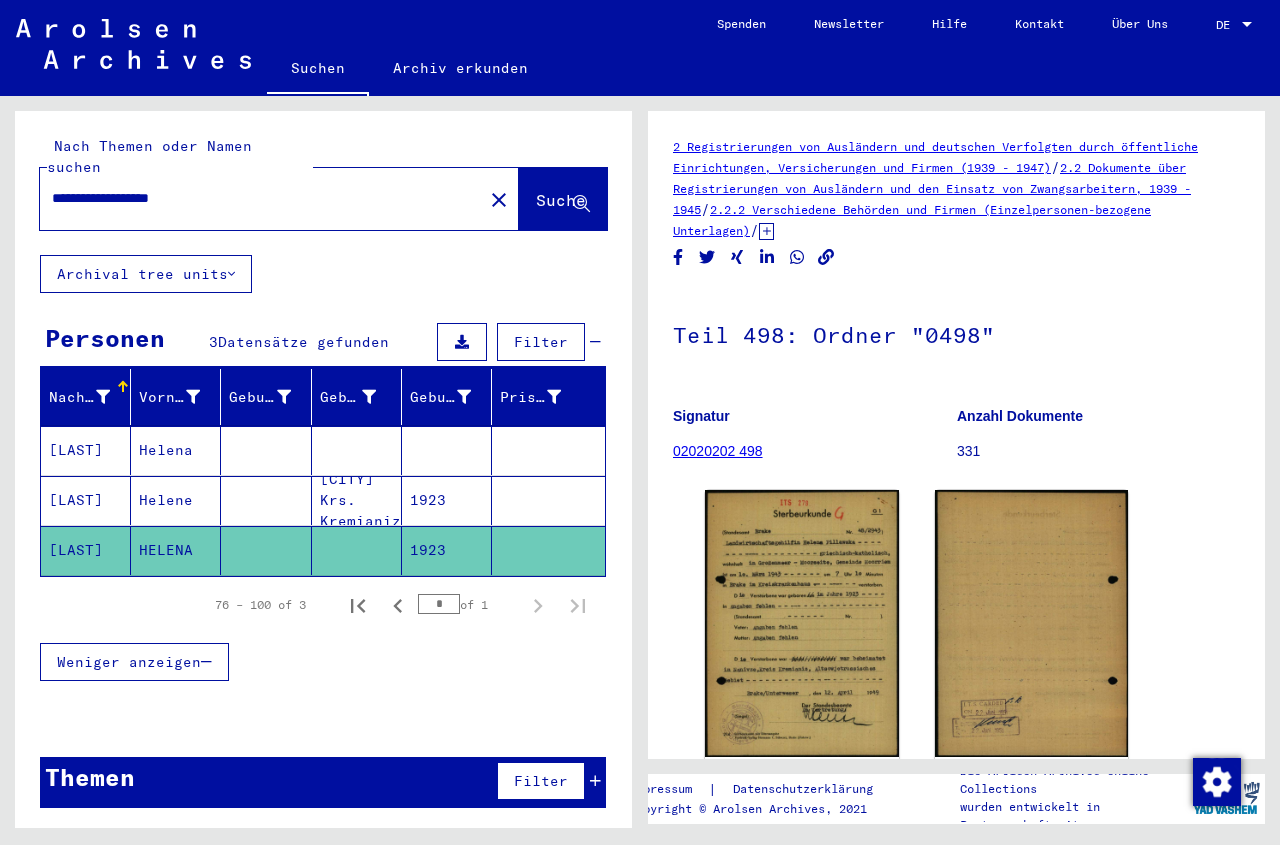 click on "Suche" 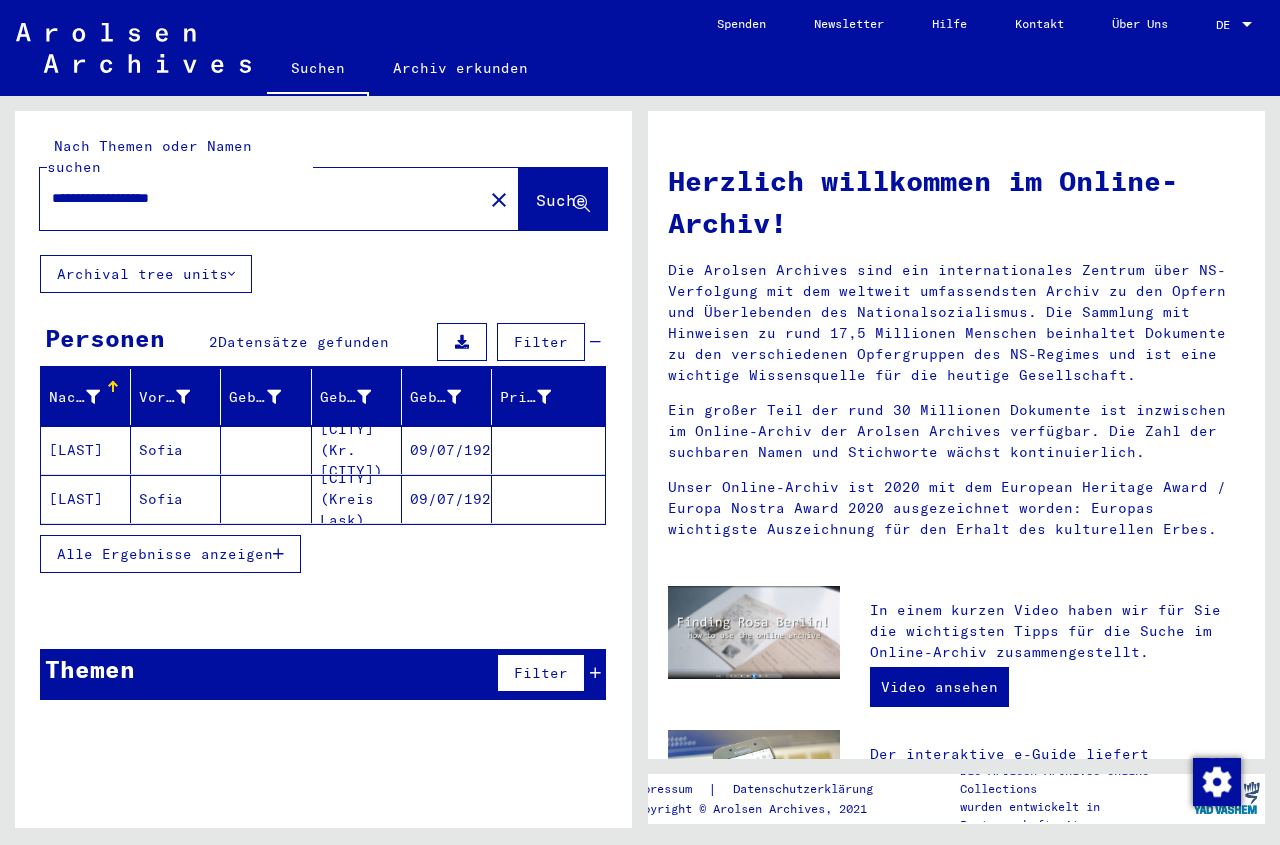 click on "[CITY] (Kr. [CITY])" at bounding box center [357, 499] 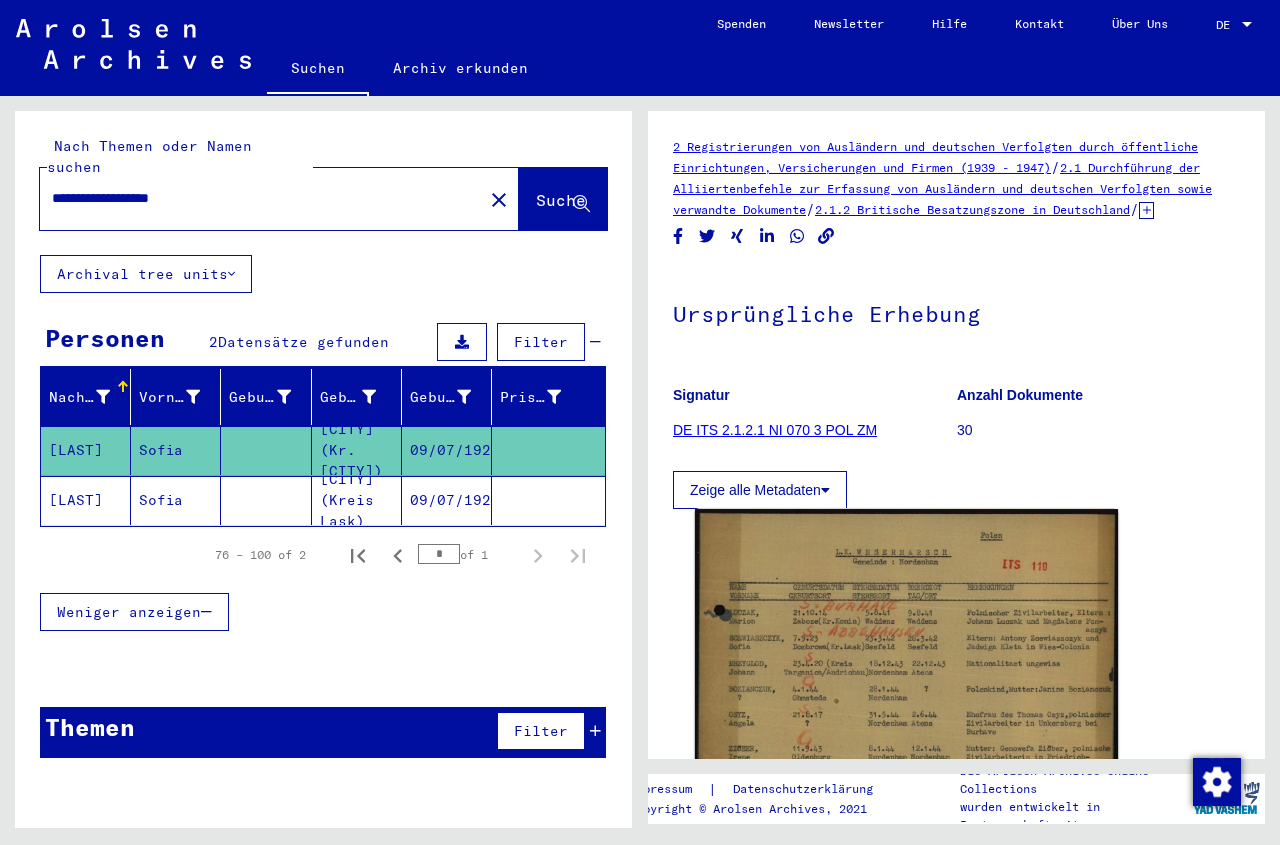 click 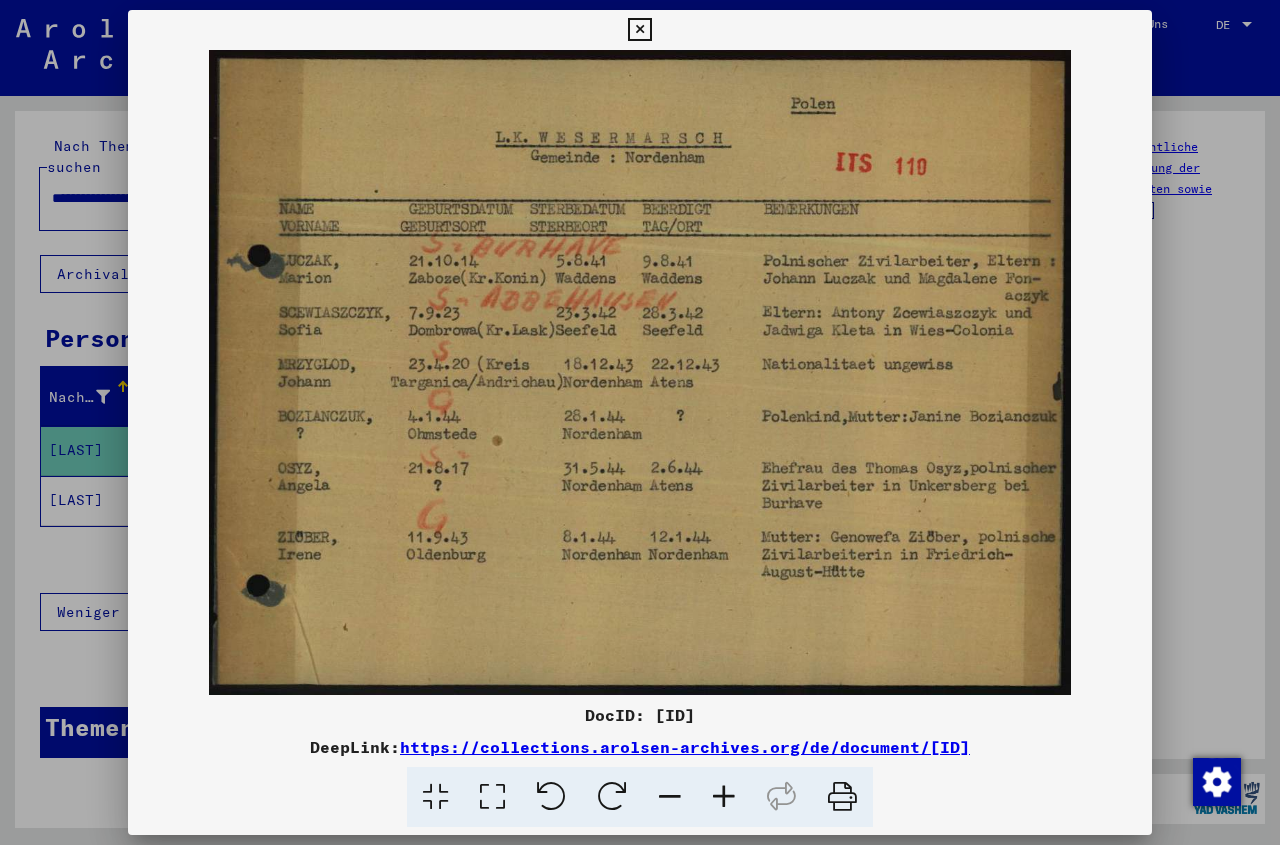 click at bounding box center [639, 30] 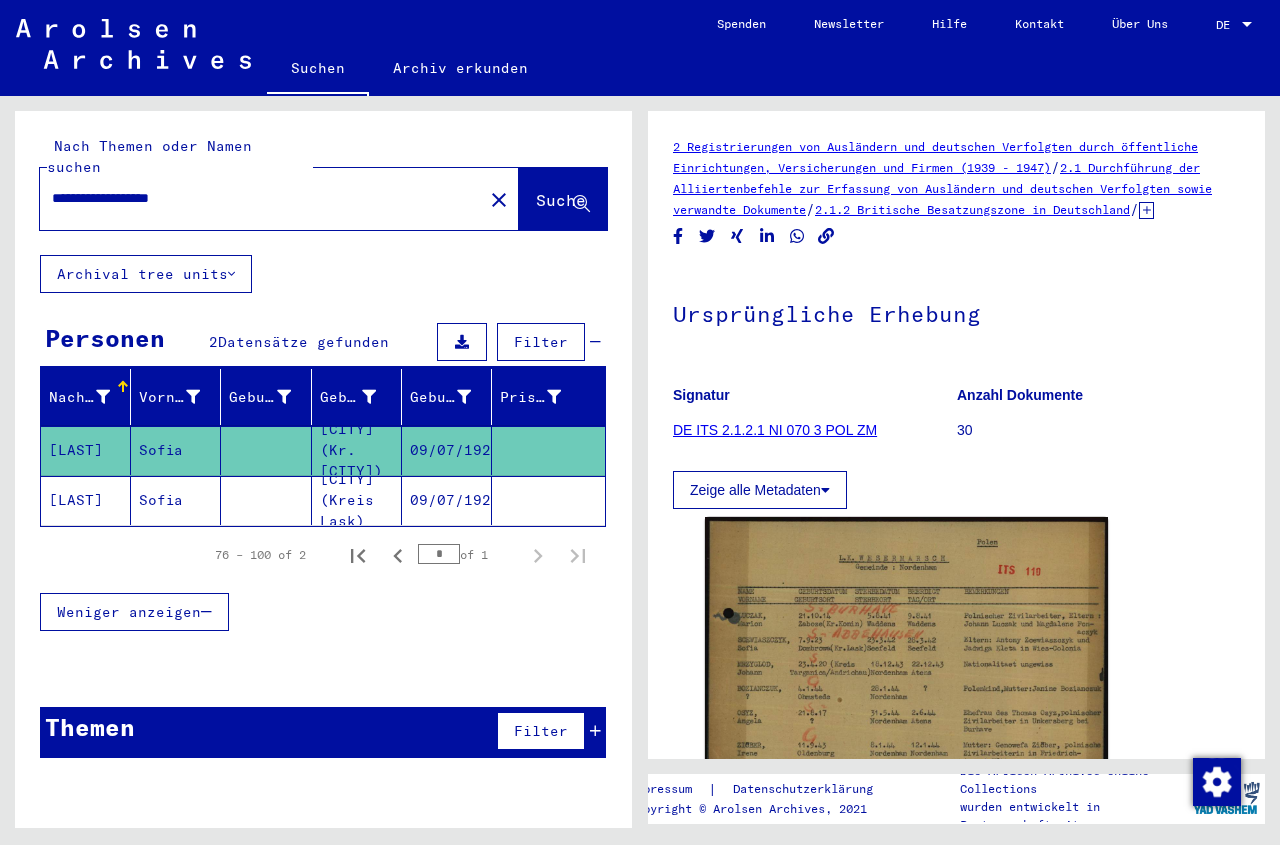 click 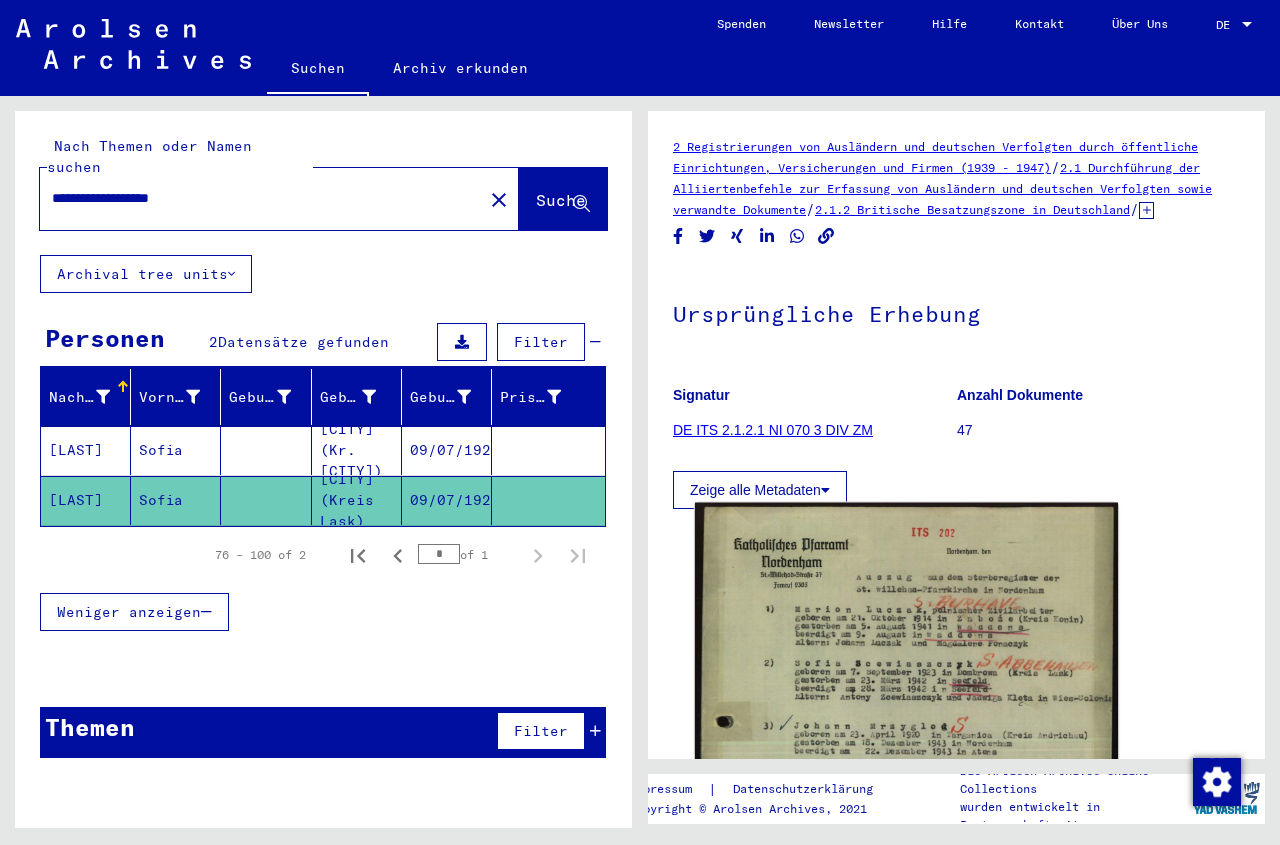 click 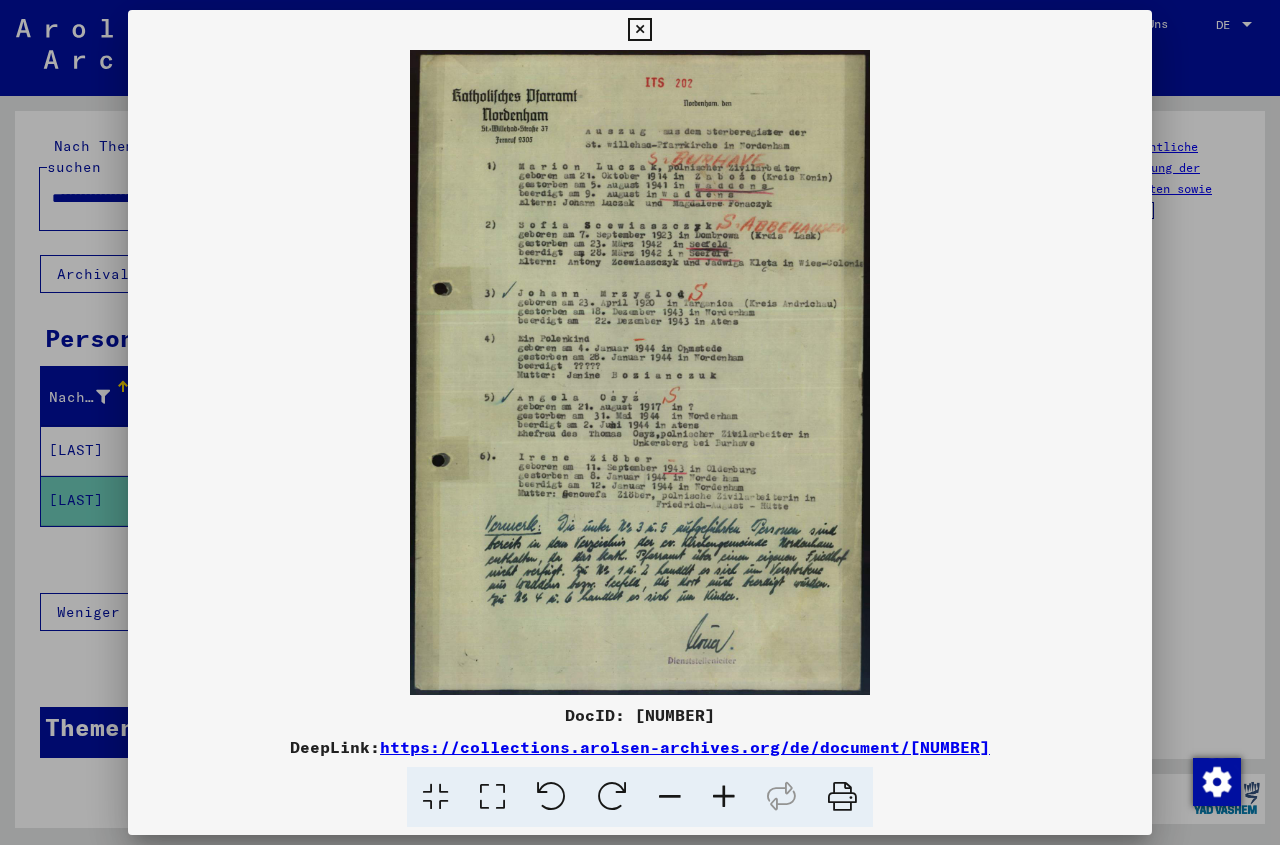 click at bounding box center (724, 797) 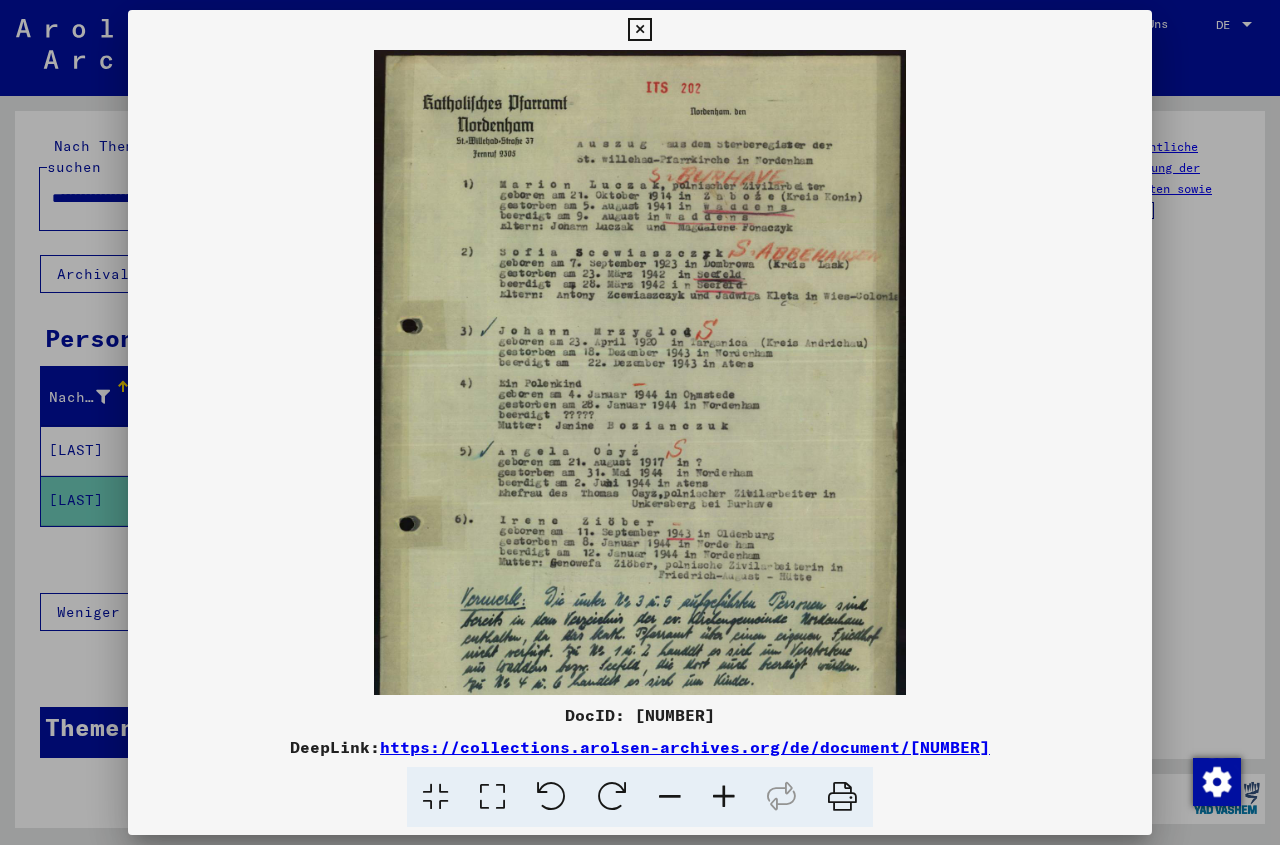 click at bounding box center [724, 797] 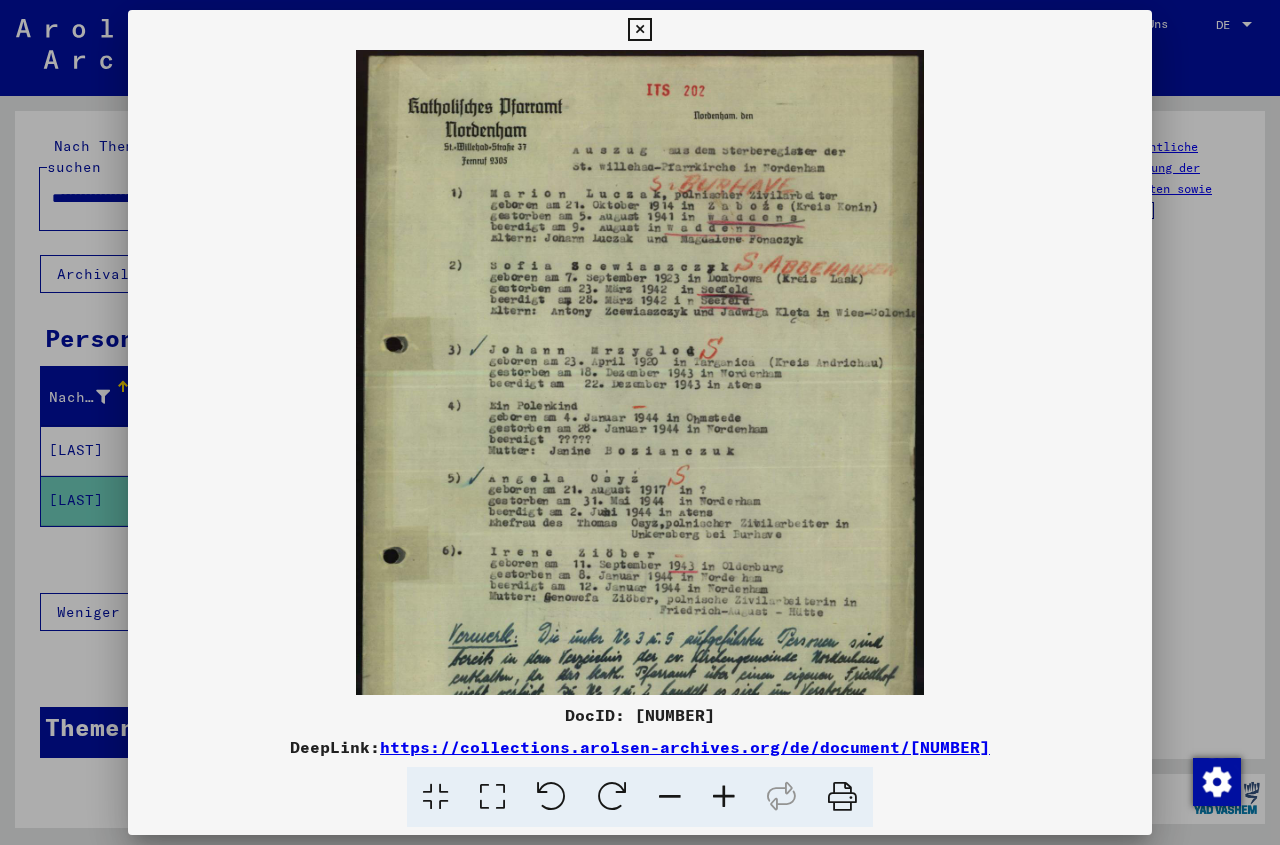 click at bounding box center [724, 797] 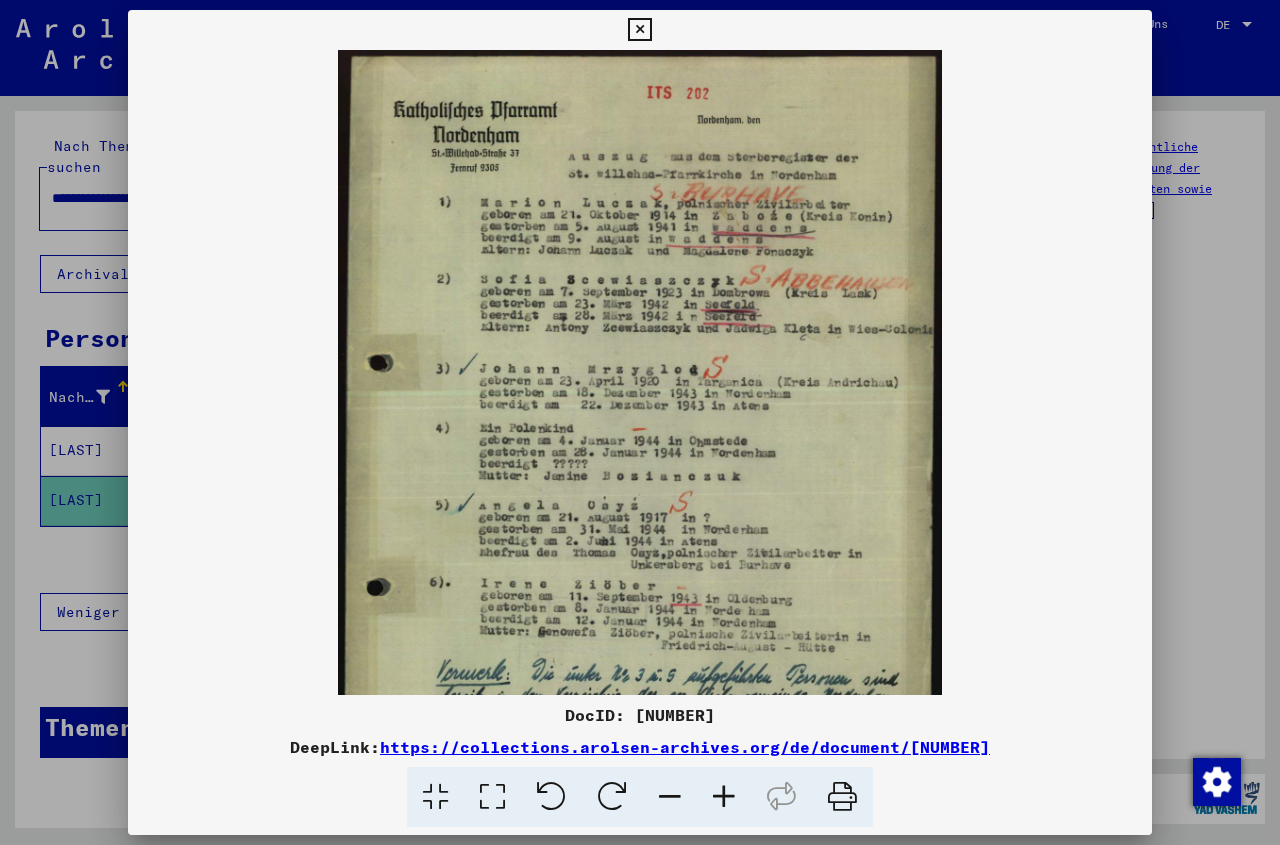 click at bounding box center (724, 797) 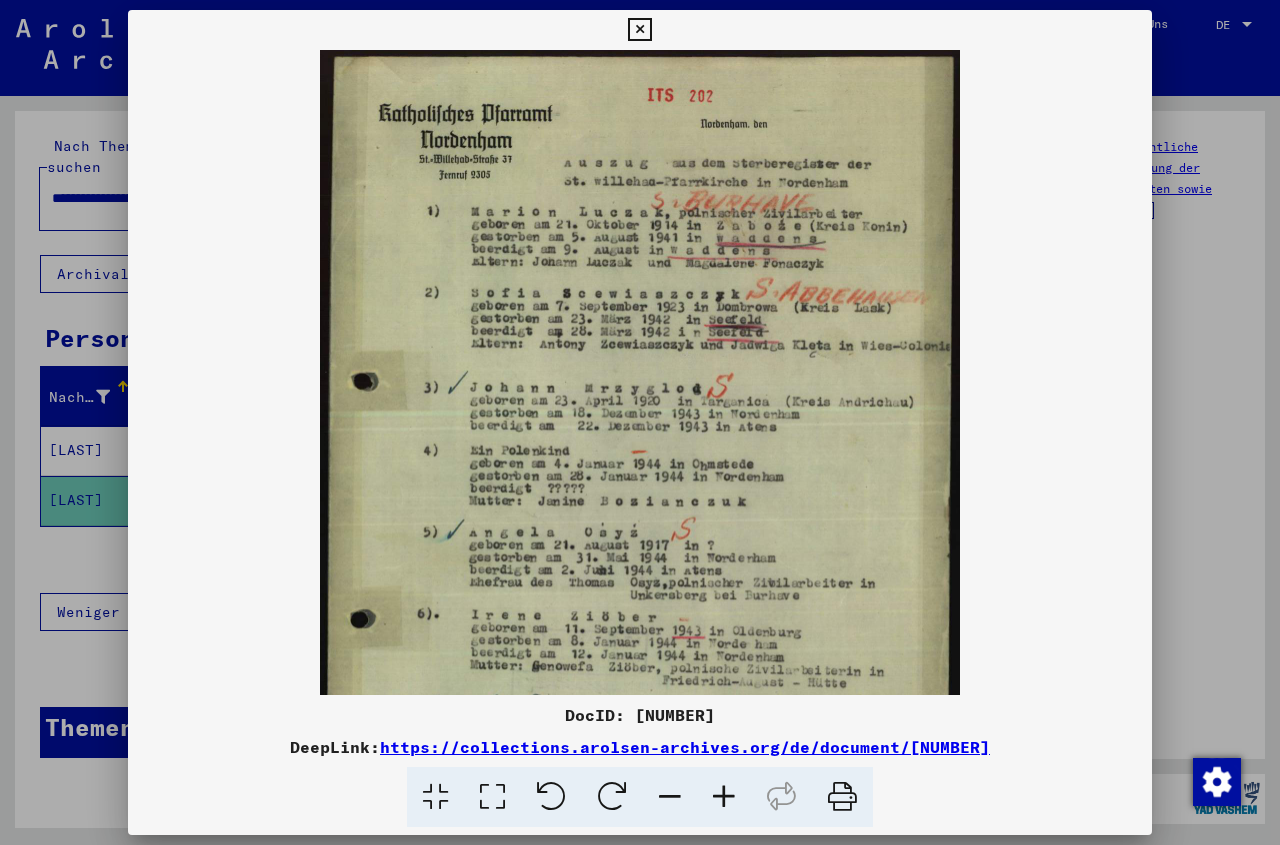 click at bounding box center [724, 797] 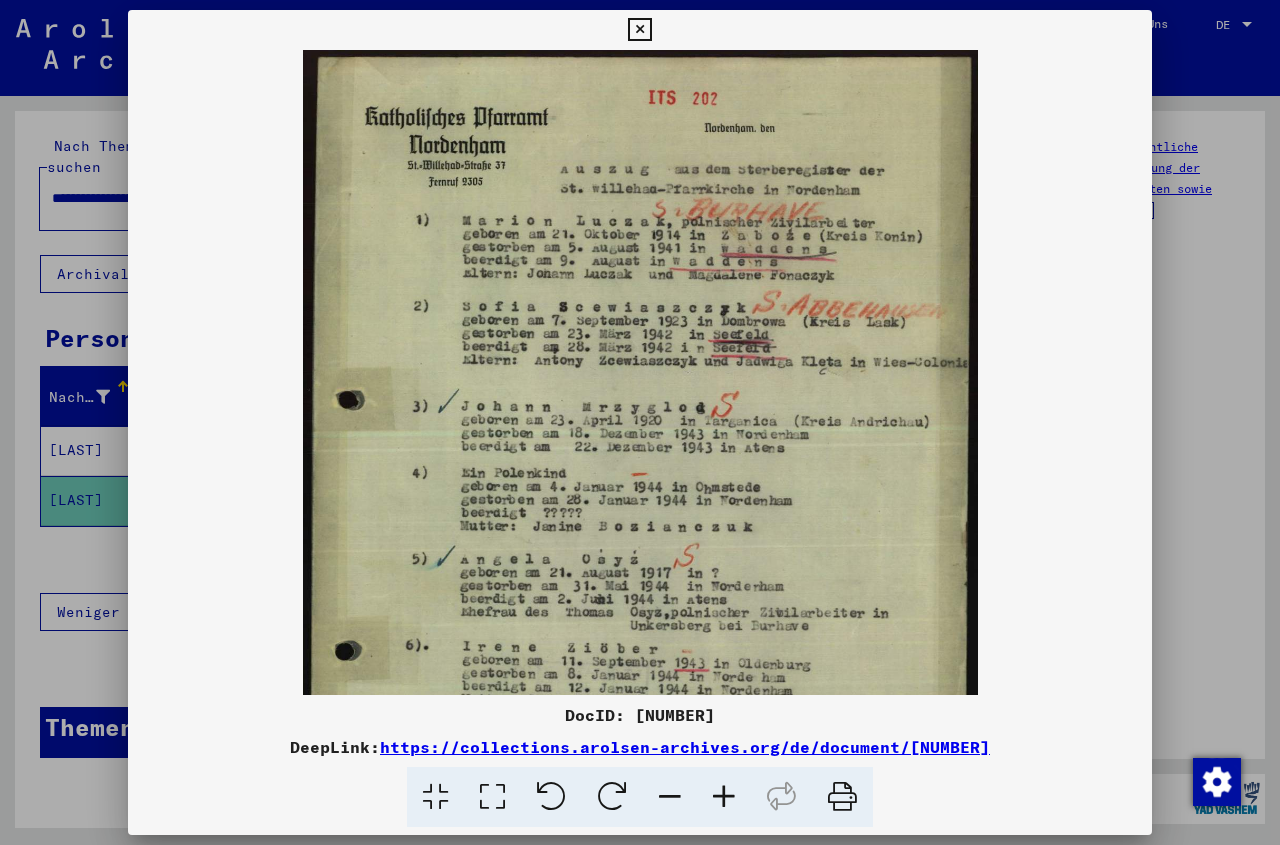 click at bounding box center [724, 797] 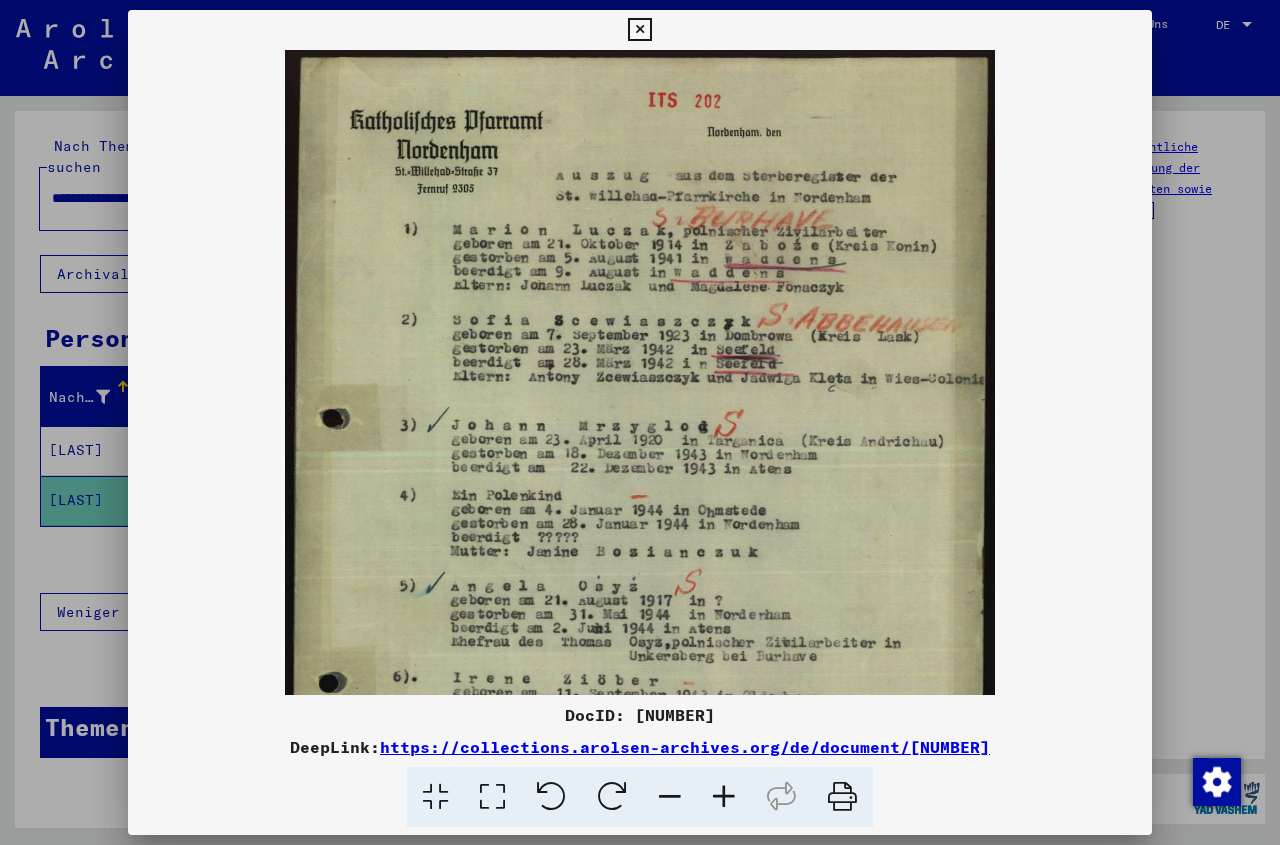 click at bounding box center (724, 797) 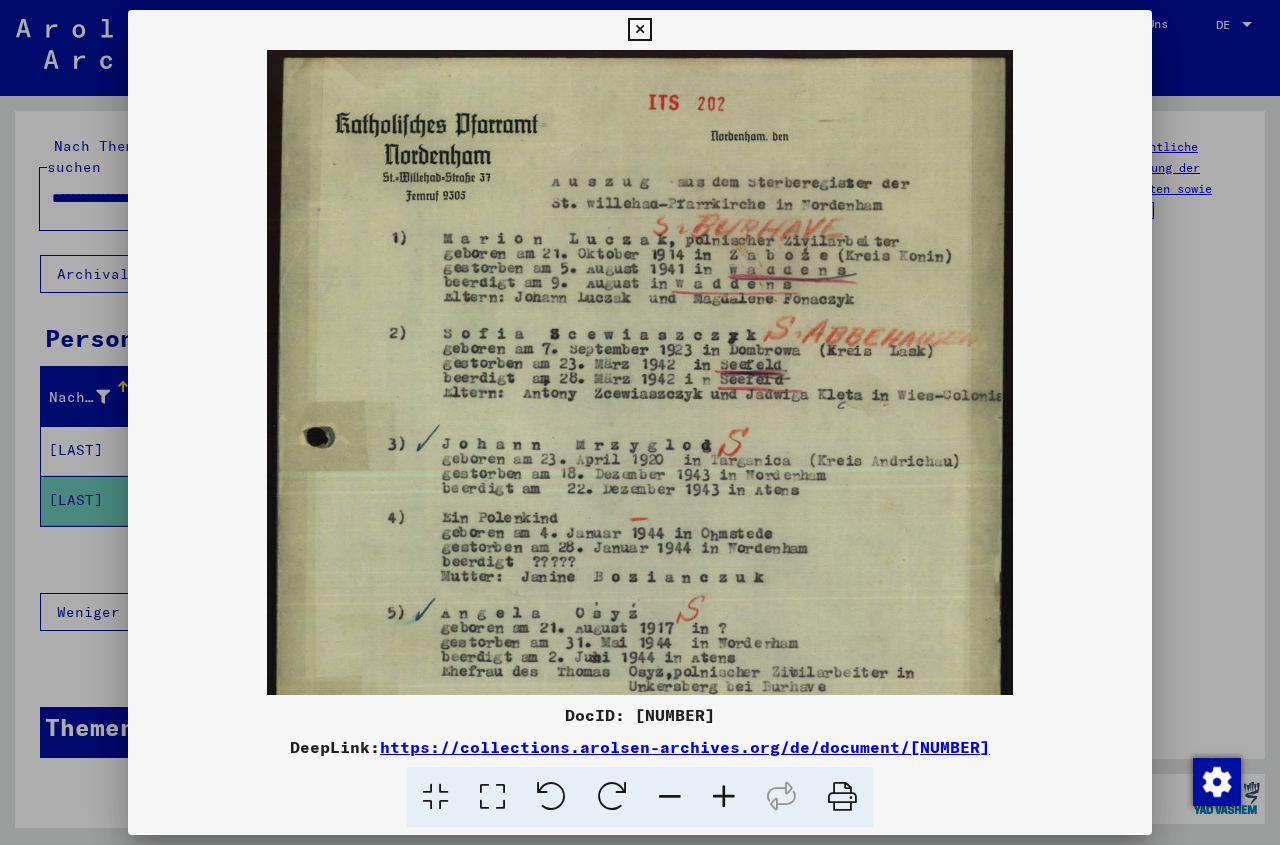 click at bounding box center [724, 797] 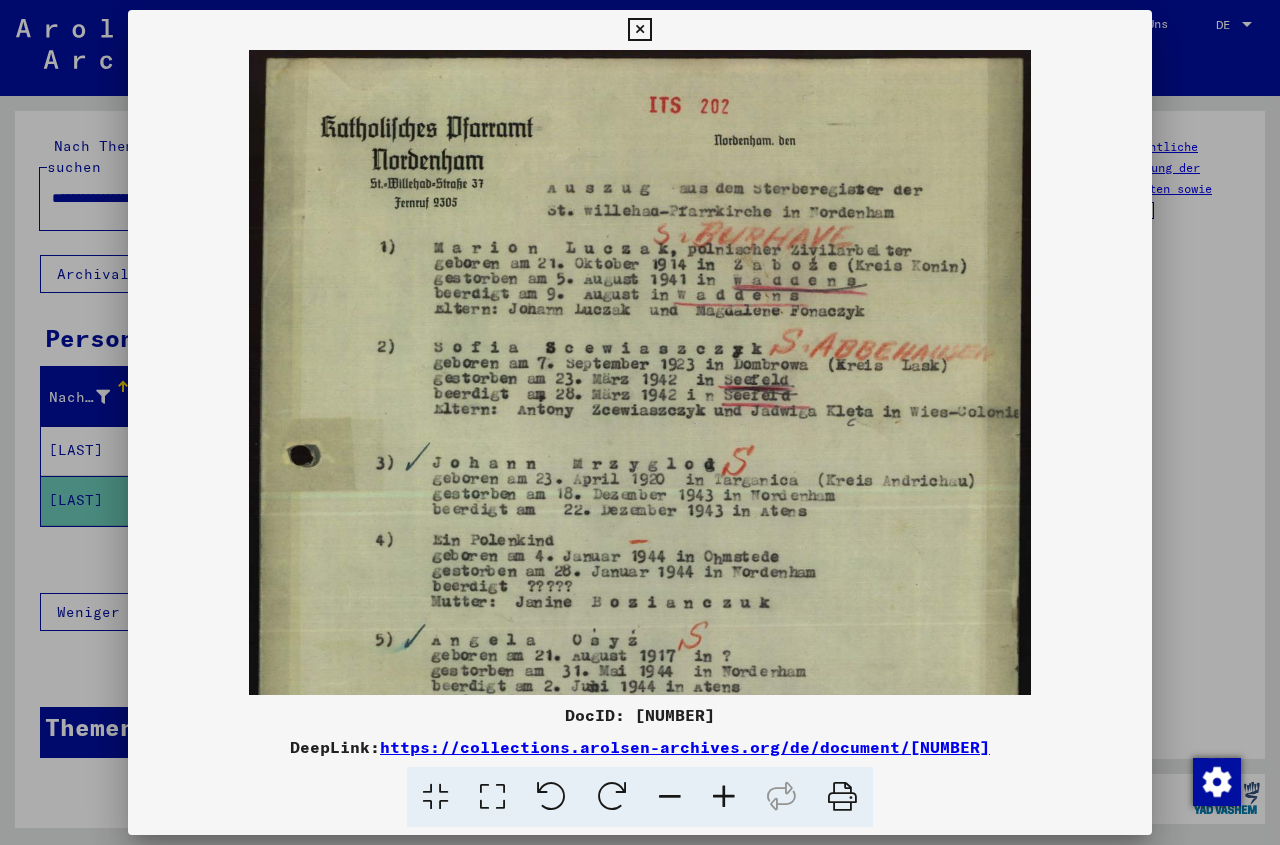 click at bounding box center (724, 797) 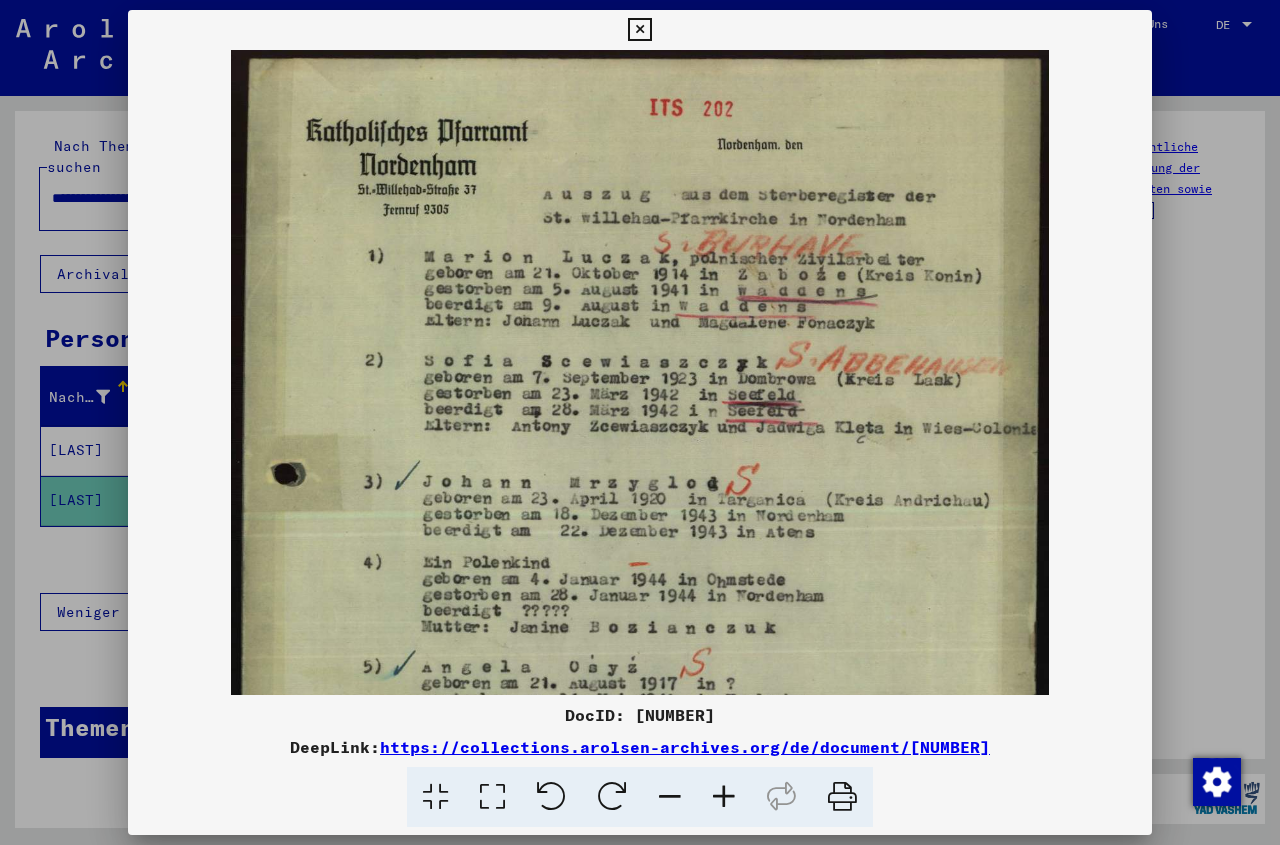 click at bounding box center [724, 797] 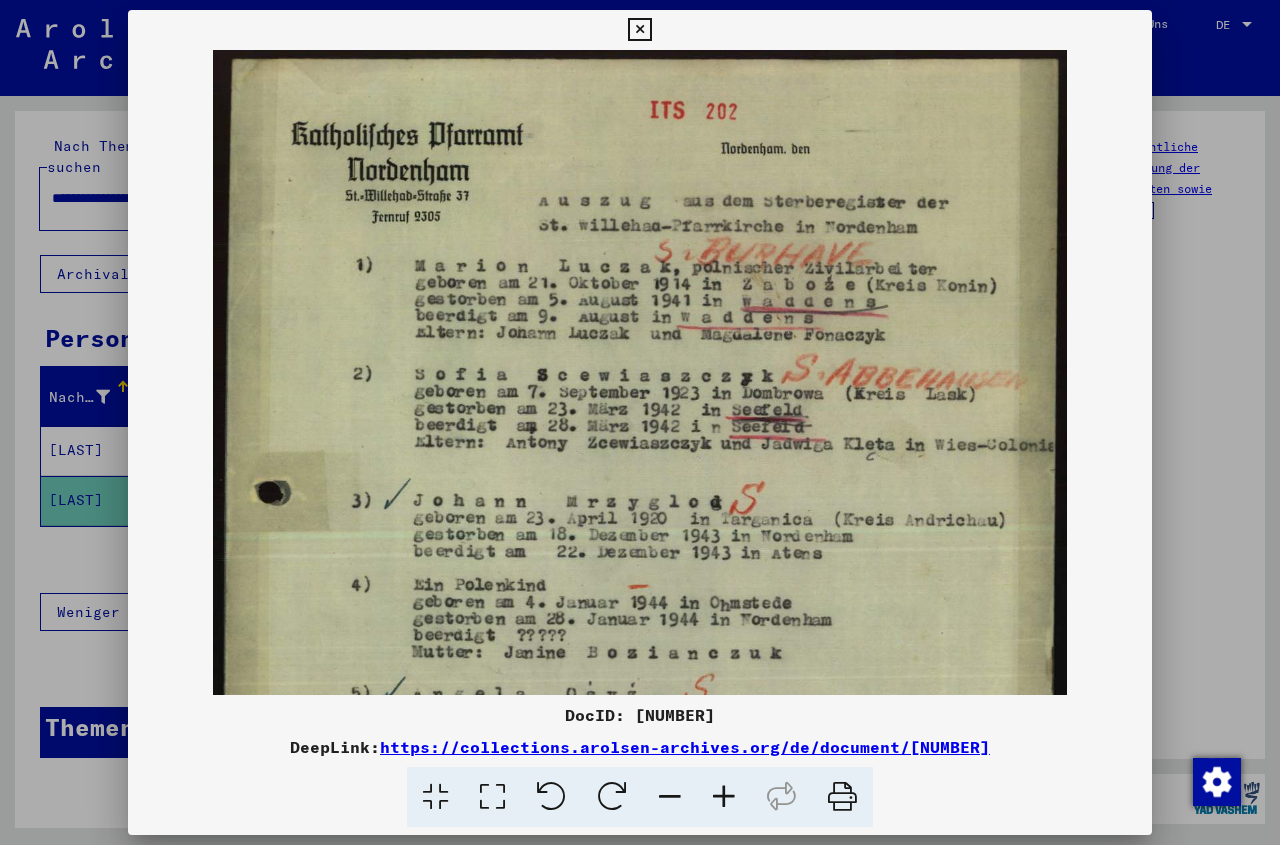 click at bounding box center [724, 797] 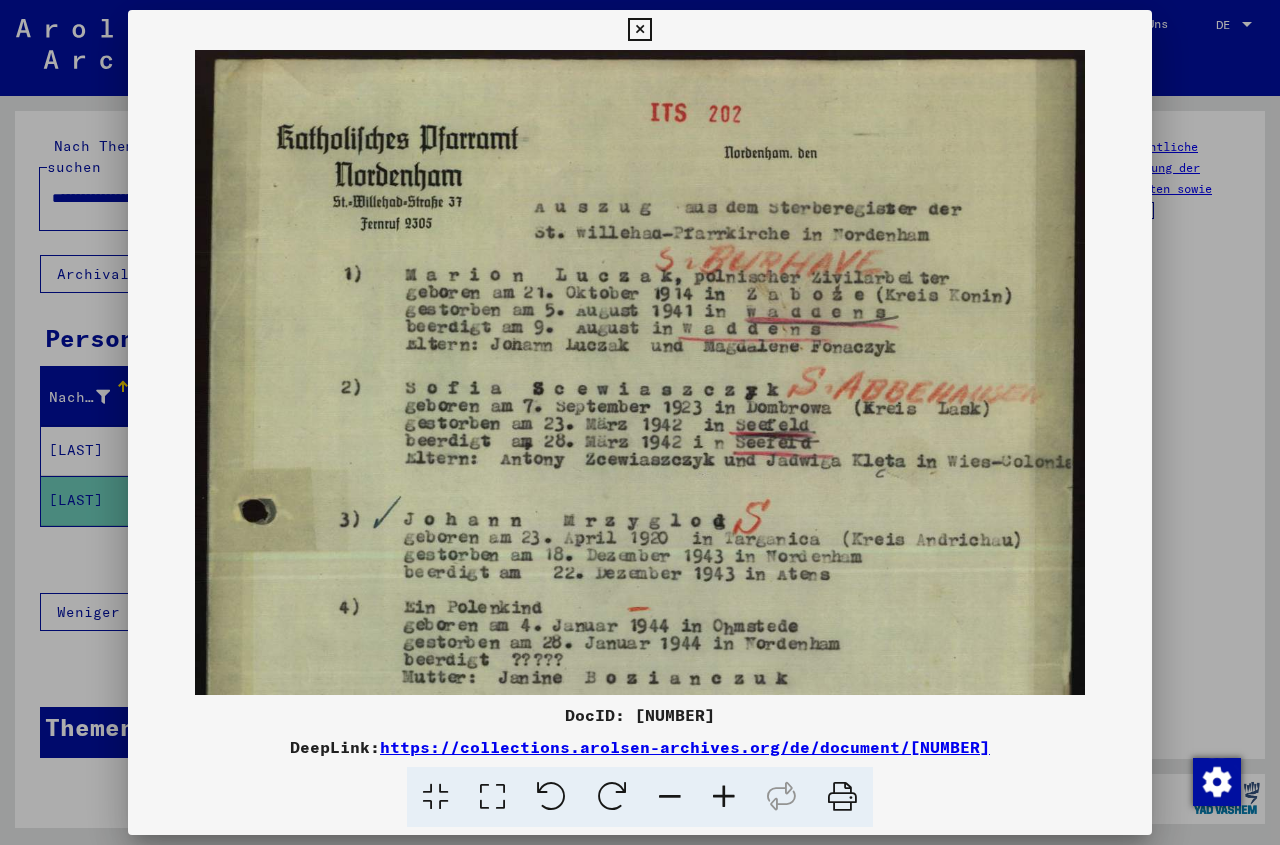 click at bounding box center [724, 797] 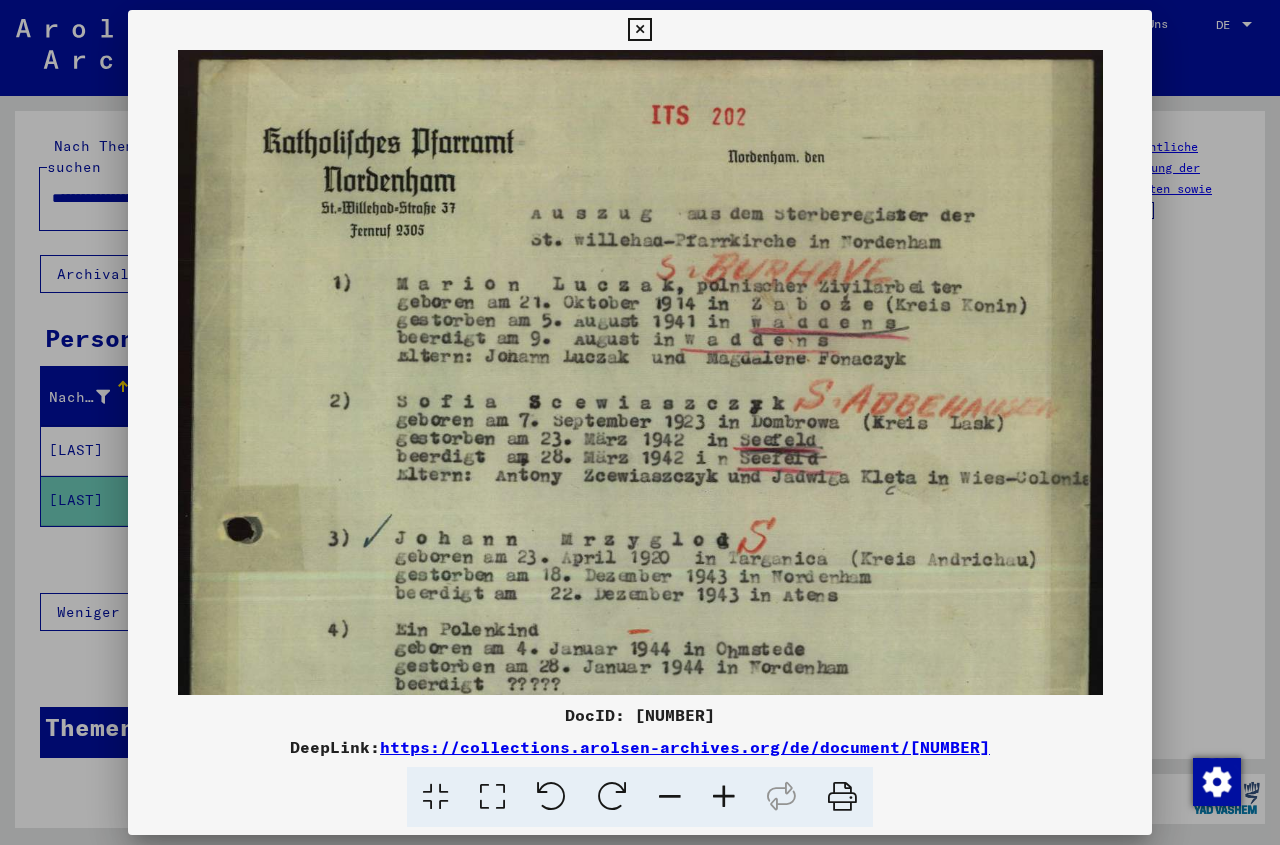 click at bounding box center (724, 797) 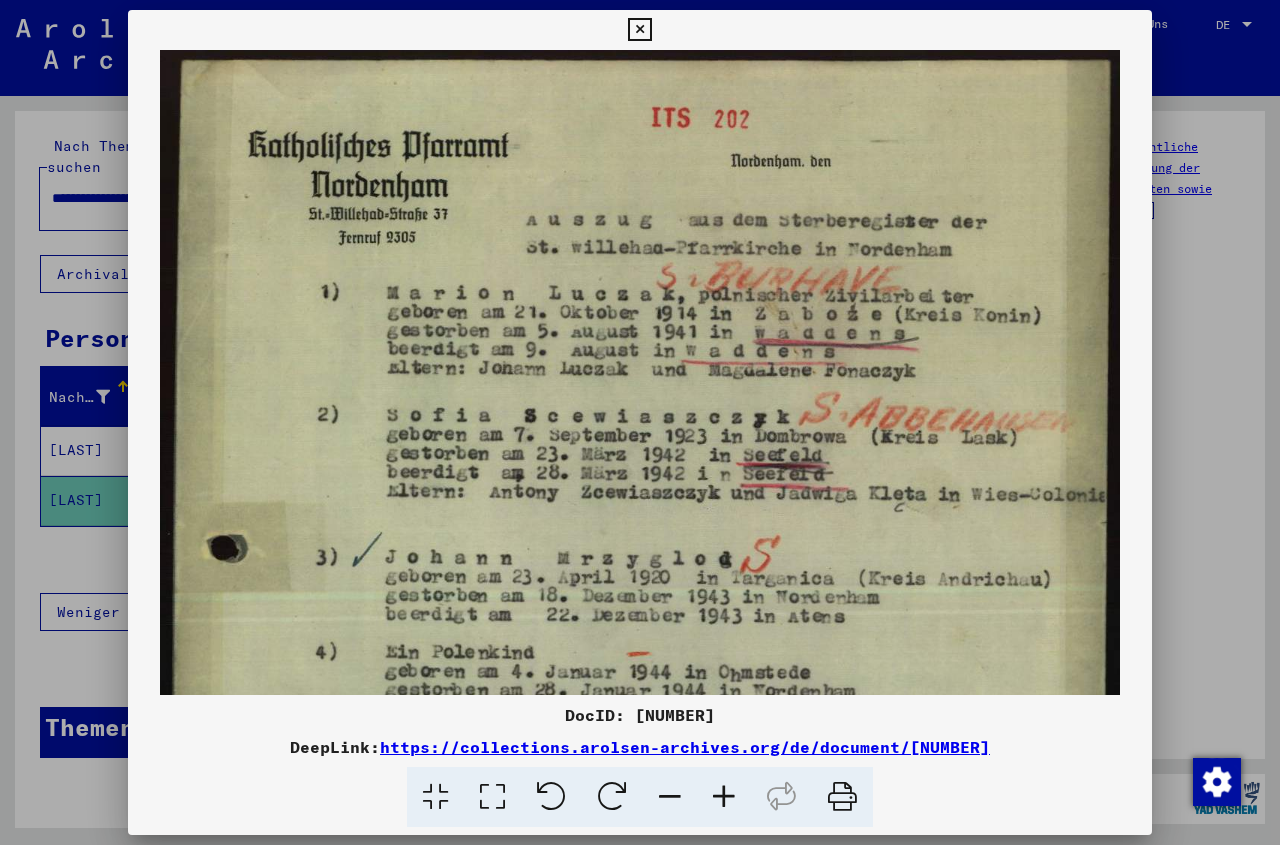click at bounding box center (724, 797) 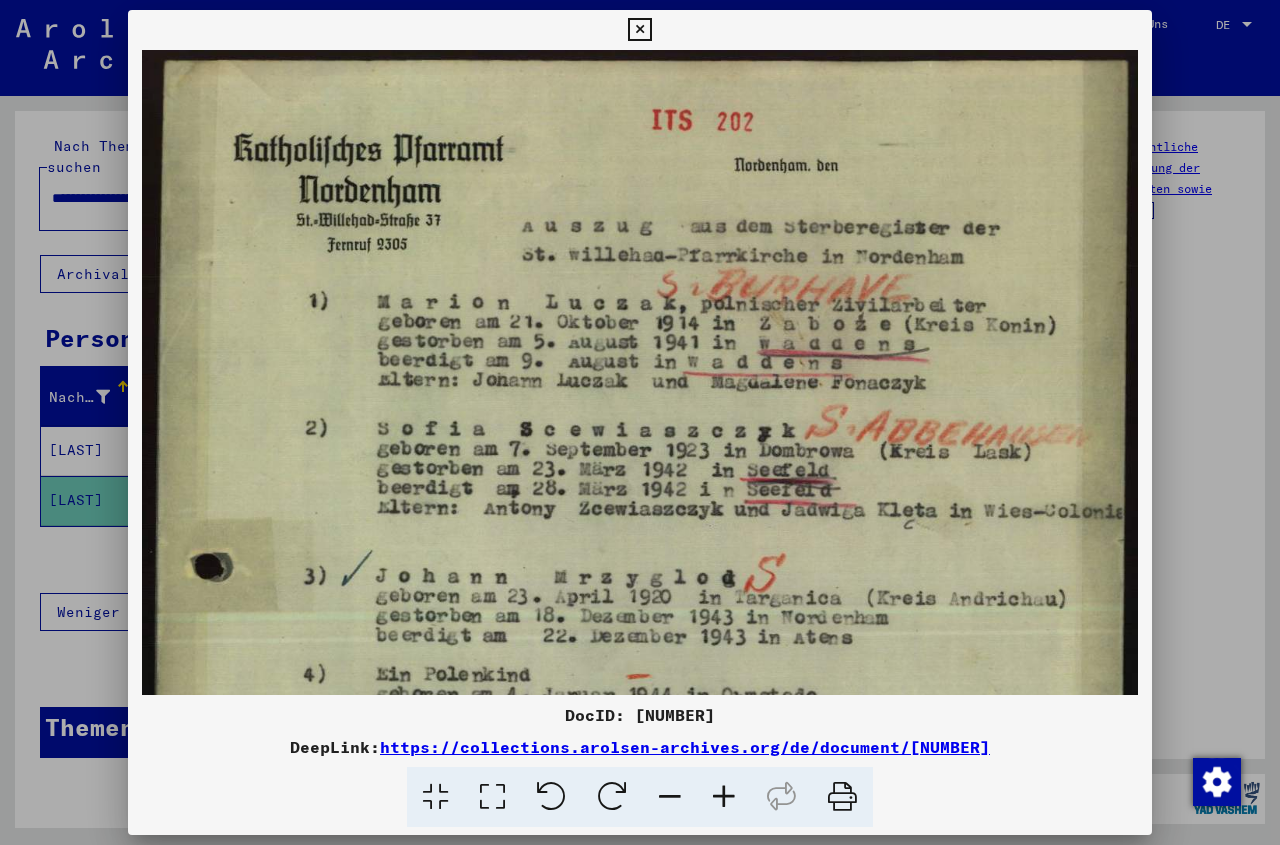 click at bounding box center [724, 797] 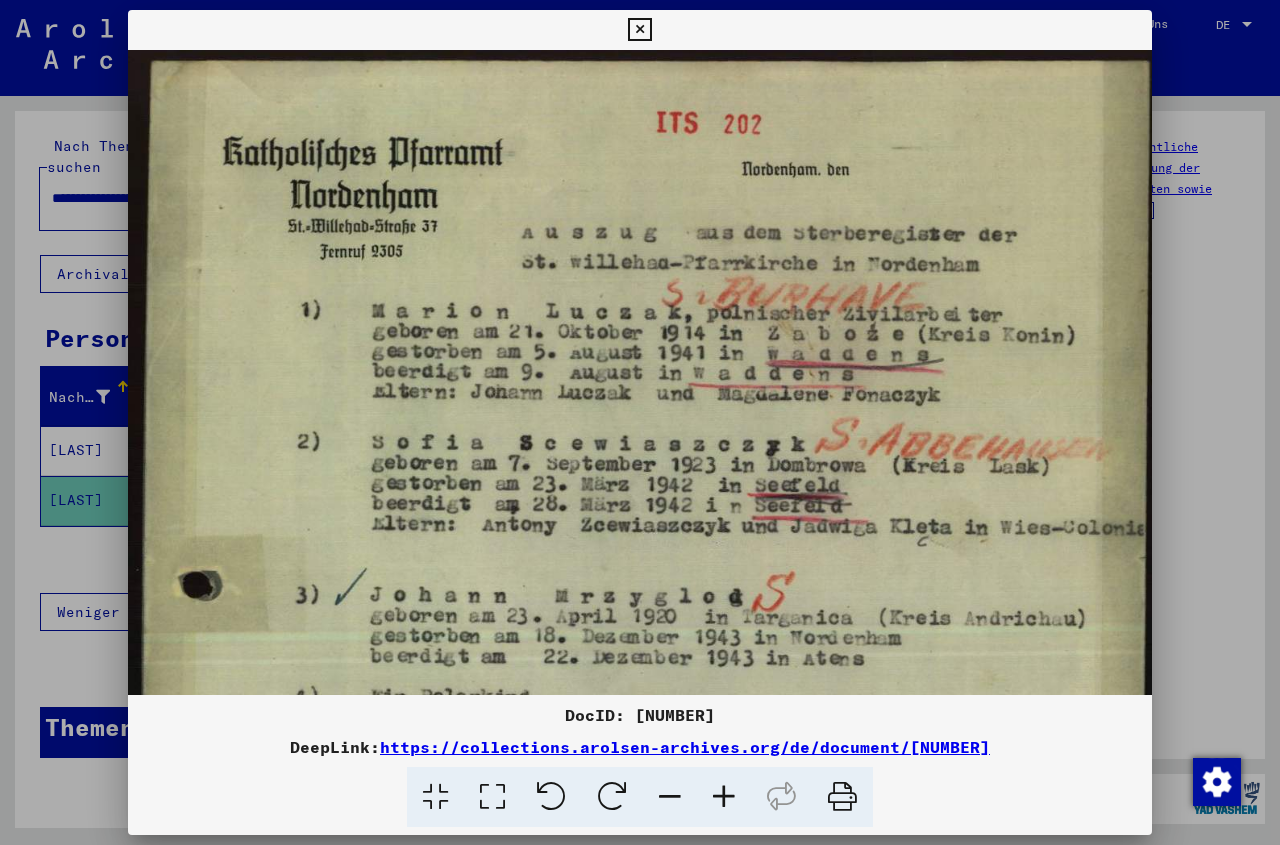 click at bounding box center [724, 797] 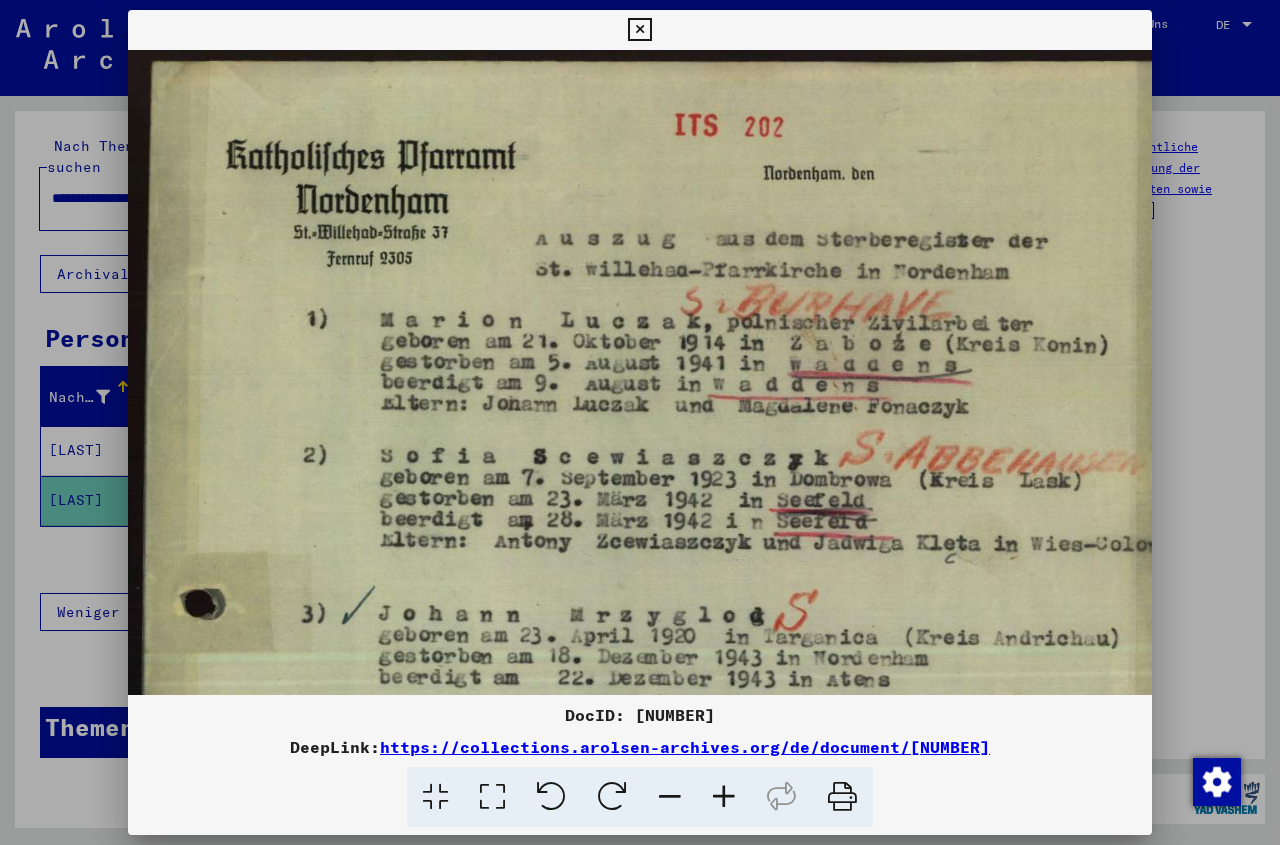 click at bounding box center (724, 797) 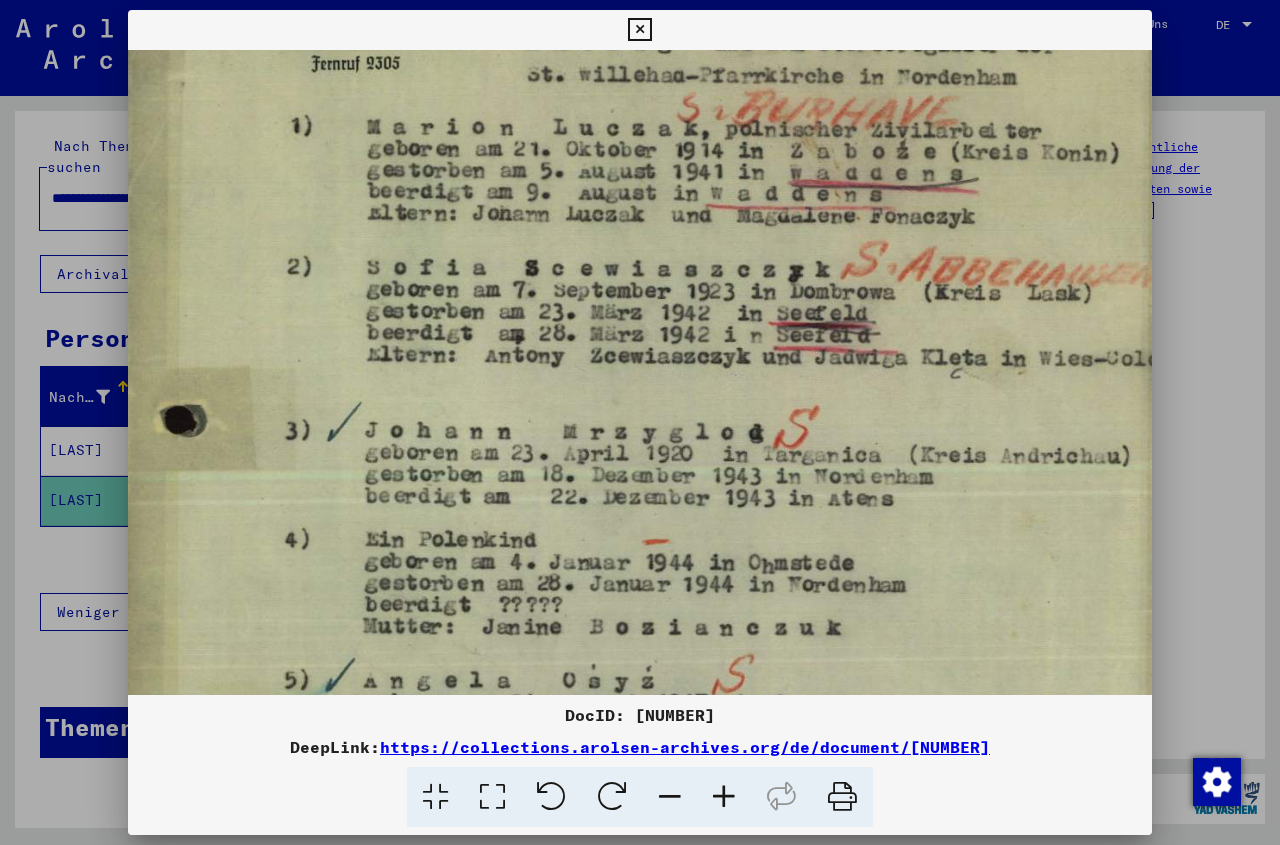 drag, startPoint x: 773, startPoint y: 591, endPoint x: 751, endPoint y: 389, distance: 203.19449 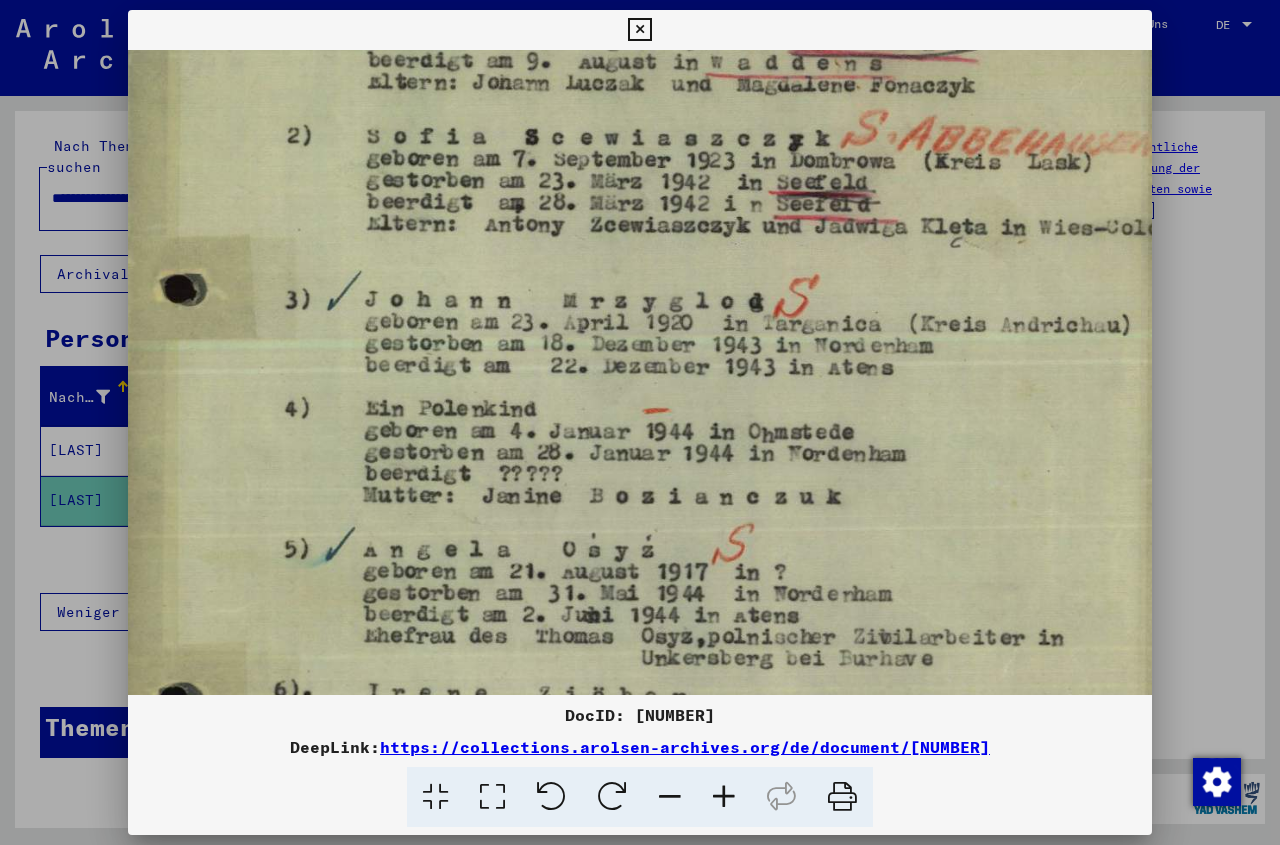 drag, startPoint x: 734, startPoint y: 561, endPoint x: 734, endPoint y: 430, distance: 131 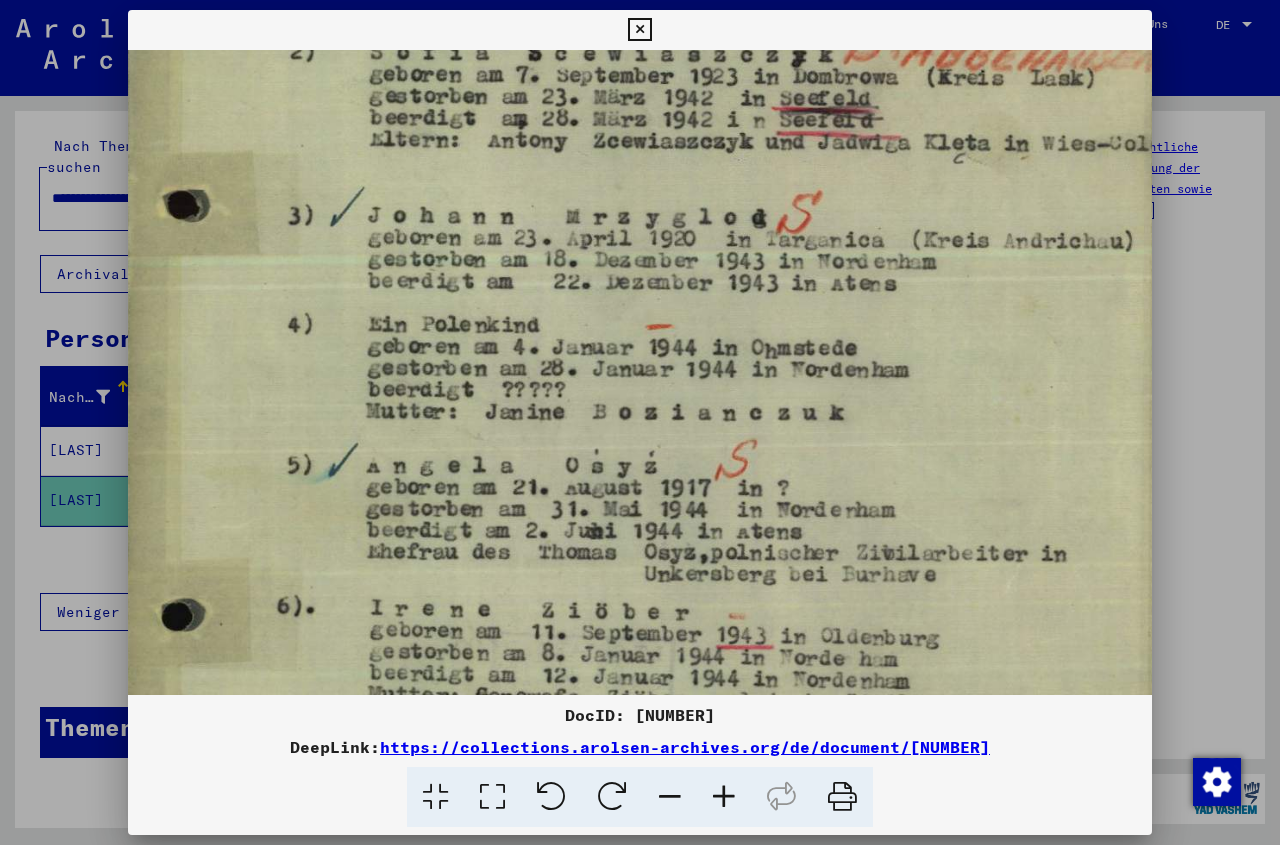 scroll, scrollTop: 443, scrollLeft: 18, axis: both 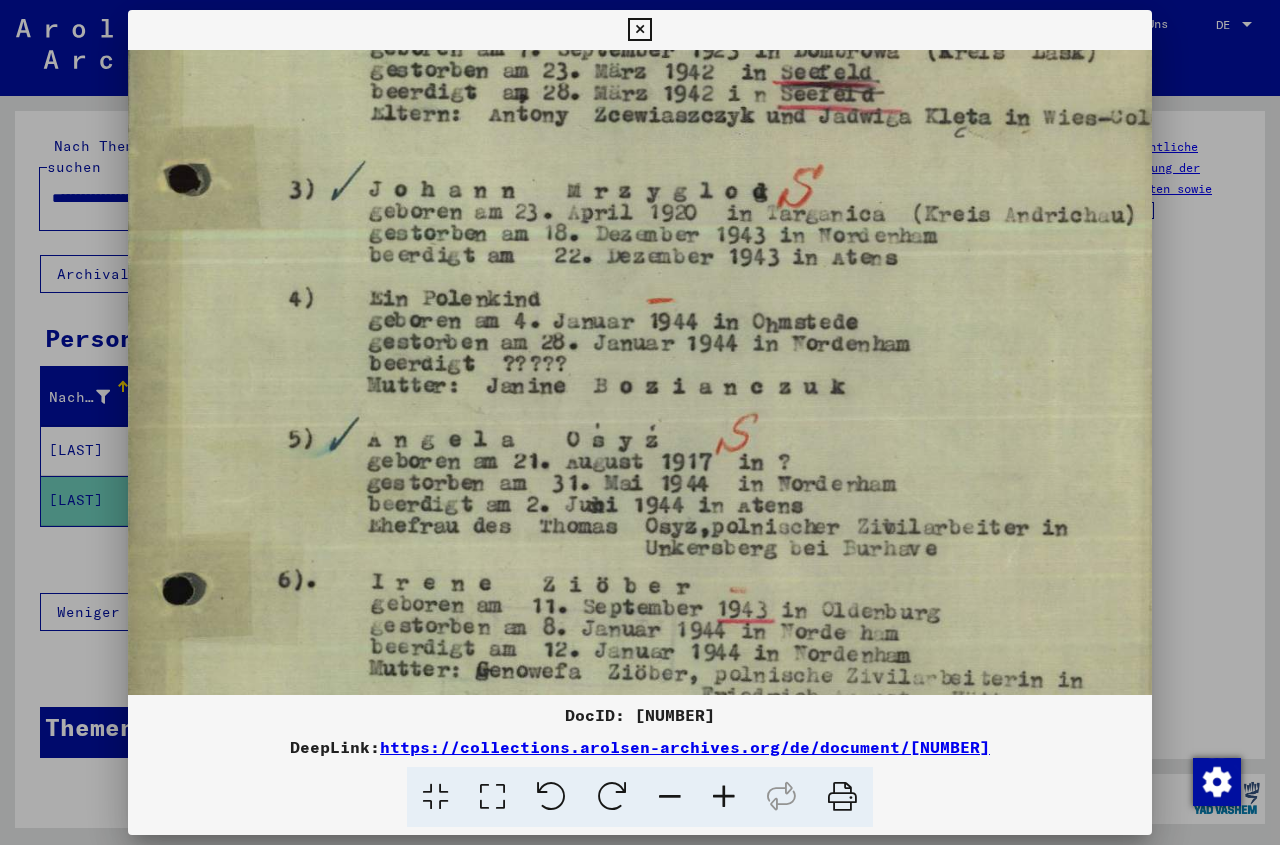 drag, startPoint x: 737, startPoint y: 614, endPoint x: 741, endPoint y: 504, distance: 110.0727 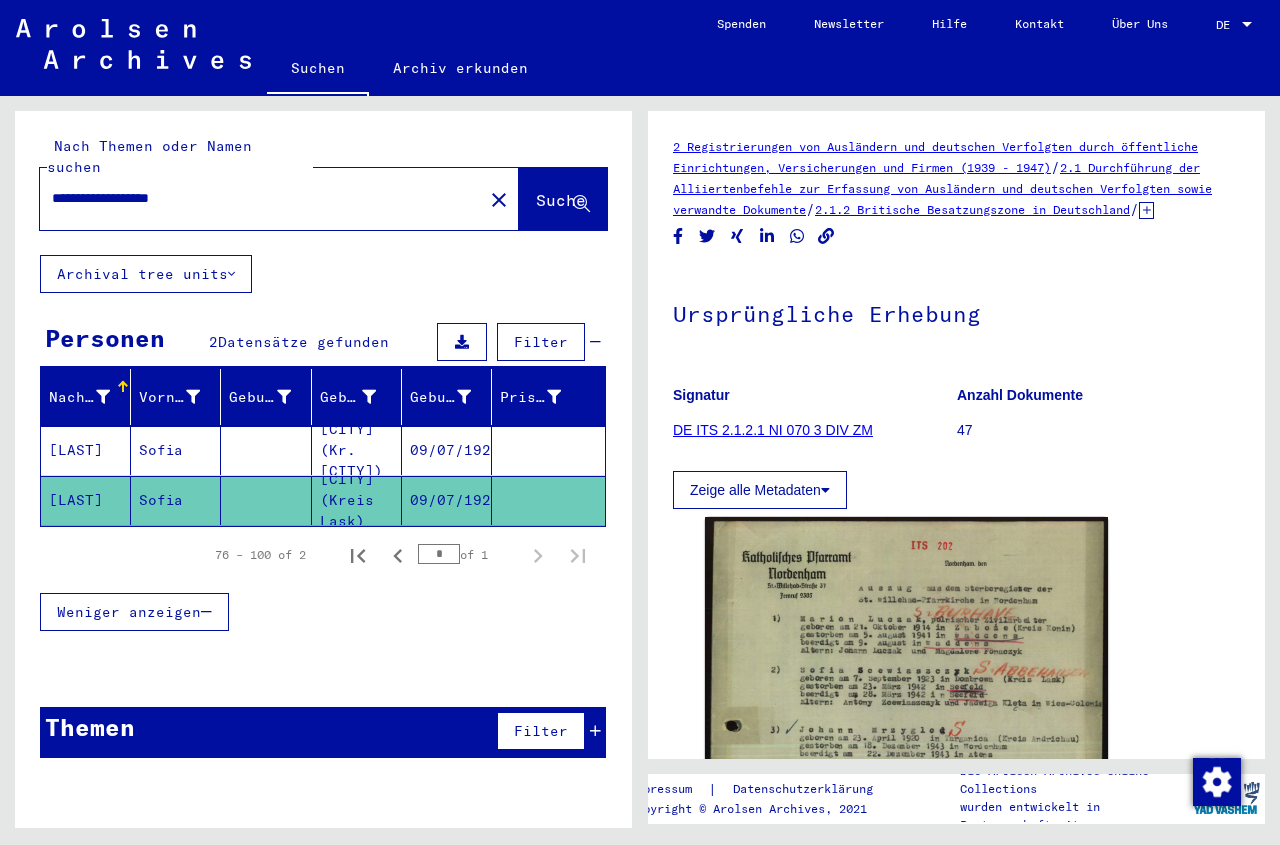 click on "**********" at bounding box center (247, 198) 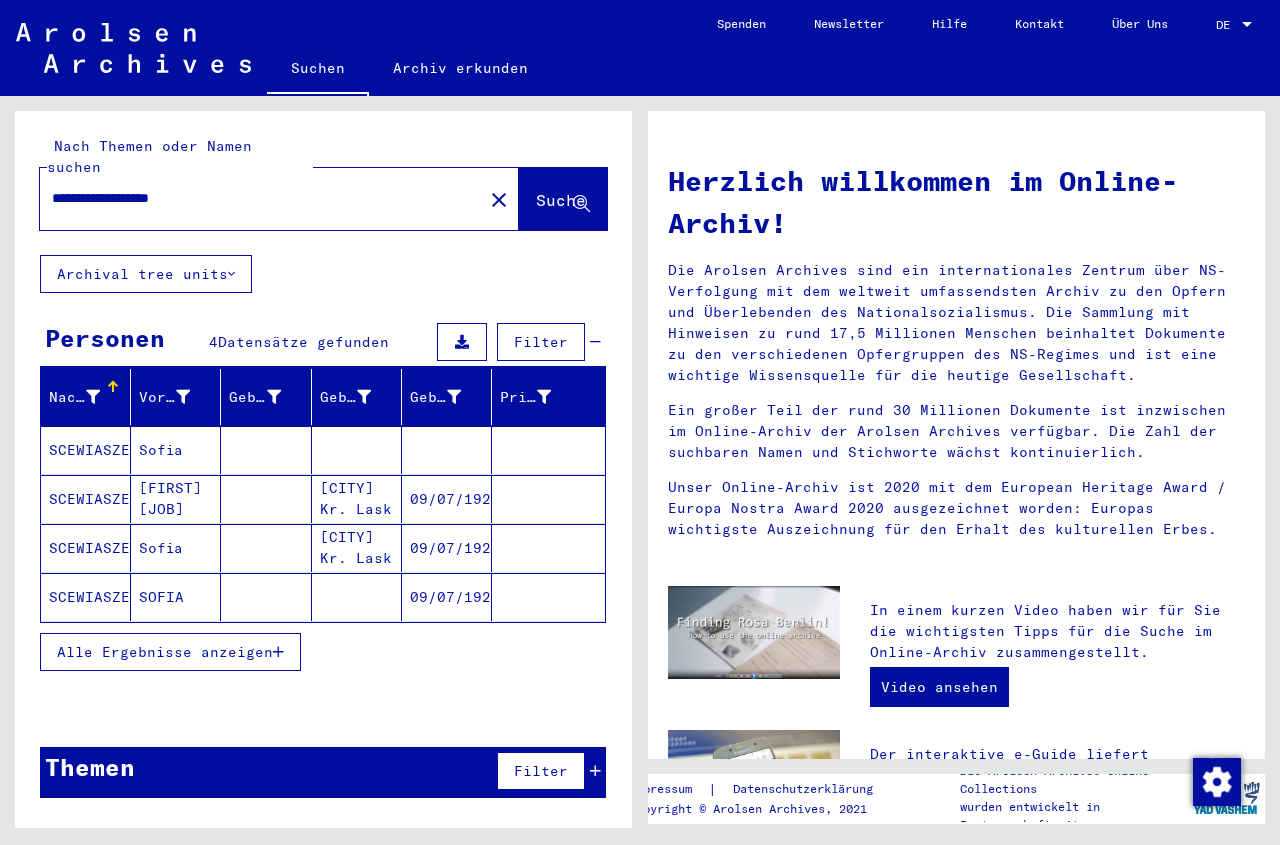 click at bounding box center (447, 499) 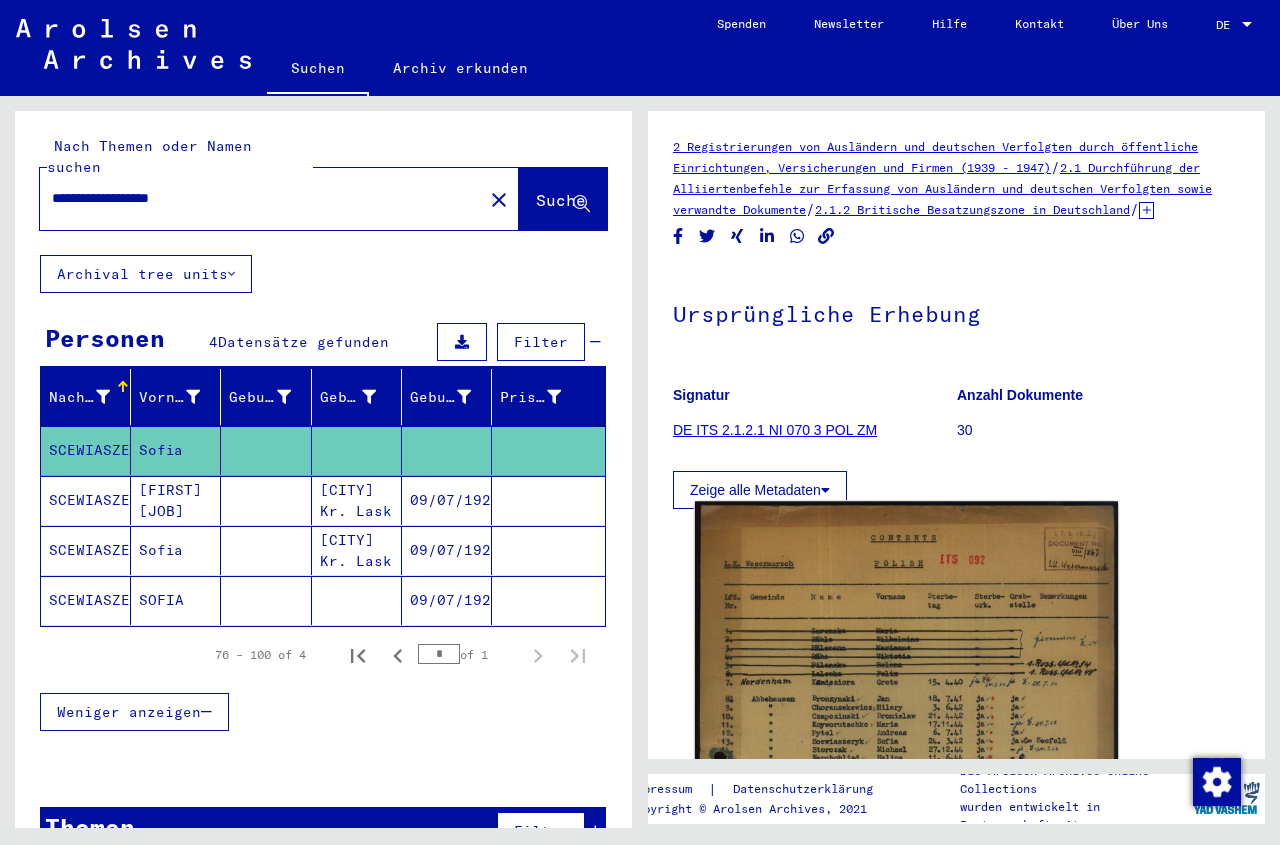 click 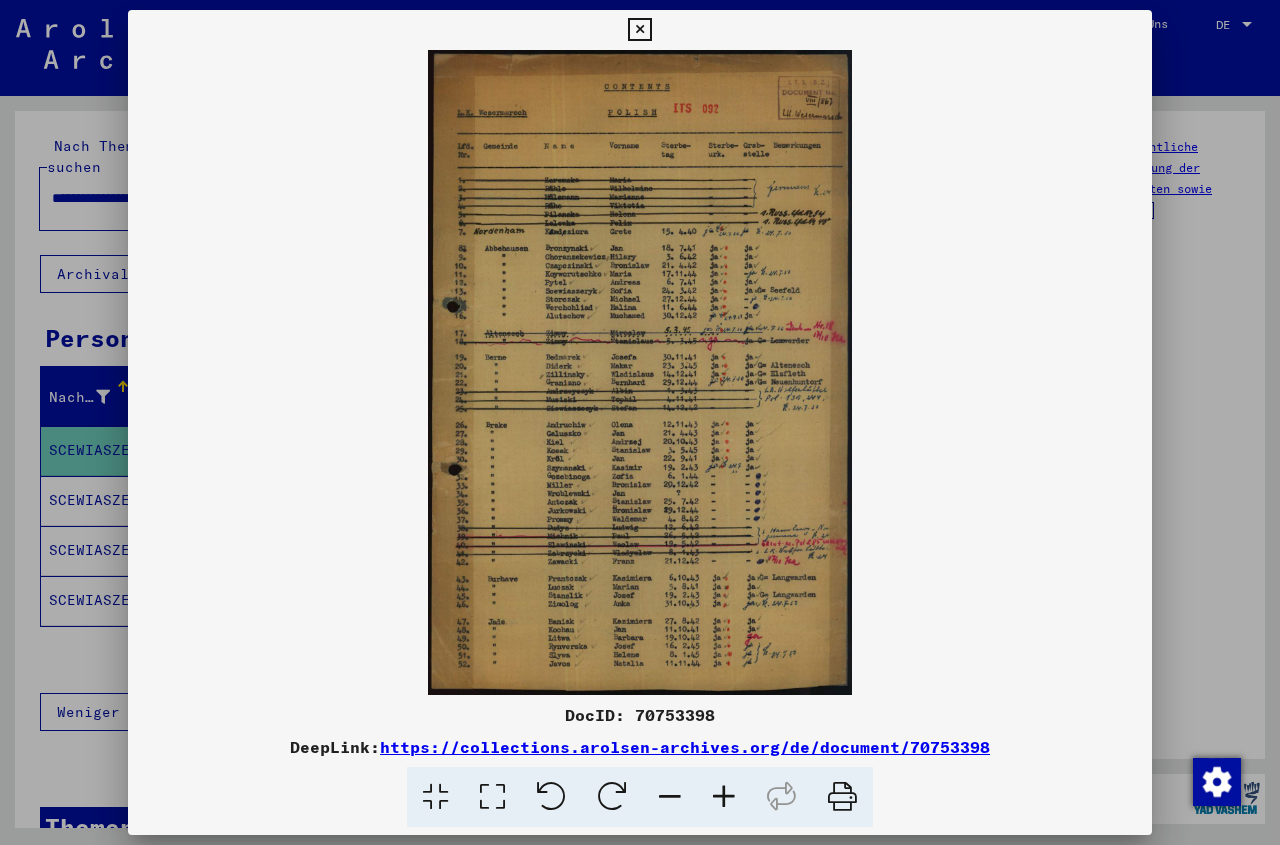 click at bounding box center [639, 30] 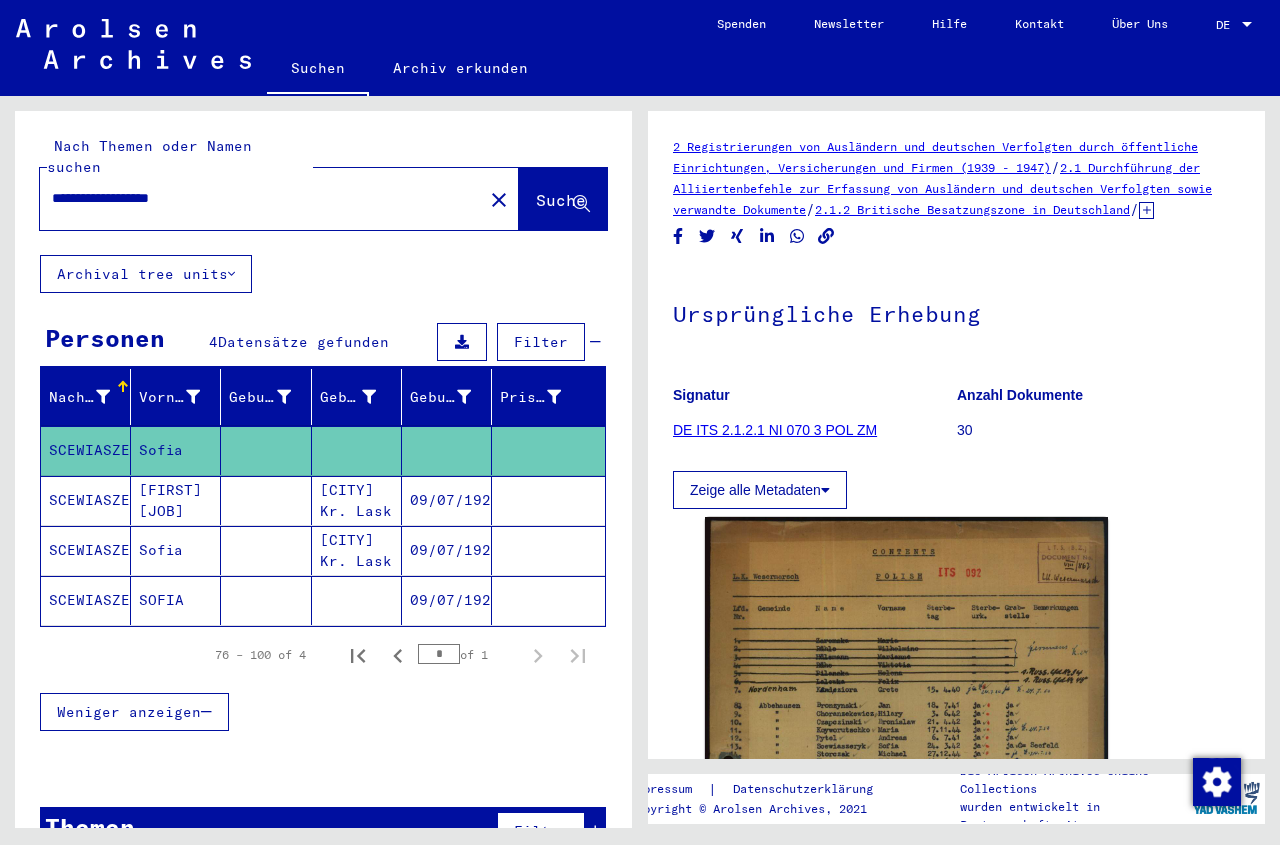 click on "[CITY] Kr. Lask" at bounding box center (357, 550) 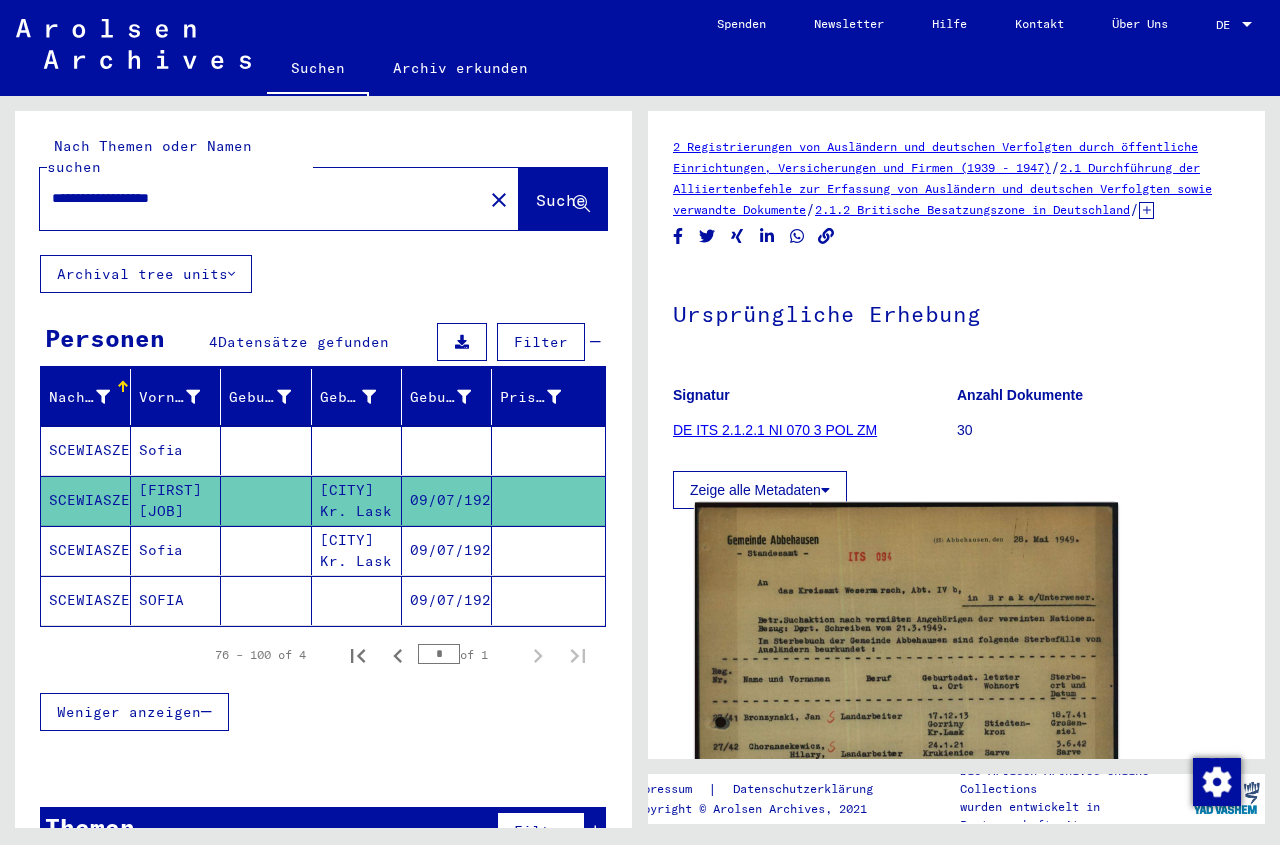 click 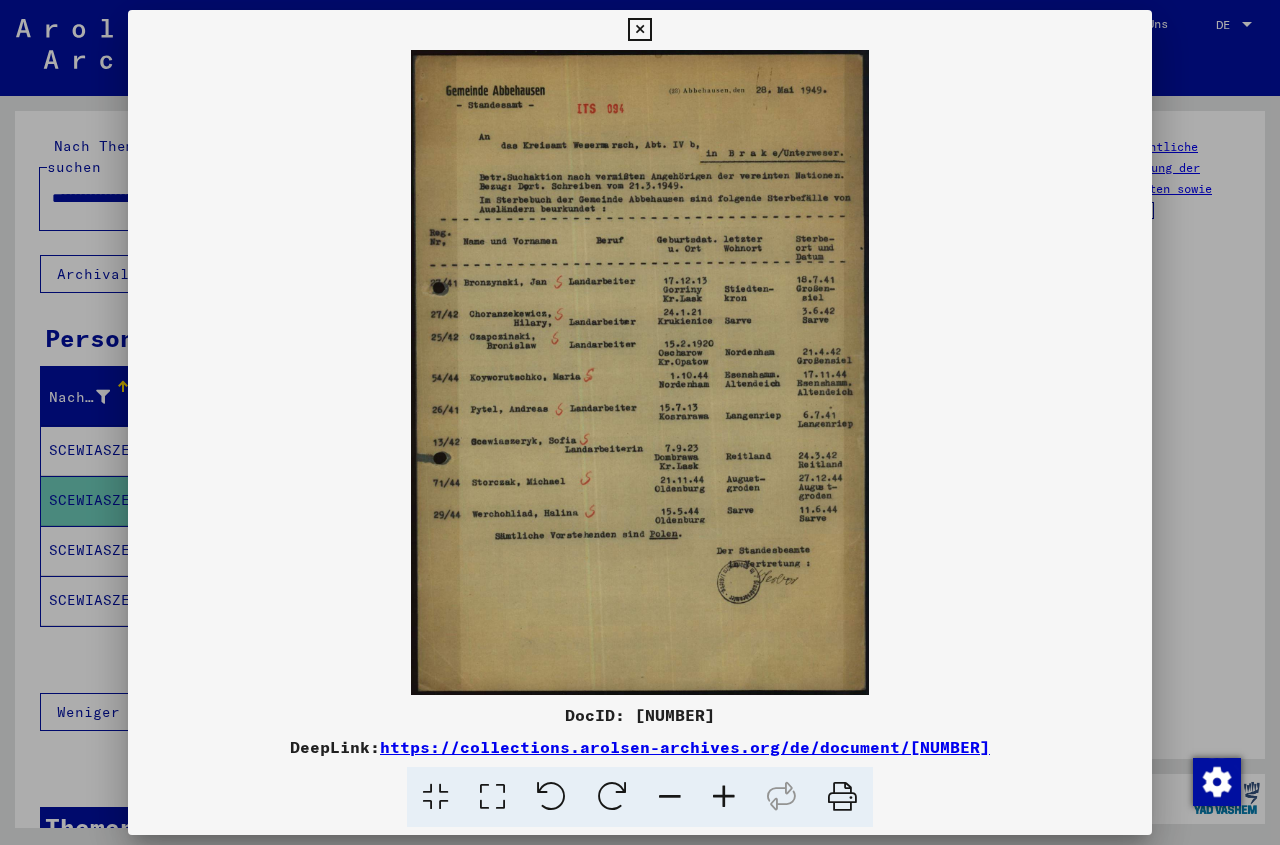 click at bounding box center [724, 797] 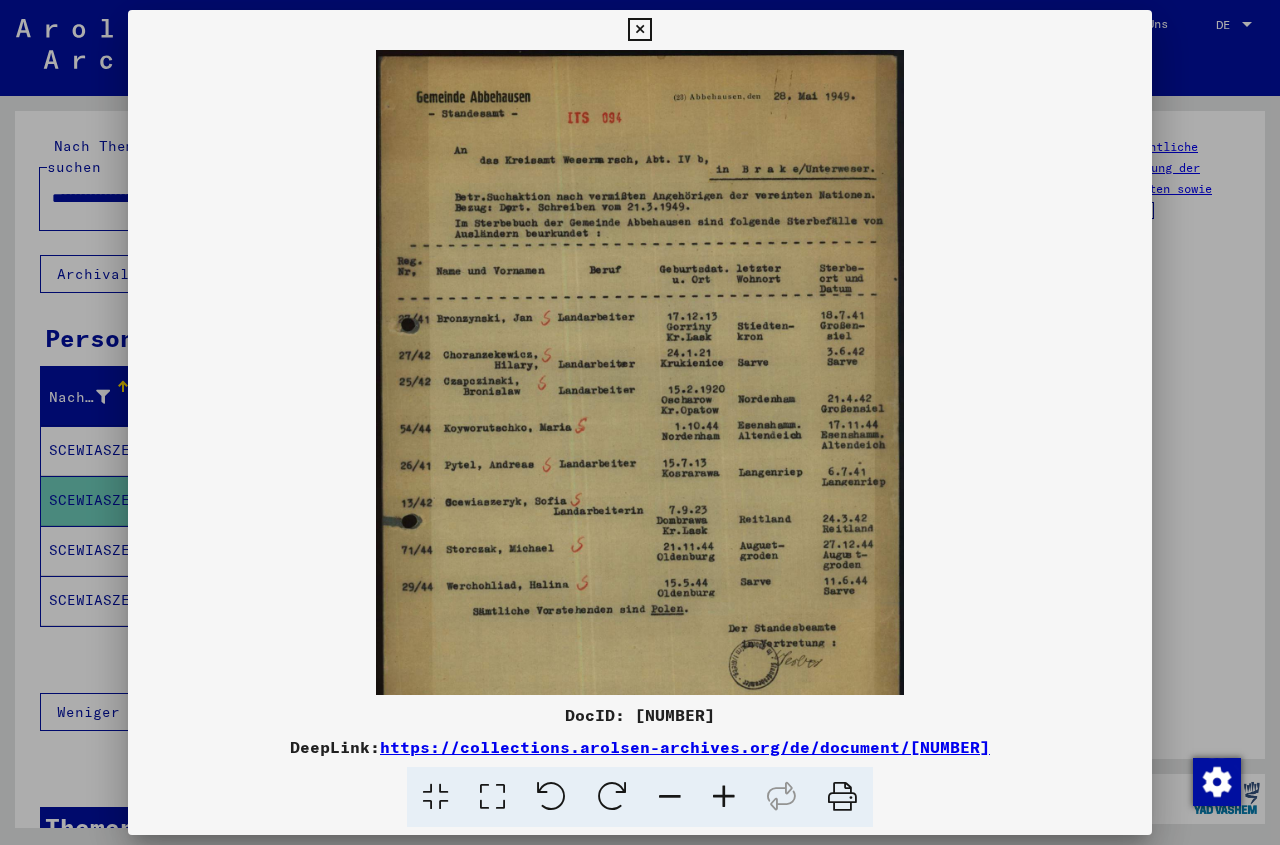click at bounding box center [724, 797] 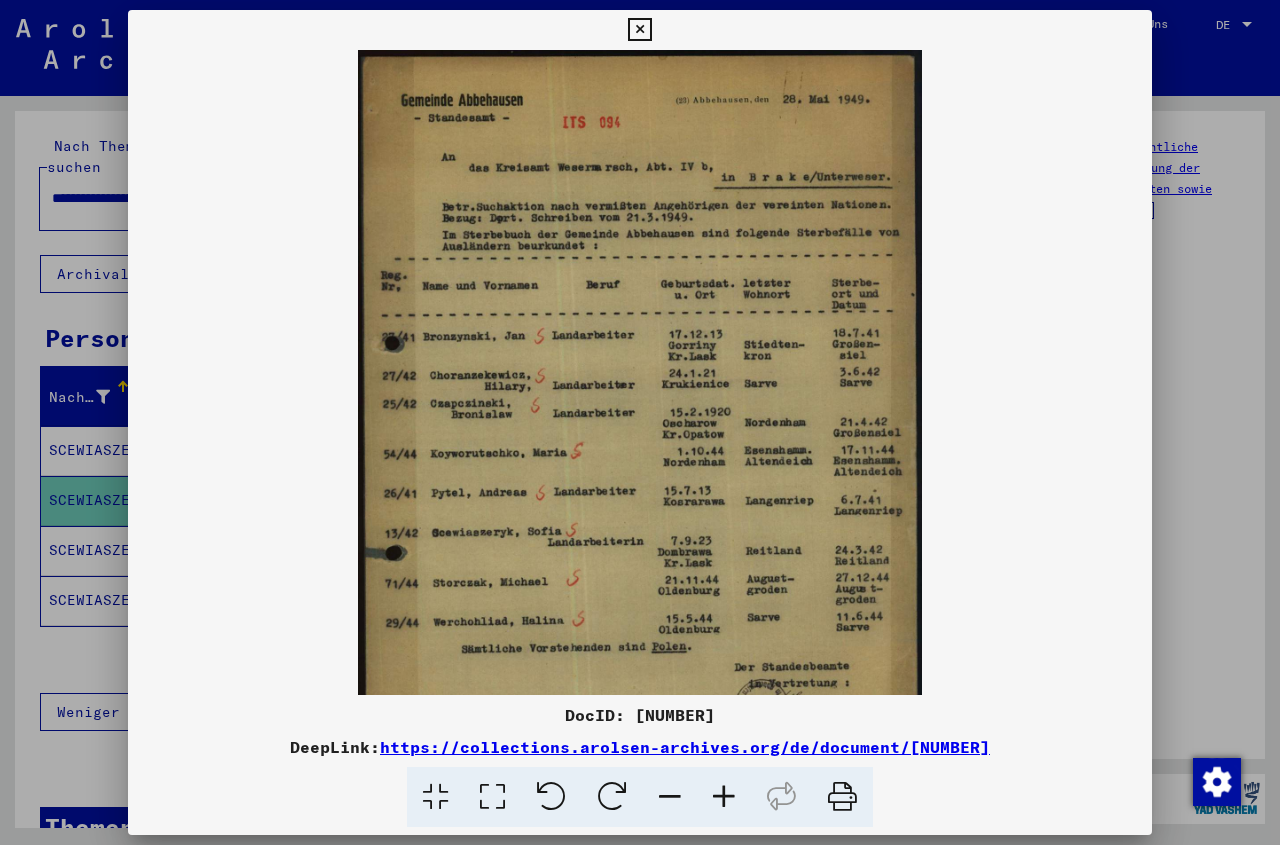 click at bounding box center (724, 797) 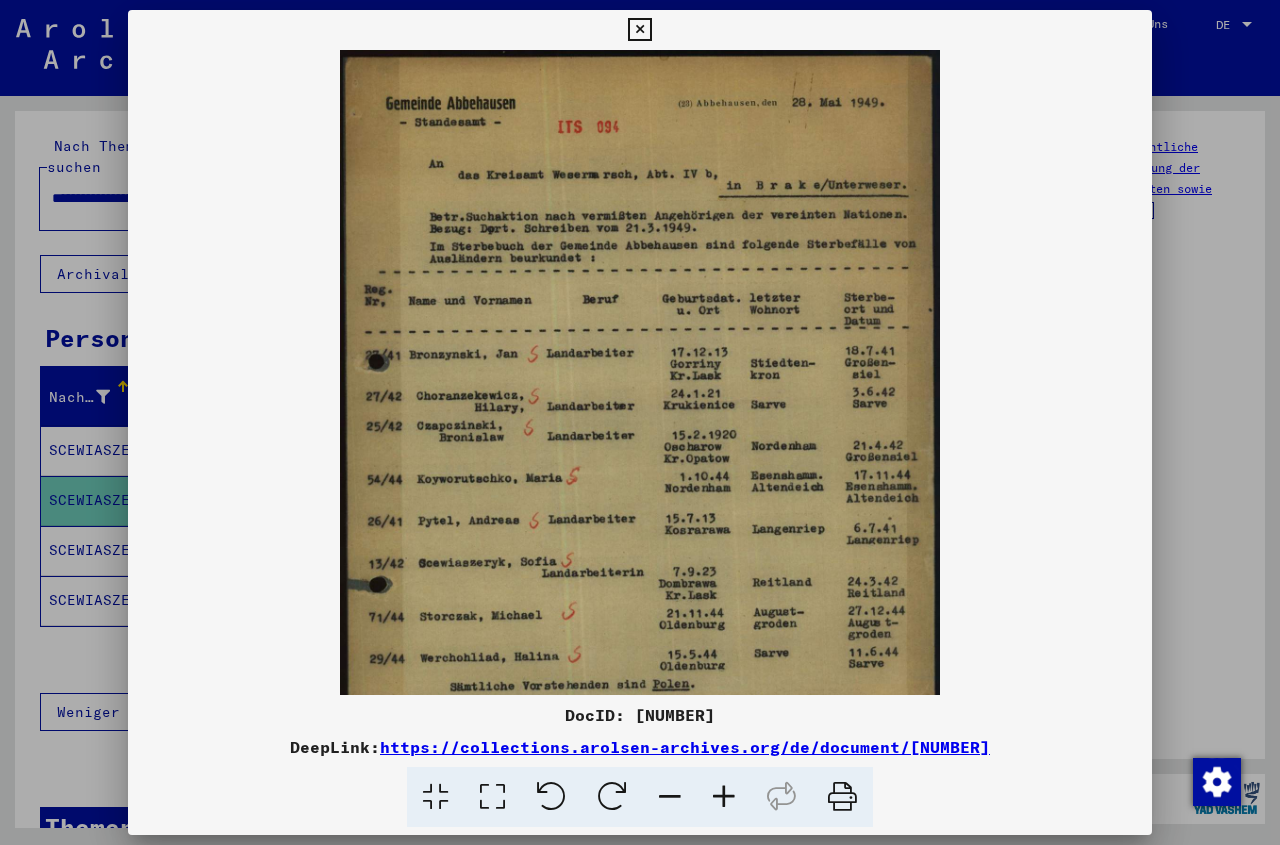 click at bounding box center [724, 797] 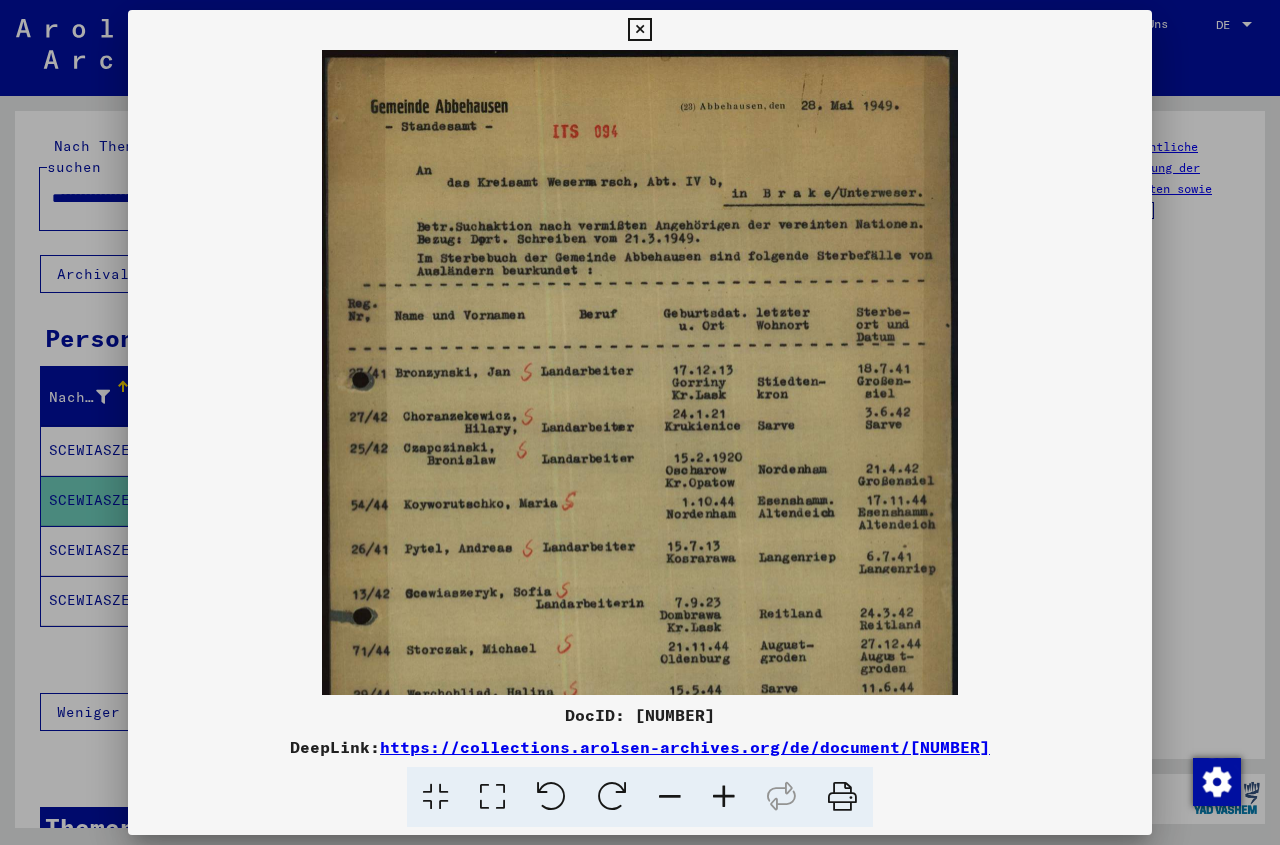 click at bounding box center (724, 797) 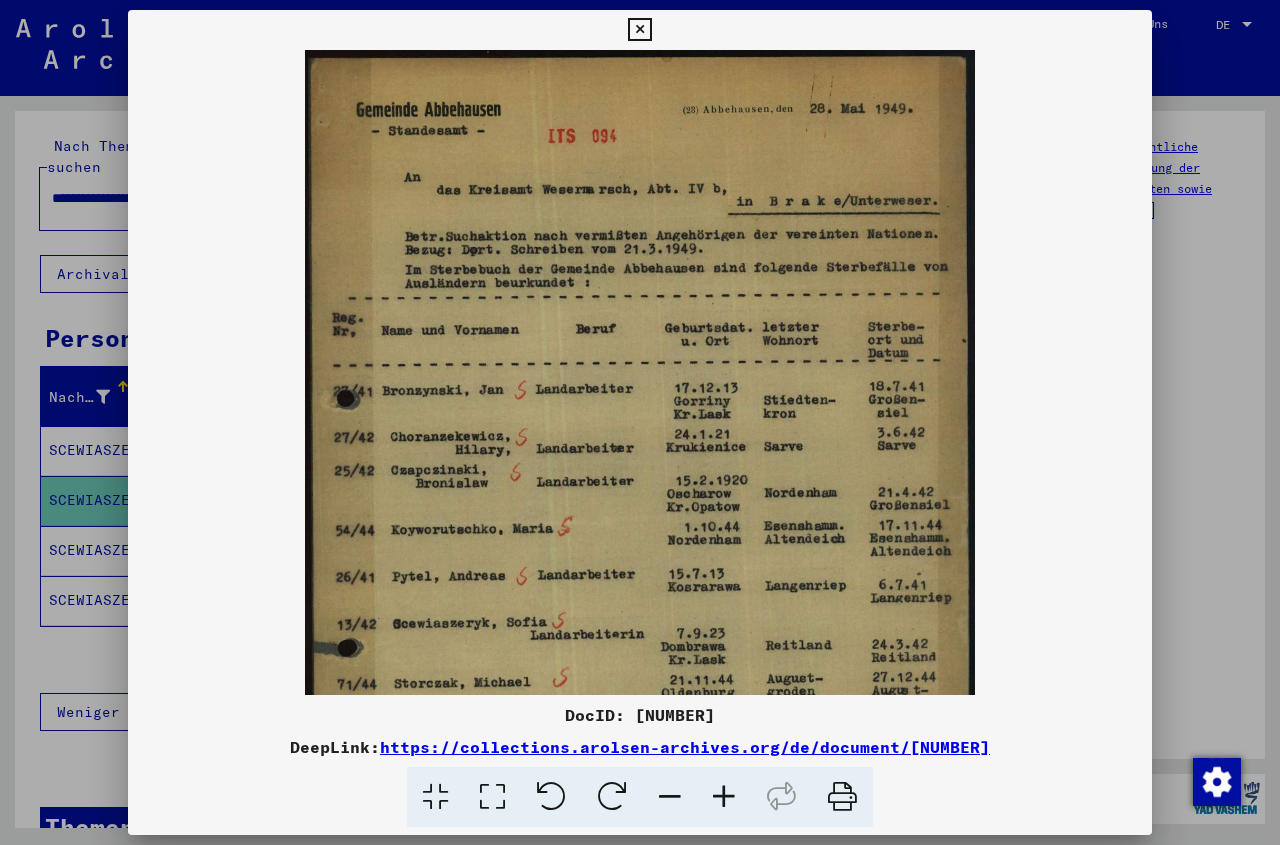 click at bounding box center (724, 797) 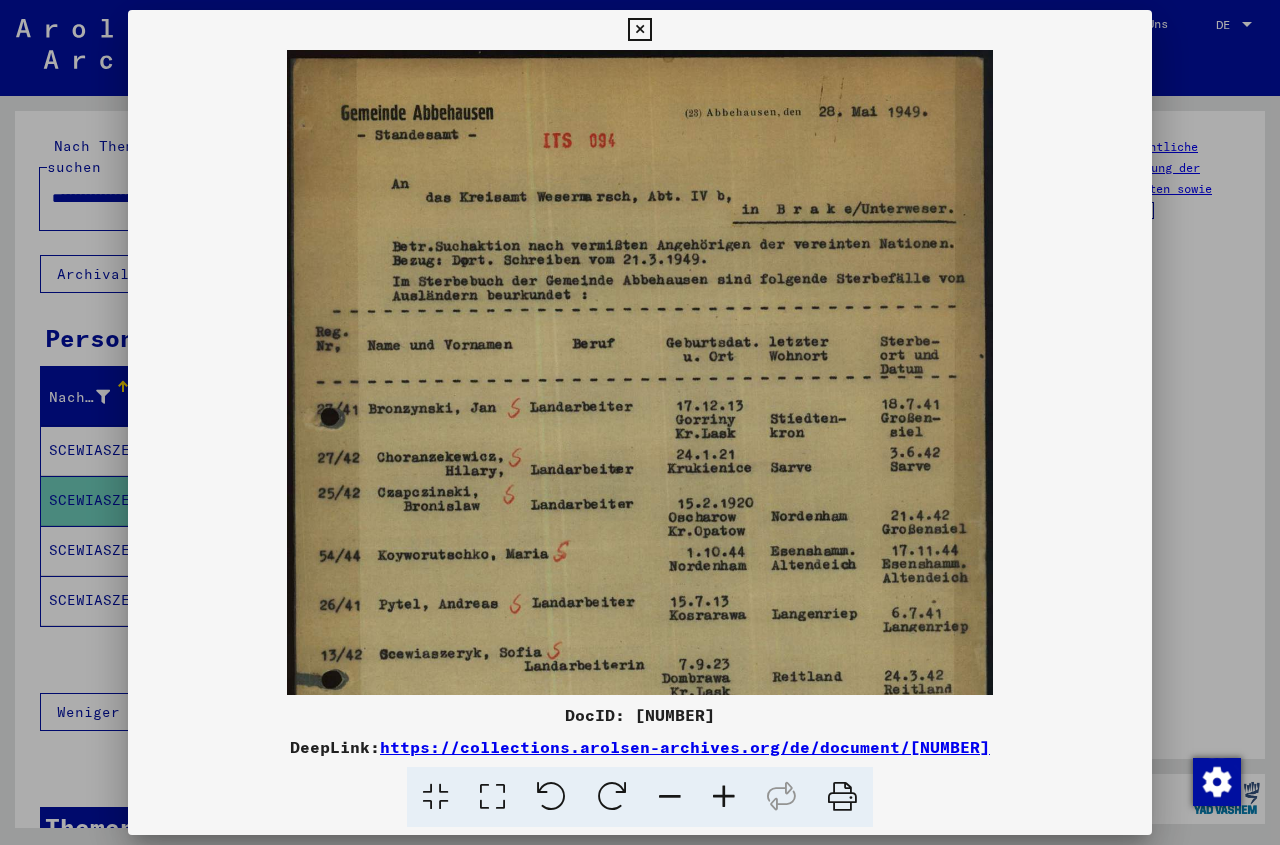 click at bounding box center (724, 797) 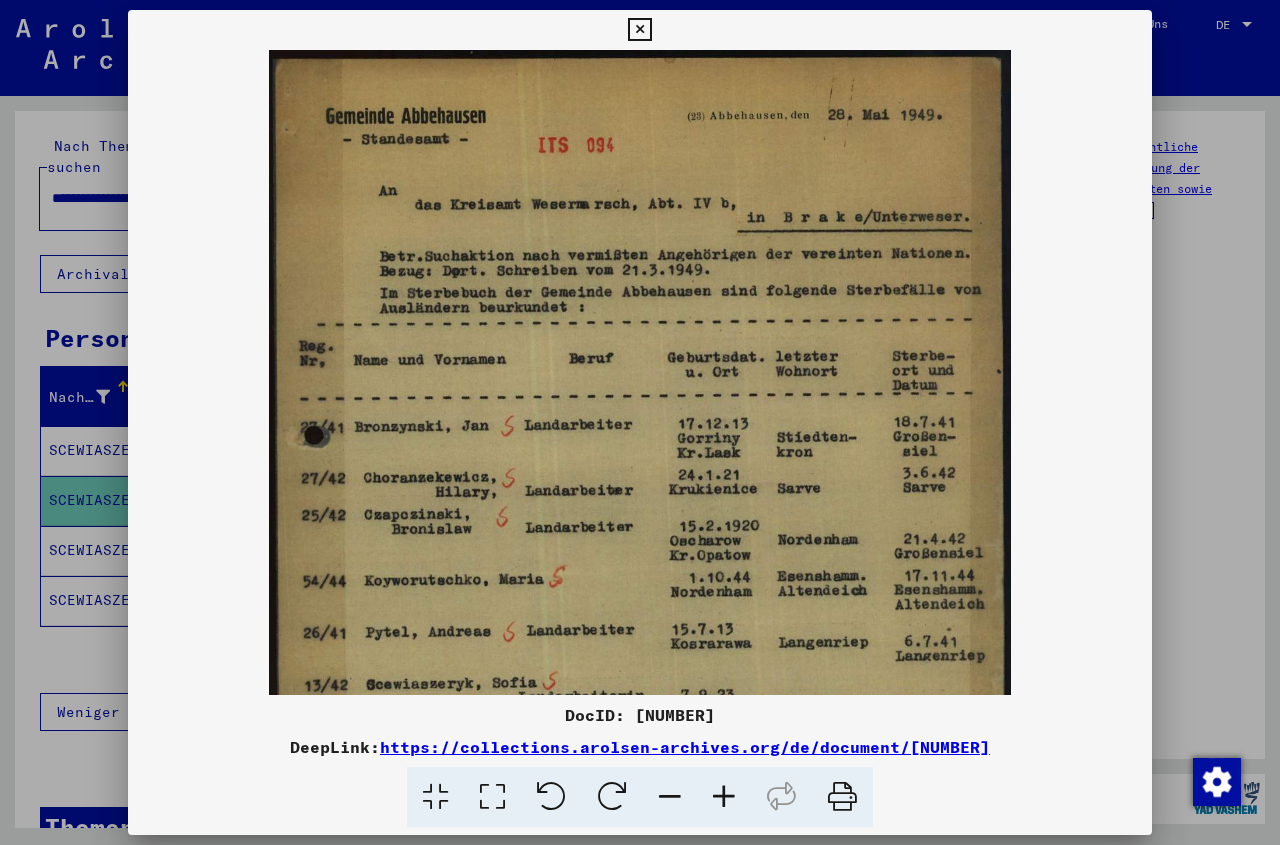 click at bounding box center (640, 572) 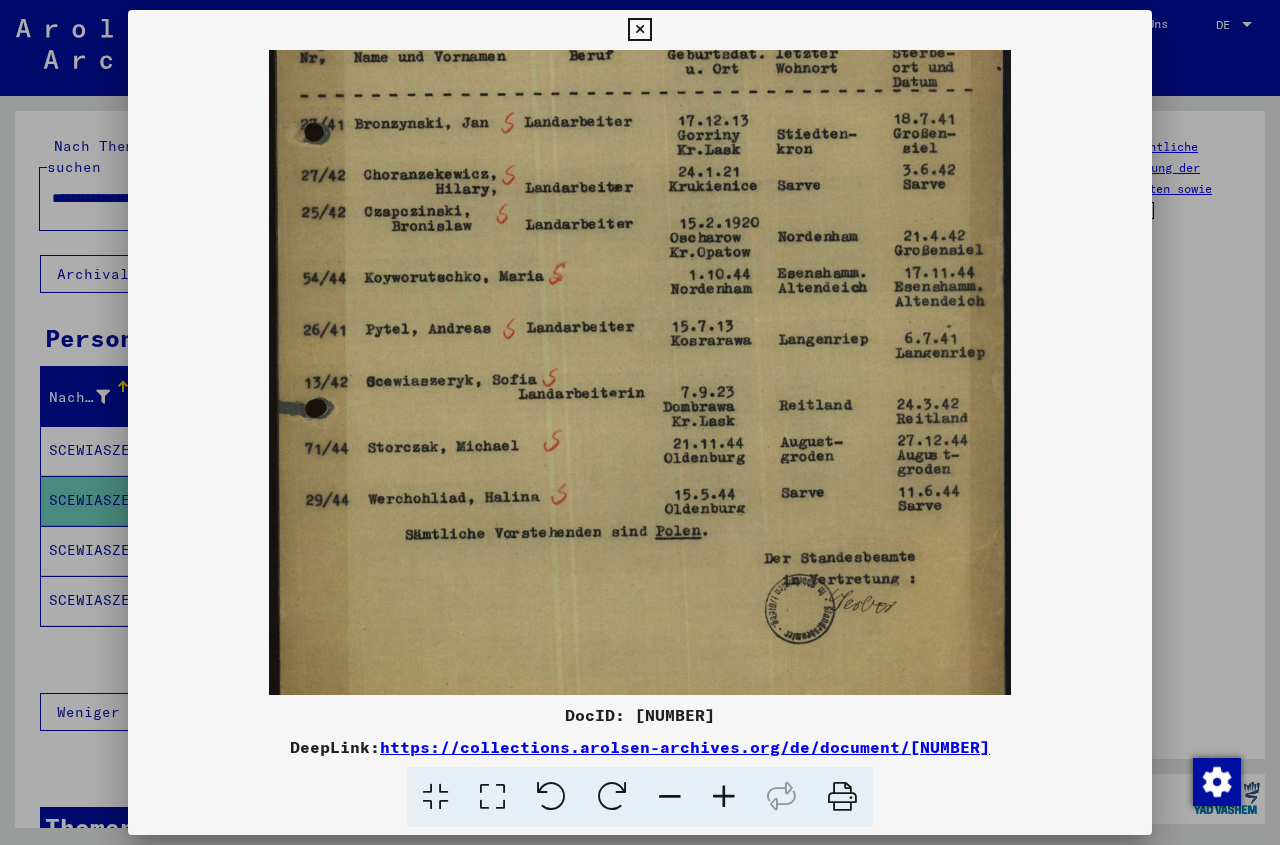 scroll, scrollTop: 345, scrollLeft: 0, axis: vertical 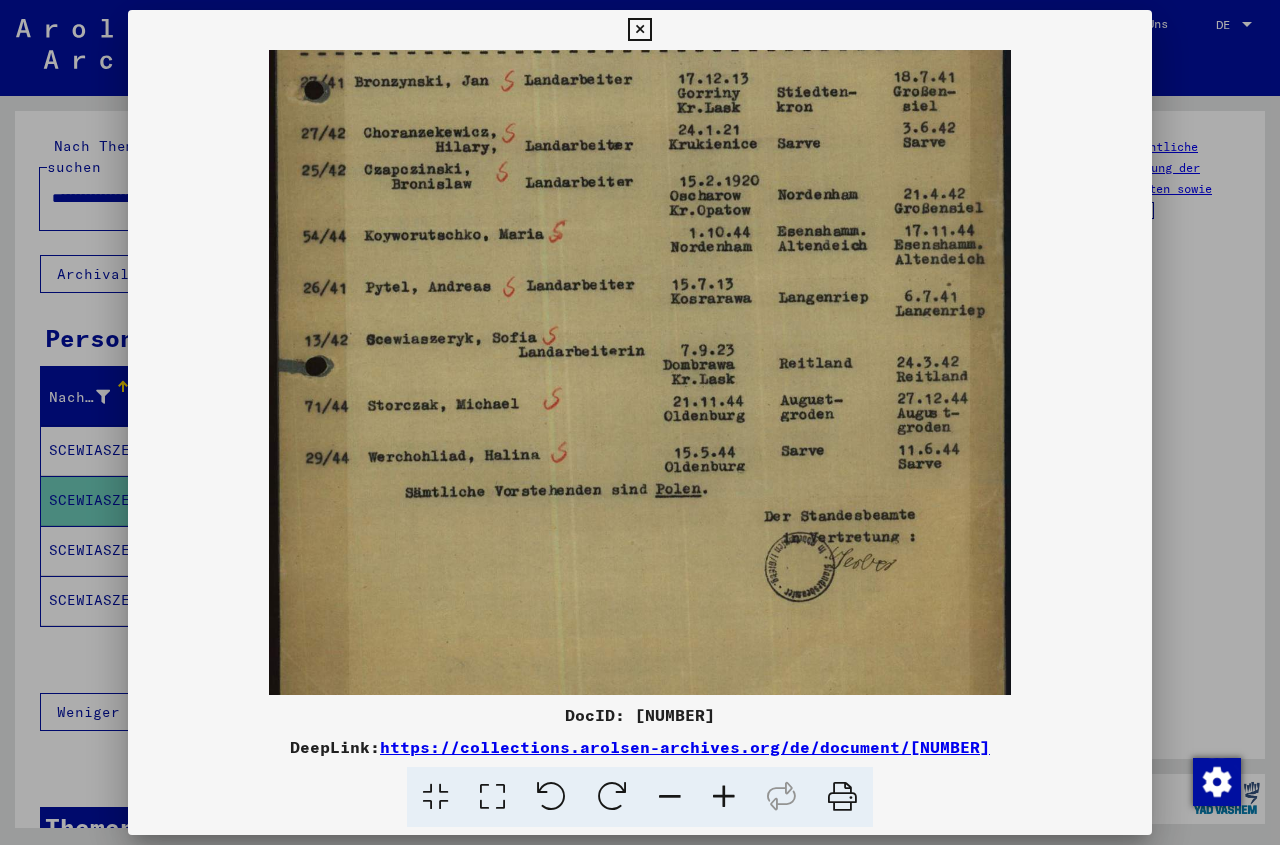 drag, startPoint x: 581, startPoint y: 650, endPoint x: 579, endPoint y: 305, distance: 345.0058 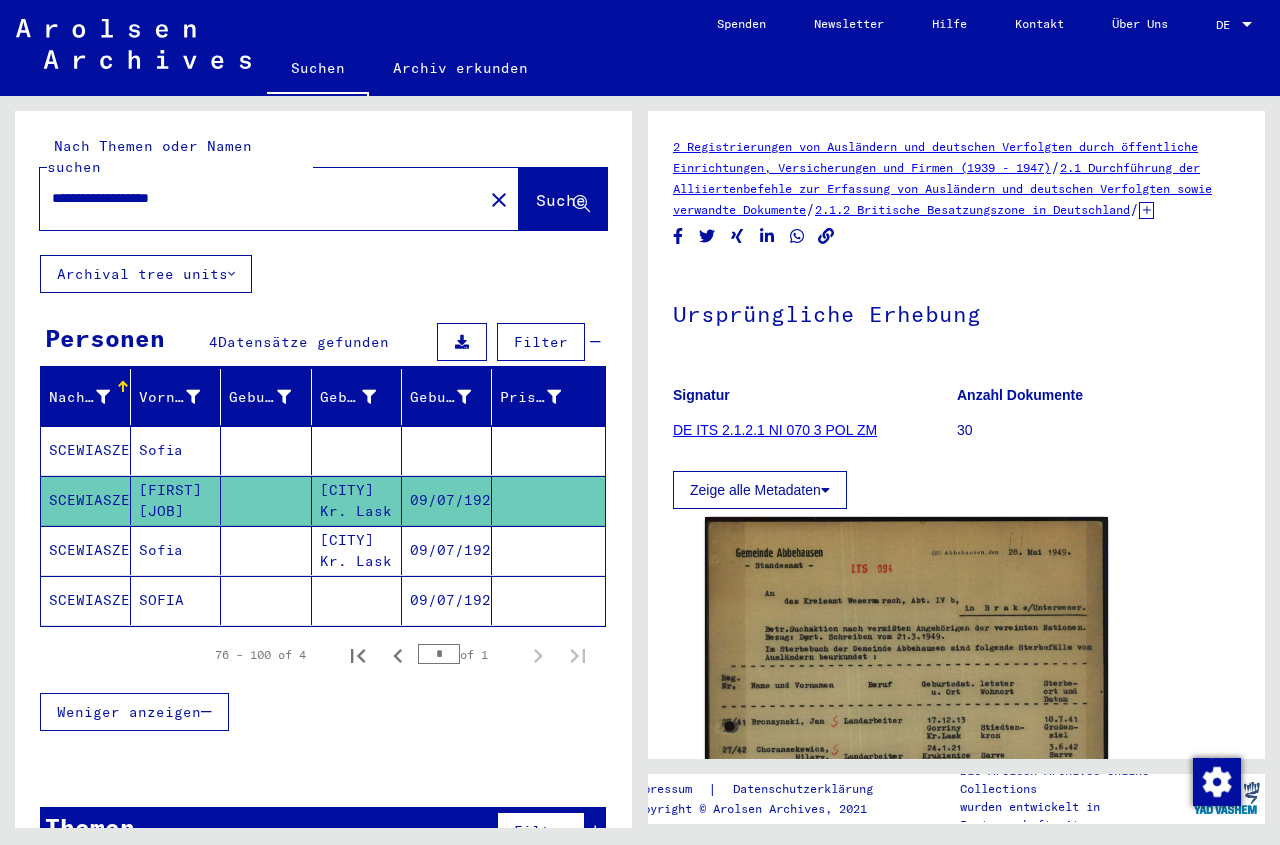 click at bounding box center (357, 500) 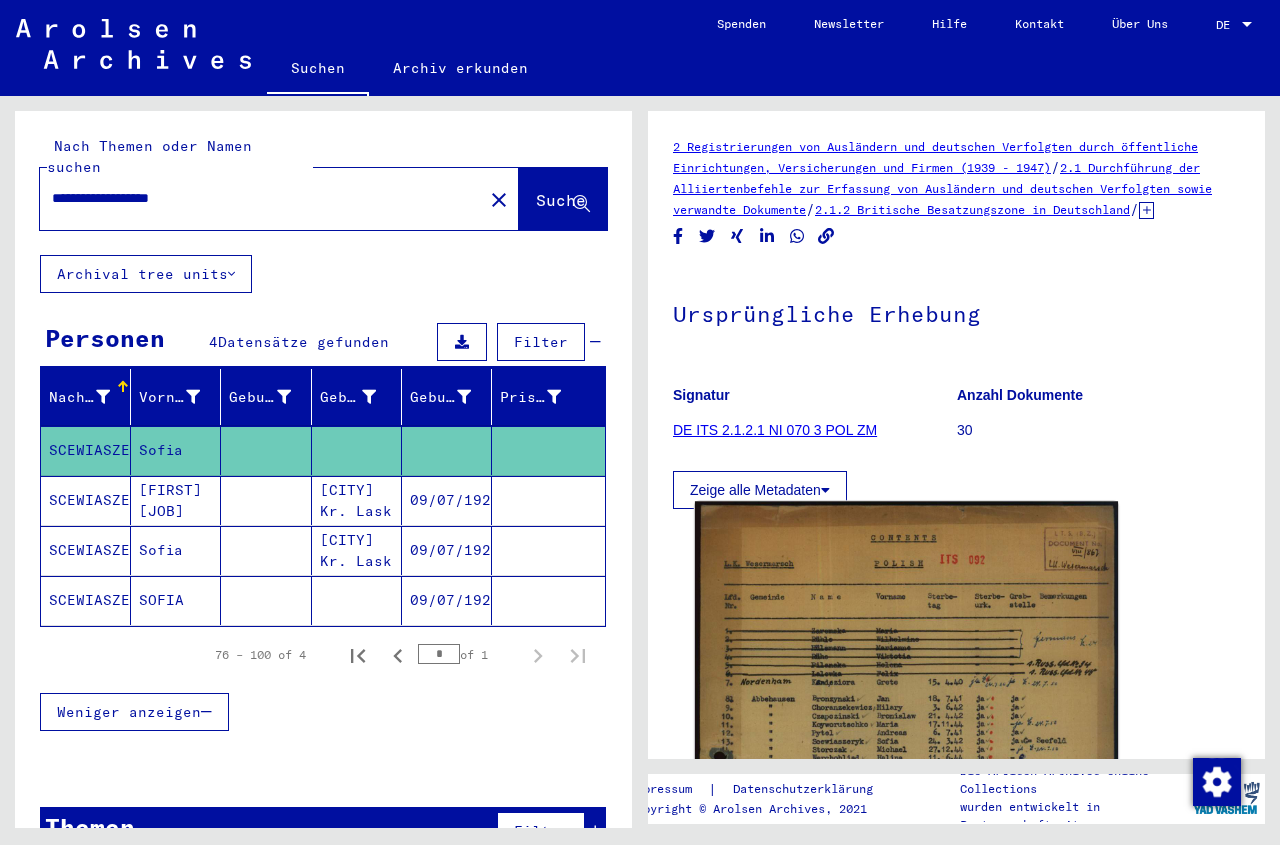 click 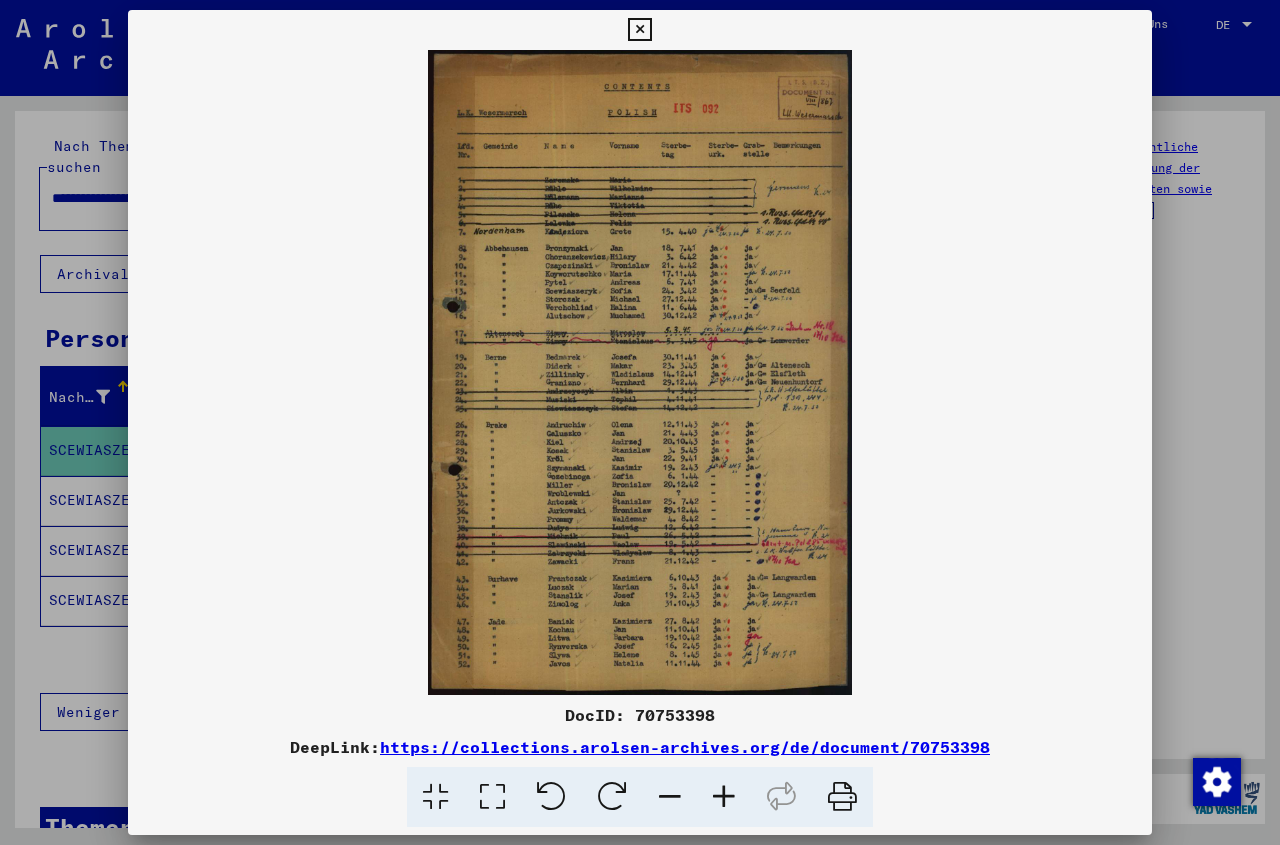 click at bounding box center (724, 797) 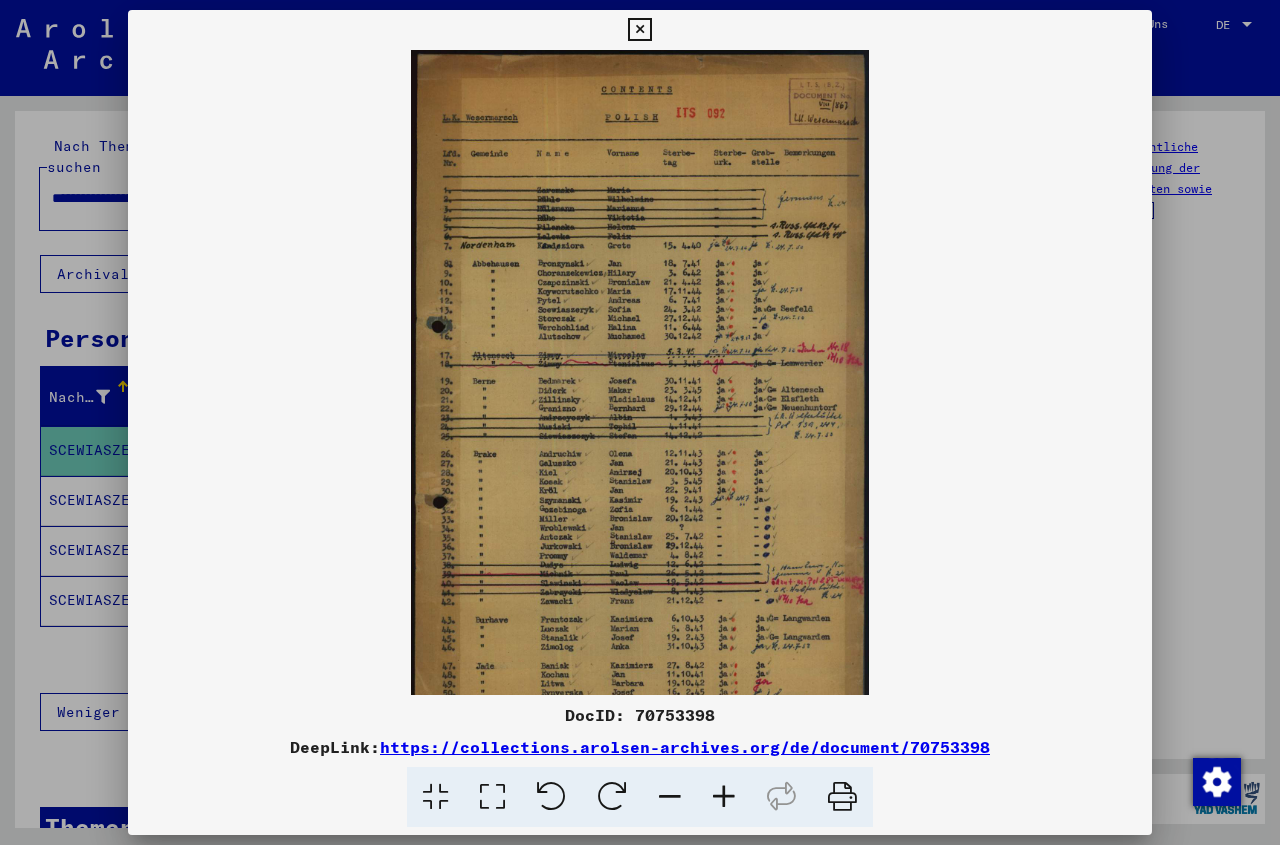 click at bounding box center (724, 797) 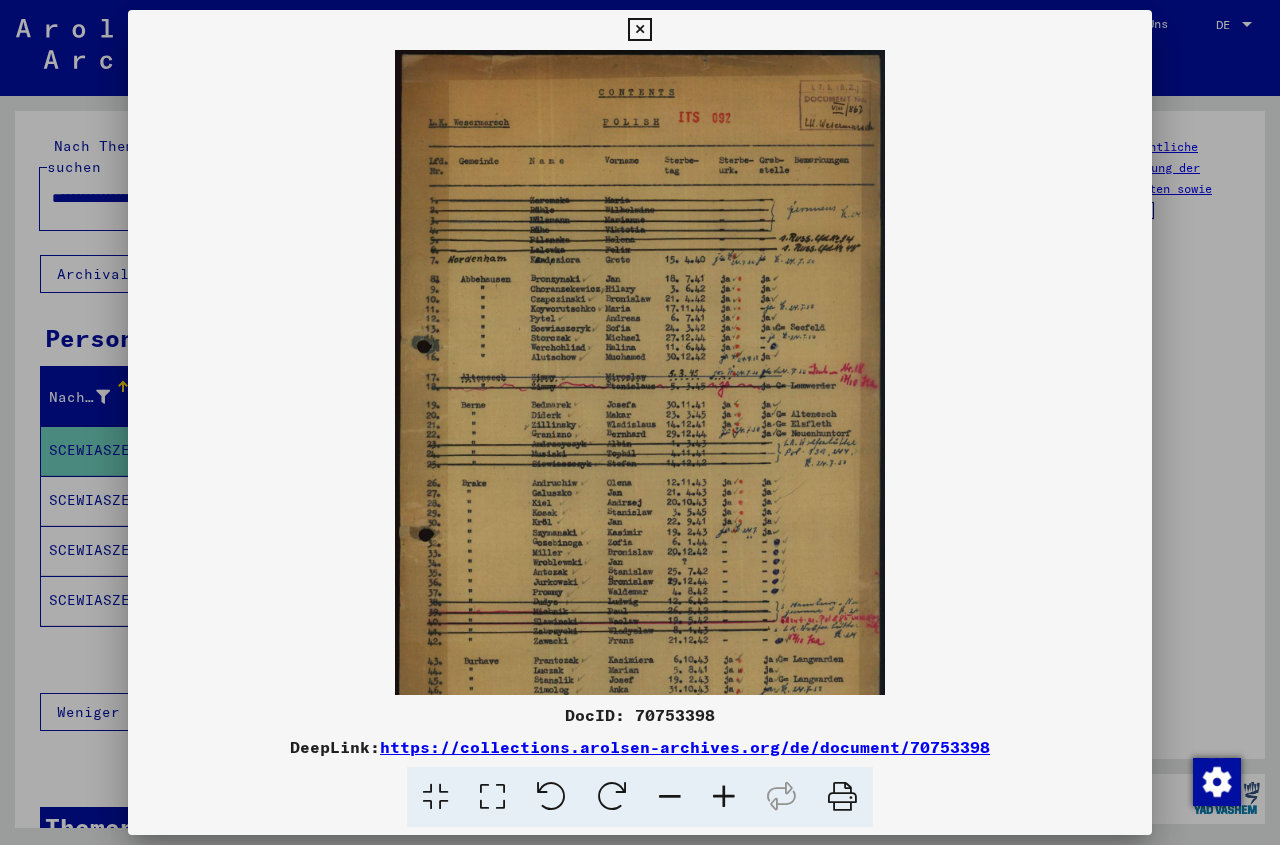 click at bounding box center [724, 797] 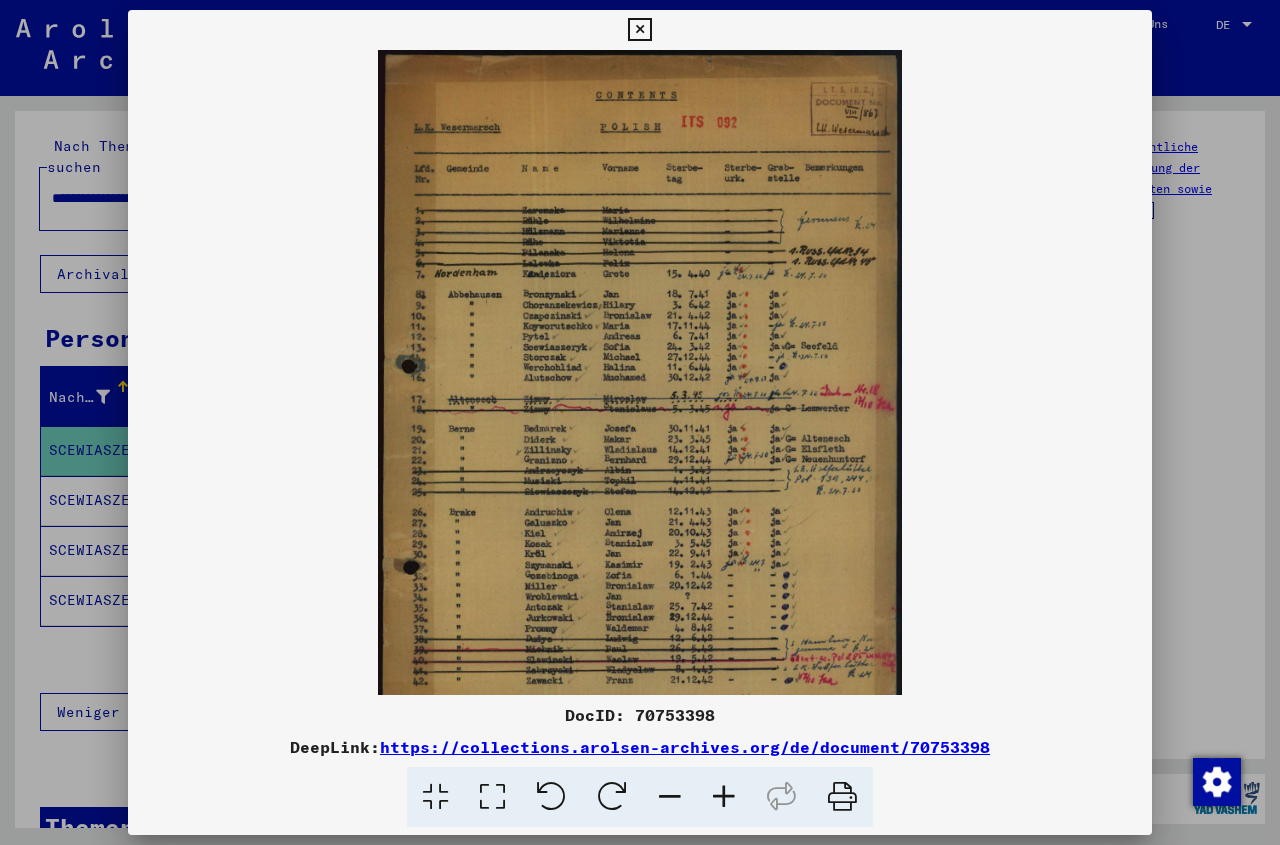 click at bounding box center (724, 797) 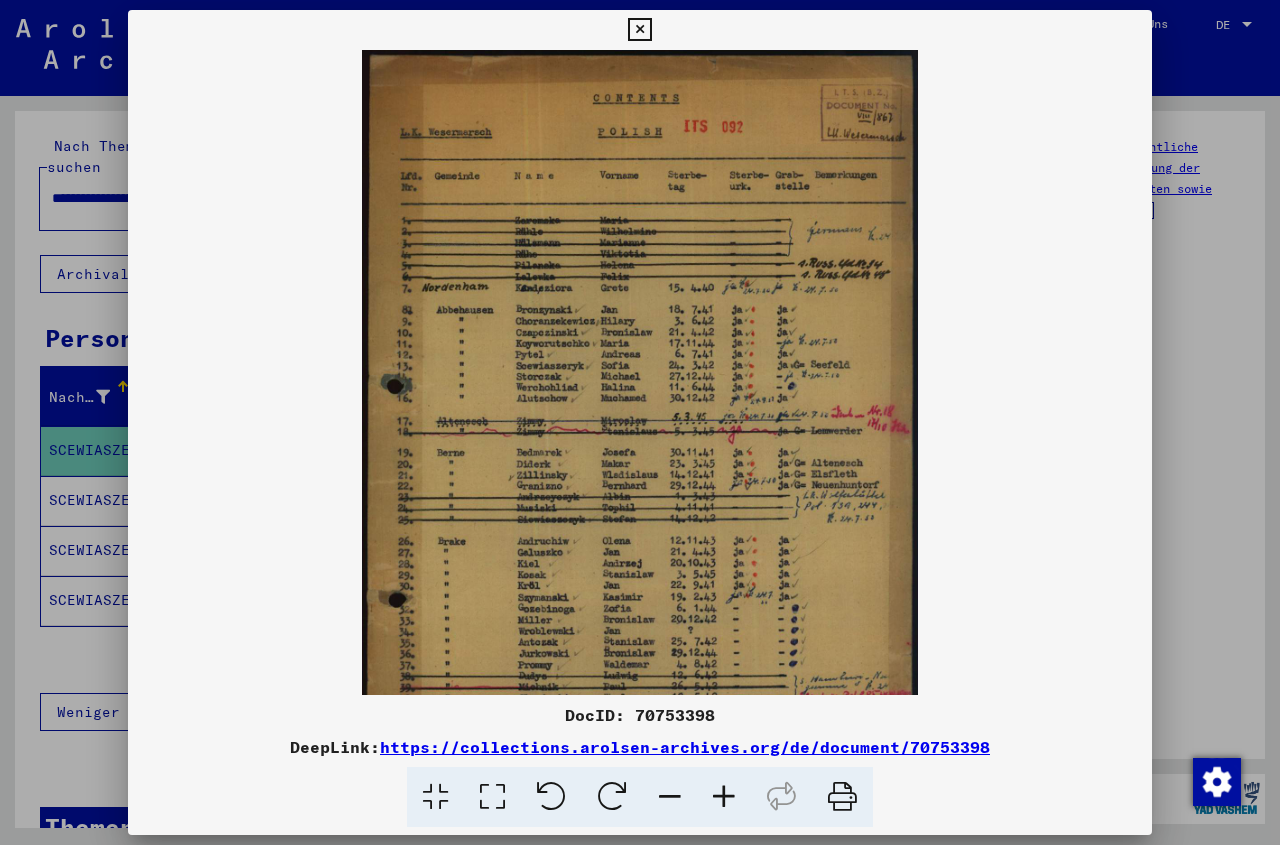 click at bounding box center [724, 797] 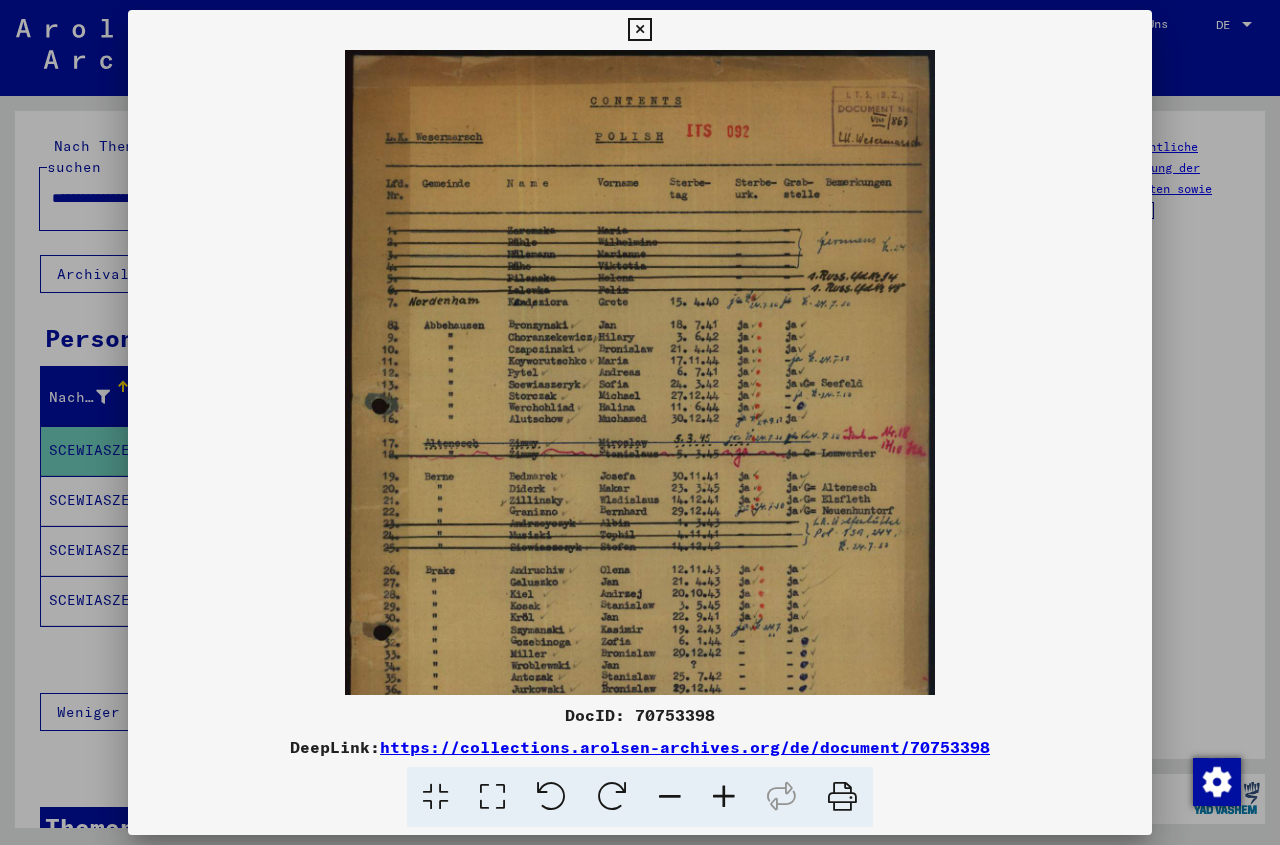 click at bounding box center (724, 797) 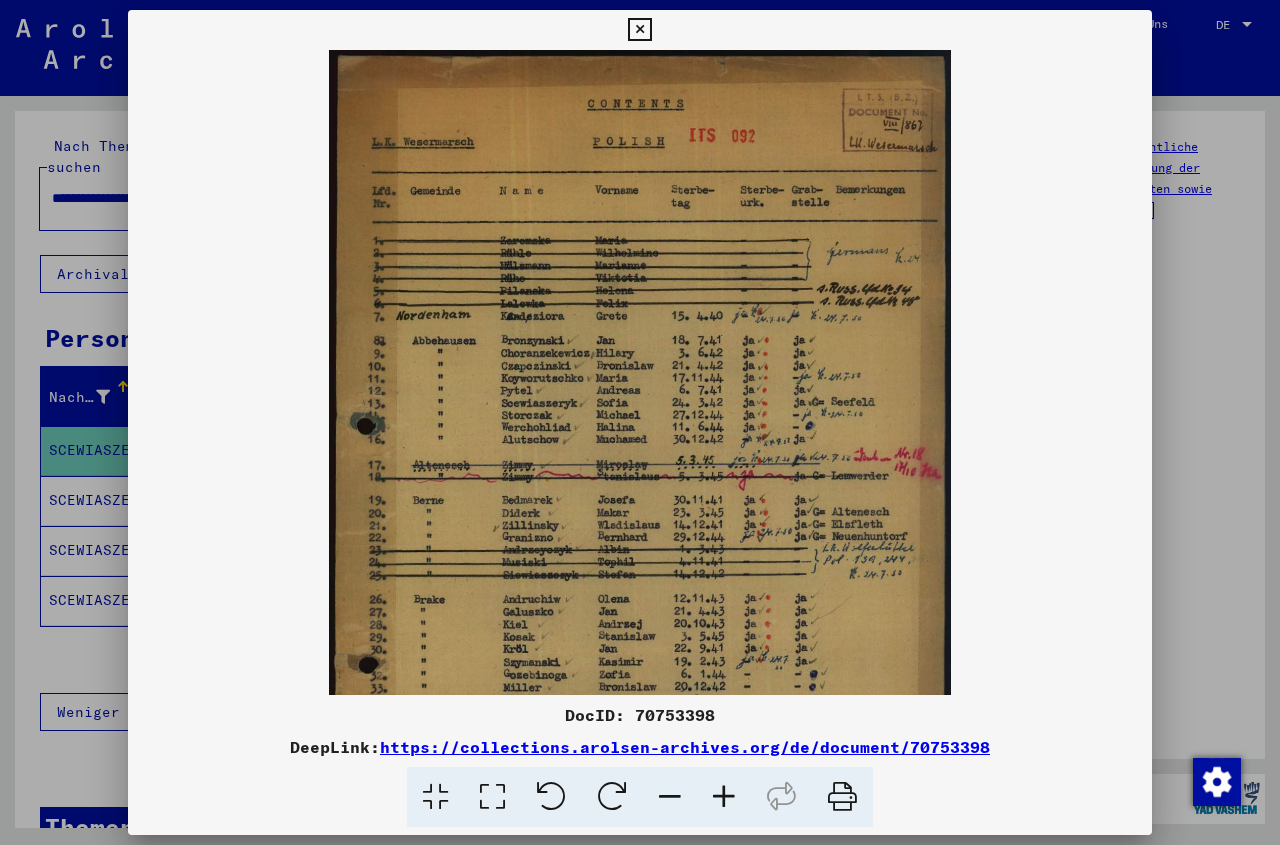 click at bounding box center (724, 797) 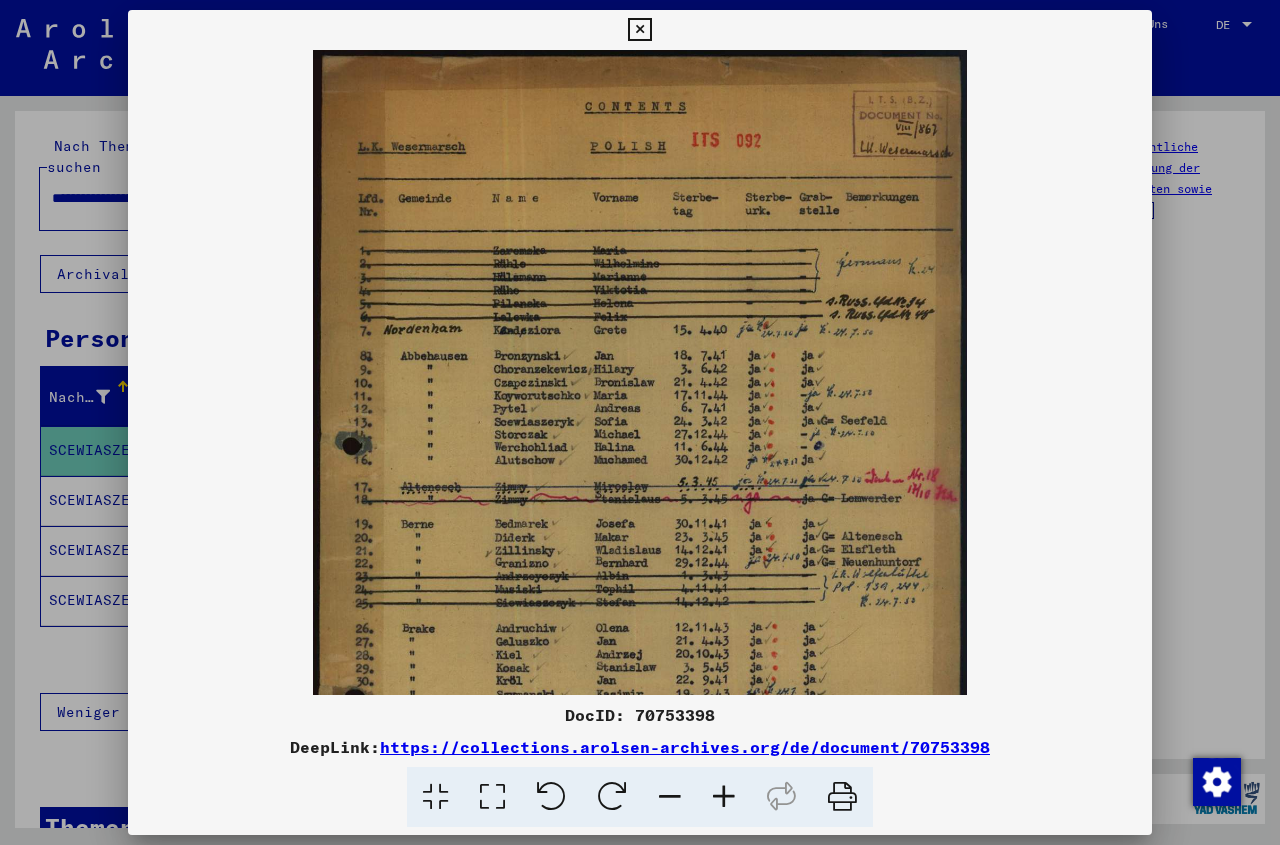 click at bounding box center (724, 797) 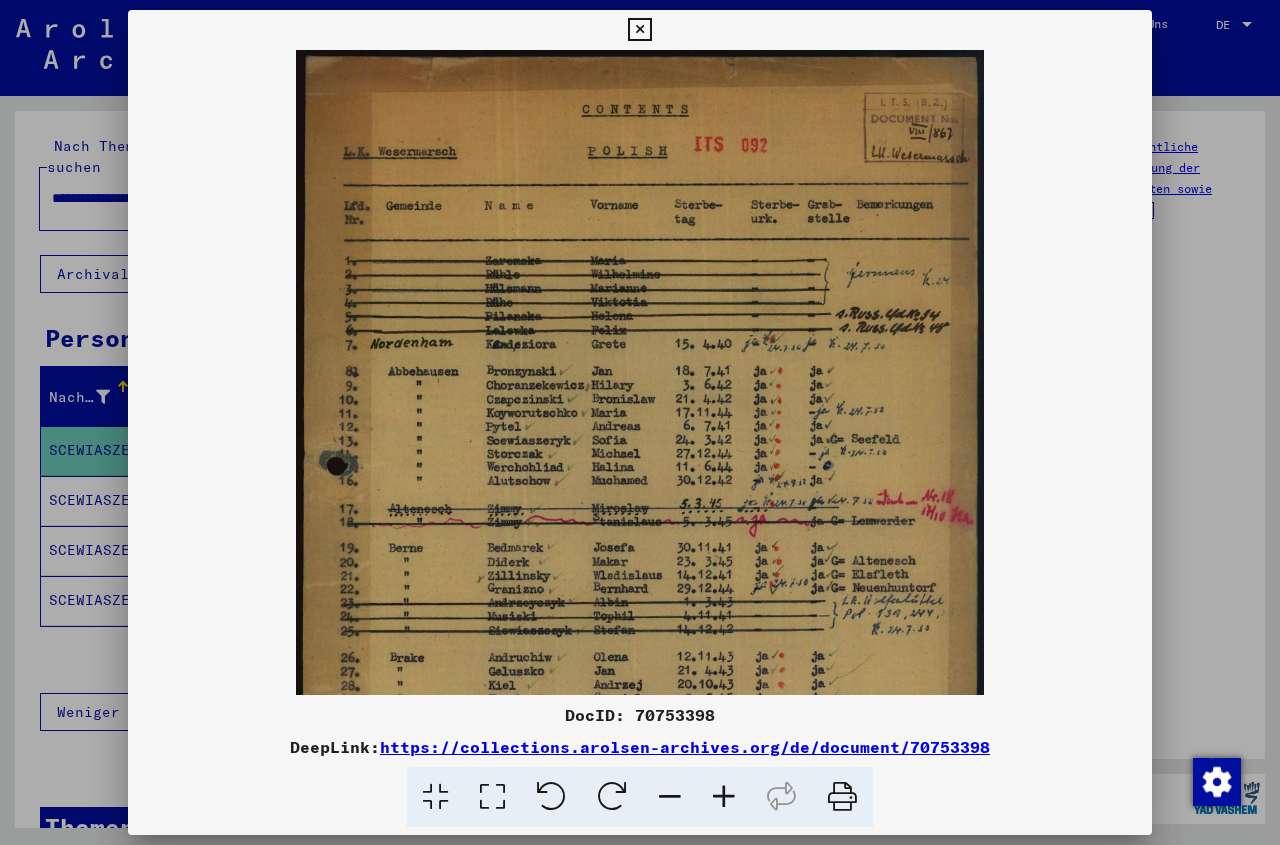 click at bounding box center (724, 797) 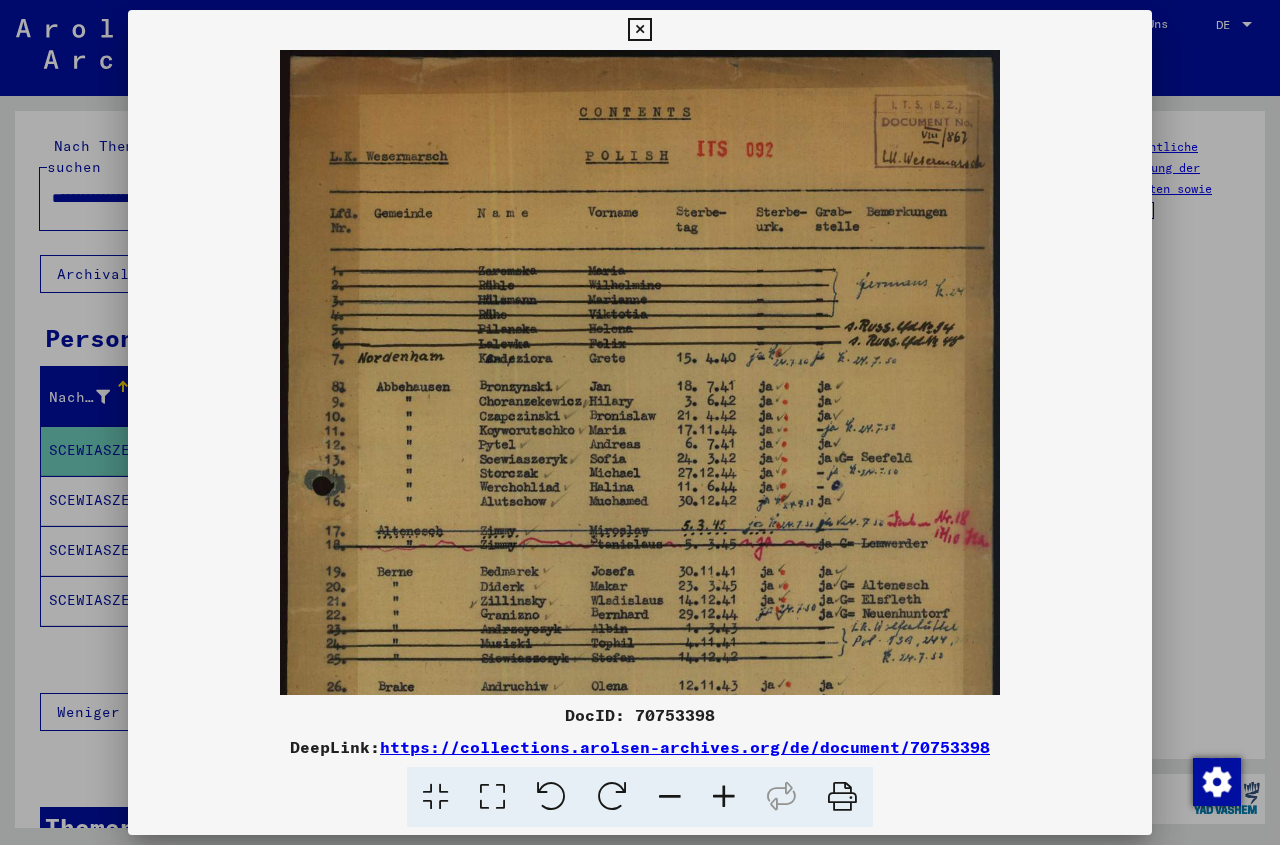 click at bounding box center (724, 797) 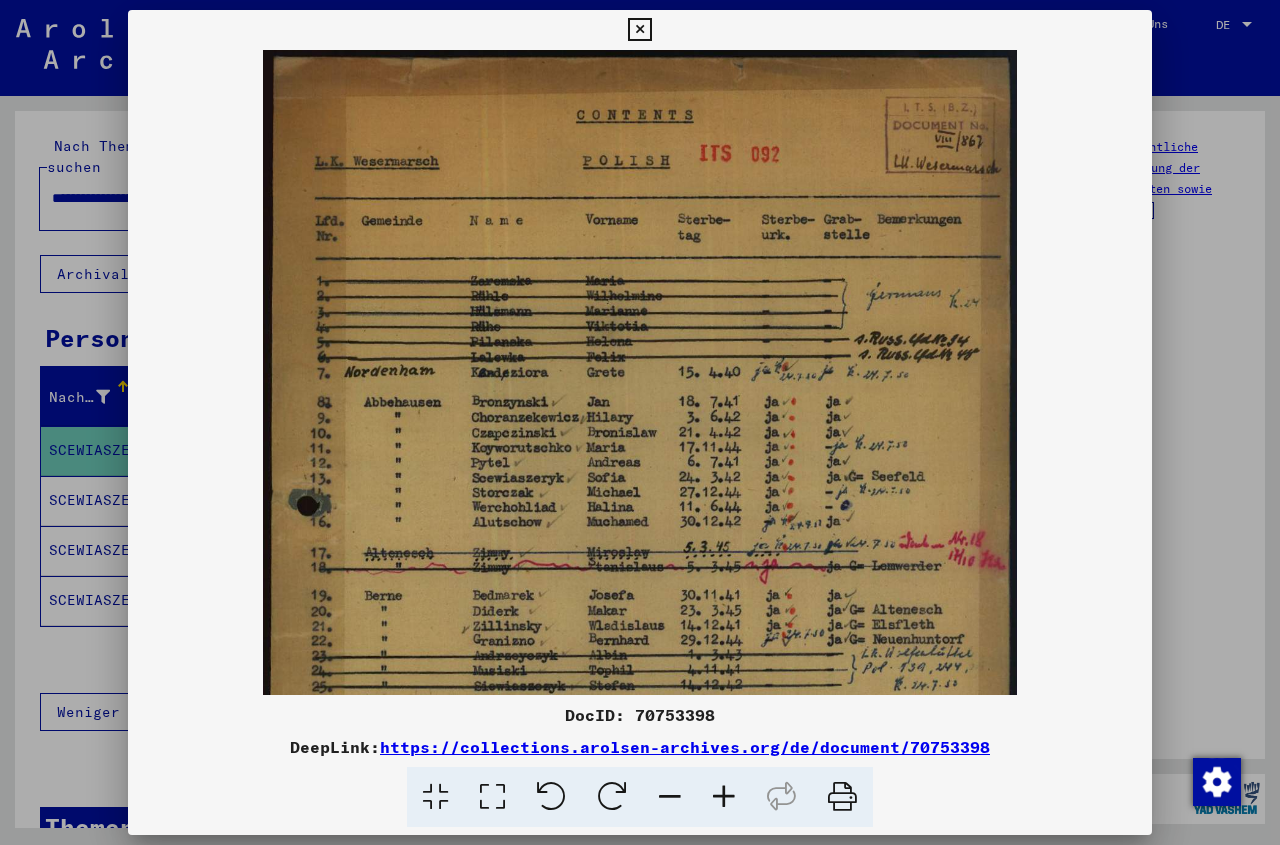 click at bounding box center [724, 797] 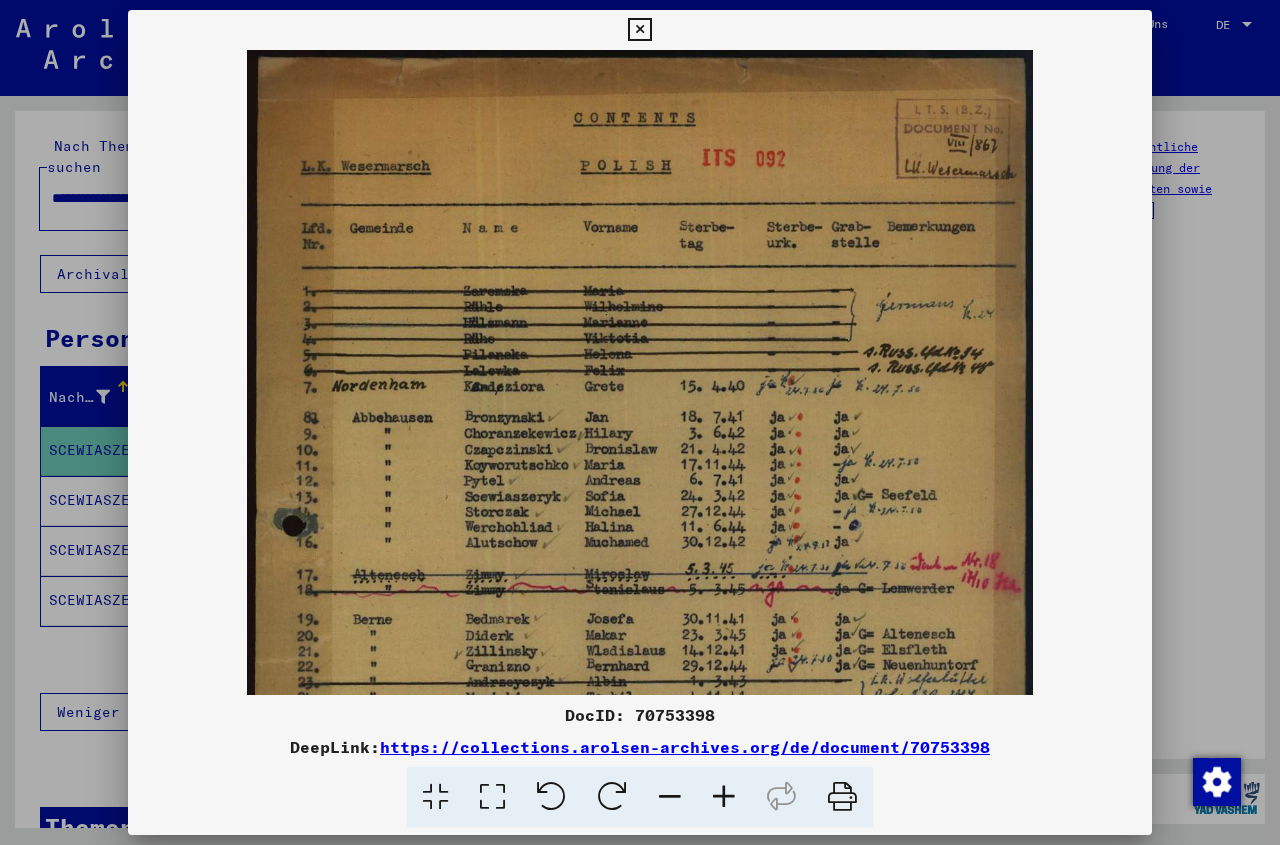 click at bounding box center (724, 797) 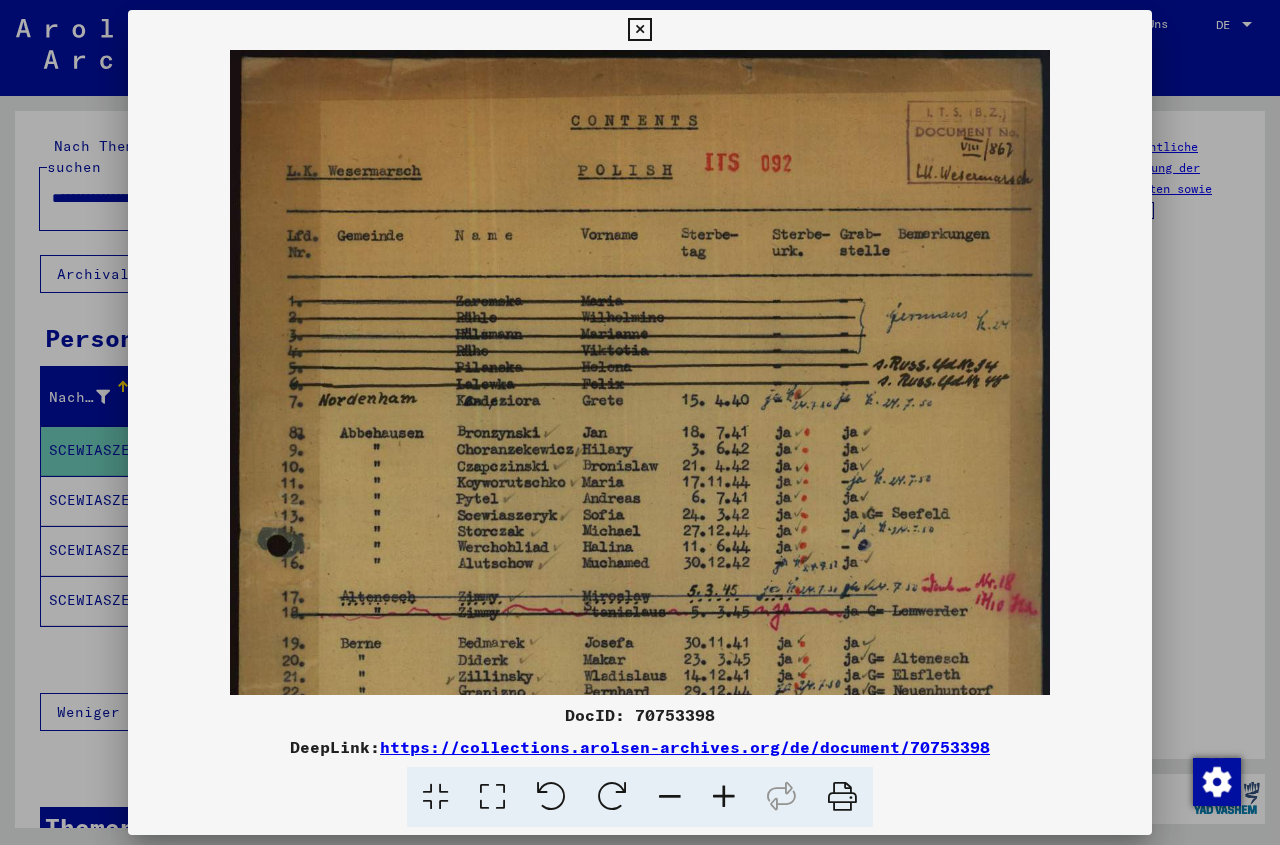 click at bounding box center [724, 797] 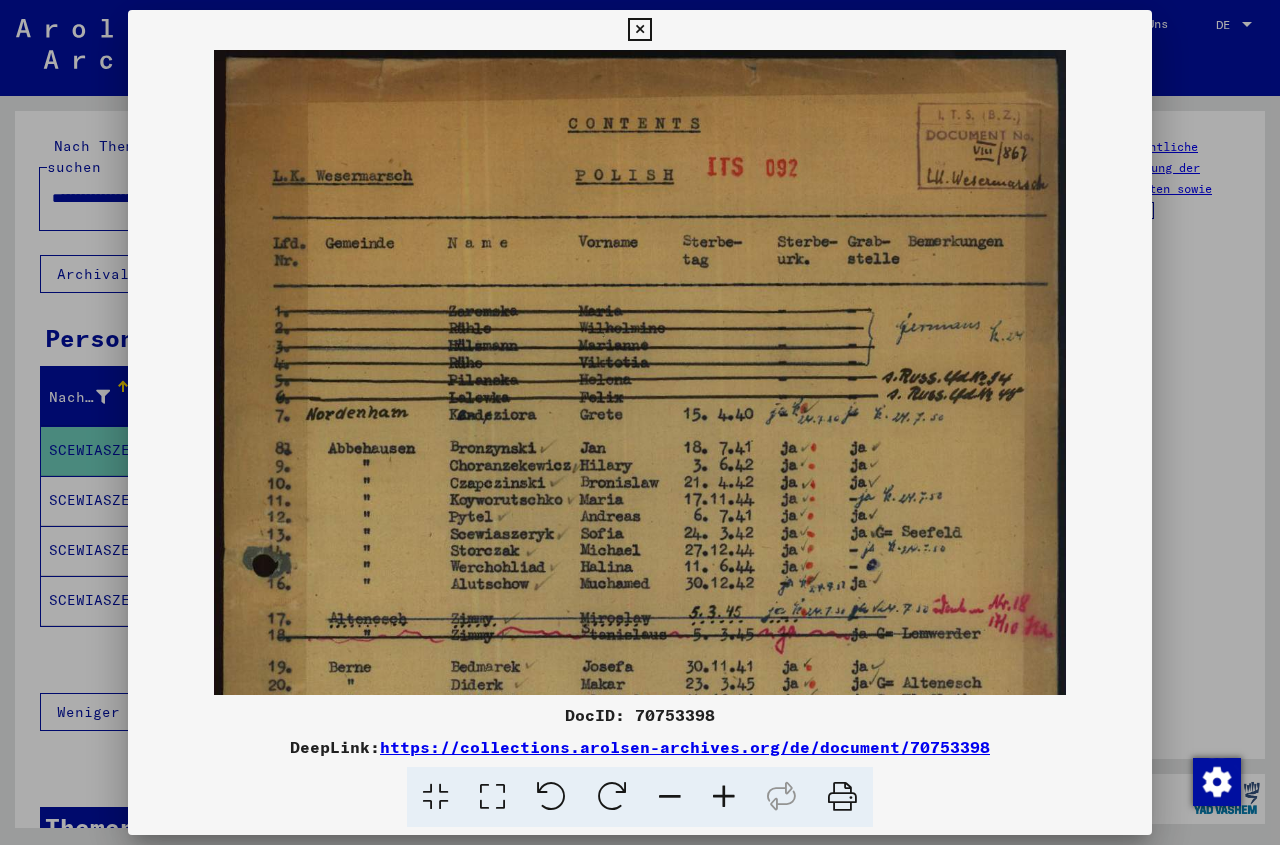 click at bounding box center (640, 697) 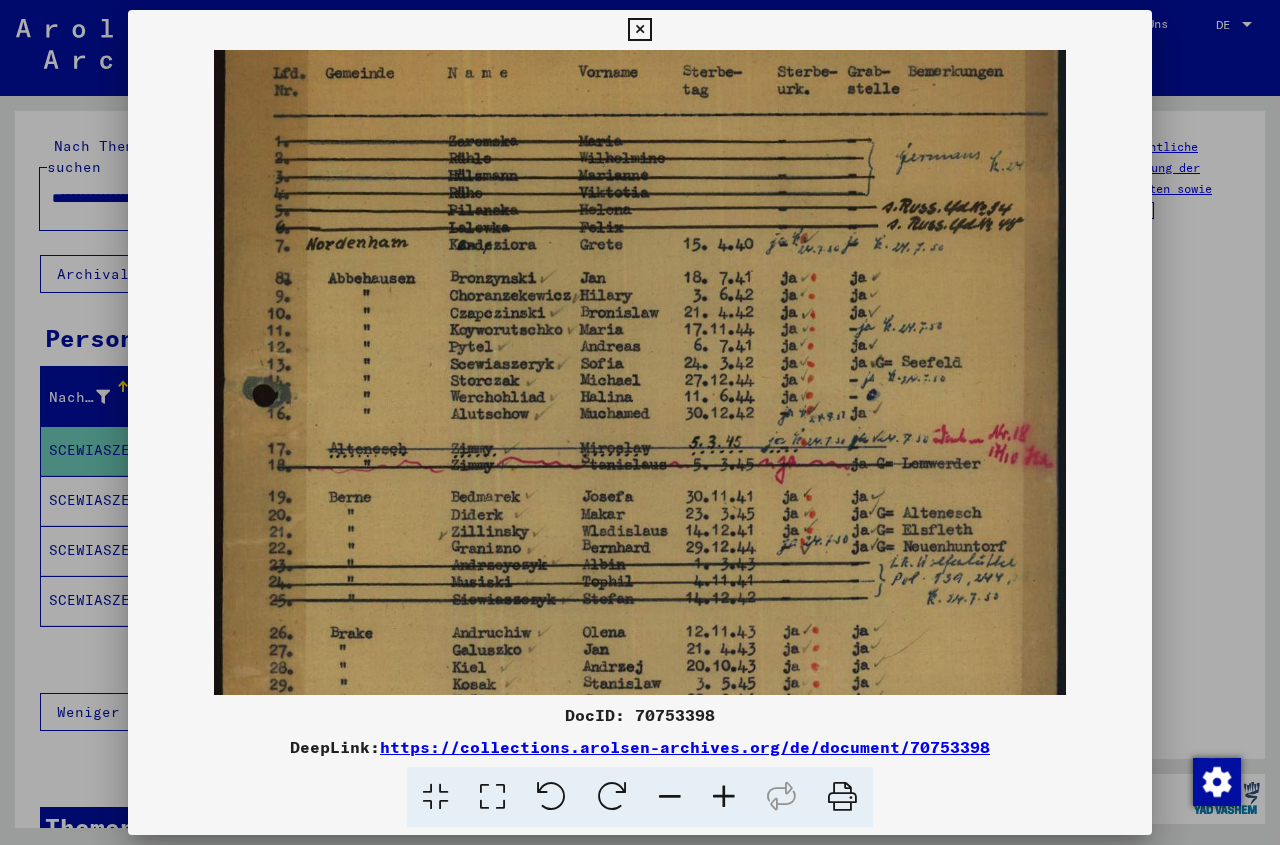 drag, startPoint x: 645, startPoint y: 509, endPoint x: 645, endPoint y: 338, distance: 171 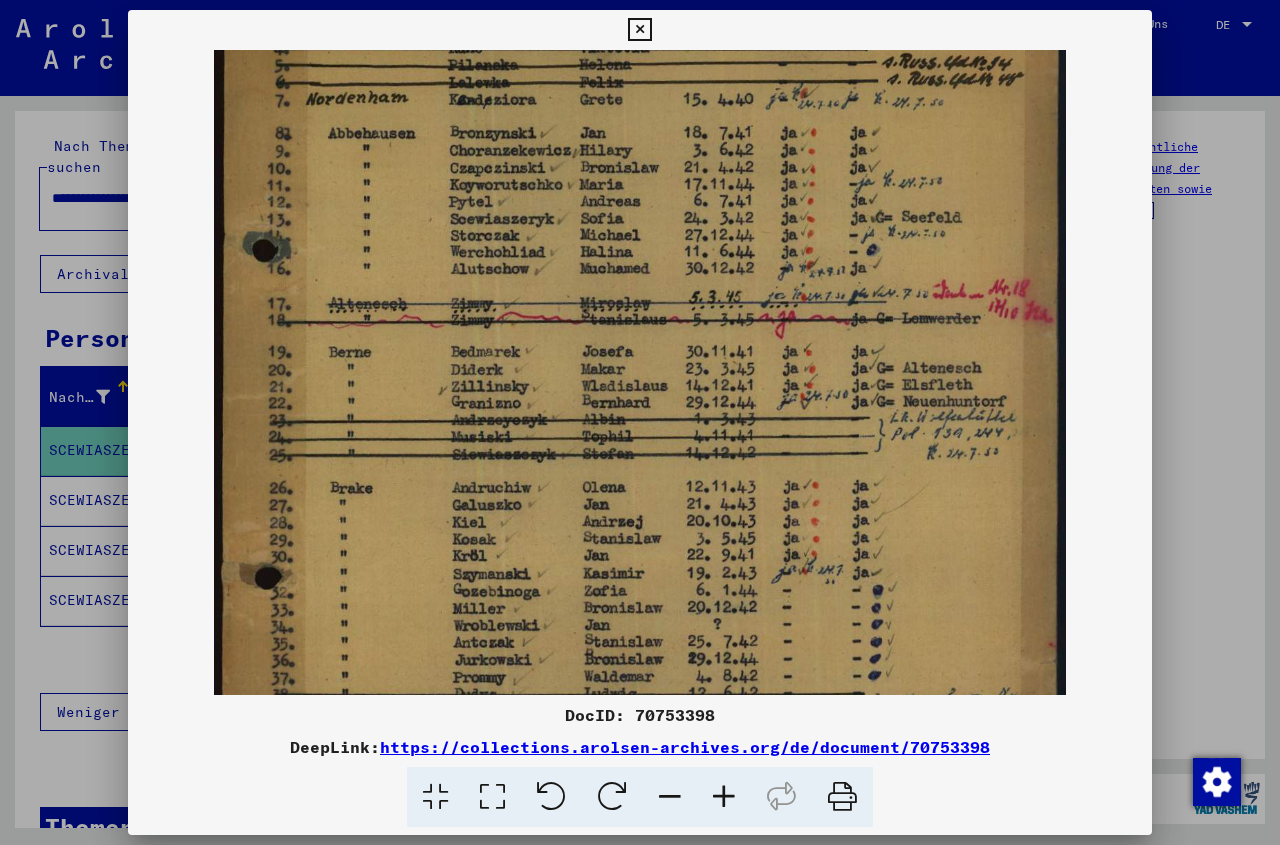 drag, startPoint x: 624, startPoint y: 555, endPoint x: 624, endPoint y: 411, distance: 144 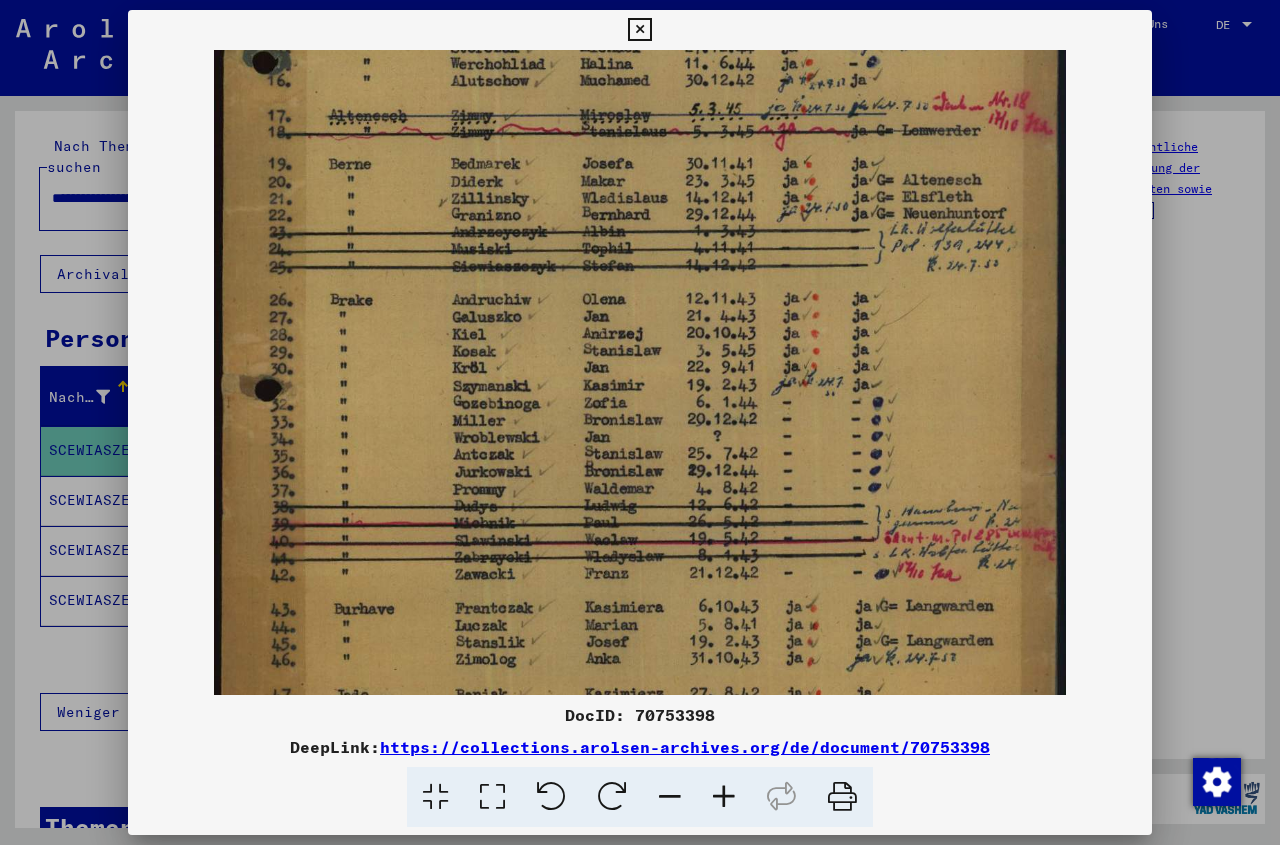 scroll, scrollTop: 524, scrollLeft: 0, axis: vertical 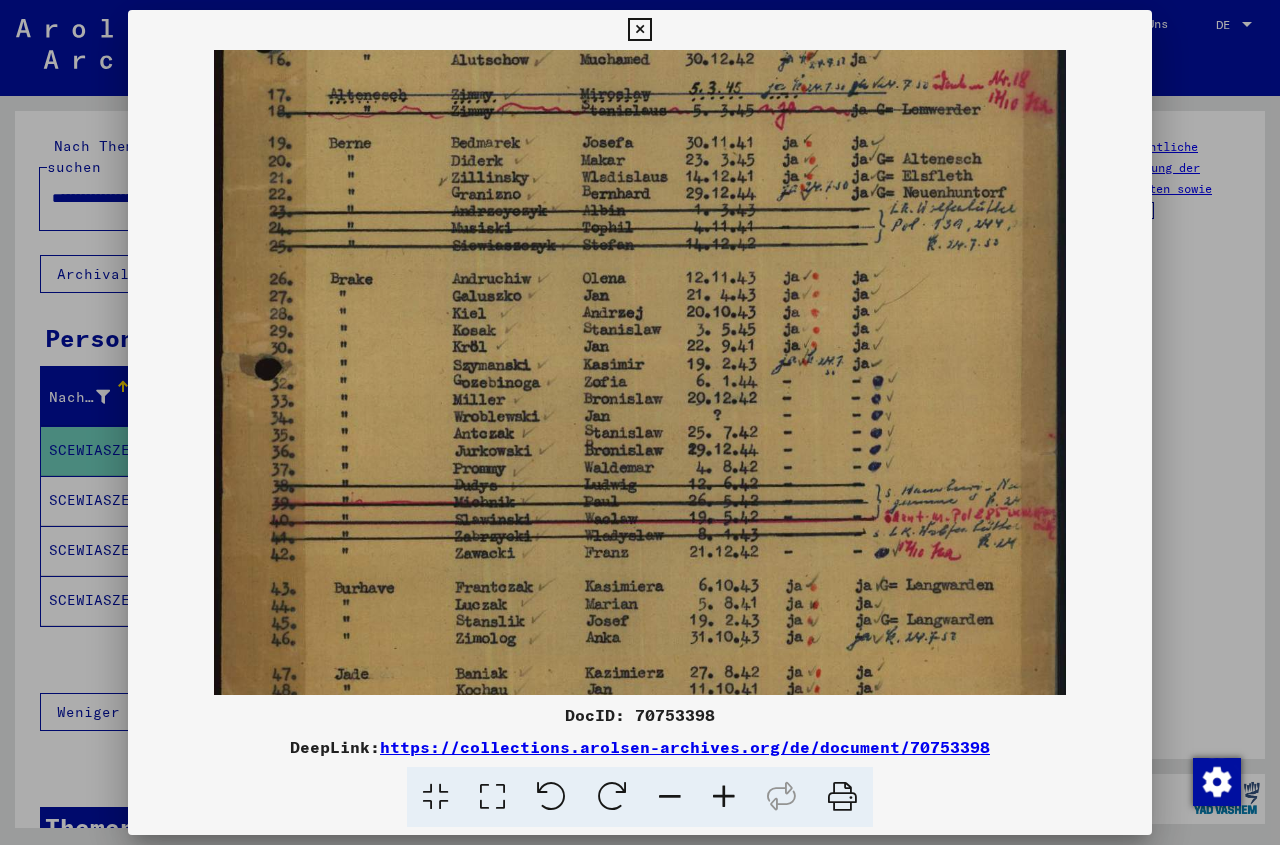 drag, startPoint x: 622, startPoint y: 549, endPoint x: 629, endPoint y: 340, distance: 209.11719 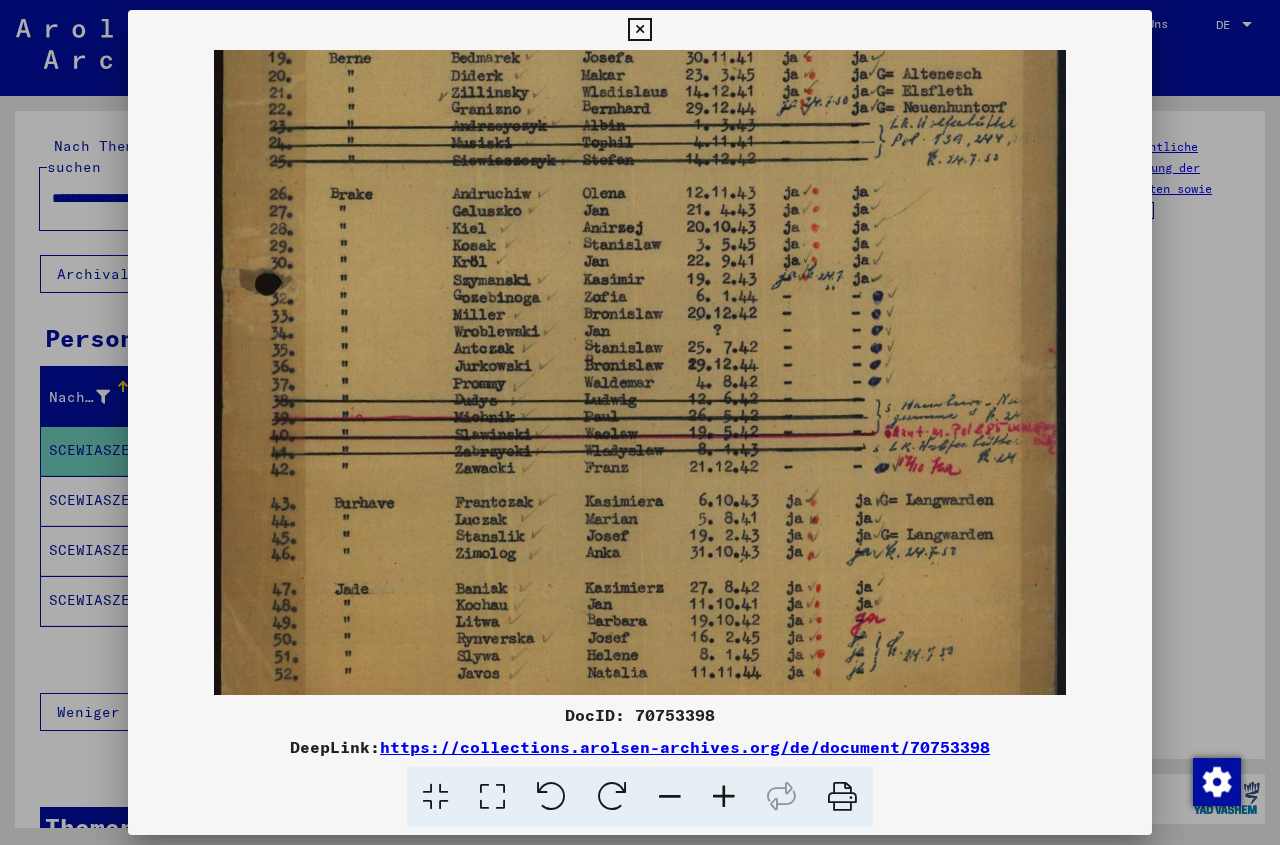 scroll, scrollTop: 650, scrollLeft: 0, axis: vertical 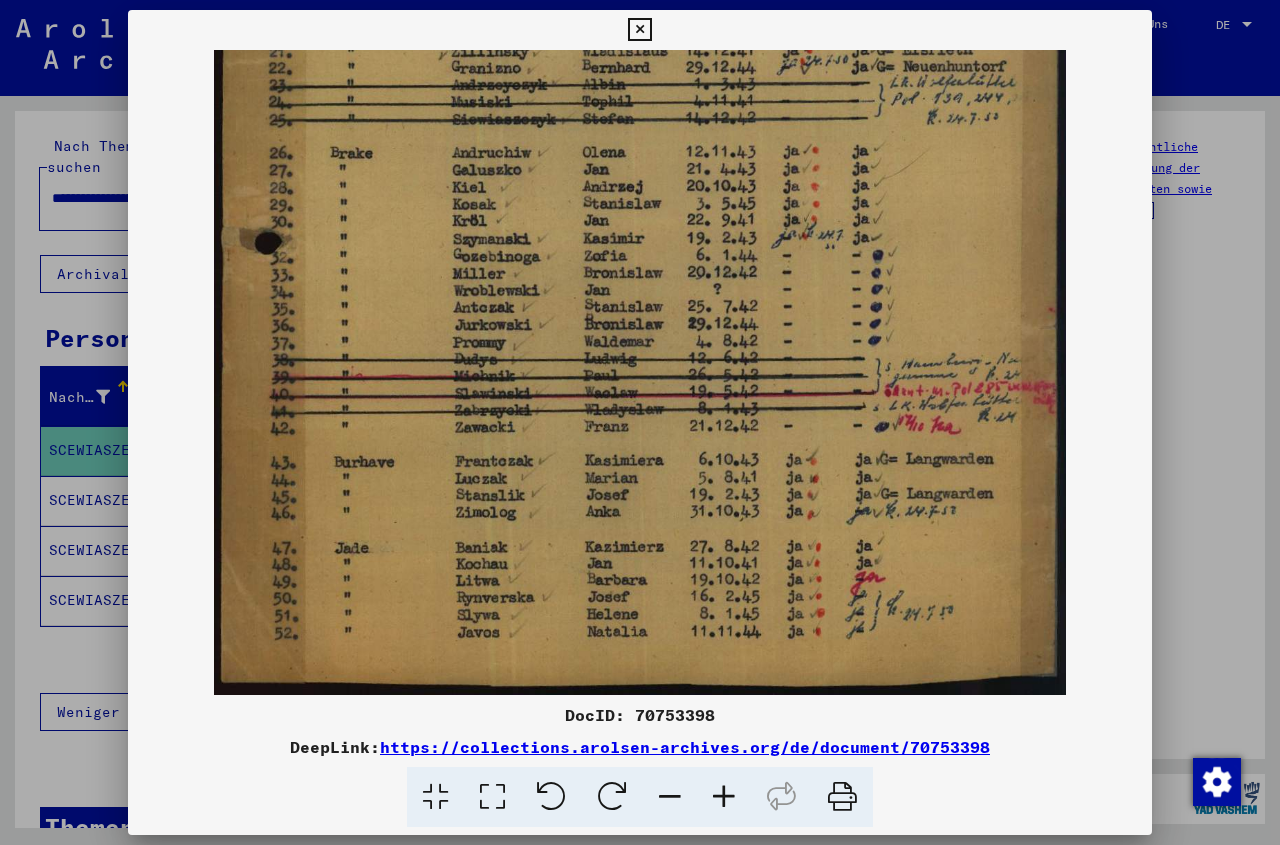 drag, startPoint x: 613, startPoint y: 527, endPoint x: 615, endPoint y: 329, distance: 198.0101 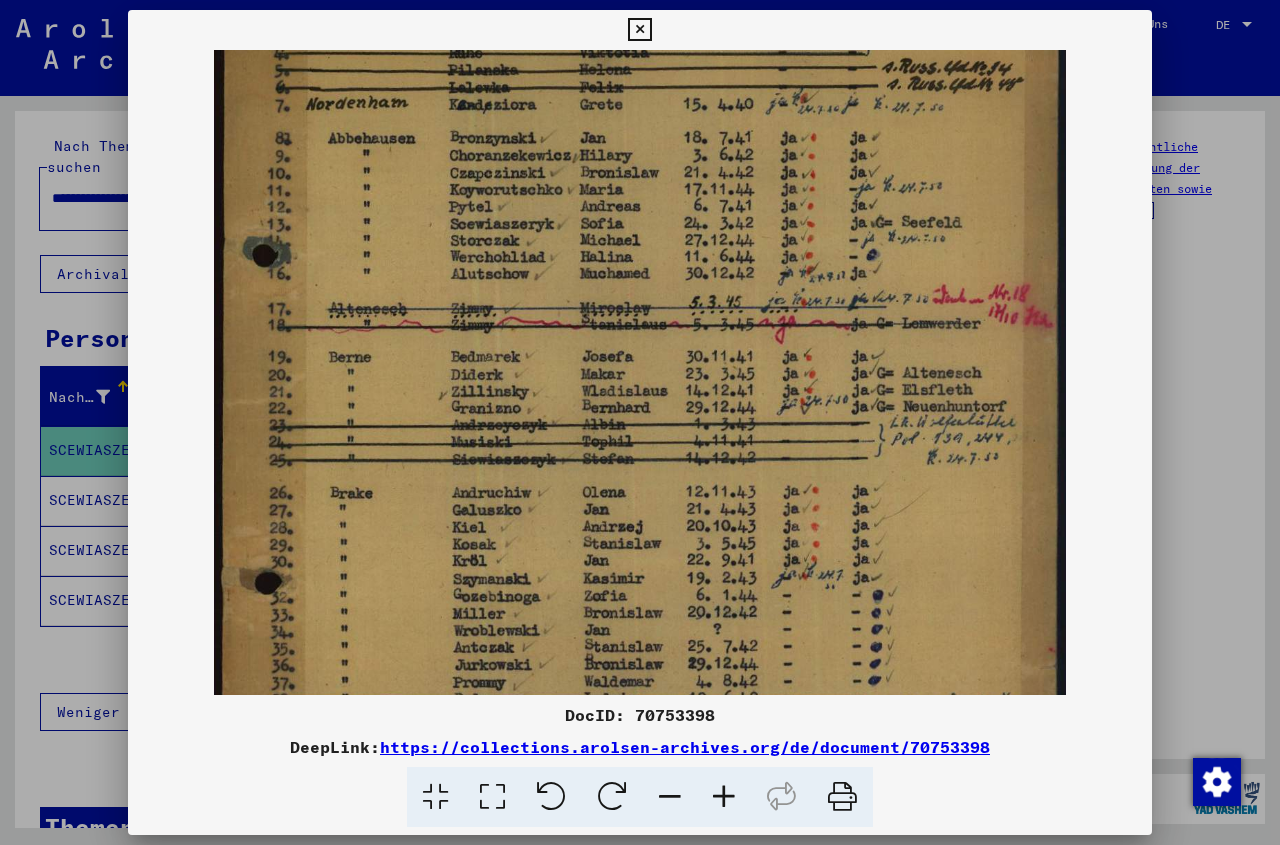 drag, startPoint x: 936, startPoint y: 159, endPoint x: 871, endPoint y: 499, distance: 346.15747 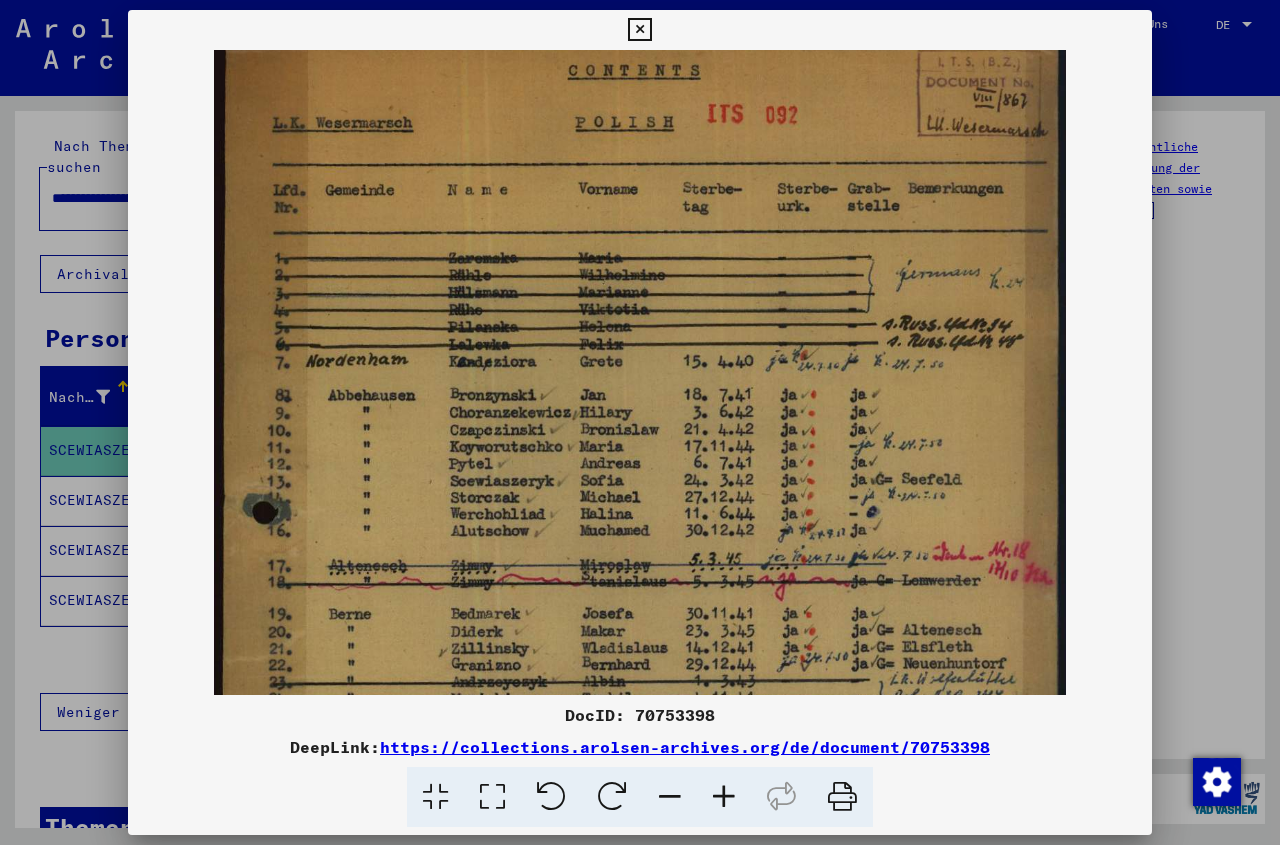 scroll, scrollTop: 52, scrollLeft: 0, axis: vertical 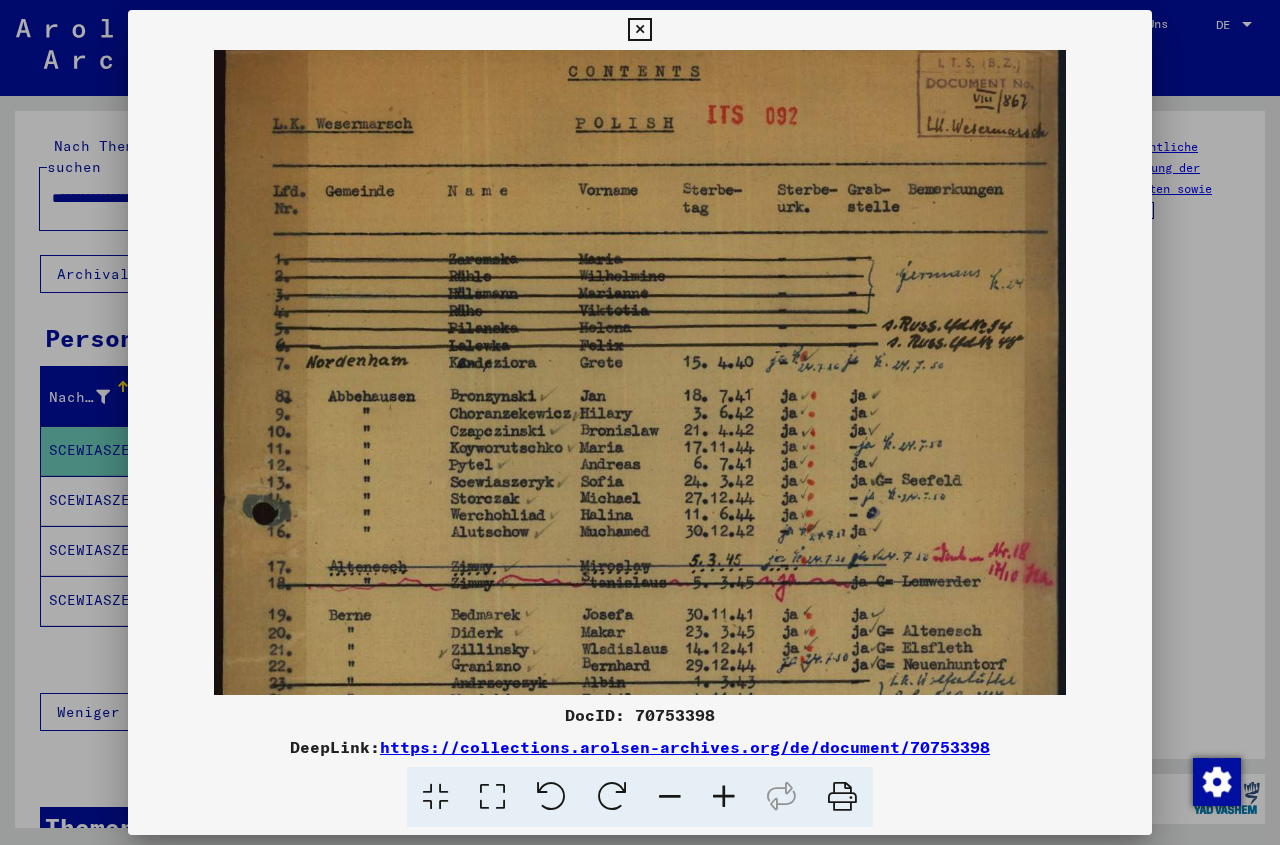 drag, startPoint x: 778, startPoint y: 294, endPoint x: 748, endPoint y: 552, distance: 259.73834 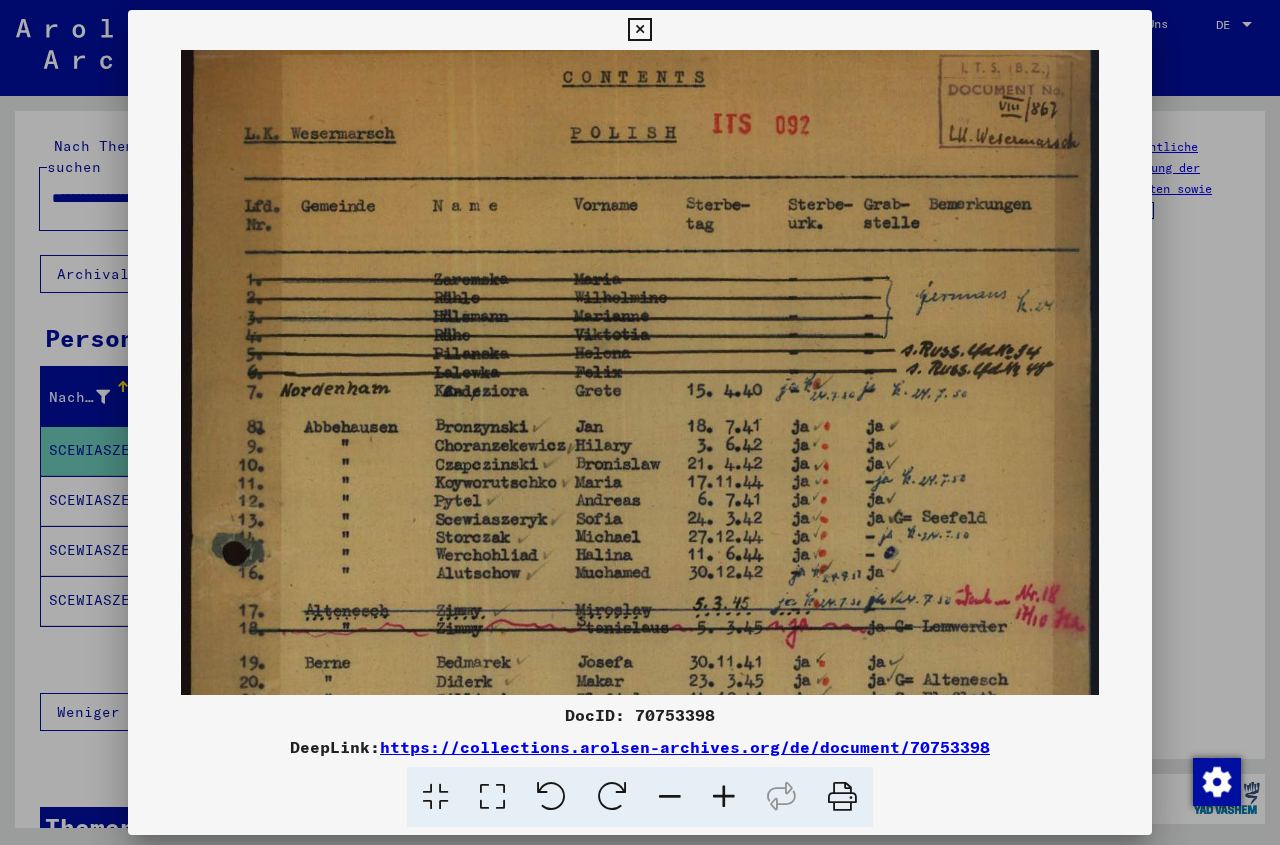 click at bounding box center (724, 797) 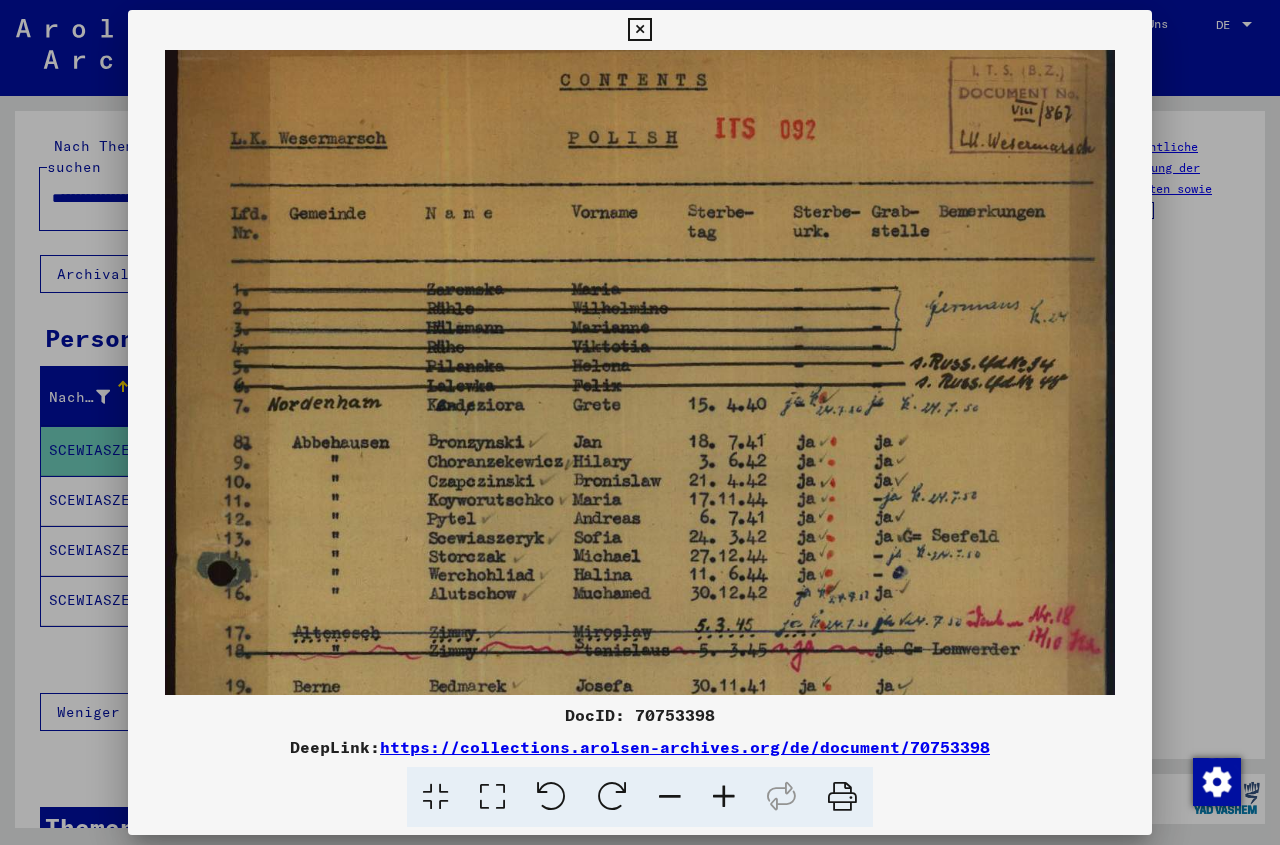 click at bounding box center (724, 797) 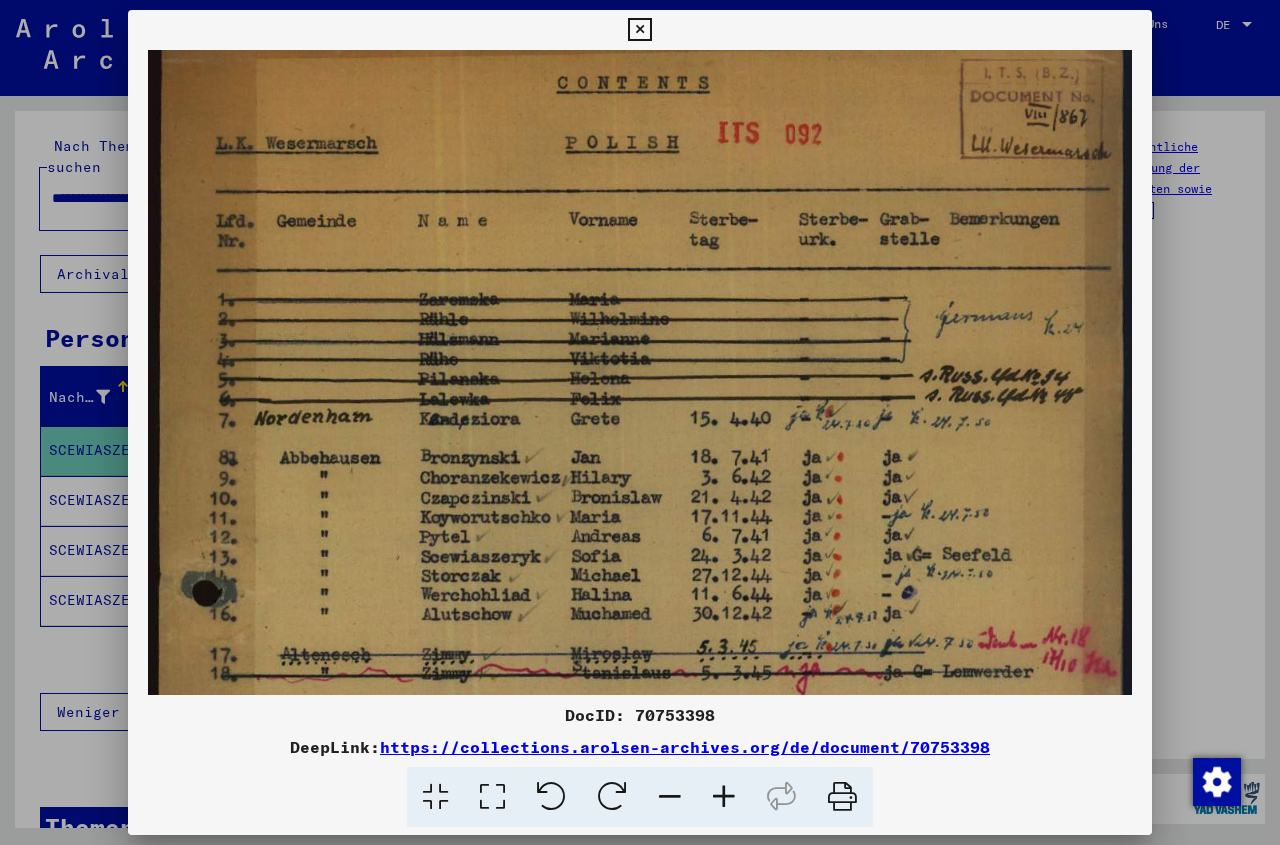 click at bounding box center (724, 797) 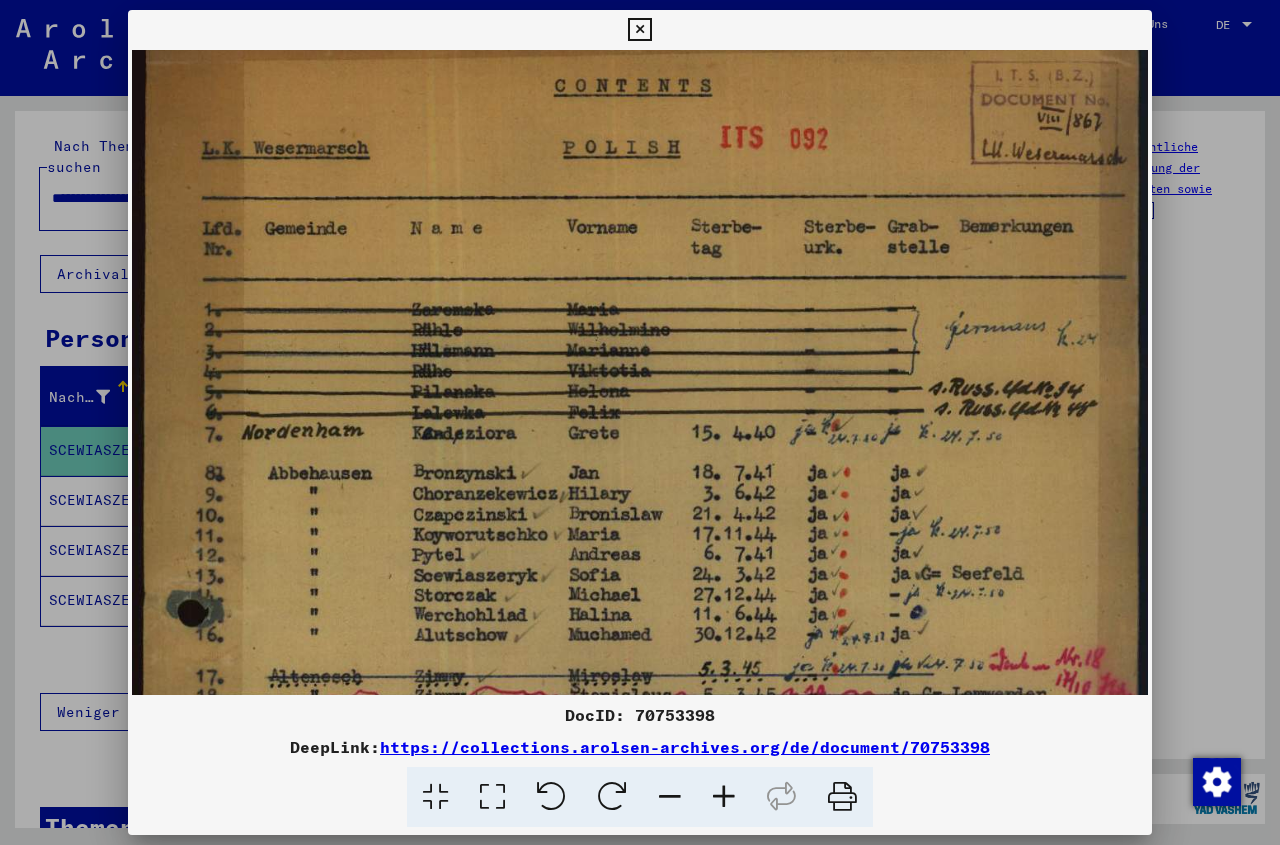 click at bounding box center [724, 797] 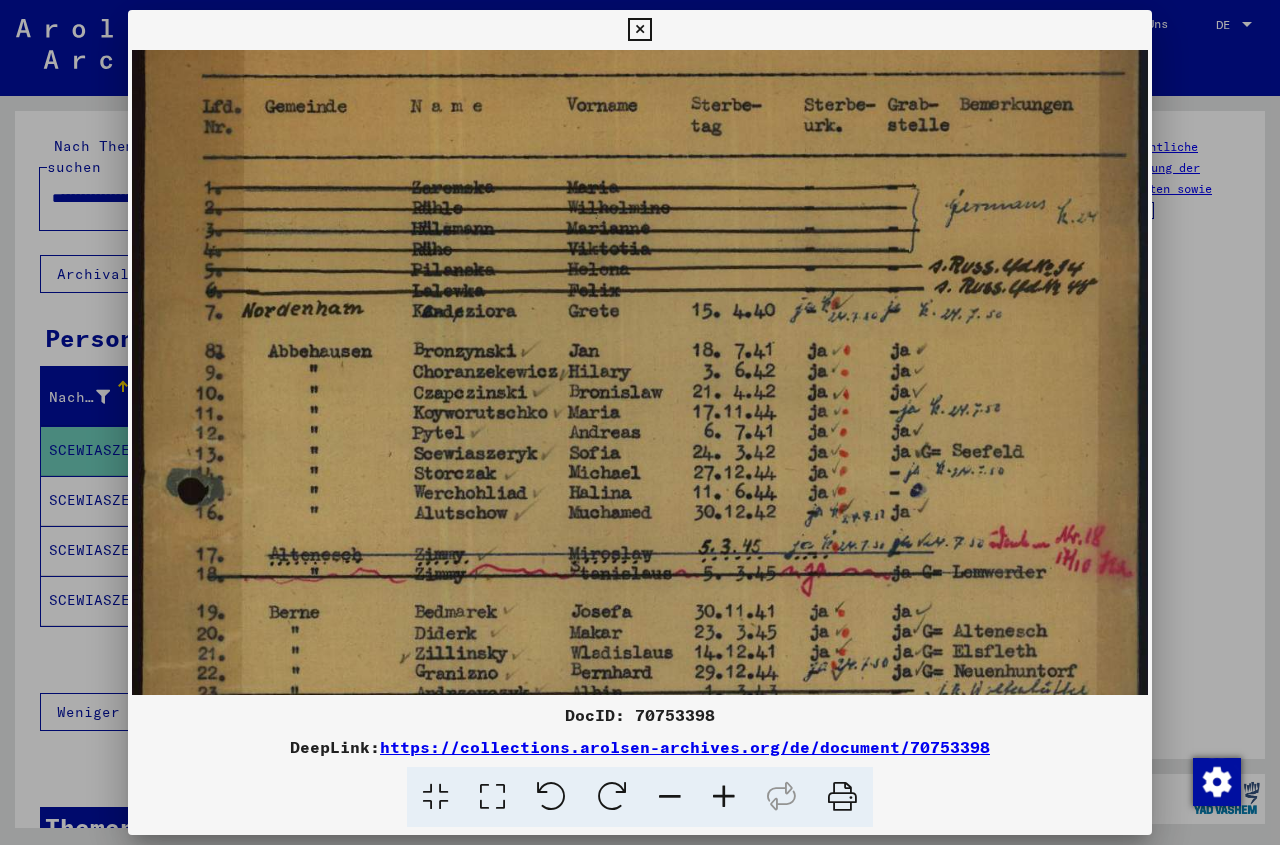 scroll, scrollTop: 213, scrollLeft: 0, axis: vertical 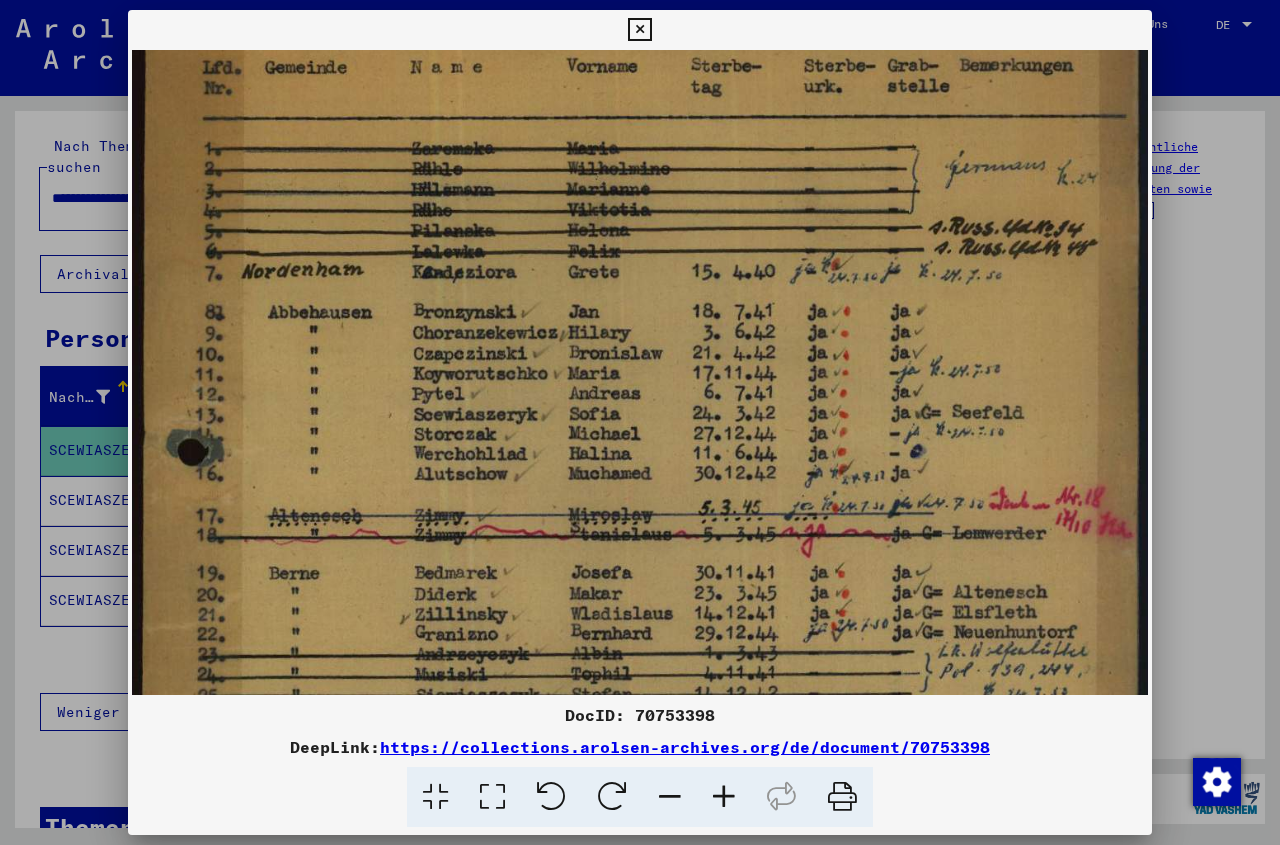 drag, startPoint x: 624, startPoint y: 548, endPoint x: 623, endPoint y: 387, distance: 161.00311 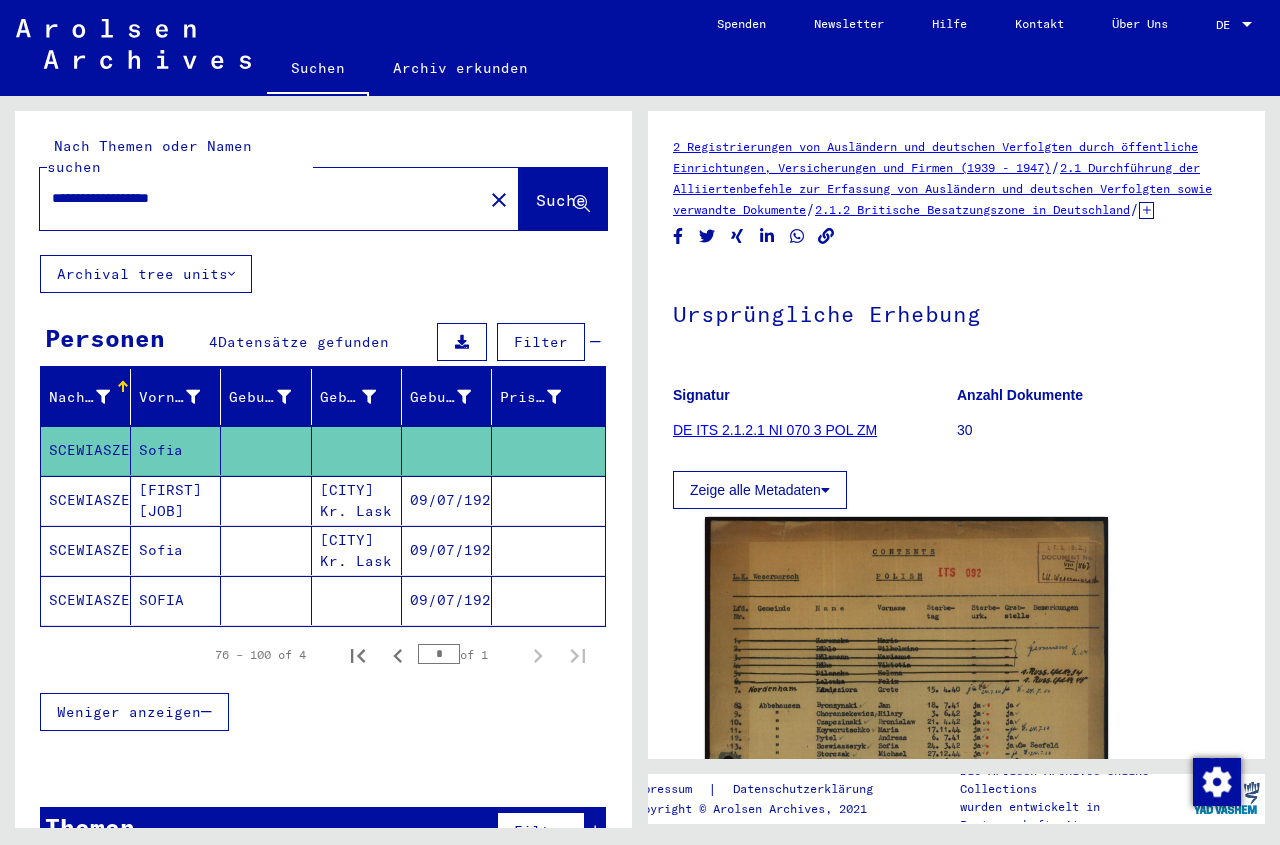 click on "[CITY] Kr. Lask" at bounding box center (357, 550) 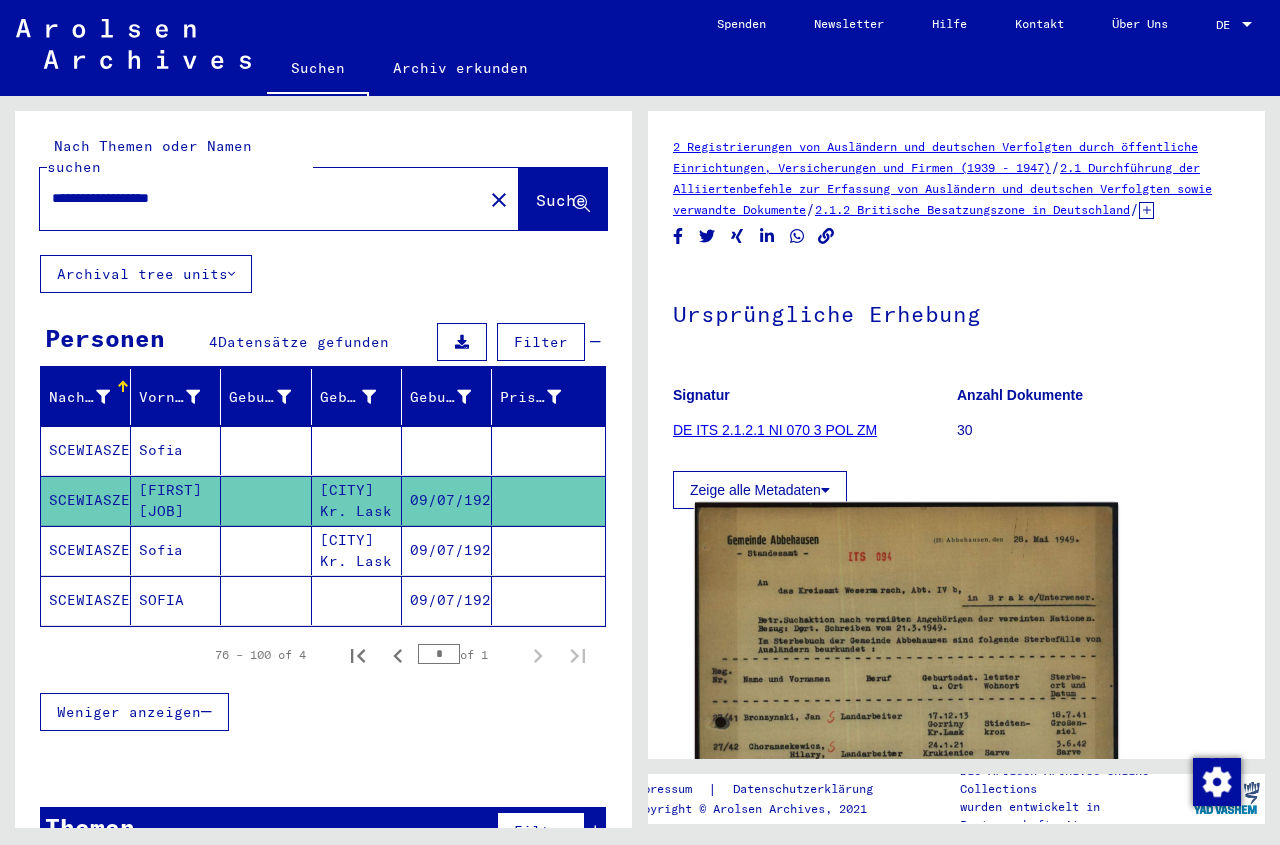click 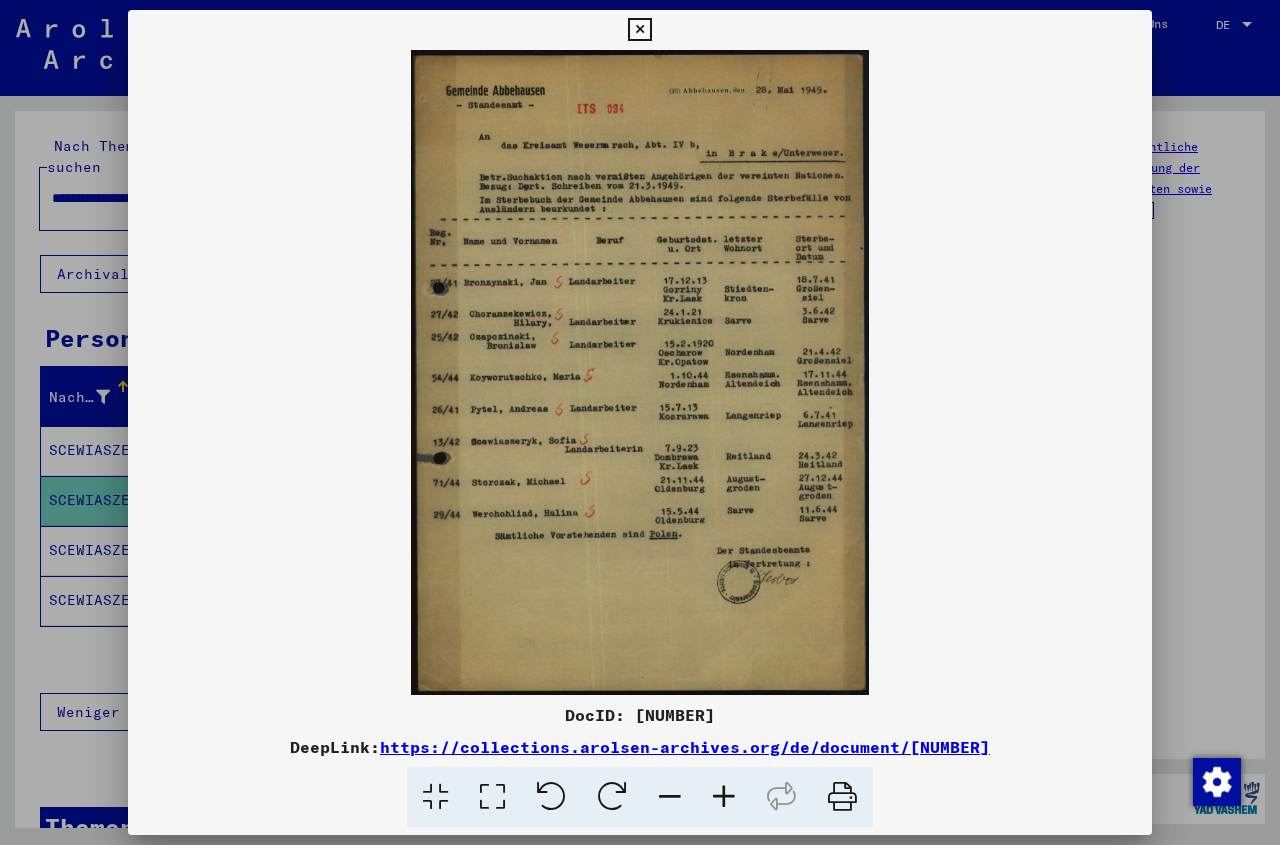 click at bounding box center (639, 30) 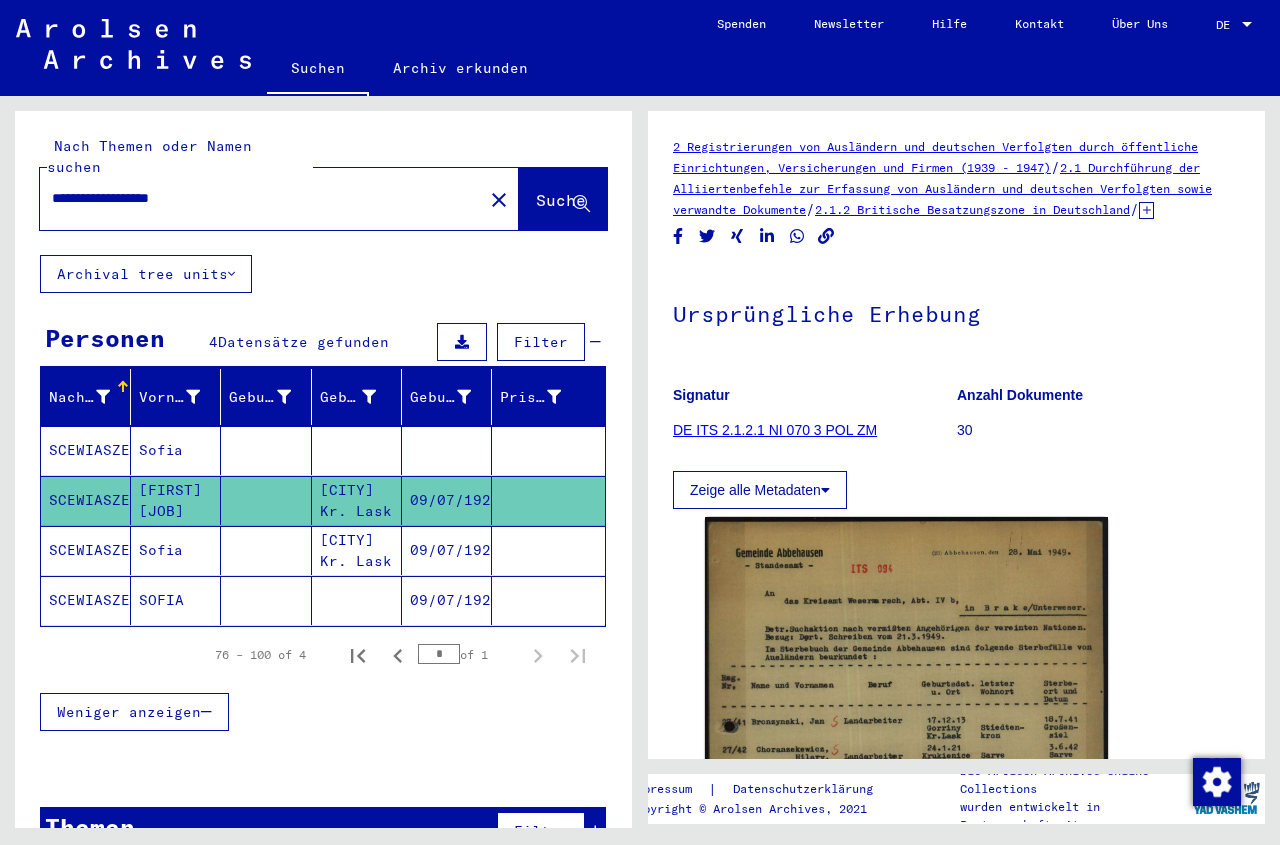 click at bounding box center [266, 600] 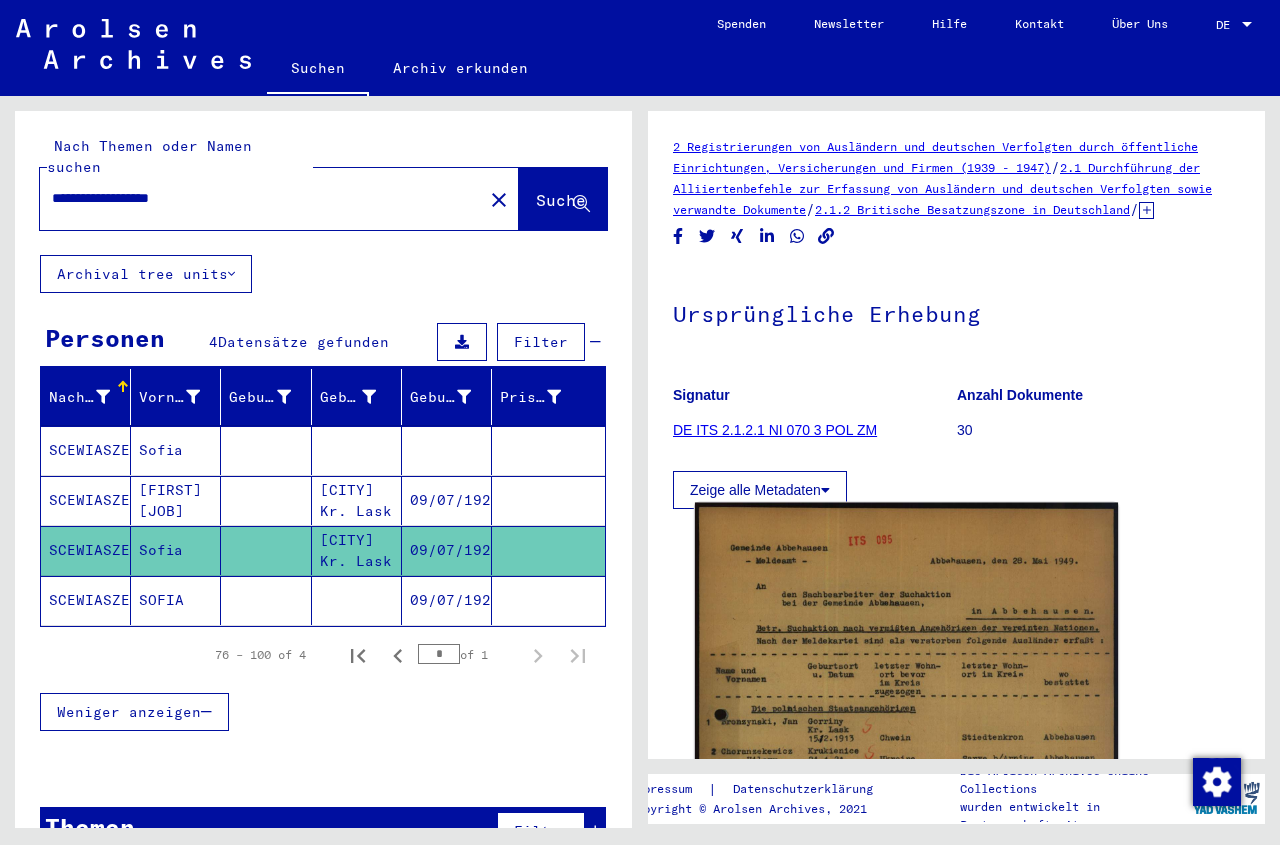 click 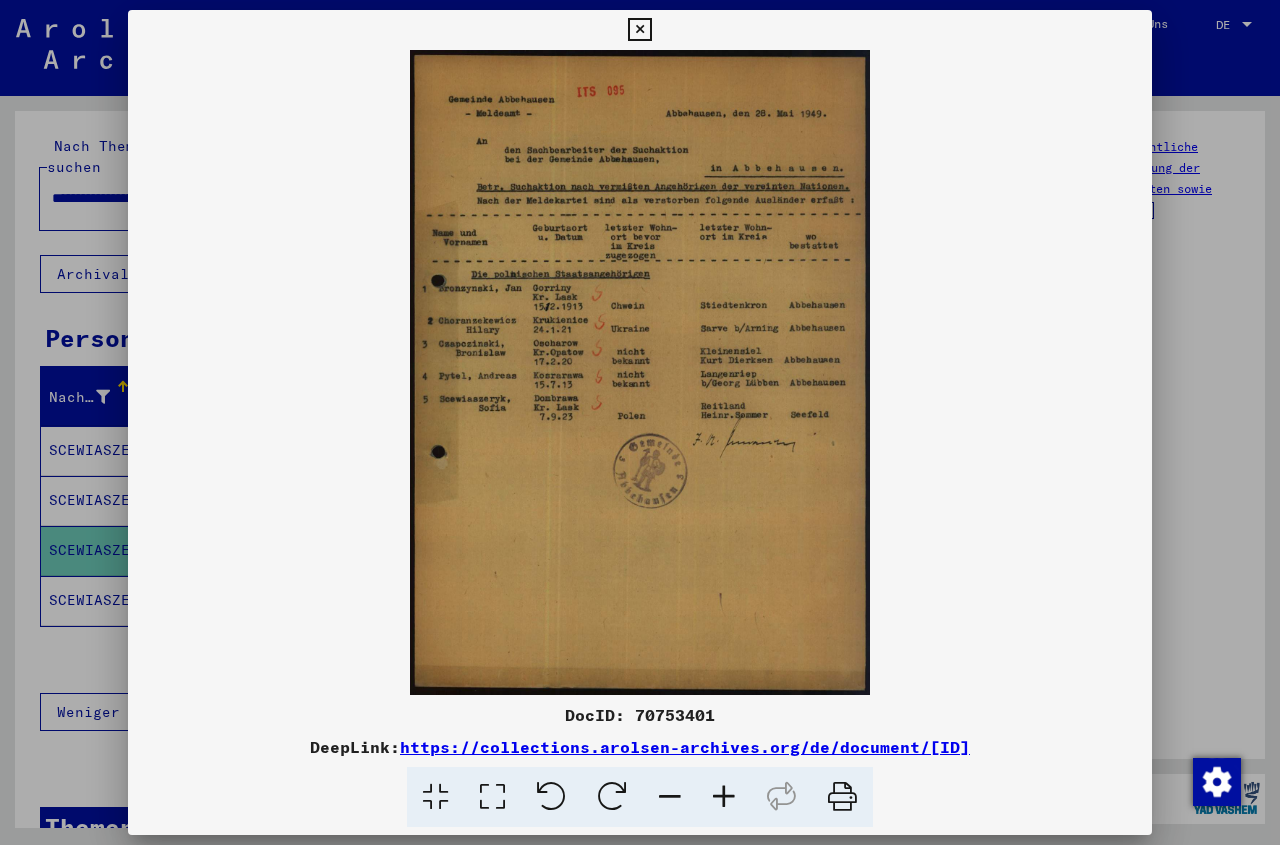 click at bounding box center [724, 797] 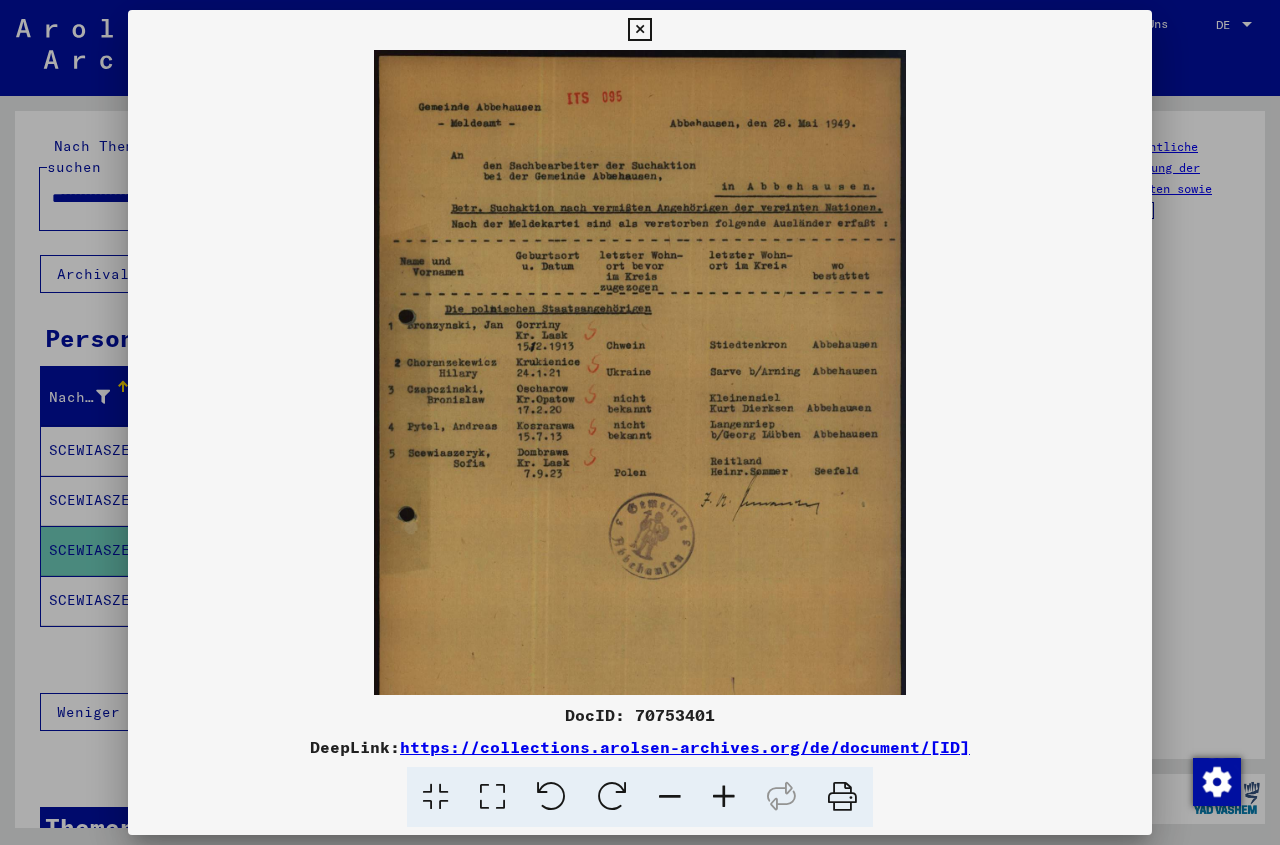 click at bounding box center [724, 797] 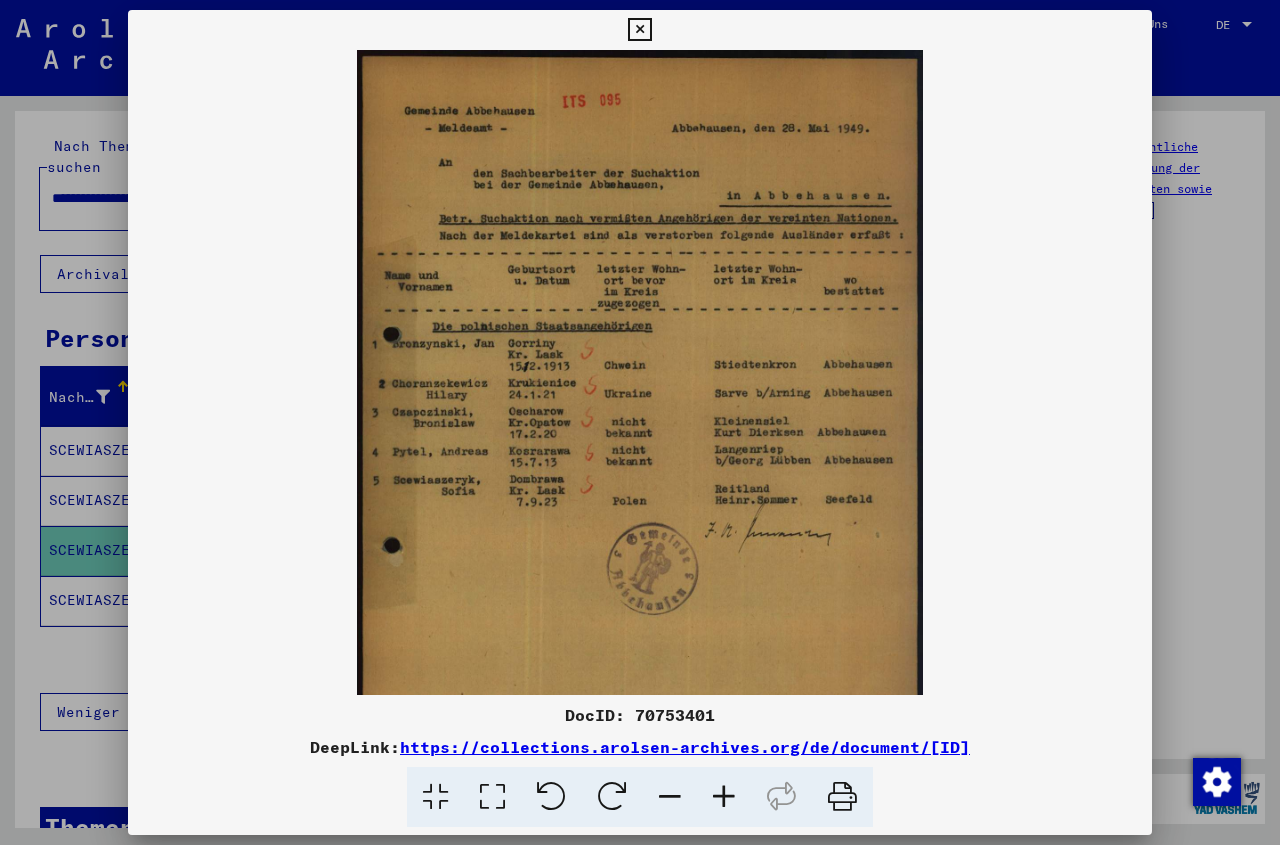 click at bounding box center [724, 797] 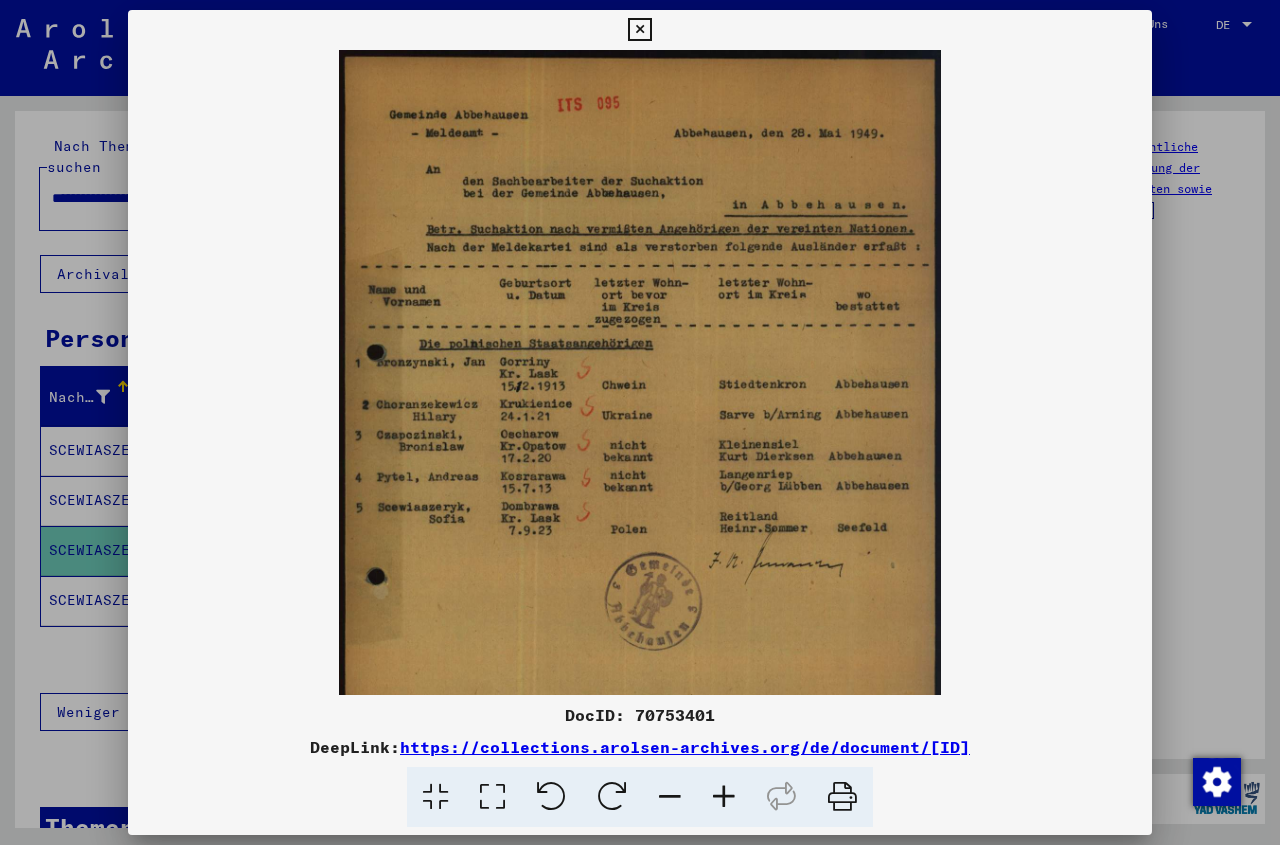 click at bounding box center (724, 797) 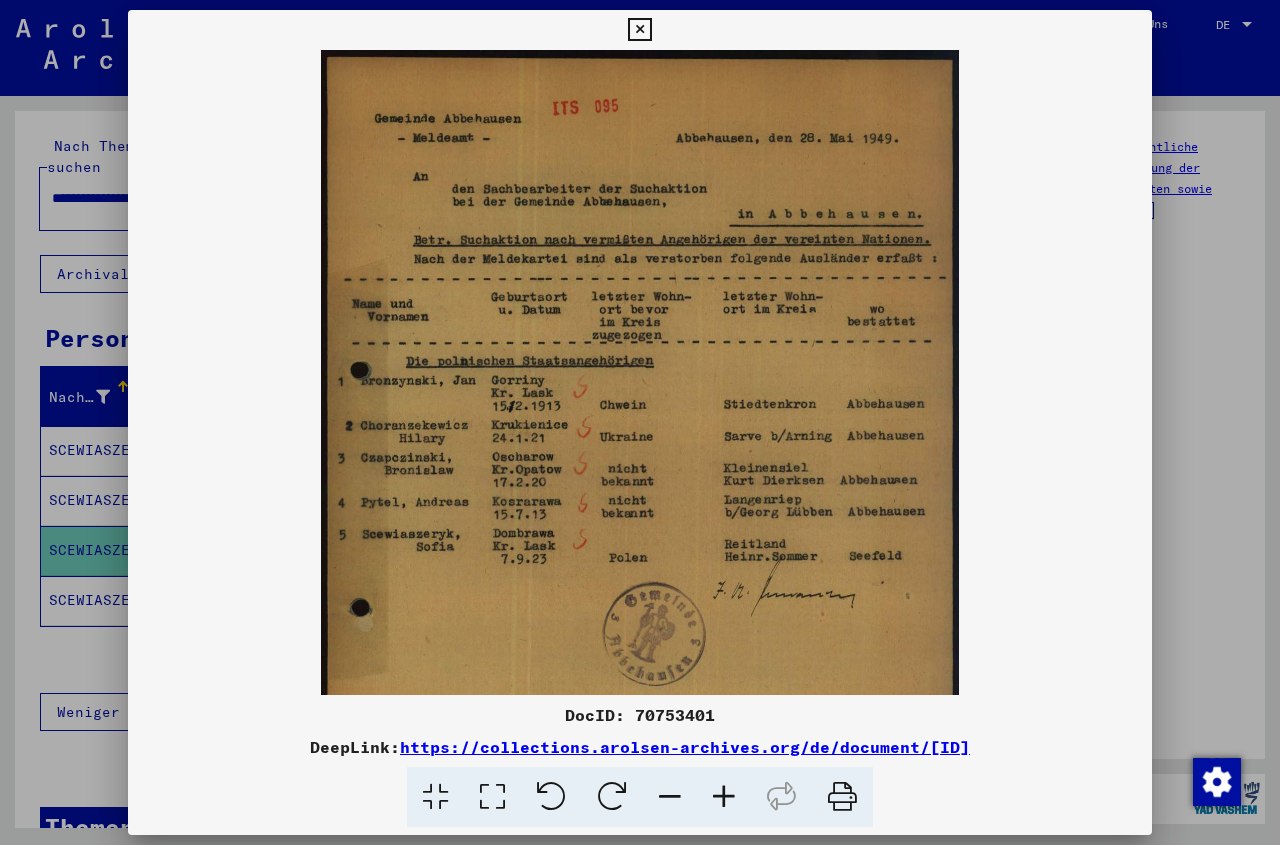 click at bounding box center (724, 797) 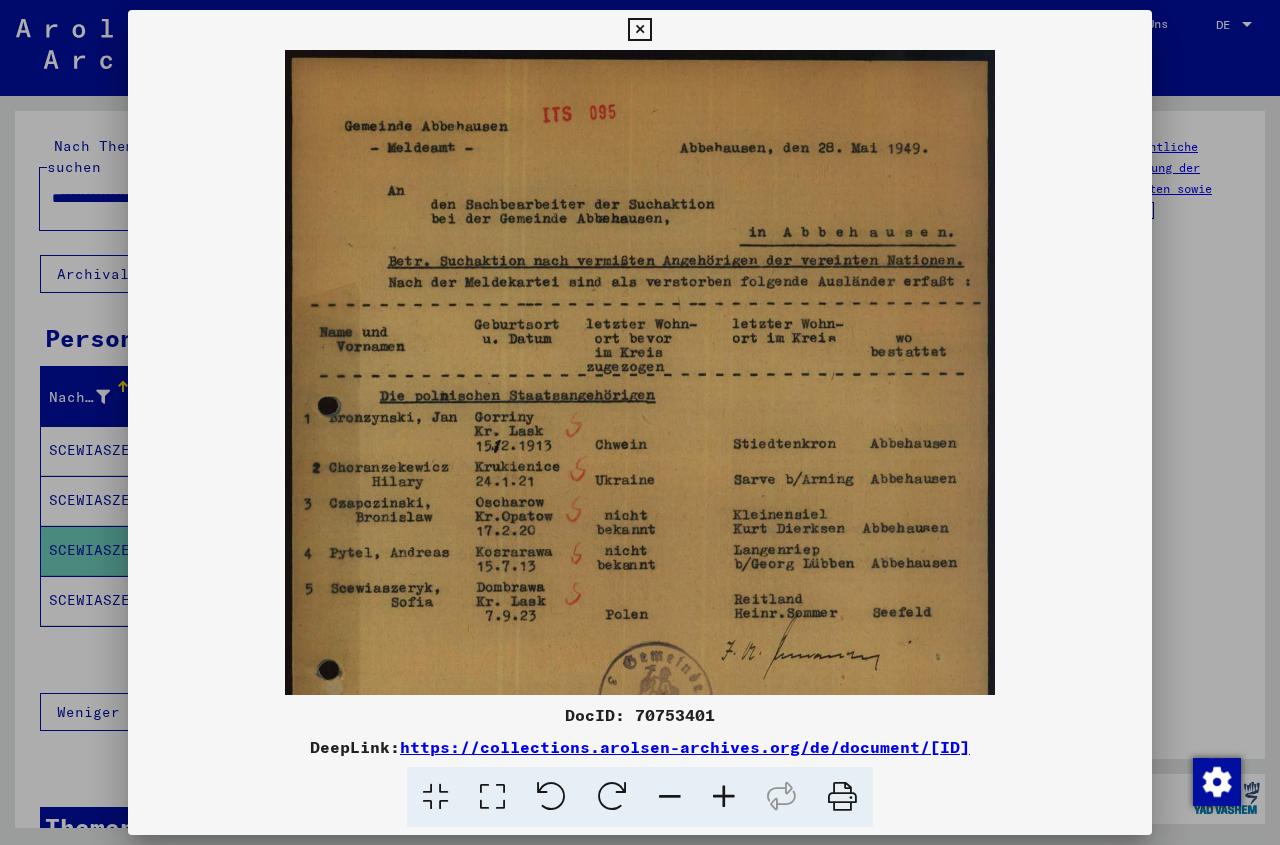 click at bounding box center [639, 30] 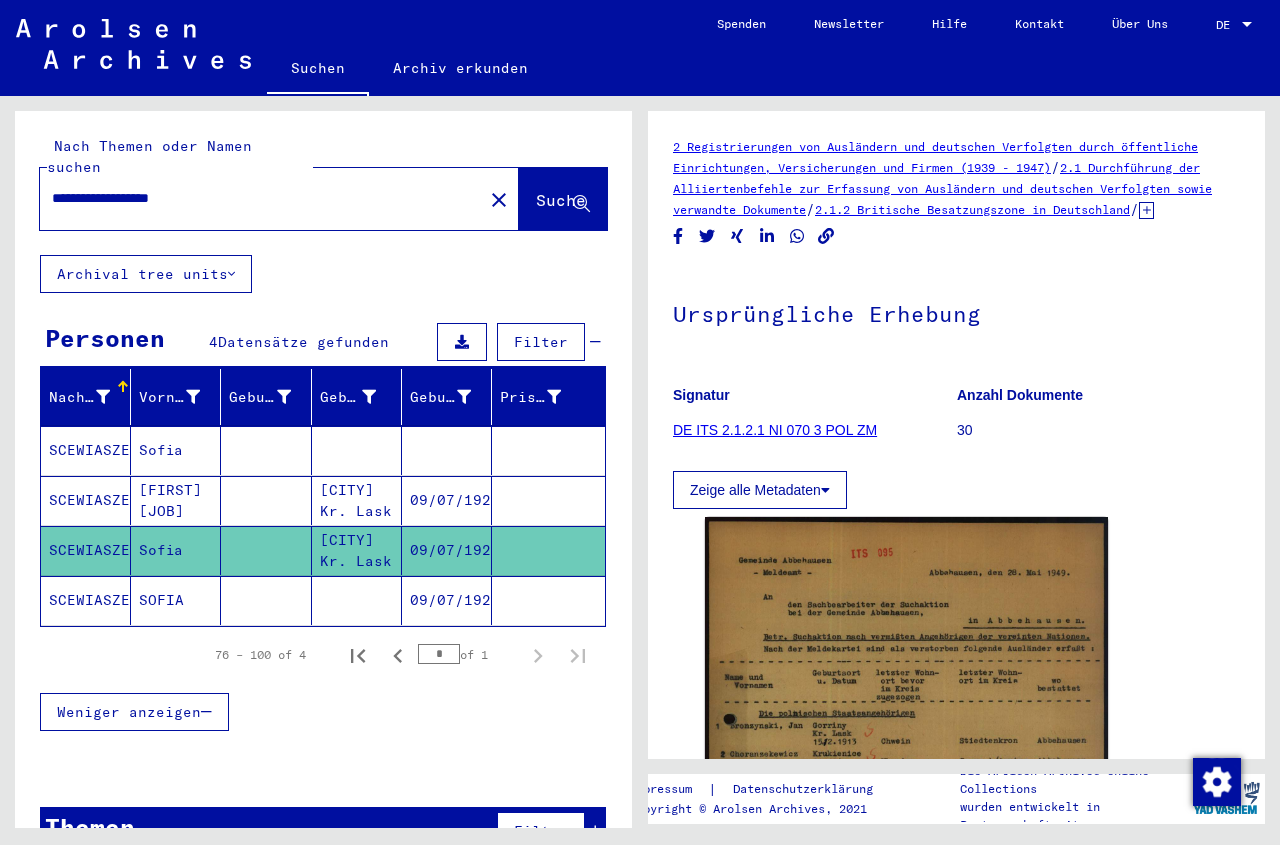click 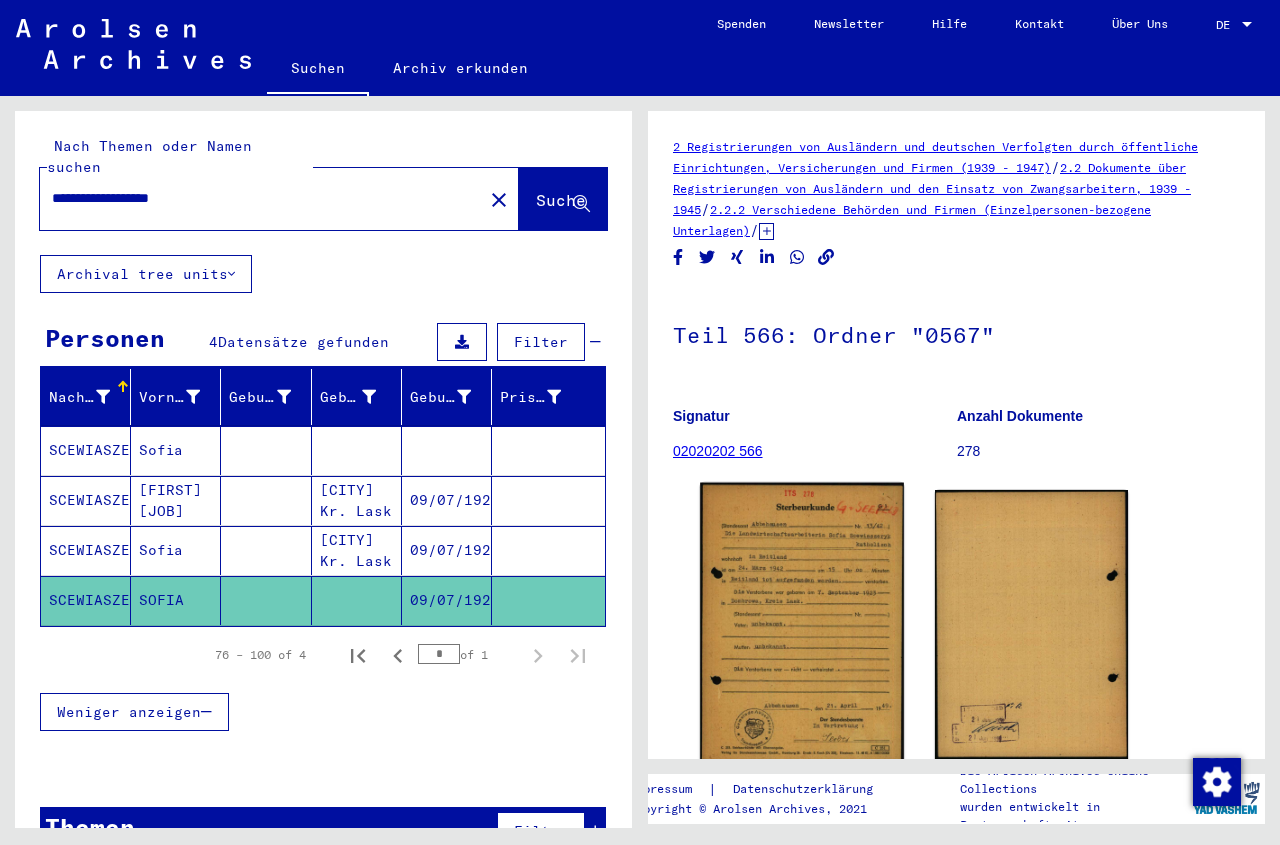 click 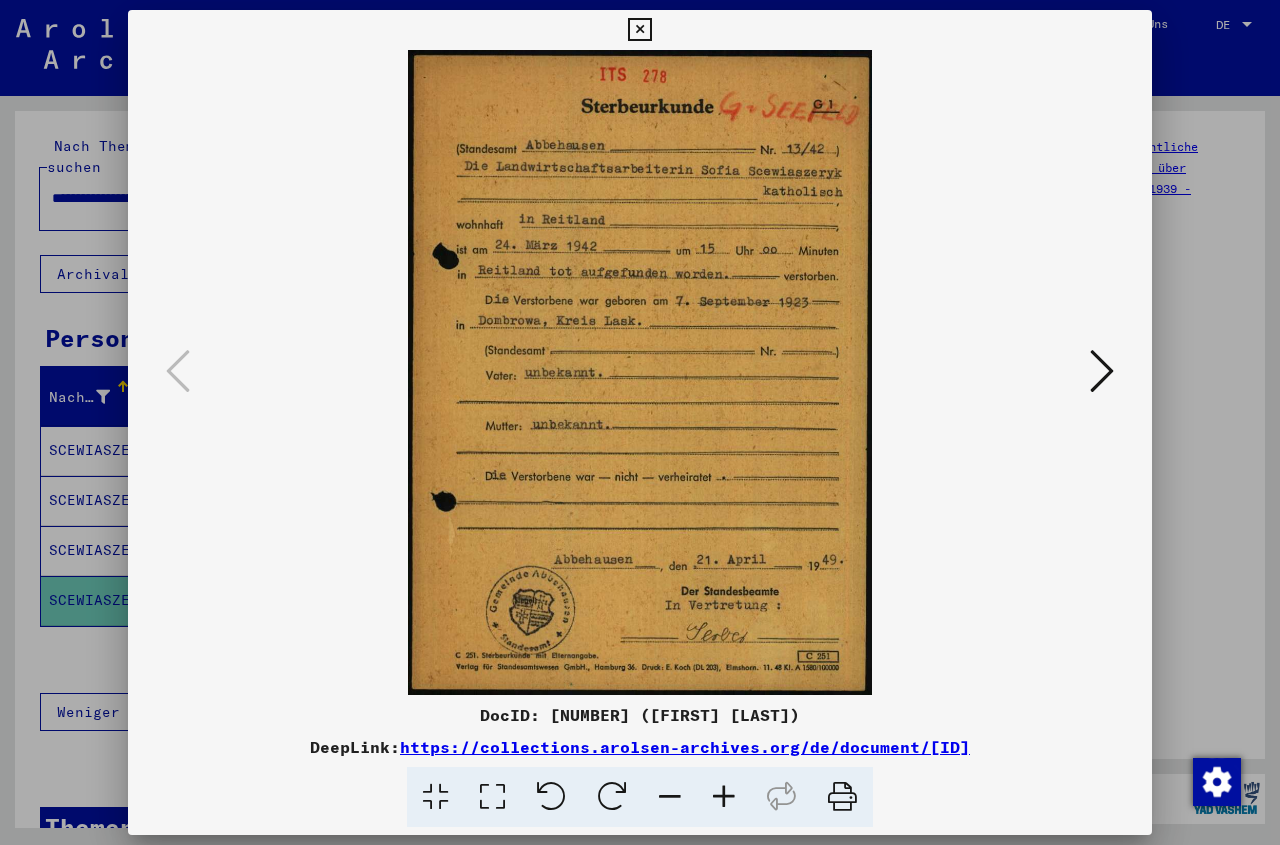 click at bounding box center (640, 372) 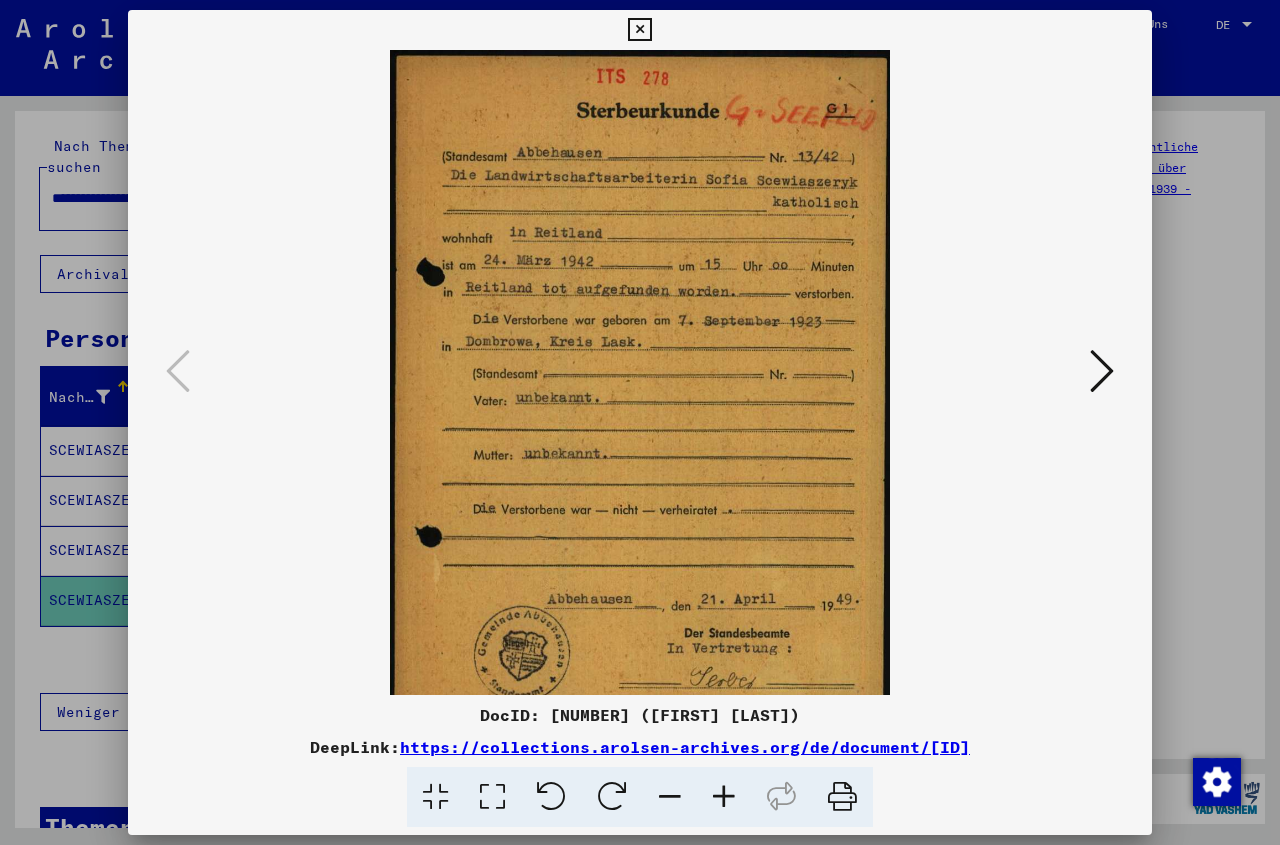 click at bounding box center [724, 797] 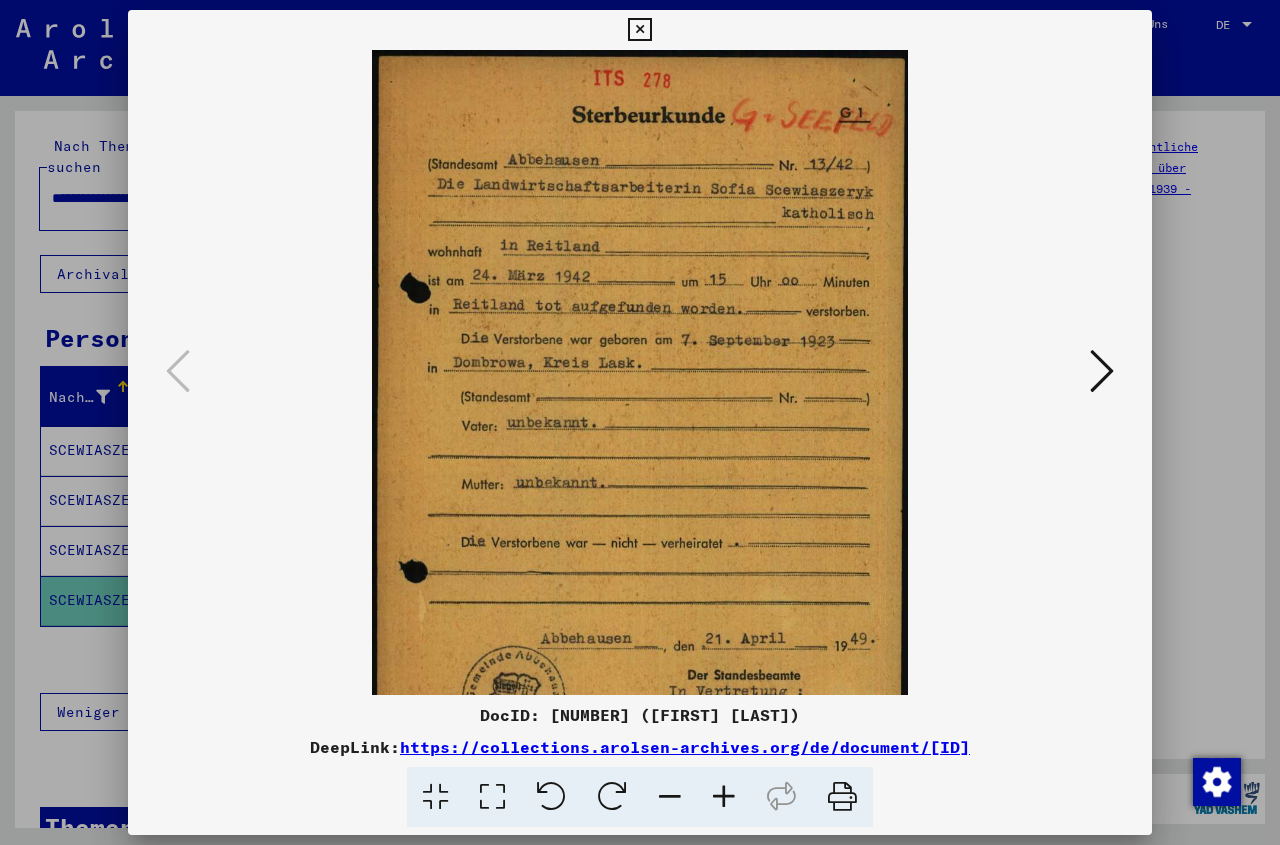 click at bounding box center [724, 797] 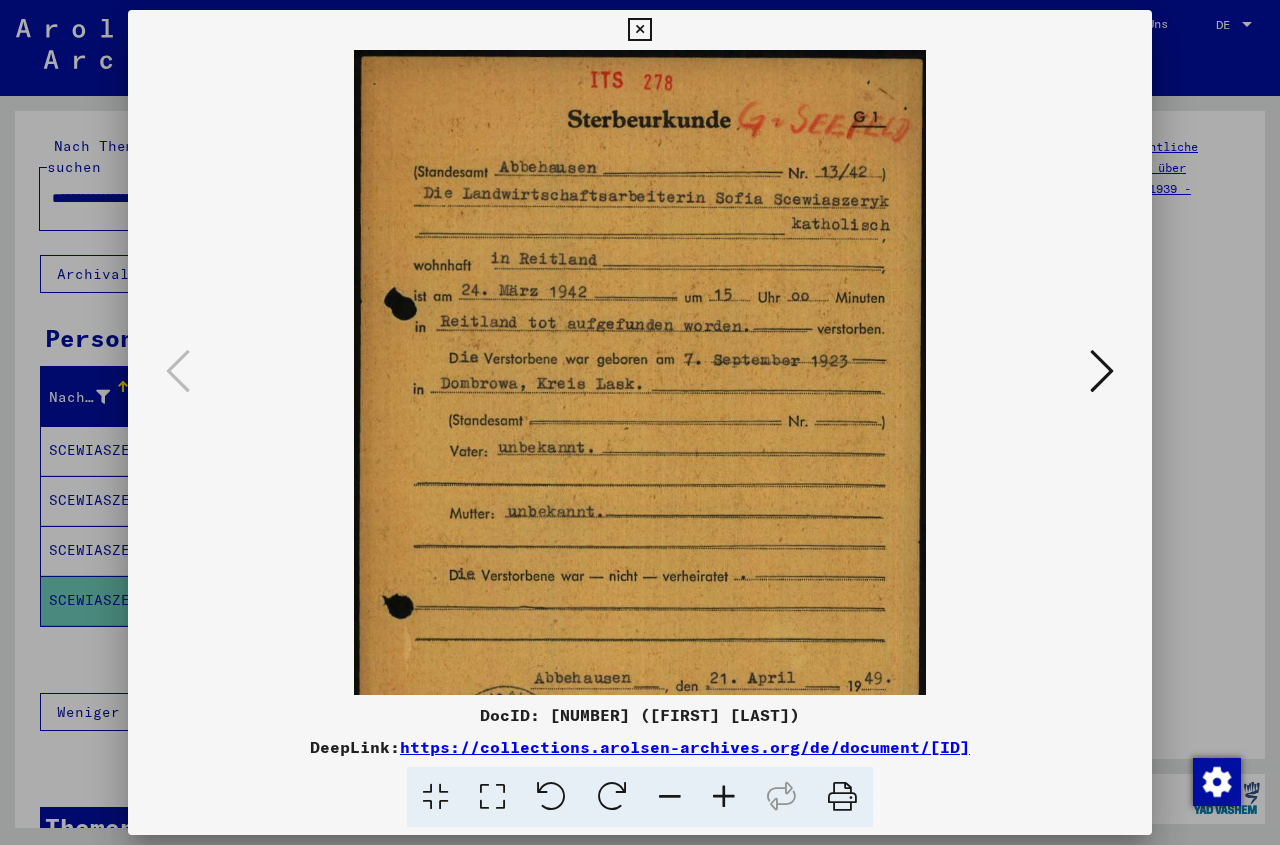 click at bounding box center (724, 797) 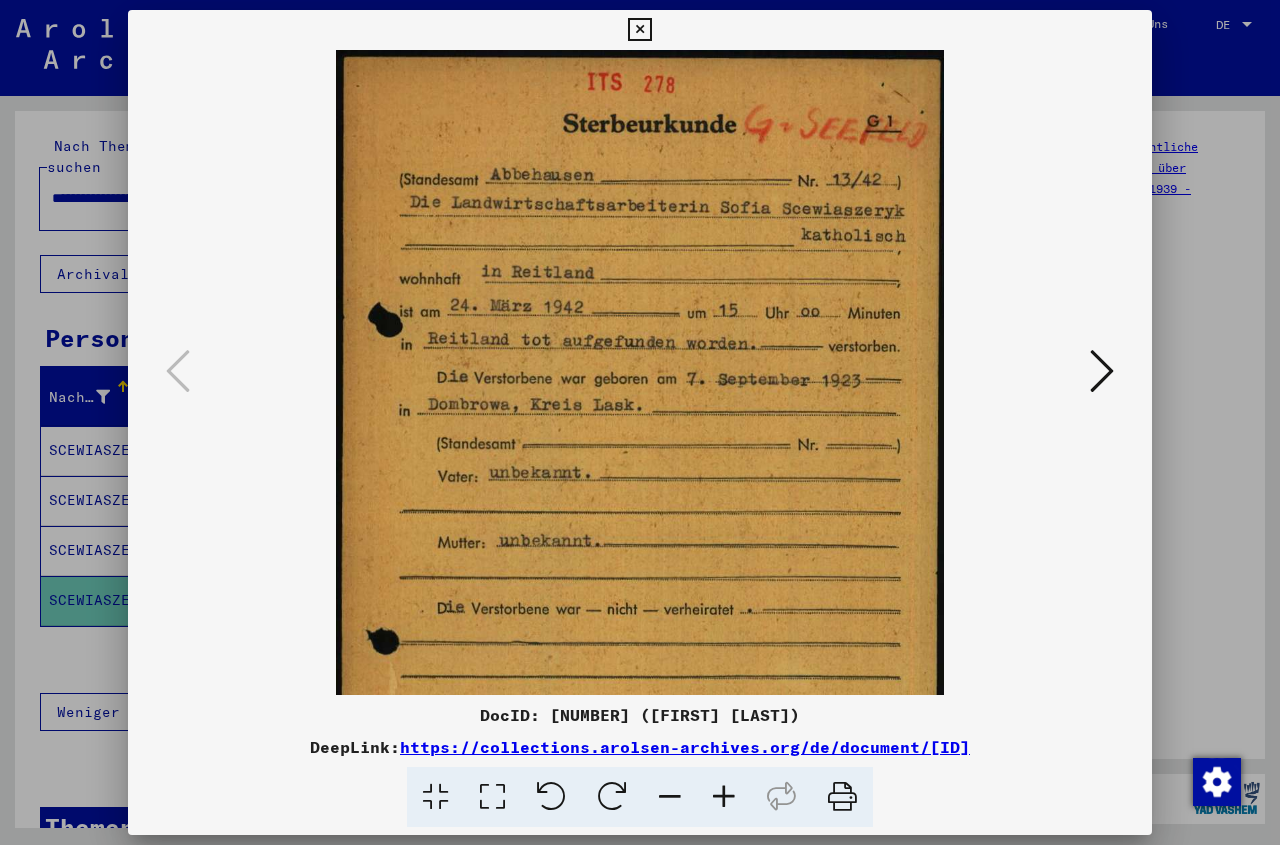 click at bounding box center [724, 797] 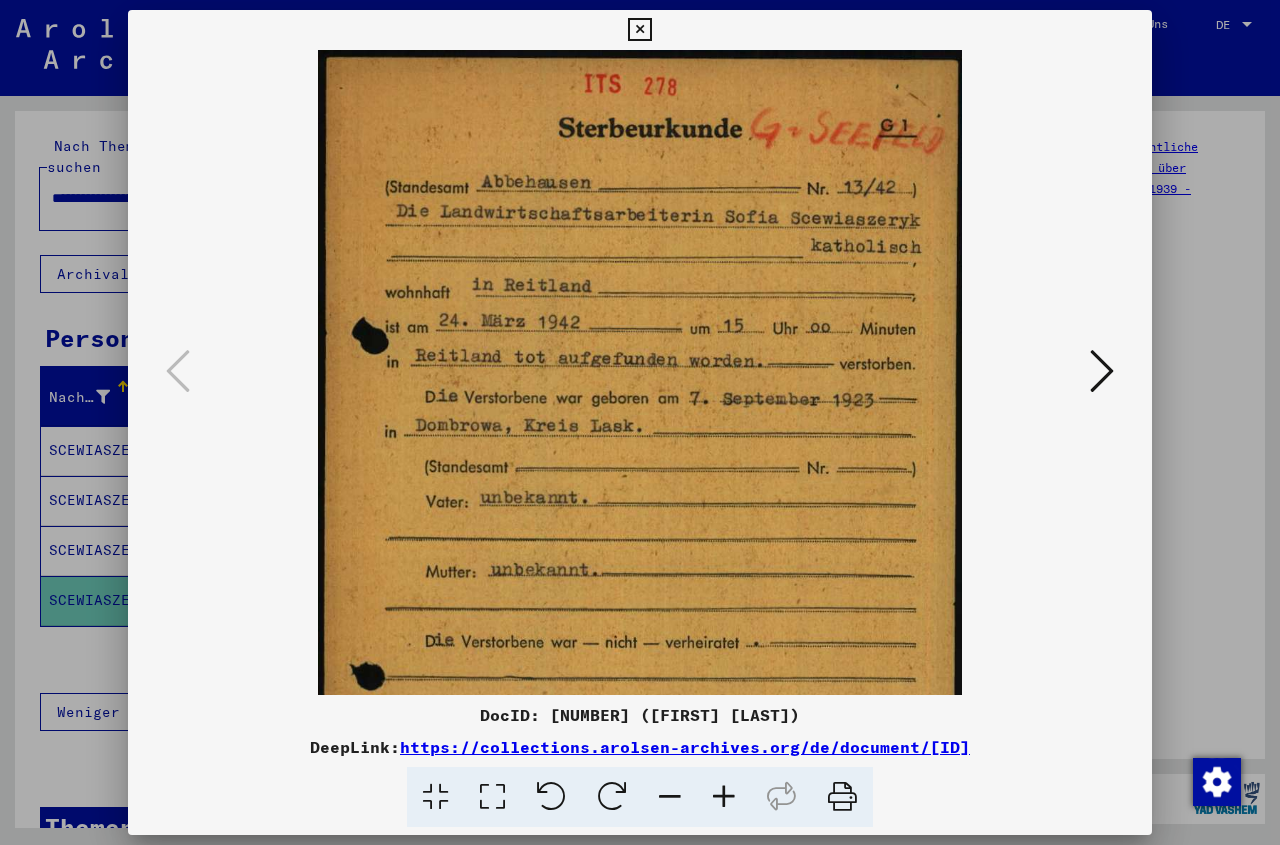 click at bounding box center [724, 797] 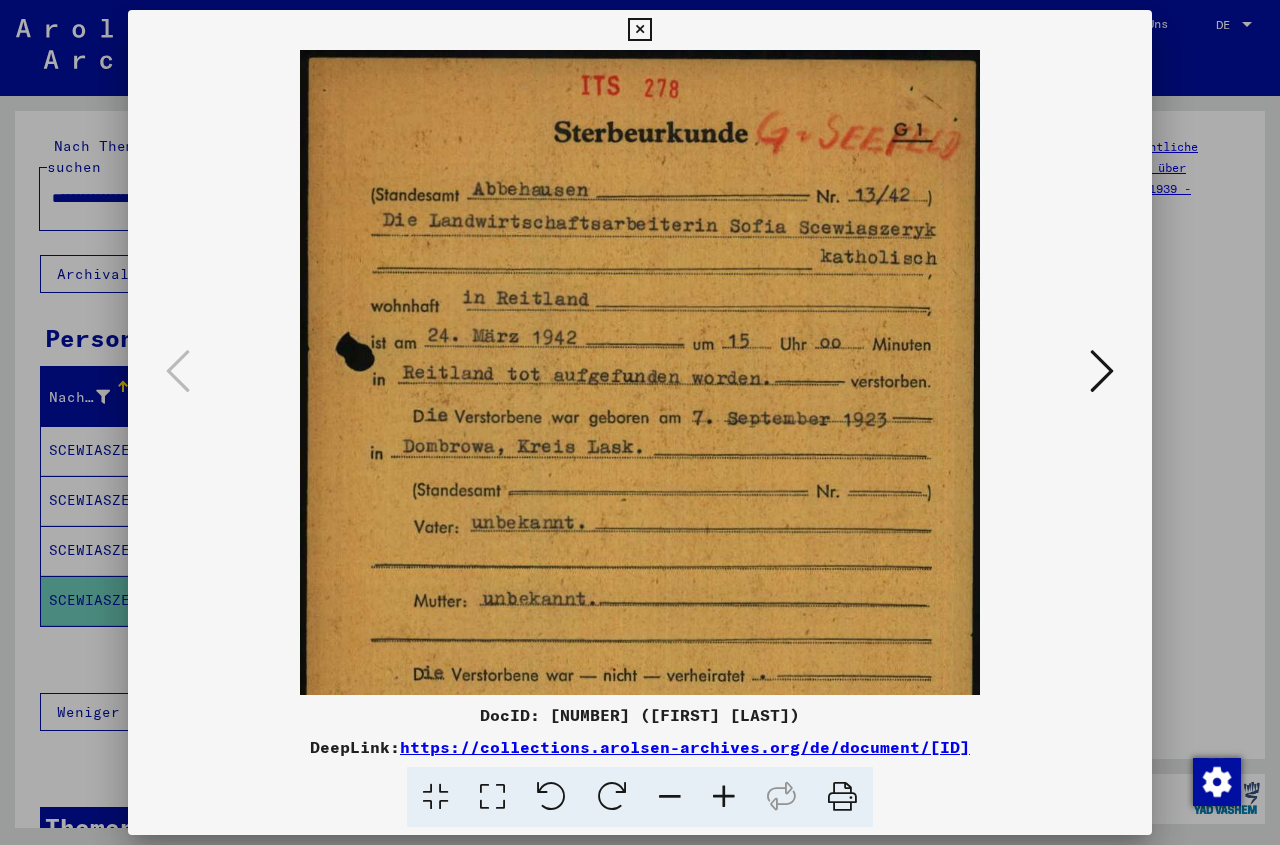 click at bounding box center (724, 797) 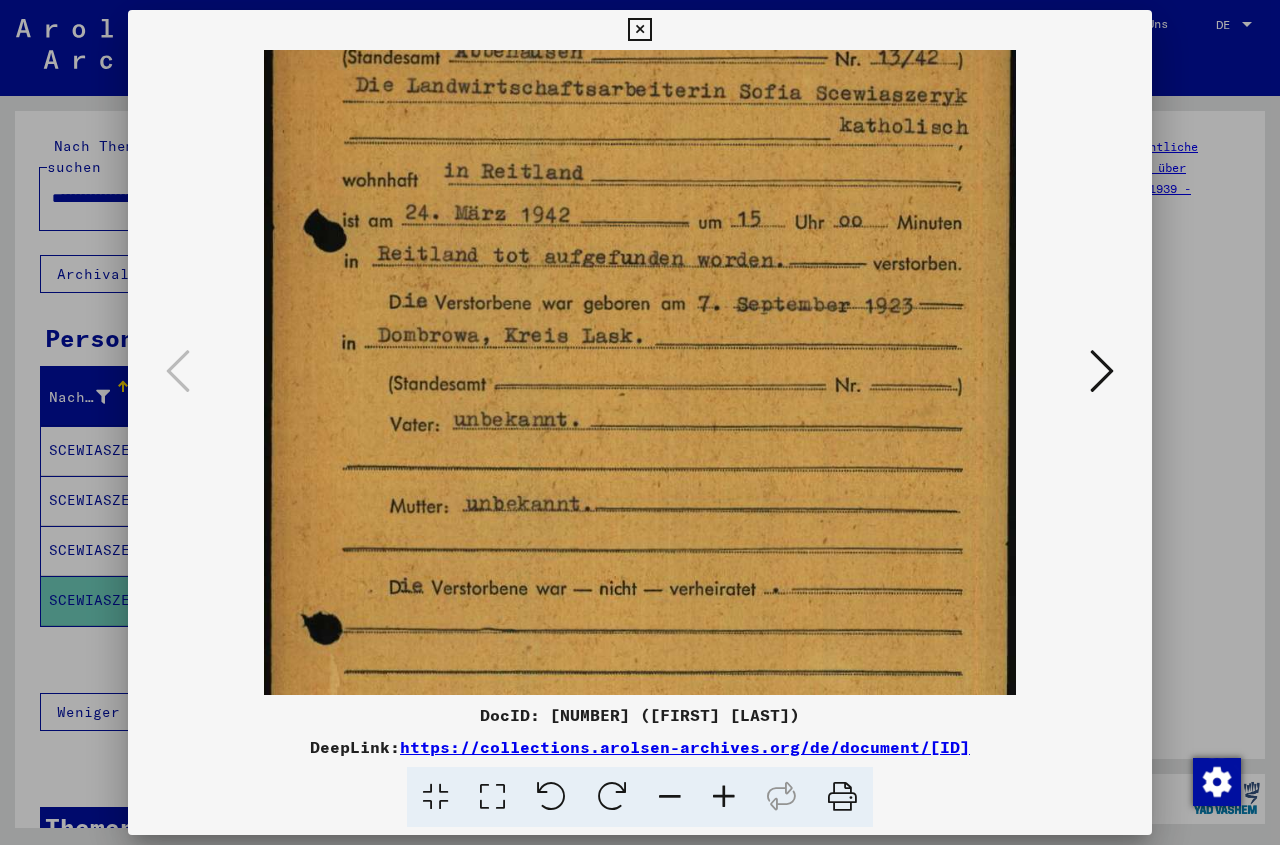 drag, startPoint x: 630, startPoint y: 589, endPoint x: 666, endPoint y: 436, distance: 157.17824 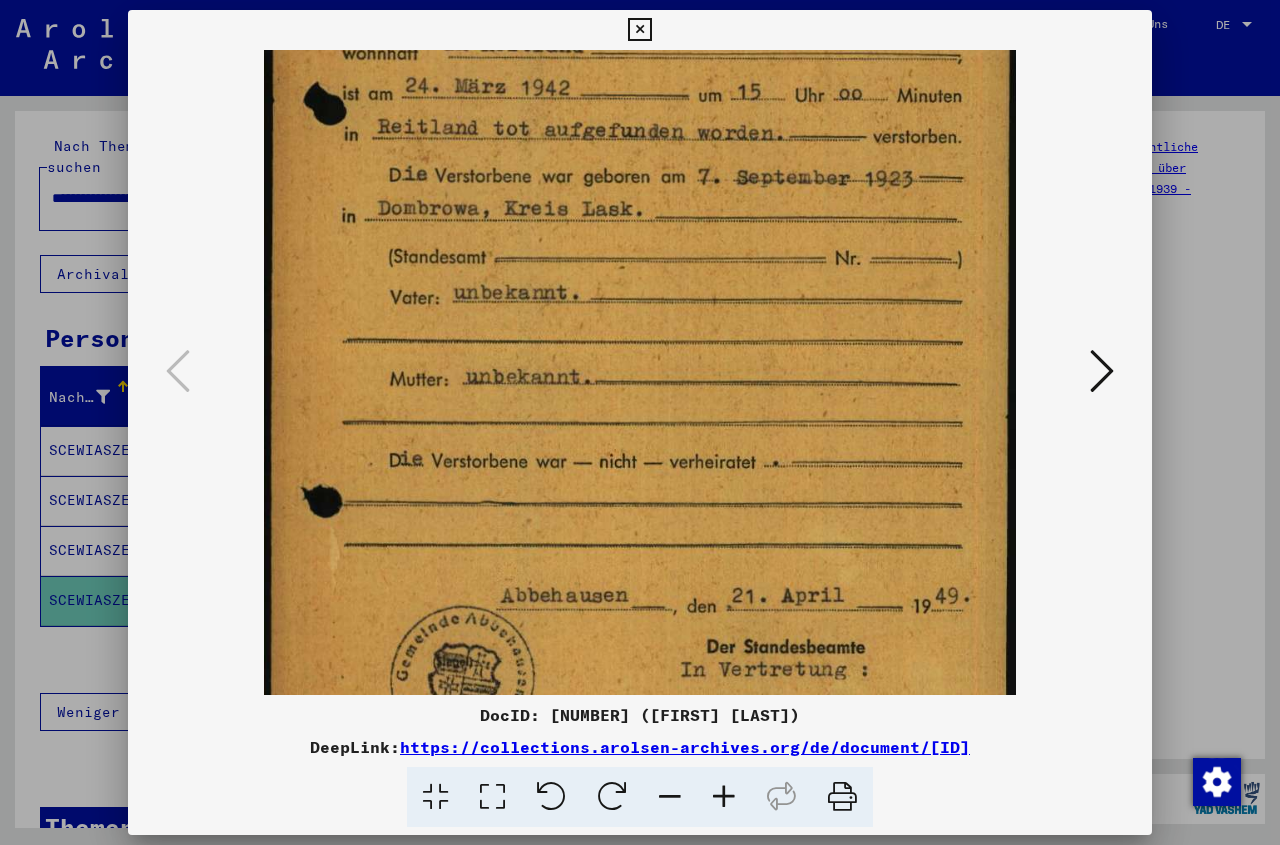 drag, startPoint x: 676, startPoint y: 564, endPoint x: 731, endPoint y: 398, distance: 174.87424 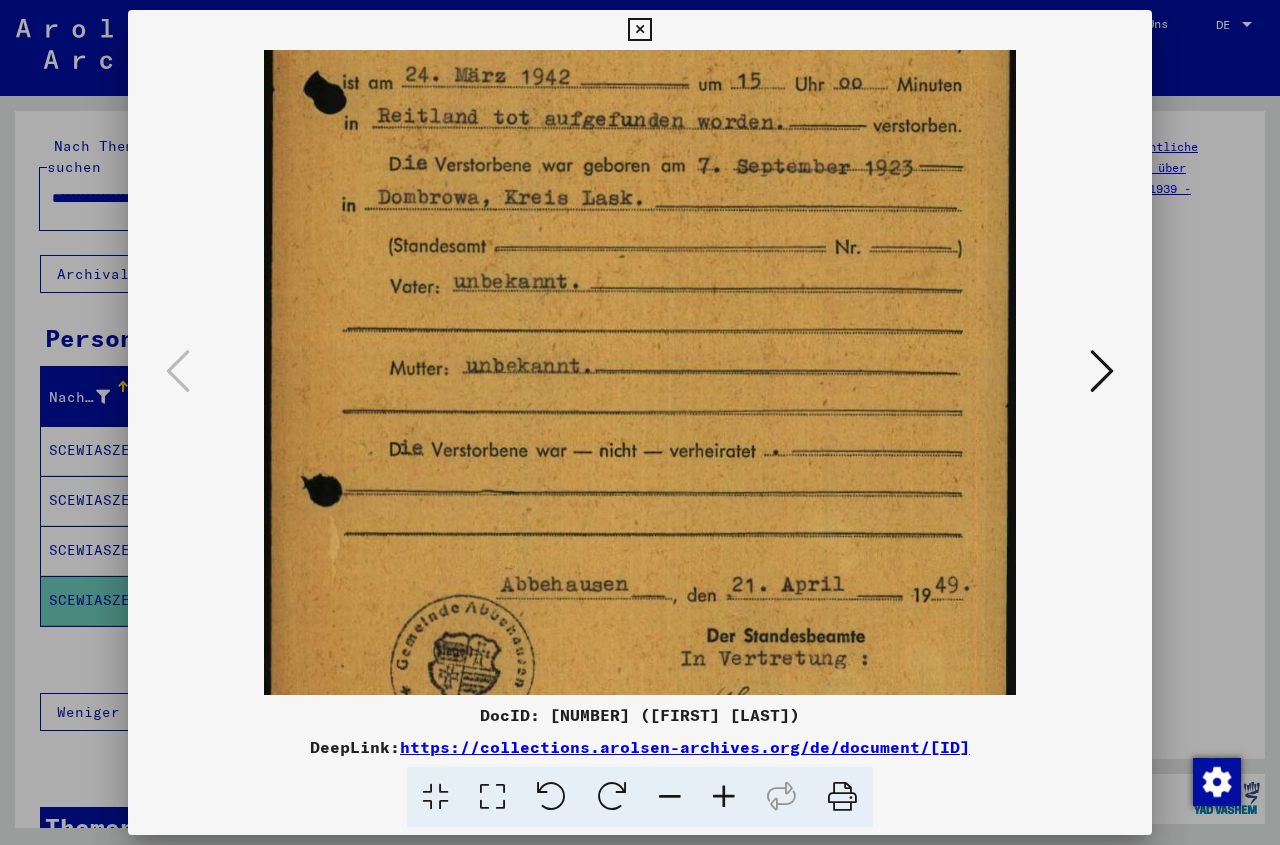 click at bounding box center [639, 30] 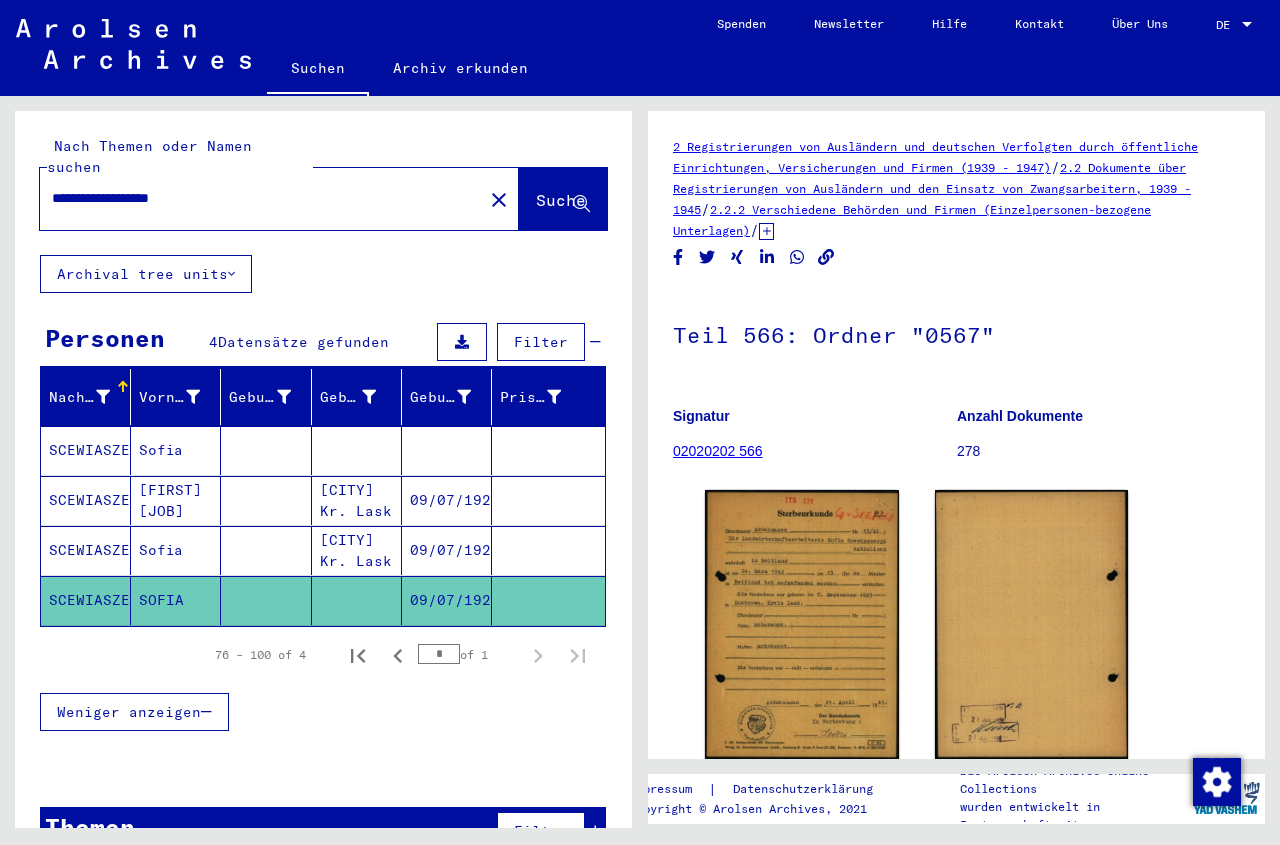 click on "**********" at bounding box center [238, 198] 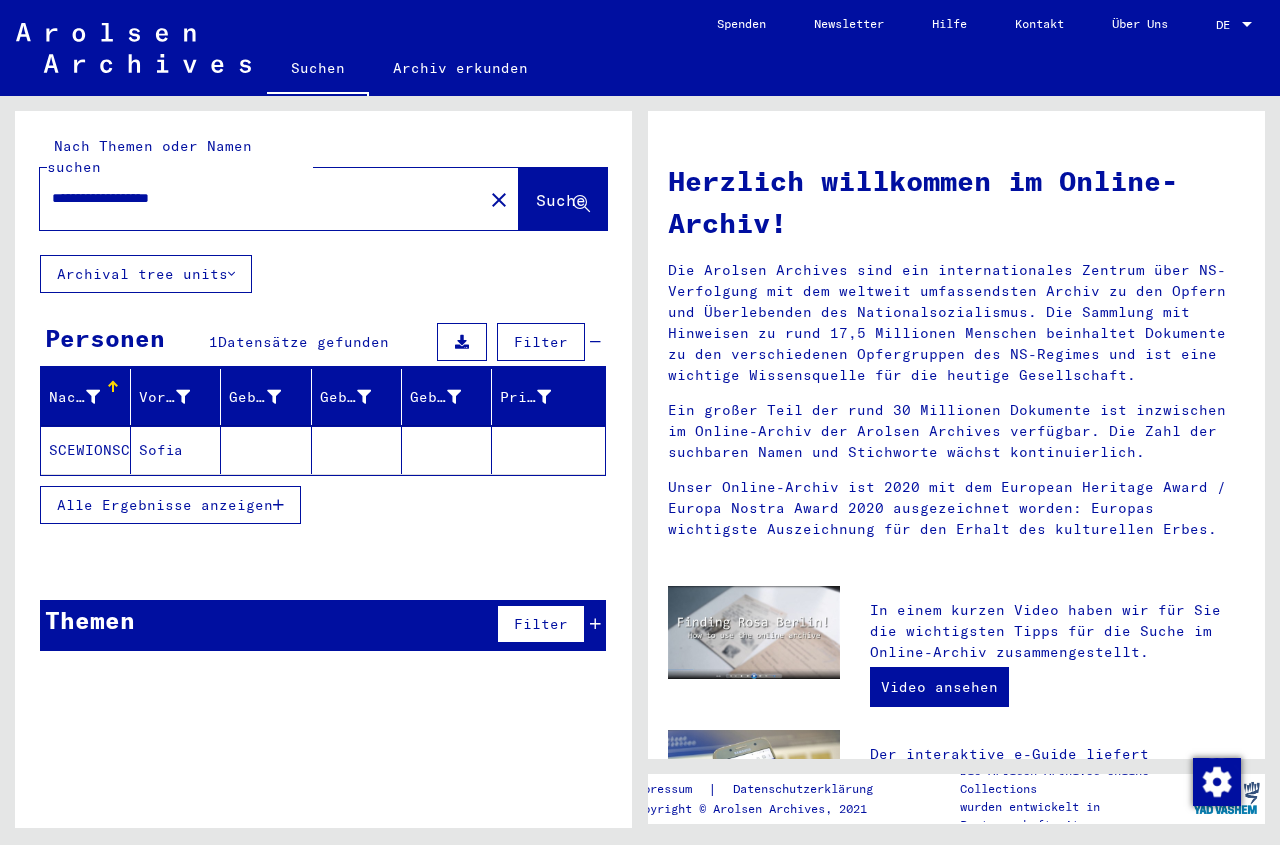 click 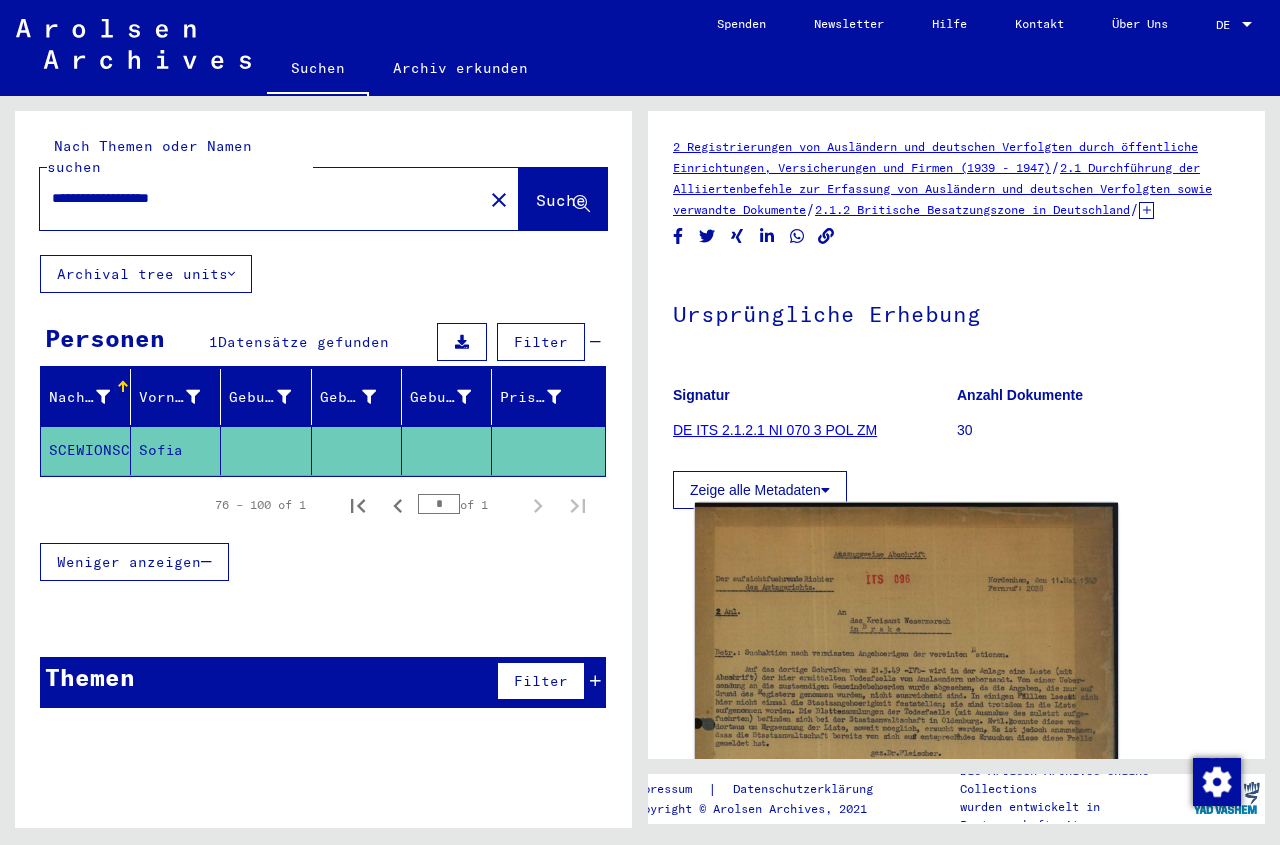 click 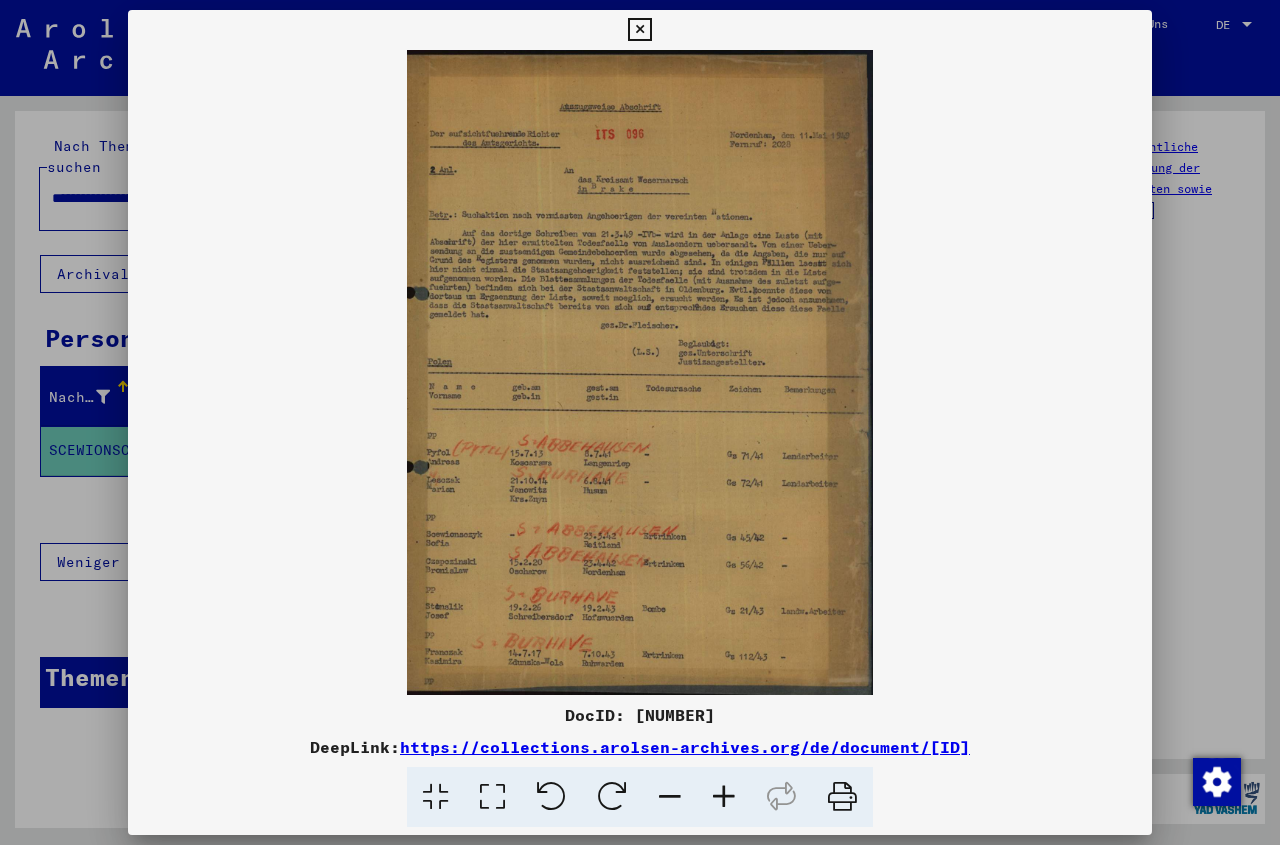 click at bounding box center [724, 797] 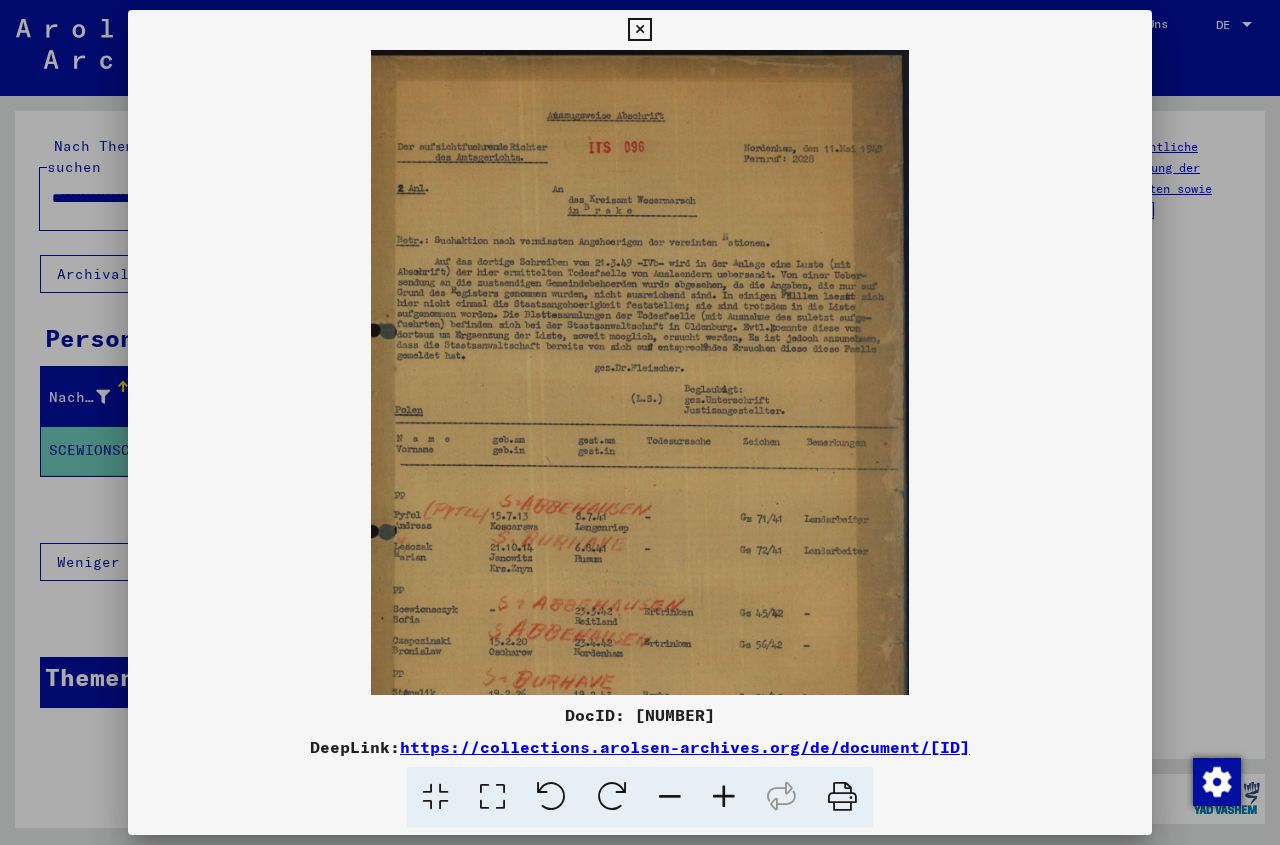 click at bounding box center [724, 797] 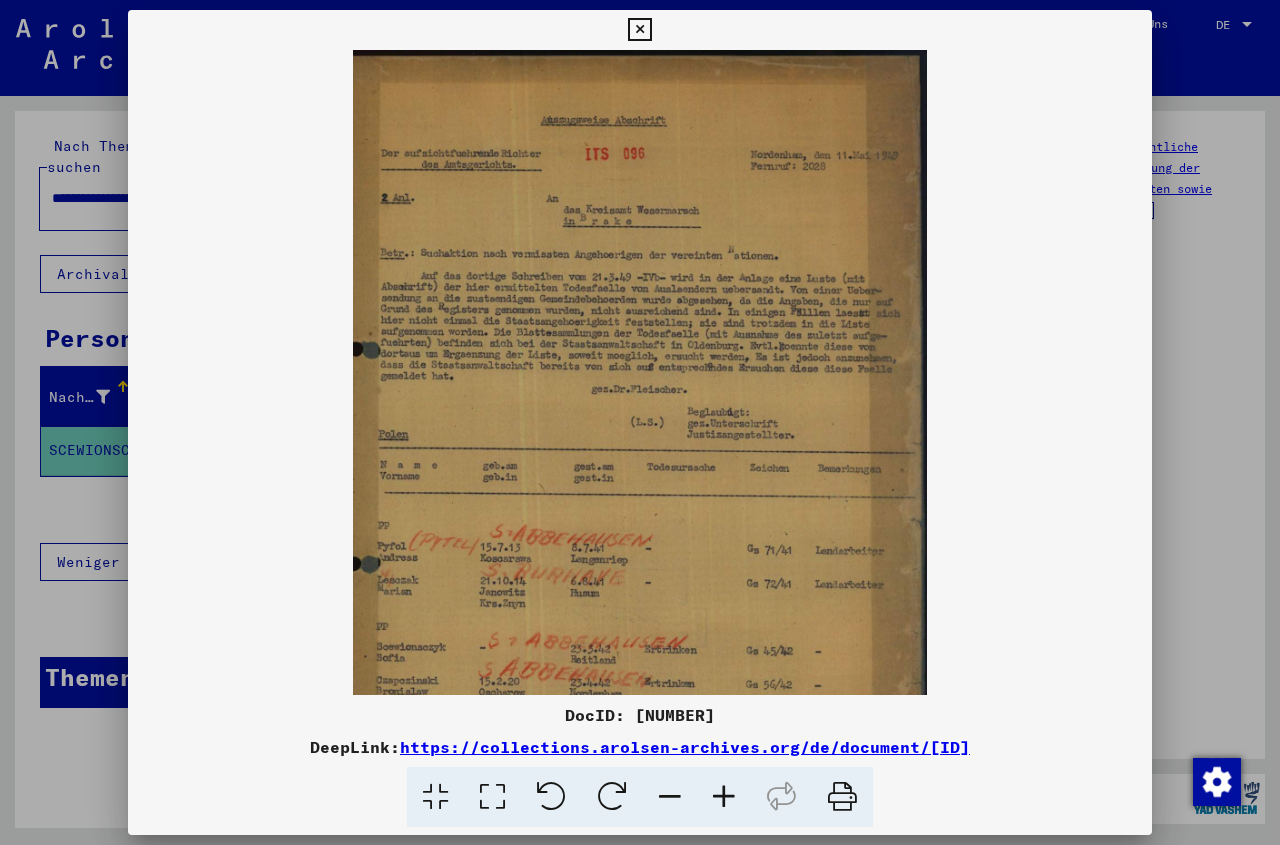 click at bounding box center (724, 797) 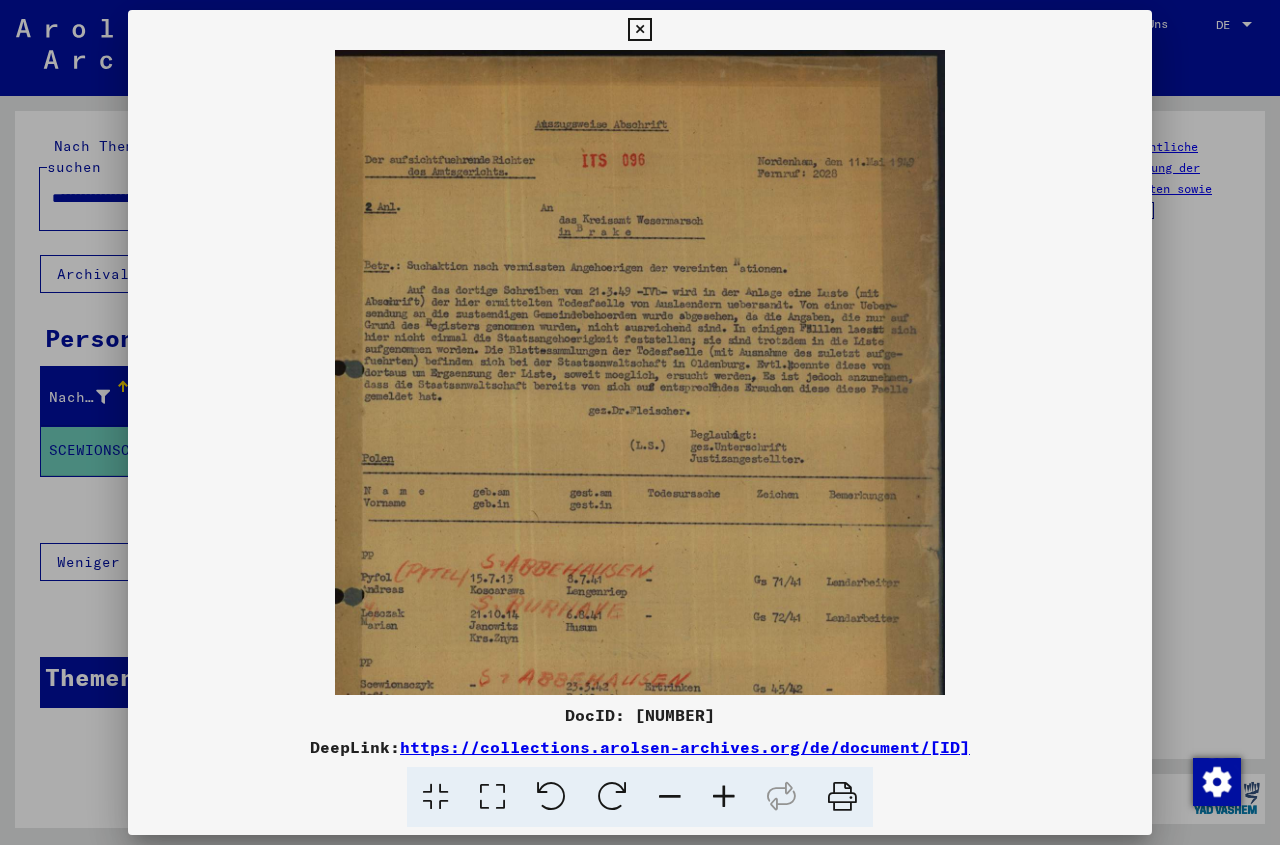 click at bounding box center [724, 797] 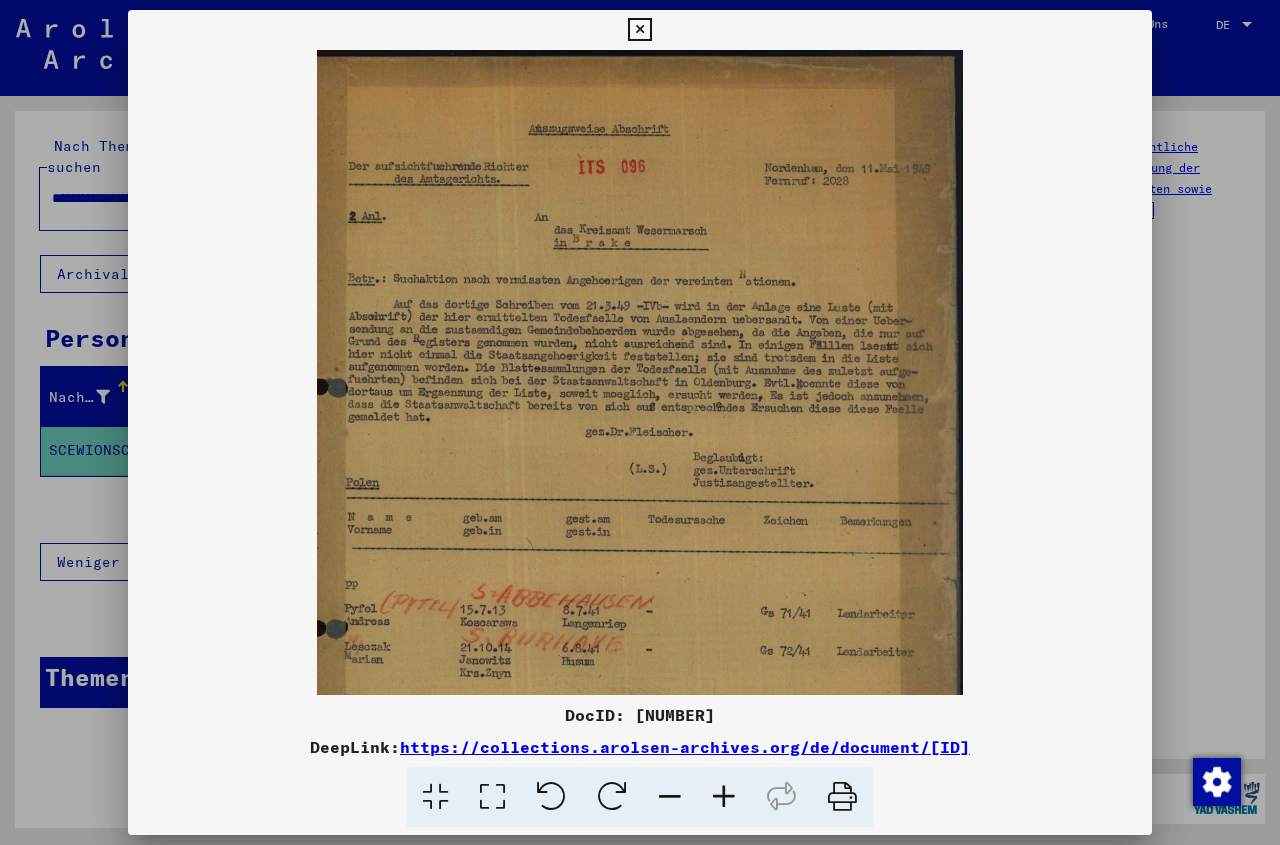 click at bounding box center (724, 797) 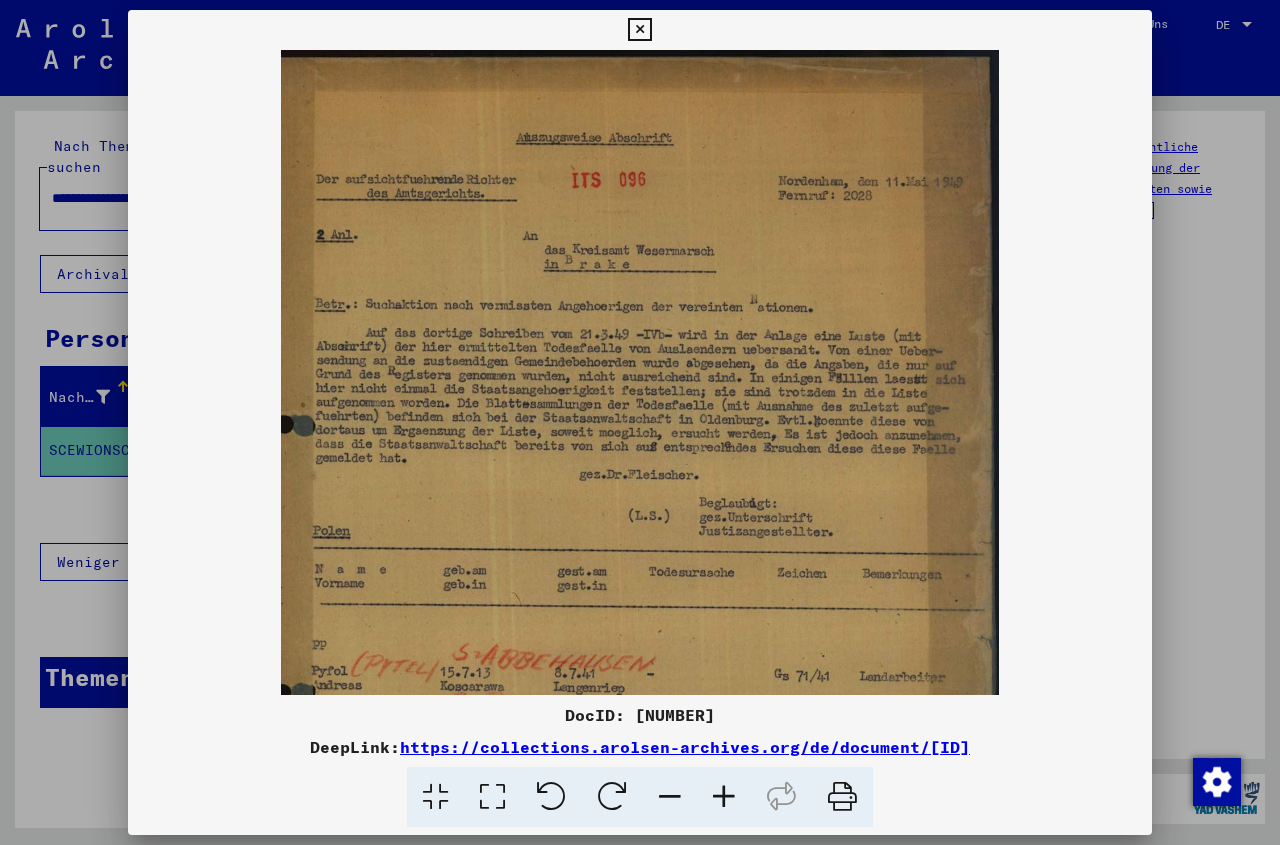 click at bounding box center [724, 797] 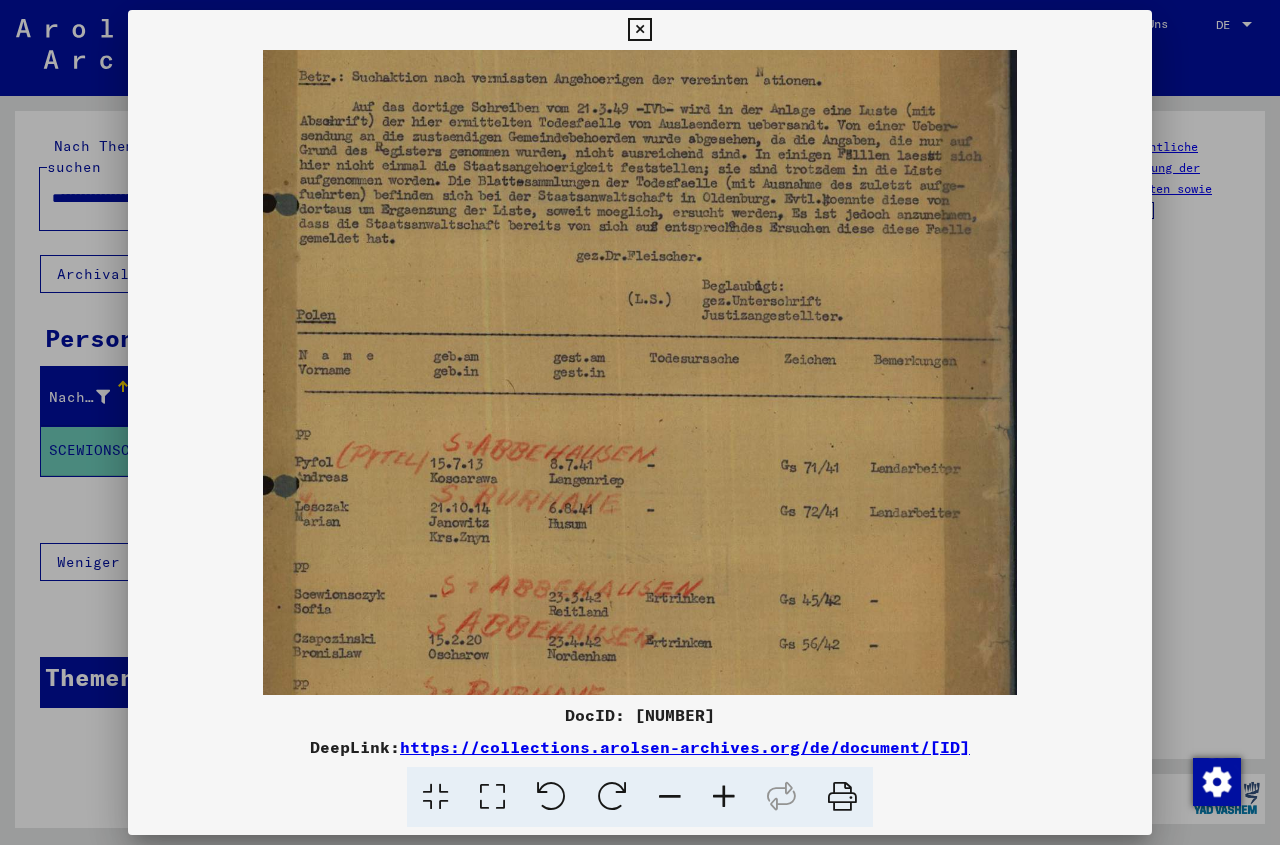scroll, scrollTop: 298, scrollLeft: 0, axis: vertical 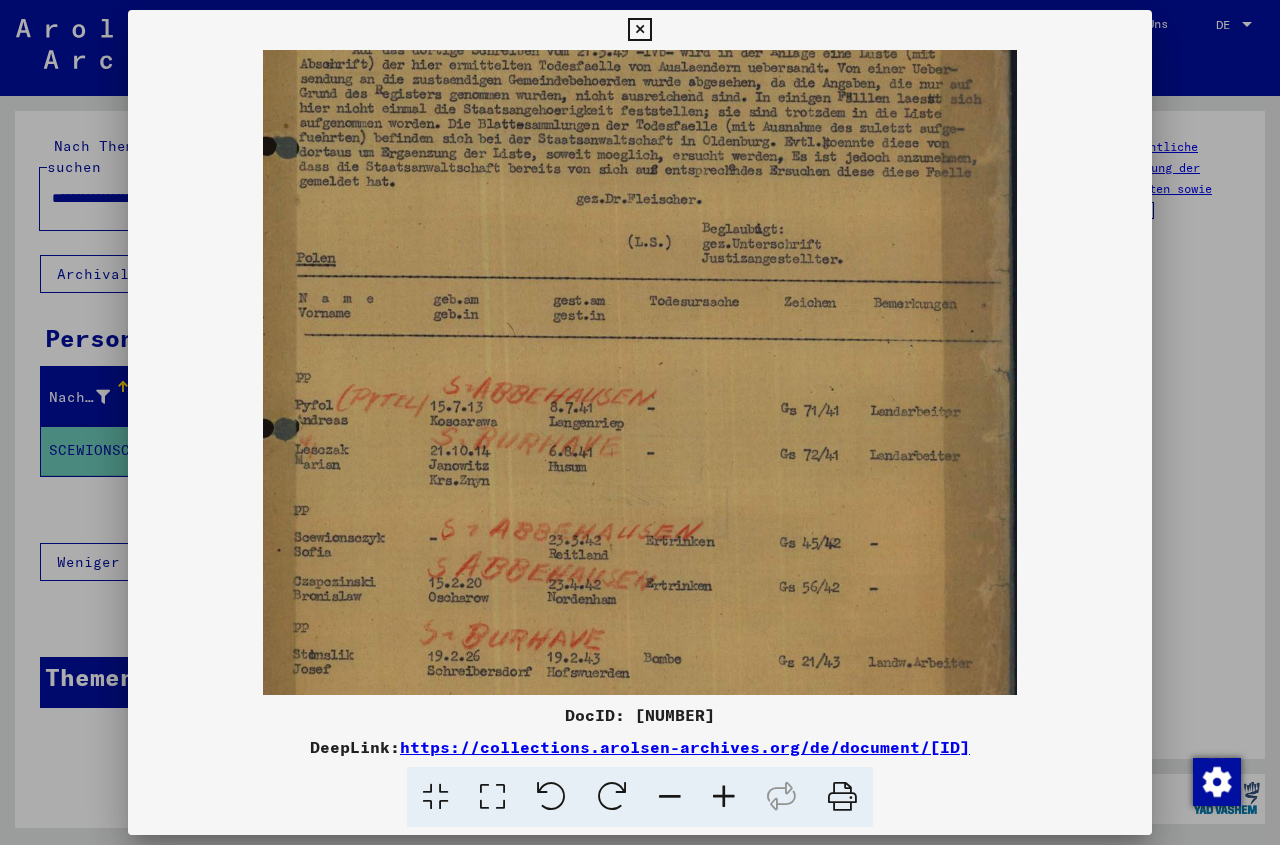 drag, startPoint x: 743, startPoint y: 636, endPoint x: 758, endPoint y: 338, distance: 298.3773 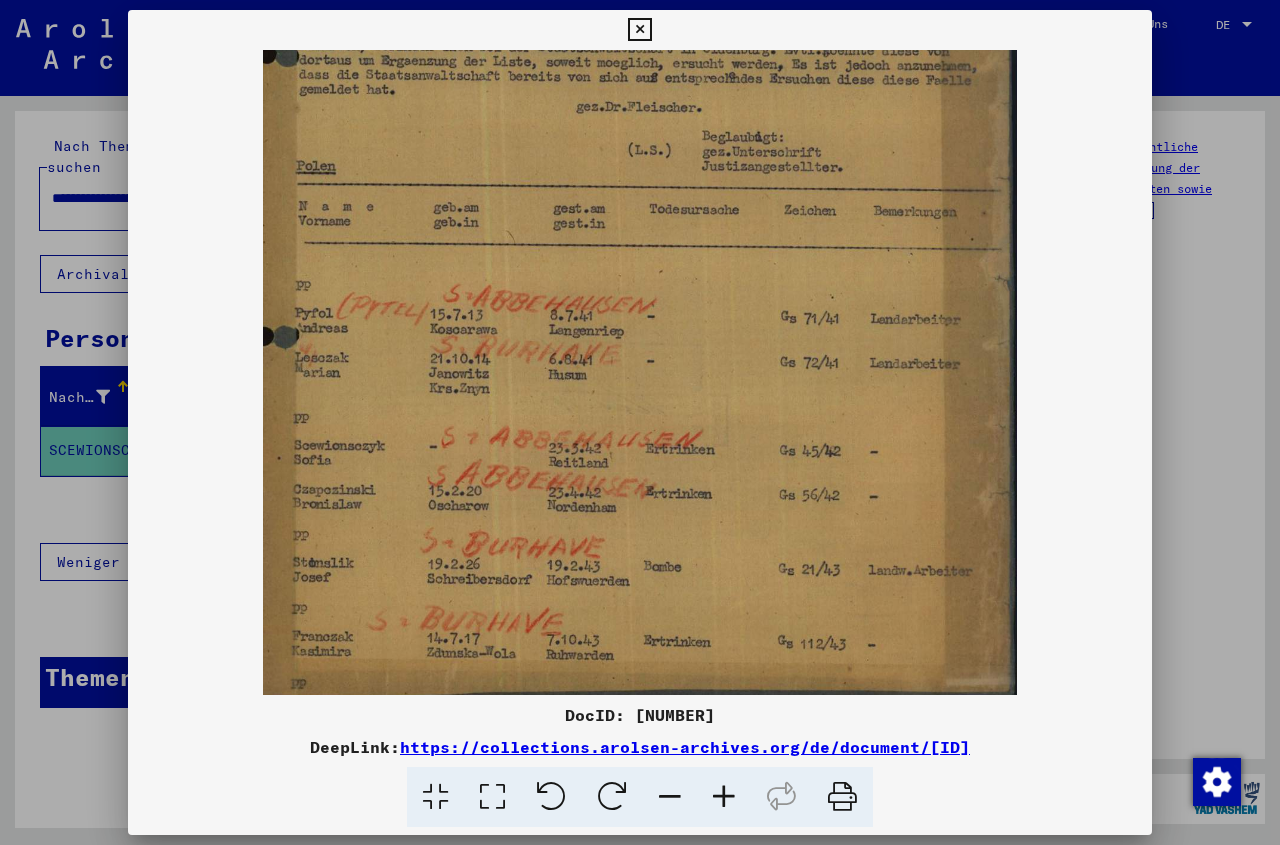 scroll, scrollTop: 392, scrollLeft: 0, axis: vertical 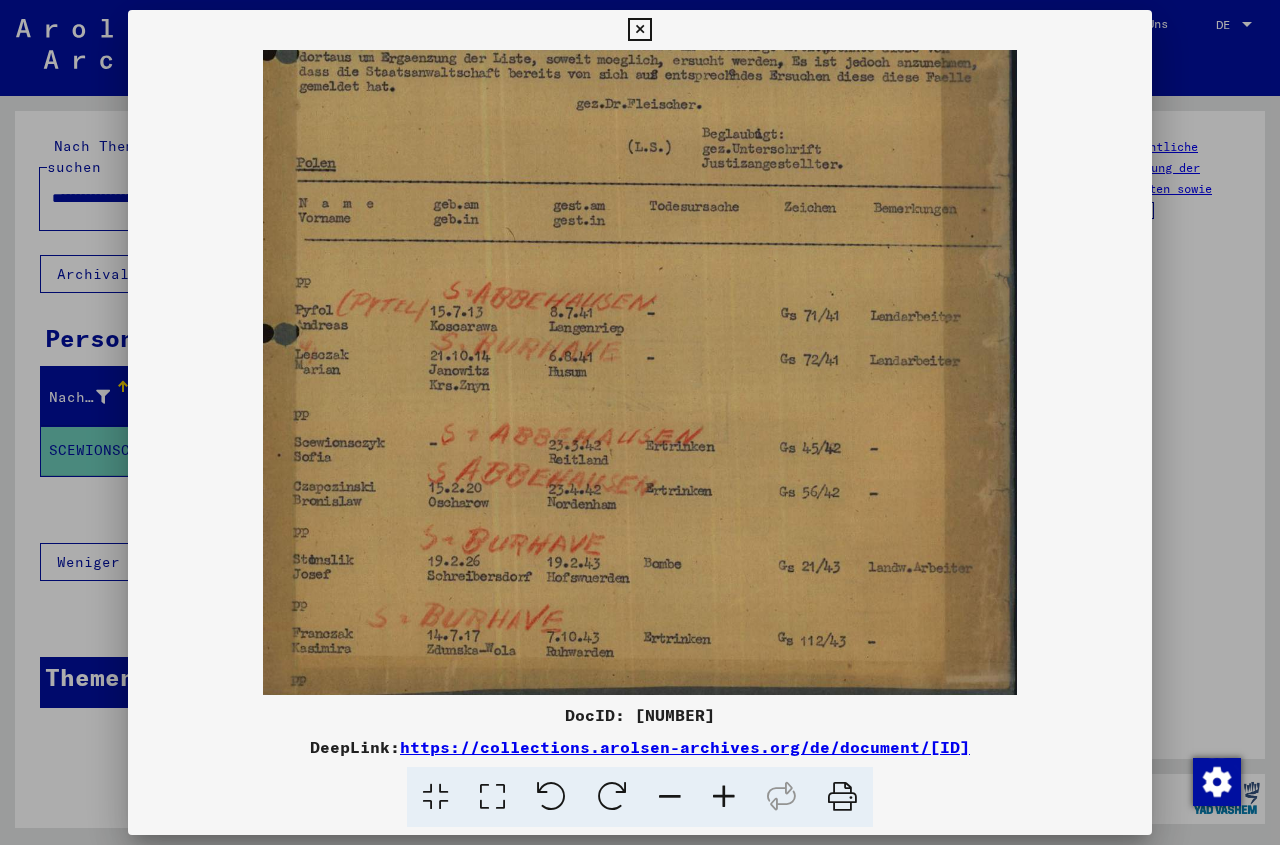 drag, startPoint x: 663, startPoint y: 565, endPoint x: 691, endPoint y: 471, distance: 98.0816 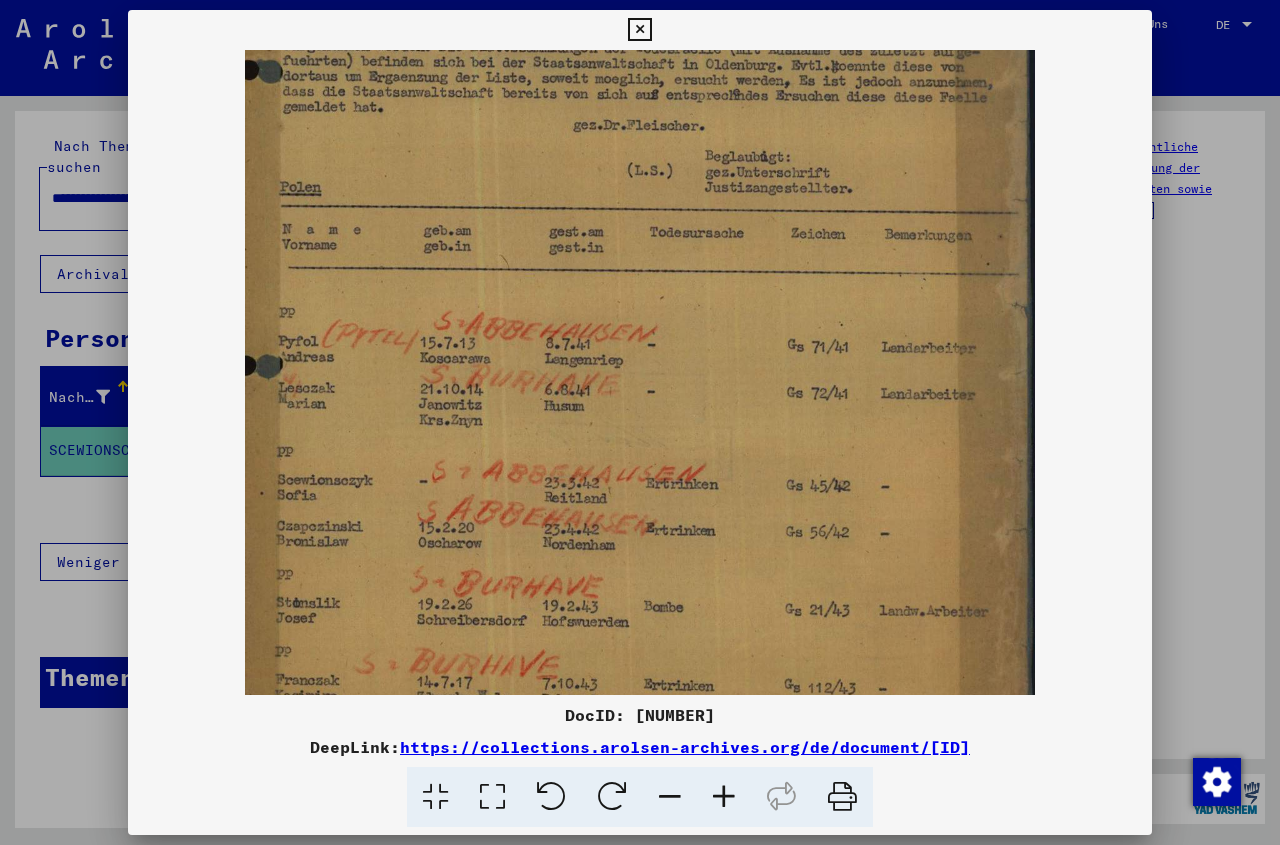 click at bounding box center (724, 797) 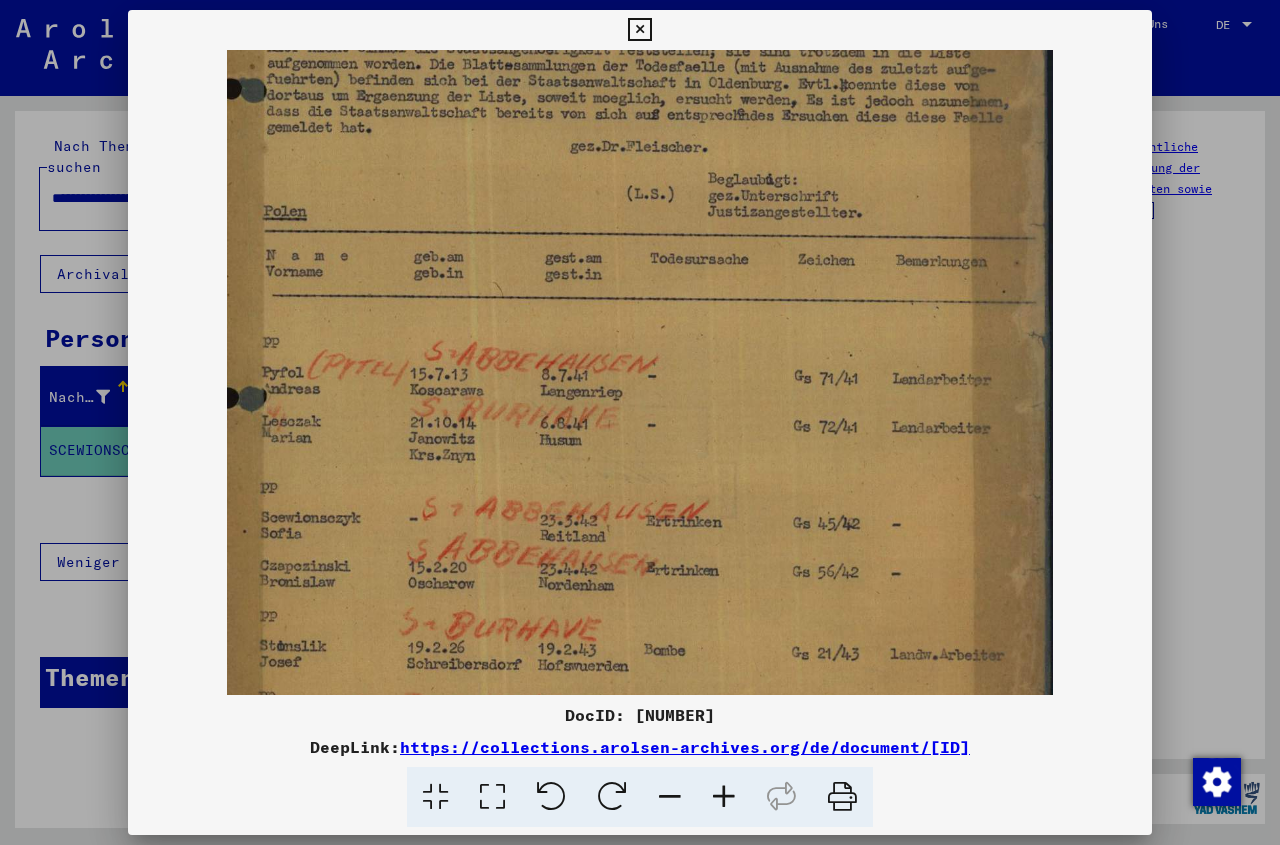 click at bounding box center (724, 797) 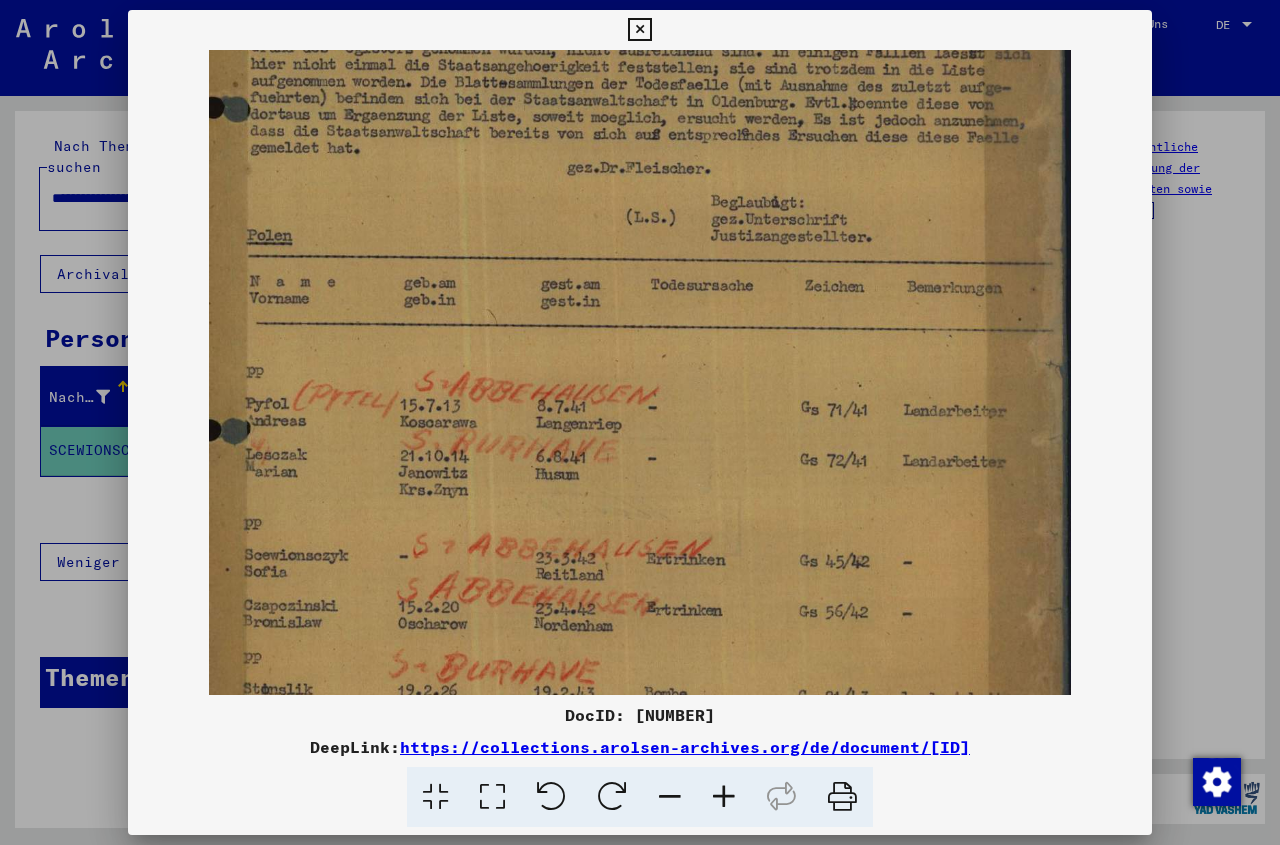 click at bounding box center (724, 797) 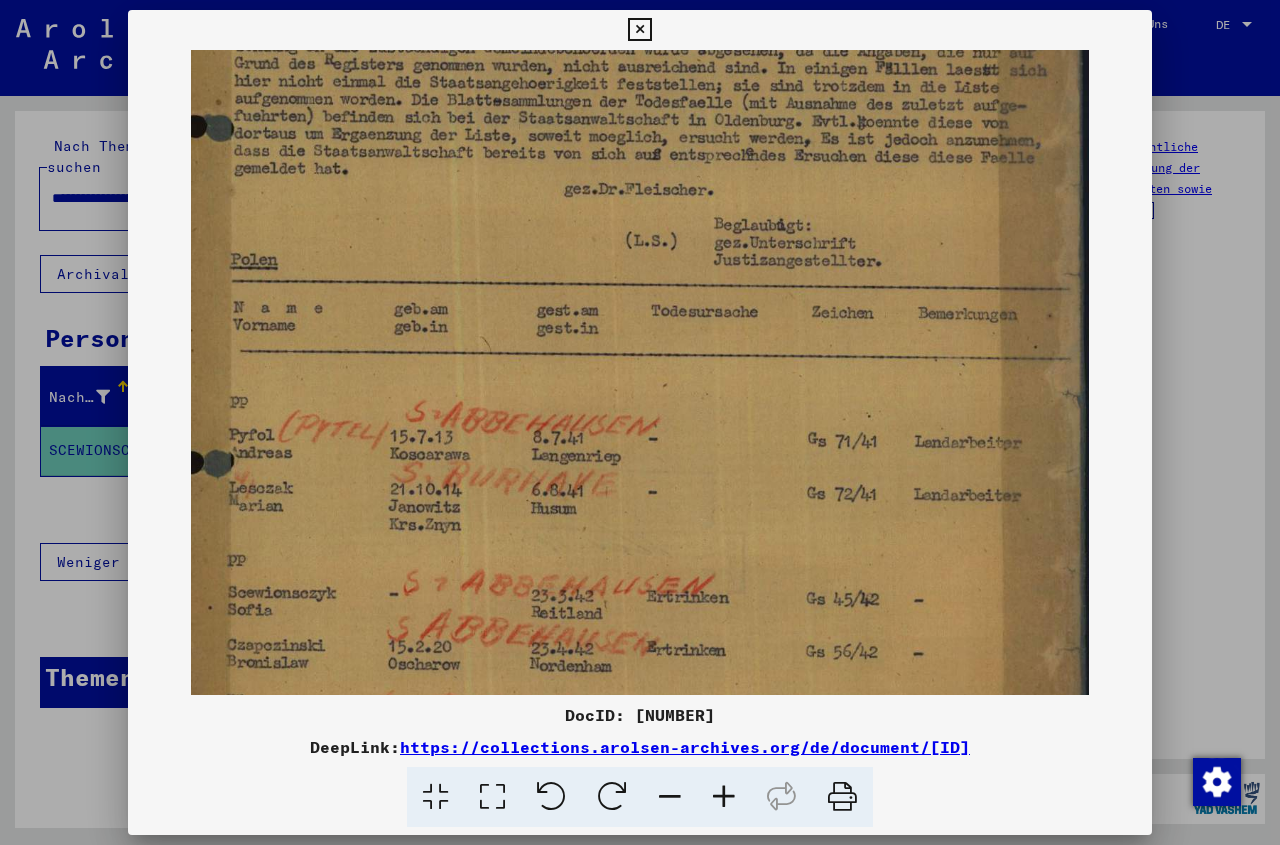 click at bounding box center [639, 30] 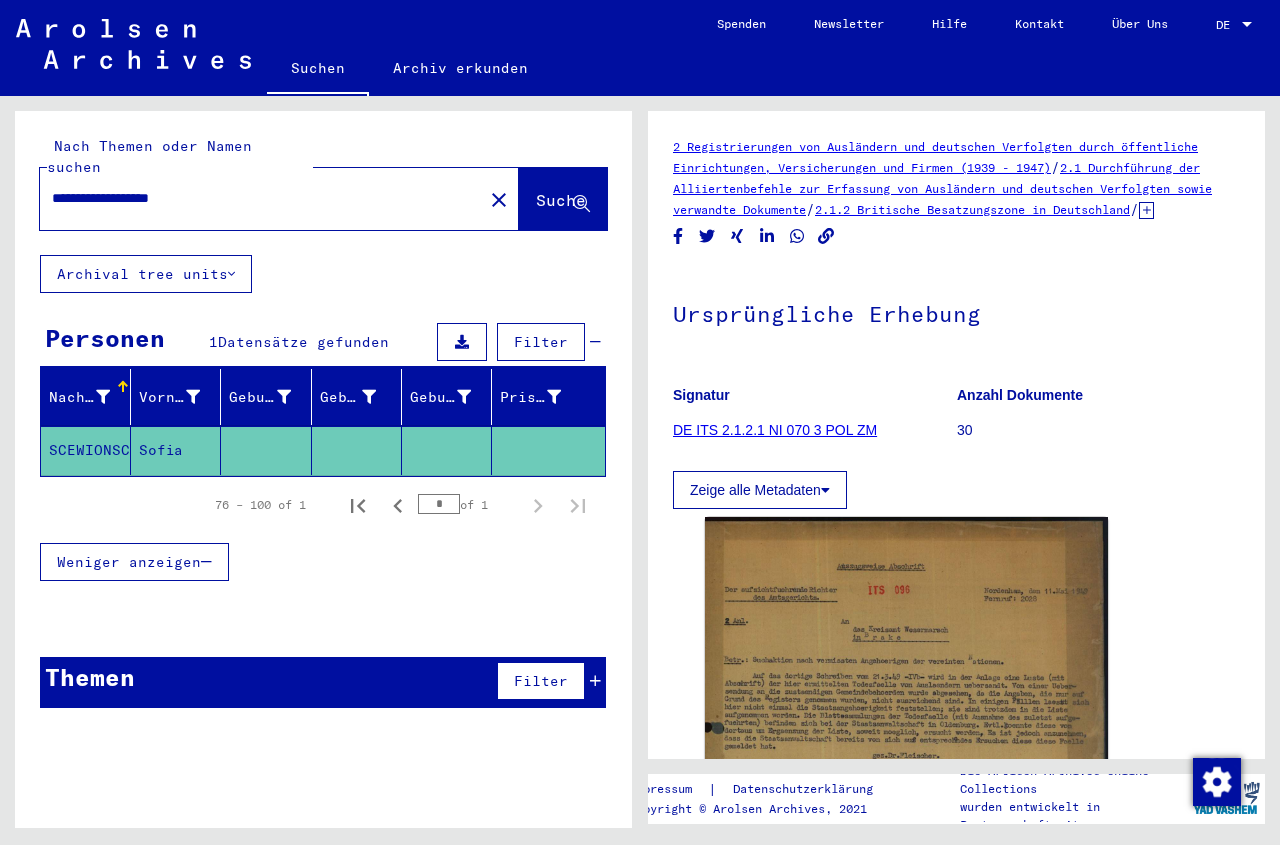 click on "**********" at bounding box center (247, 198) 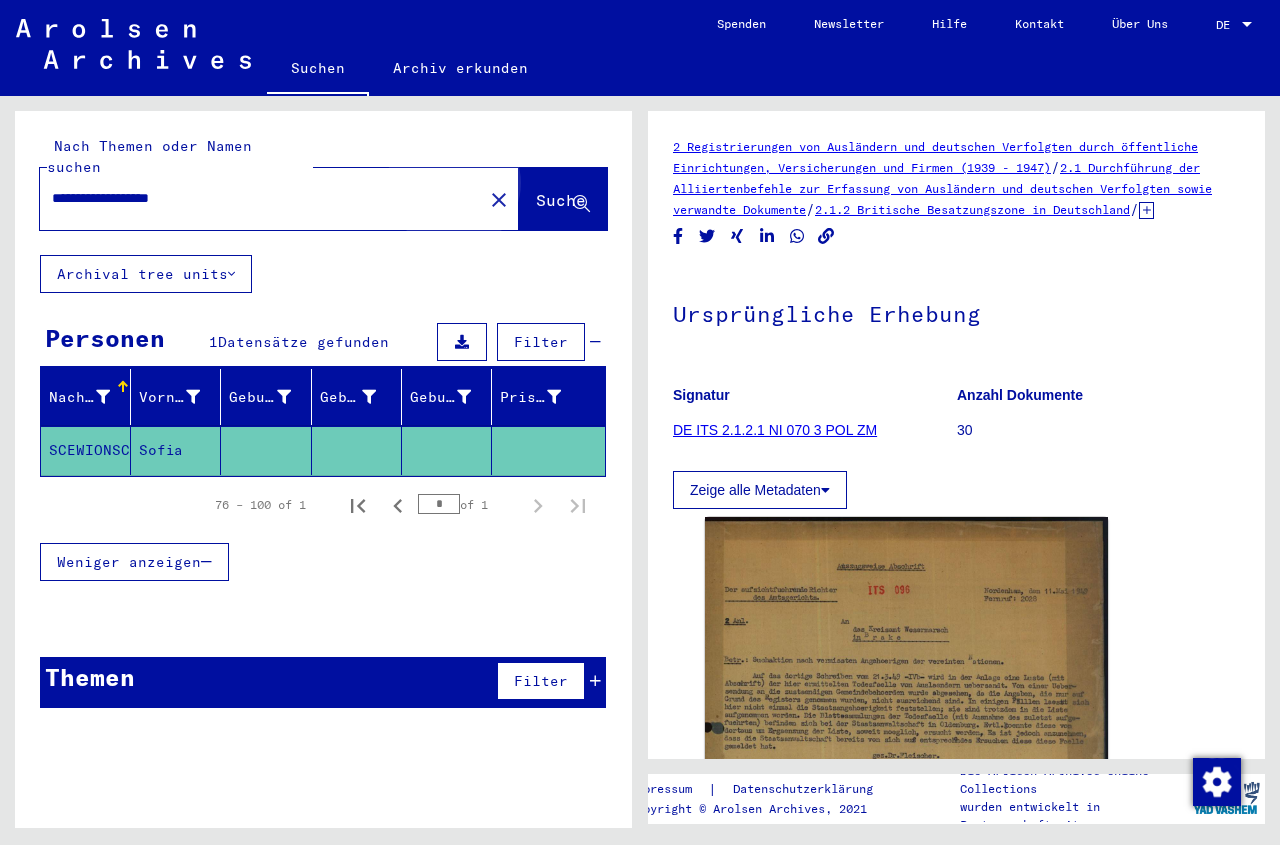 click on "Suche" 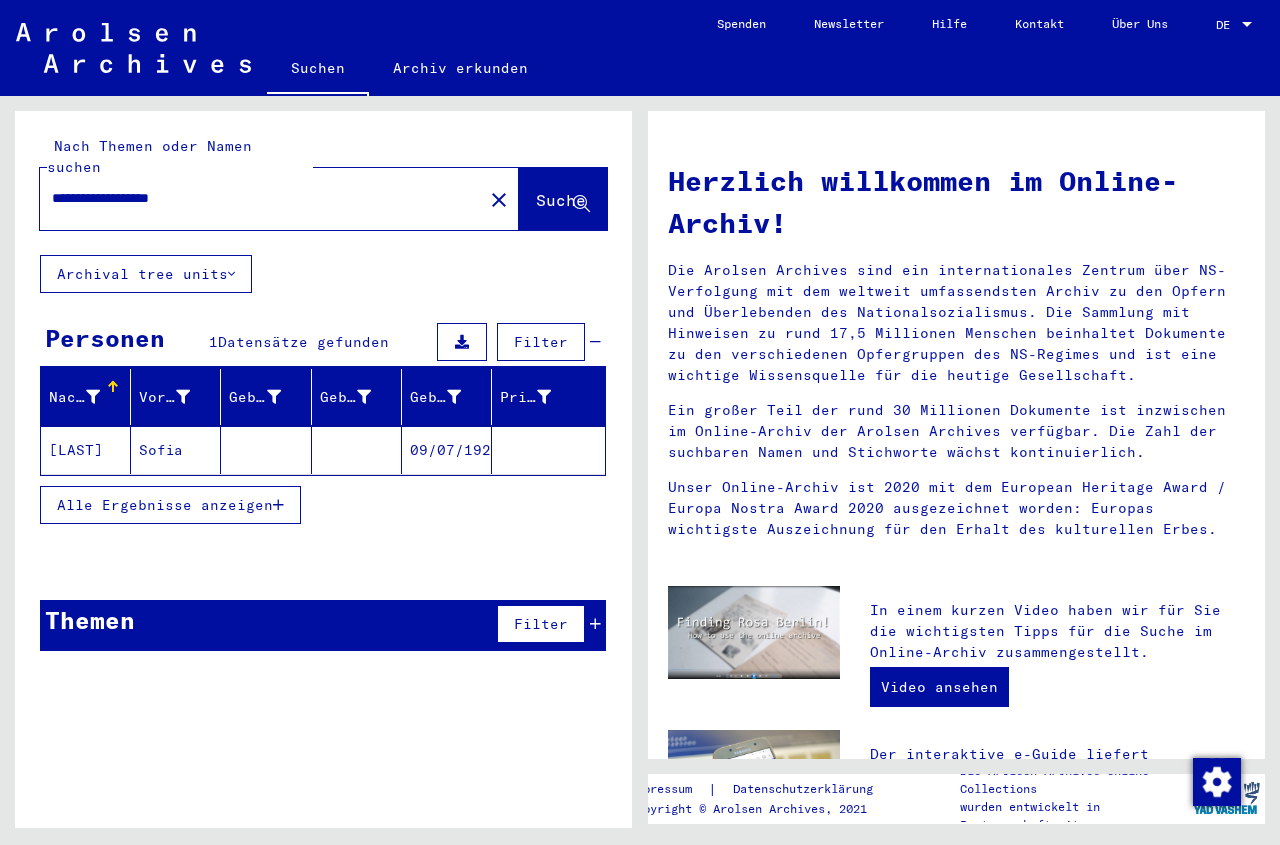 click 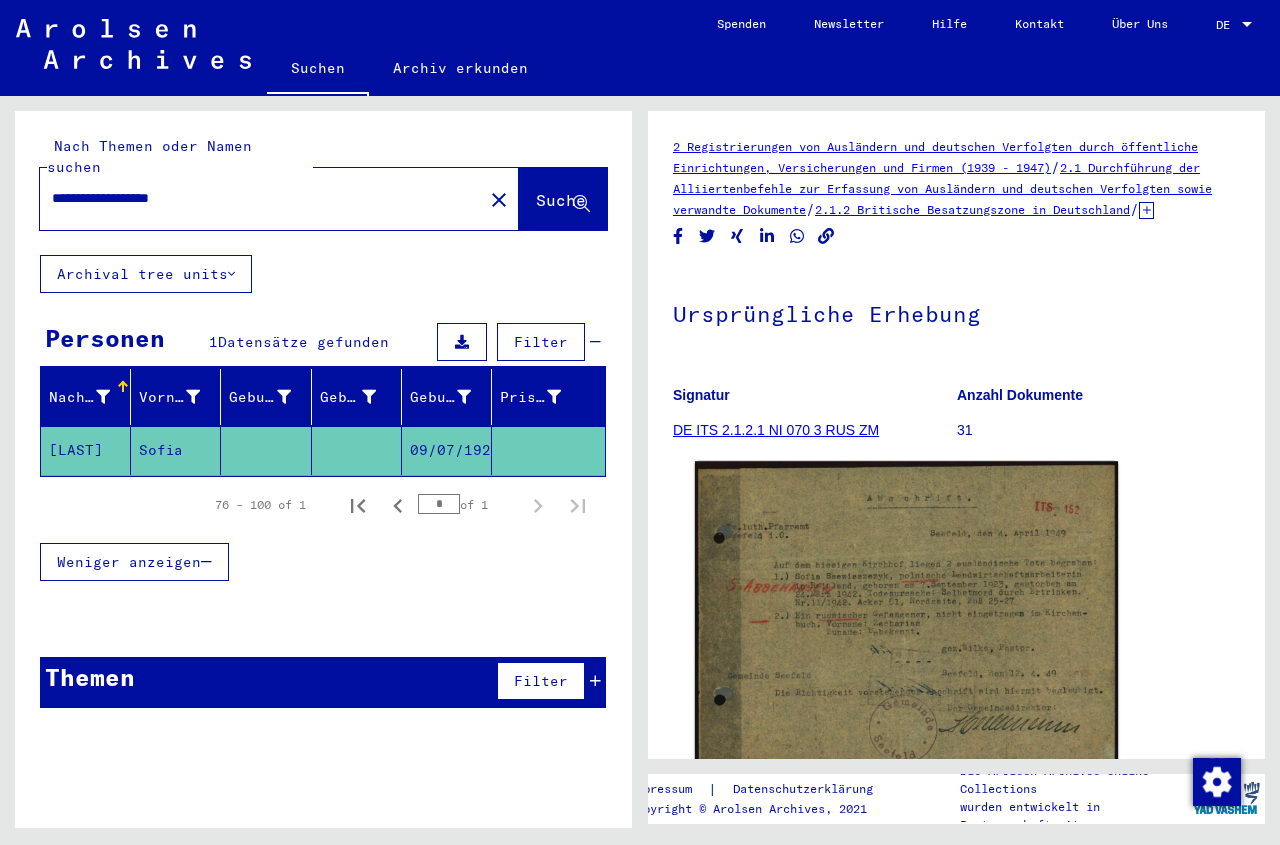 click 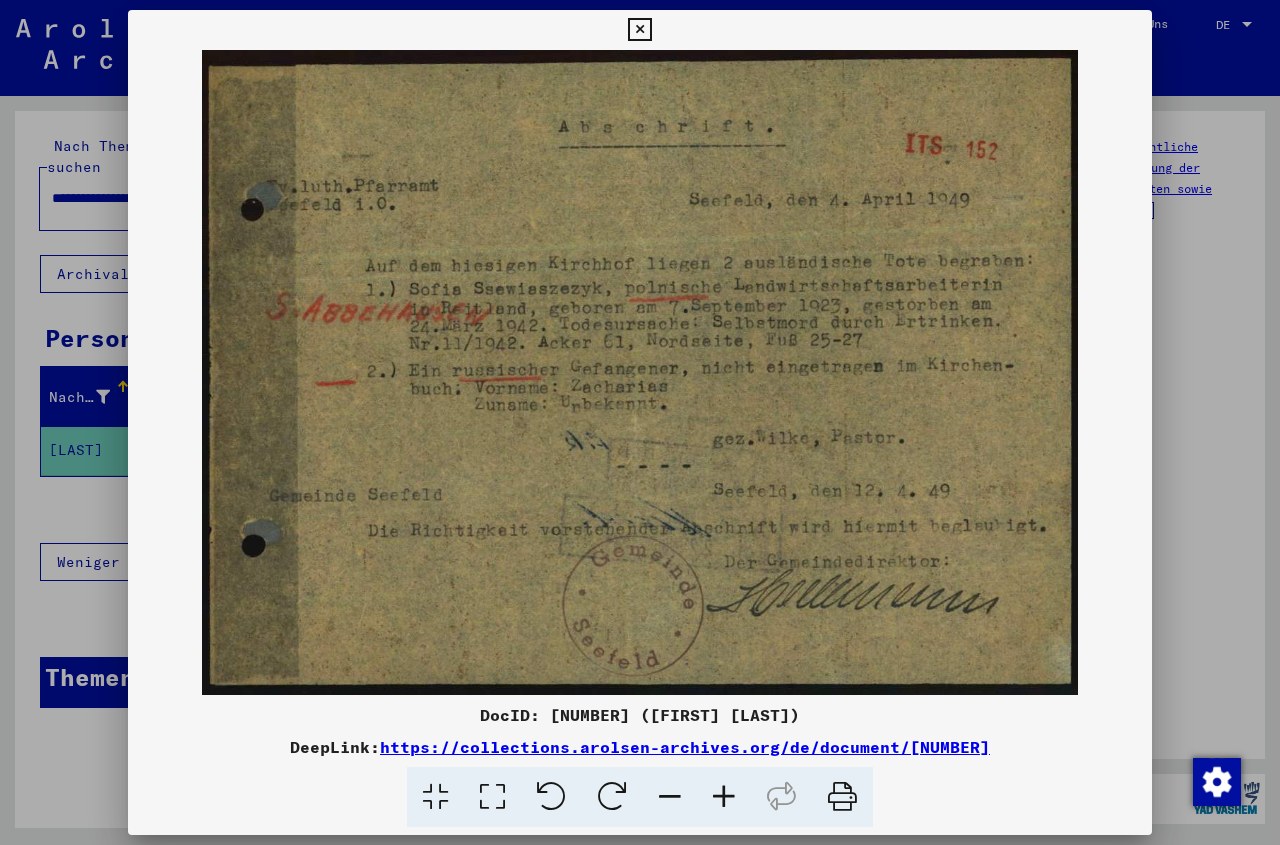 click at bounding box center [724, 797] 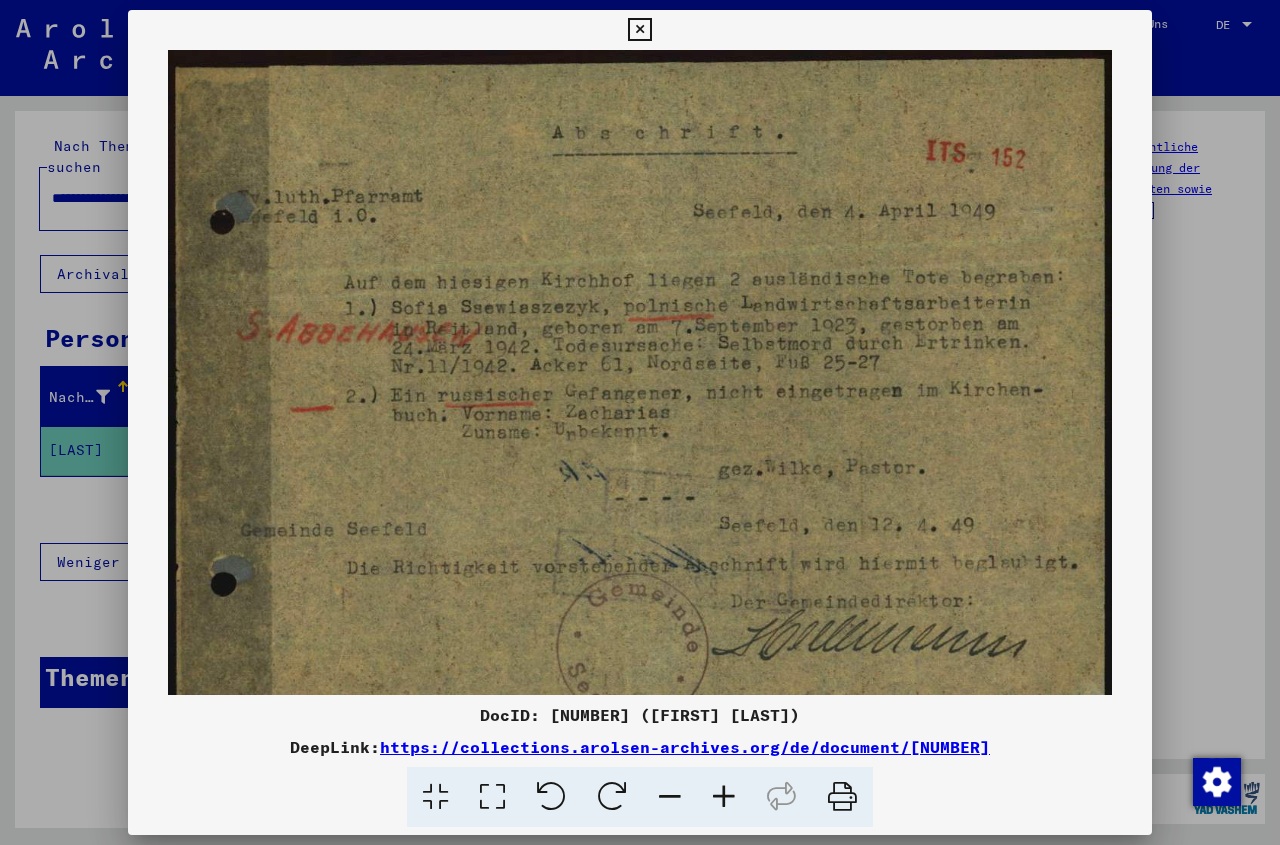 click at bounding box center [724, 797] 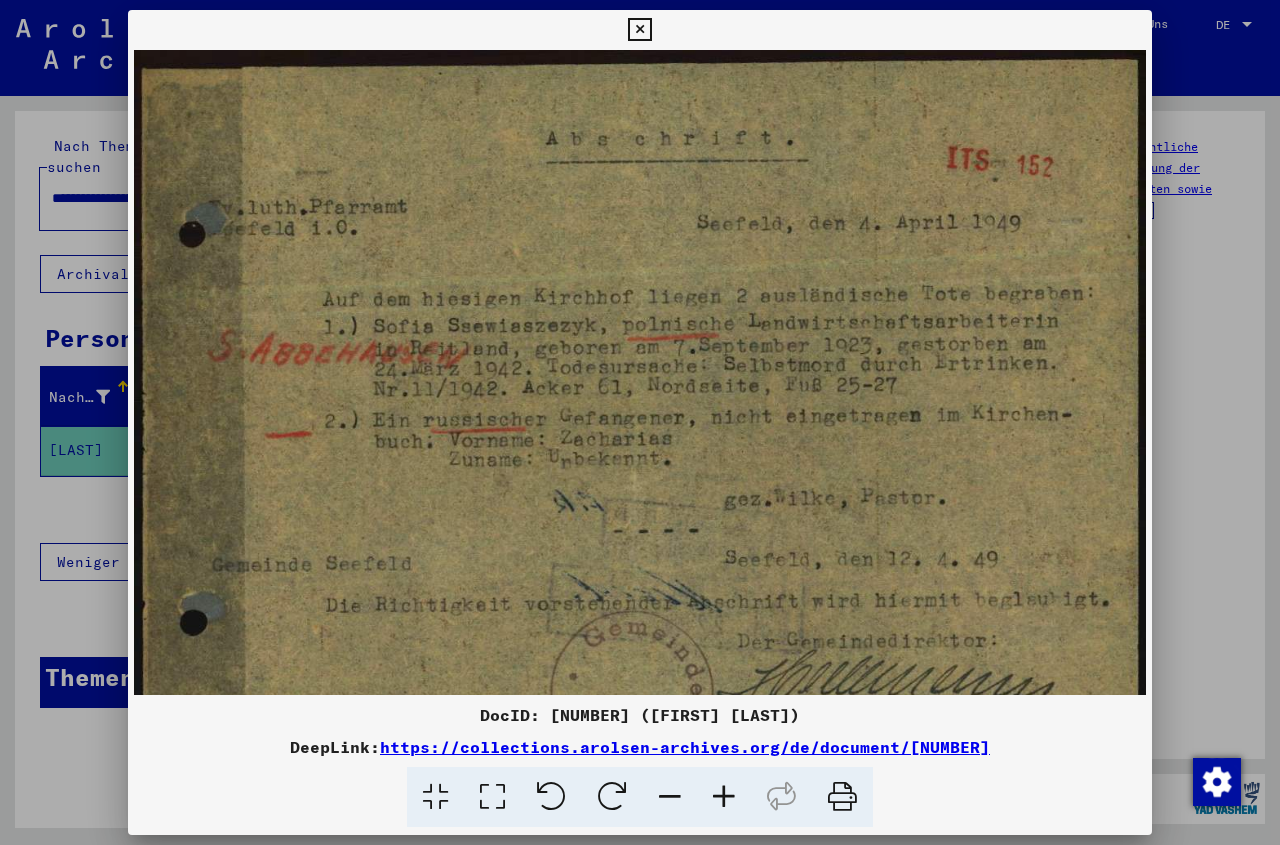 click at bounding box center (724, 797) 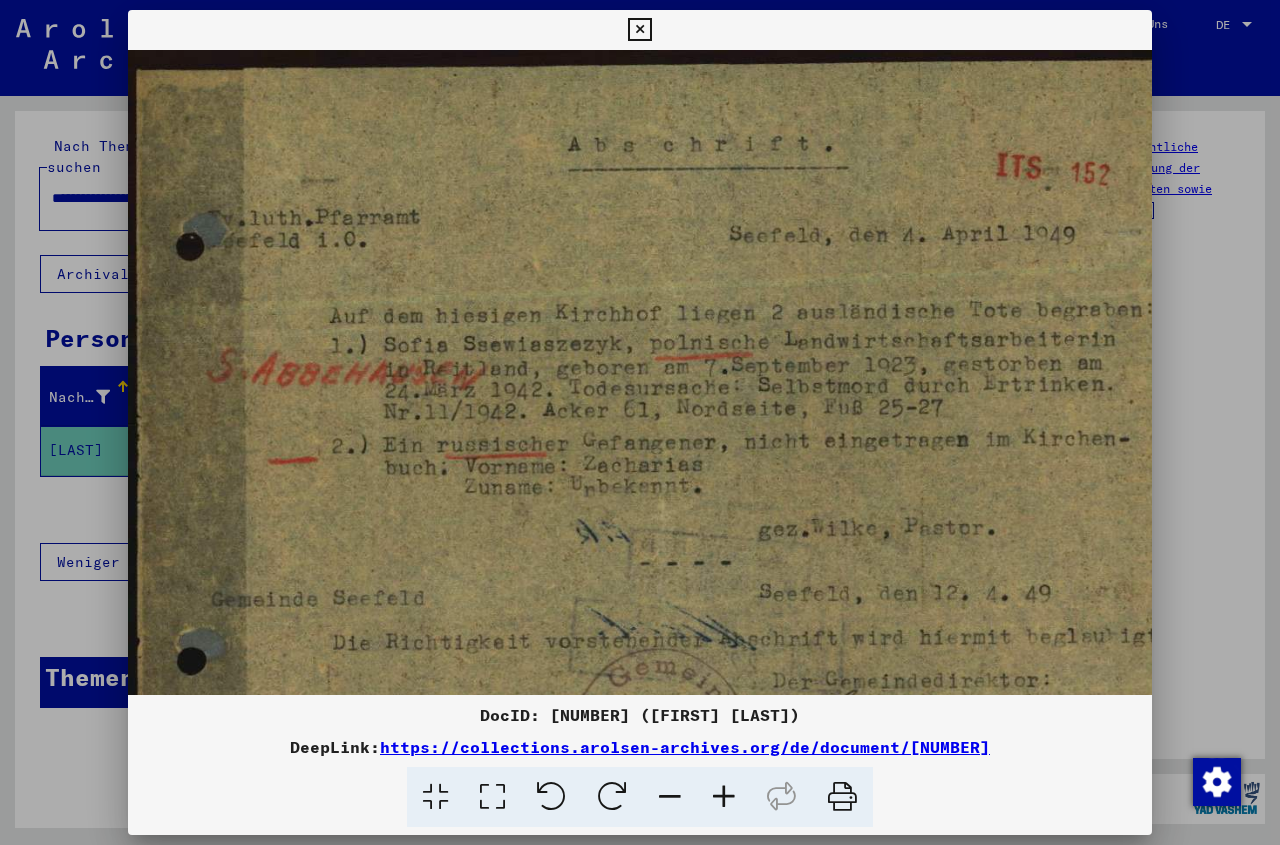 click at bounding box center [724, 797] 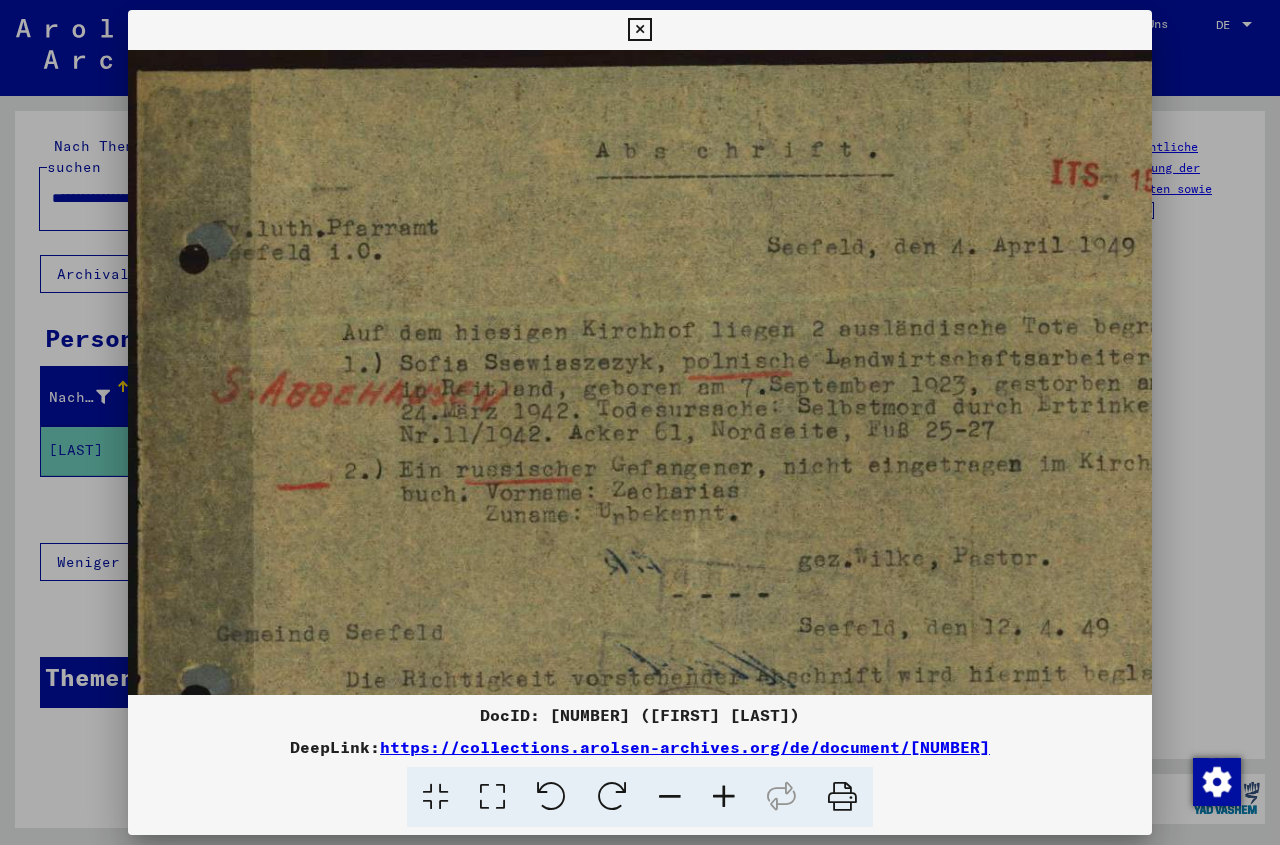 click at bounding box center (724, 797) 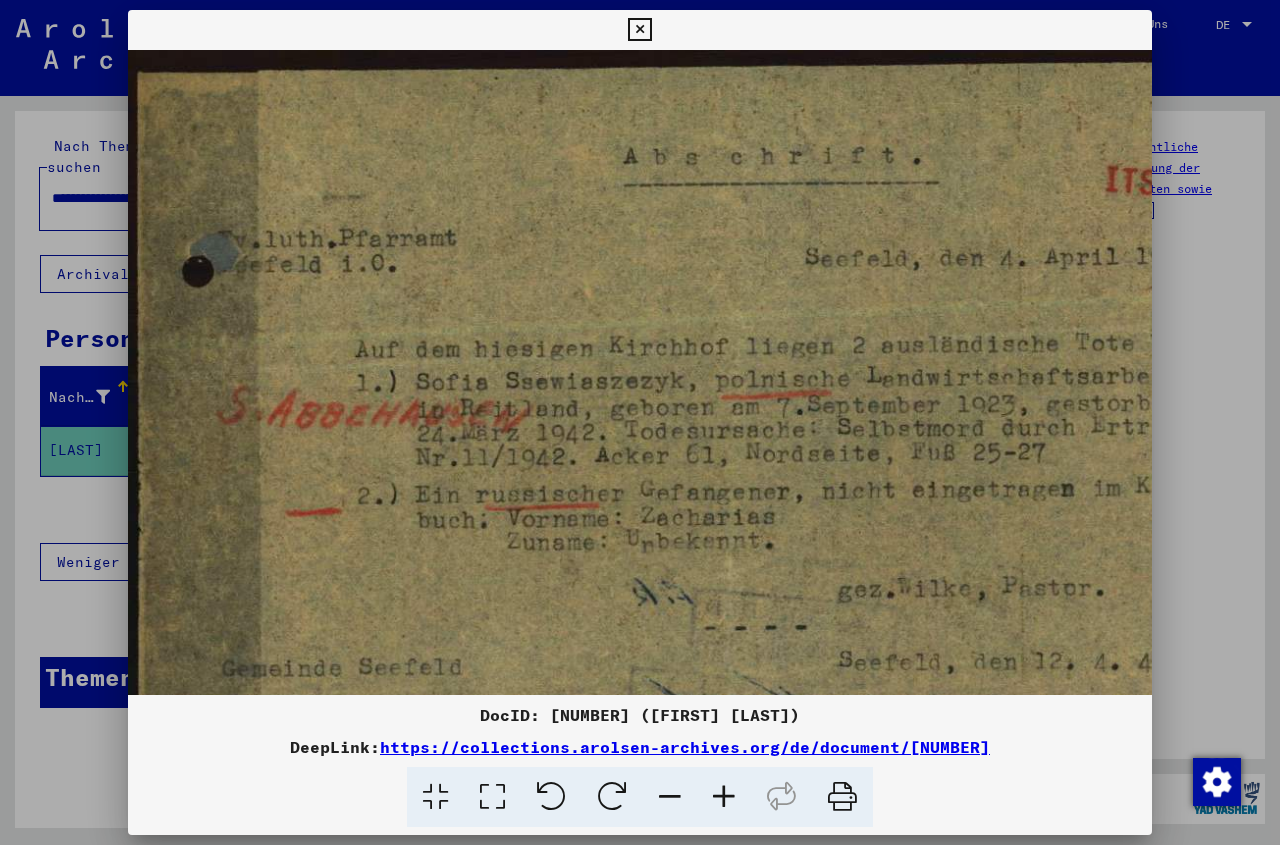 click at bounding box center [724, 797] 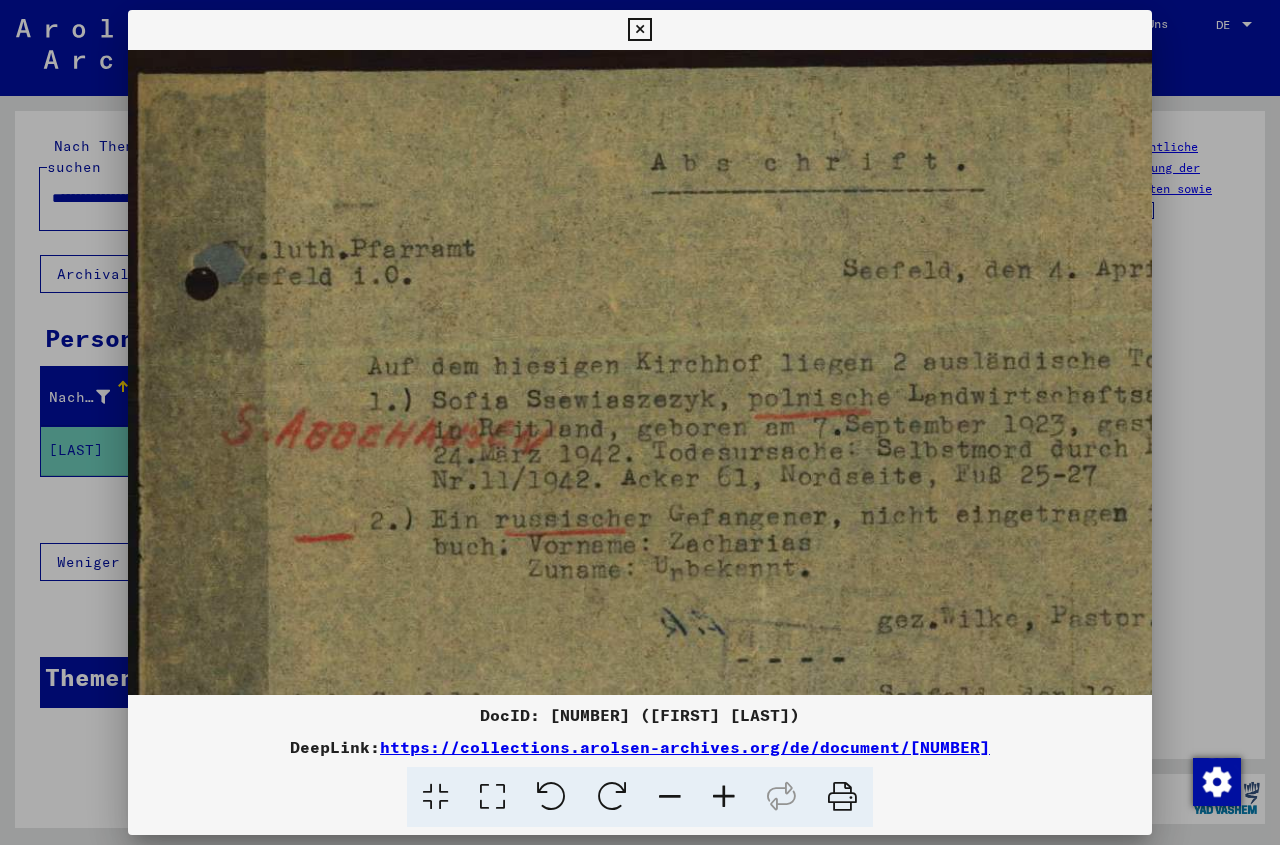 click at bounding box center (724, 797) 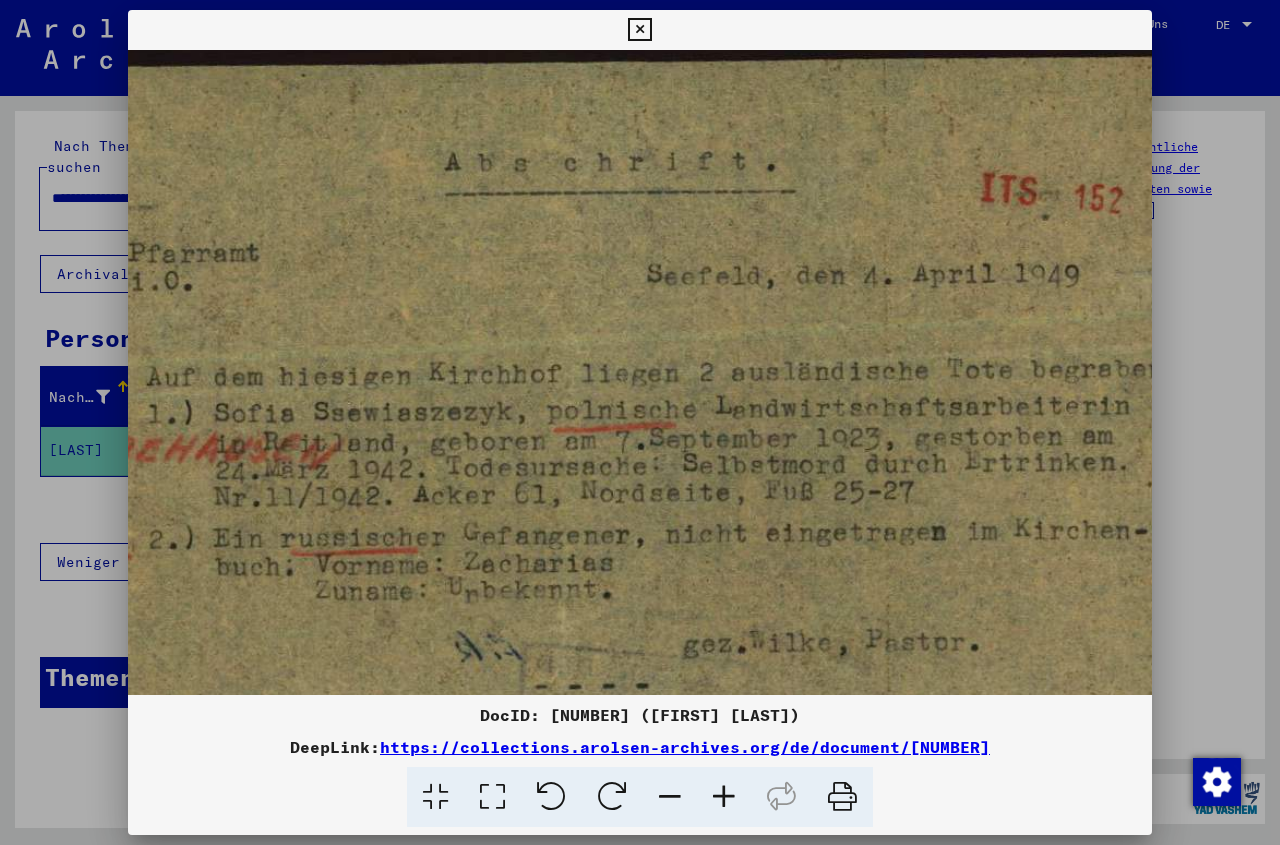 scroll, scrollTop: 7, scrollLeft: 237, axis: both 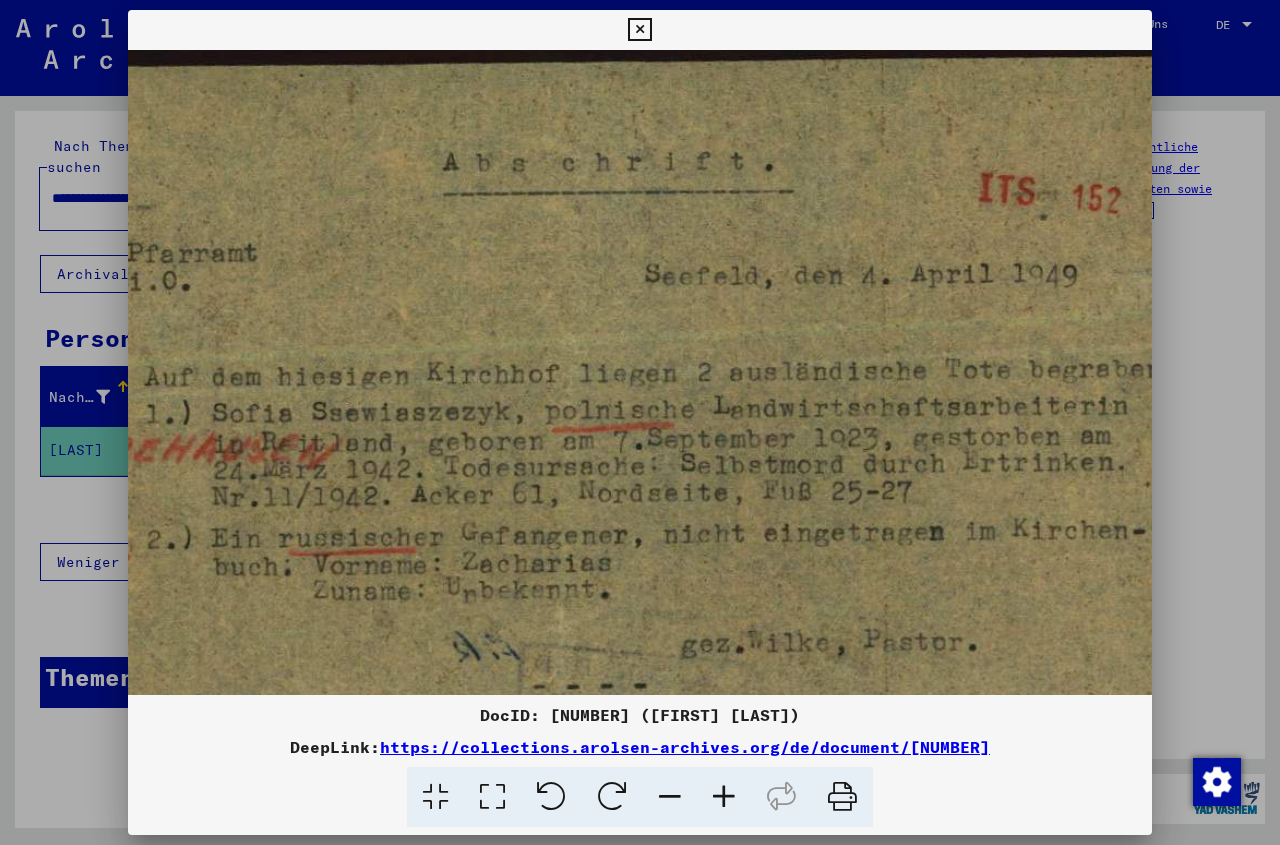 drag, startPoint x: 756, startPoint y: 543, endPoint x: 514, endPoint y: 536, distance: 242.10121 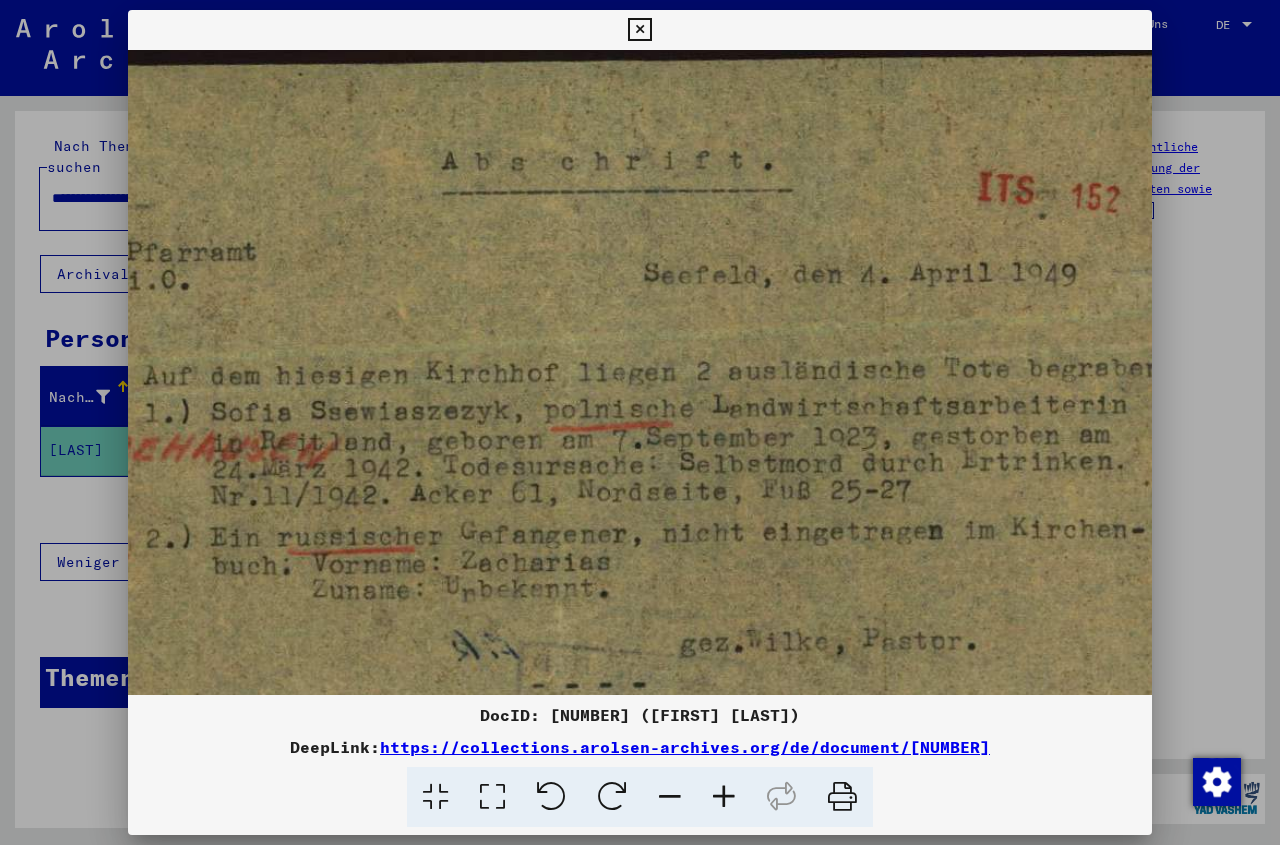 click at bounding box center (639, 30) 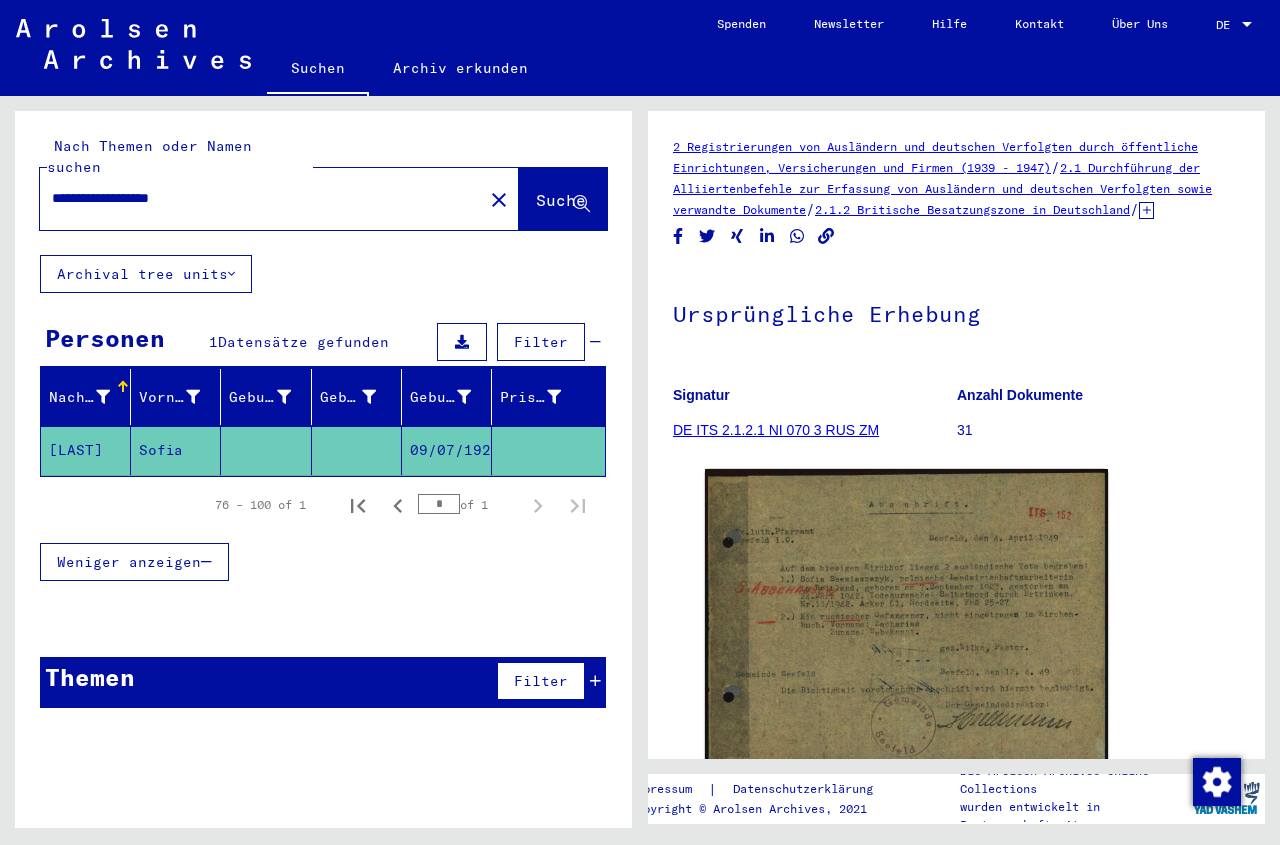 click on "**********" at bounding box center [247, 198] 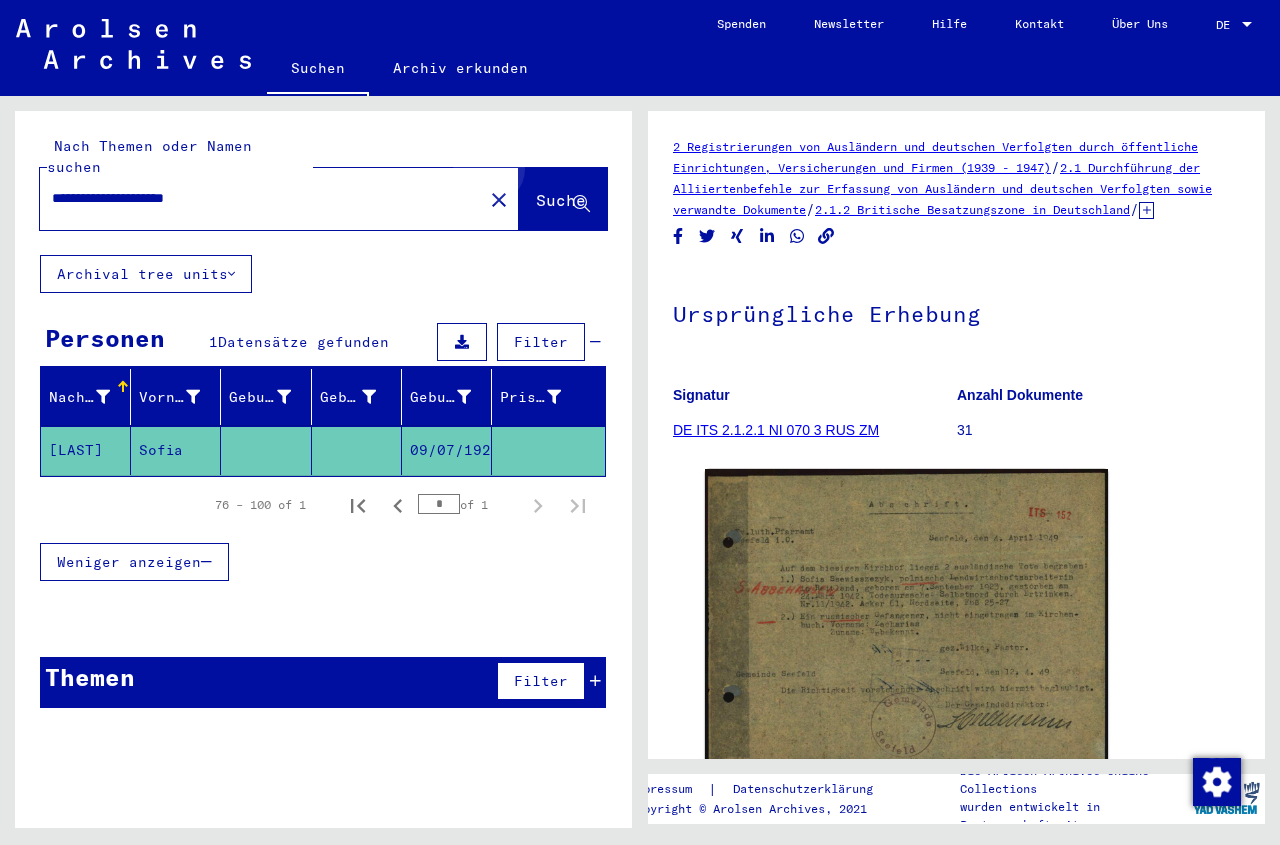 click on "Suche" 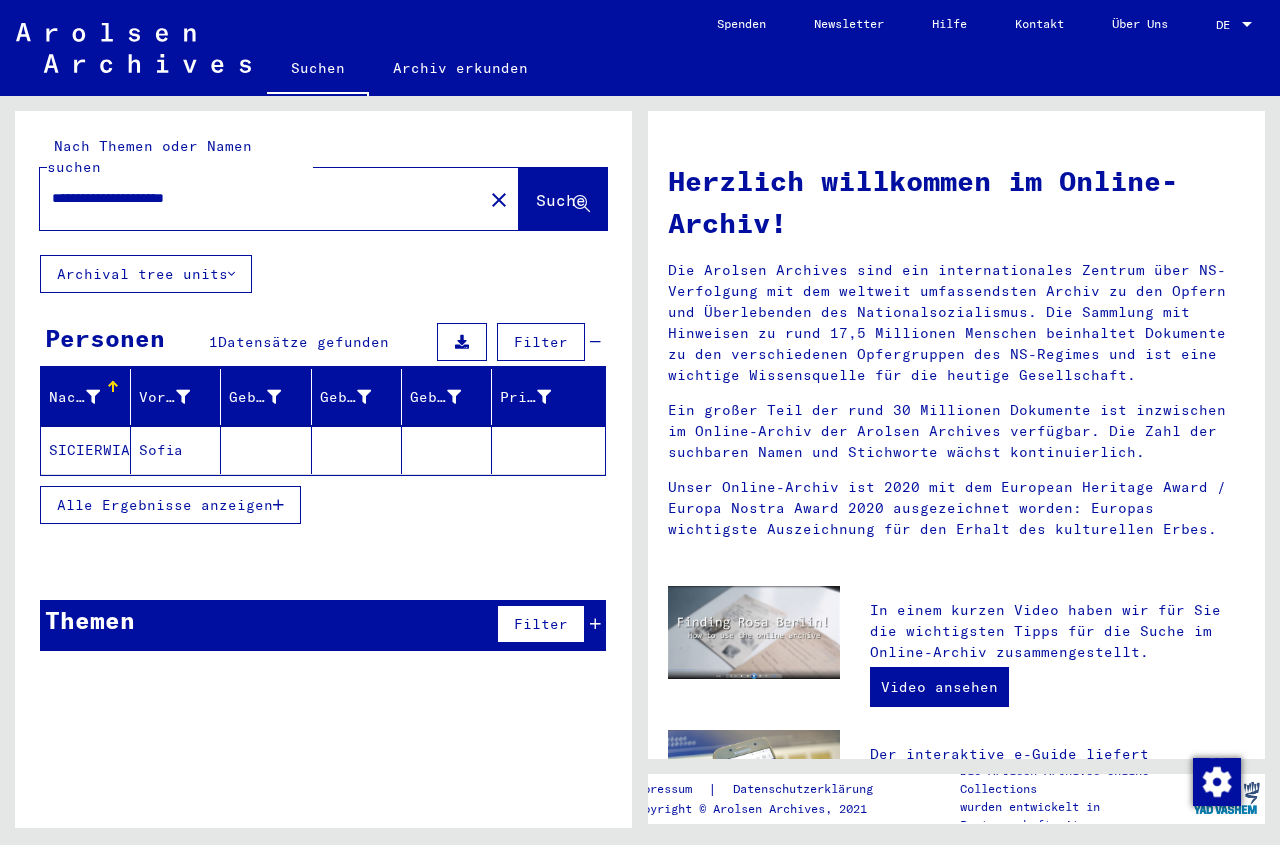 click 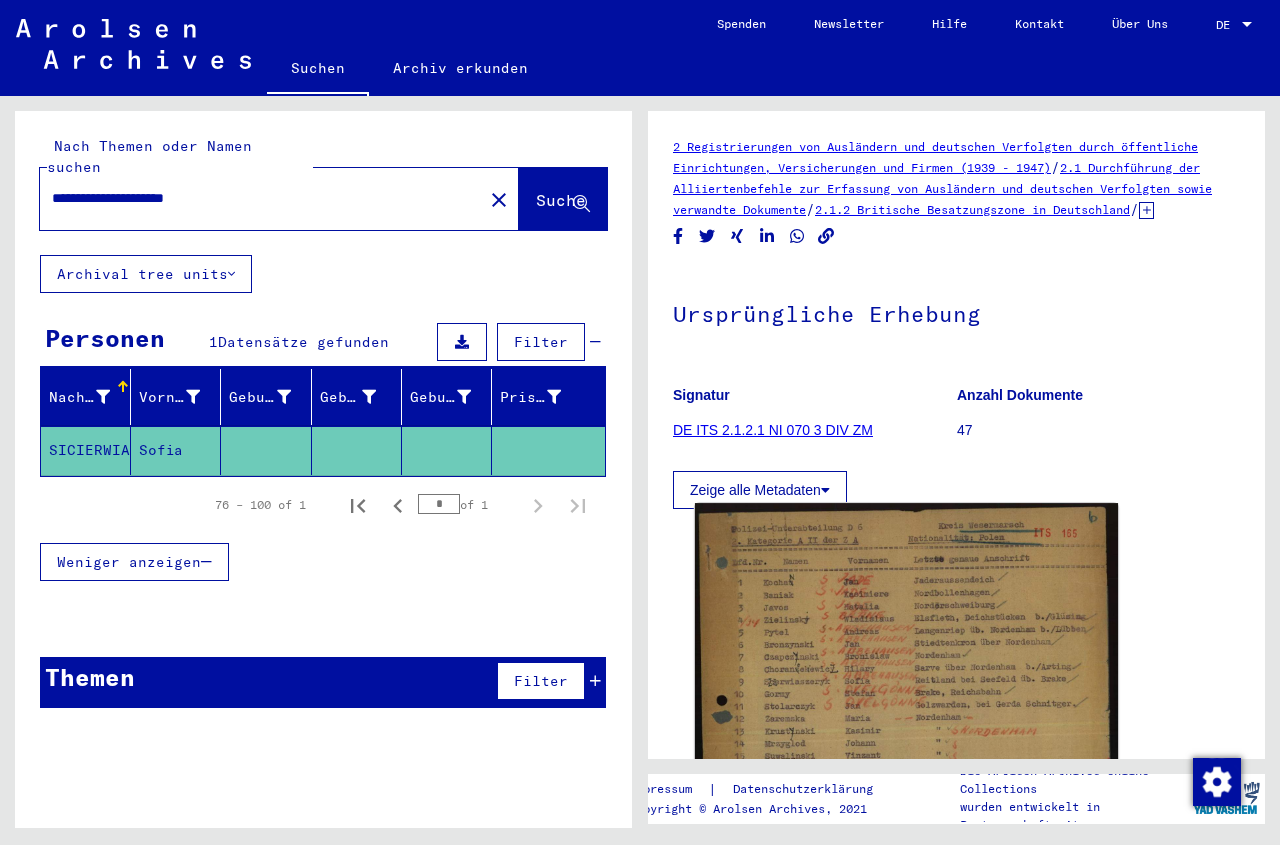 click 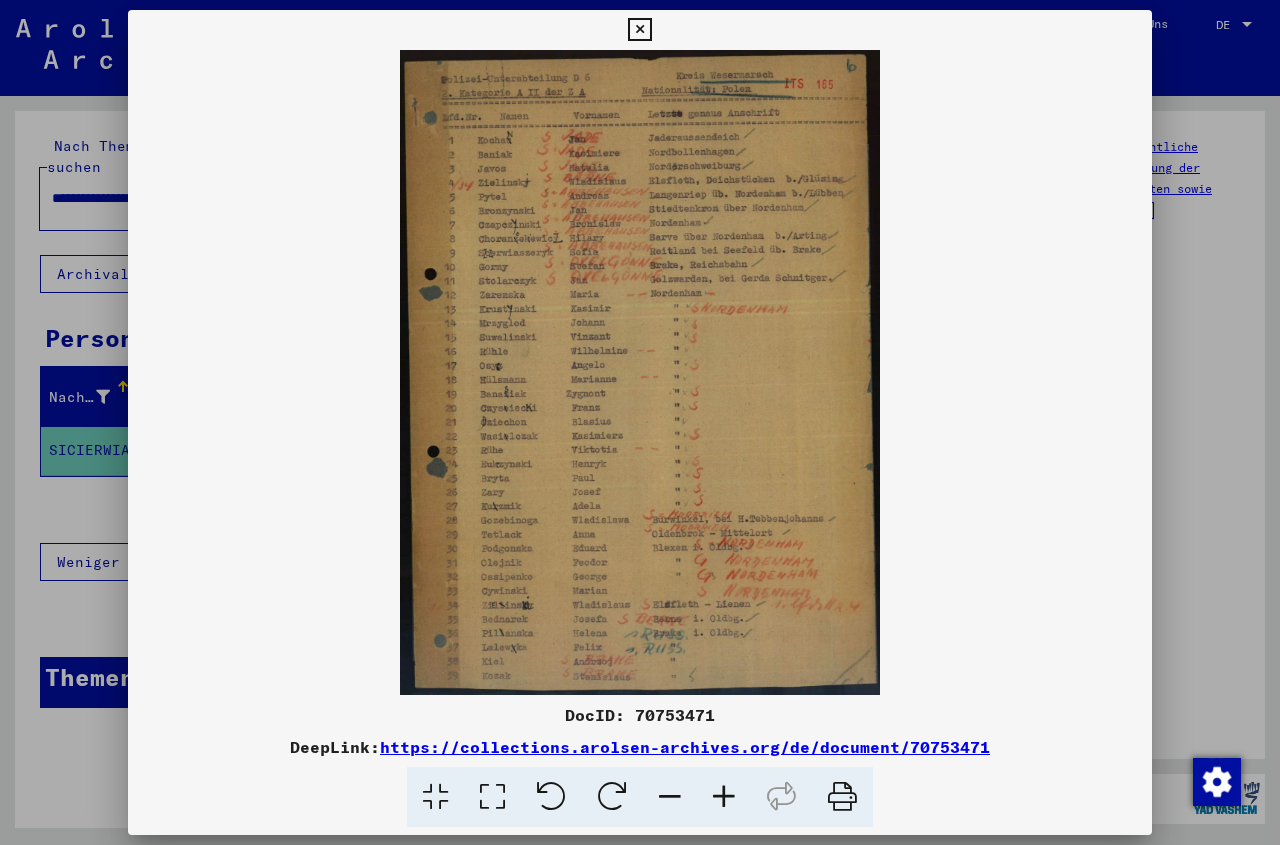 click at bounding box center (724, 797) 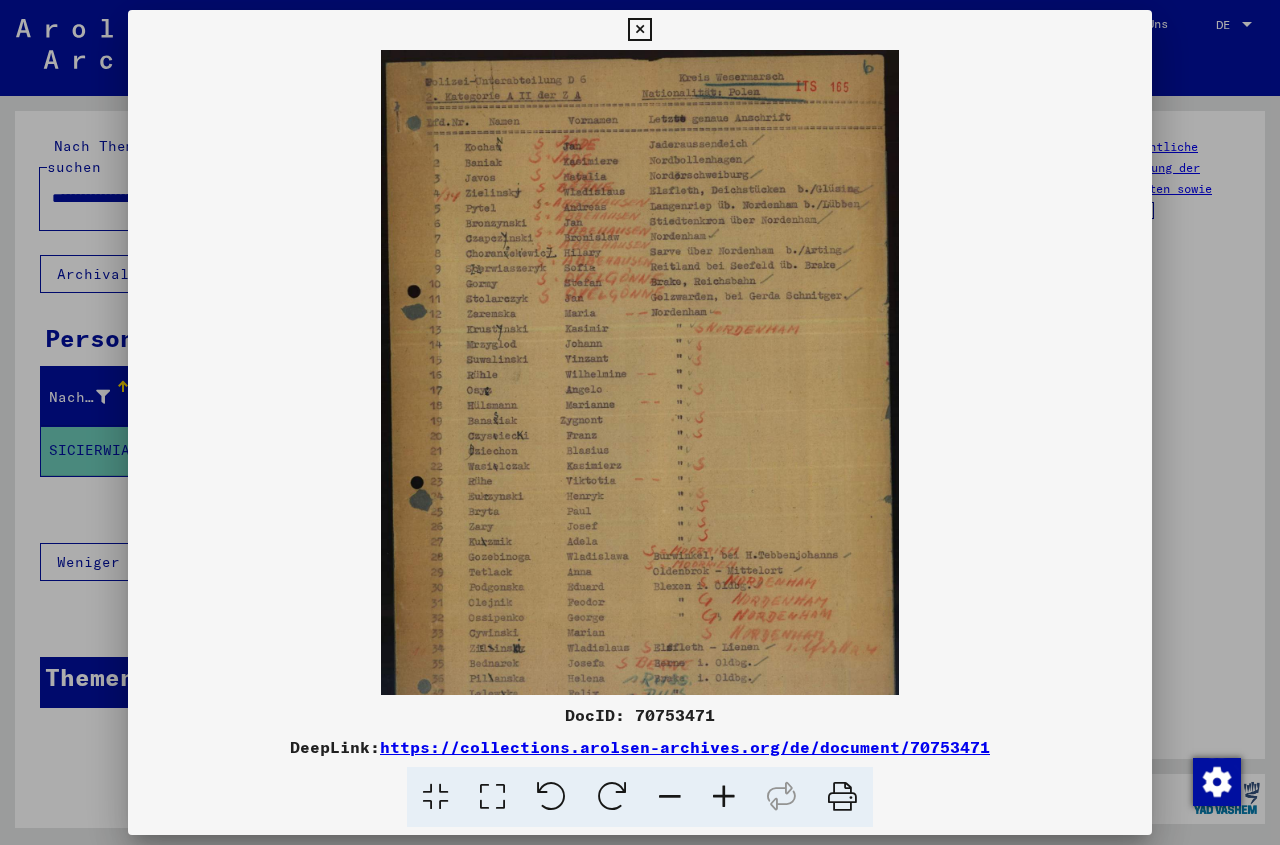 click at bounding box center [724, 797] 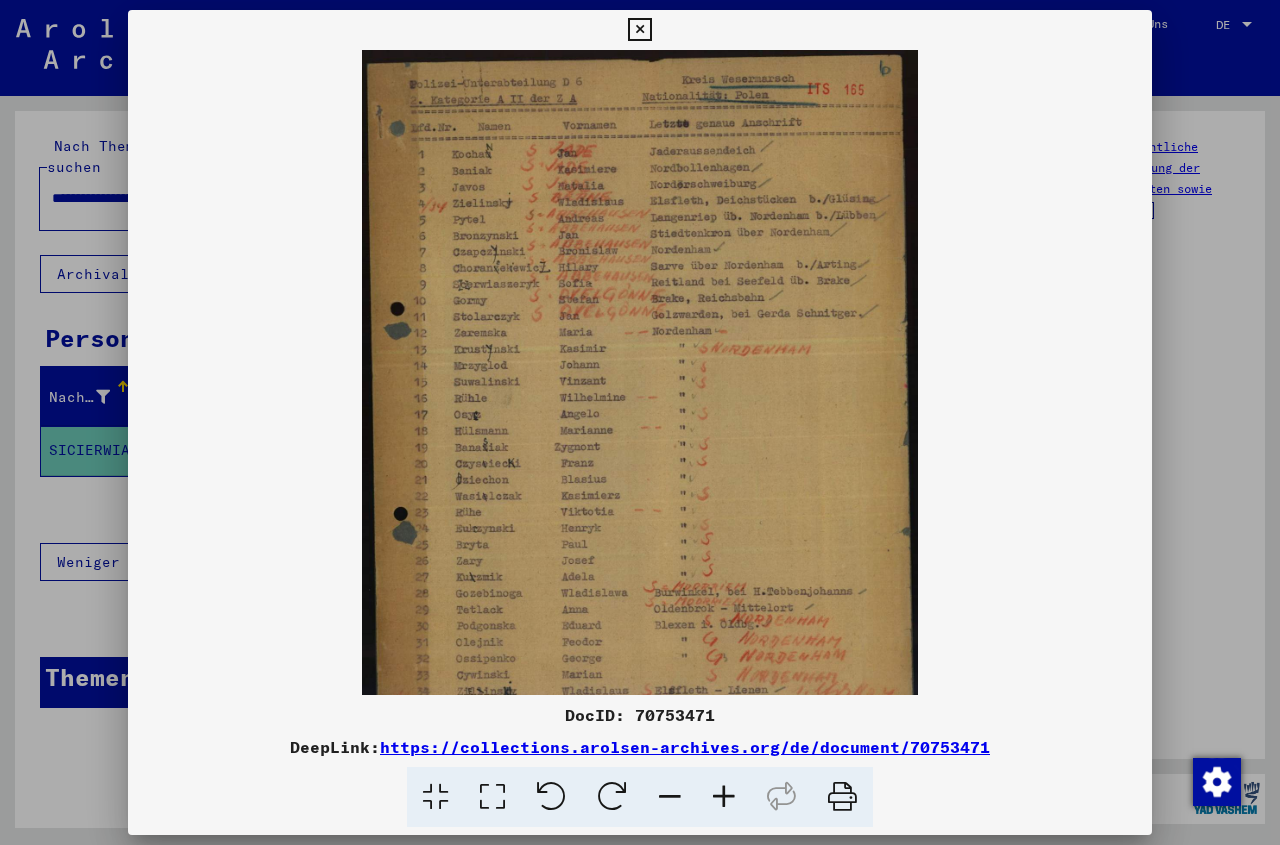 click at bounding box center [724, 797] 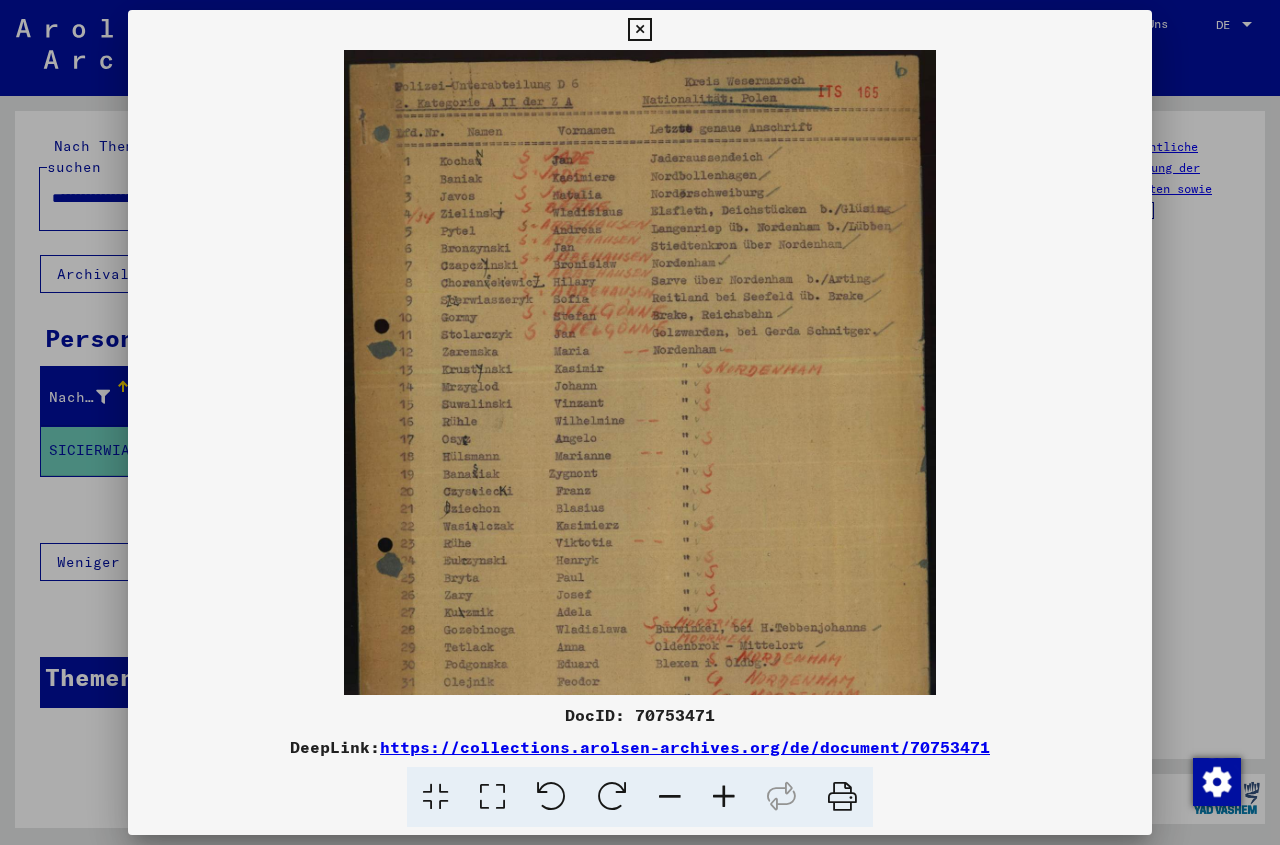click at bounding box center (724, 797) 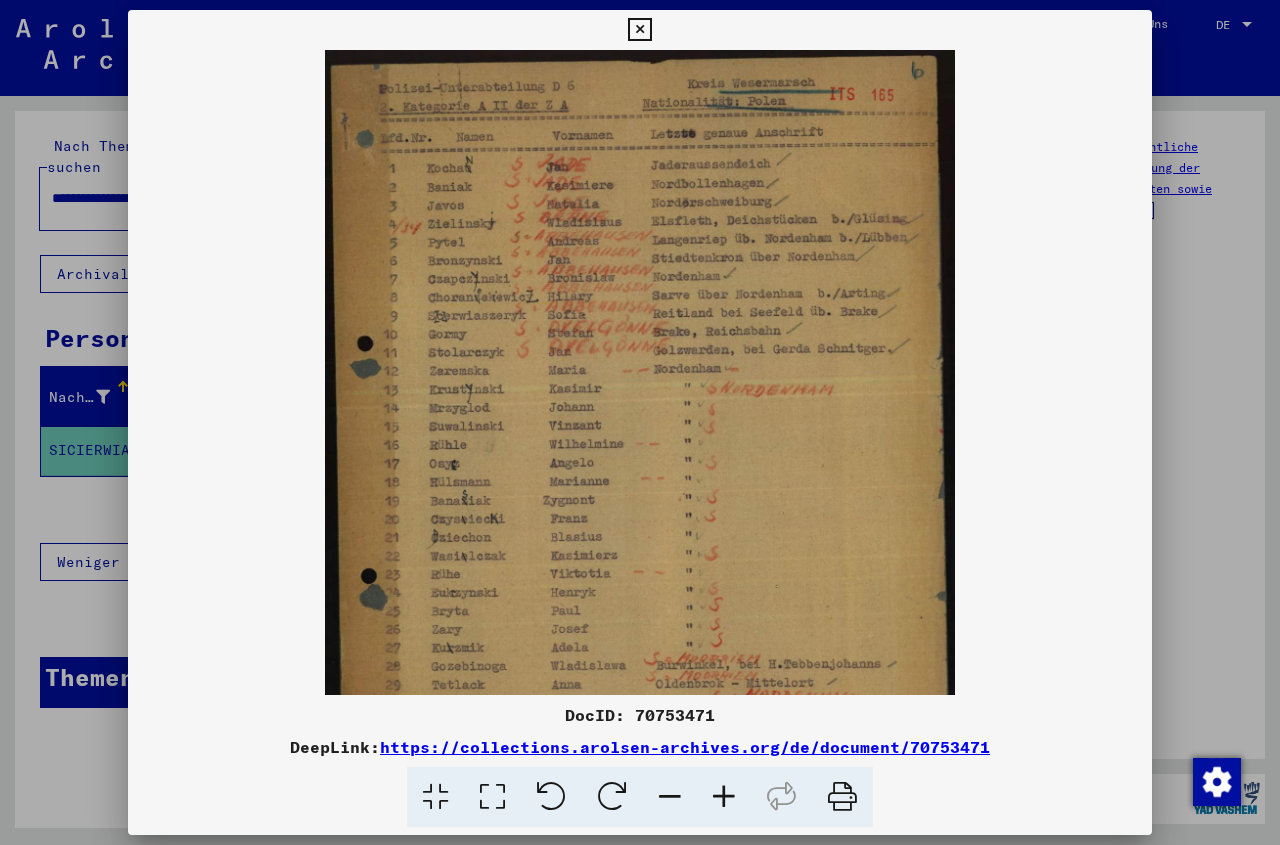 click at bounding box center (724, 797) 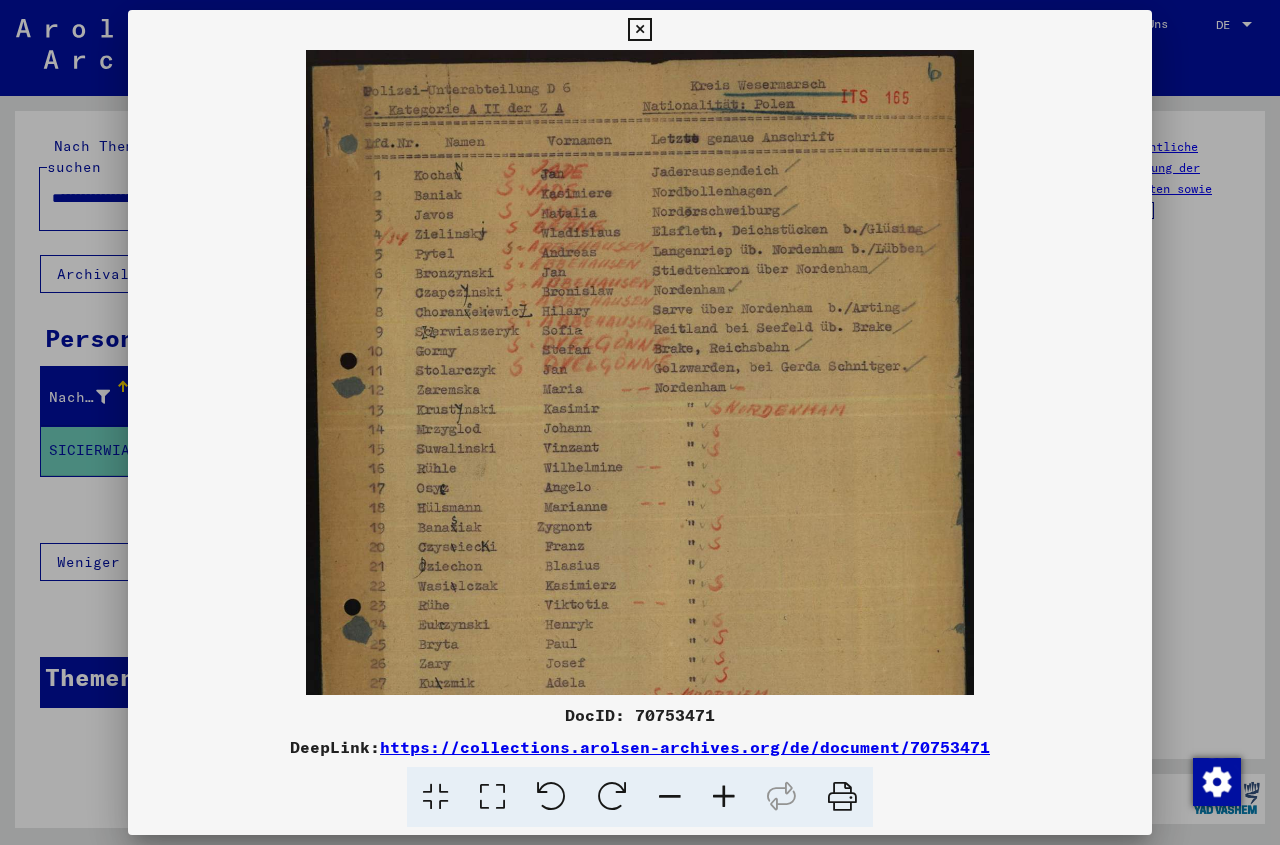 click at bounding box center (724, 797) 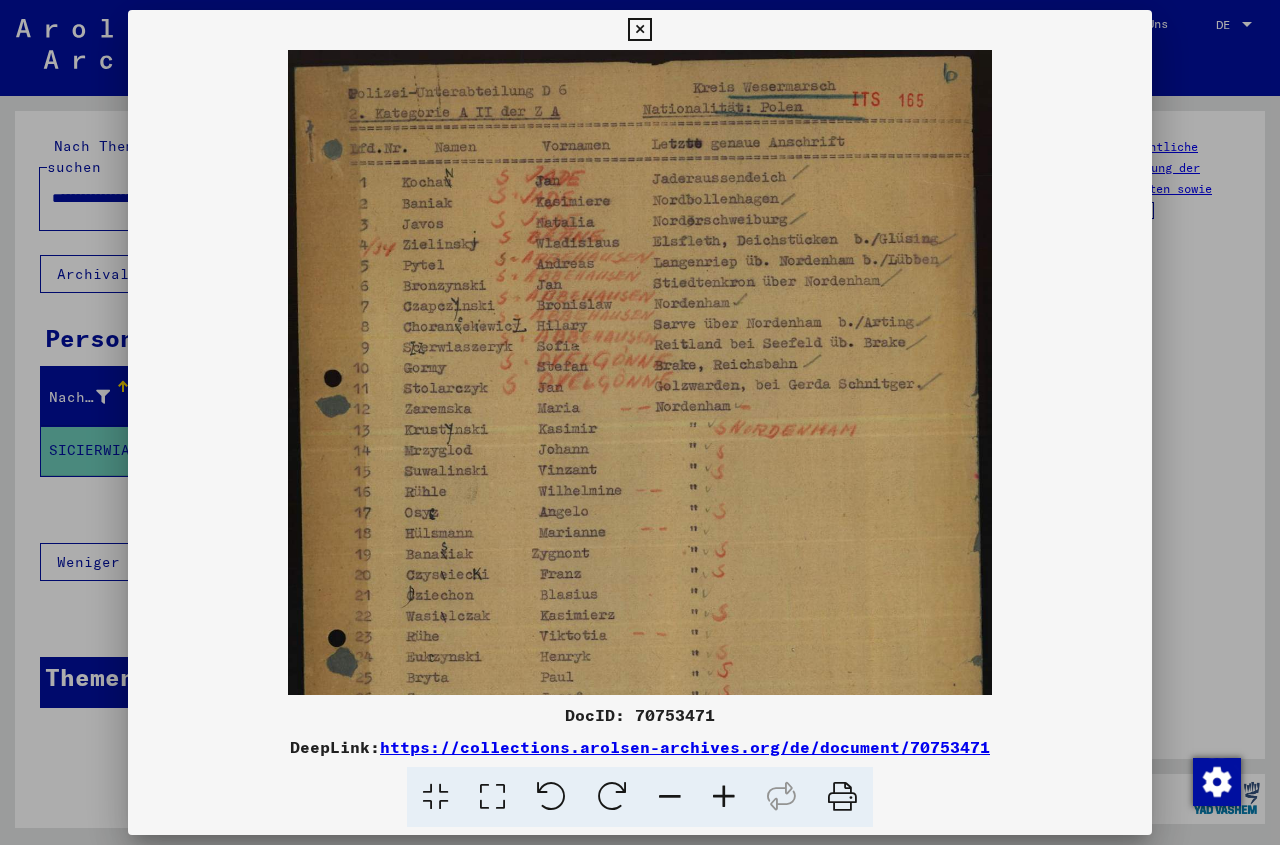 click at bounding box center (724, 797) 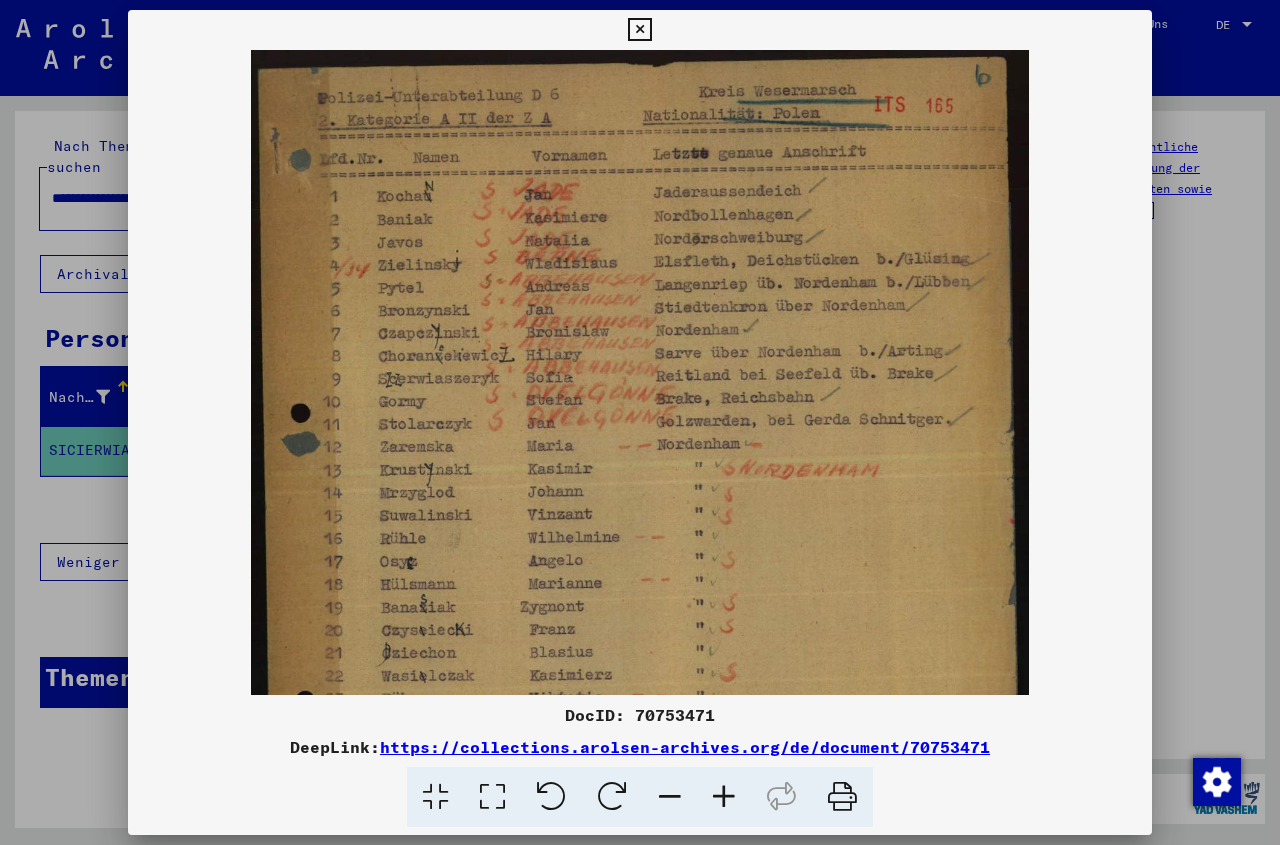 click at bounding box center (639, 30) 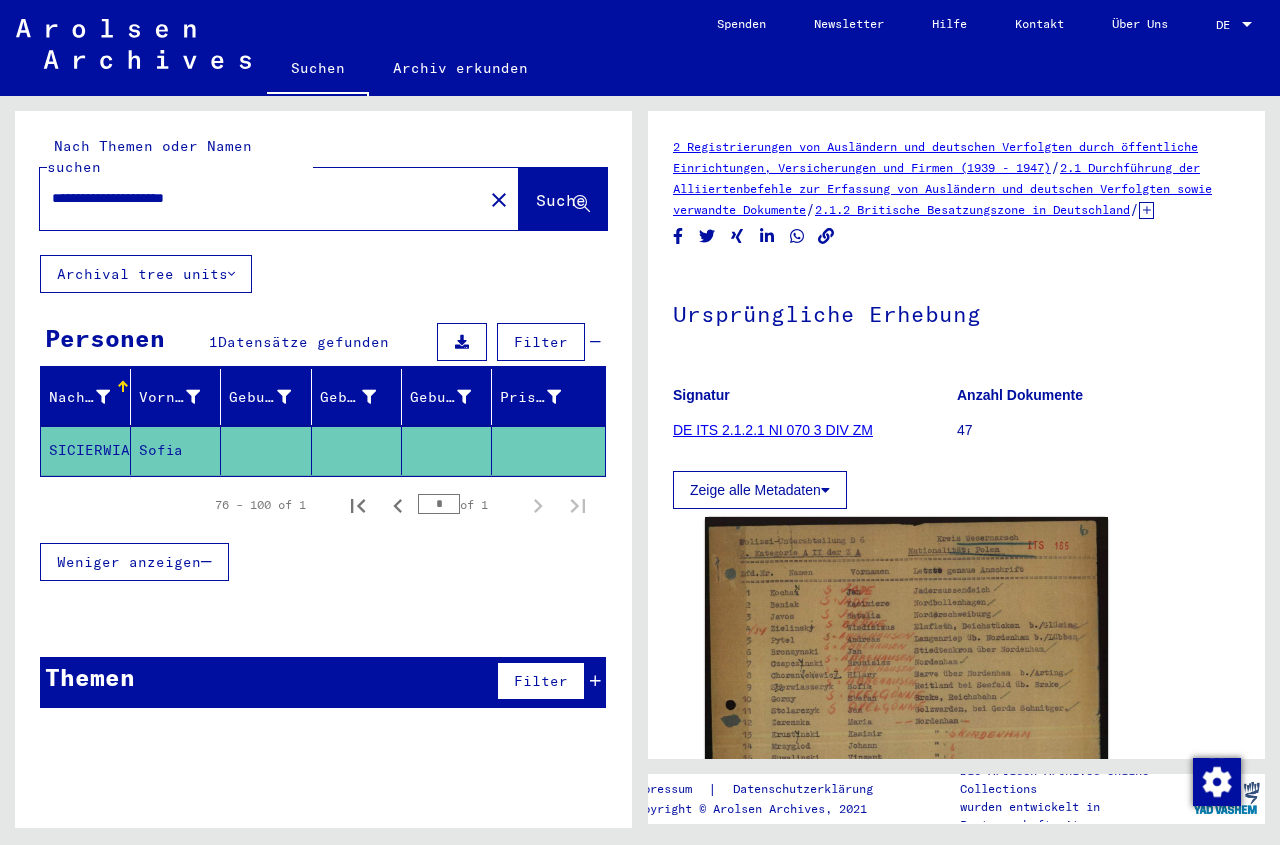 click on "**********" at bounding box center (247, 198) 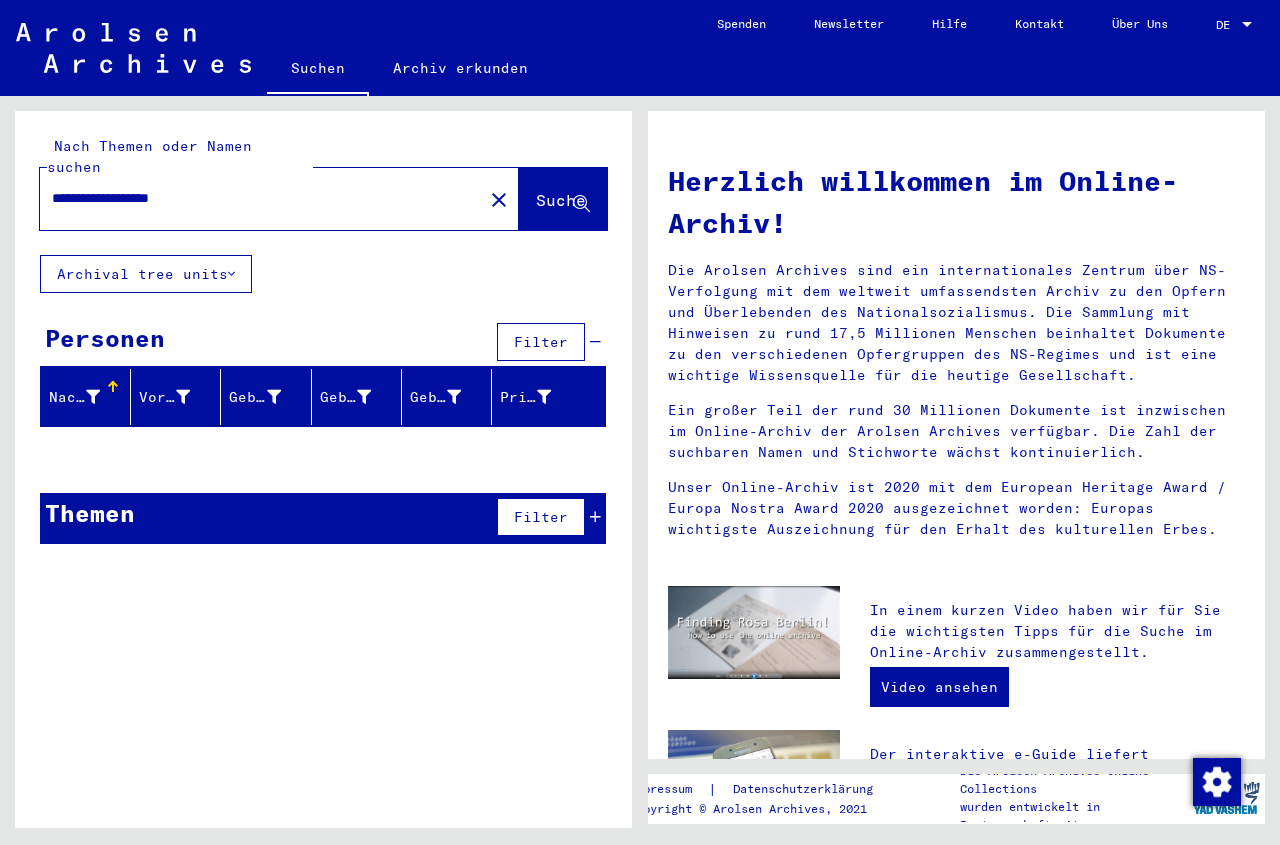 type on "**********" 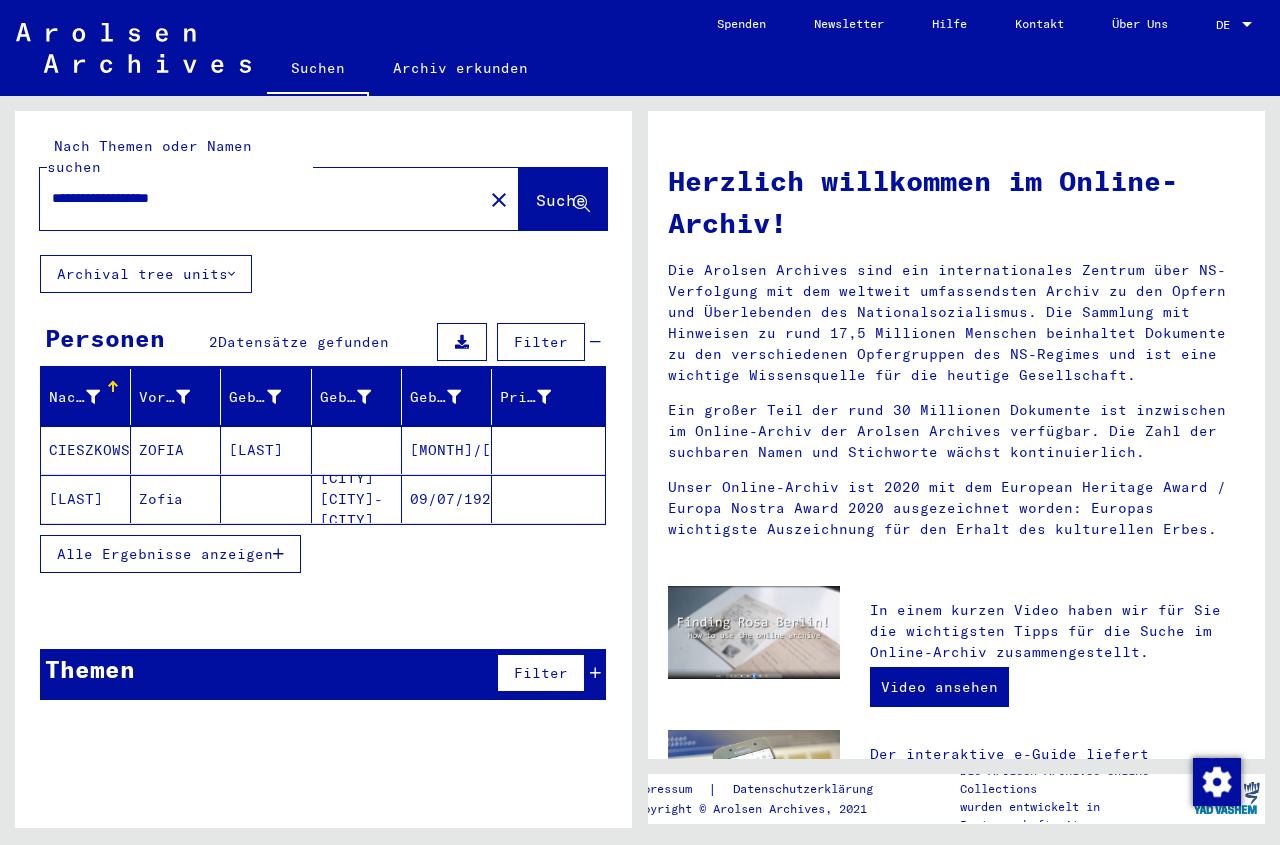 click at bounding box center [357, 499] 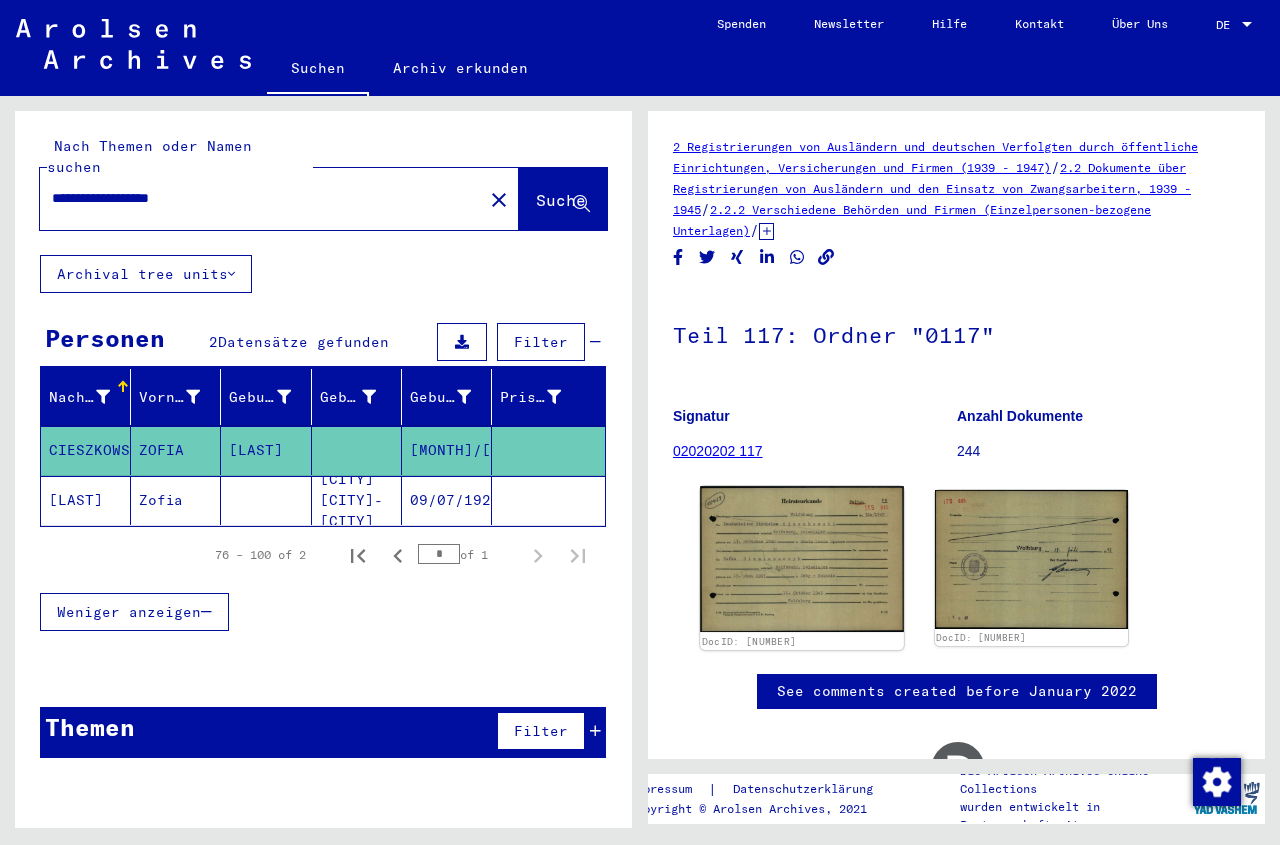 click 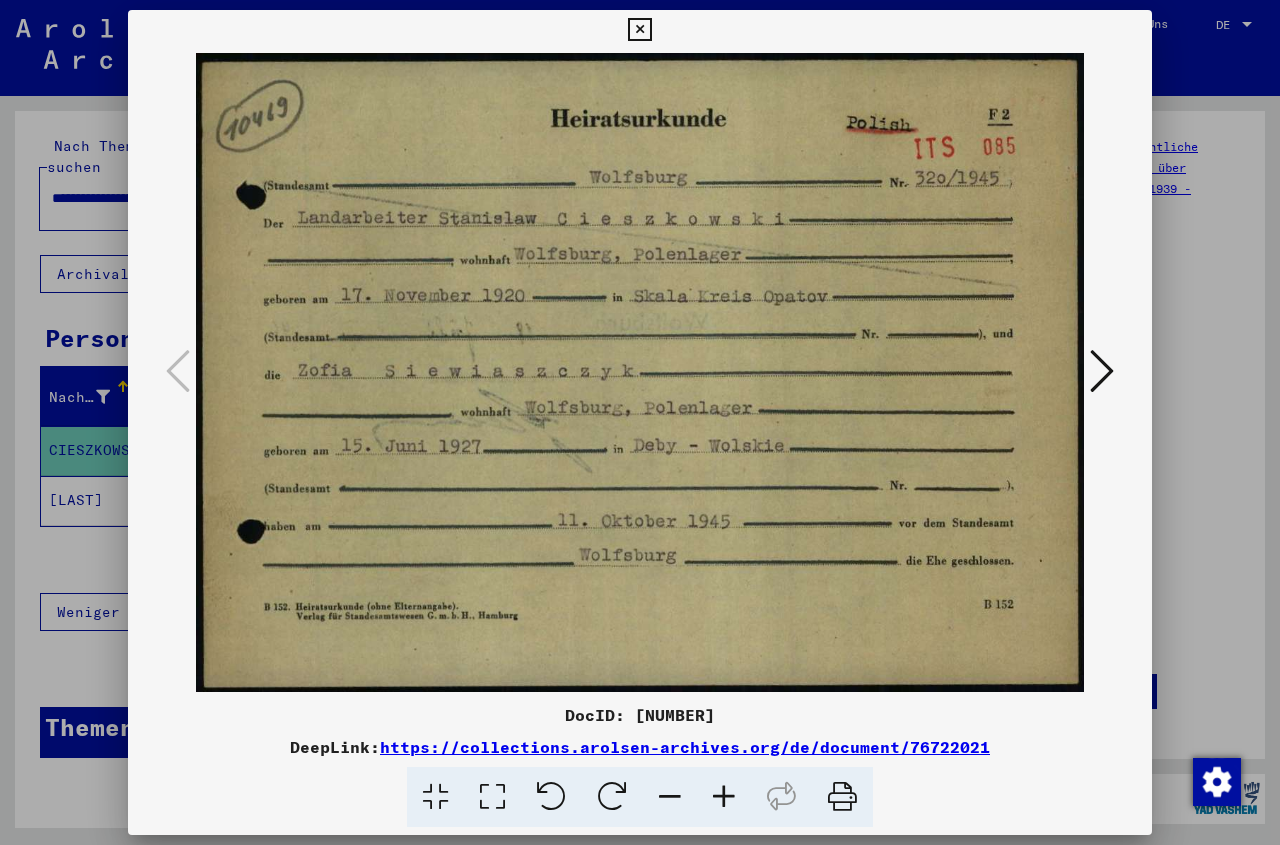 drag, startPoint x: 1134, startPoint y: 34, endPoint x: 1123, endPoint y: 39, distance: 12.083046 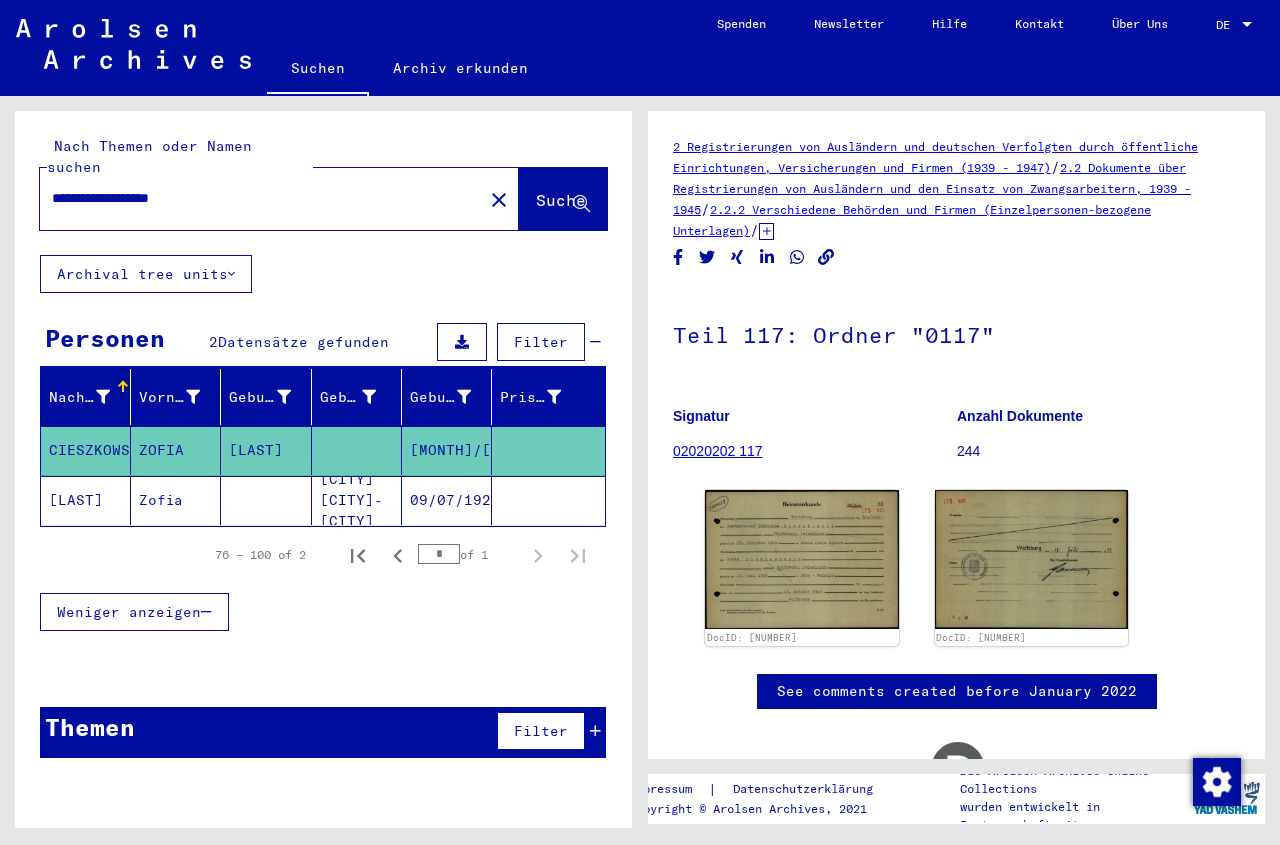 click on "09/07/1923" 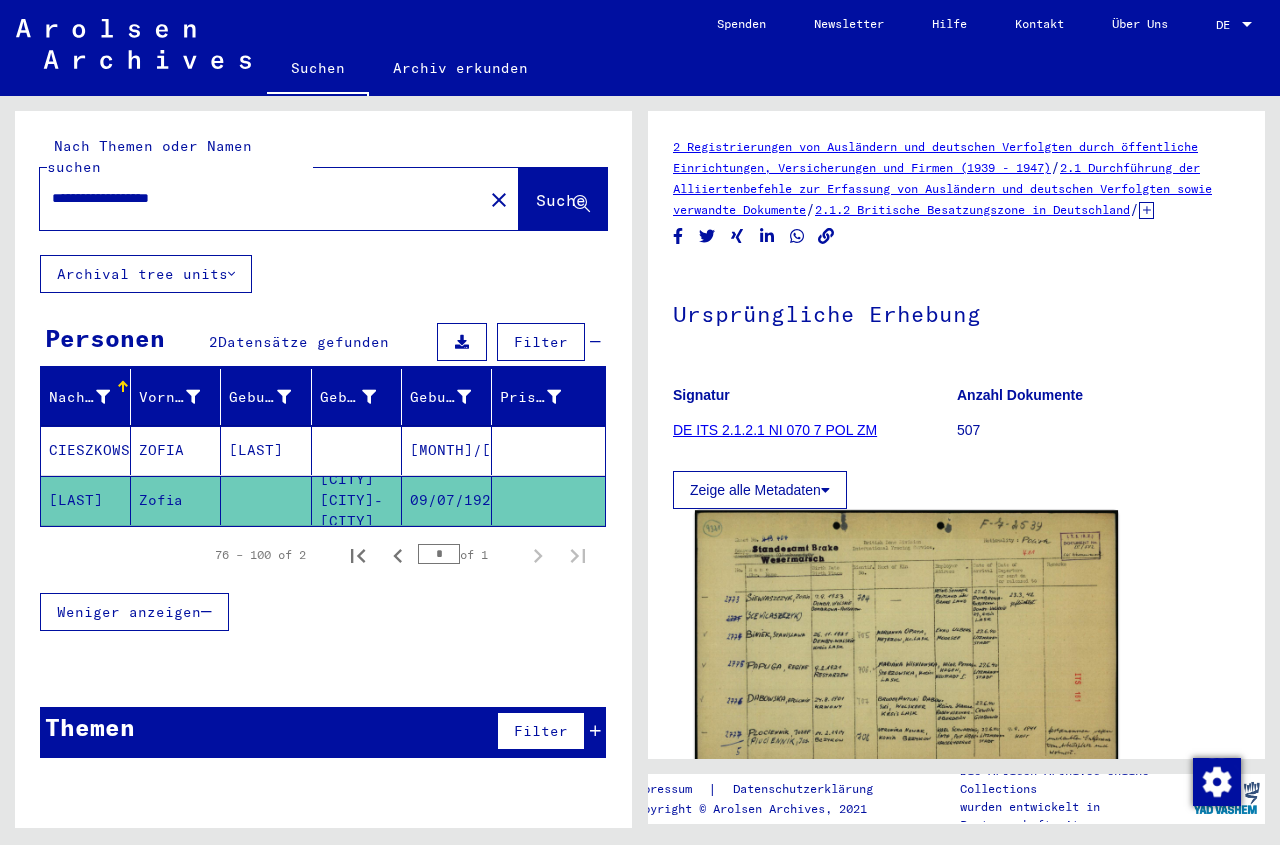 click 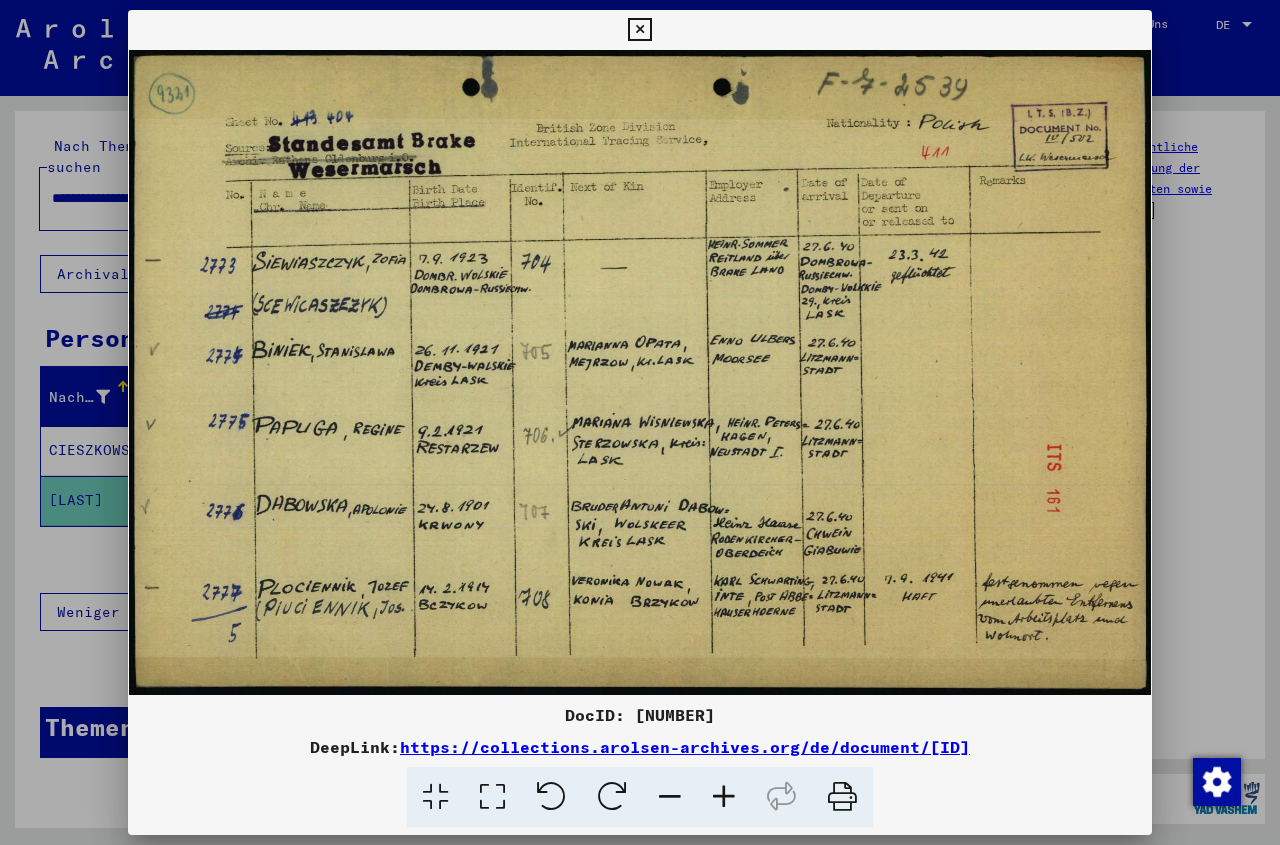 click at bounding box center (639, 30) 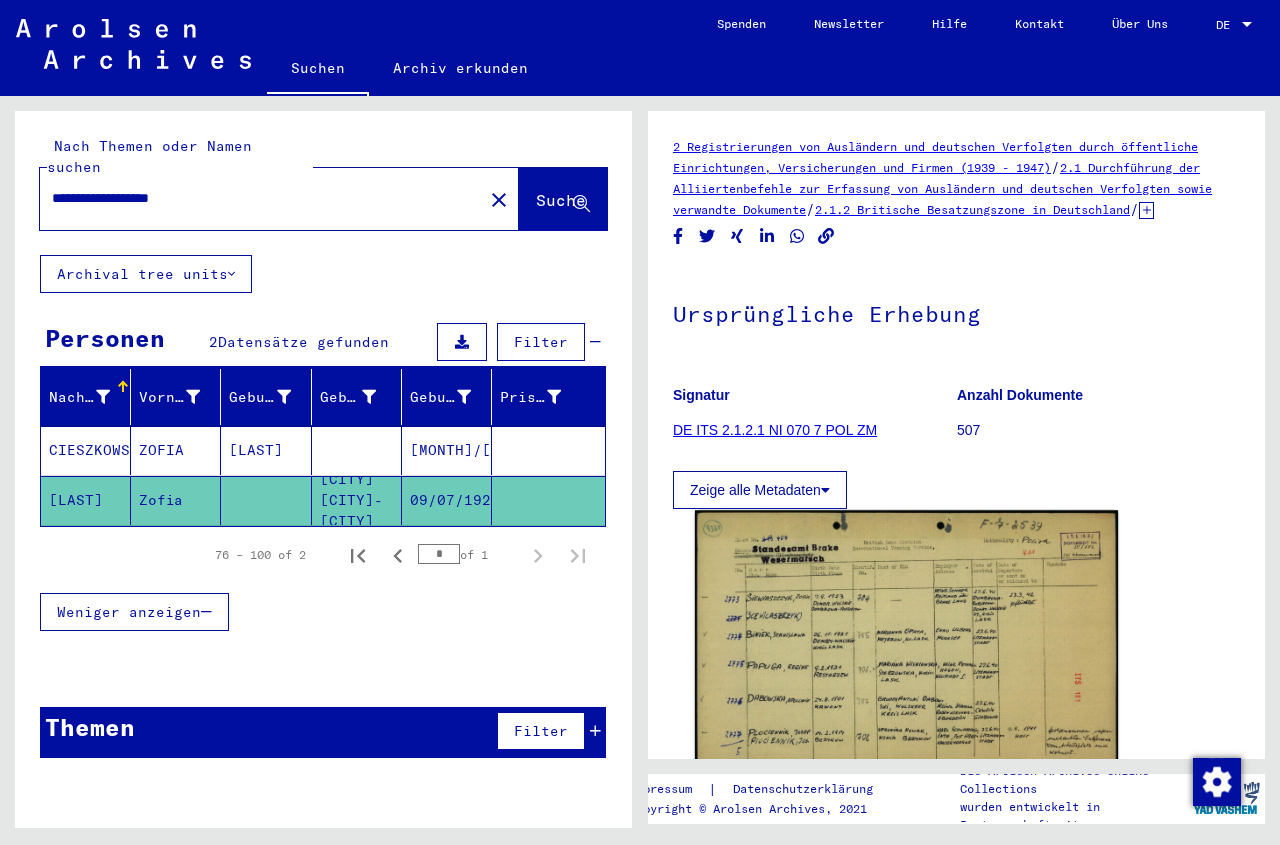 click 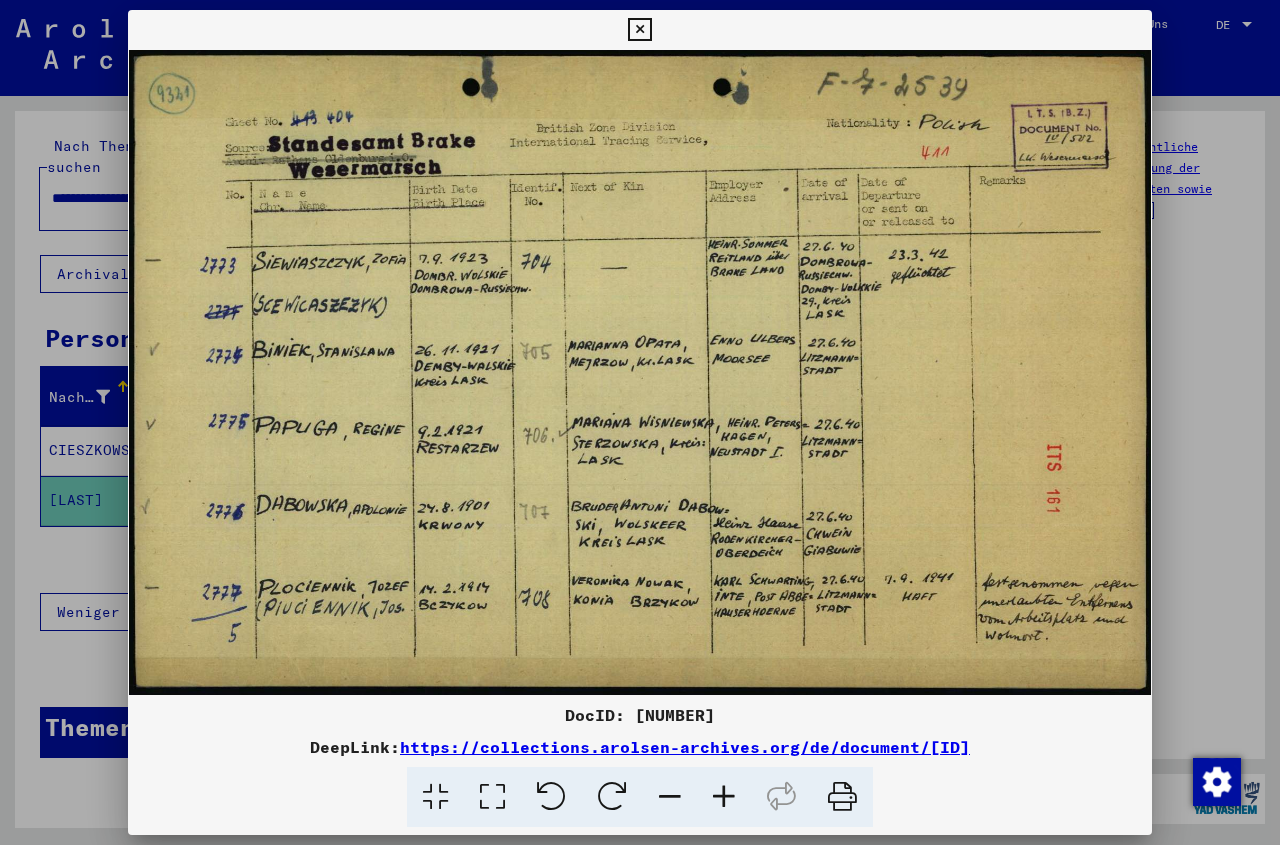 click at bounding box center [639, 30] 